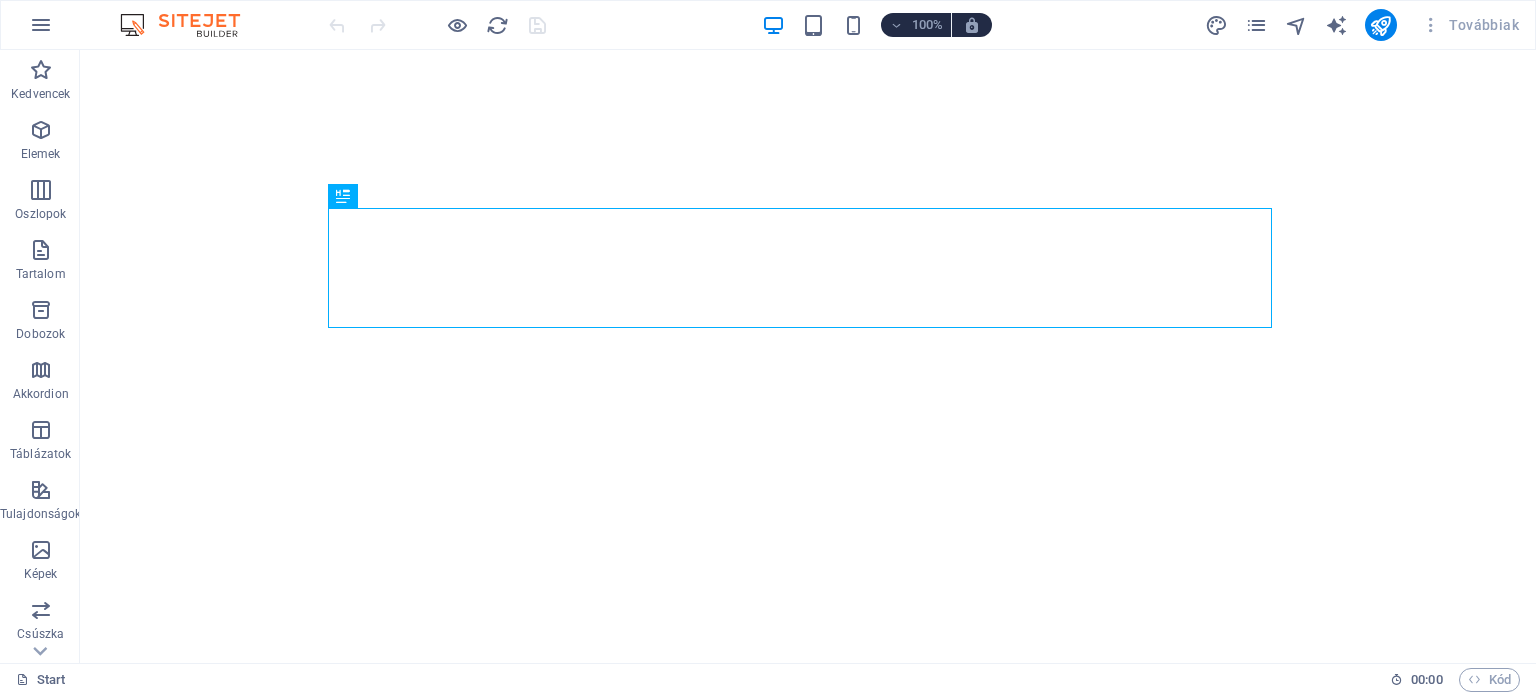 scroll, scrollTop: 0, scrollLeft: 0, axis: both 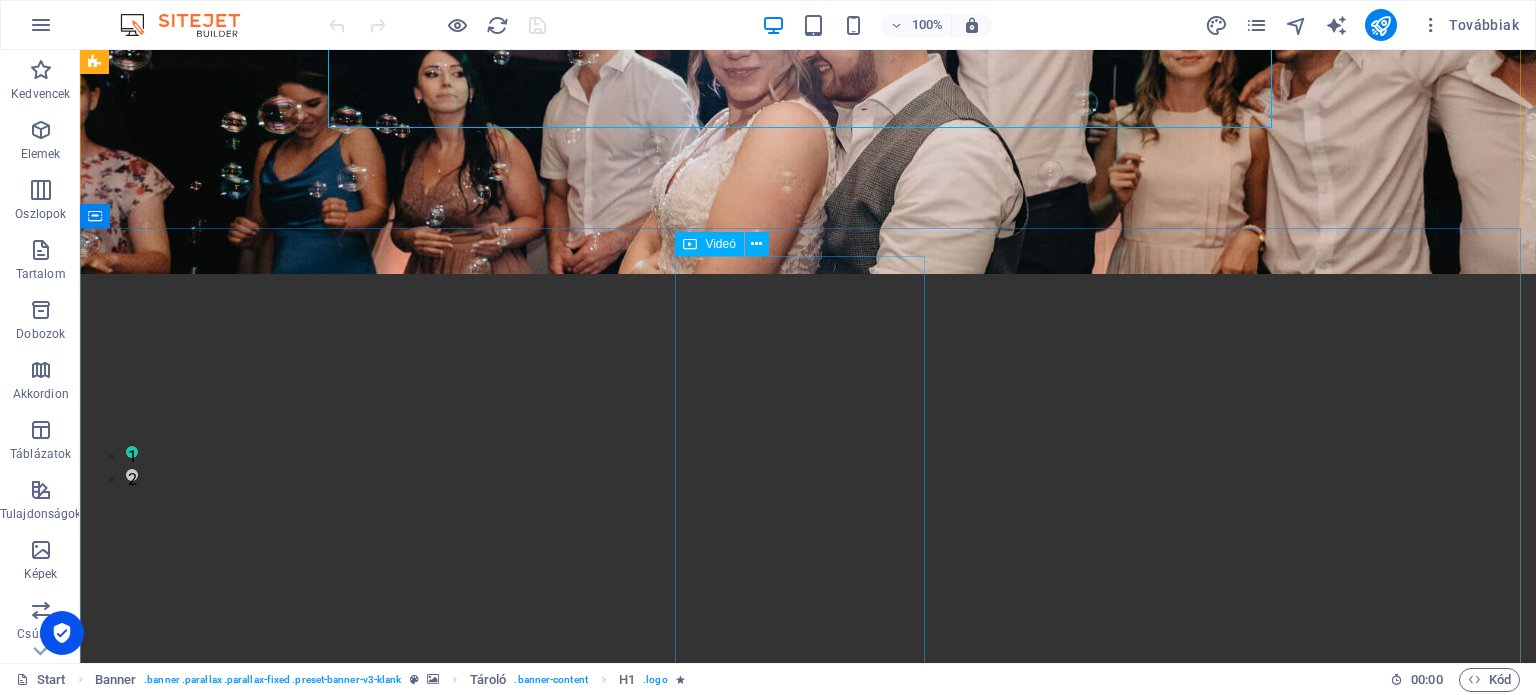 click at bounding box center [808, 638] 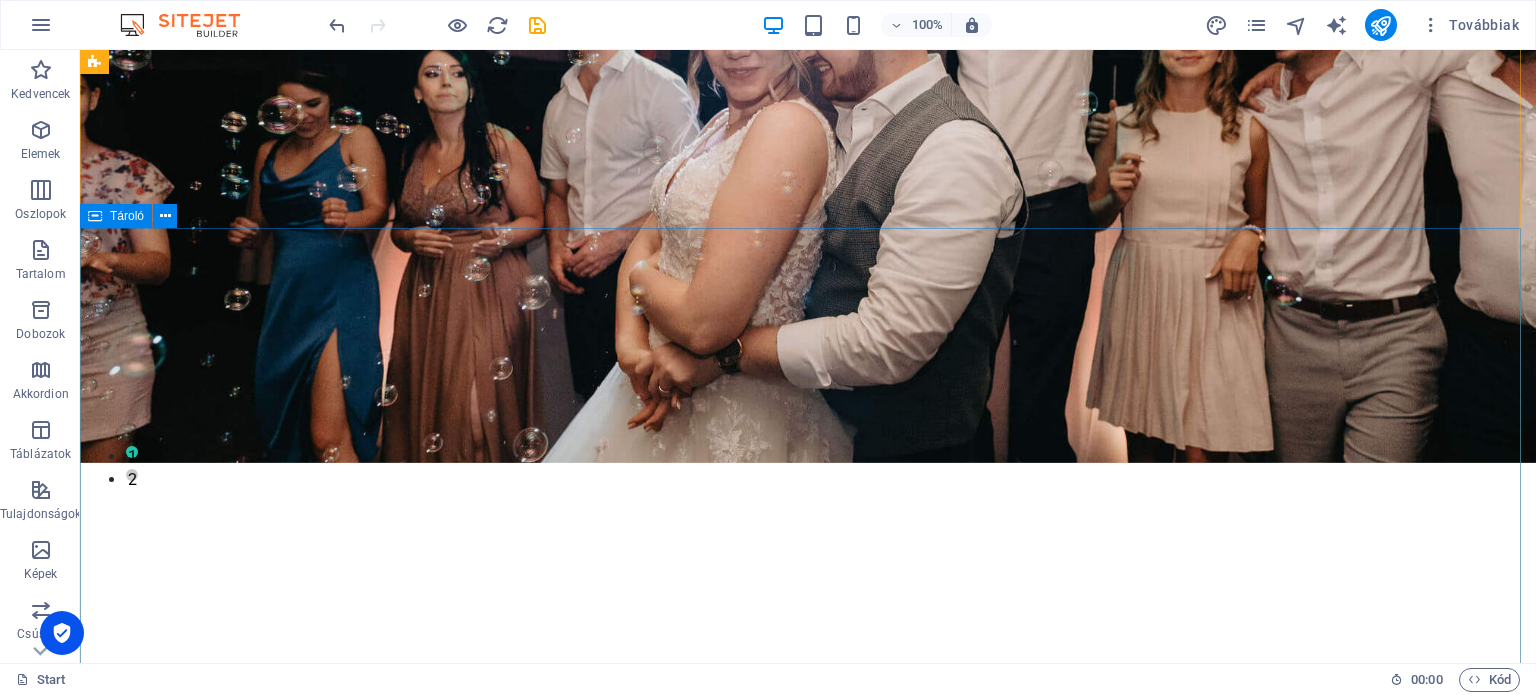 click on "Helyezze ide a tartalmat vagy  Elemek létrehozása  Beillesztés vágólapról" at bounding box center [808, 345] 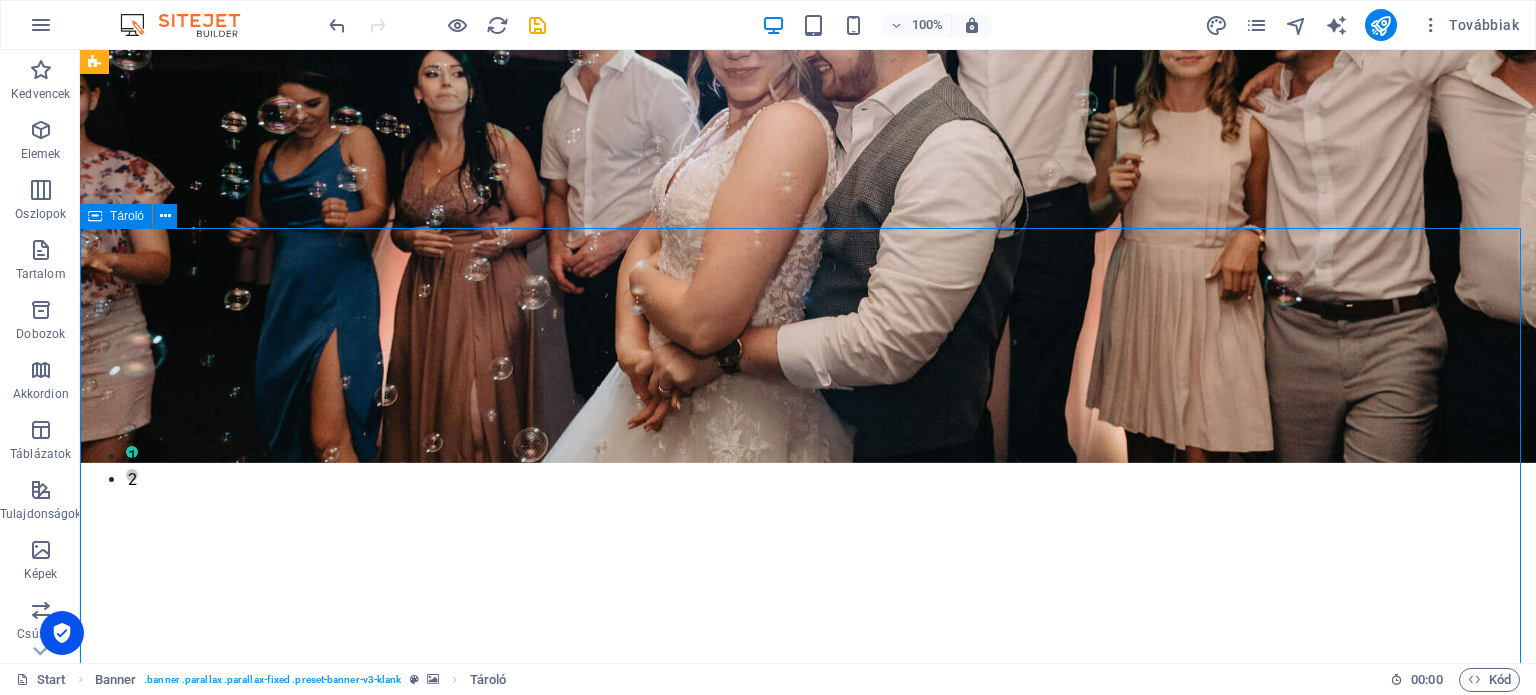 click on "Helyezze ide a tartalmat vagy  Elemek létrehozása  Beillesztés vágólapról" at bounding box center (808, 345) 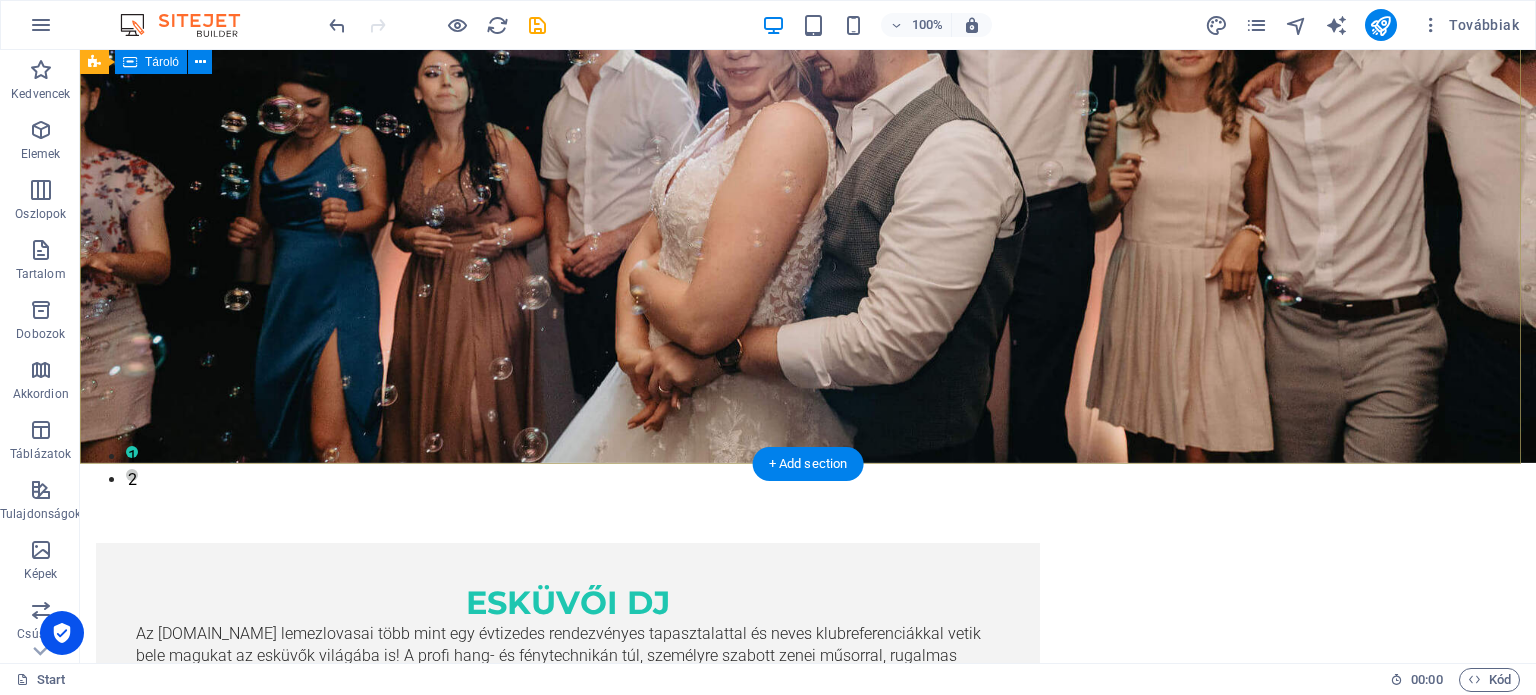 click on "Együtt hozzuk létre az emlékezetes estét! DJ szolgáltatás esküvőkre, rendezvényekre és felejthetetlen bulikra." at bounding box center [808, 124] 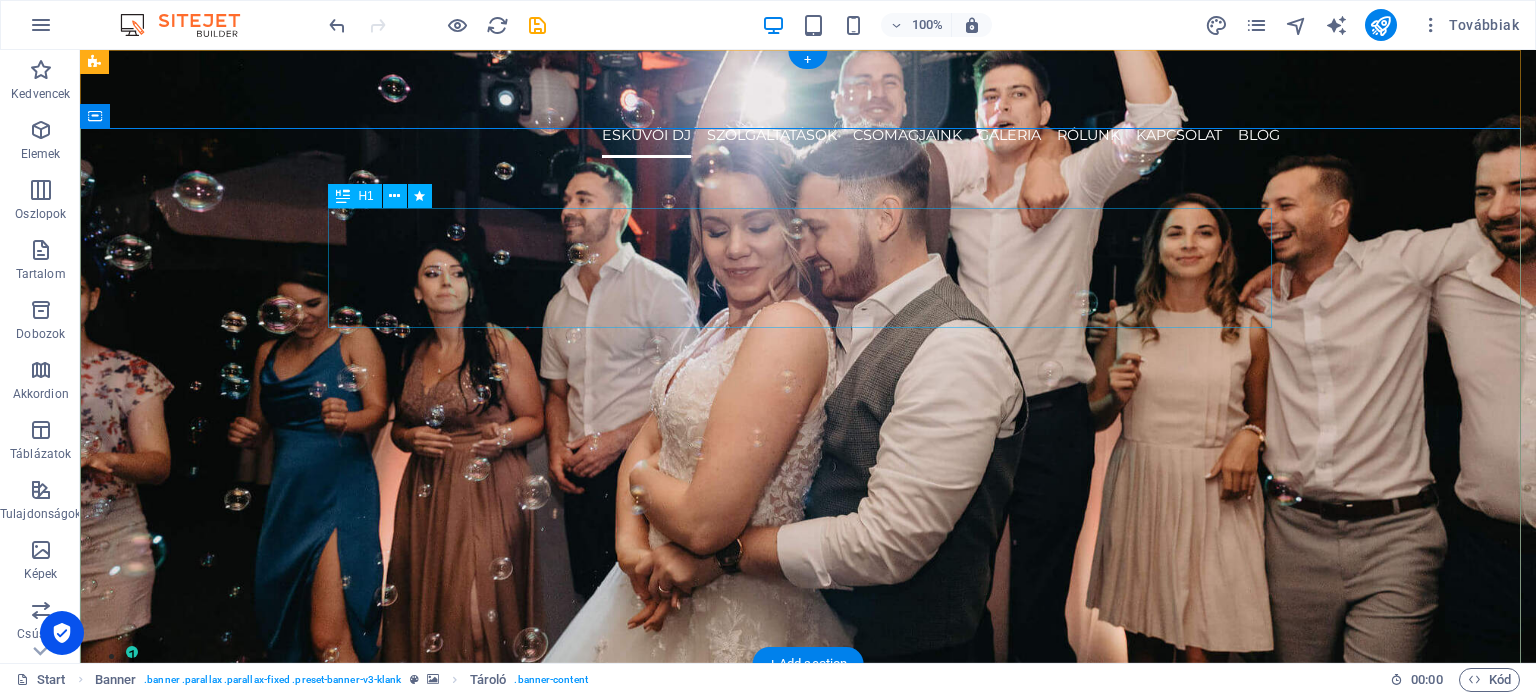 scroll, scrollTop: 500, scrollLeft: 0, axis: vertical 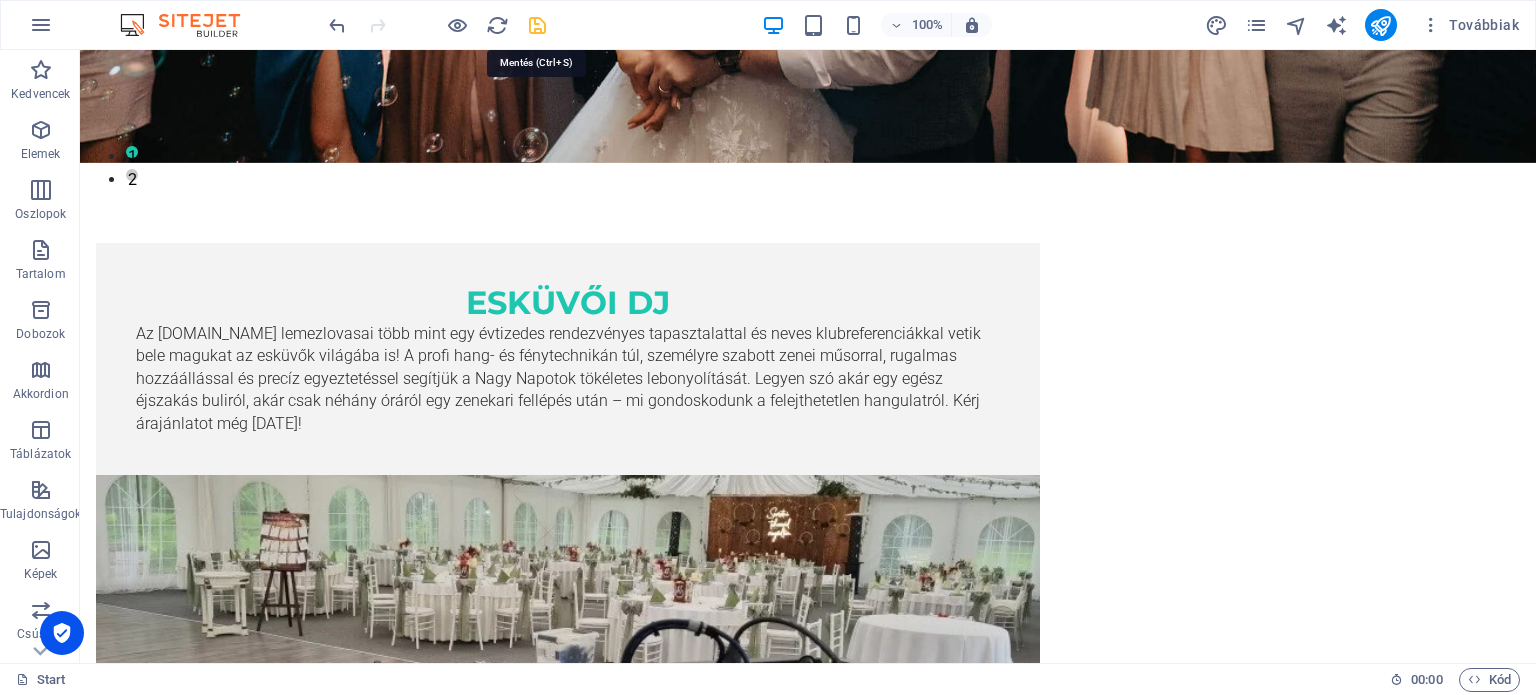 click at bounding box center (537, 25) 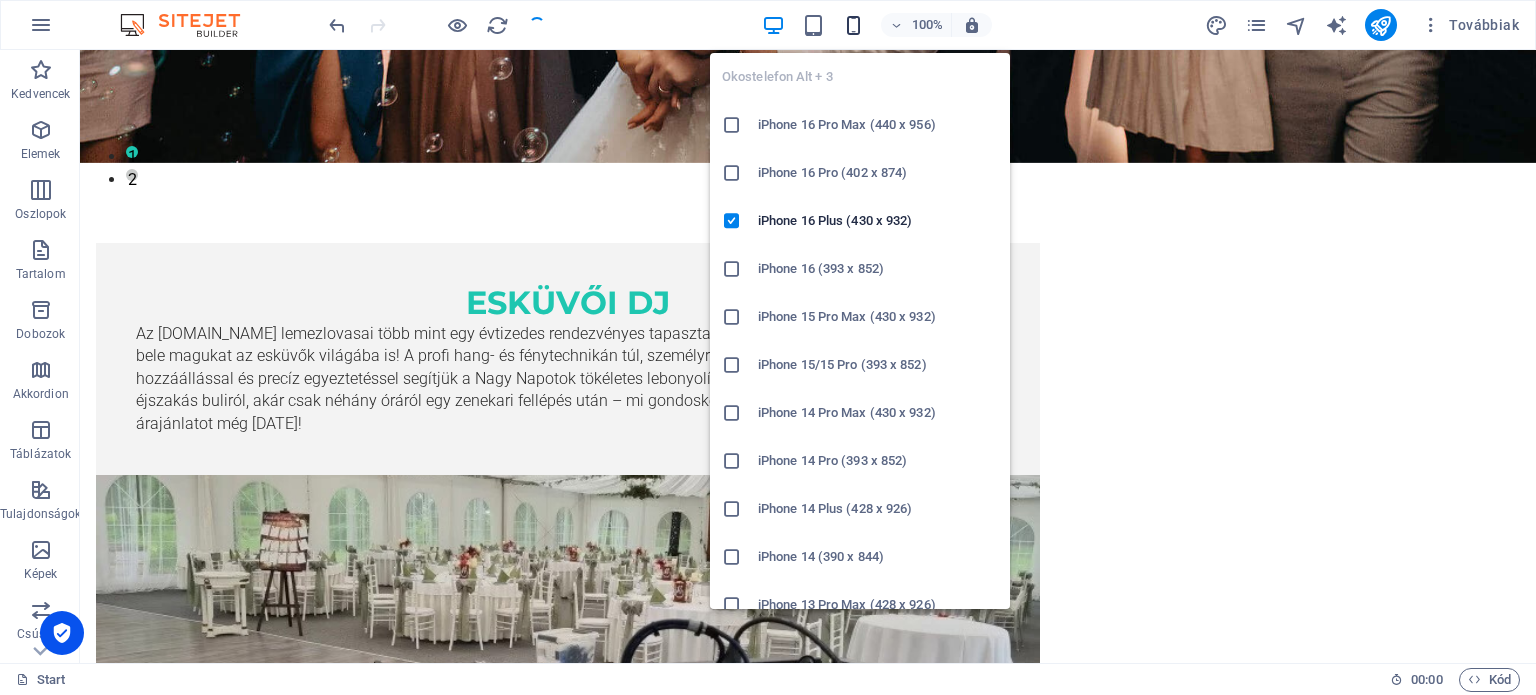click at bounding box center [853, 25] 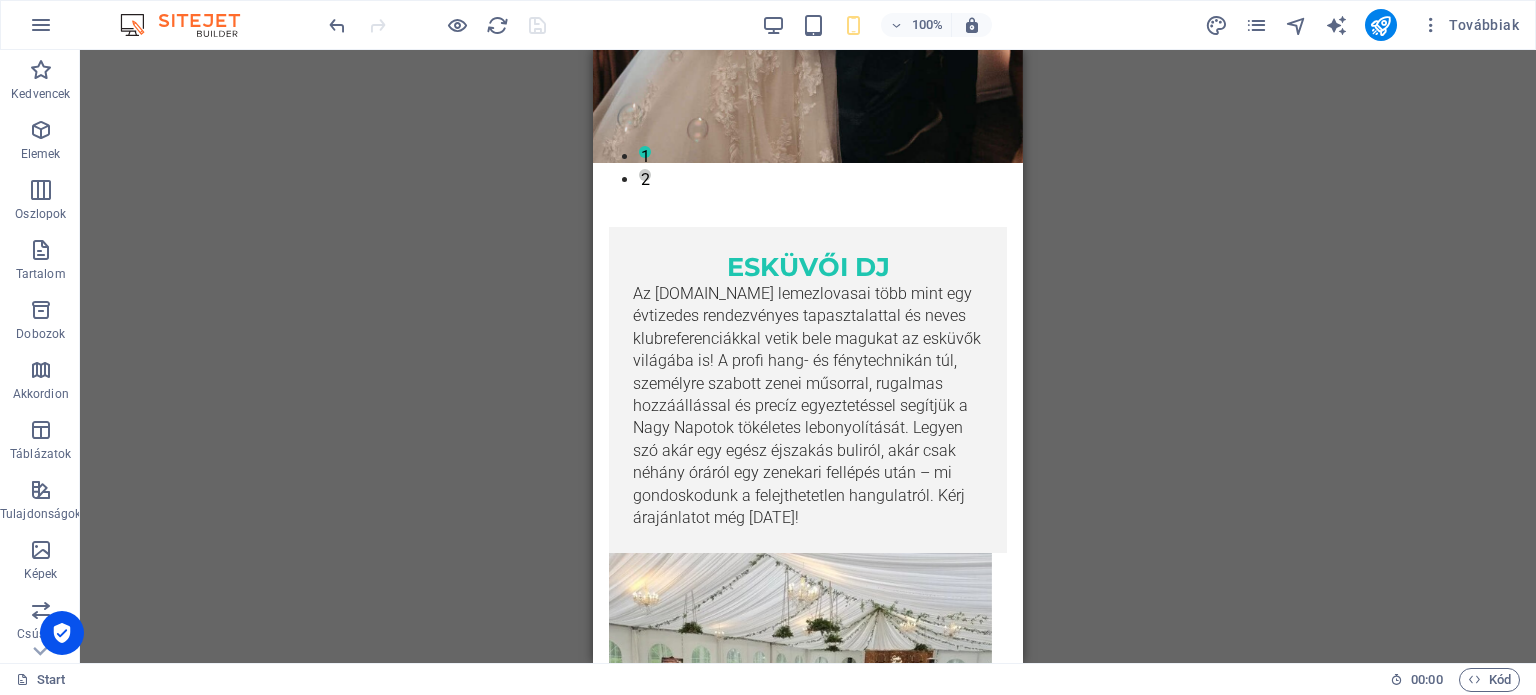 click on "Drag here to replace the existing content. Press “Ctrl” if you want to create a new element.
H1   Banner   Banner   Tároló   H3   Tároló   Videó   Helyőrző   Térköz   Előre beállított   Tároló" at bounding box center [808, 356] 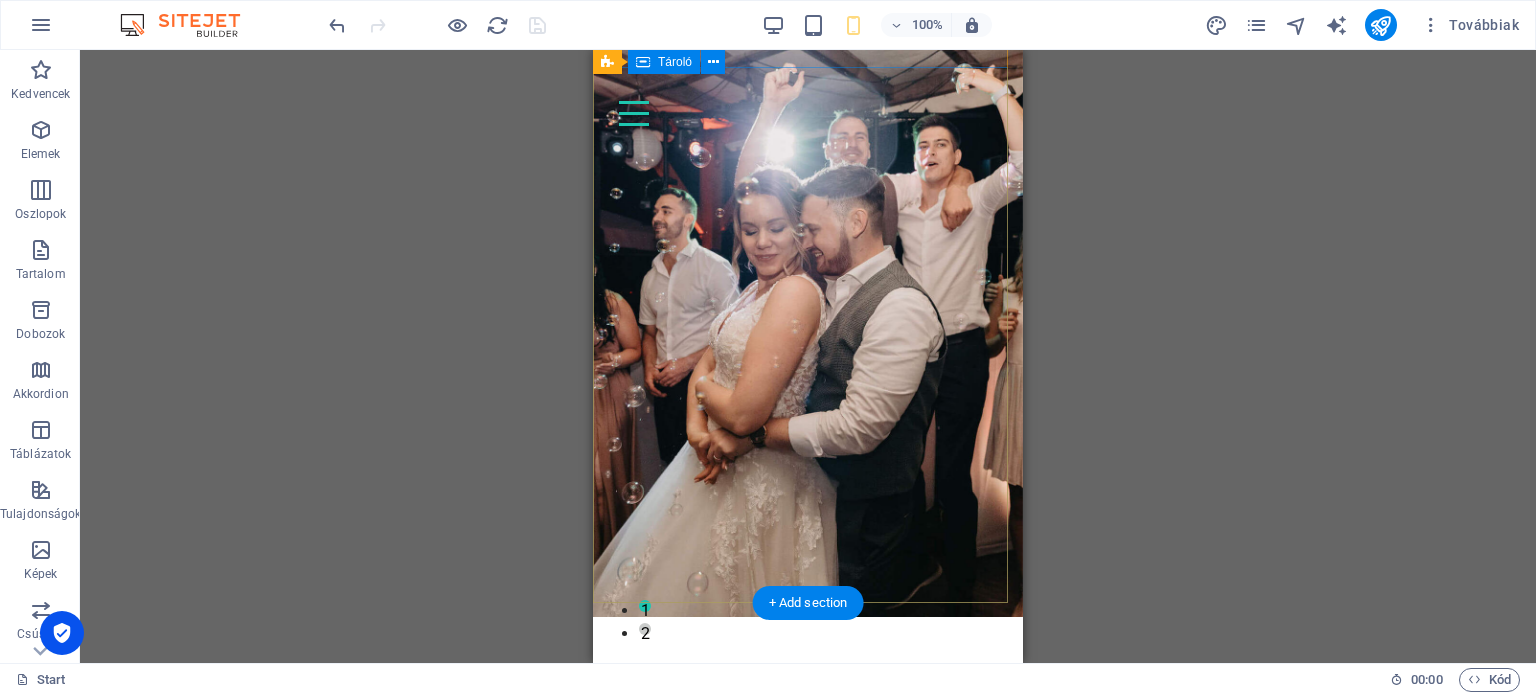 scroll, scrollTop: 0, scrollLeft: 0, axis: both 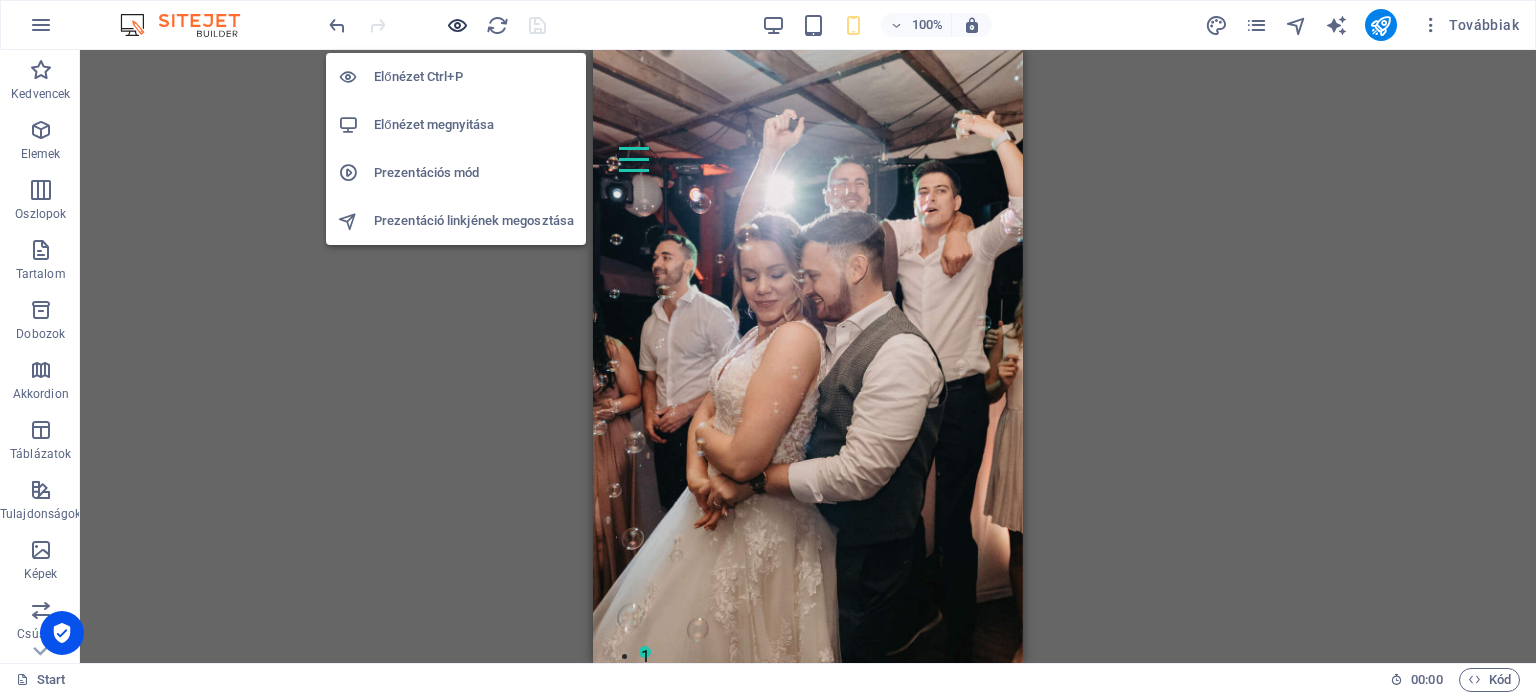 click at bounding box center [457, 25] 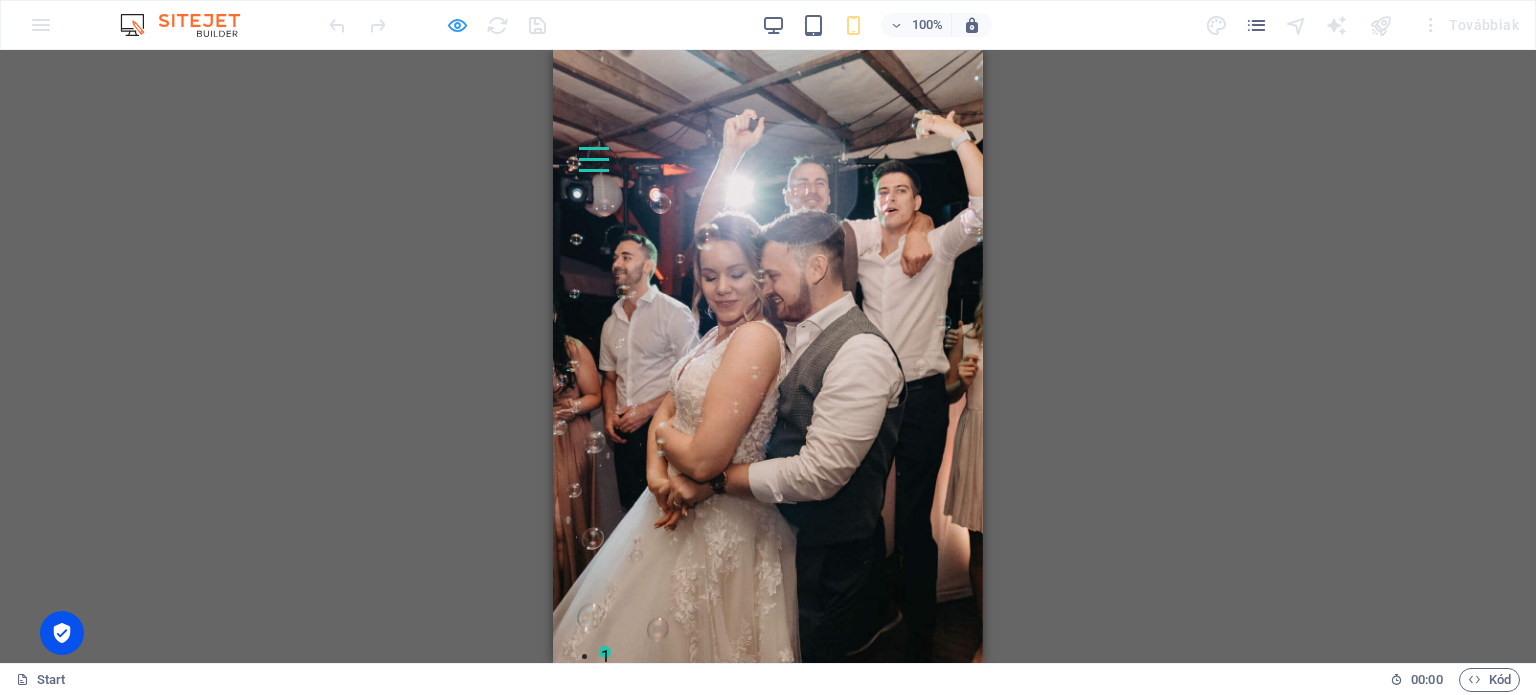 click at bounding box center [457, 25] 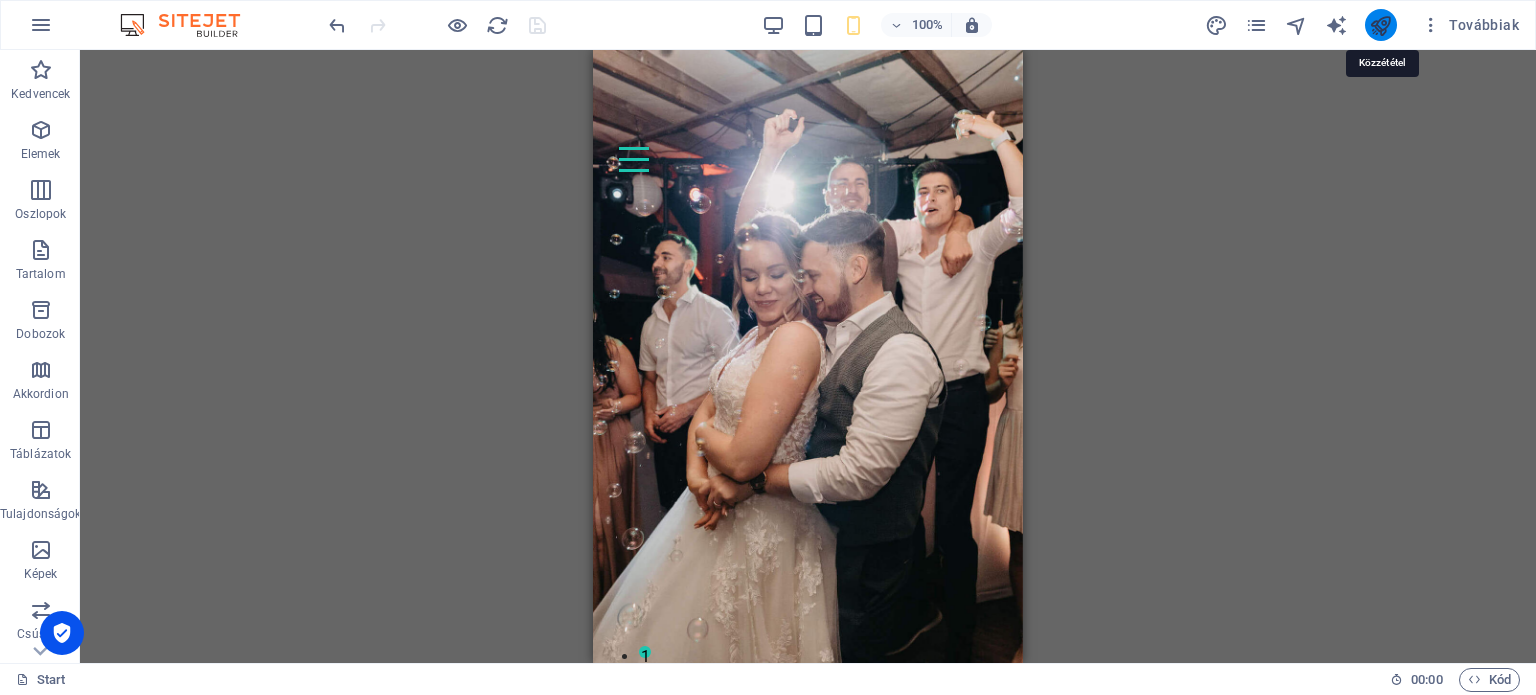 click at bounding box center [1380, 25] 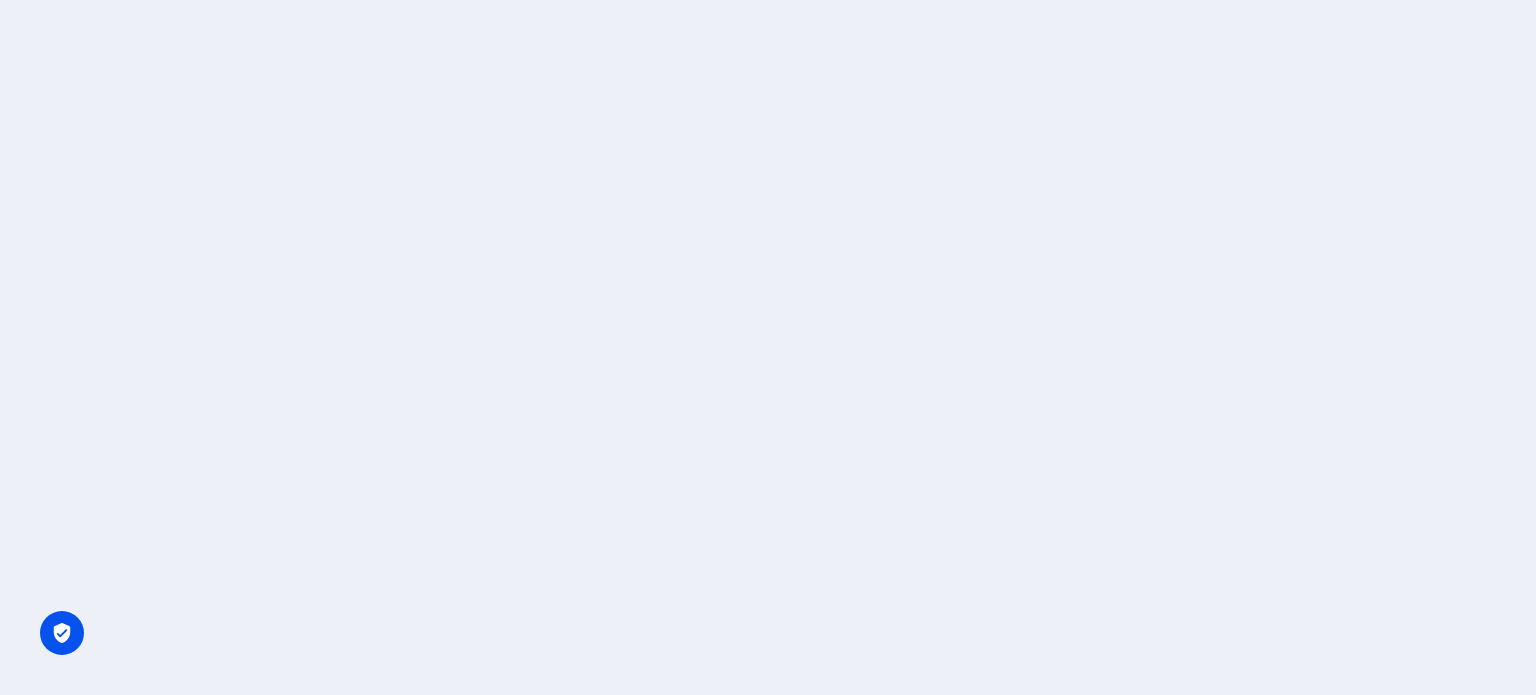 scroll, scrollTop: 0, scrollLeft: 0, axis: both 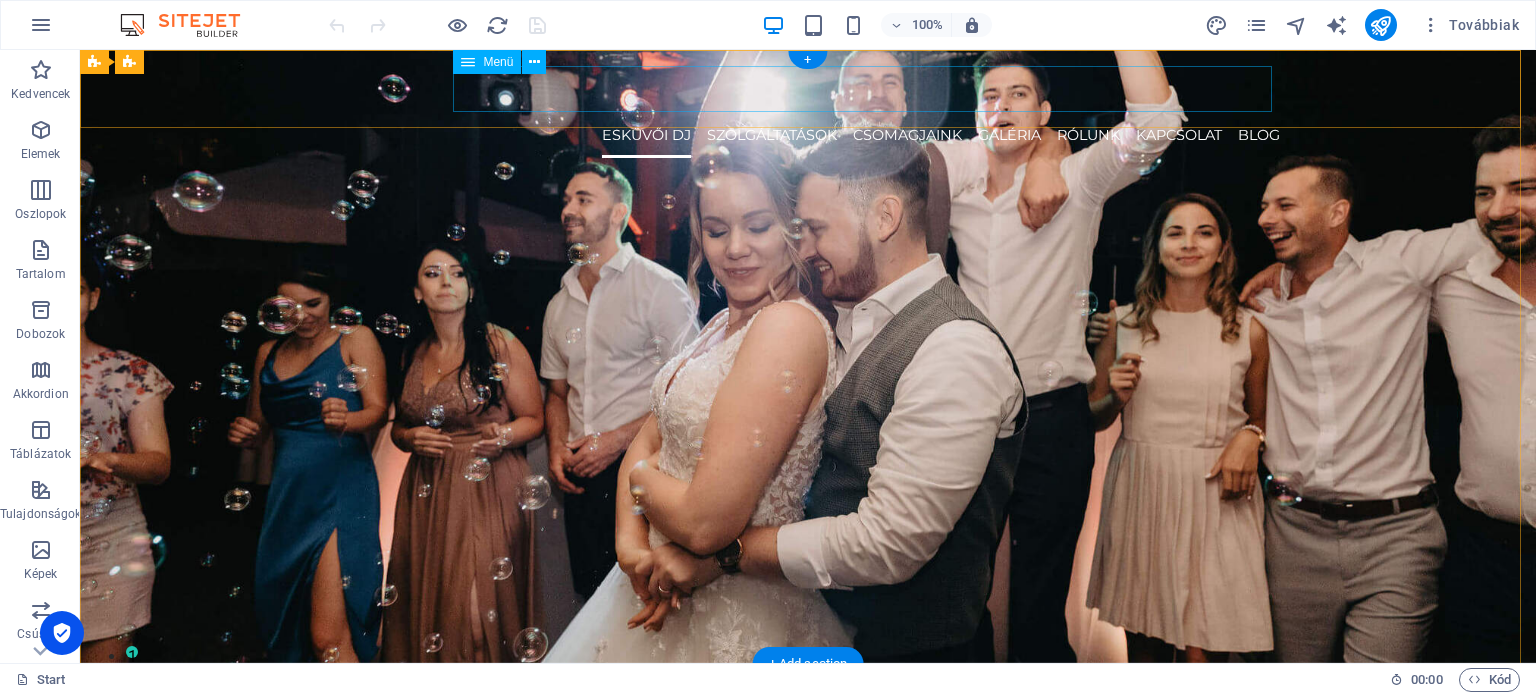 click on "ESKÜVŐI DJ SZOLGÁLTATÁSOK CSOMAGJAINK Galéria RÓLUNK KAPCSOLAT Blog" at bounding box center (808, 135) 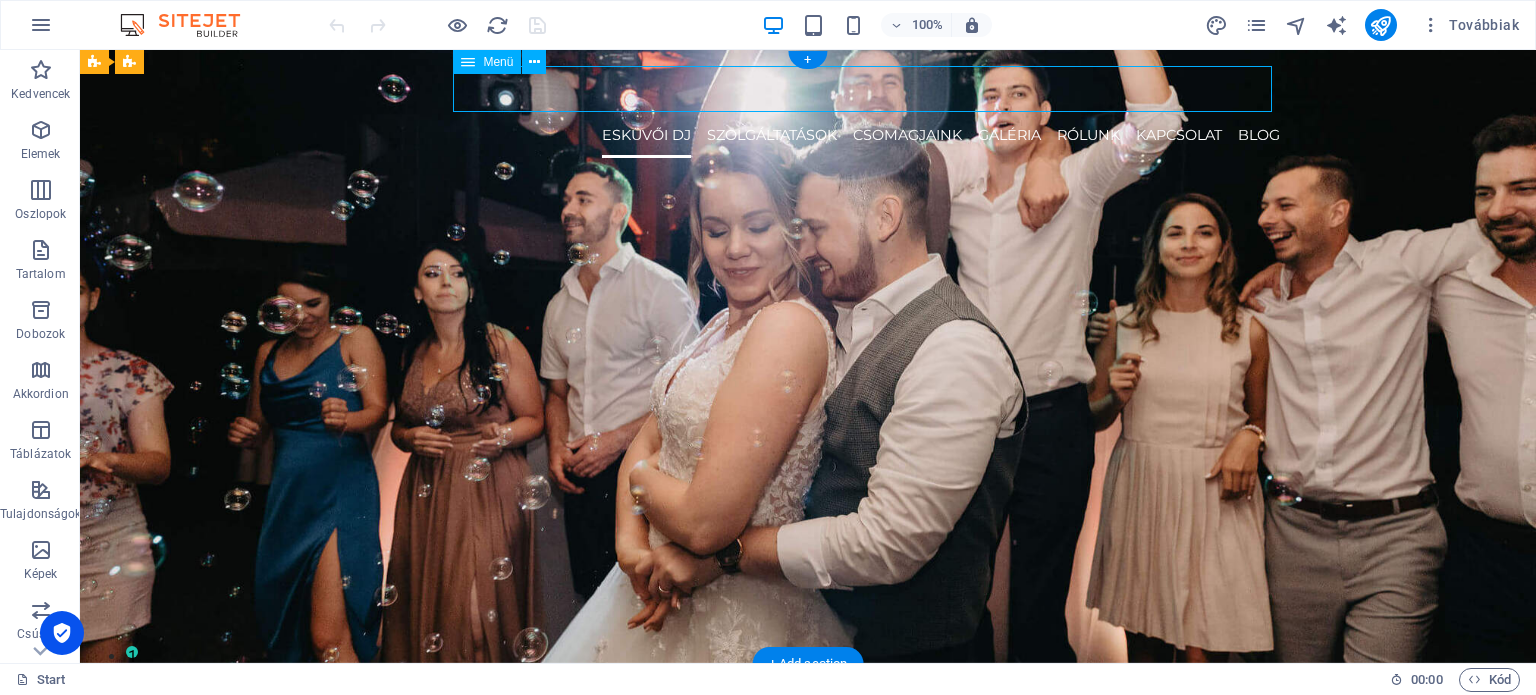 click on "ESKÜVŐI DJ SZOLGÁLTATÁSOK CSOMAGJAINK Galéria RÓLUNK KAPCSOLAT Blog" at bounding box center [808, 135] 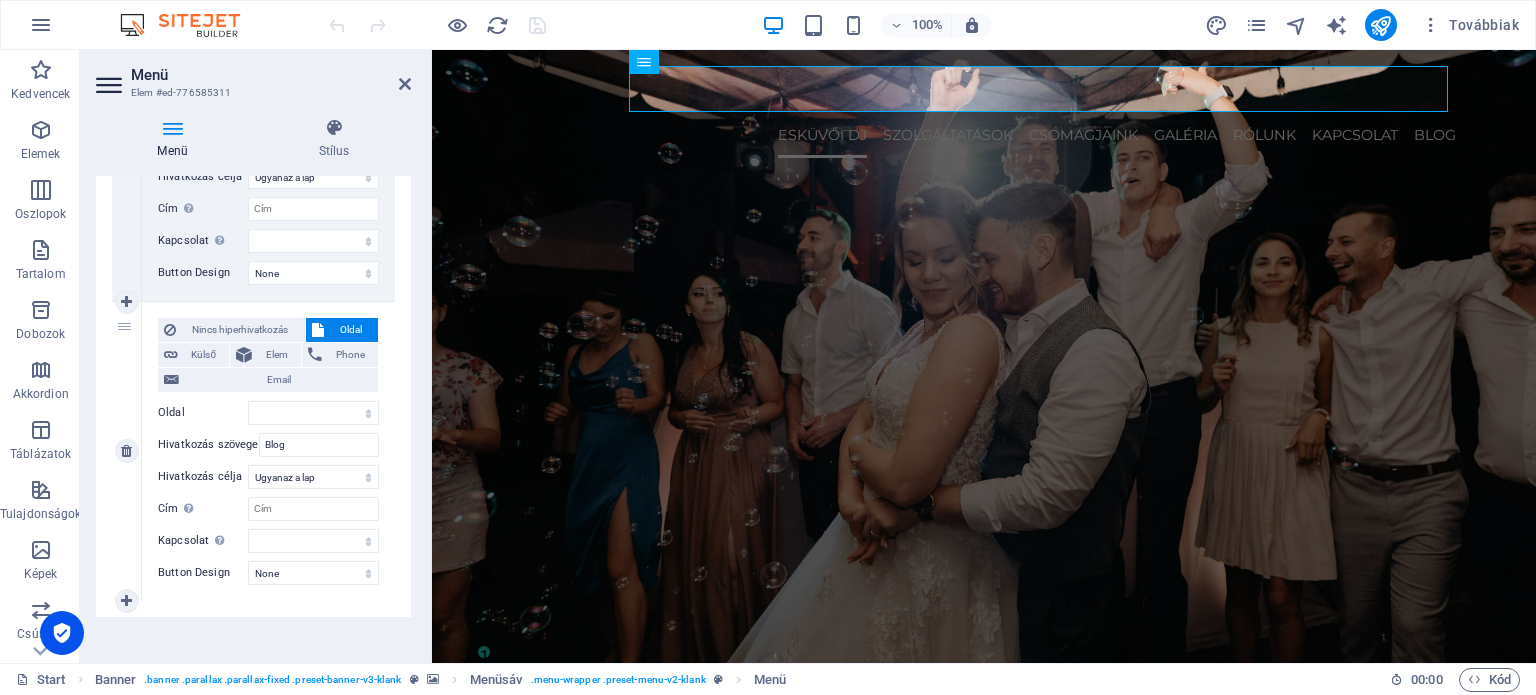 scroll, scrollTop: 1887, scrollLeft: 0, axis: vertical 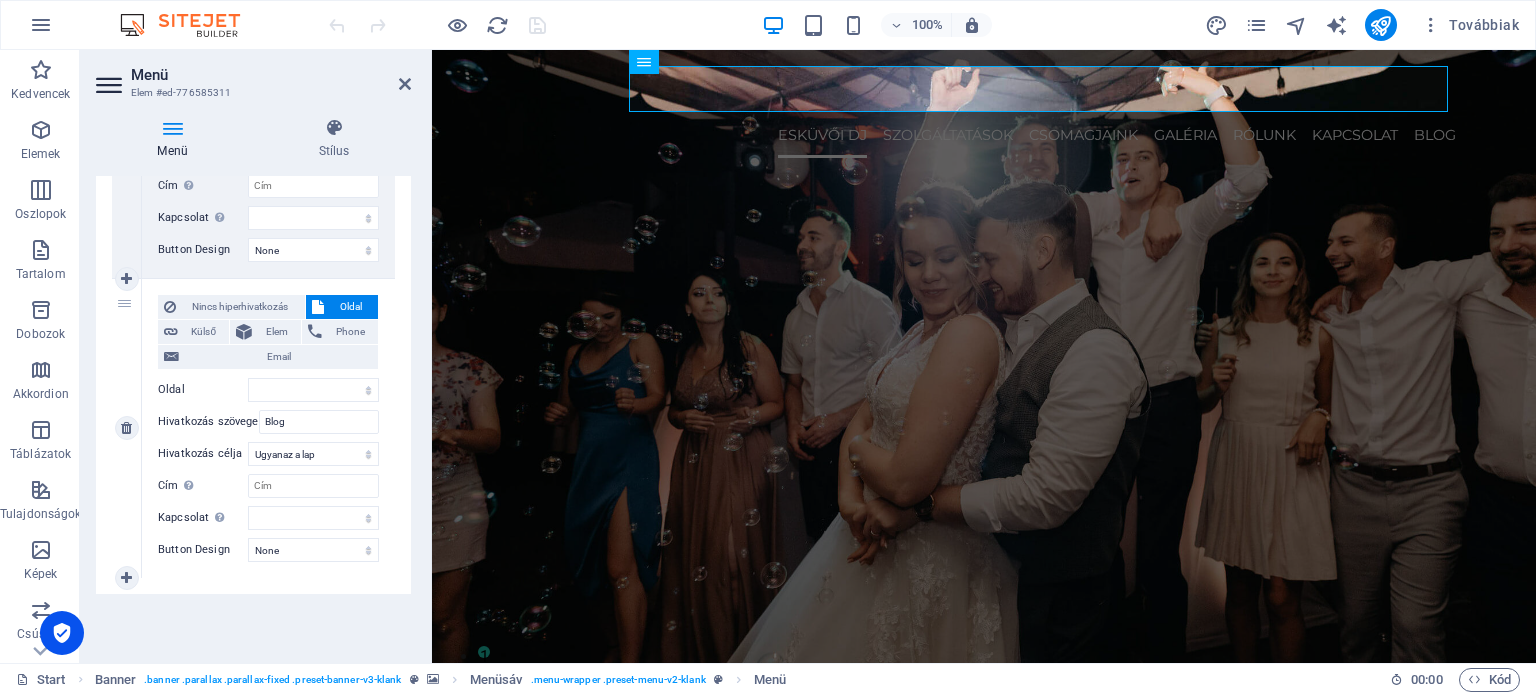 click on "7" at bounding box center [127, 428] 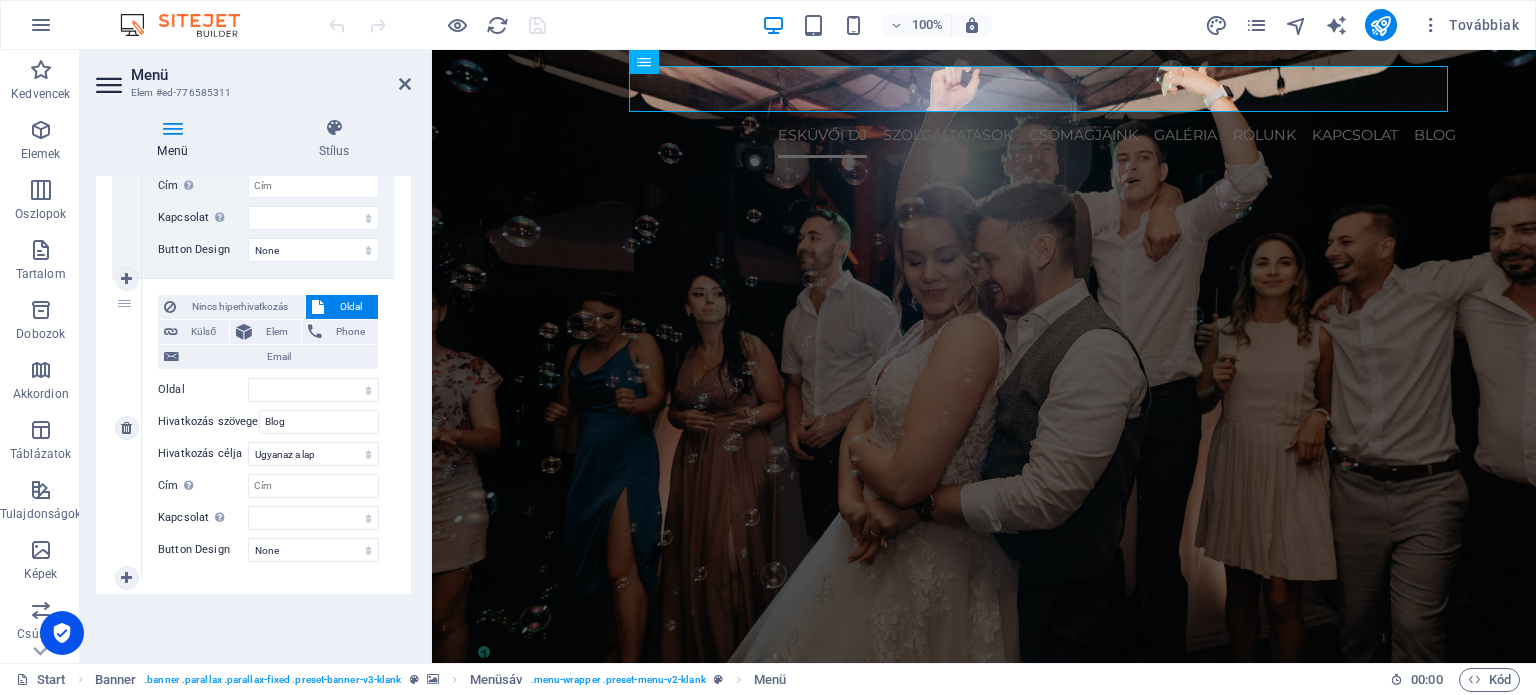 click on "7" at bounding box center [127, 428] 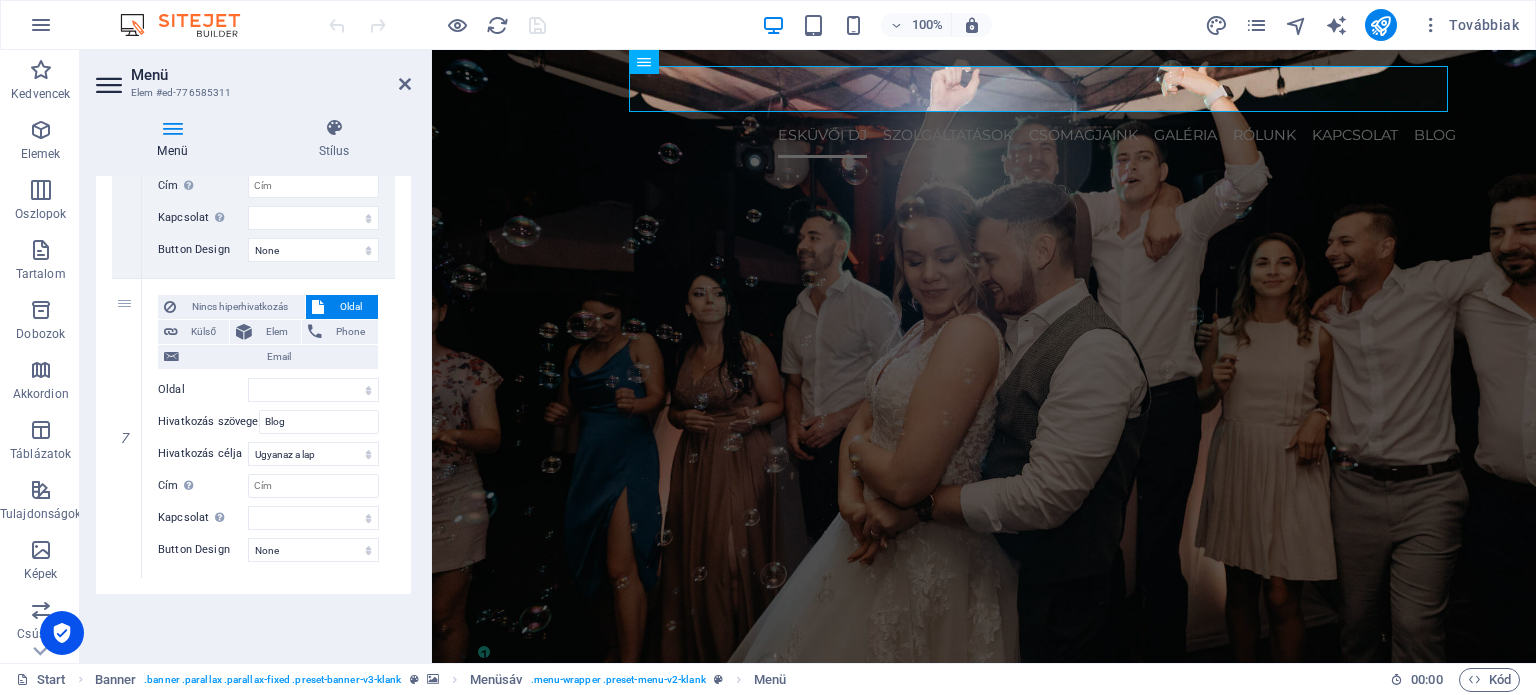 click on "Menü Stílus Menü Automatikus Egyedi Hozzon létre egyedi menüelemeket ehhez a menühöz. Ajánlott egylapos webhelyek esetén. Oldalak kezelése Menüelemek 1 Nincs hiperhivatkozás Oldal Külső Elem Phone Email Oldal Start Legal Notice Privacy Elem
URL /#home Telefon Email Hivatkozás szövege ESKÜVŐI DJ Hivatkozás célja Új lap Ugyanaz a lap Átfedés Cím További hivatkozás leírás, ne legyen azonos a hivatkozás szövegével. A címet általában akkor jelenítik meg, mint egy feliratkozást, amikor az egeret az elem felett mozgatják. Hagyd üresen, ha bizonytalan vagy. Kapcsolat Beállítja a hivatkozás kapcsolatát a hivatkozási célhoz. Például a "nofollow" érték utasítja a keresőmotort, hogy ne kövesse a hivatkozást. Hagyható üresen. alternatív szerző könyvjelző külső segítség licenc következő nofollow noreferrer noopener előző keresés címke Button Design None Alapértelmezett Primary Secondary 2 Nincs hiperhivatkozás Oldal Külső Elem 3" at bounding box center (253, 382) 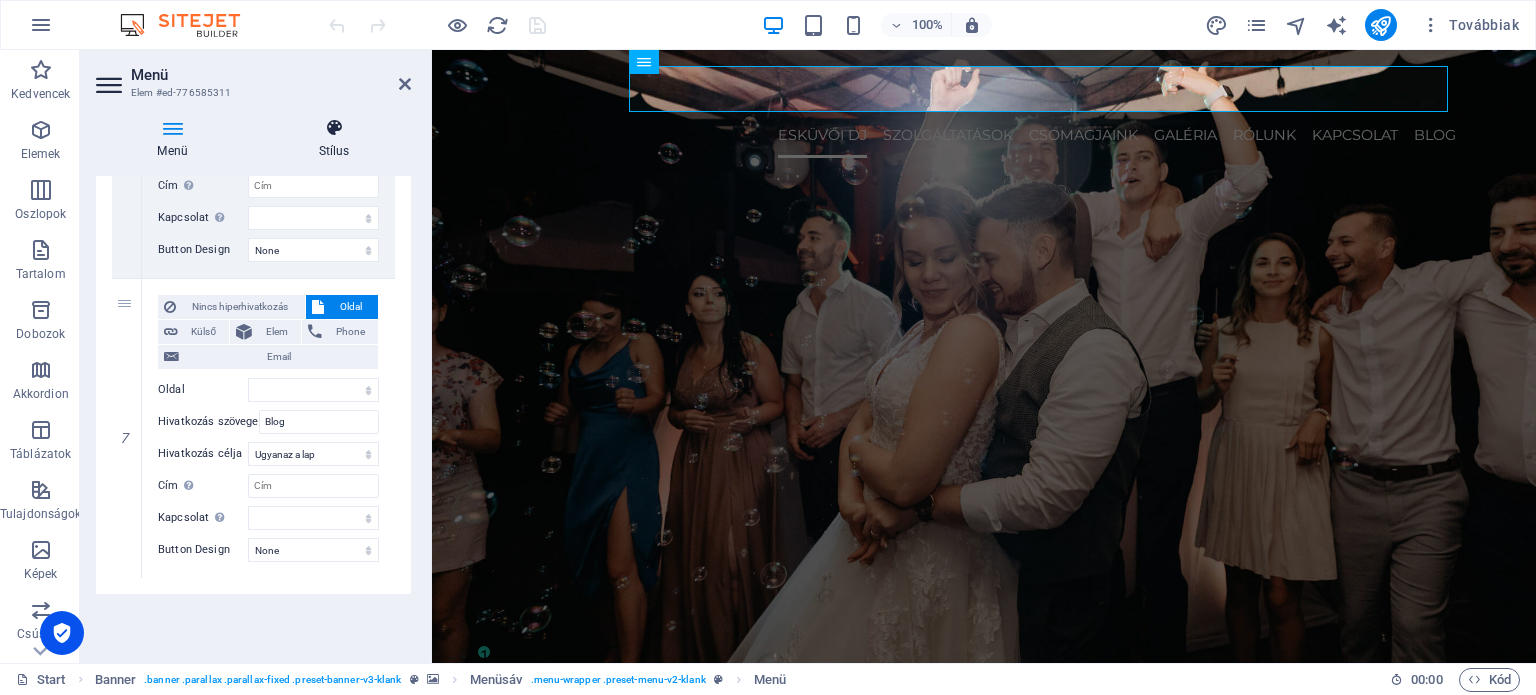 click at bounding box center [334, 128] 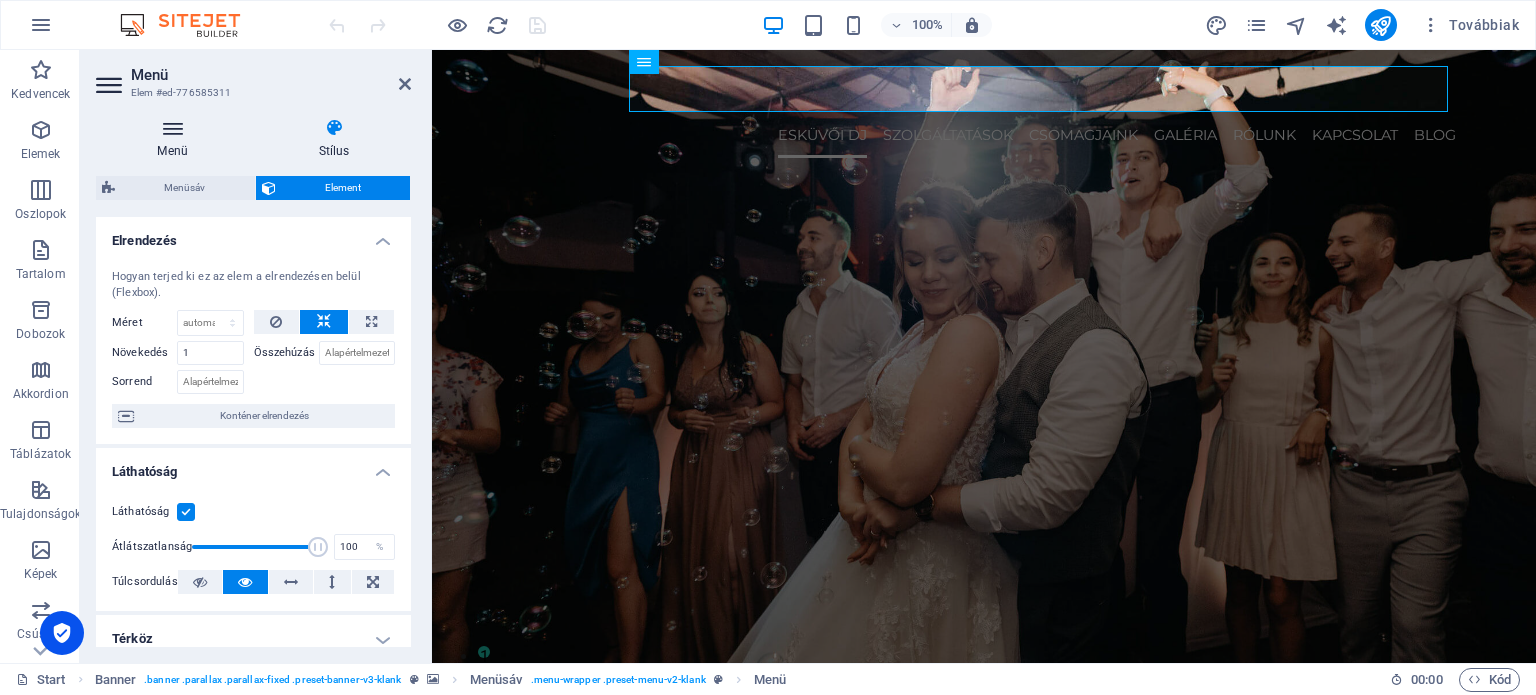 click at bounding box center [172, 128] 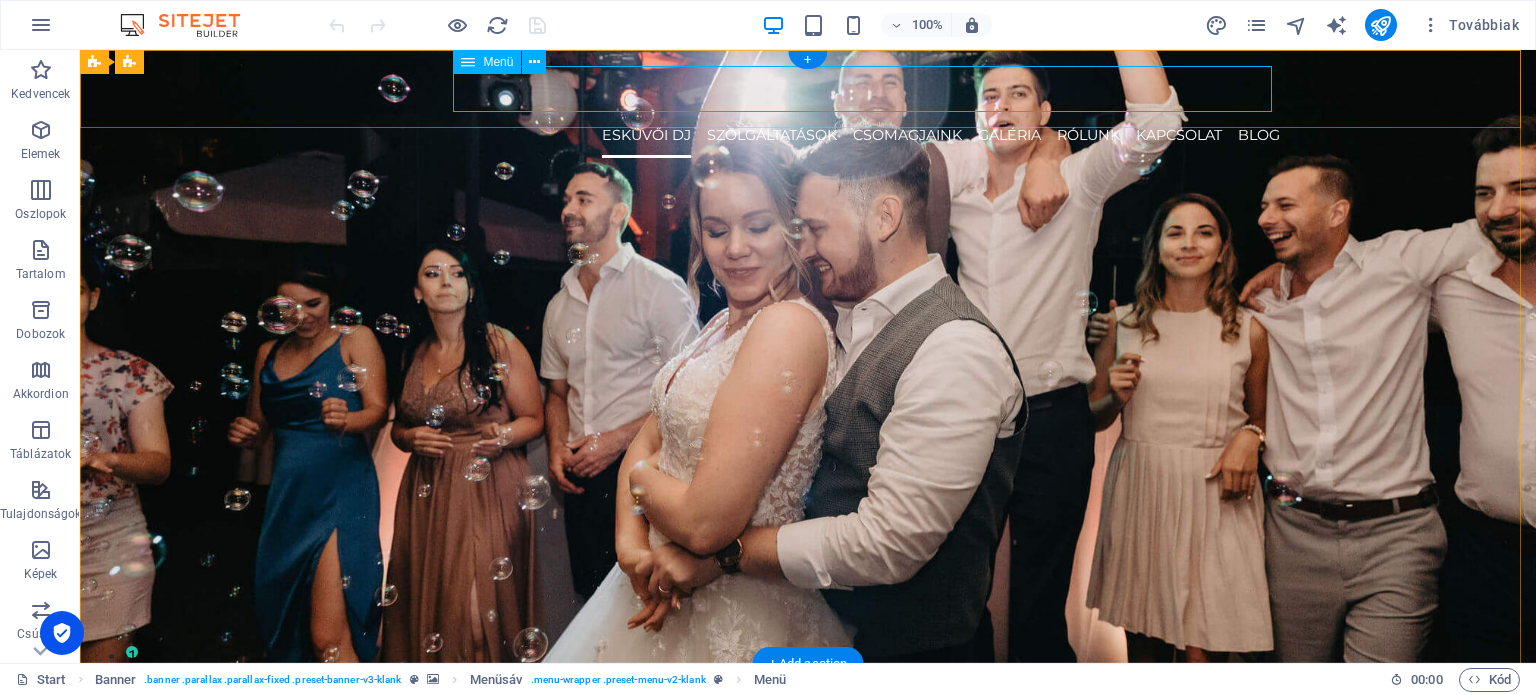 click on "ESKÜVŐI DJ SZOLGÁLTATÁSOK CSOMAGJAINK Galéria RÓLUNK KAPCSOLAT Blog" at bounding box center (808, 135) 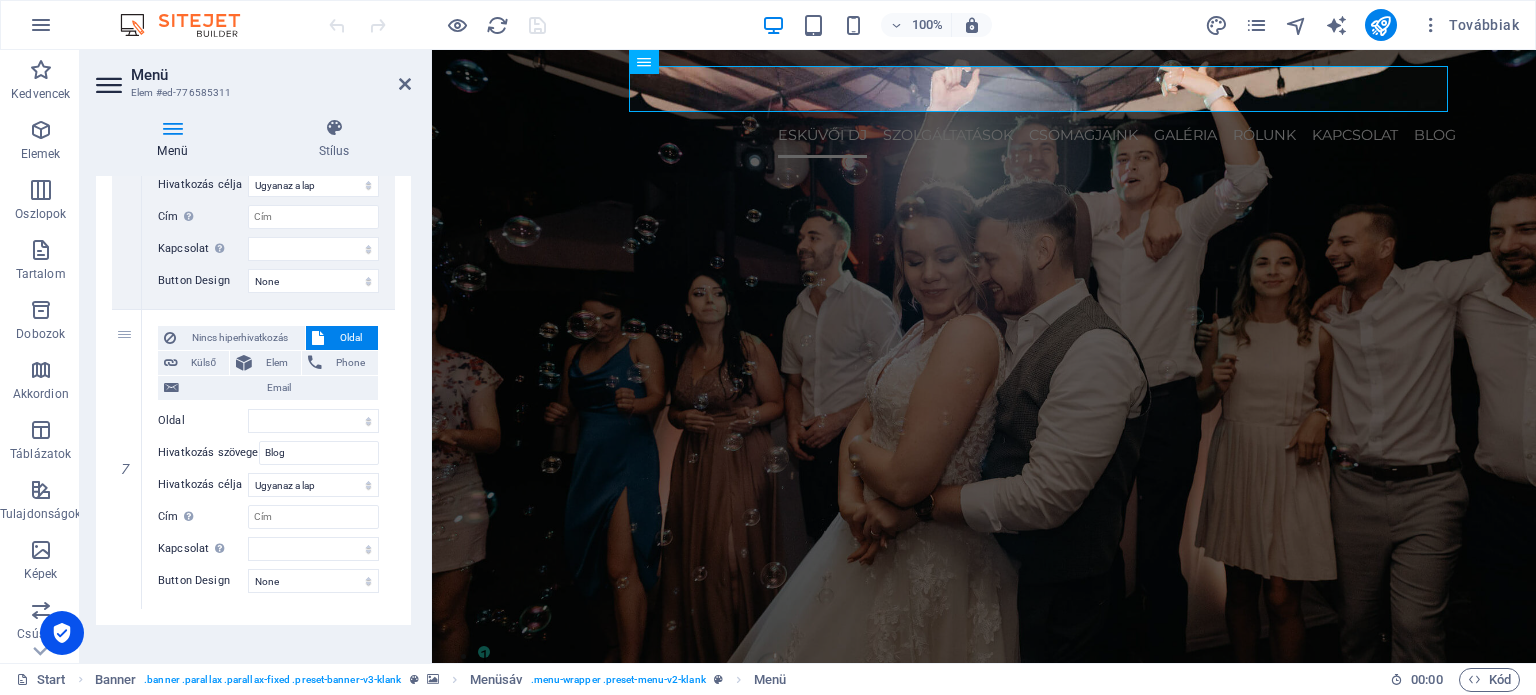 scroll, scrollTop: 1887, scrollLeft: 0, axis: vertical 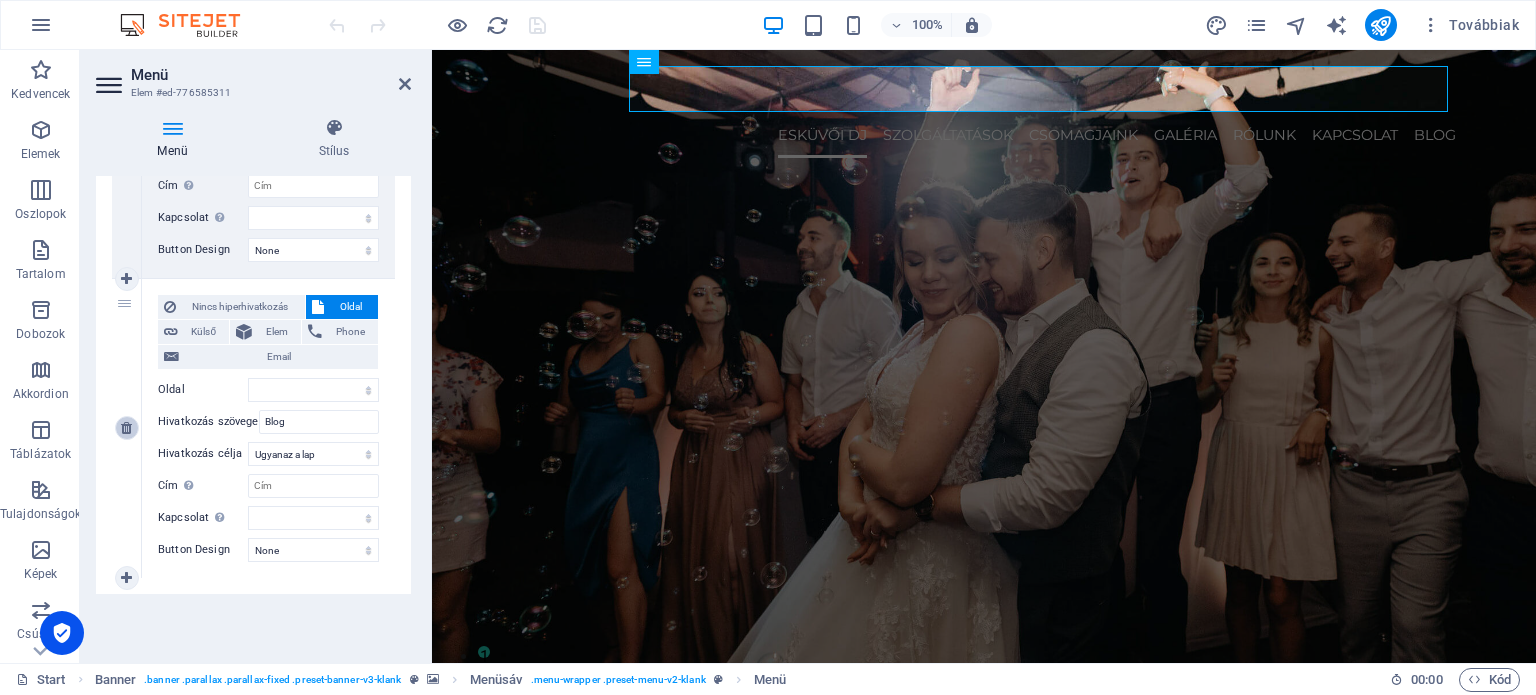 click at bounding box center [126, 428] 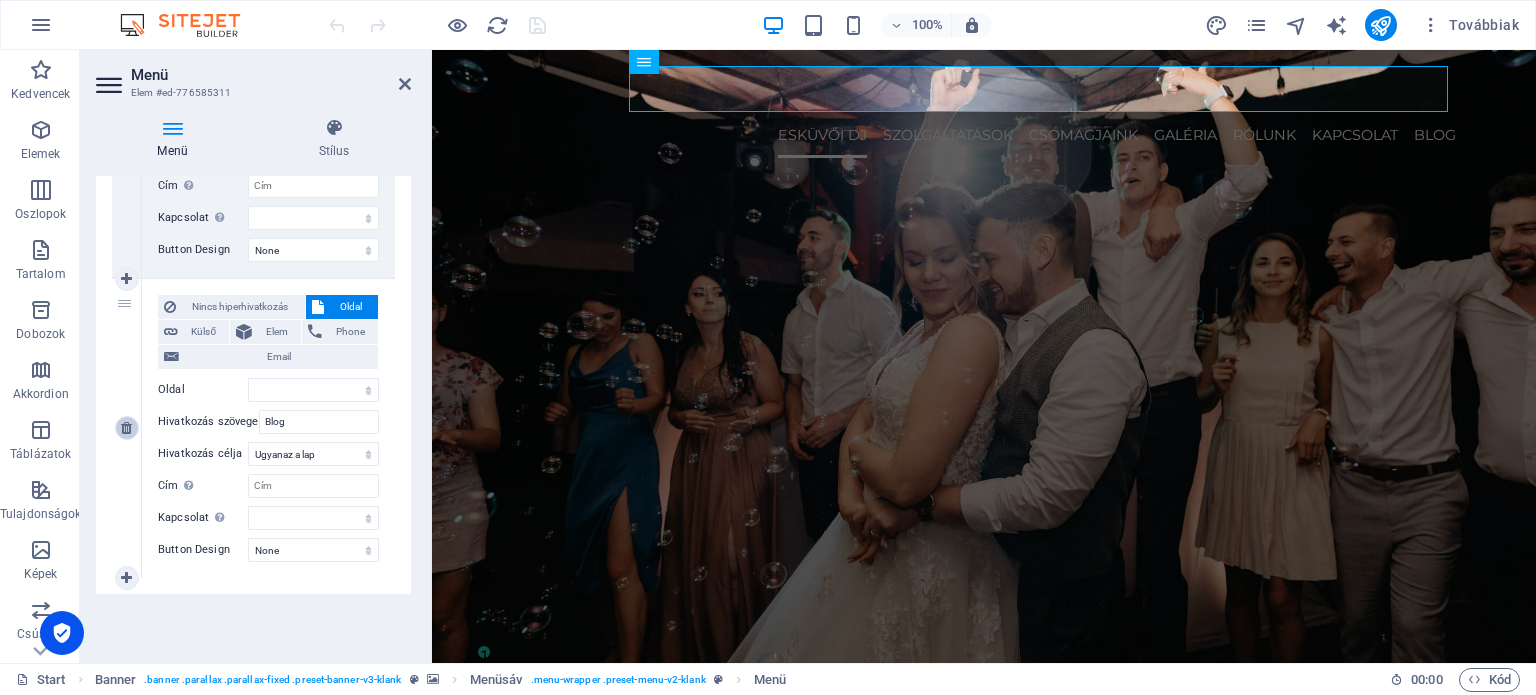 scroll, scrollTop: 1587, scrollLeft: 0, axis: vertical 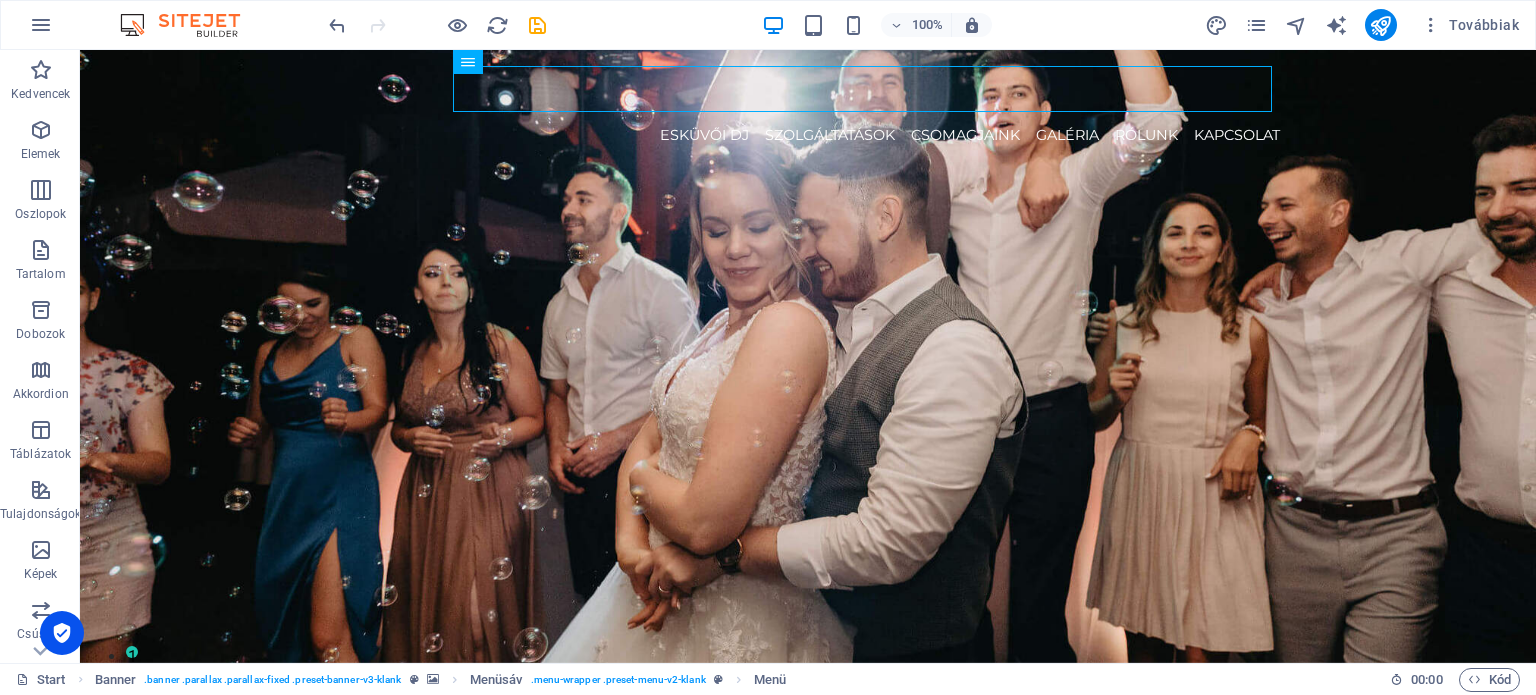 click at bounding box center (537, 25) 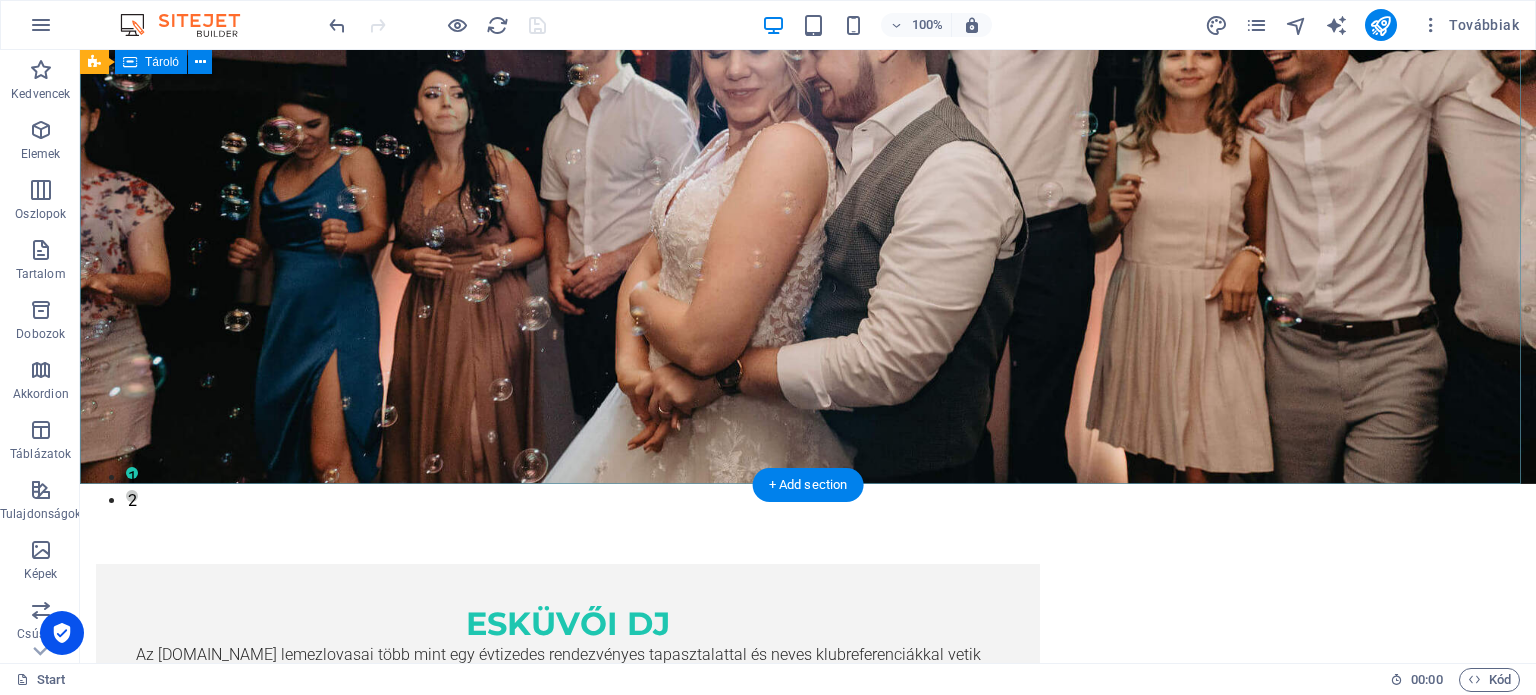 scroll, scrollTop: 0, scrollLeft: 0, axis: both 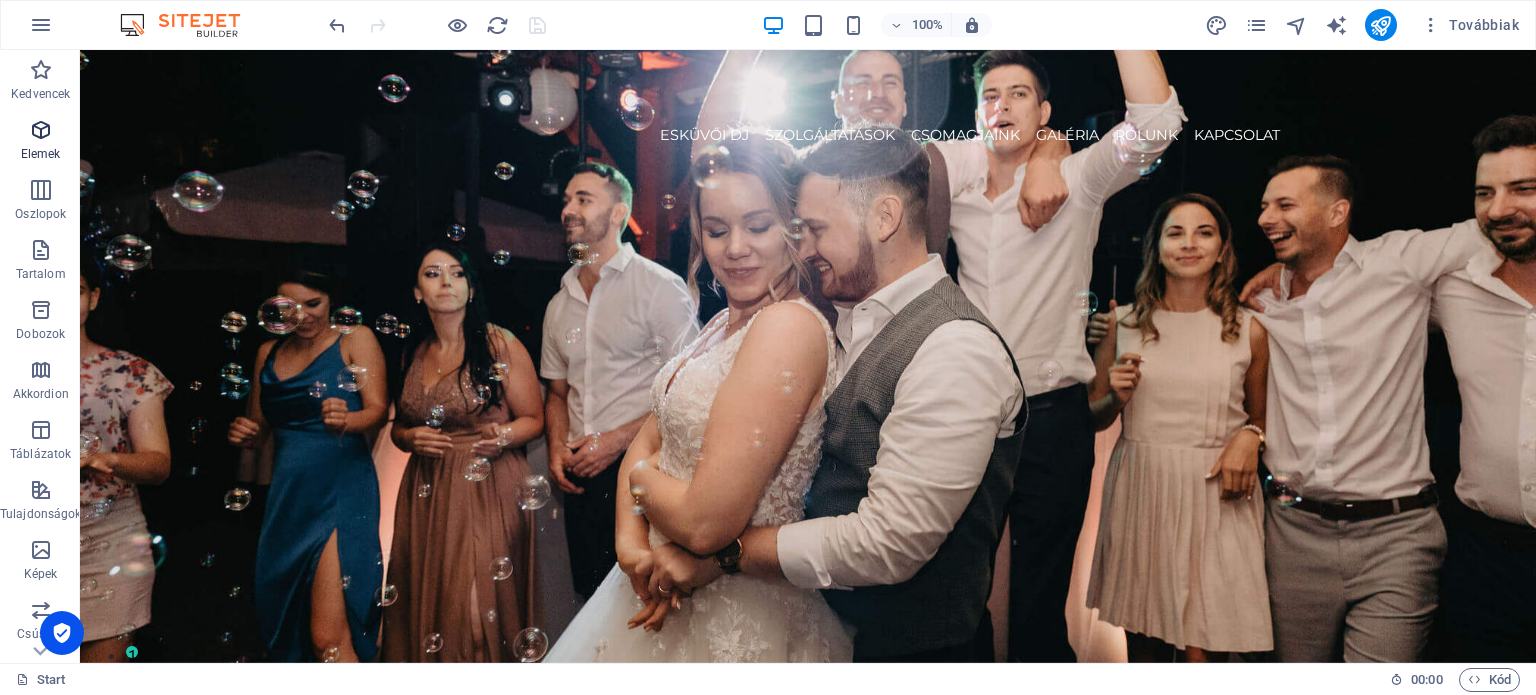 click at bounding box center [41, 130] 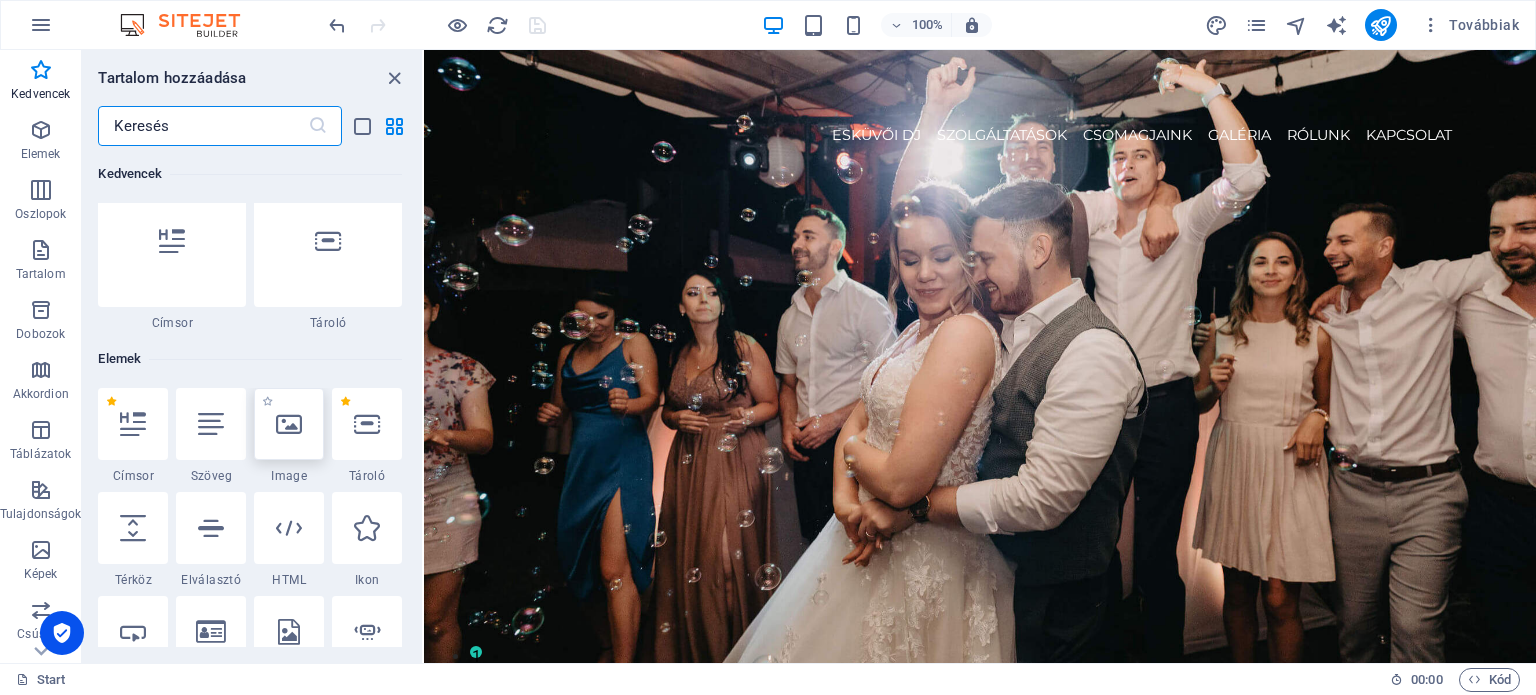 scroll, scrollTop: 0, scrollLeft: 0, axis: both 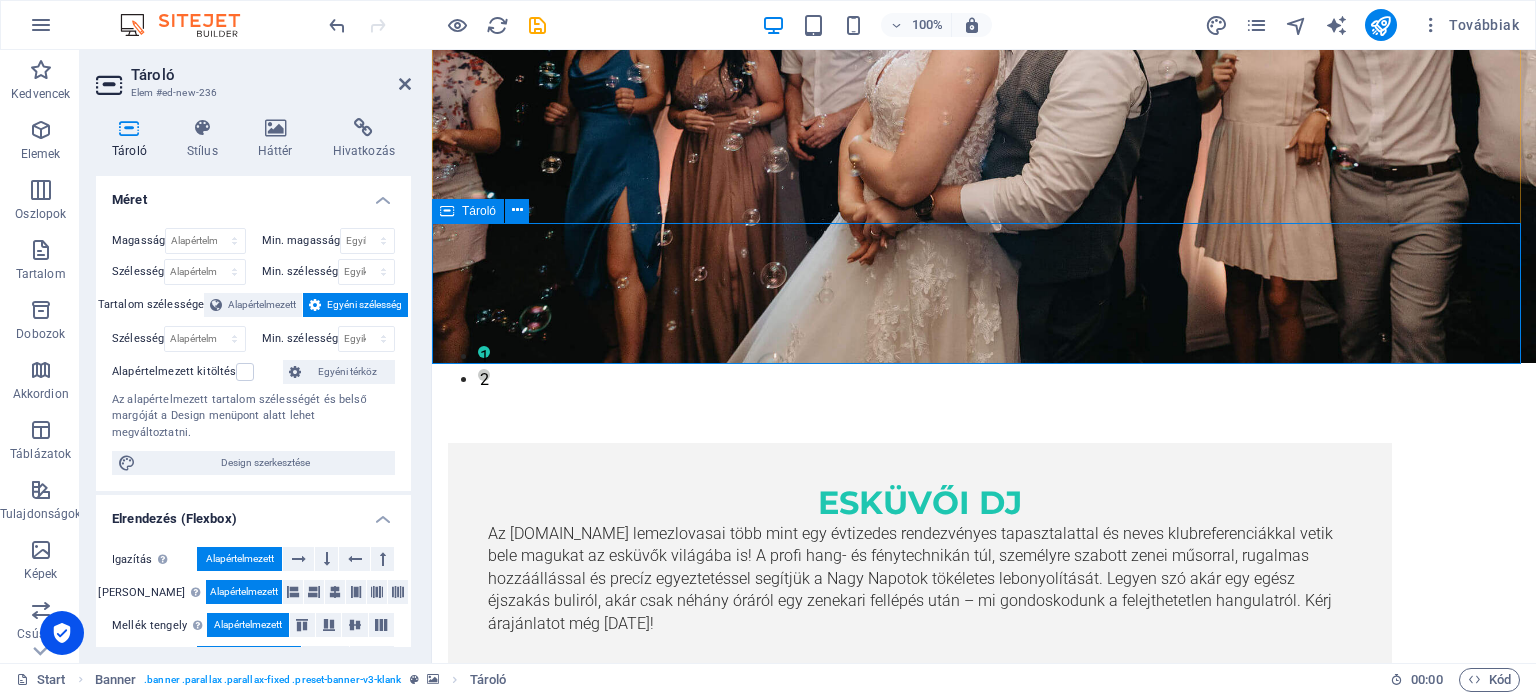 click on "Elemek létrehozása" at bounding box center [906, 275] 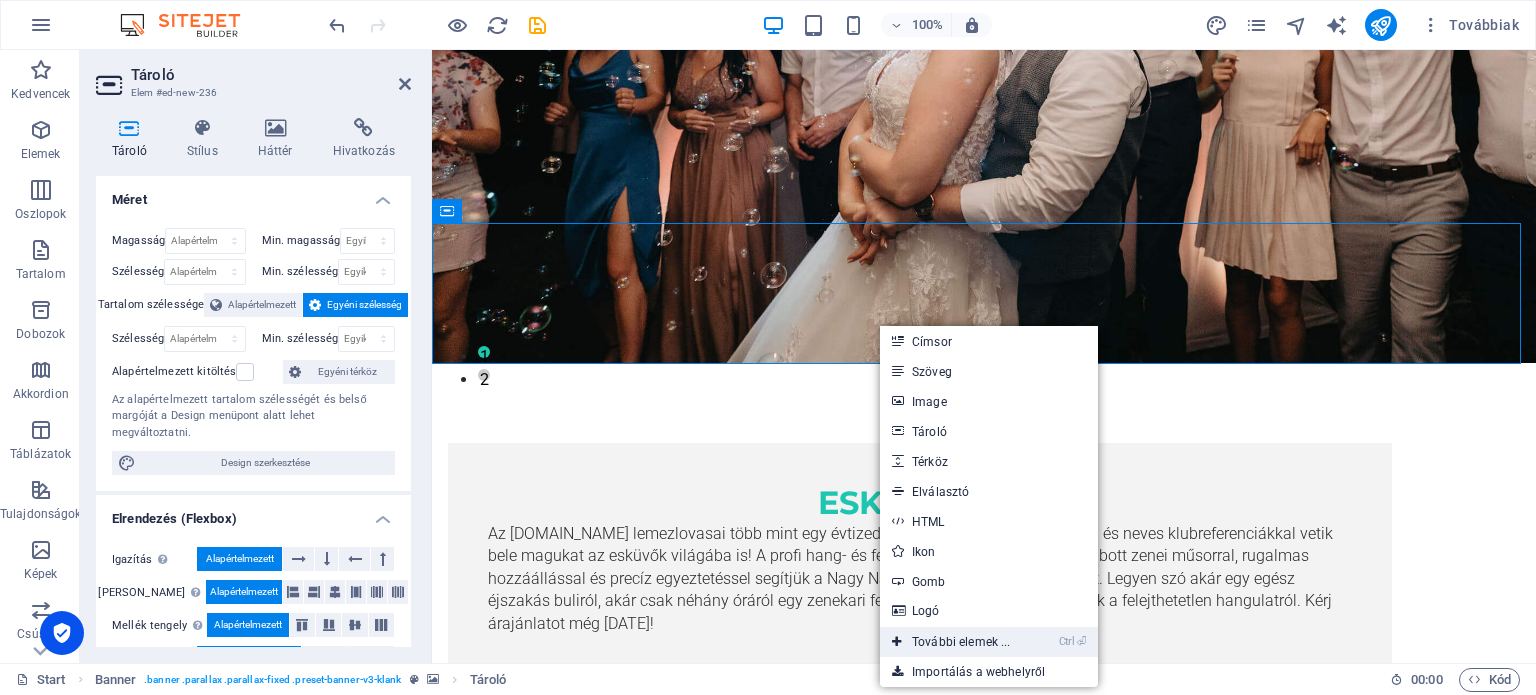 click on "Ctrl ⏎  További elemek ..." at bounding box center (951, 642) 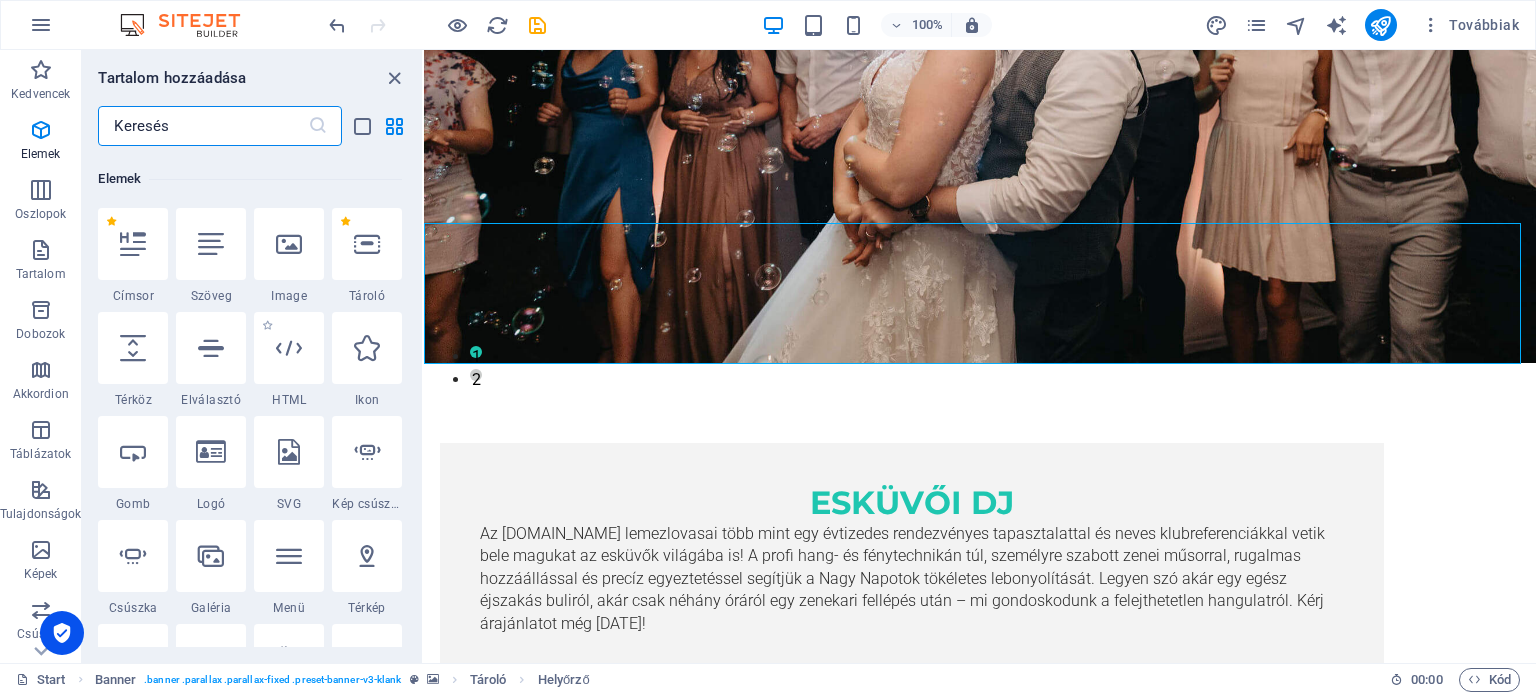 scroll, scrollTop: 212, scrollLeft: 0, axis: vertical 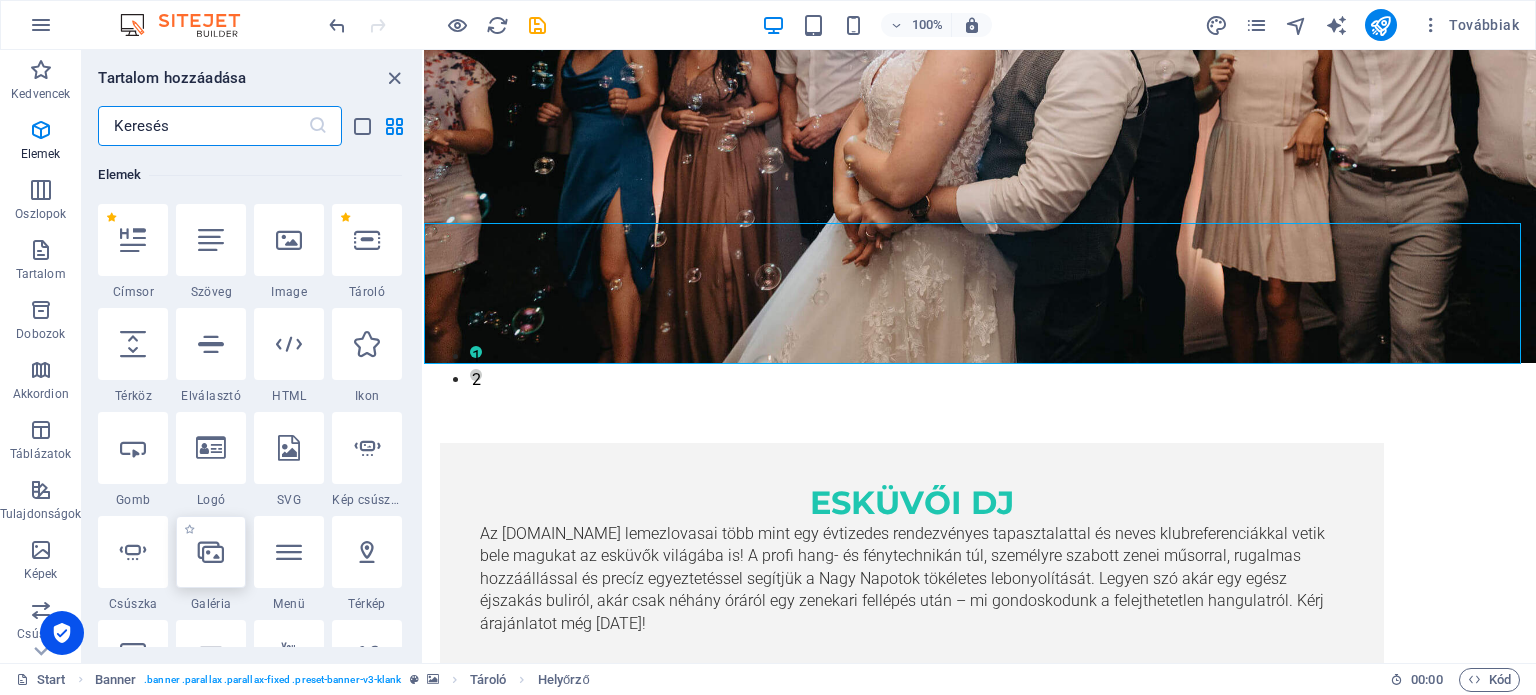 click at bounding box center (211, 552) 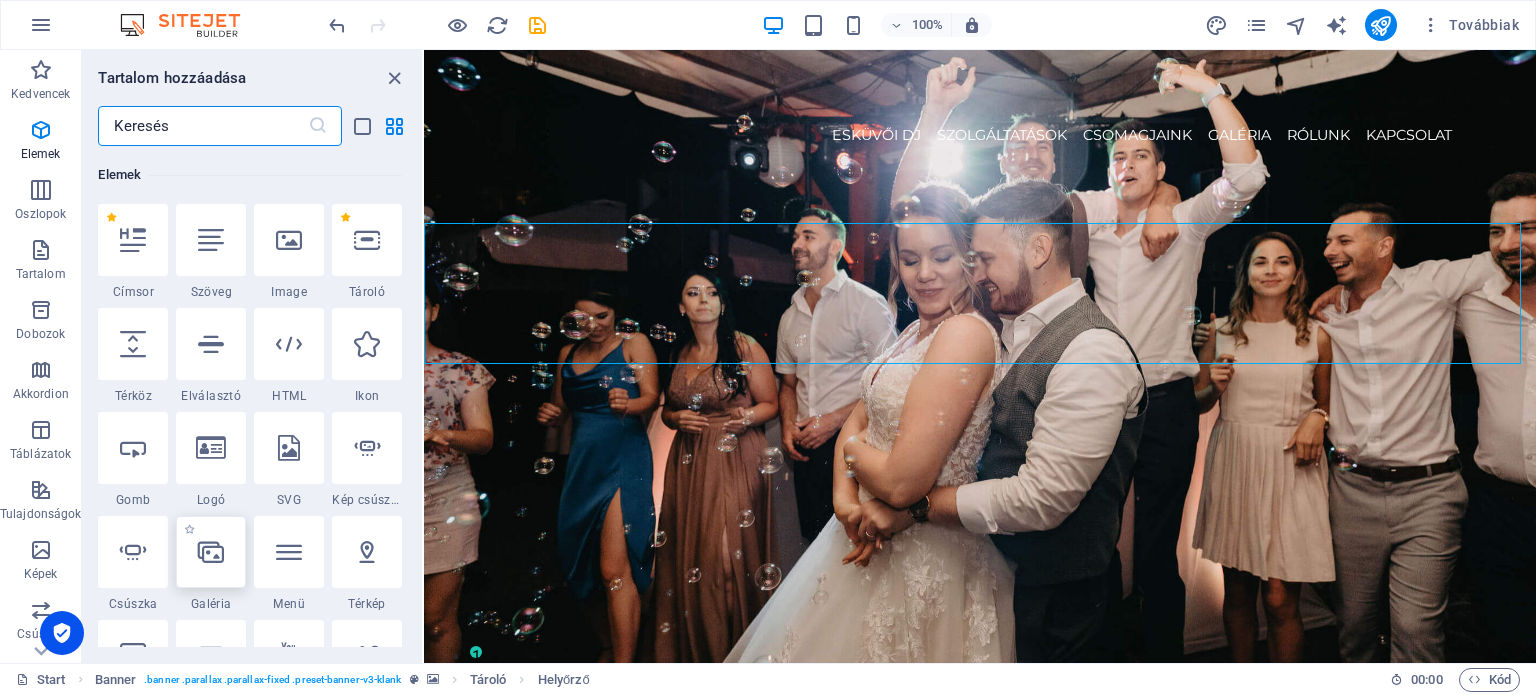 select on "4" 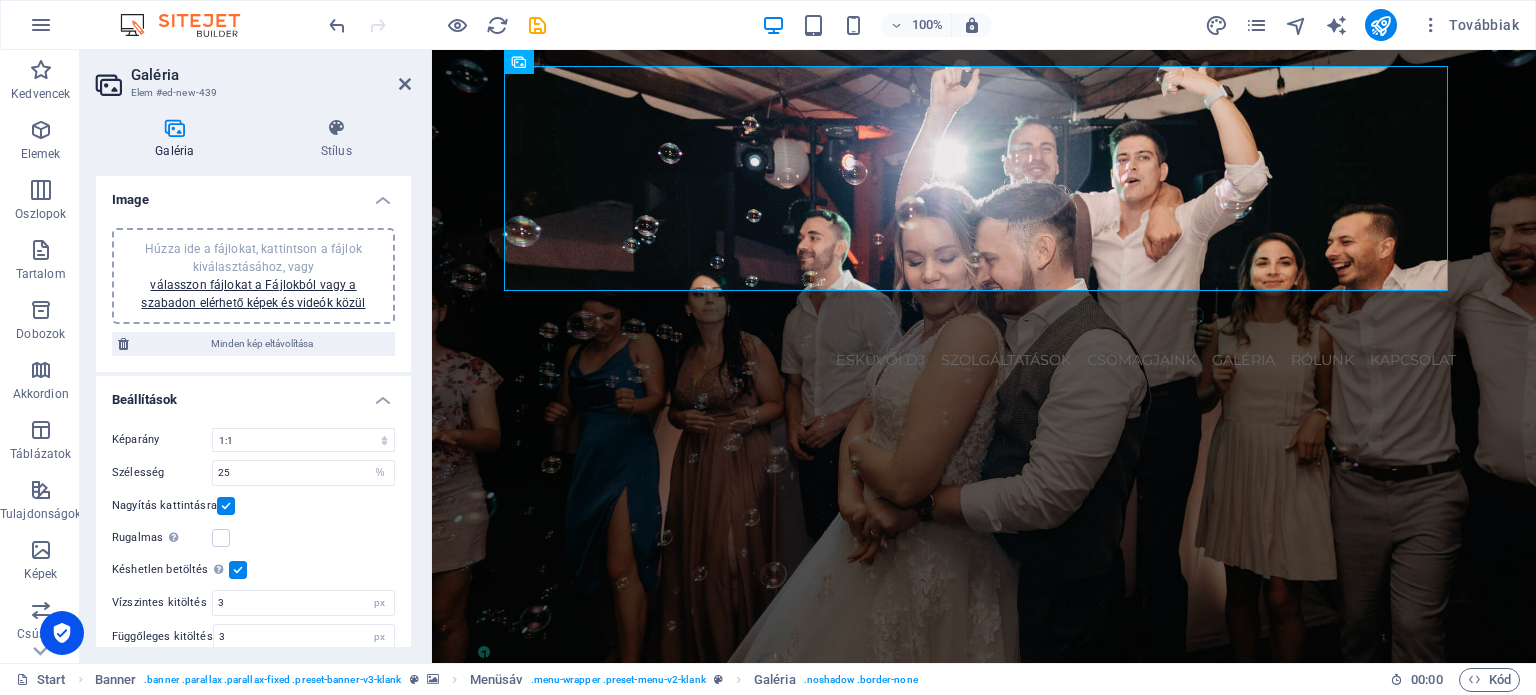 click at bounding box center (437, 25) 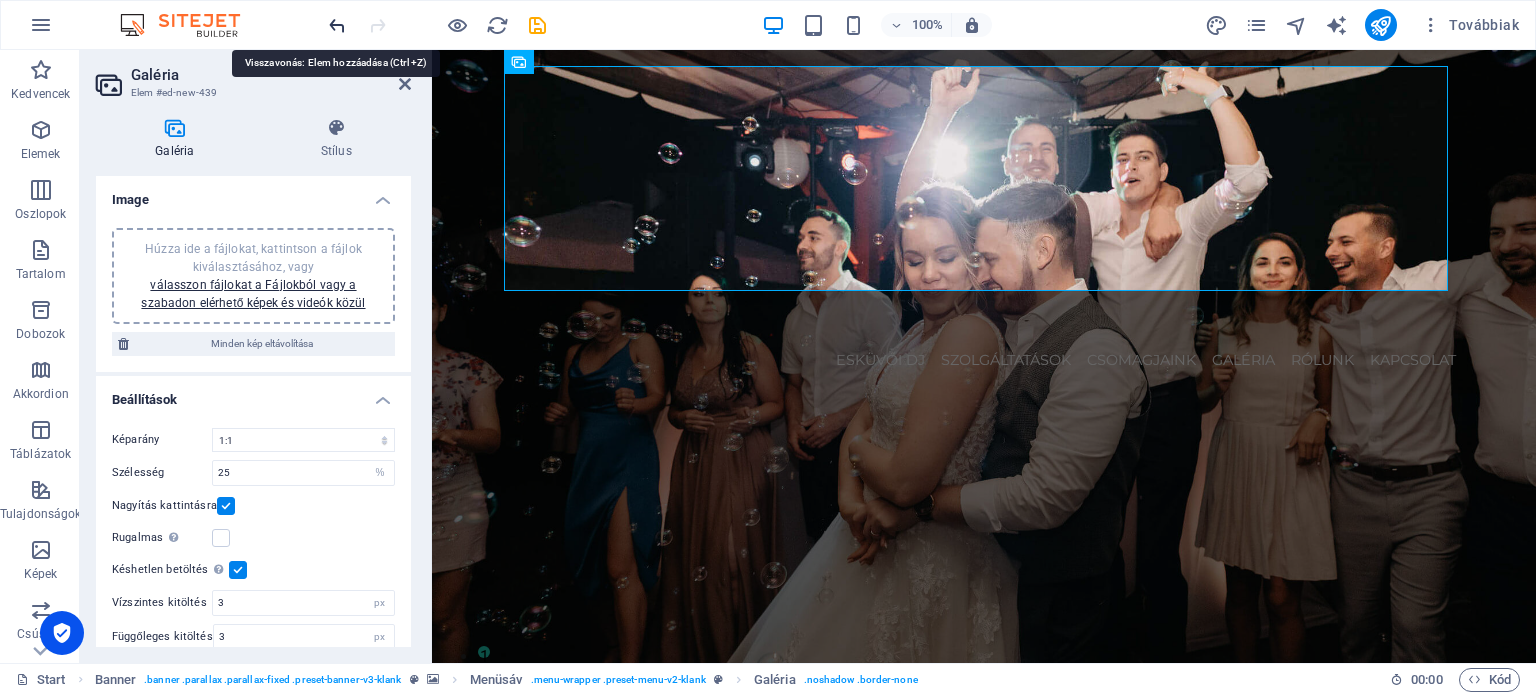 click at bounding box center [337, 25] 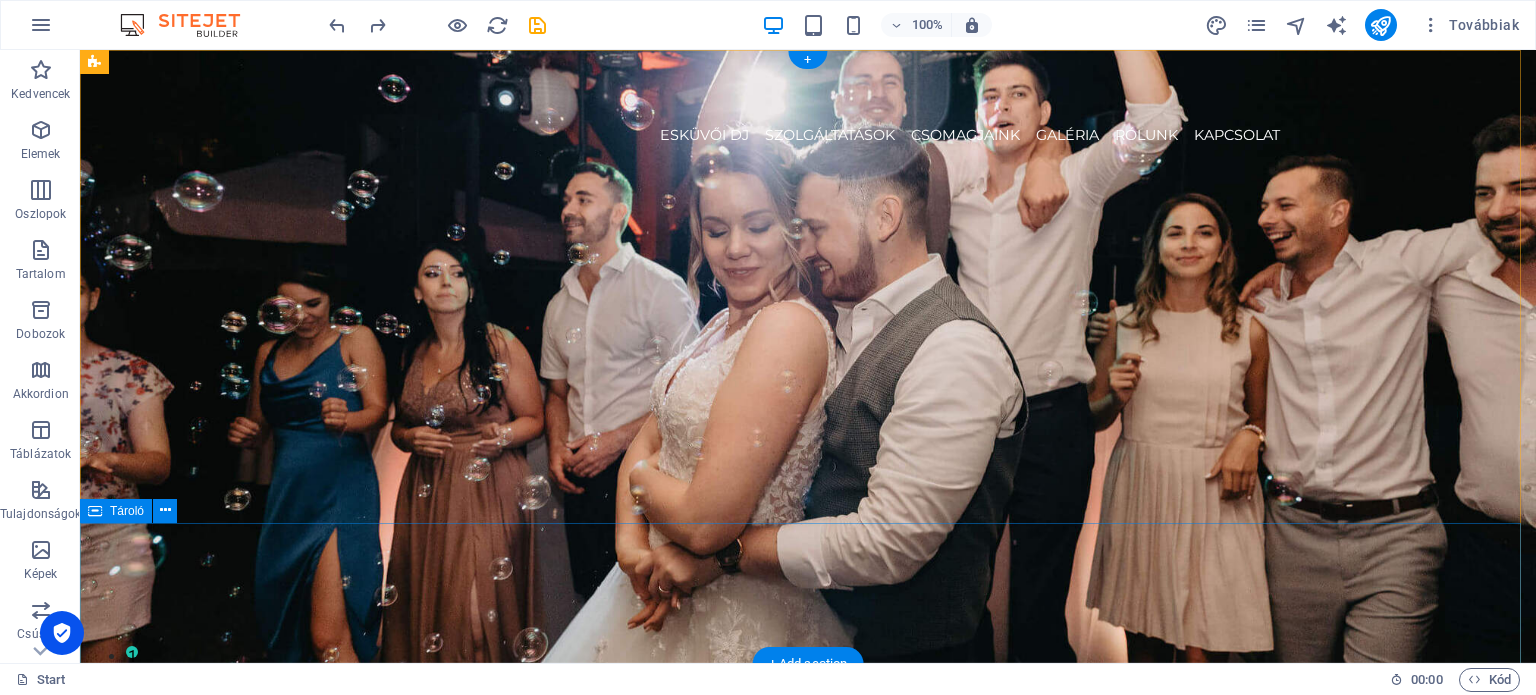 click on "Elemek létrehozása" at bounding box center [730, 575] 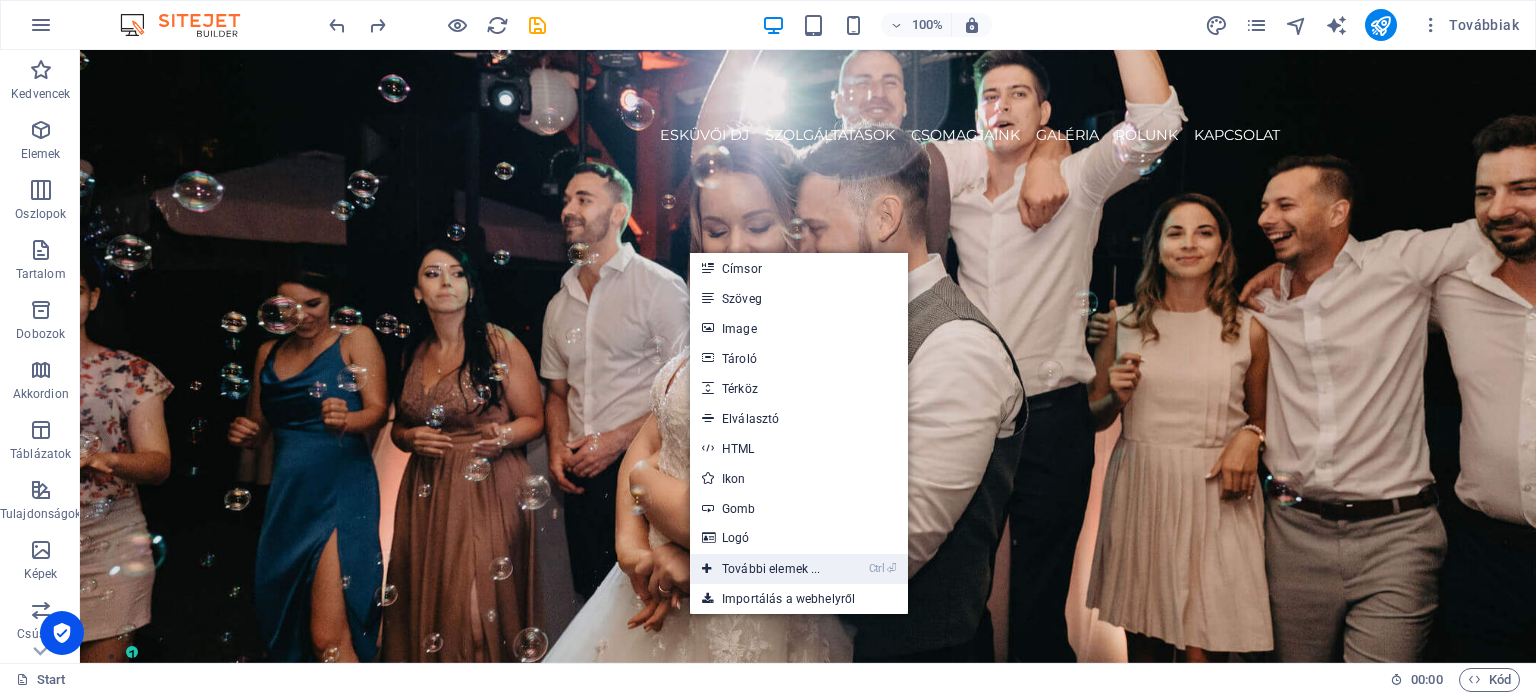 drag, startPoint x: 812, startPoint y: 562, endPoint x: 140, endPoint y: 358, distance: 702.282 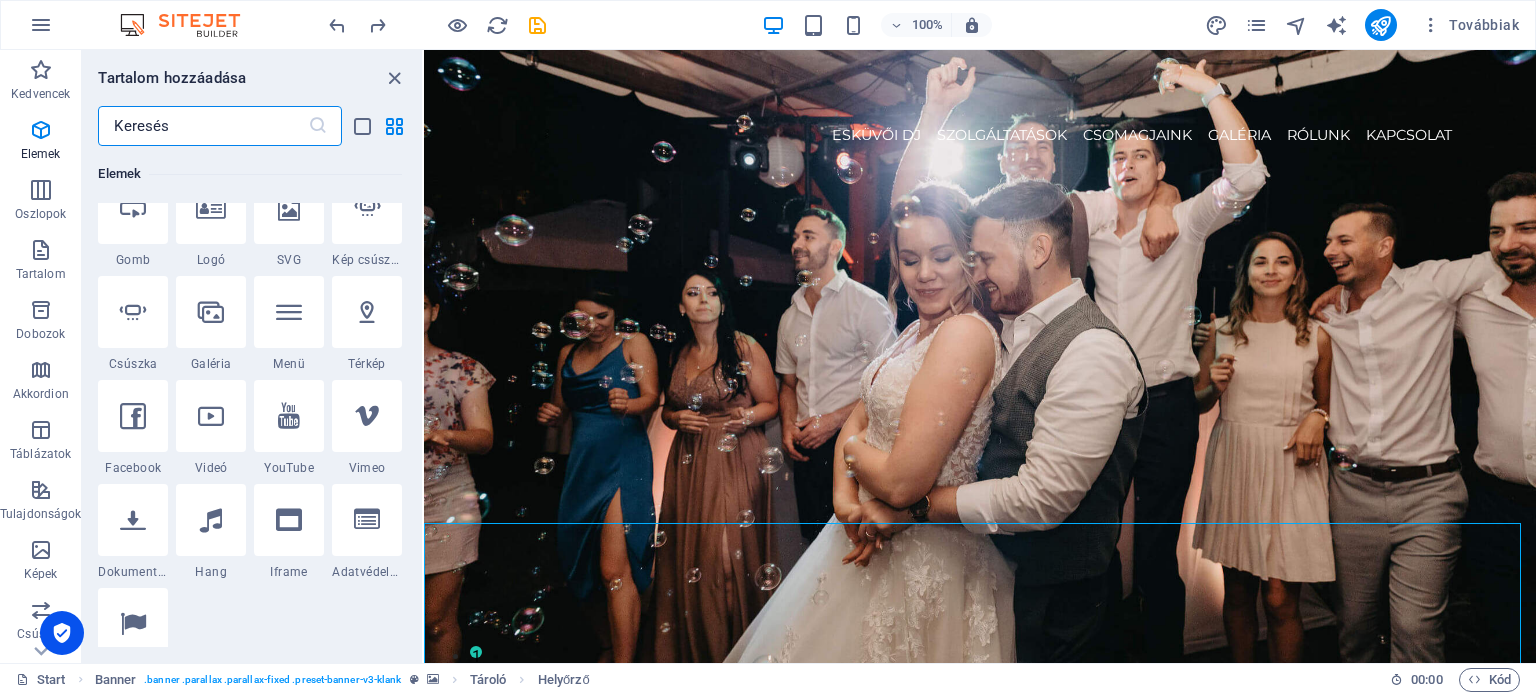 scroll, scrollTop: 500, scrollLeft: 0, axis: vertical 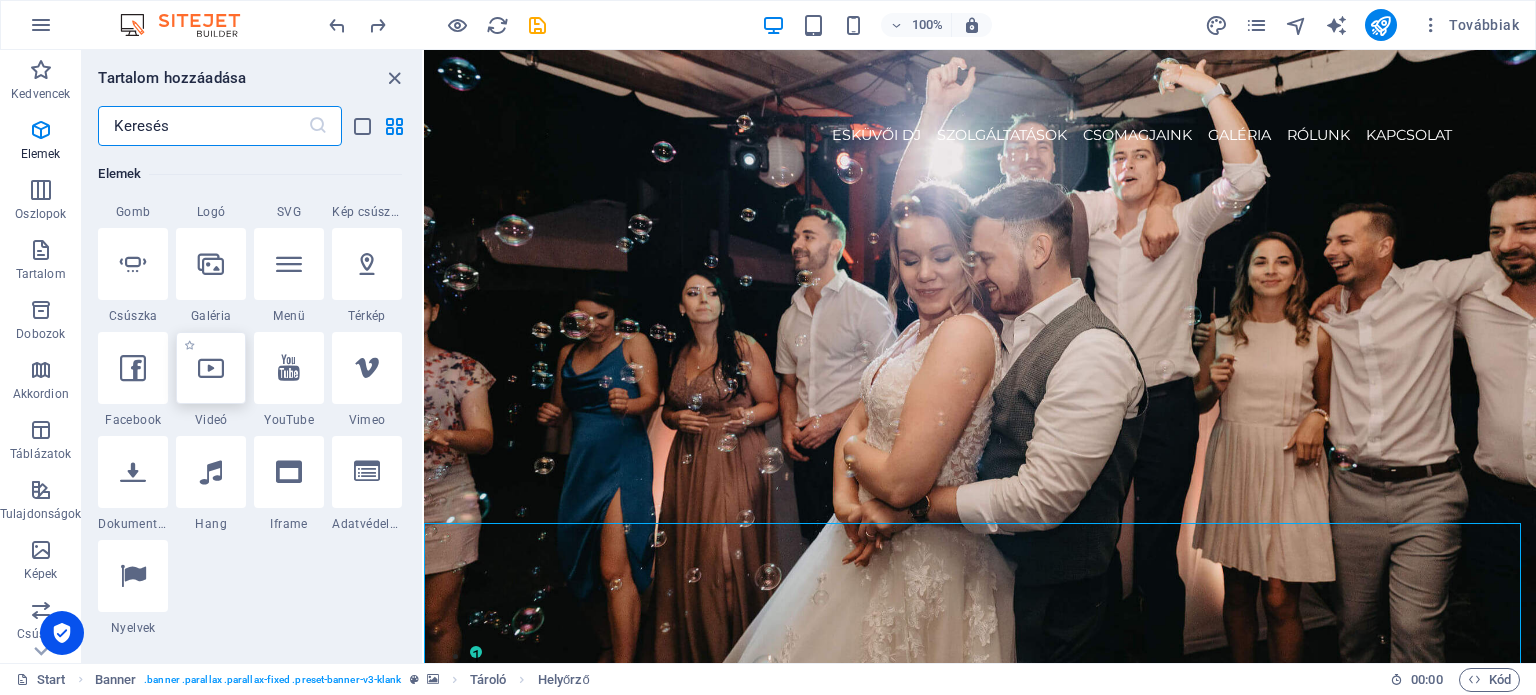 click at bounding box center (211, 368) 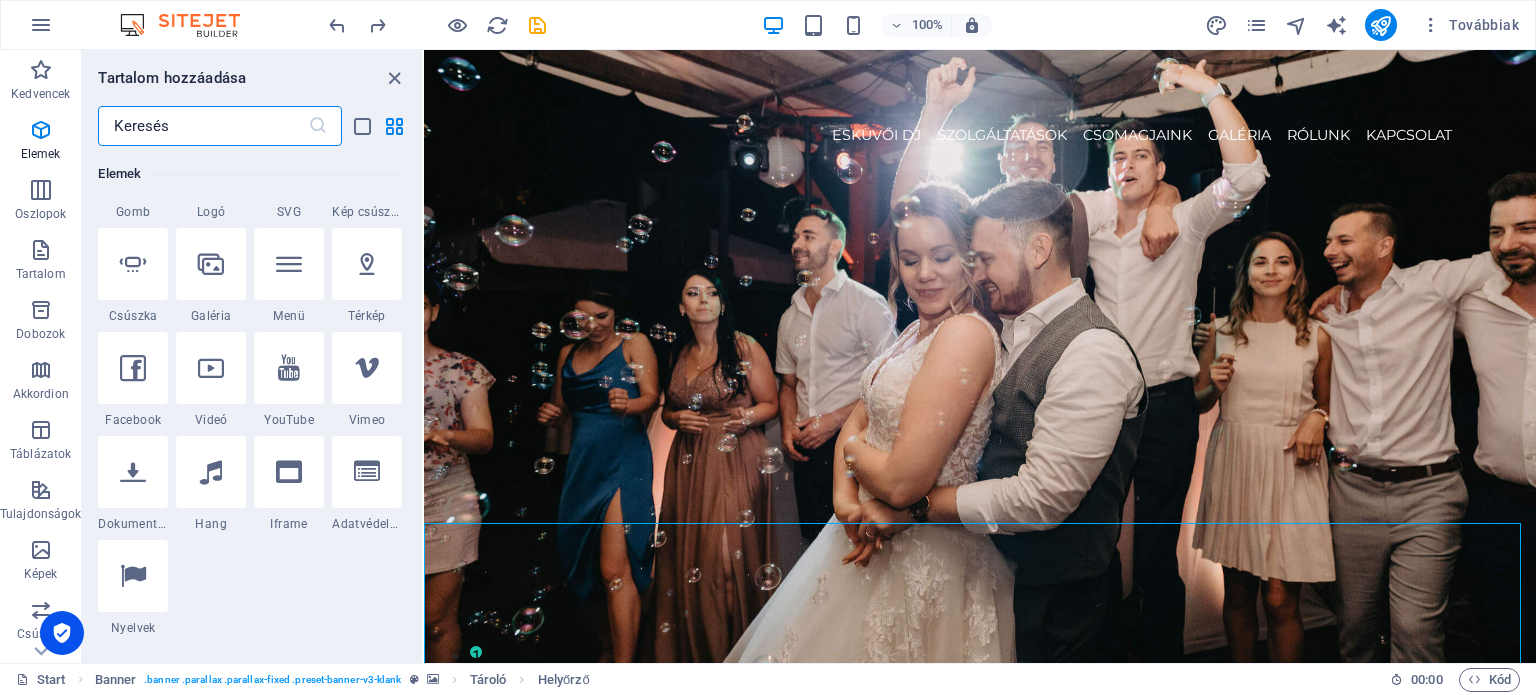 select on "%" 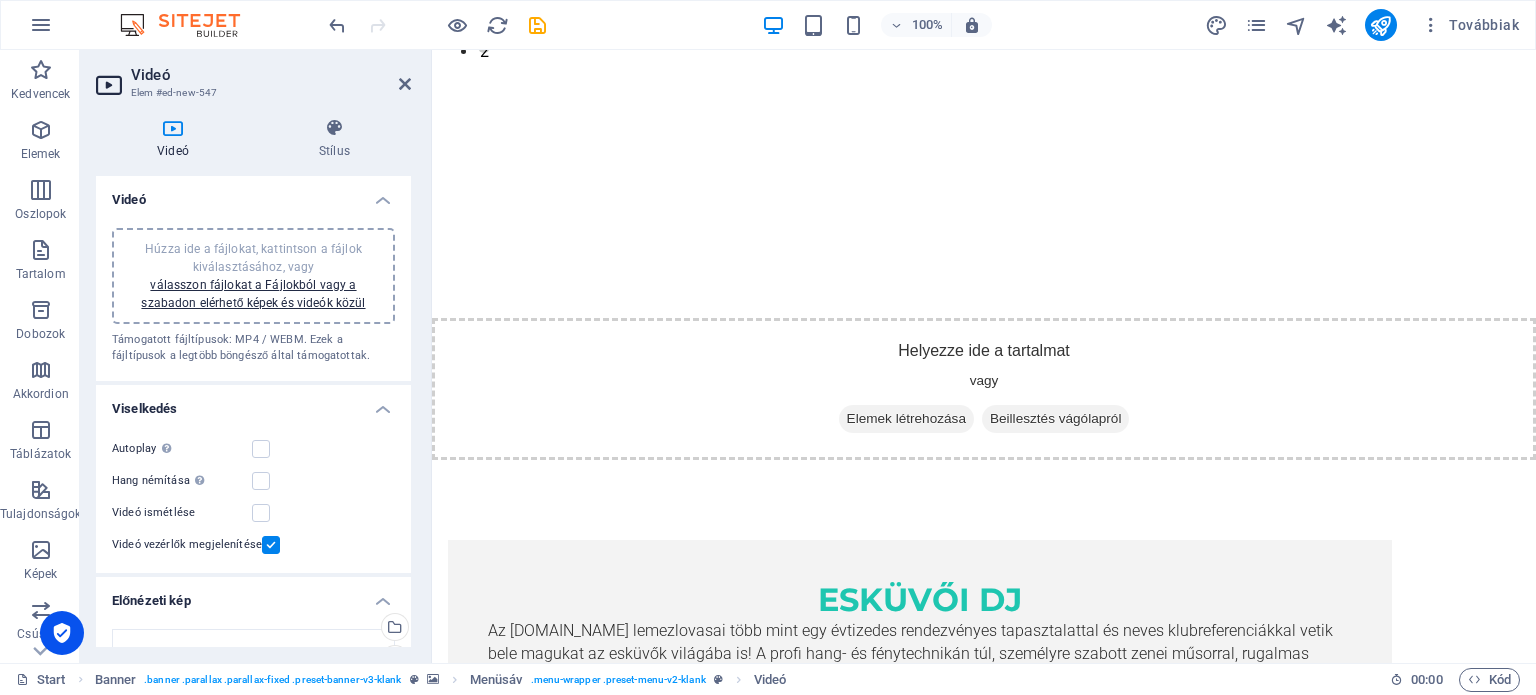 scroll, scrollTop: 648, scrollLeft: 0, axis: vertical 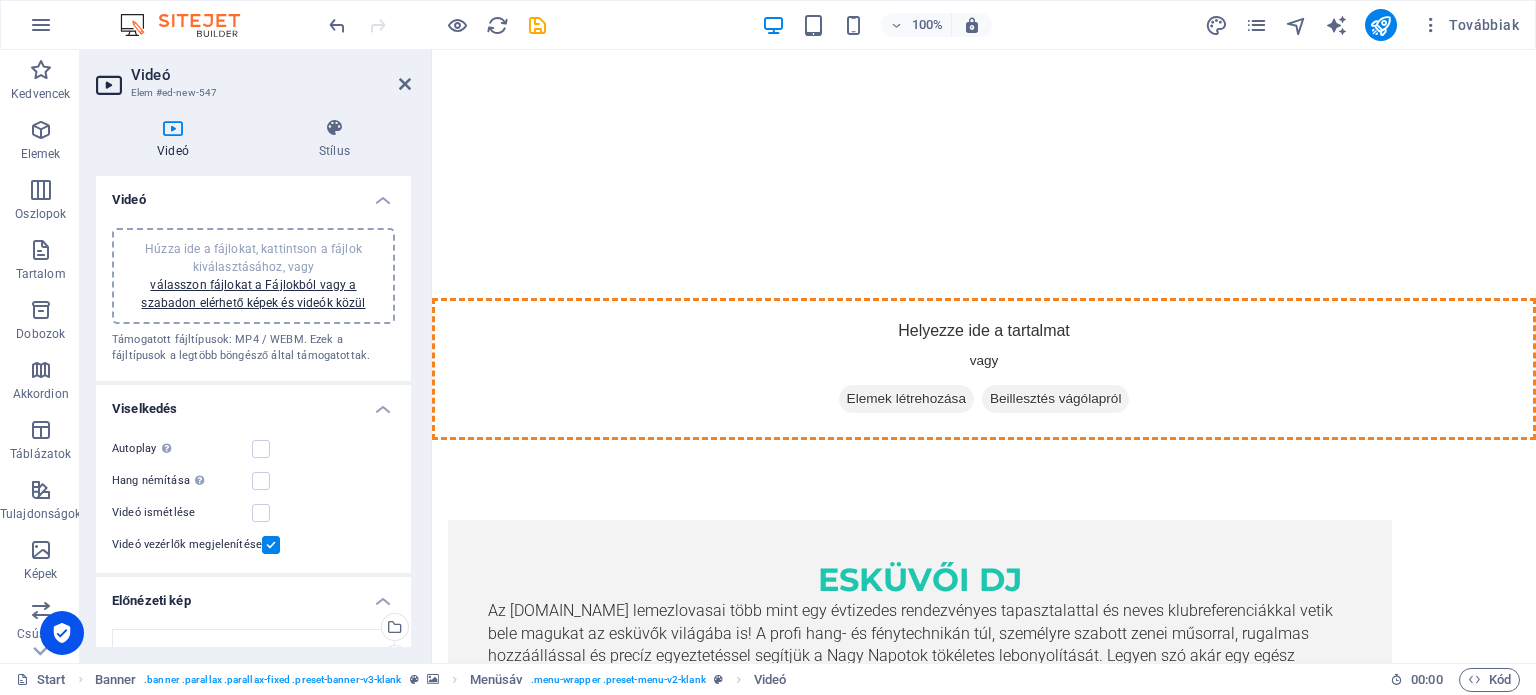 drag, startPoint x: 720, startPoint y: 192, endPoint x: 867, endPoint y: 341, distance: 209.30838 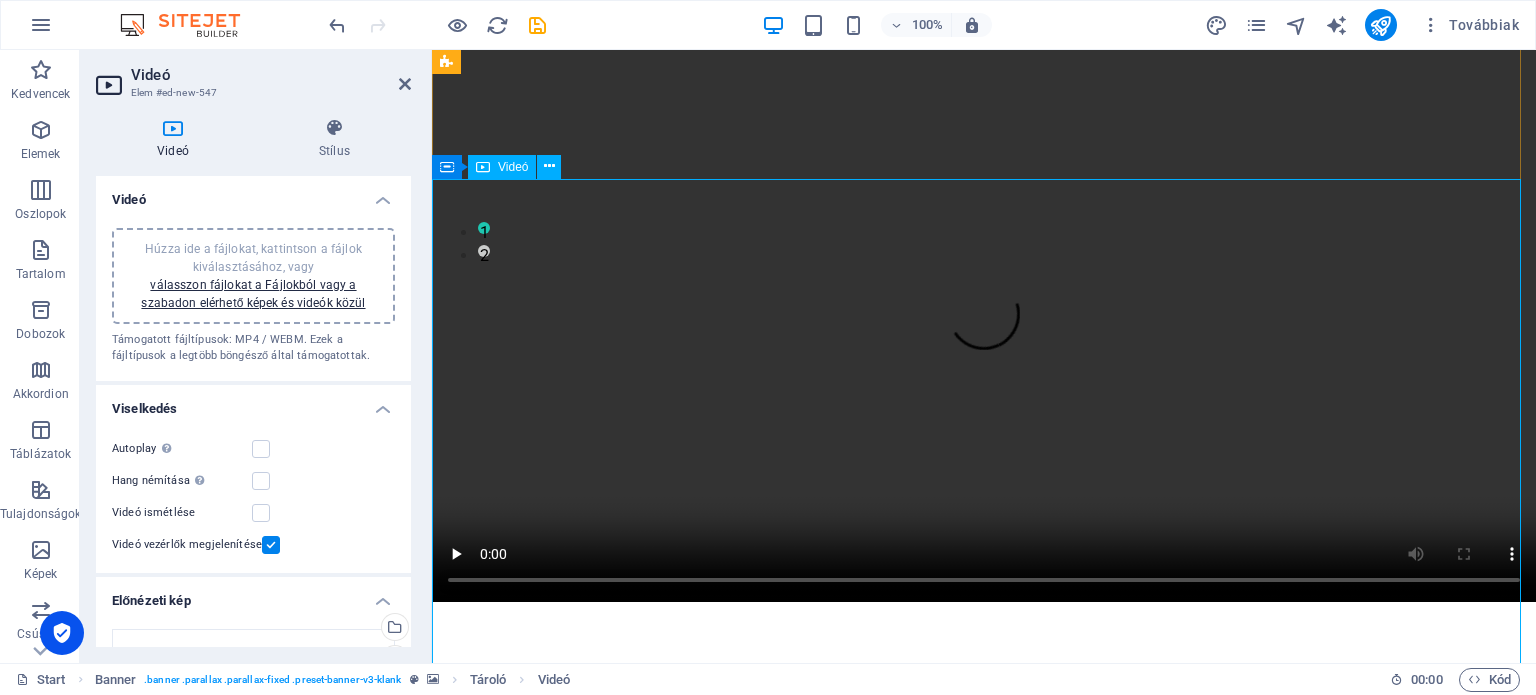 scroll, scrollTop: 448, scrollLeft: 0, axis: vertical 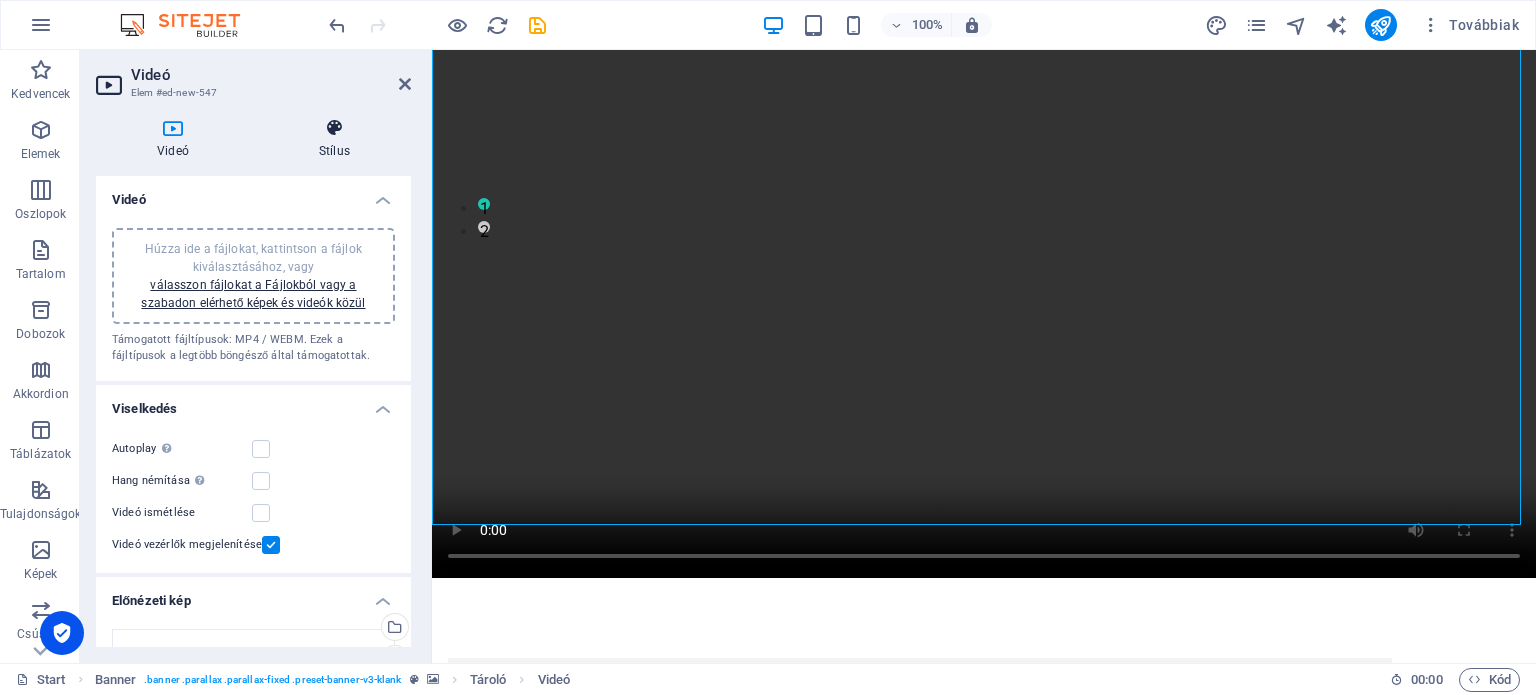 click at bounding box center [334, 128] 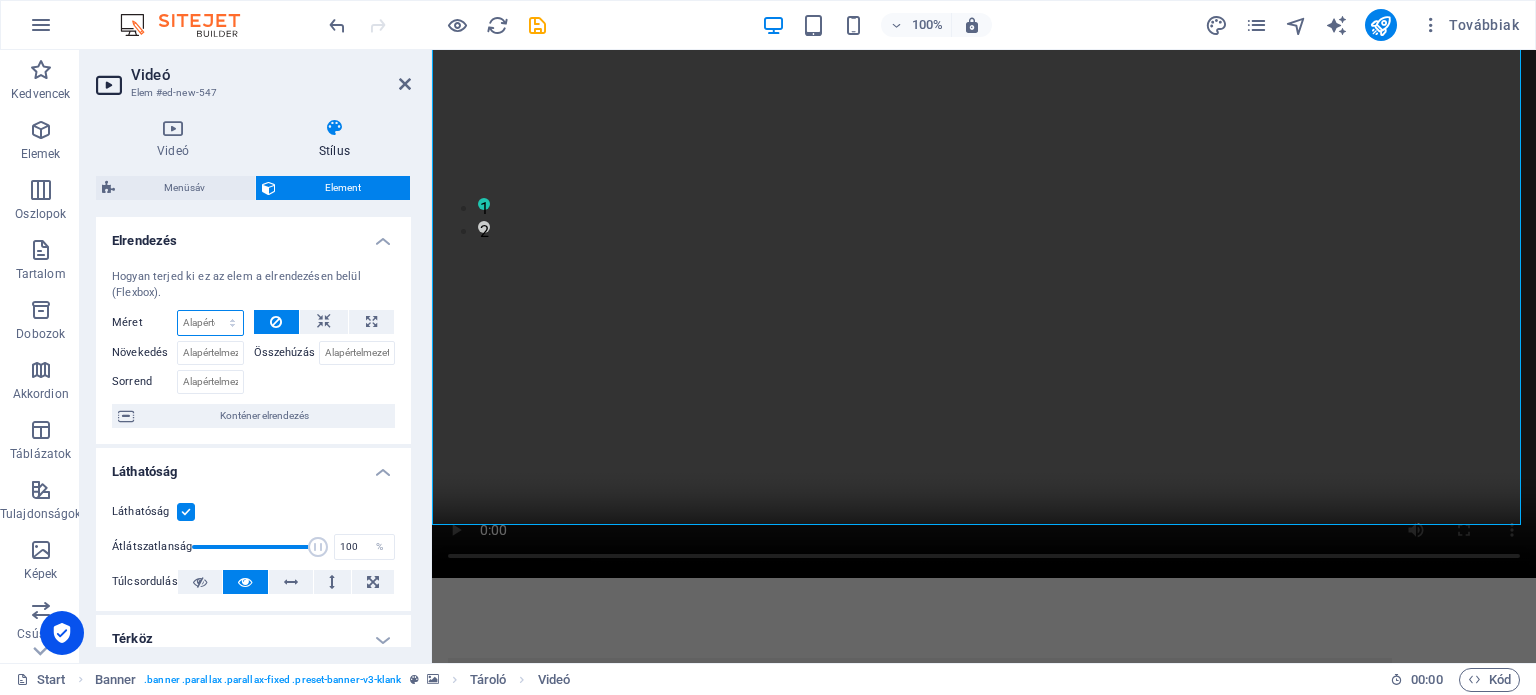click on "Alapértelmezett automatikus px % 1/1 1/2 1/3 1/4 1/5 1/6 1/7 1/8 1/9 1/10" at bounding box center (210, 323) 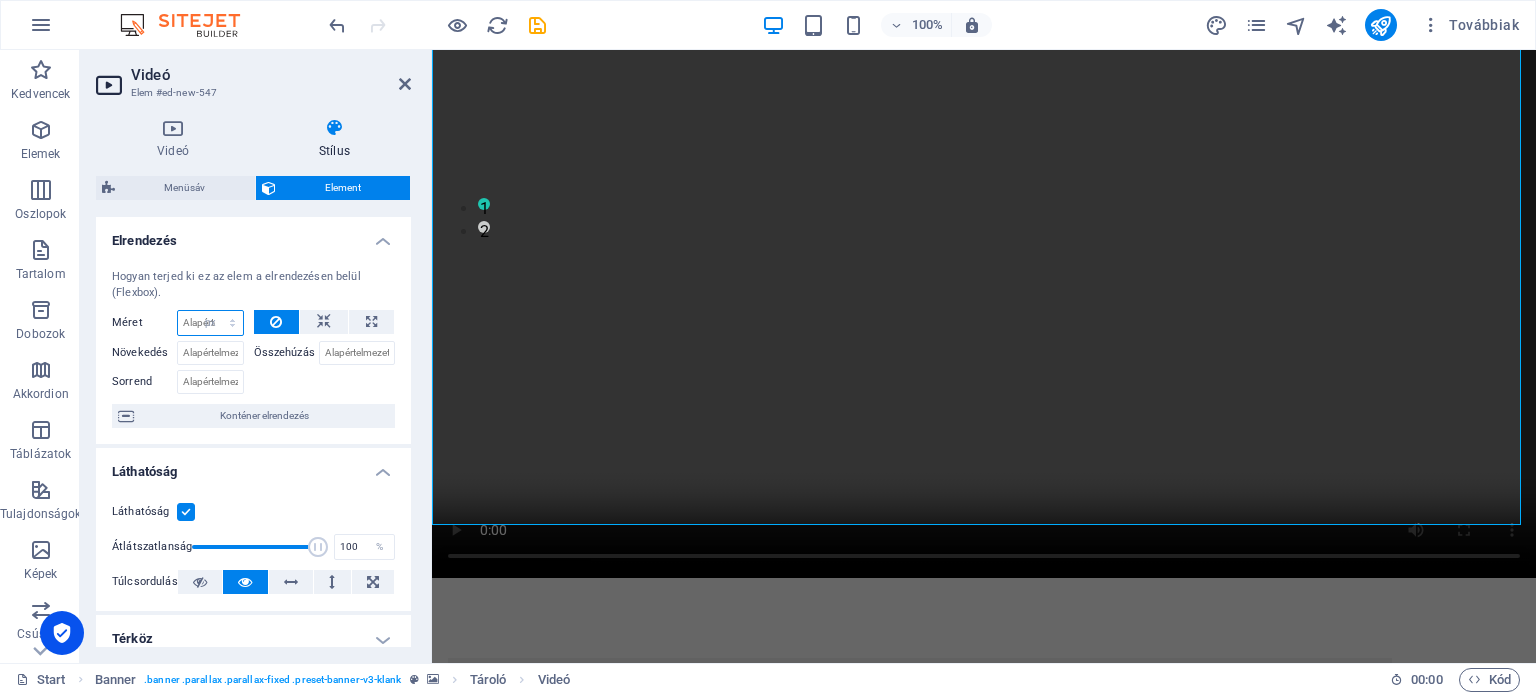 click on "Alapértelmezett automatikus px % 1/1 1/2 1/3 1/4 1/5 1/6 1/7 1/8 1/9 1/10" at bounding box center (210, 323) 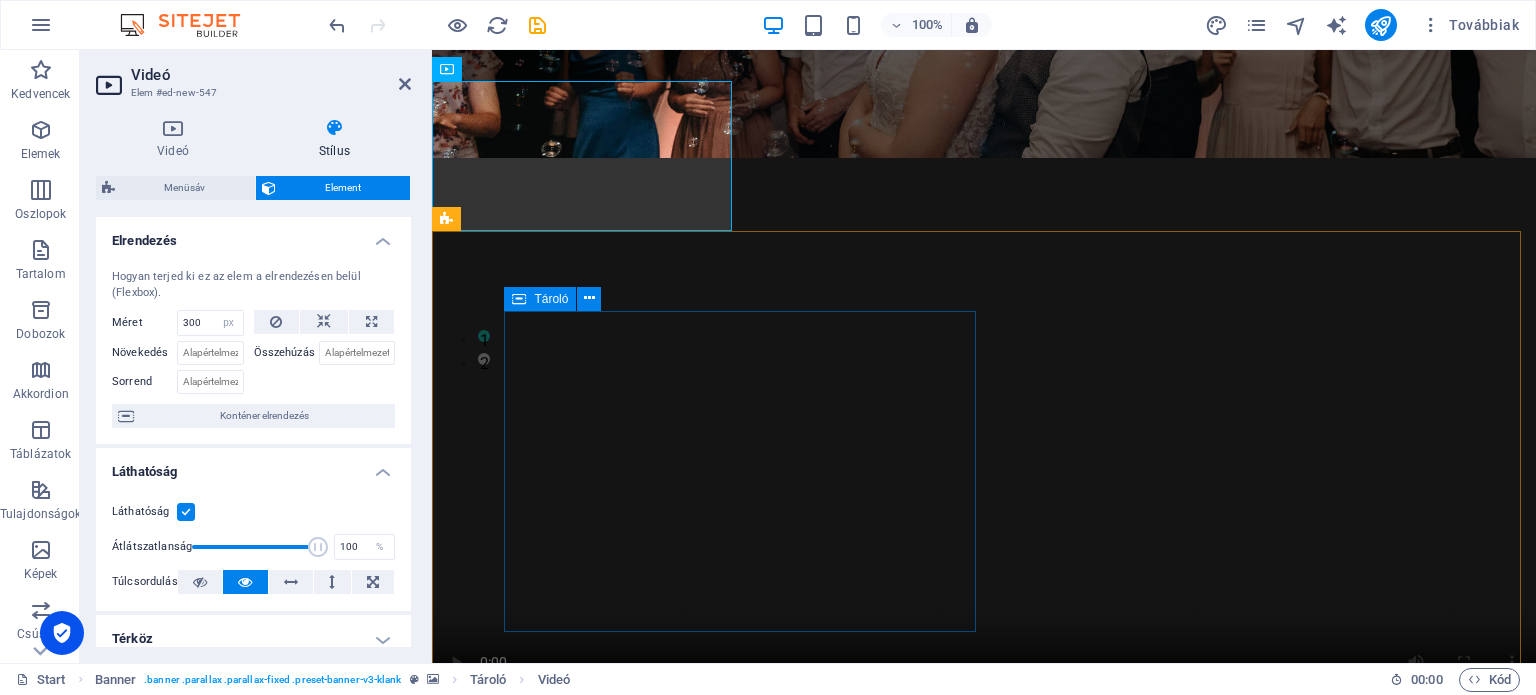scroll, scrollTop: 248, scrollLeft: 0, axis: vertical 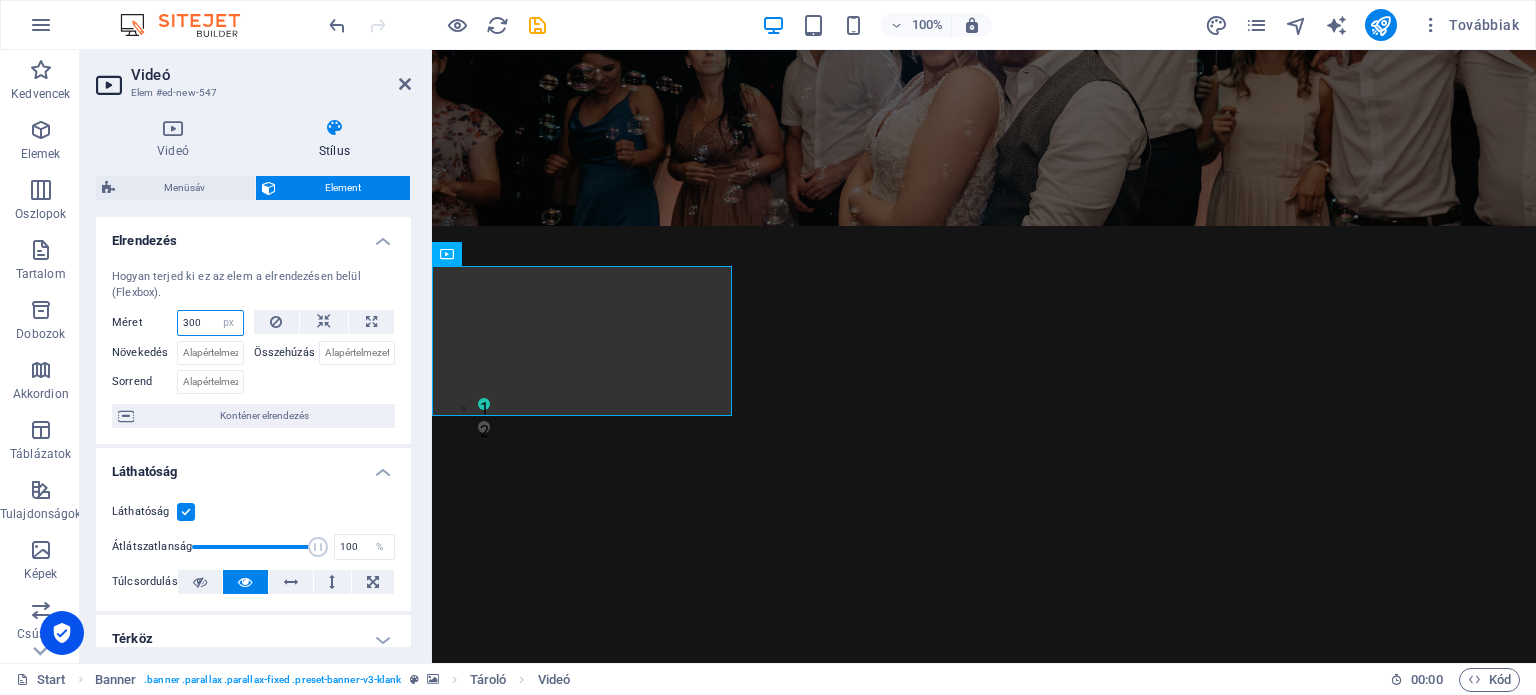drag, startPoint x: 208, startPoint y: 319, endPoint x: 80, endPoint y: 316, distance: 128.03516 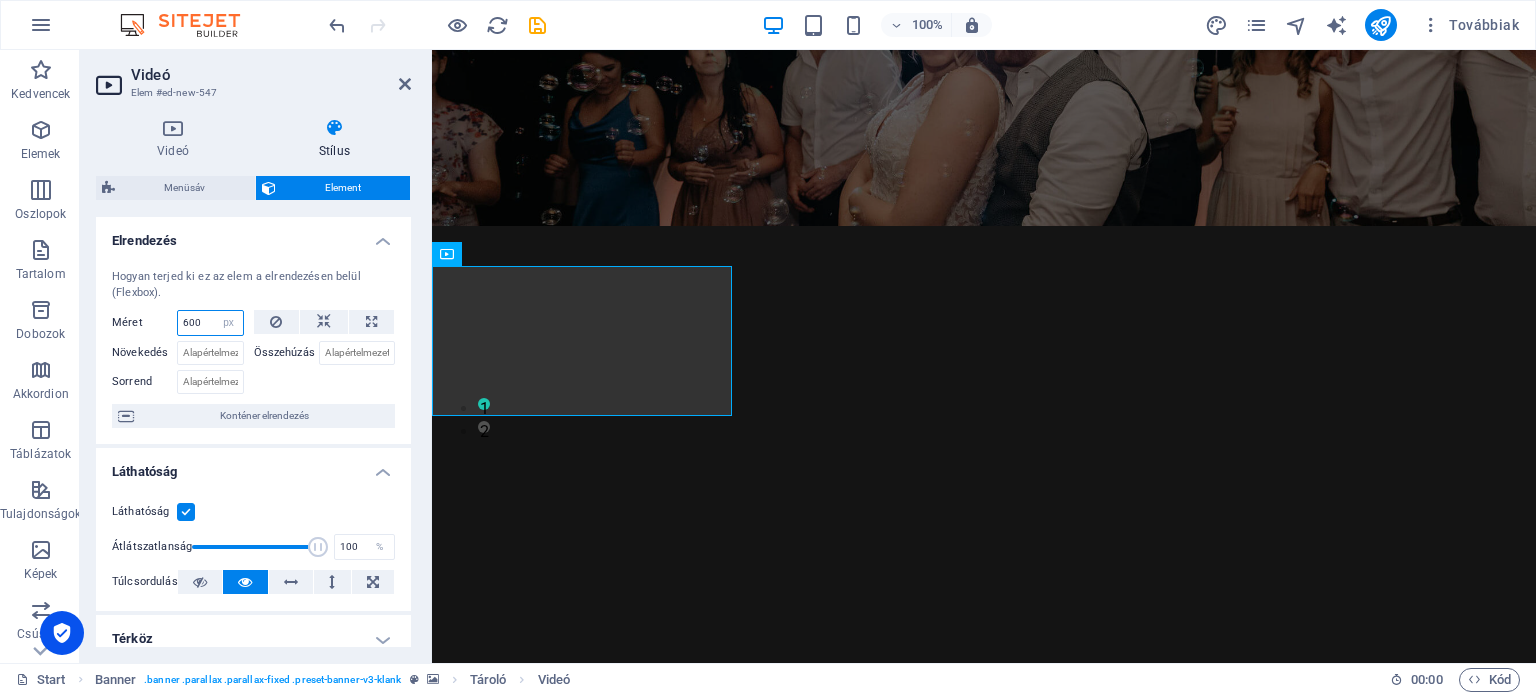 type on "600" 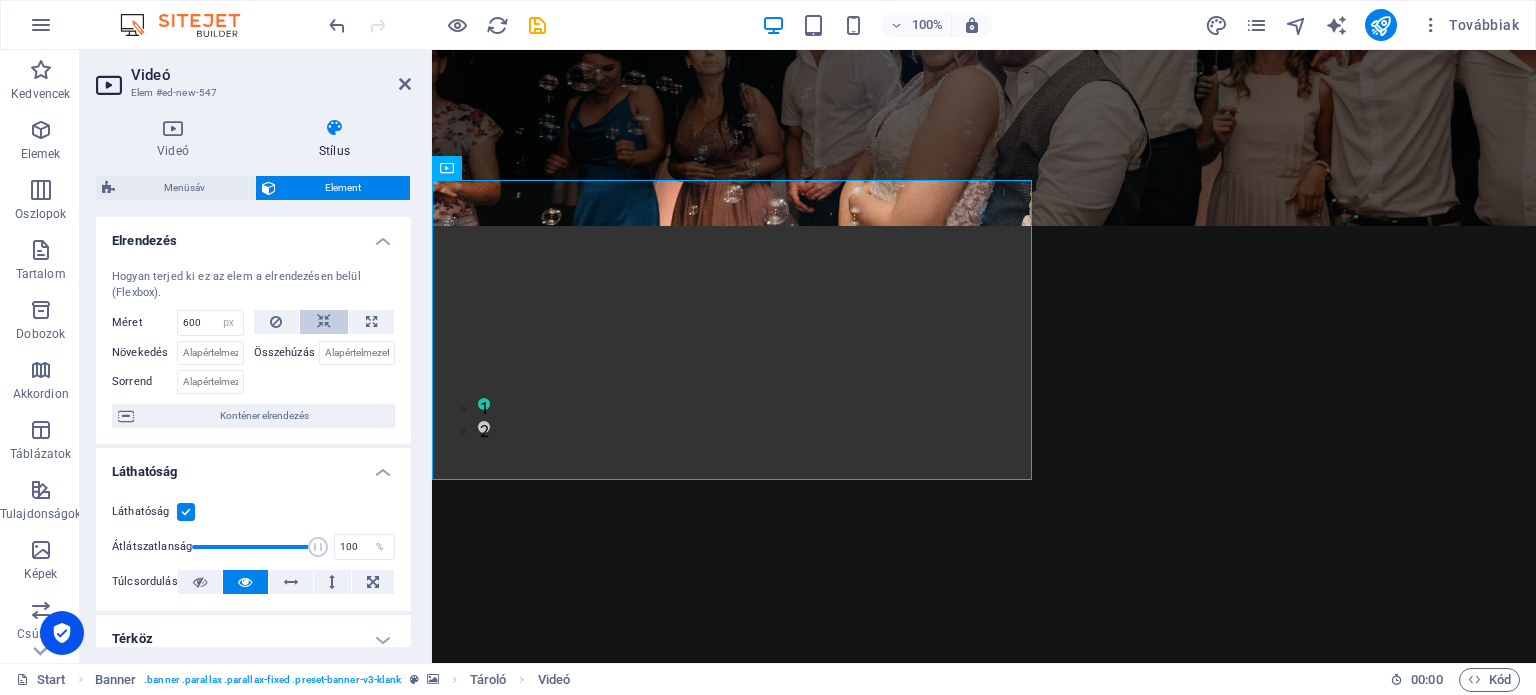 click at bounding box center [324, 322] 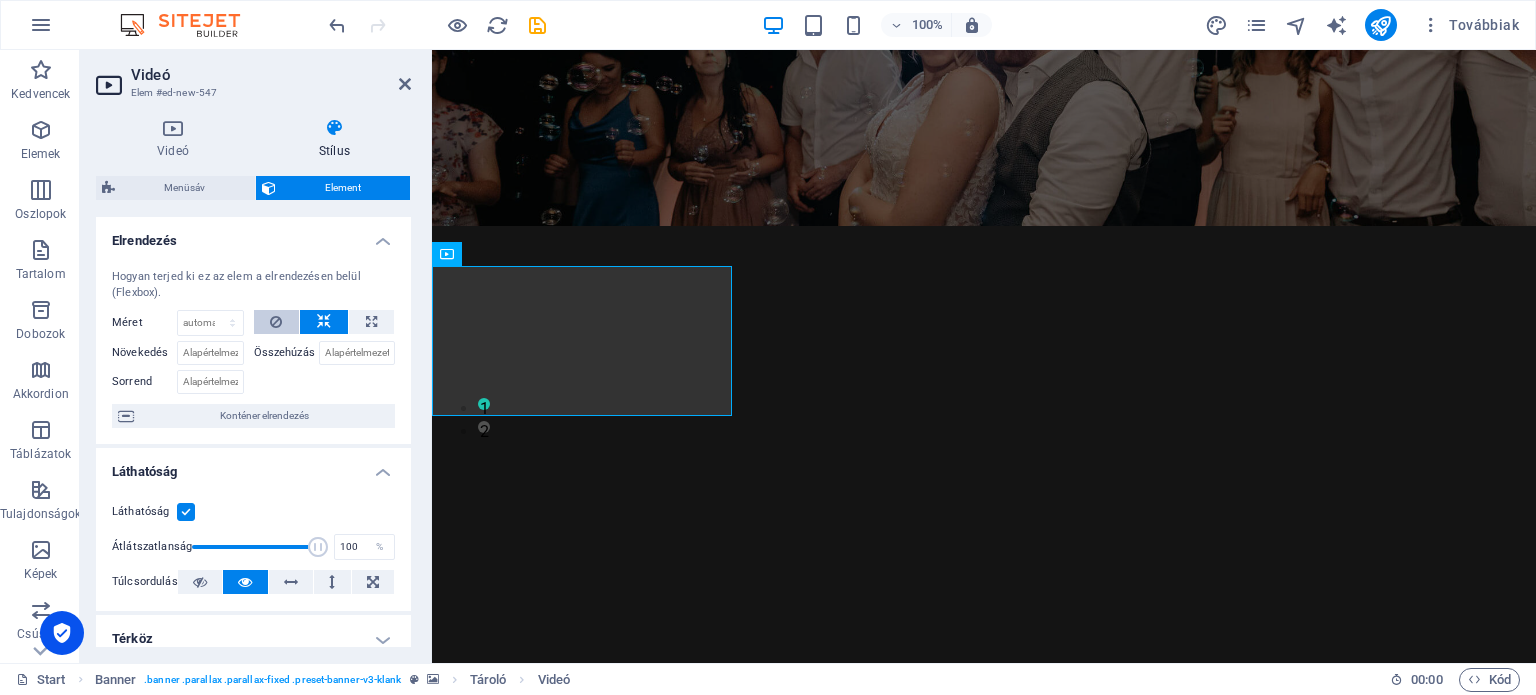 click at bounding box center [276, 322] 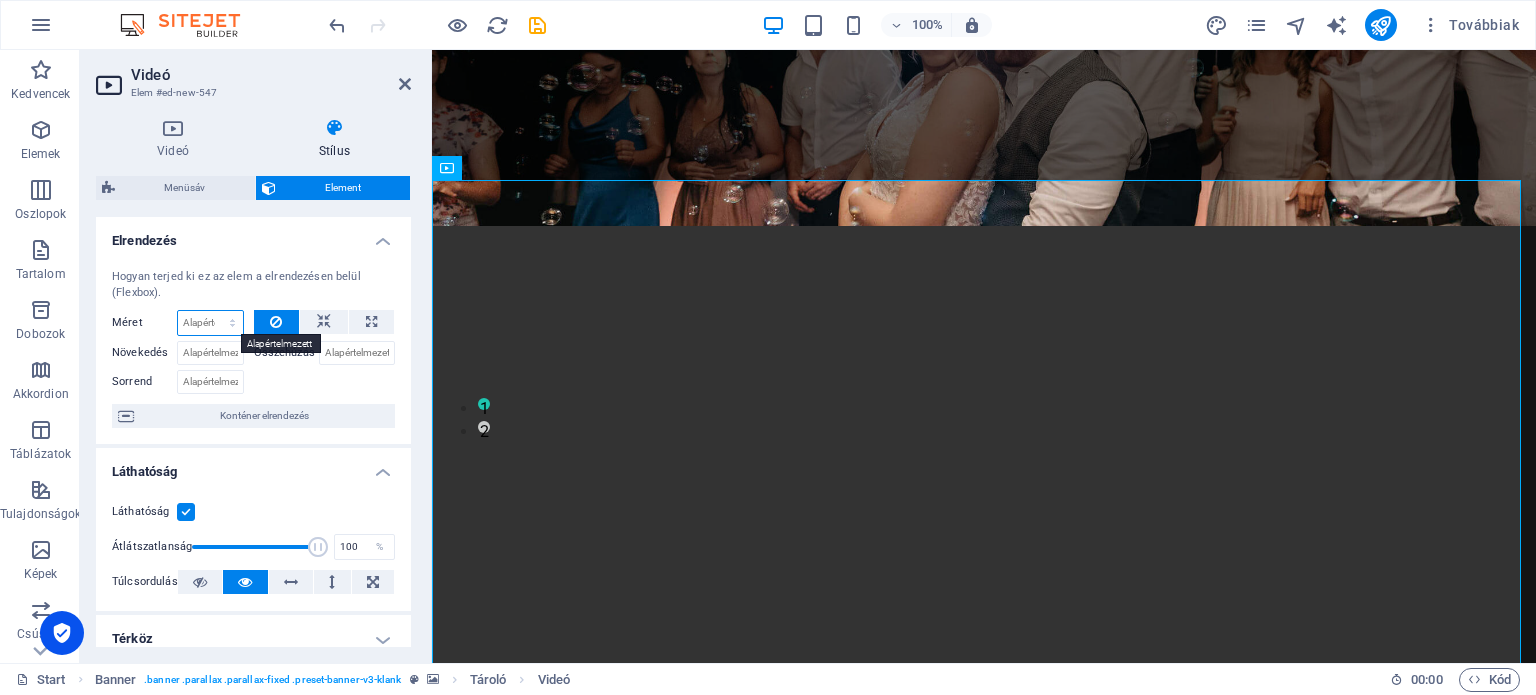 click on "Alapértelmezett automatikus px % 1/1 1/2 1/3 1/4 1/5 1/6 1/7 1/8 1/9 1/10" at bounding box center (210, 323) 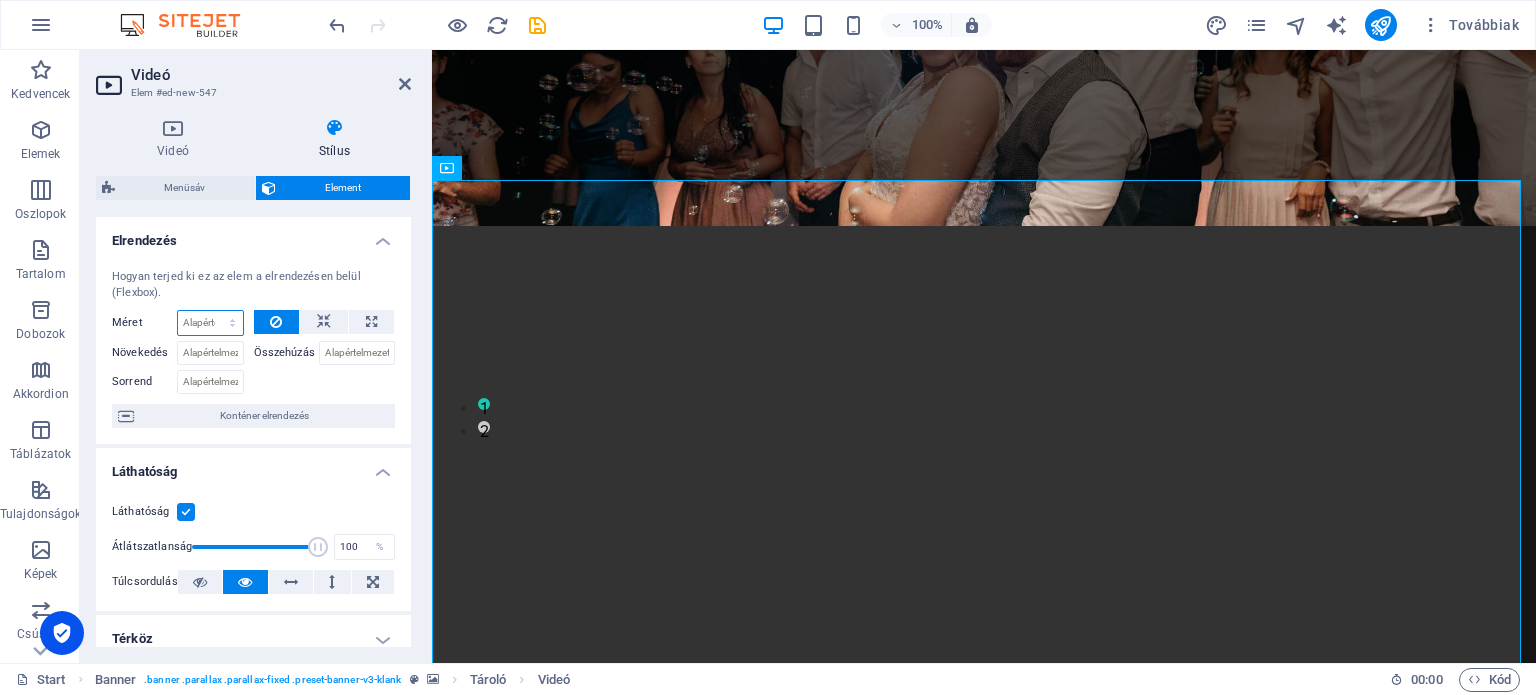select on "px" 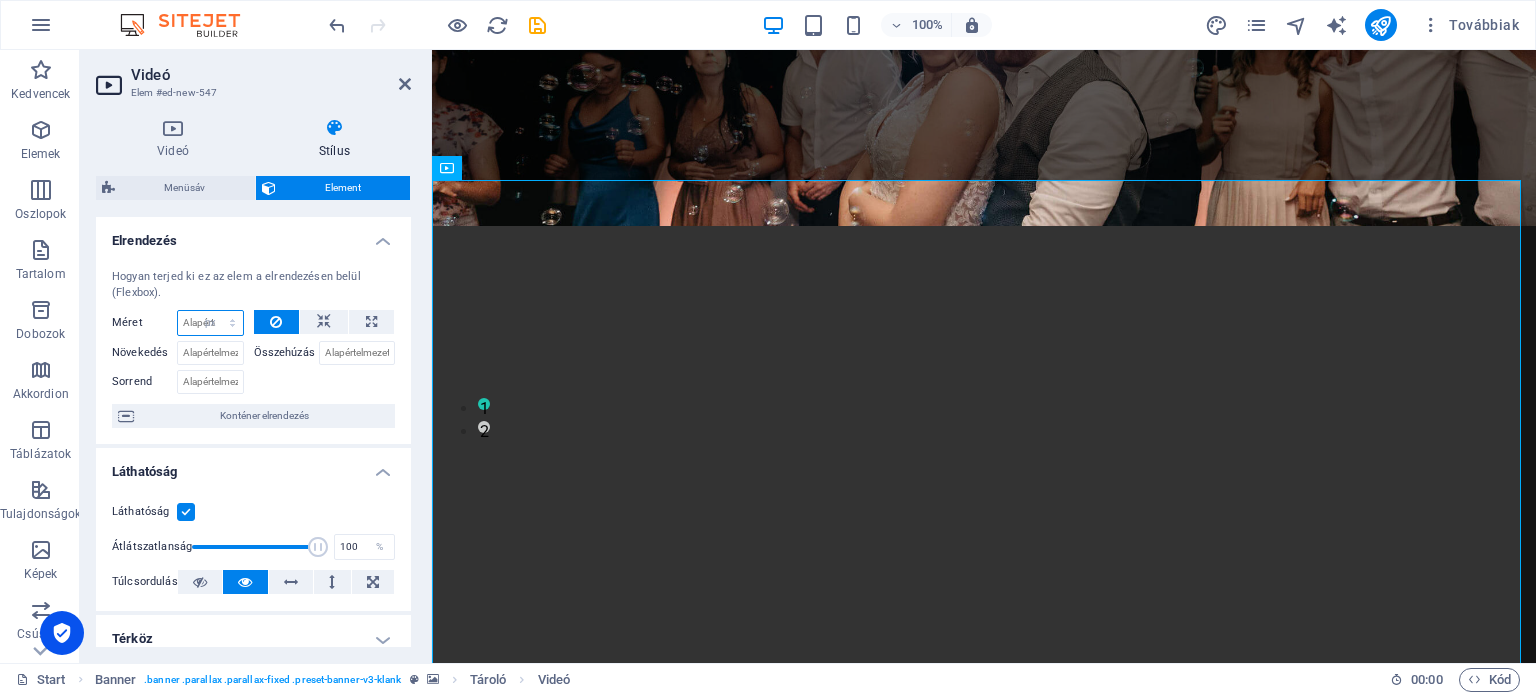 click on "Alapértelmezett automatikus px % 1/1 1/2 1/3 1/4 1/5 1/6 1/7 1/8 1/9 1/10" at bounding box center [210, 323] 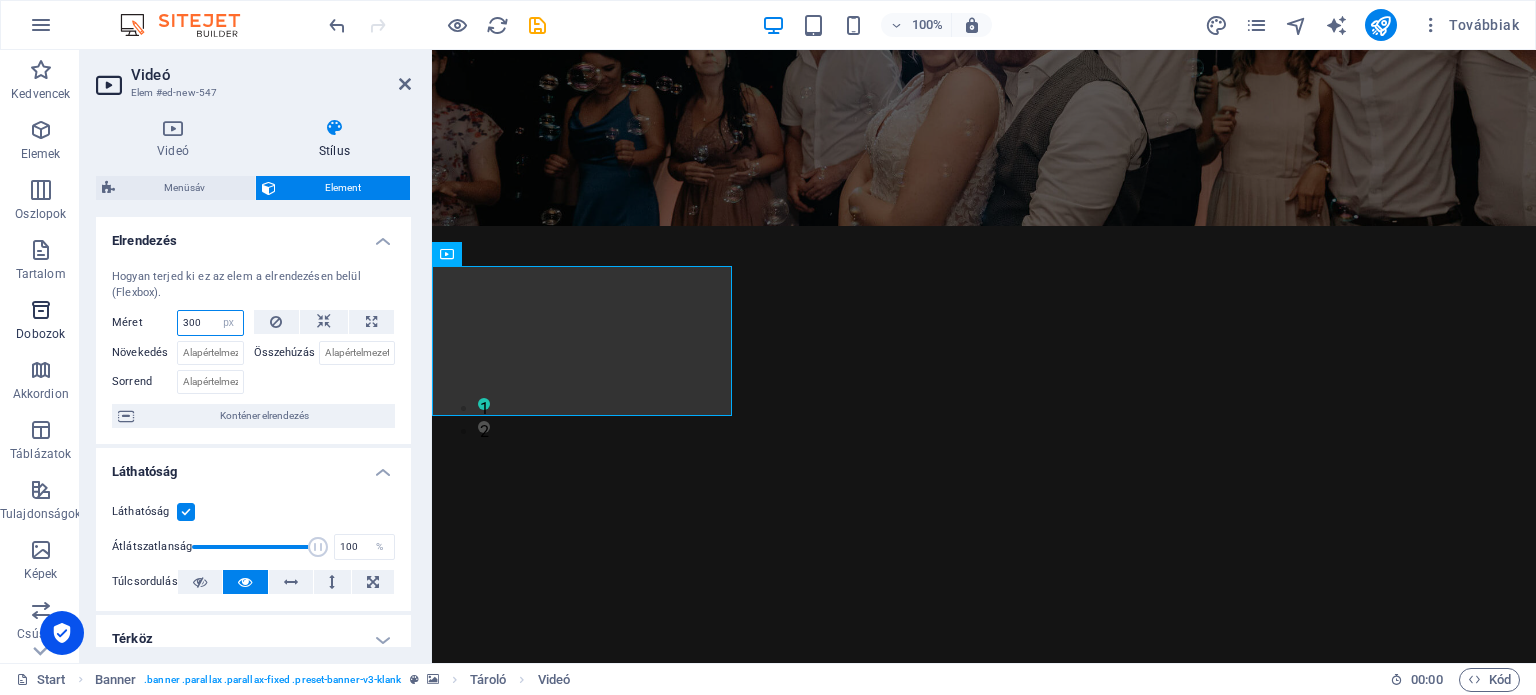 drag, startPoint x: 211, startPoint y: 331, endPoint x: 0, endPoint y: 290, distance: 214.9465 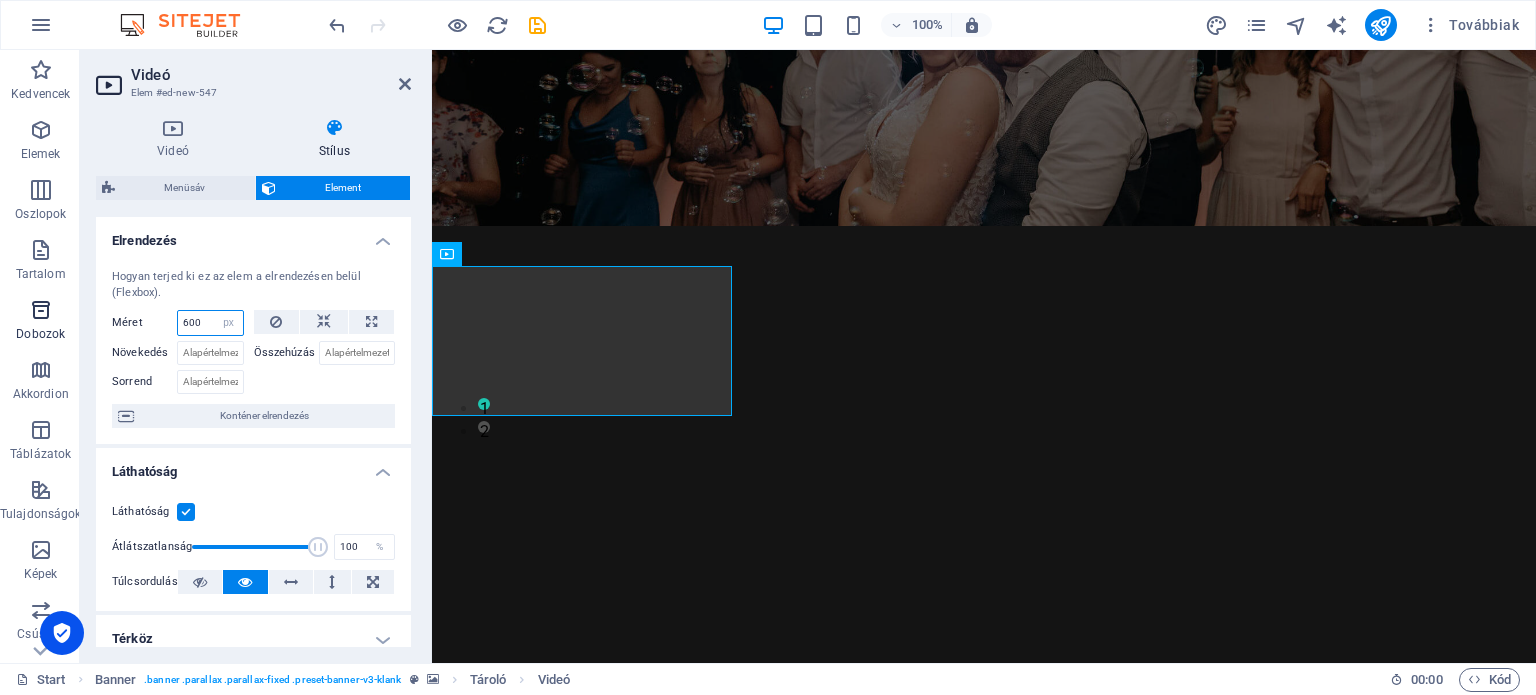 type on "600" 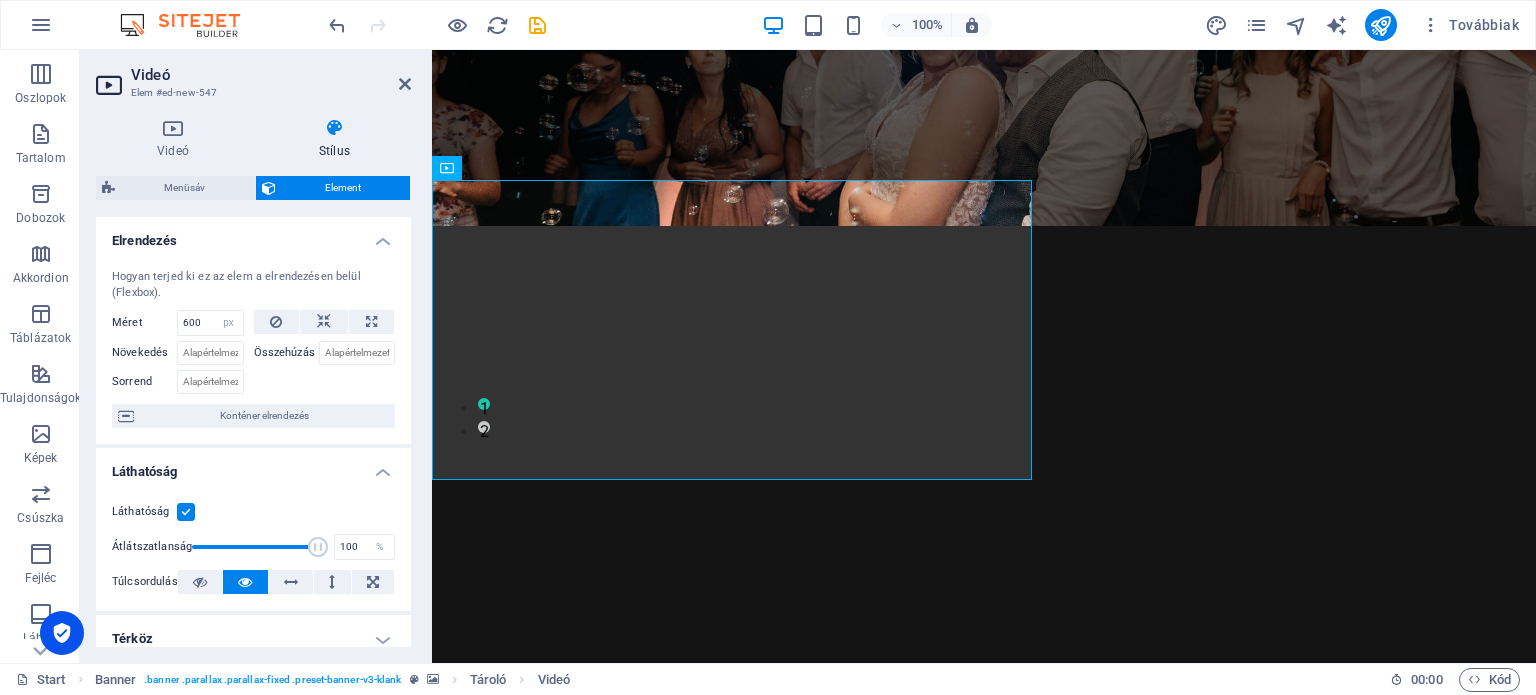 scroll, scrollTop: 200, scrollLeft: 0, axis: vertical 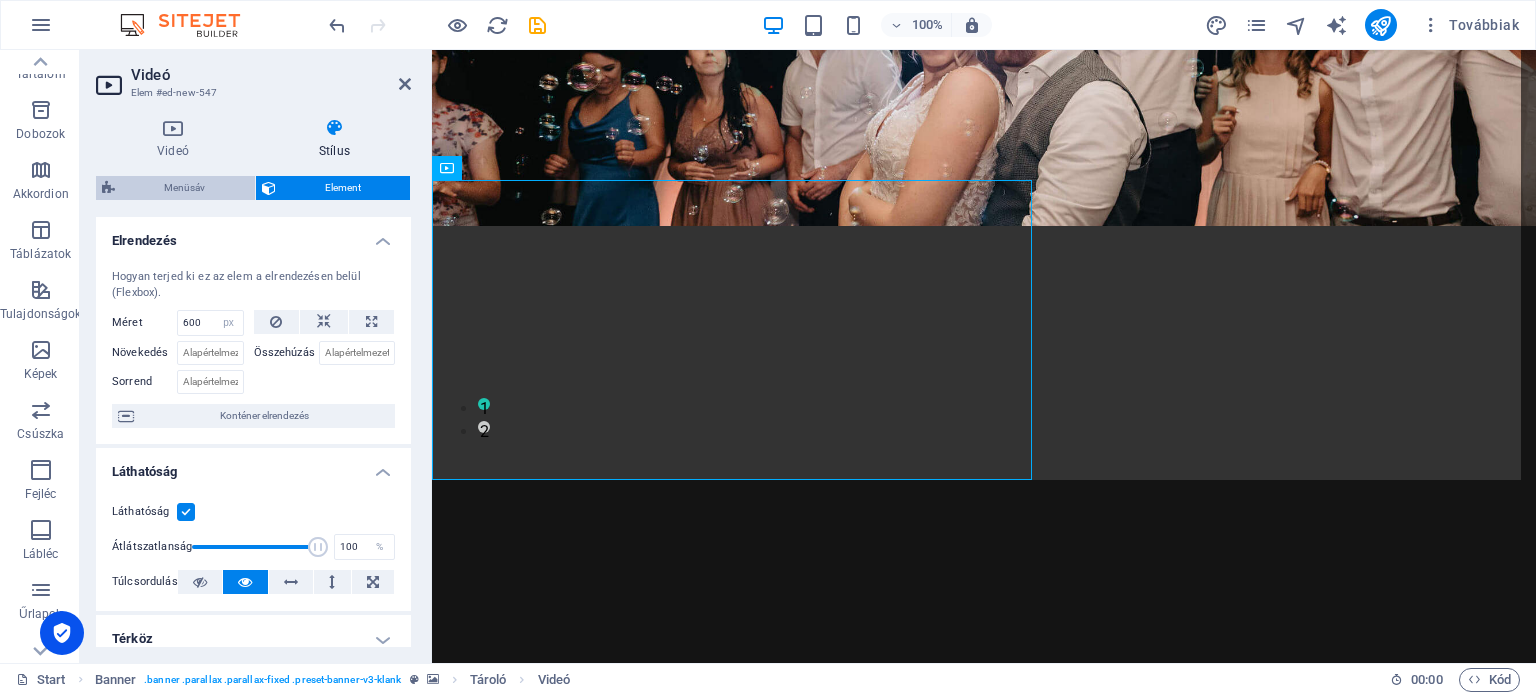 click on "Menüsáv" at bounding box center [185, 188] 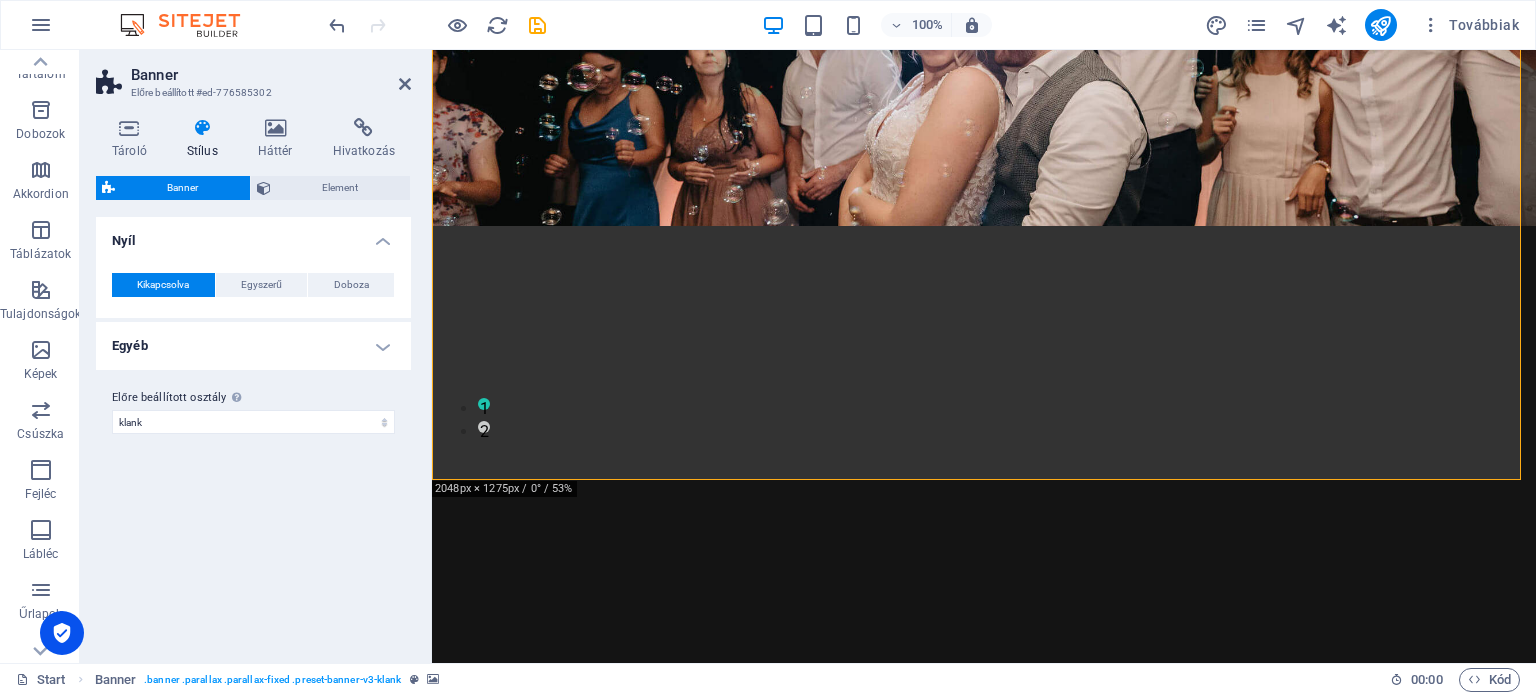 click on "Tároló Stílus Háttér Hivatkozás Méret Magasság Alapértelmezett px rem % vh vw Min. magasság 100 Egyik sem px rem % vh vw Szélesség Alapértelmezett px rem % em vh vw Min. szélesség Egyik sem px rem % vh vw Tartalom szélessége Alapértelmezett Egyéni szélesség Szélesség Alapértelmezett px rem % em vh vw Min. szélesség Egyik sem px rem % vh vw Alapértelmezett kitöltés Egyéni térköz Az alapértelmezett tartalom szélességét és belső margóját a Design menüpont alatt lehet megváltoztatni. Design szerkesztése Elrendezés (Flexbox) Igazítás Meghatározza a flex irányát. Alapértelmezett Fő tengely Meghatározza, hogy az elemek hogyan viselkedjenek a fő tengely mentén ebben a tartályban (tartalom igazítása). Alapértelmezett Mellék tengely Irányítsa az elemek függőleges irányát a tartályon belül (elemek igazítása). Alapértelmezett Wrap Alapértelmezett Be Ki Kitöltés Alapértelmezett Accessibility Role Egyik sem Alert Article Banner Timer" at bounding box center (253, 382) 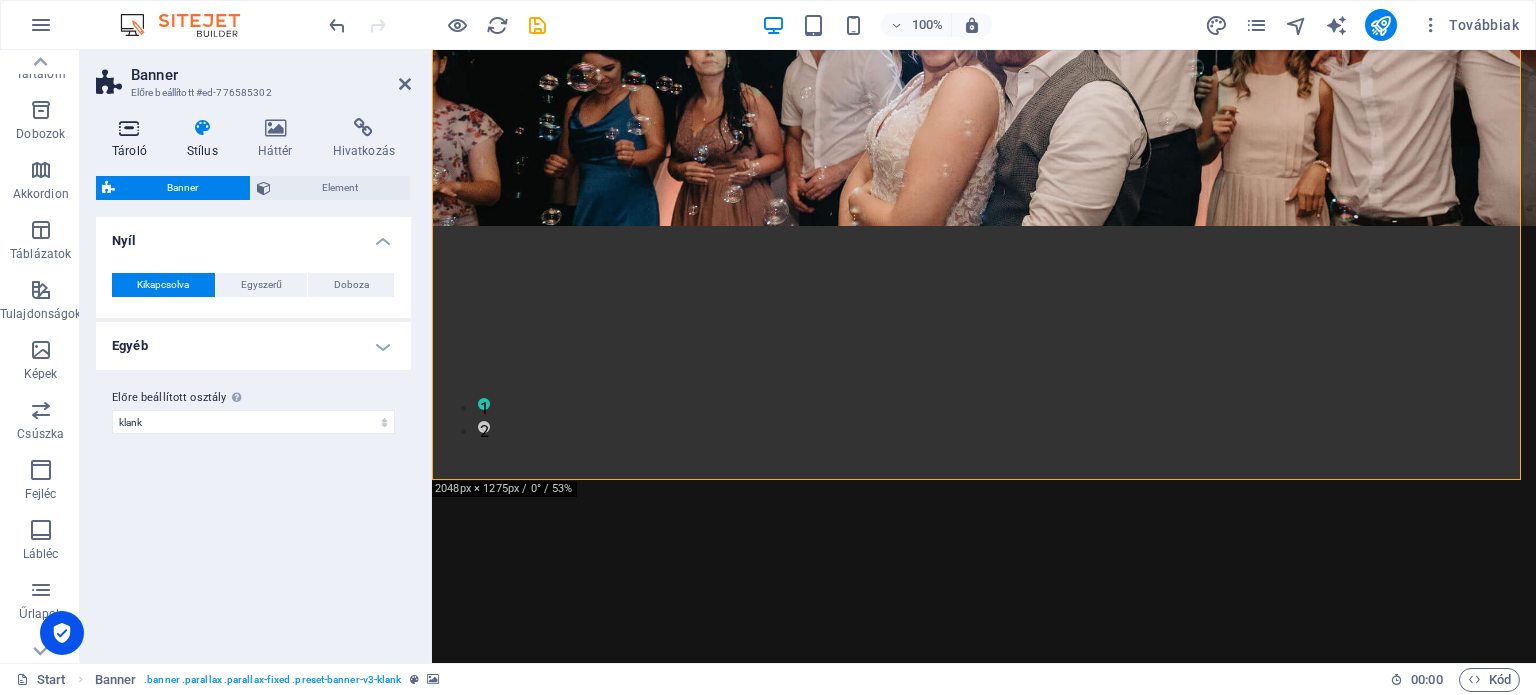 click at bounding box center [129, 128] 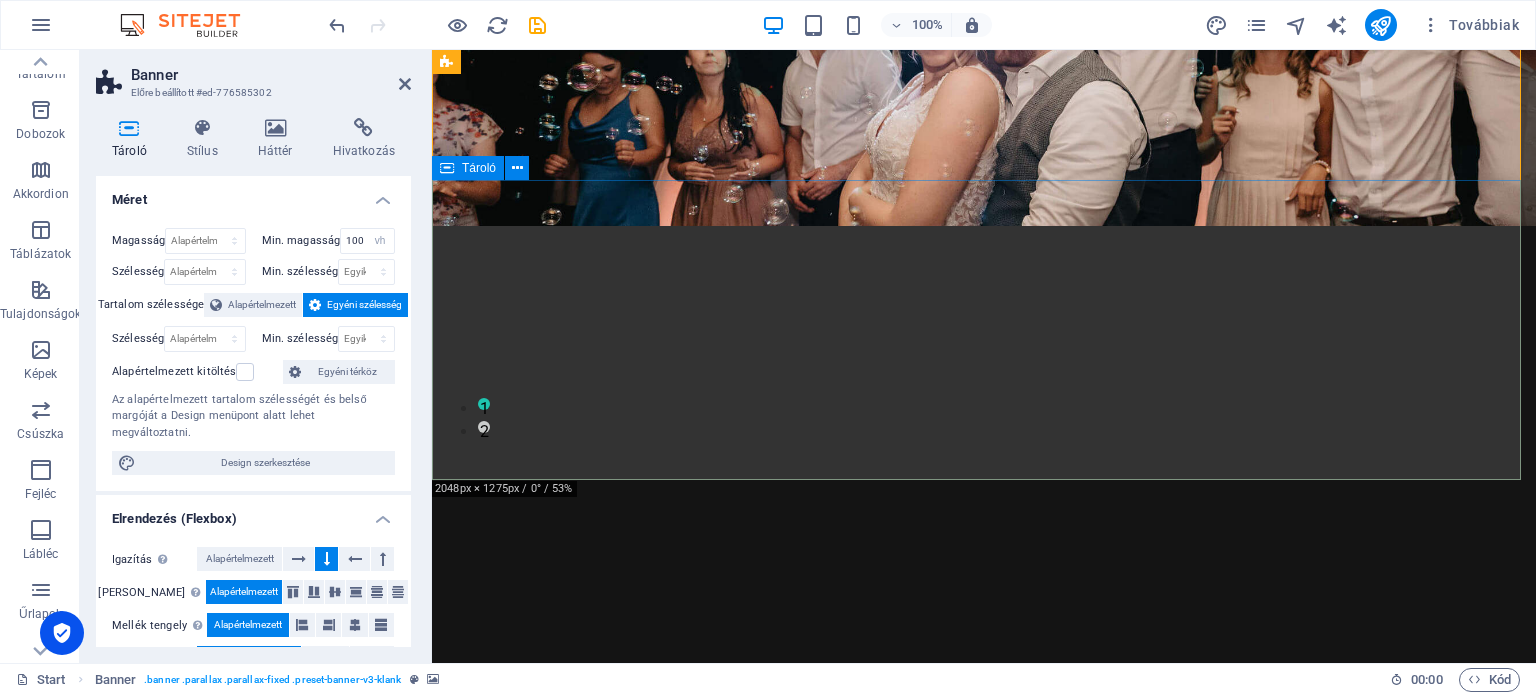 click at bounding box center [984, 502] 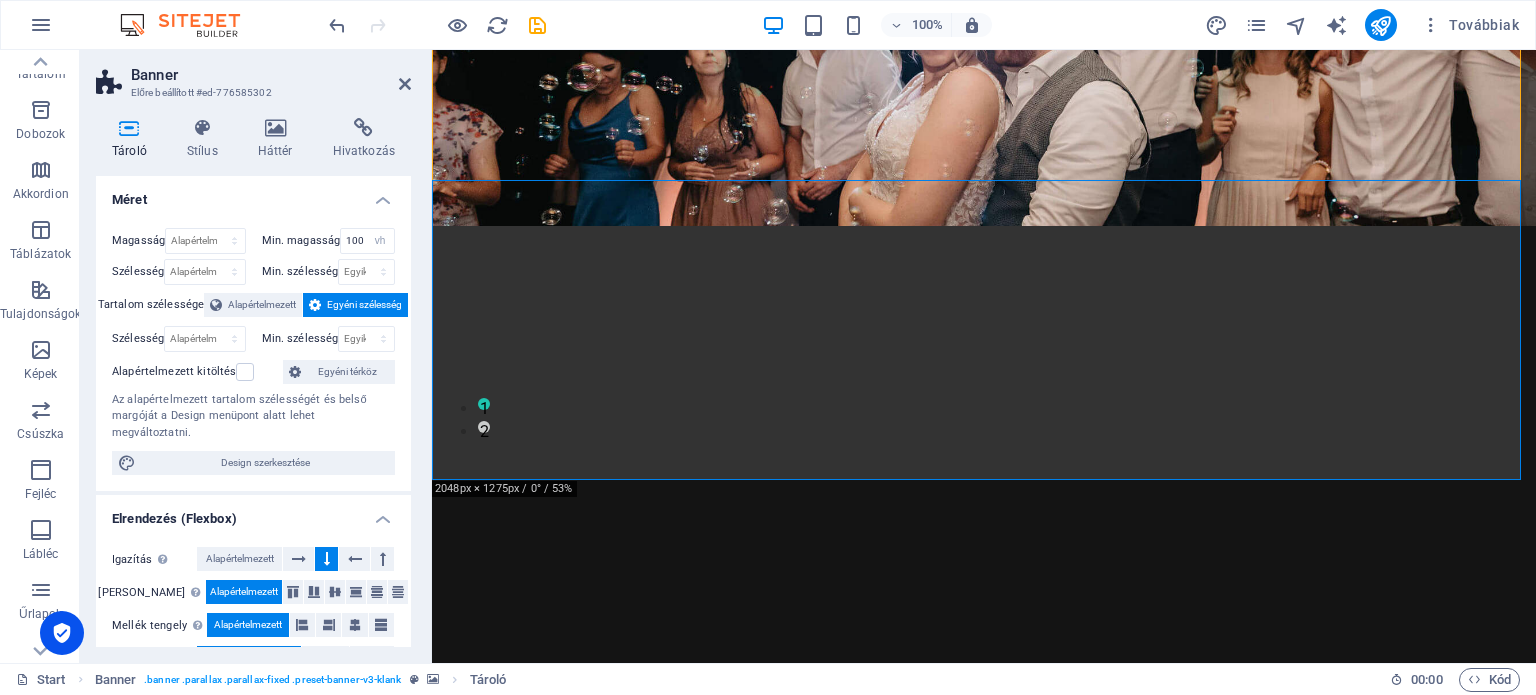 scroll, scrollTop: 100, scrollLeft: 0, axis: vertical 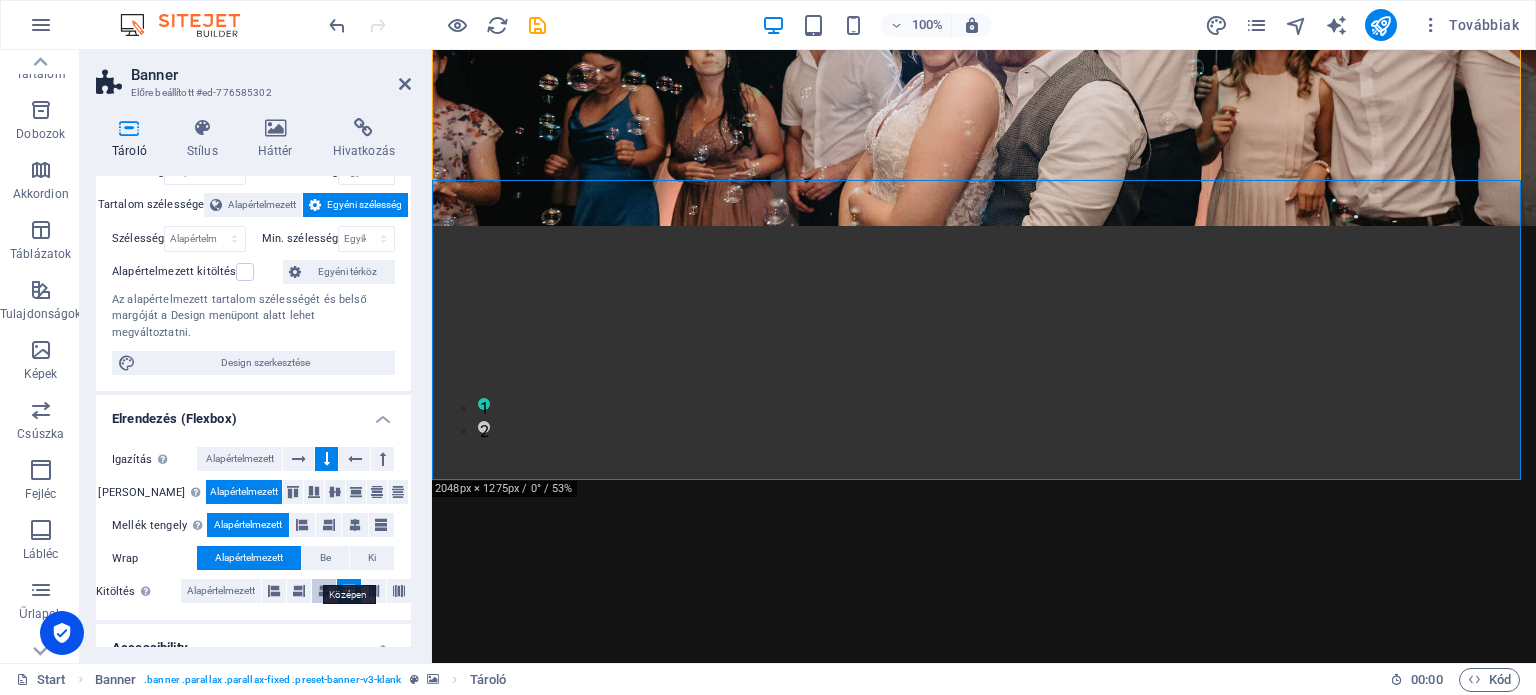 click at bounding box center (324, 591) 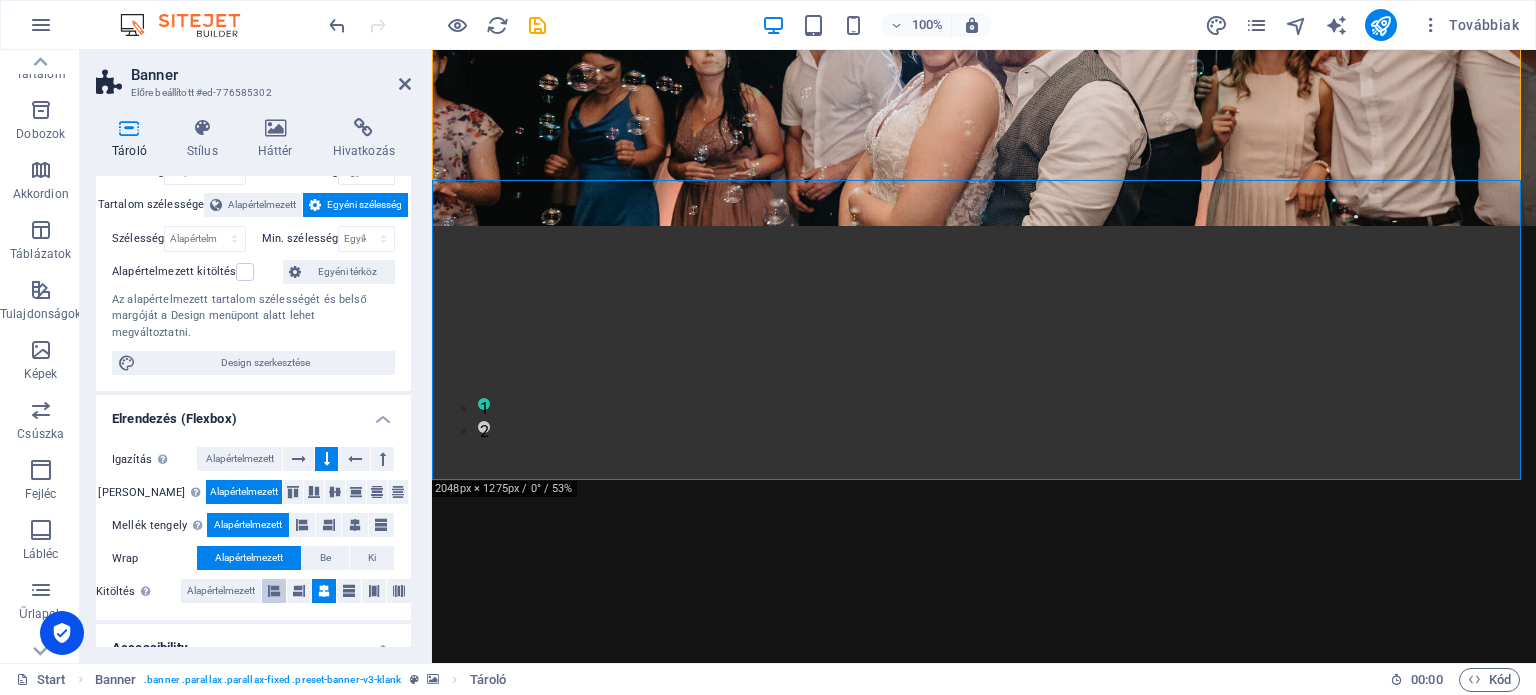 click at bounding box center [324, 591] 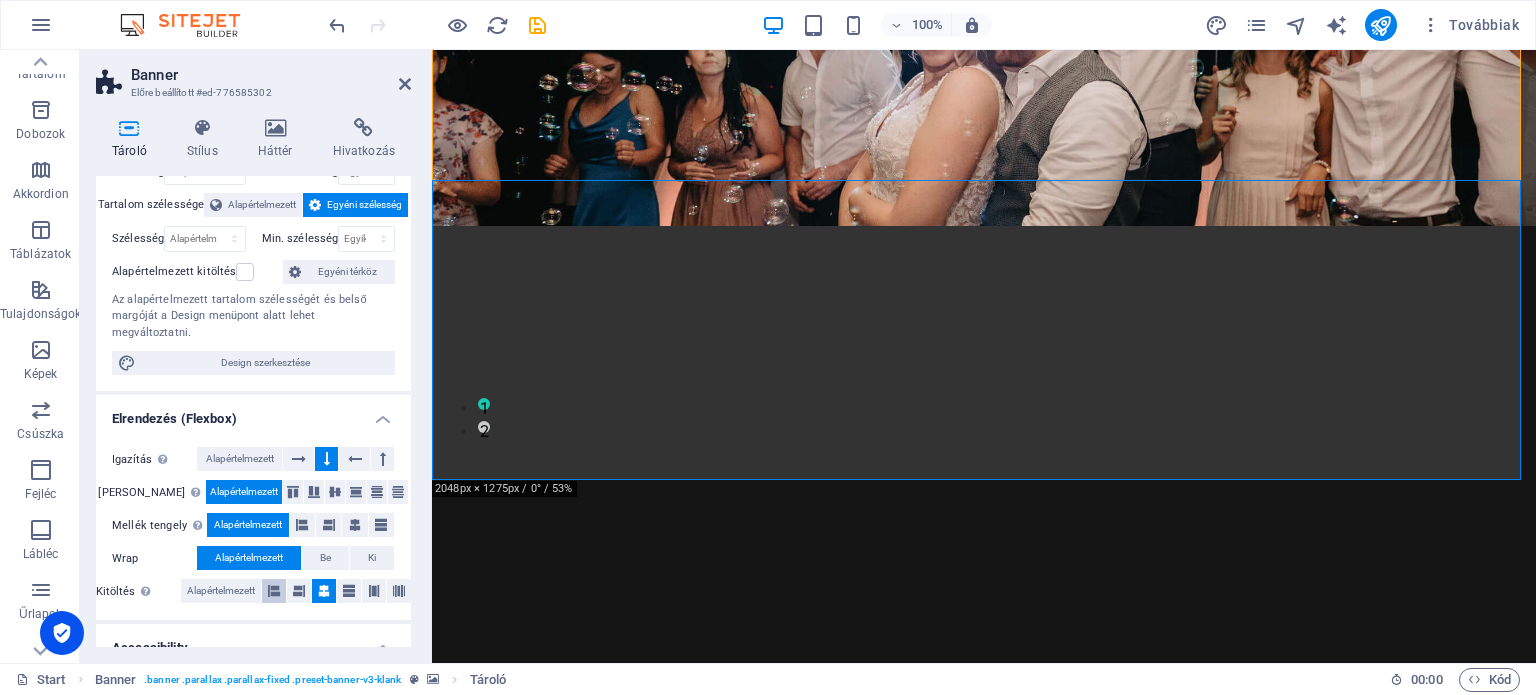 click at bounding box center (274, 591) 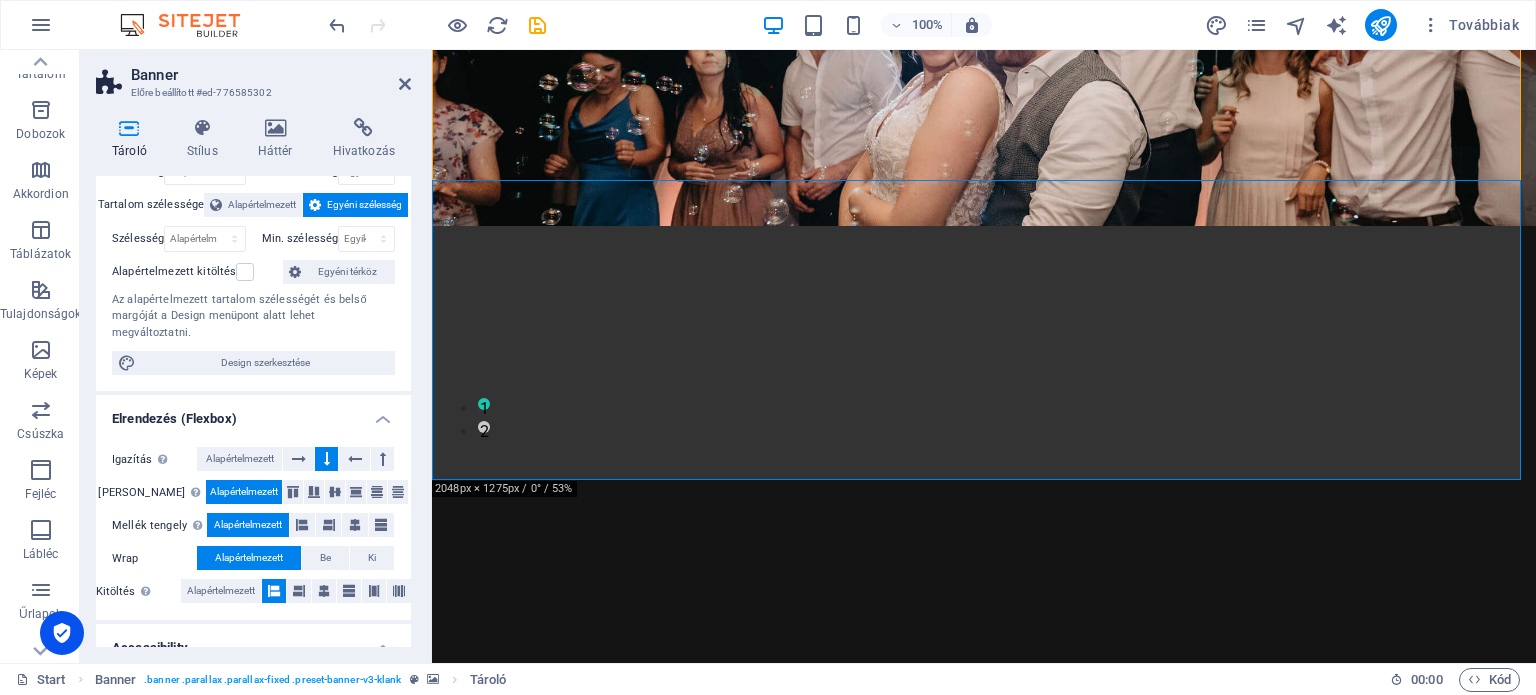 click at bounding box center [274, 591] 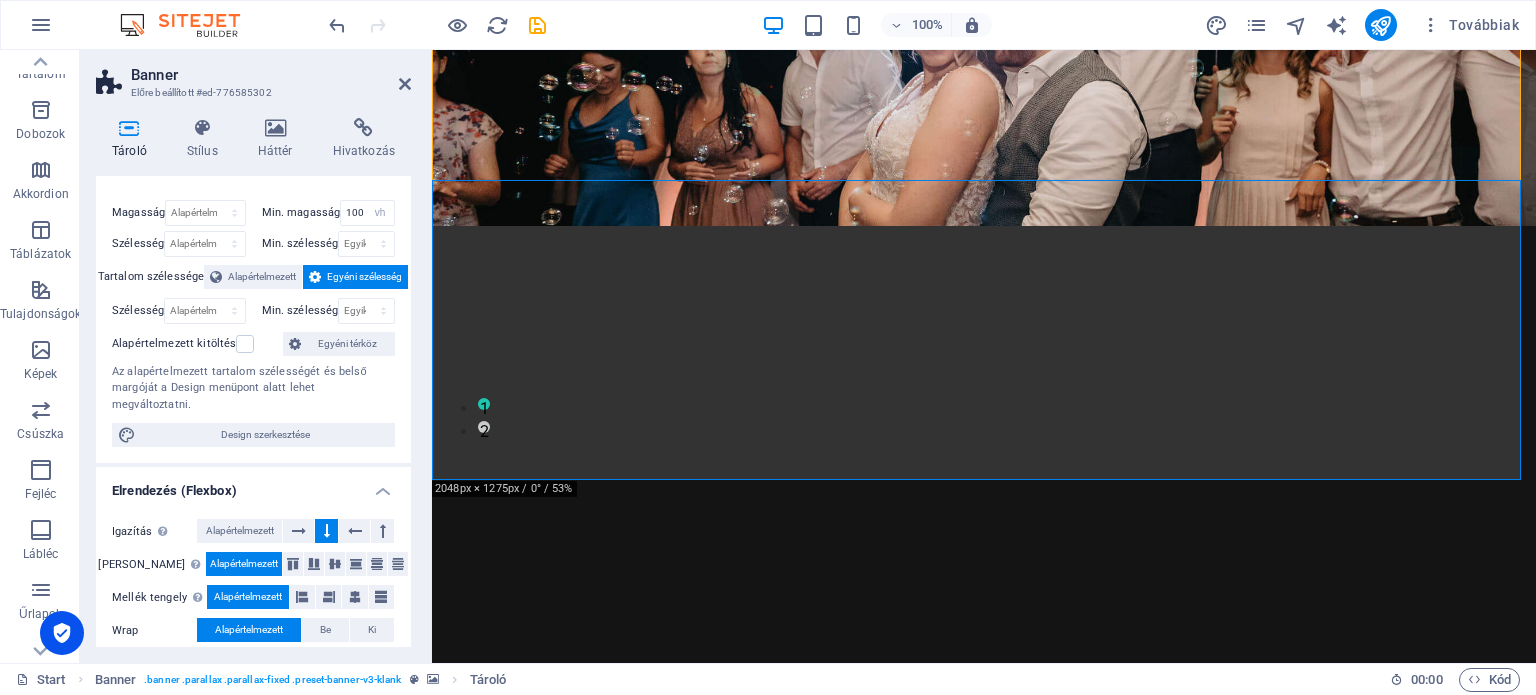 scroll, scrollTop: 0, scrollLeft: 0, axis: both 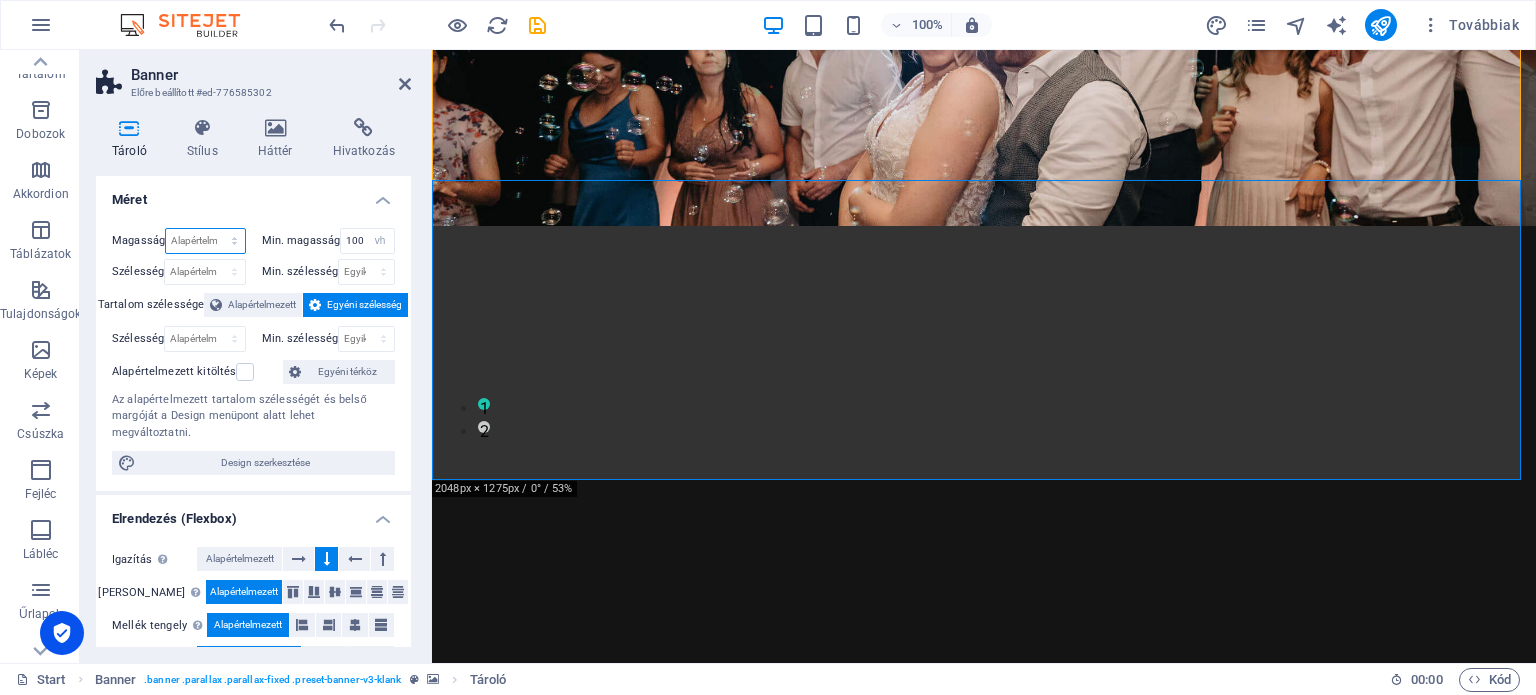 click on "Alapértelmezett px rem % vh vw" at bounding box center [205, 241] 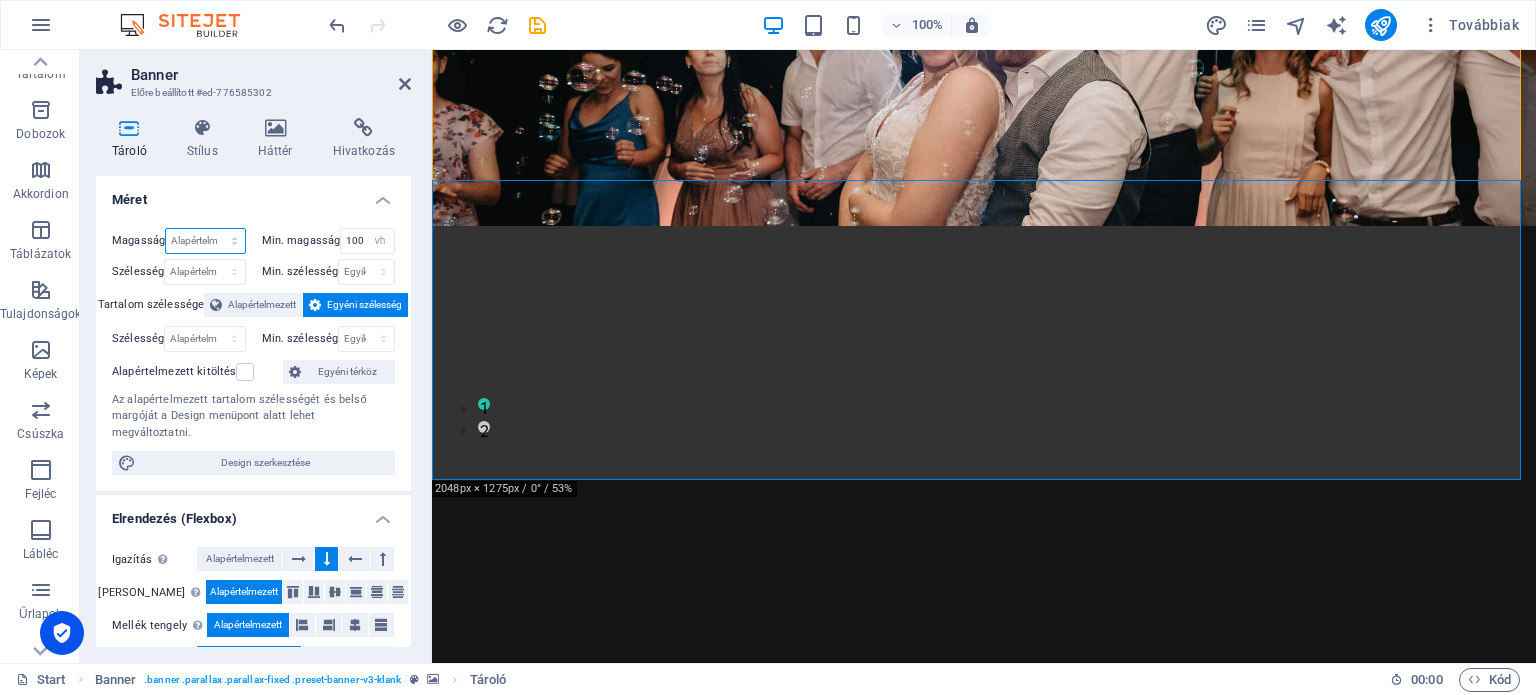 select on "px" 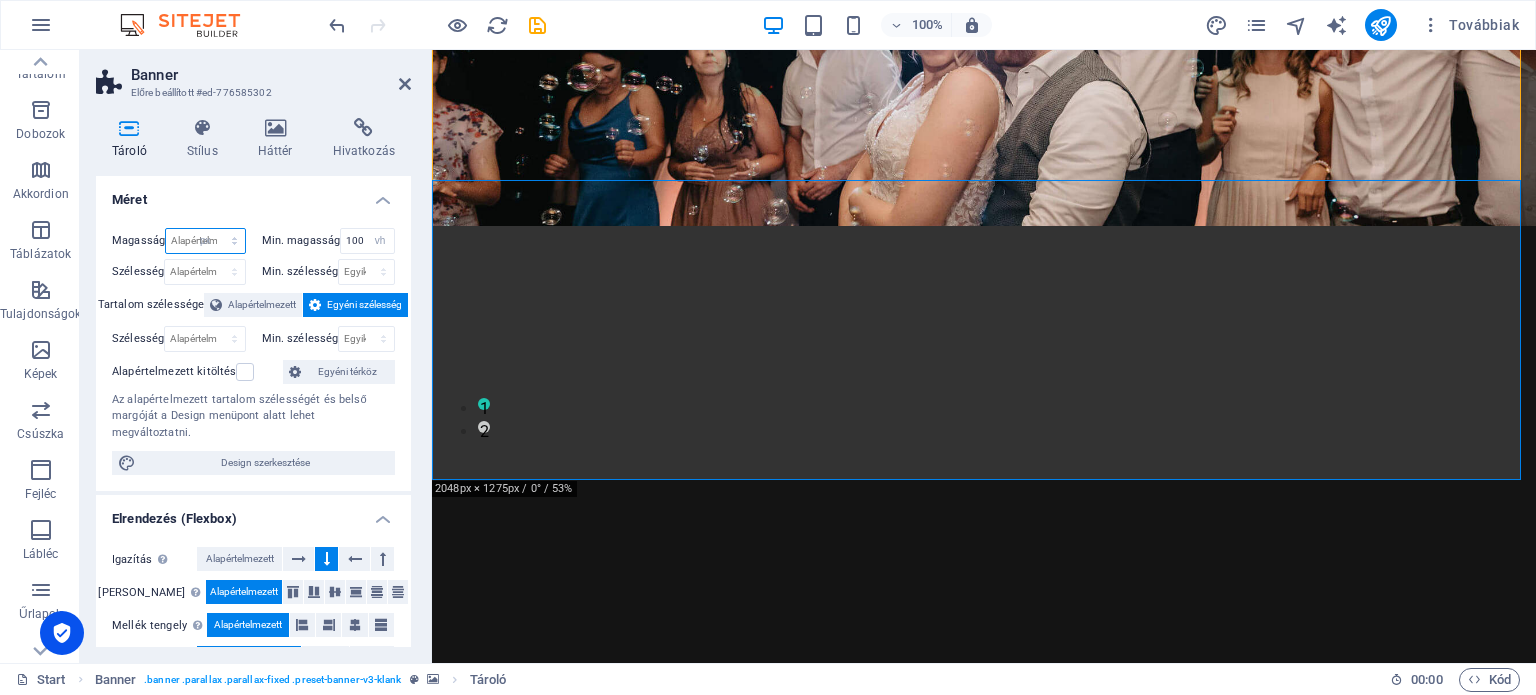 click on "Alapértelmezett px rem % vh vw" at bounding box center [205, 241] 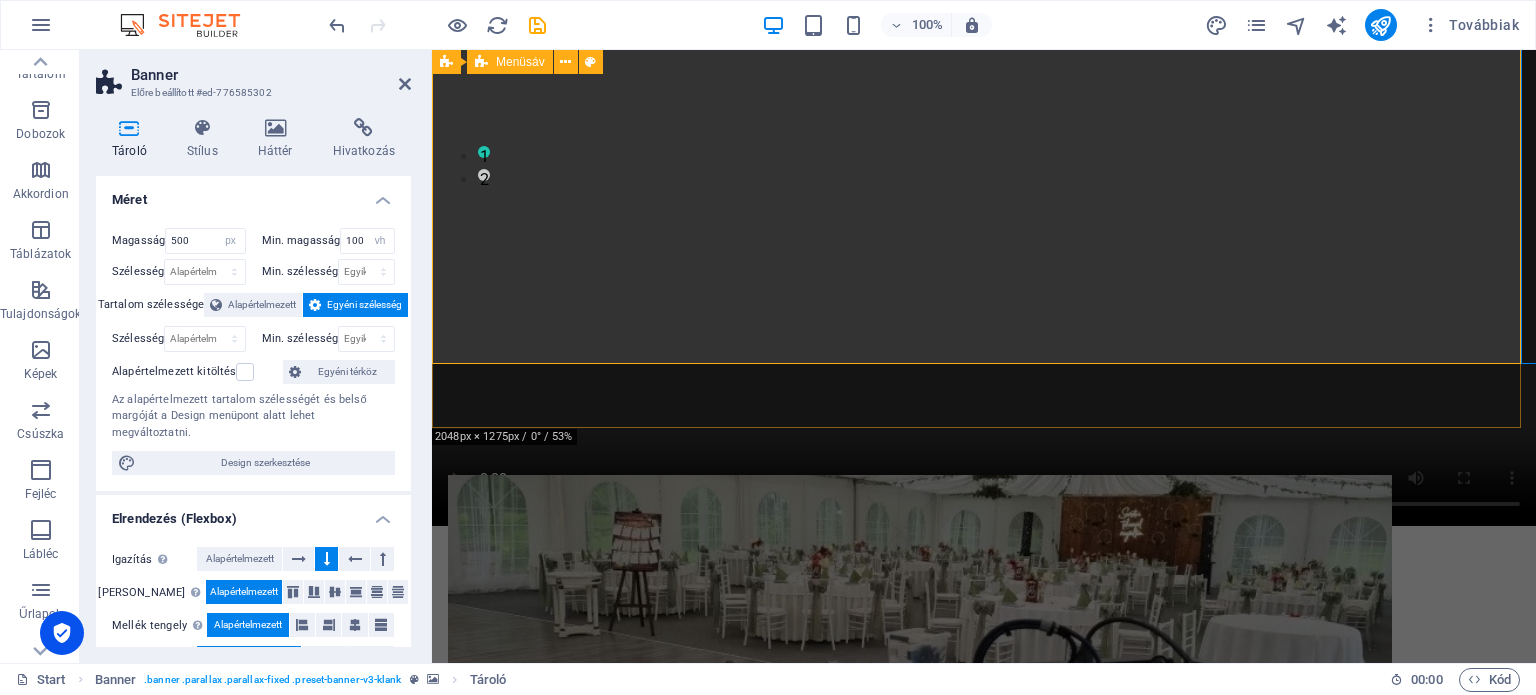 scroll, scrollTop: 0, scrollLeft: 0, axis: both 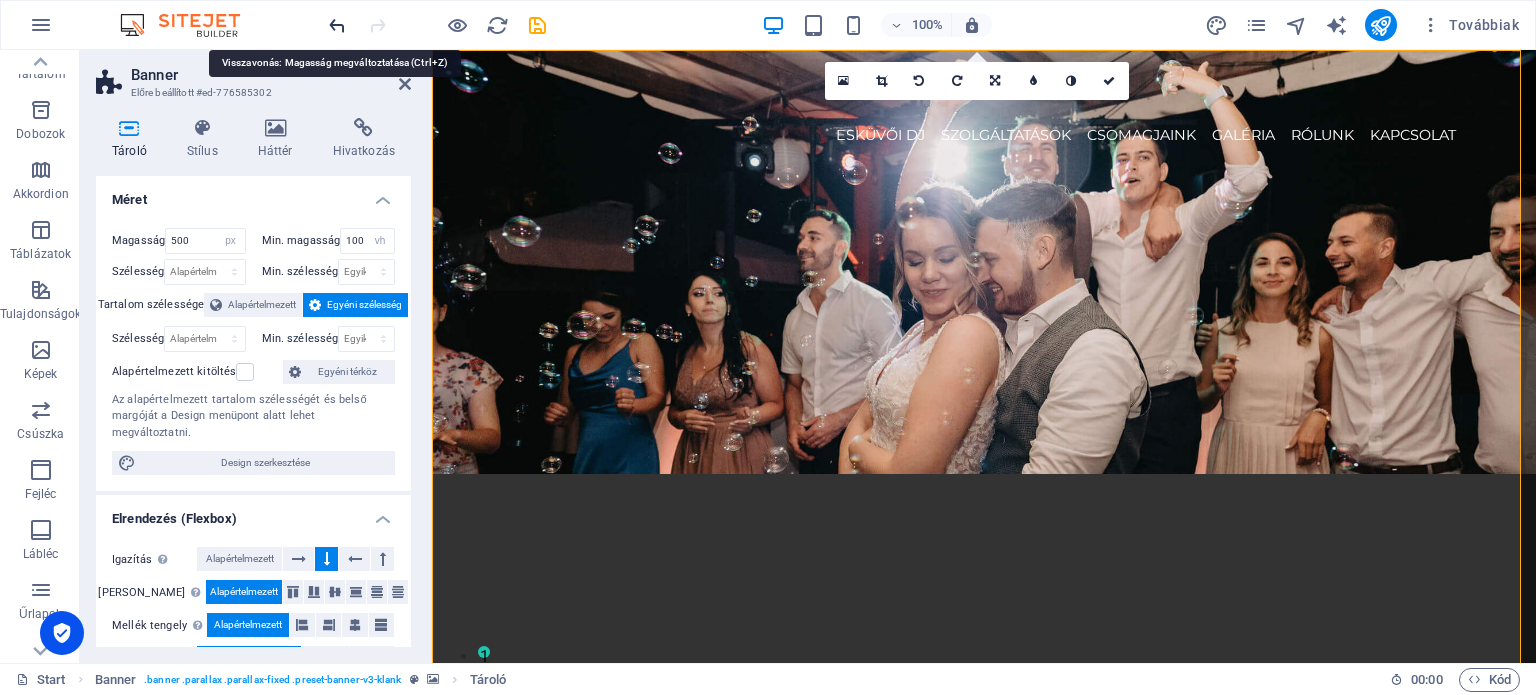 click at bounding box center [337, 25] 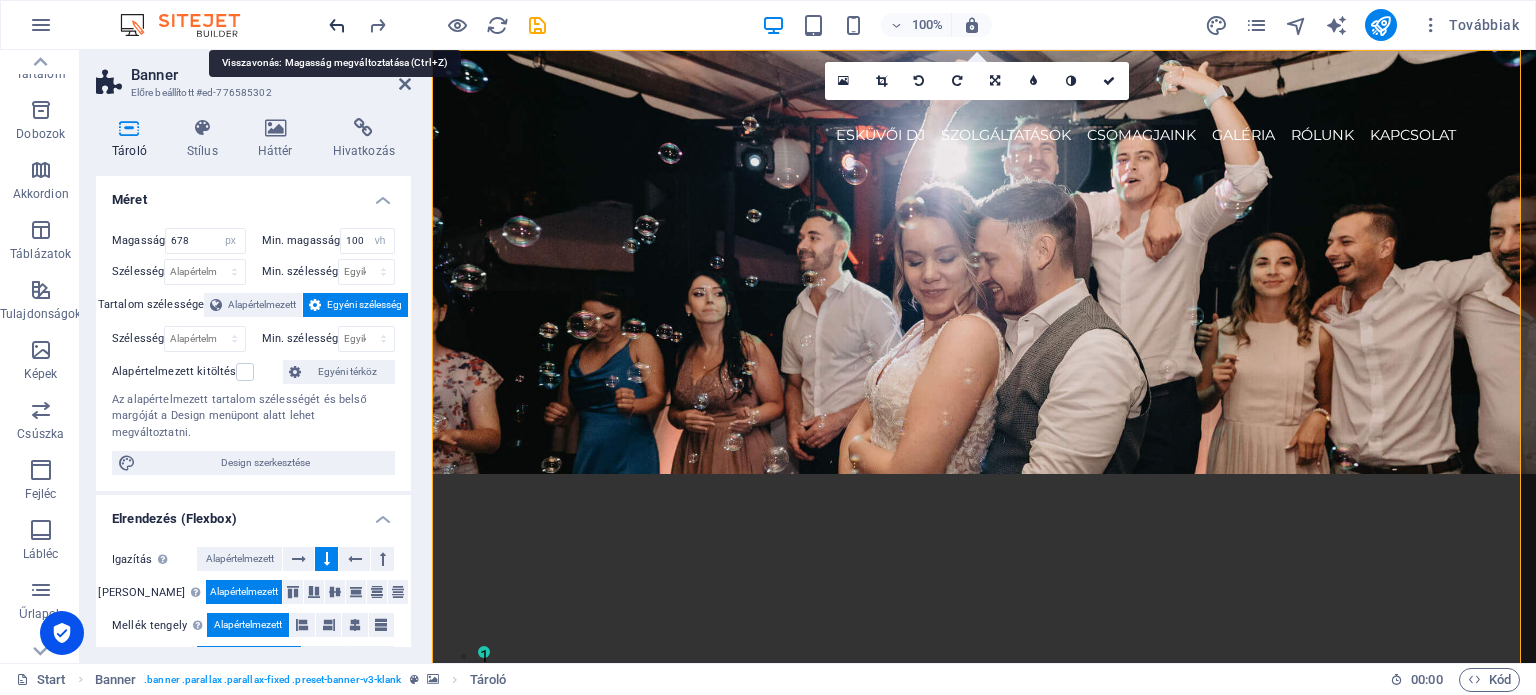 click at bounding box center [337, 25] 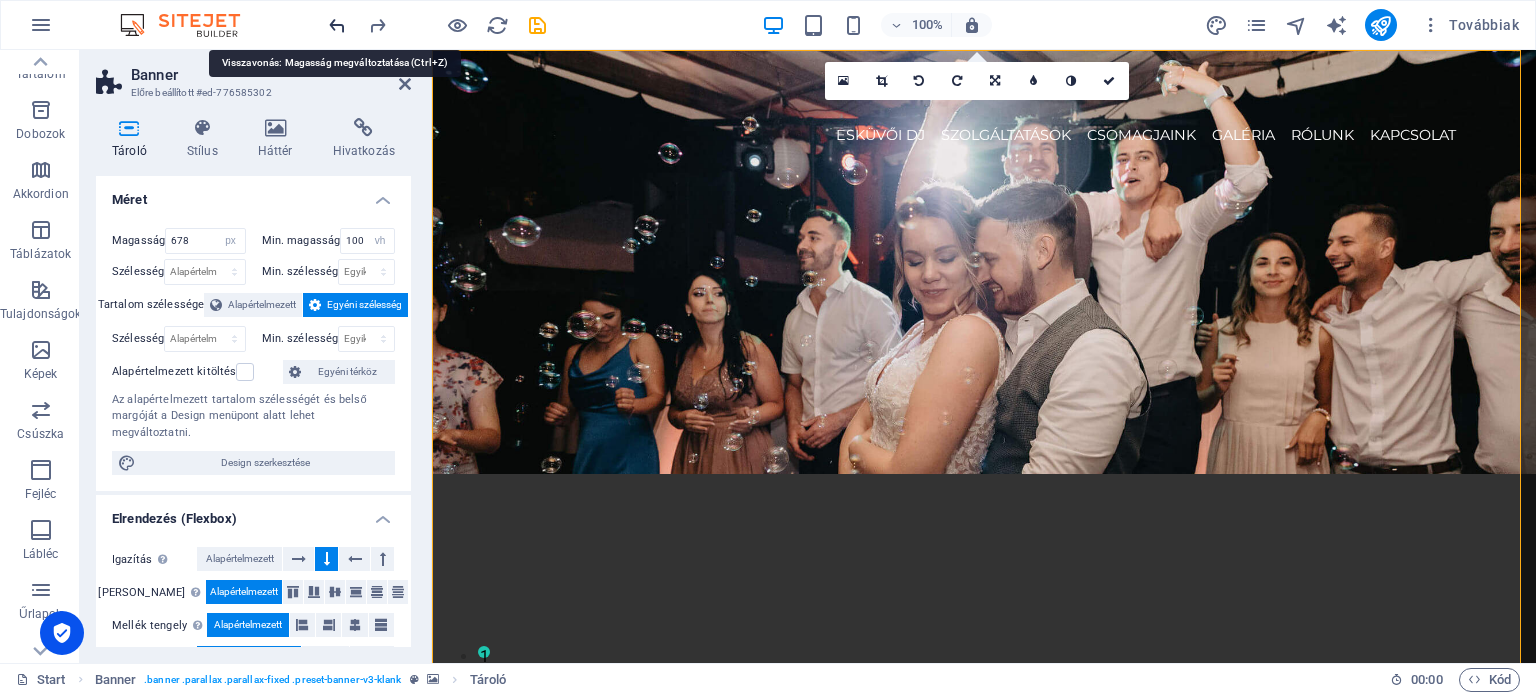 type 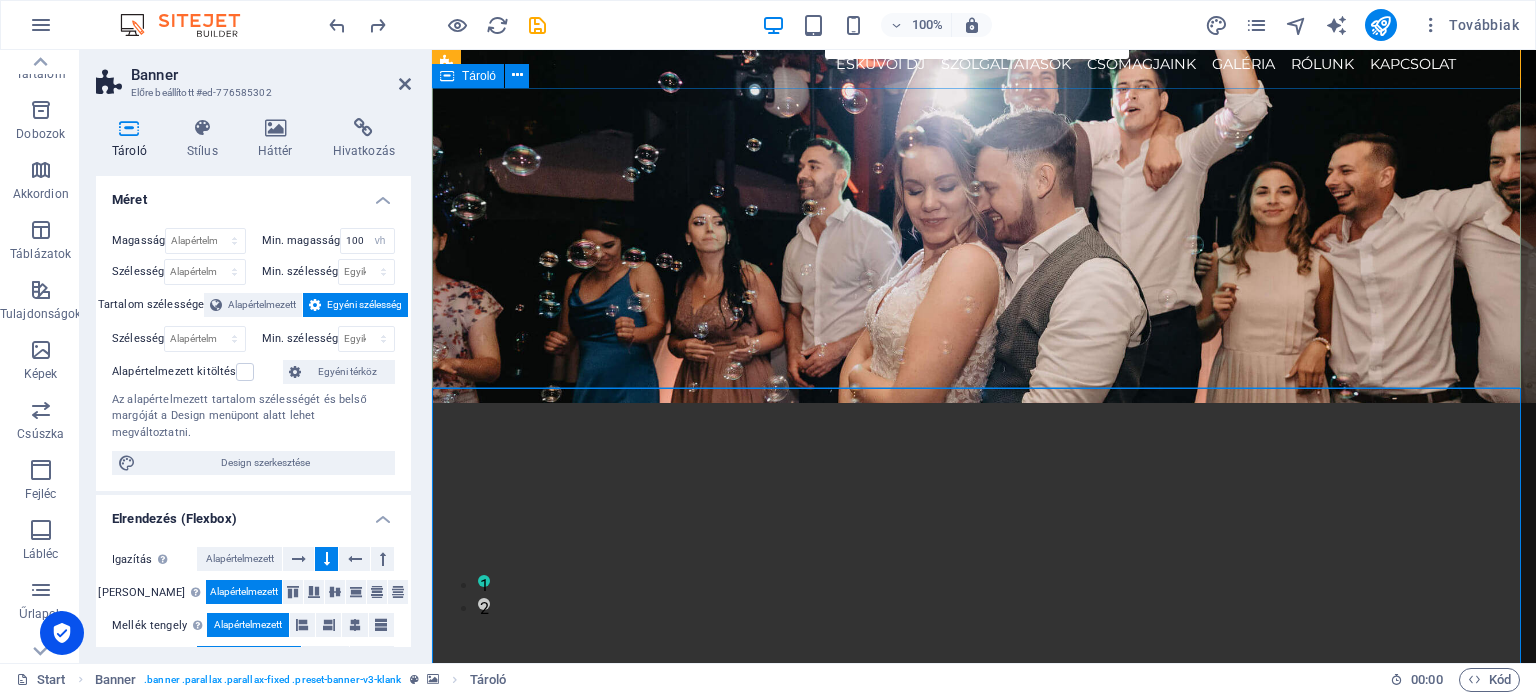 scroll, scrollTop: 200, scrollLeft: 0, axis: vertical 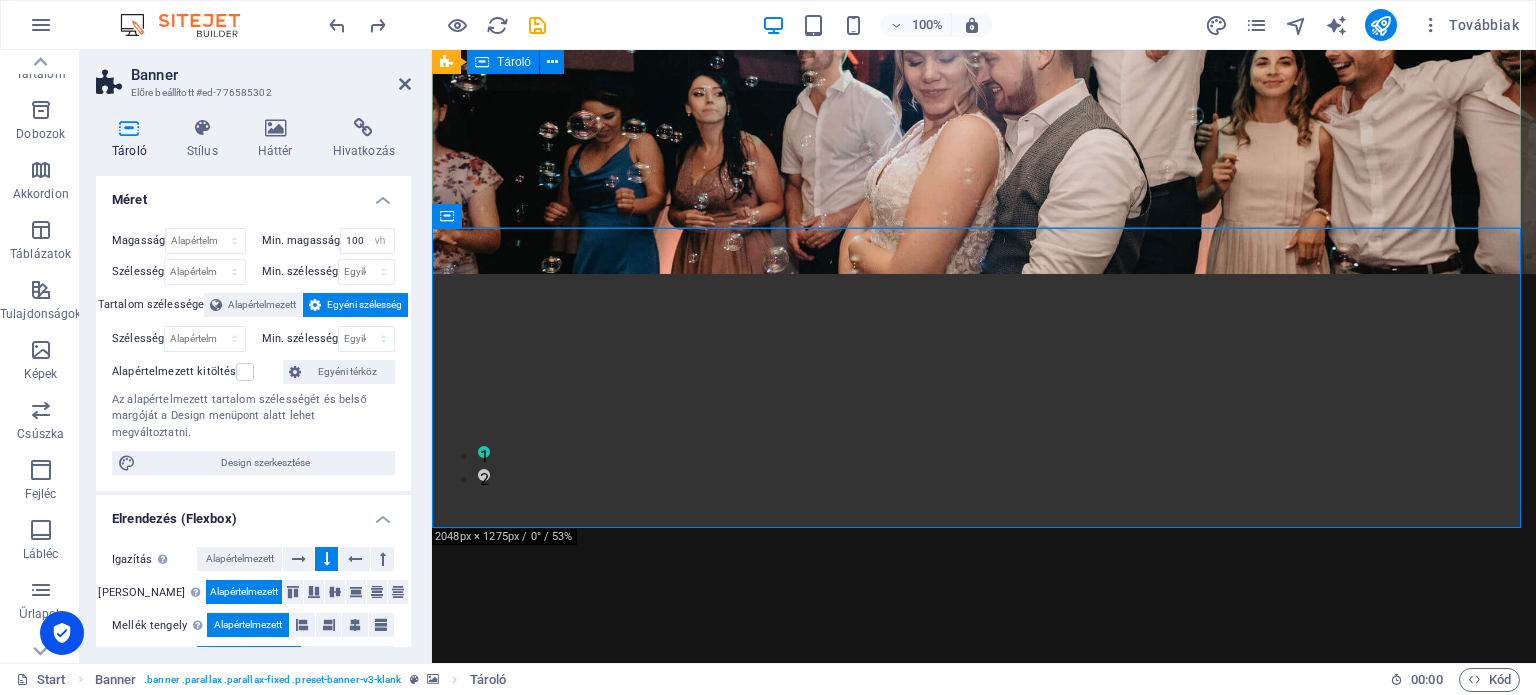 click on "Együtt hozzuk létre az emlékezetes estét! DJ szolgáltatás esküvőkre, rendezvényekre és felejthetetlen bulikra." at bounding box center [984, 124] 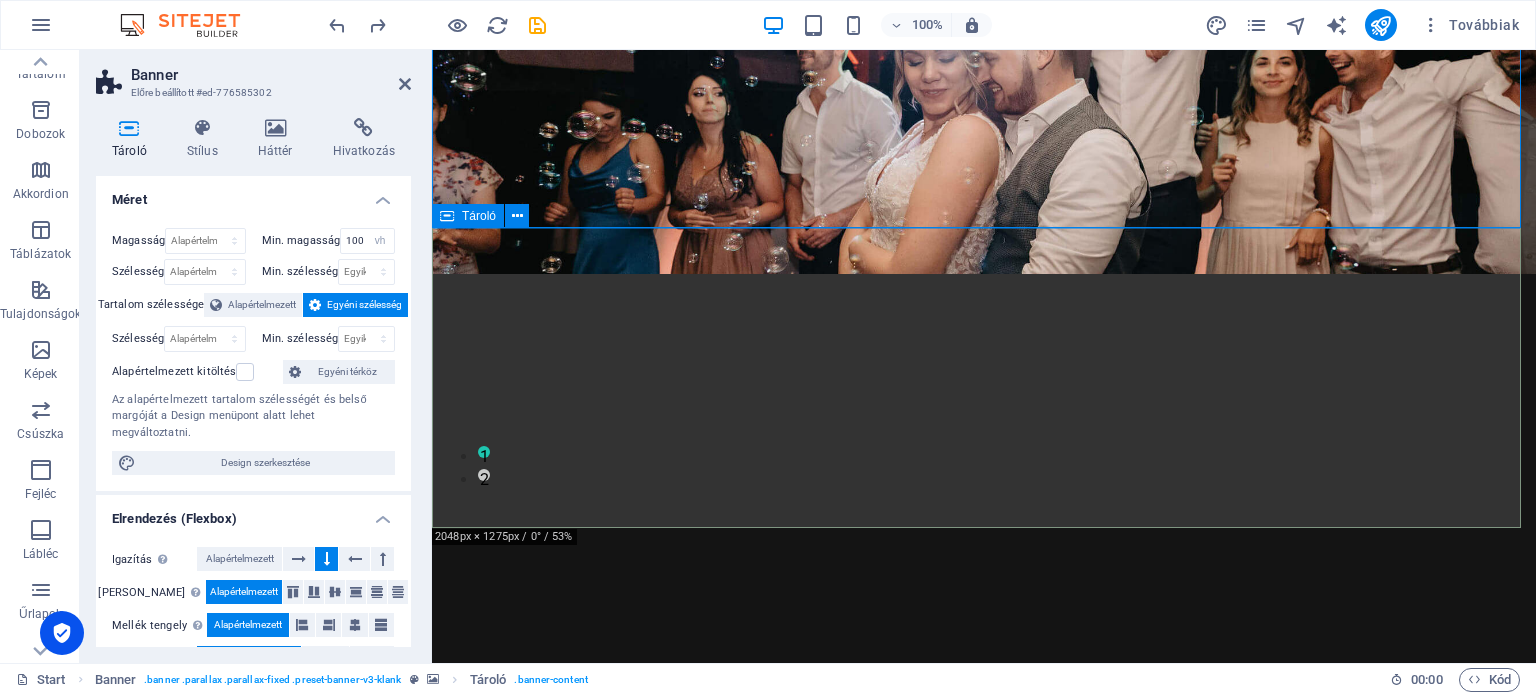 click at bounding box center [984, 550] 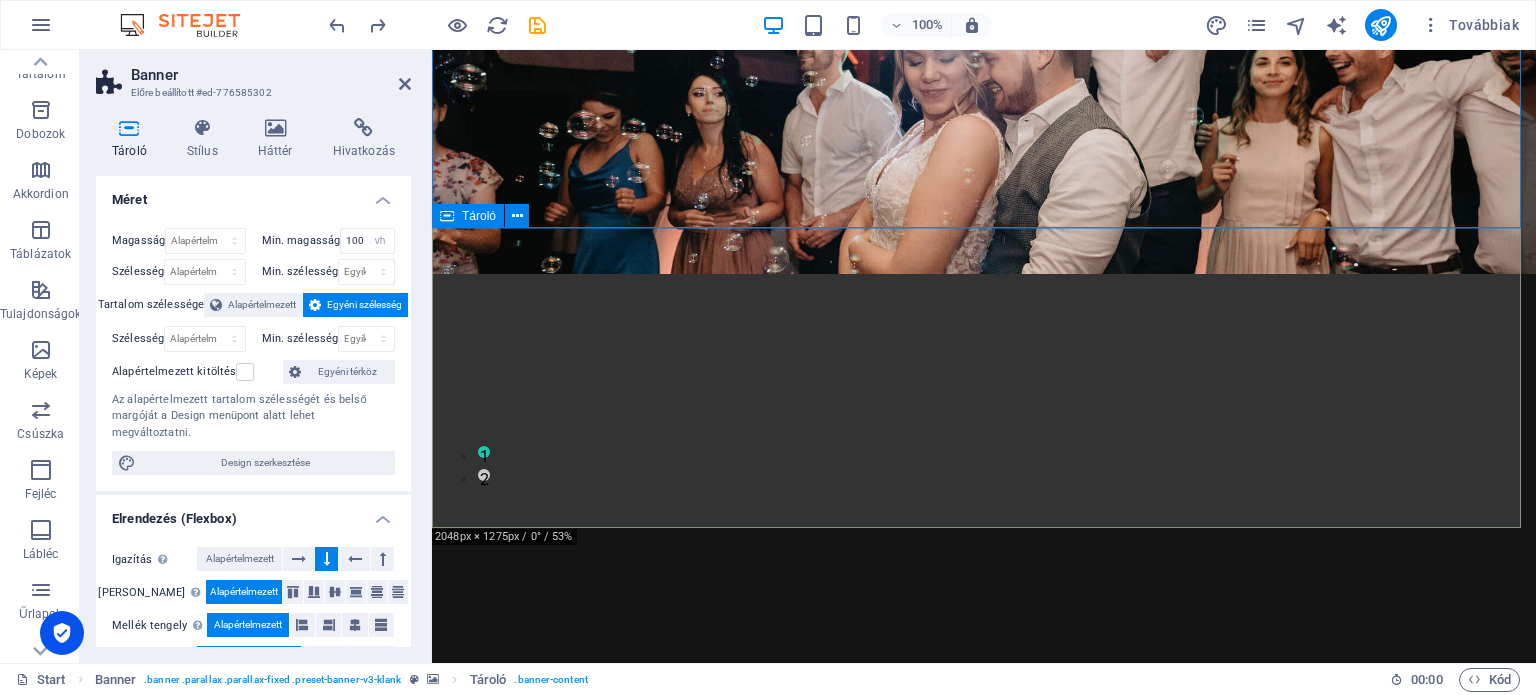 click at bounding box center (984, 550) 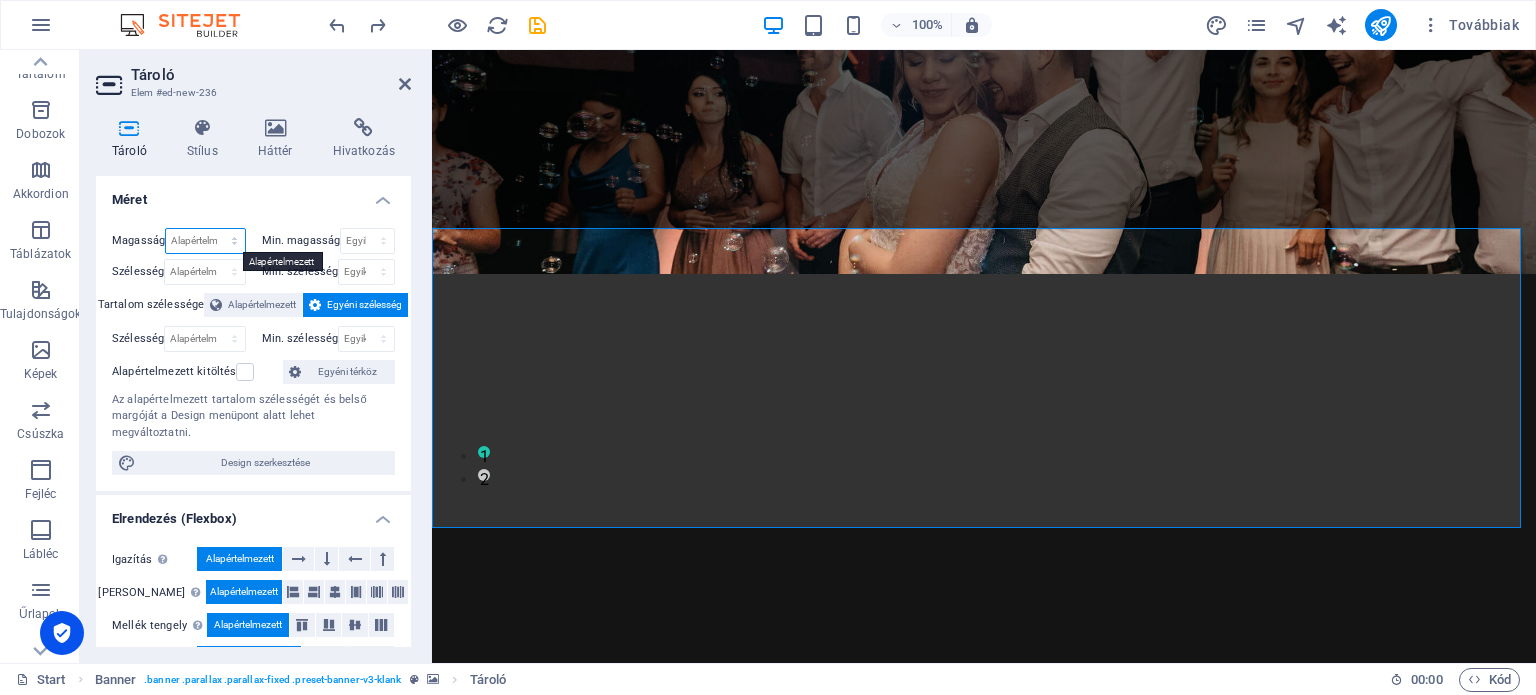 click on "Alapértelmezett px rem % vh vw" at bounding box center (205, 241) 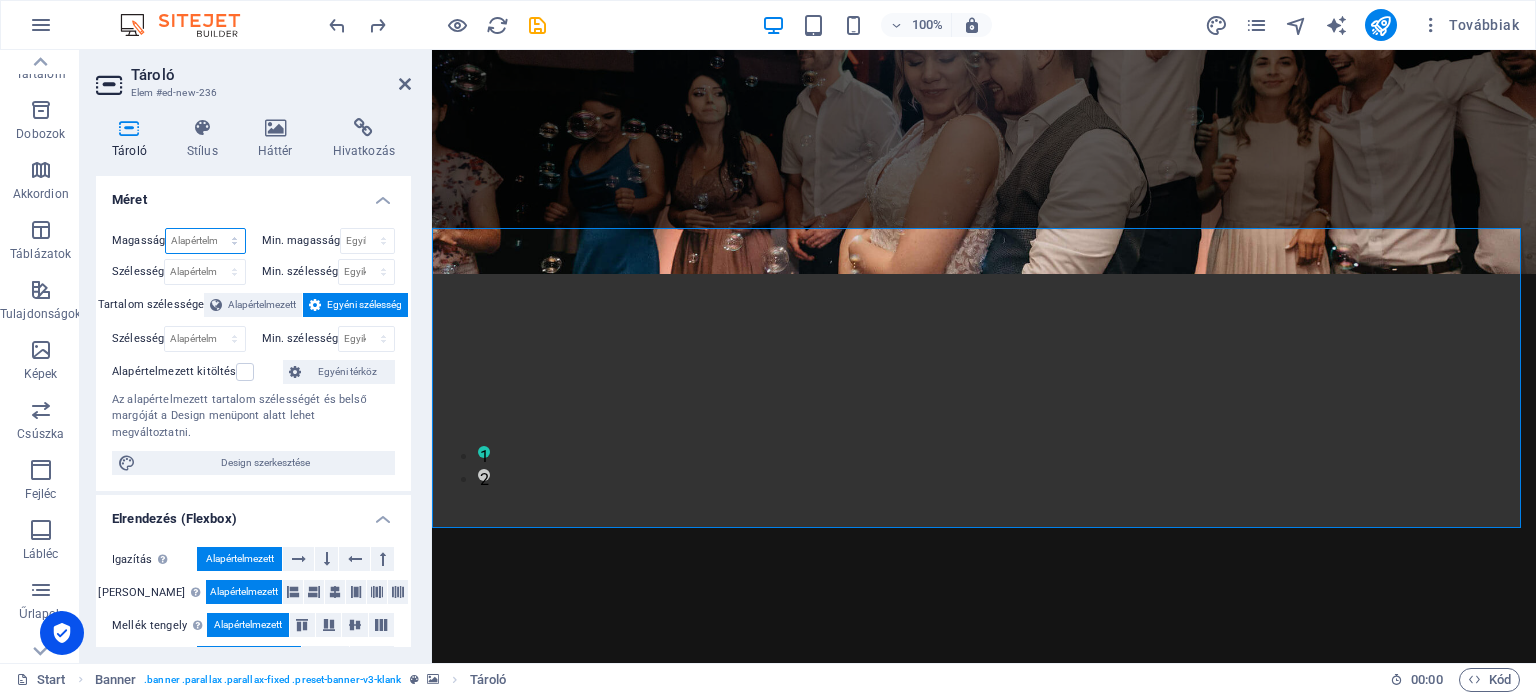 click on "Alapértelmezett px rem % vh vw" at bounding box center (205, 241) 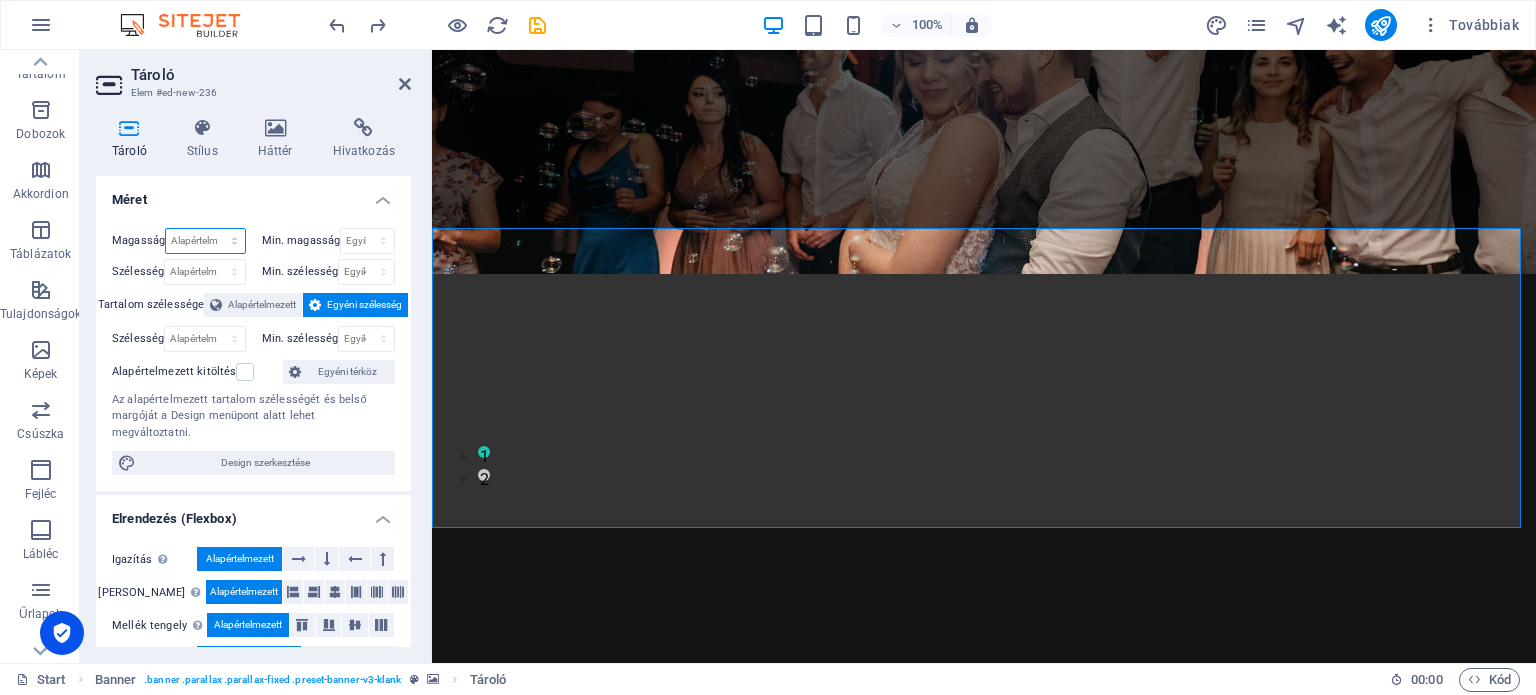 click on "Alapértelmezett px rem % vh vw" at bounding box center (205, 241) 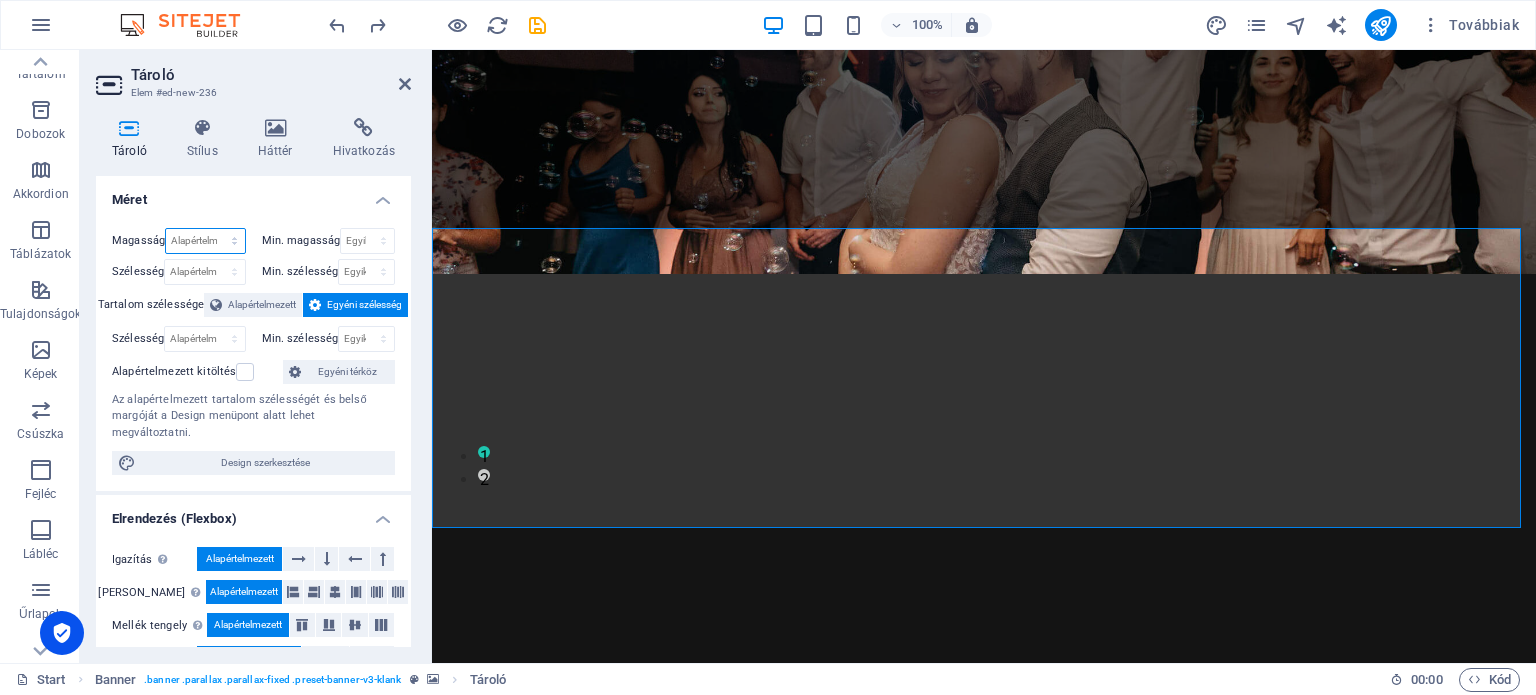 select on "px" 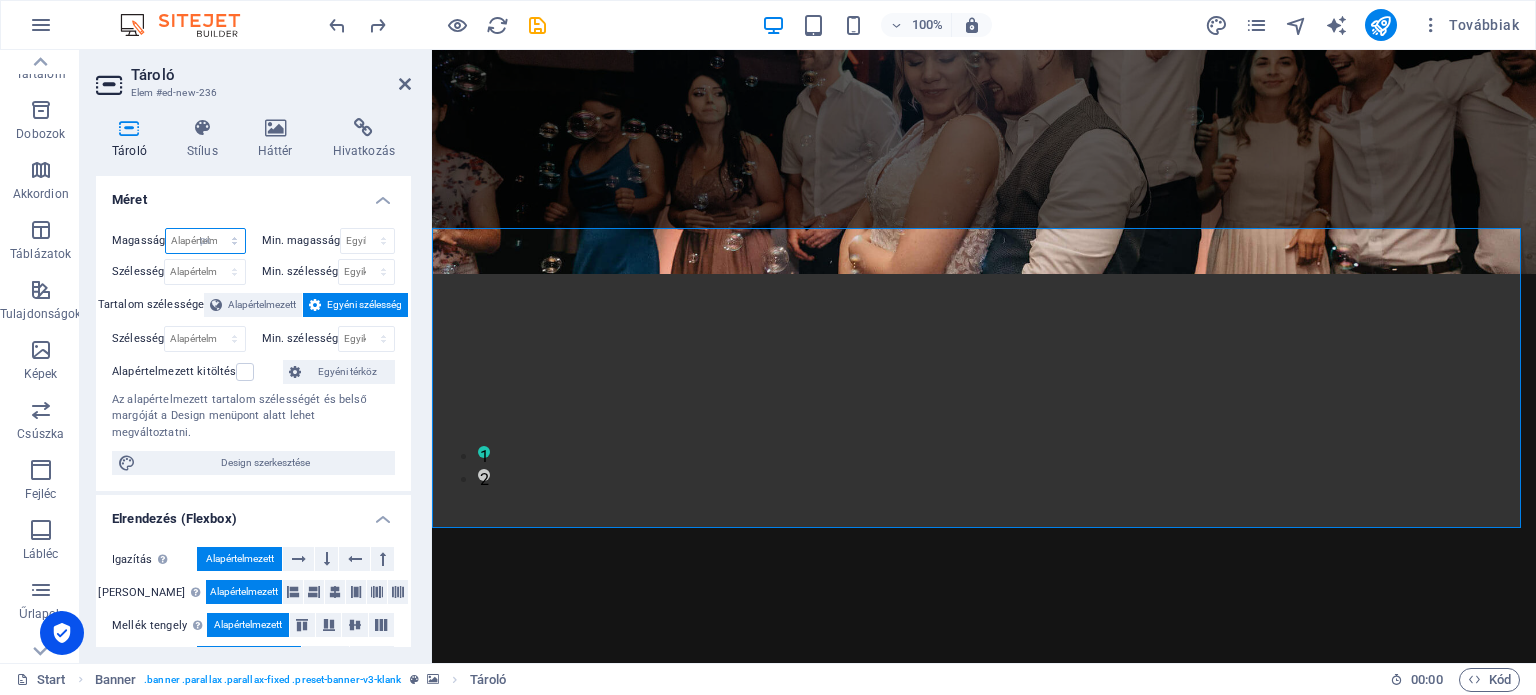 click on "Alapértelmezett px rem % vh vw" at bounding box center (205, 241) 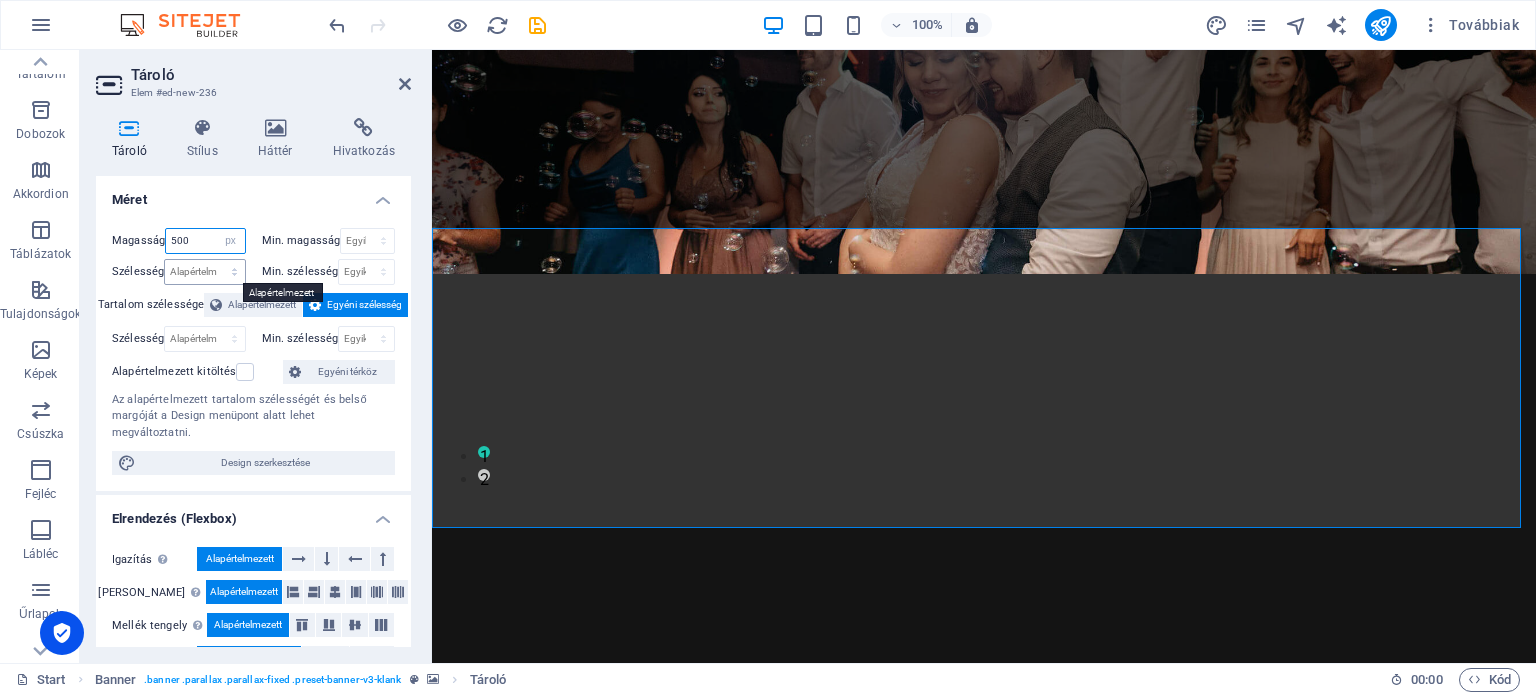 type on "500" 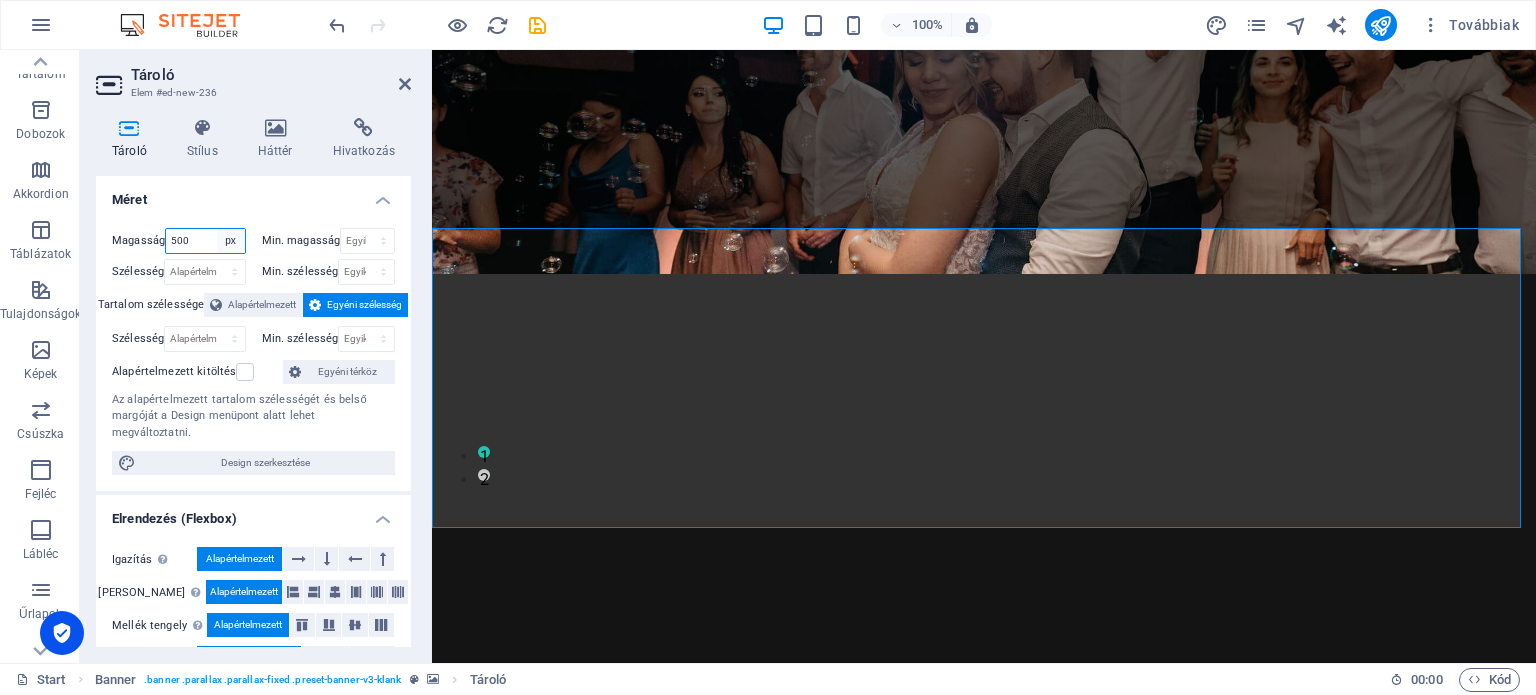 click on "Alapértelmezett px rem % vh vw" at bounding box center (231, 241) 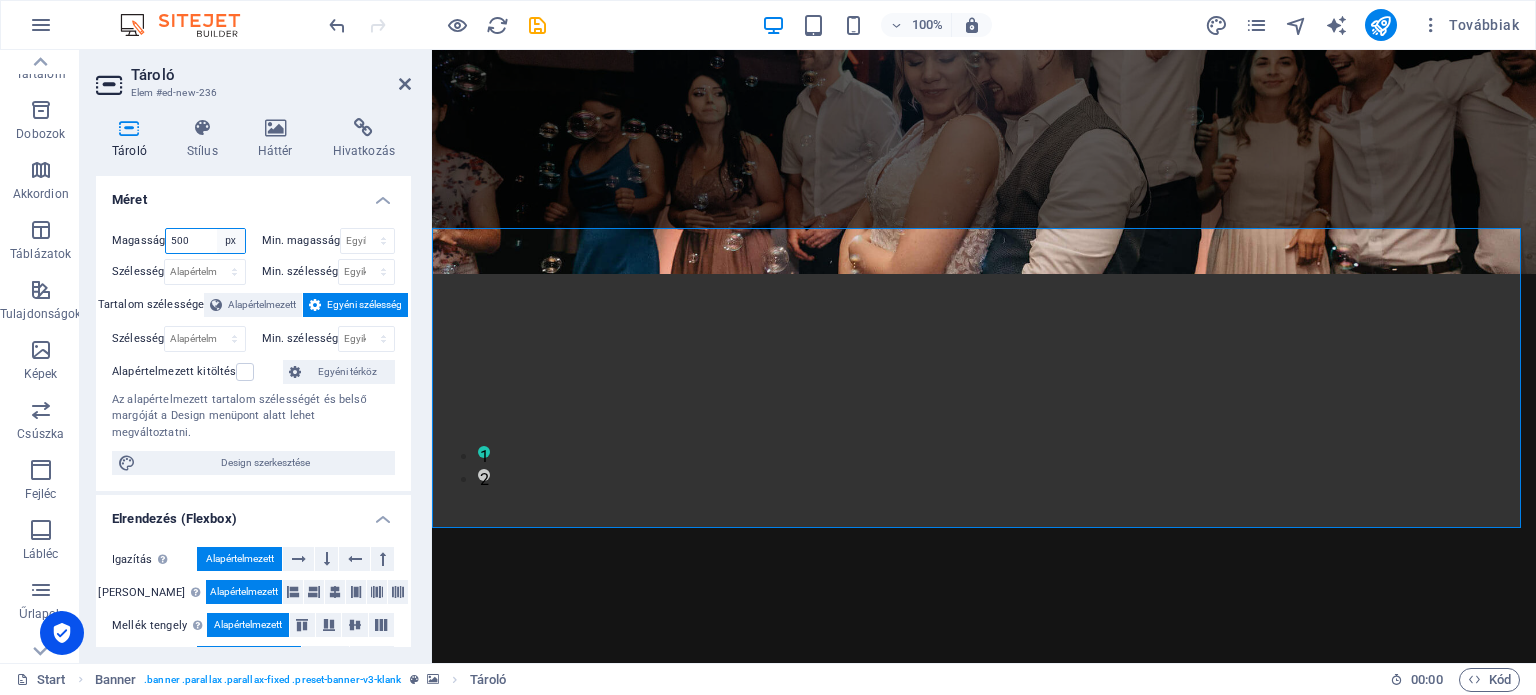 select on "default" 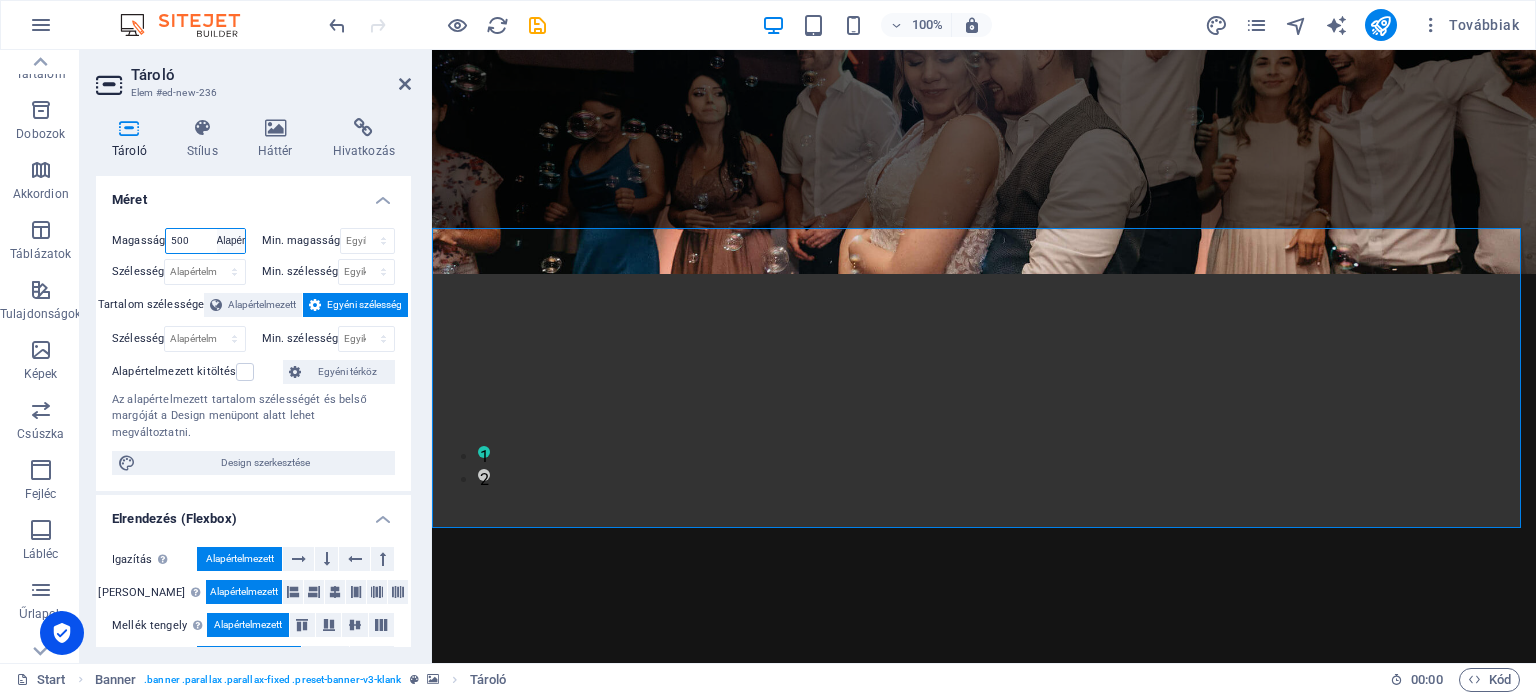 click on "Alapértelmezett px rem % vh vw" at bounding box center (231, 241) 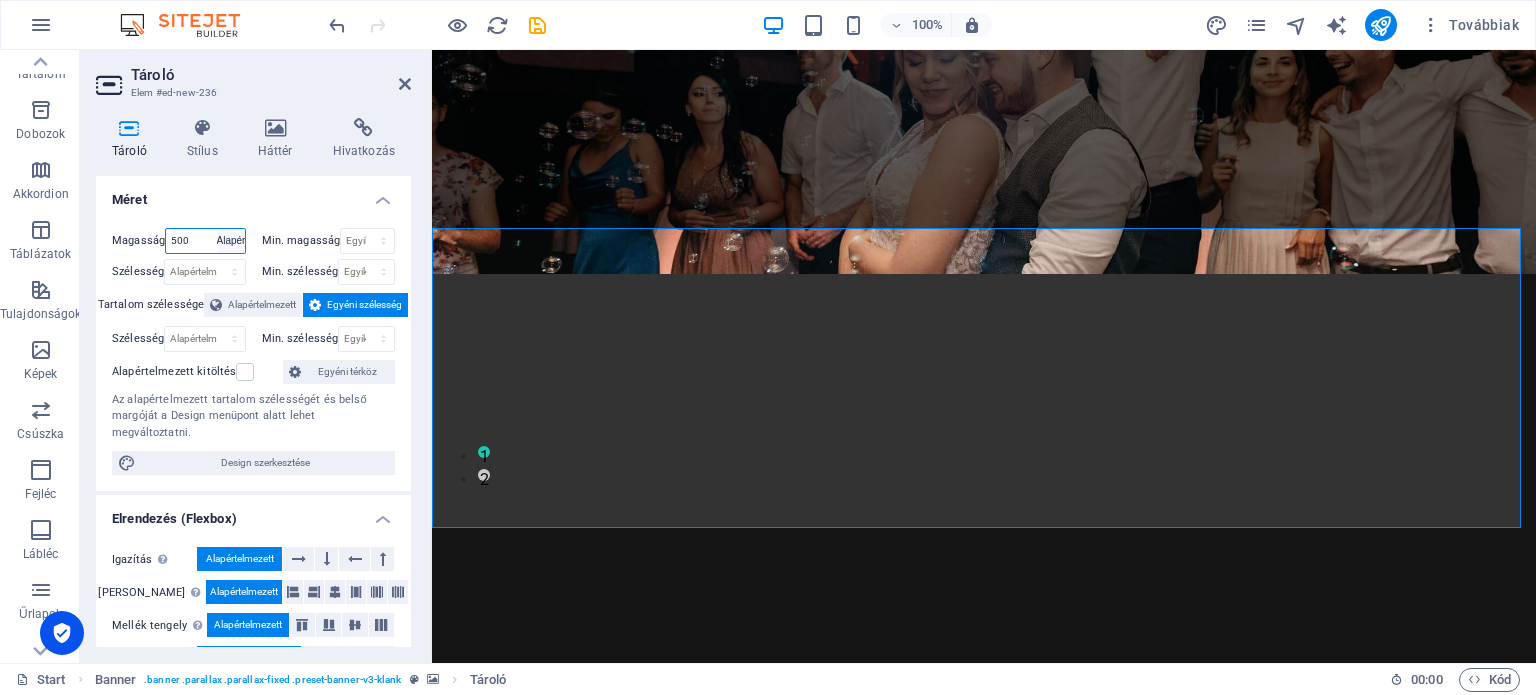 type 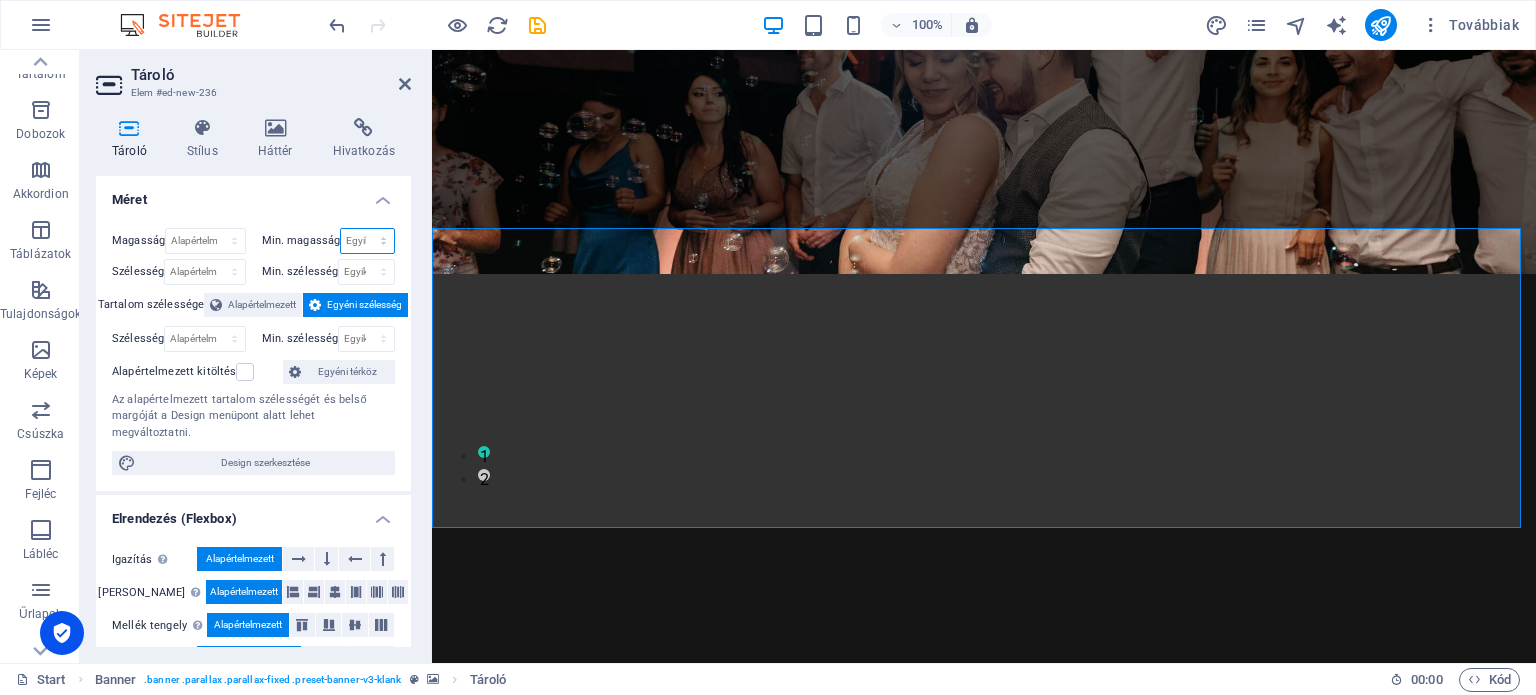 click on "Egyik sem px rem % vh vw" at bounding box center (367, 241) 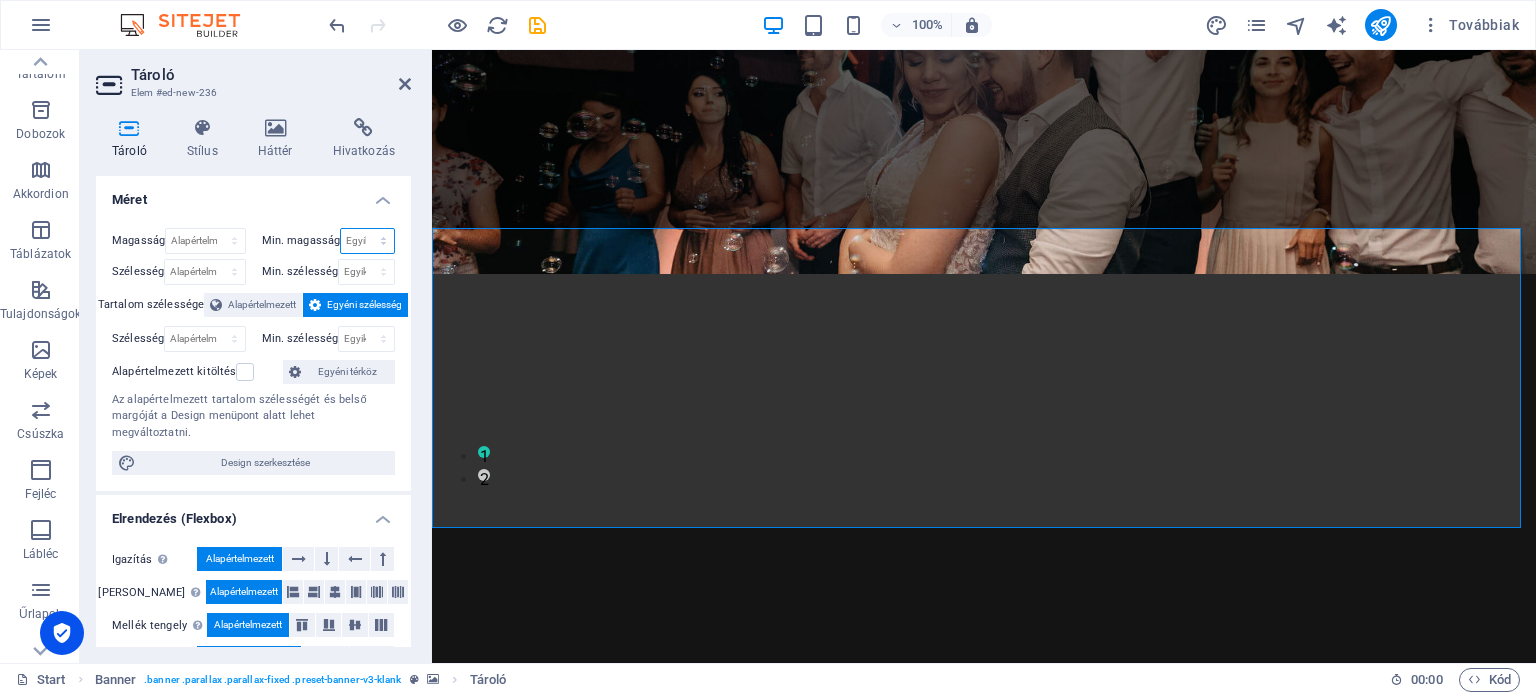 select on "px" 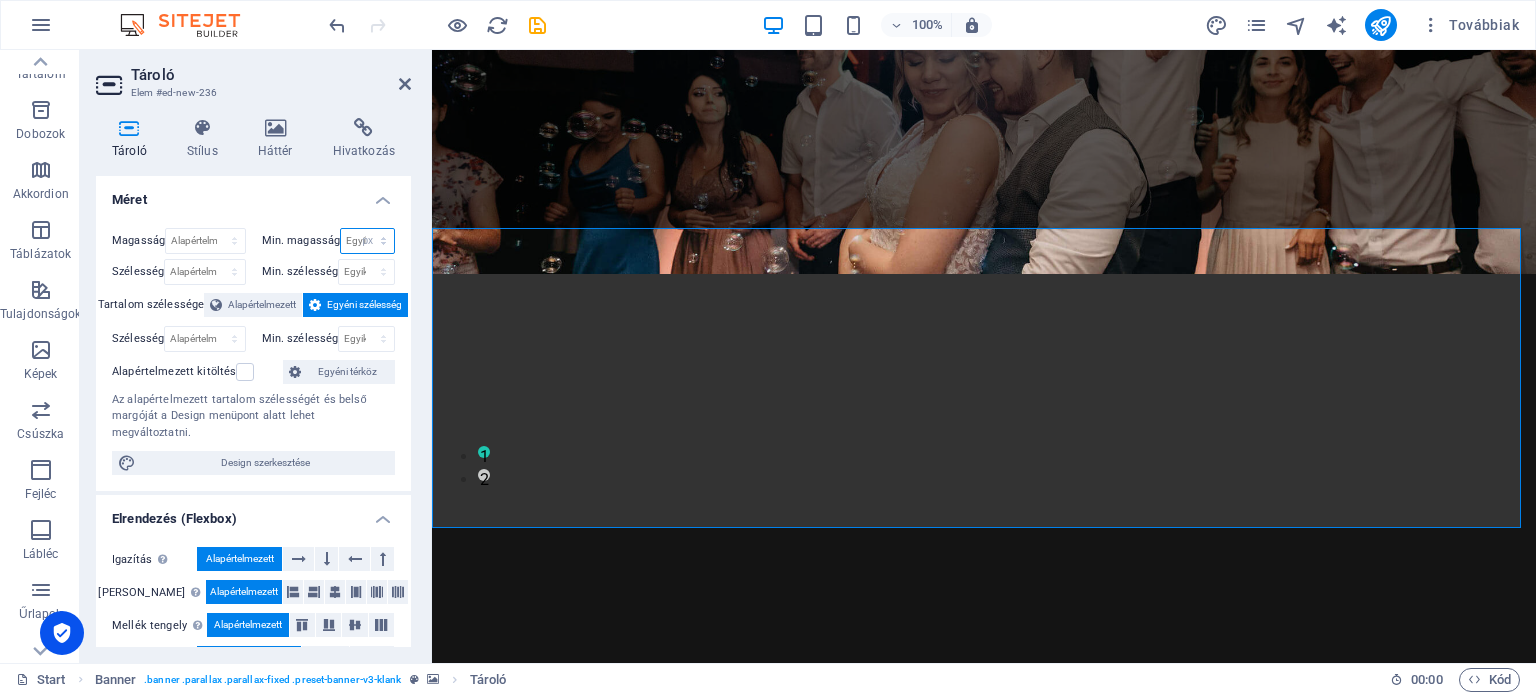 click on "Egyik sem px rem % vh vw" at bounding box center (367, 241) 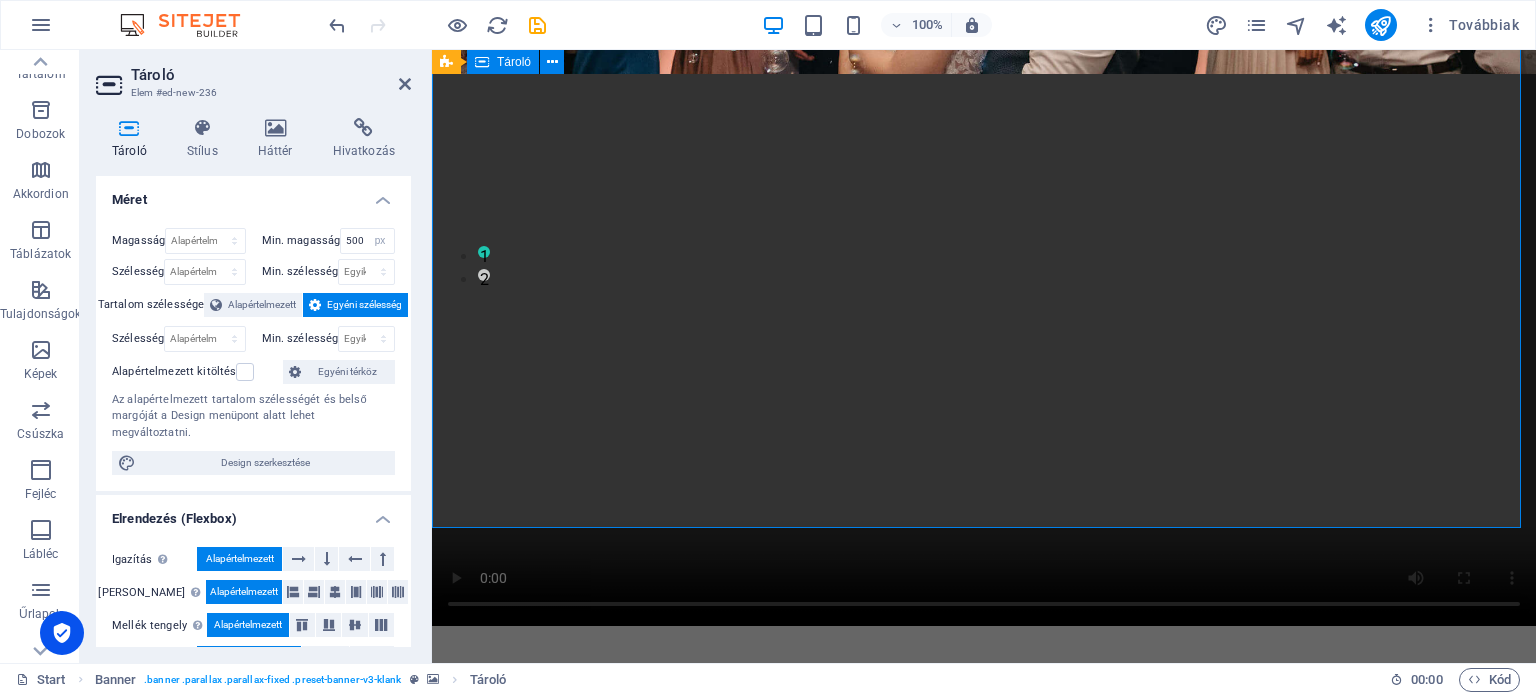 scroll, scrollTop: 300, scrollLeft: 0, axis: vertical 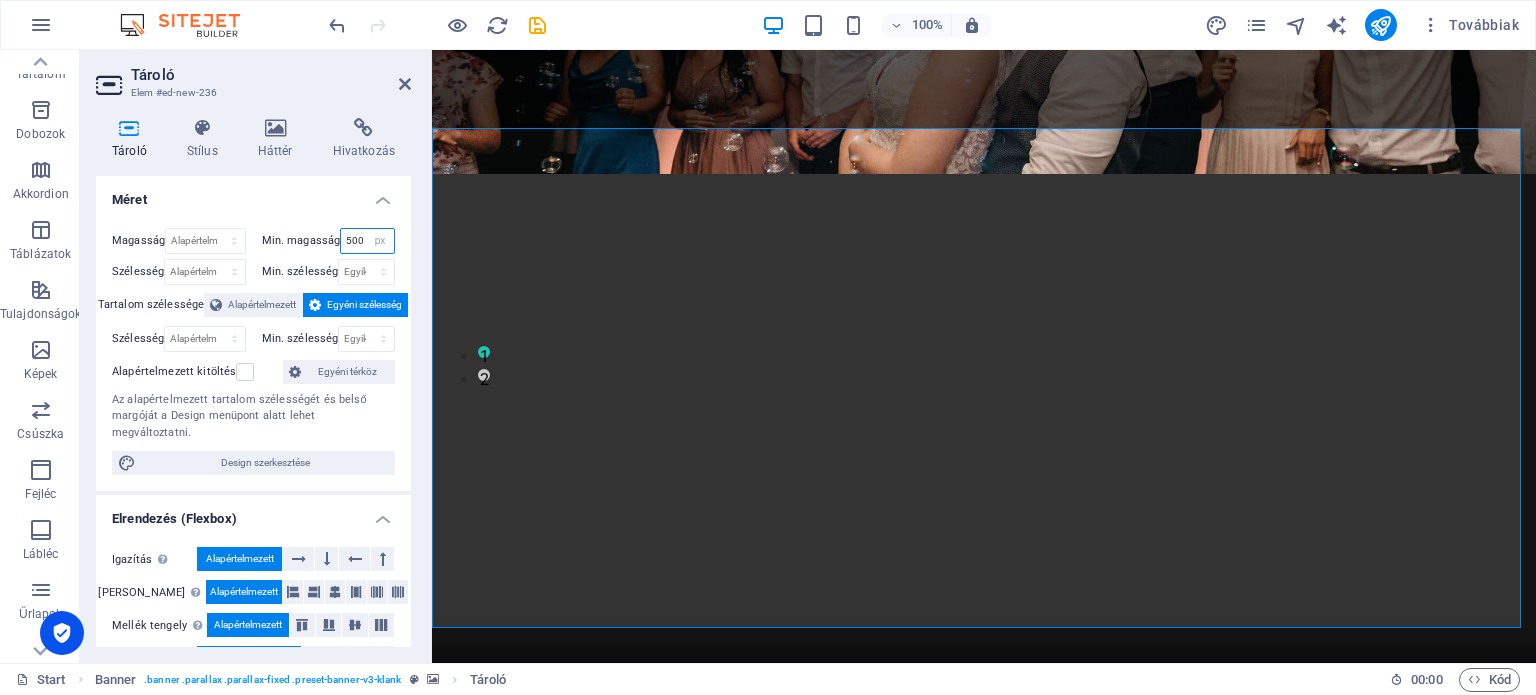 click on "500" at bounding box center [367, 241] 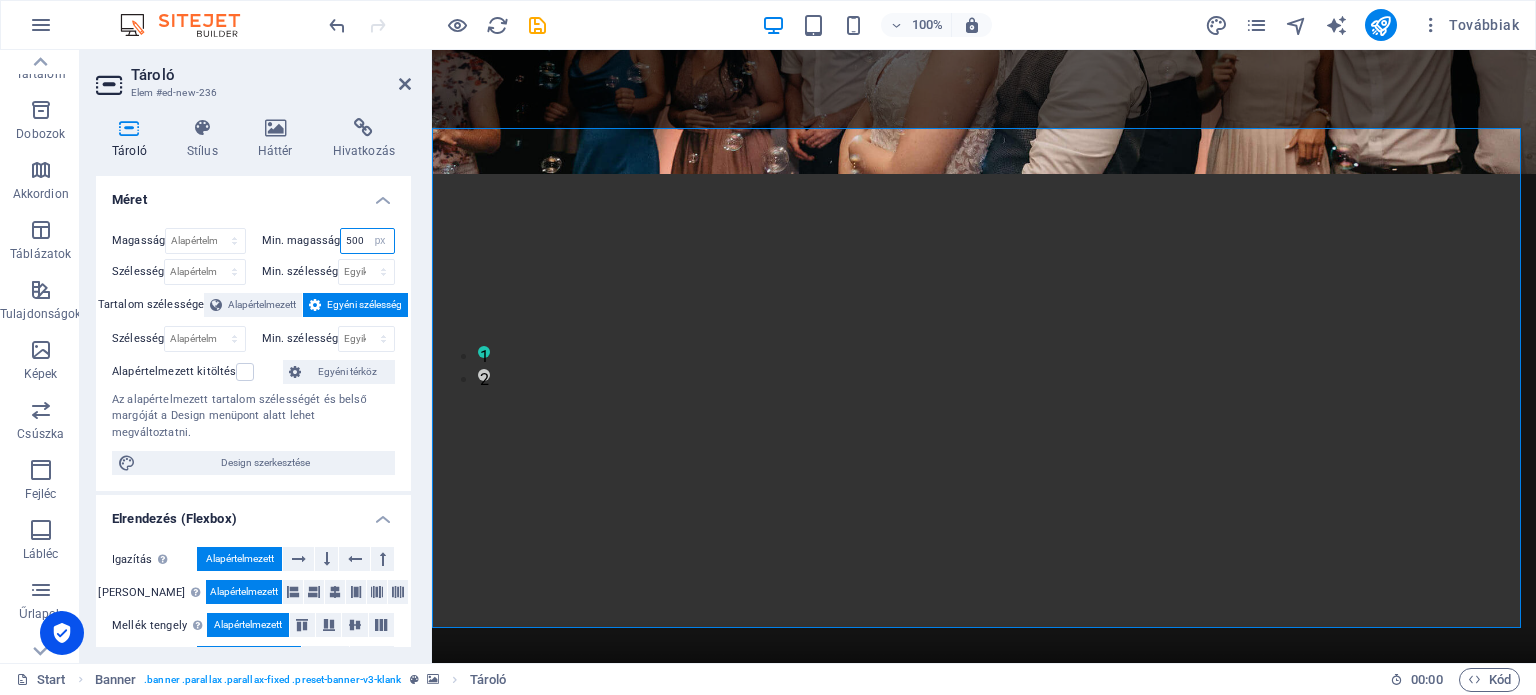drag, startPoint x: 348, startPoint y: 237, endPoint x: 287, endPoint y: 232, distance: 61.204575 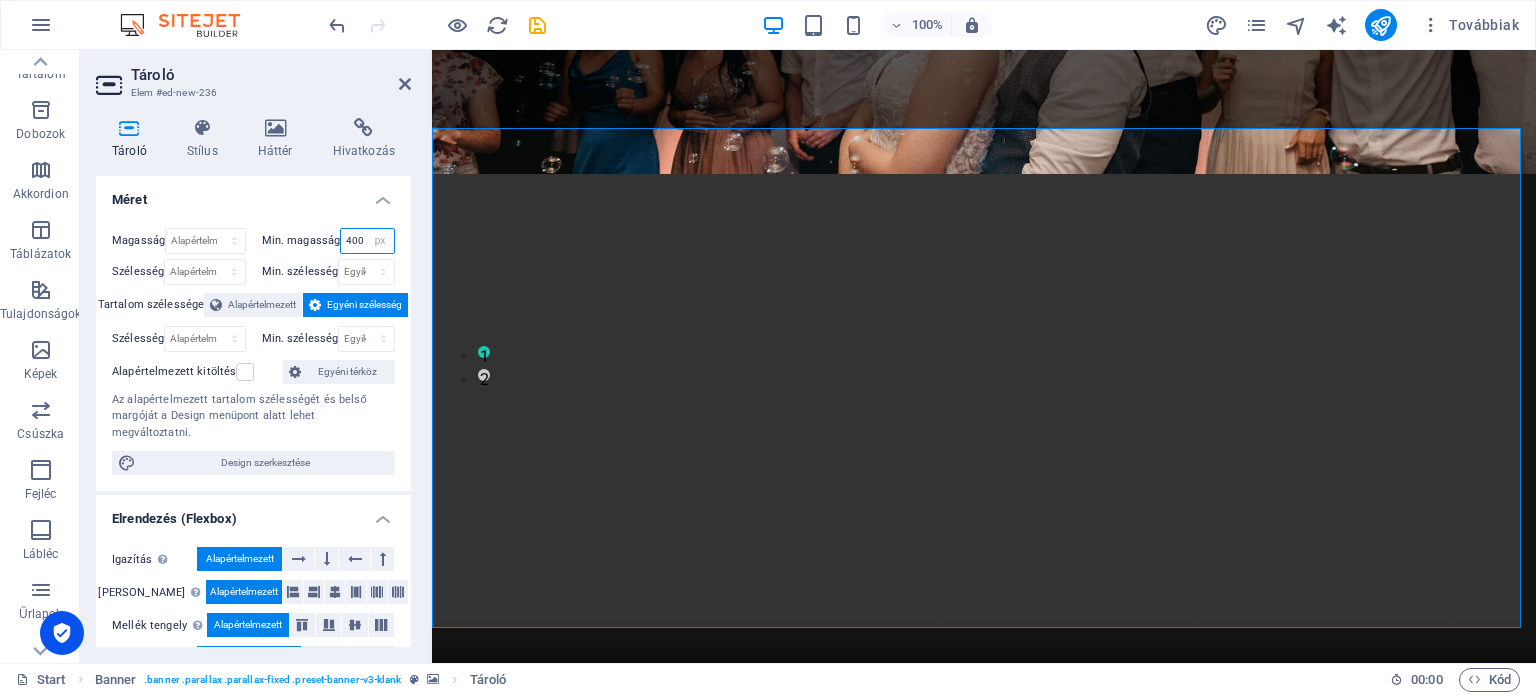 type on "400" 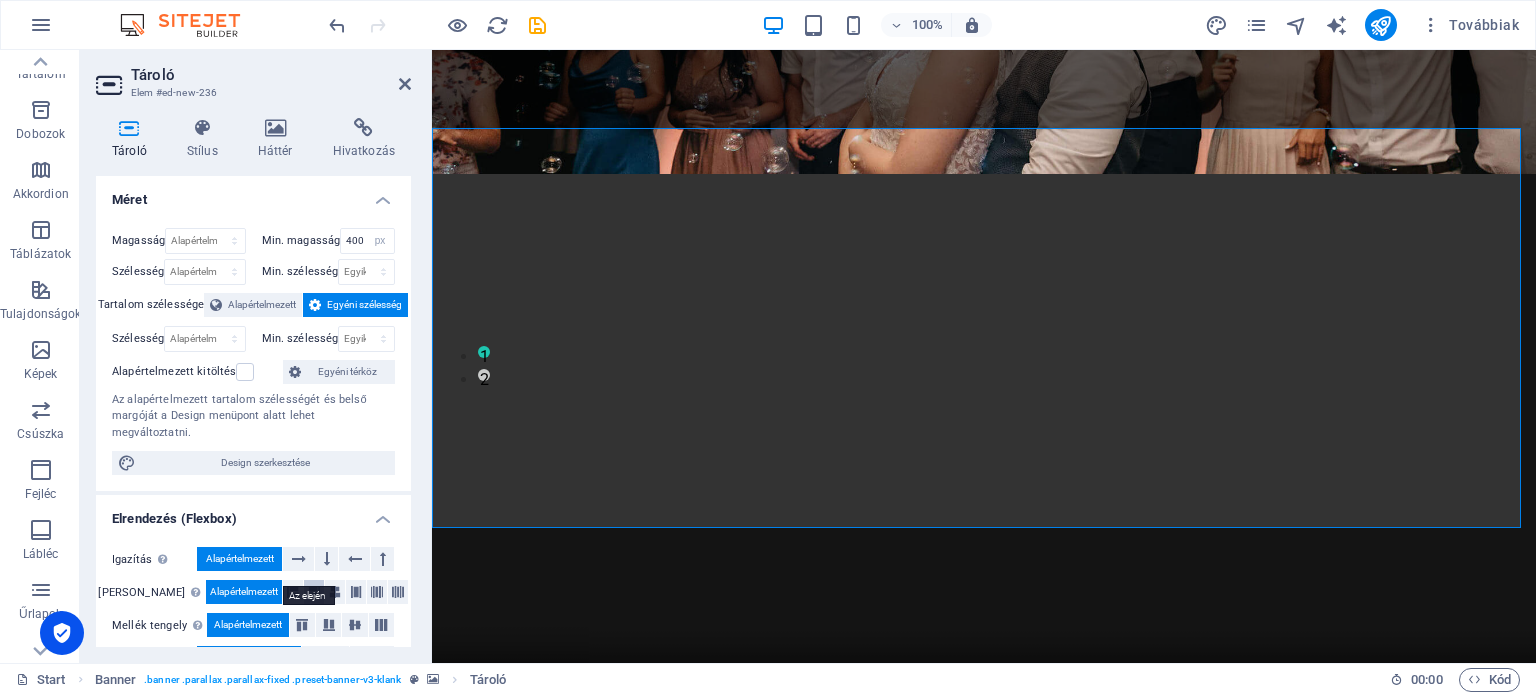 click at bounding box center (293, 592) 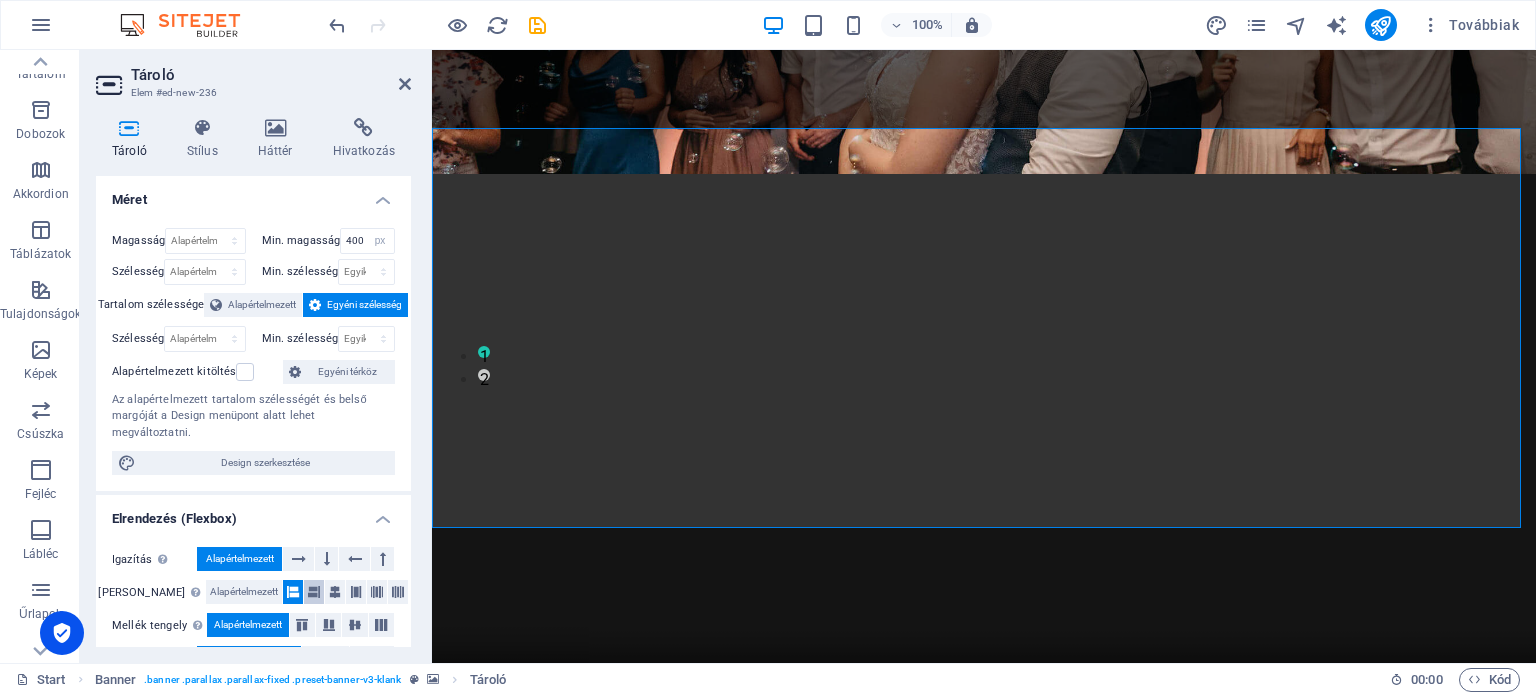 click at bounding box center [314, 592] 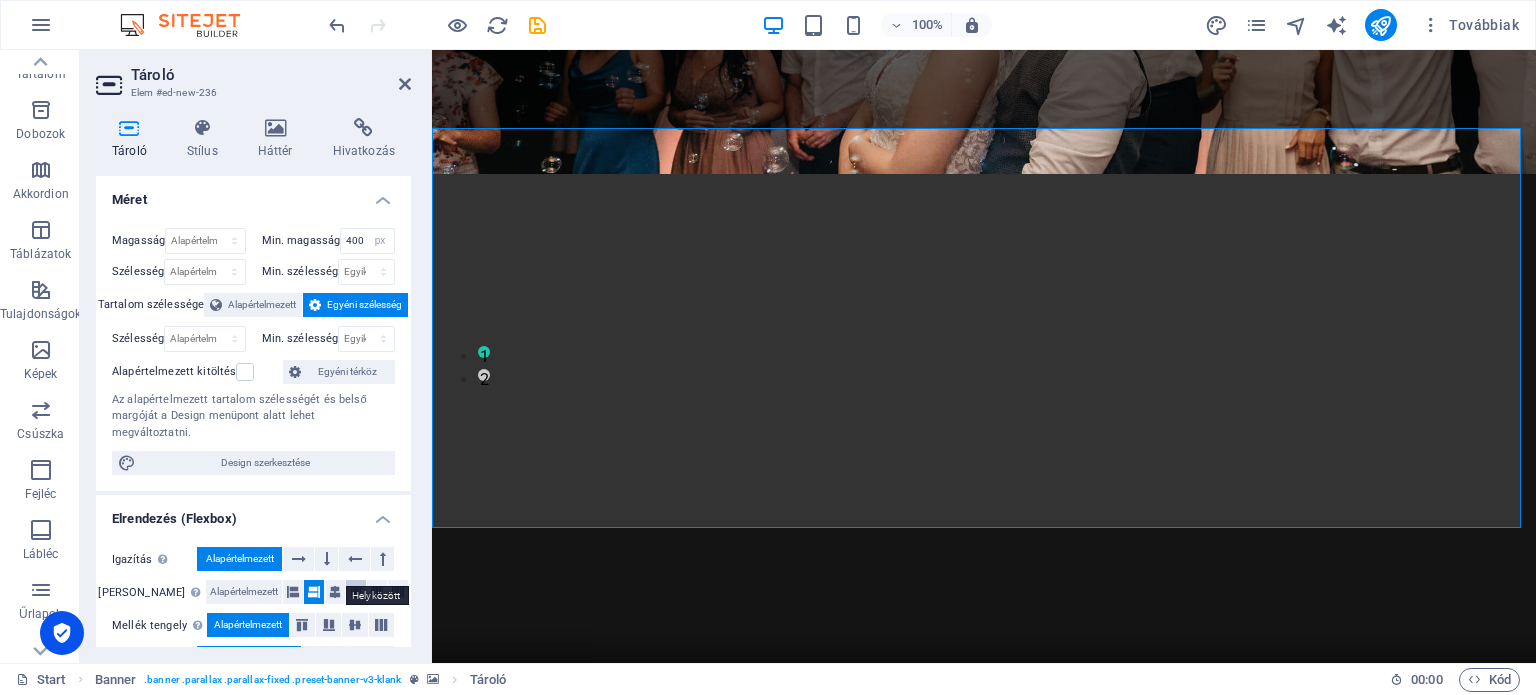 click at bounding box center (356, 592) 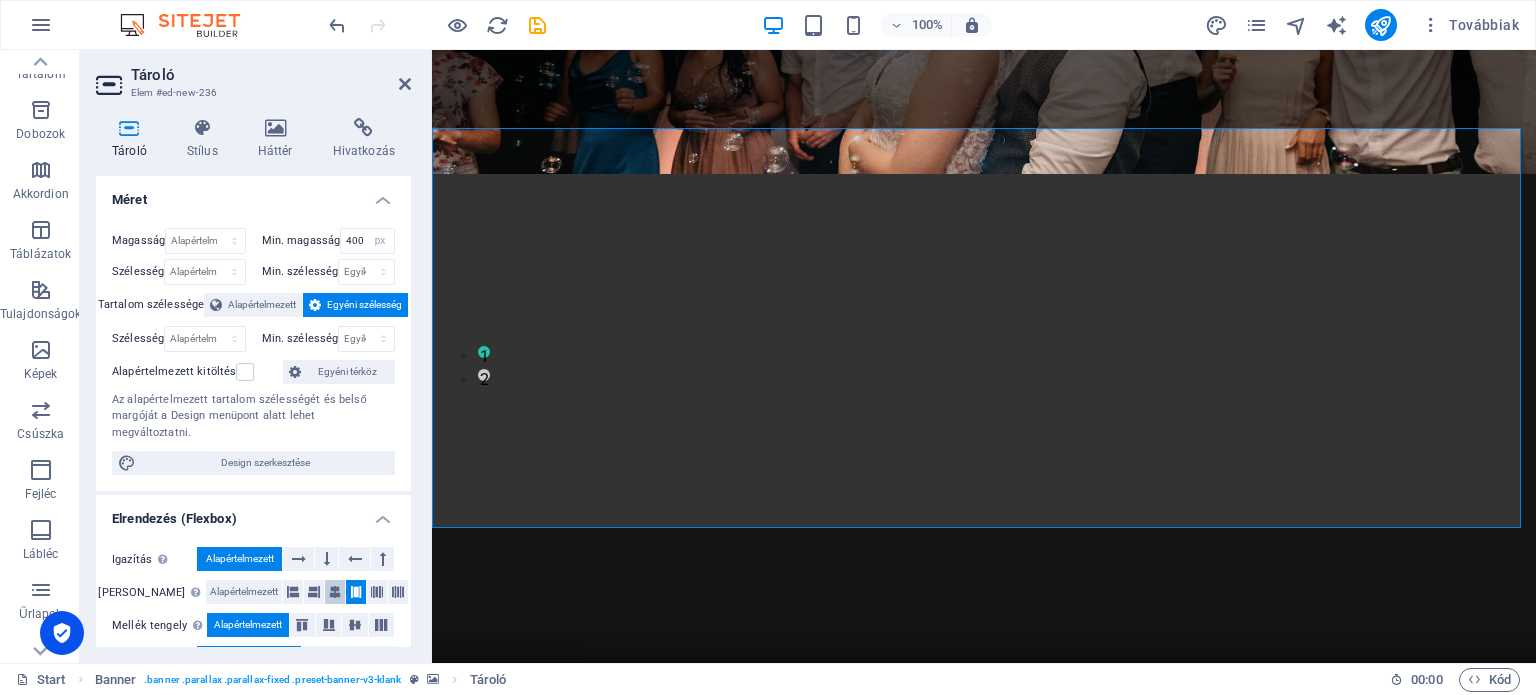 click at bounding box center [335, 592] 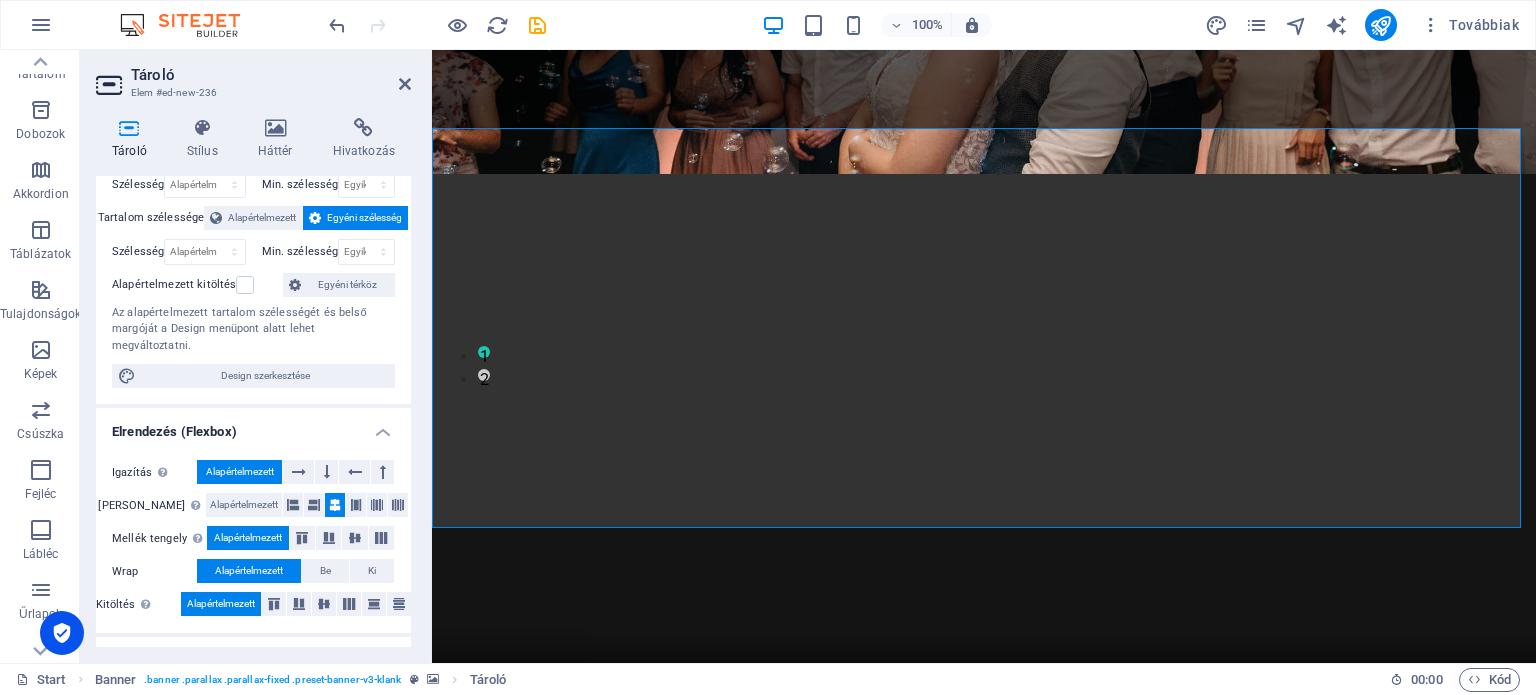 scroll, scrollTop: 200, scrollLeft: 0, axis: vertical 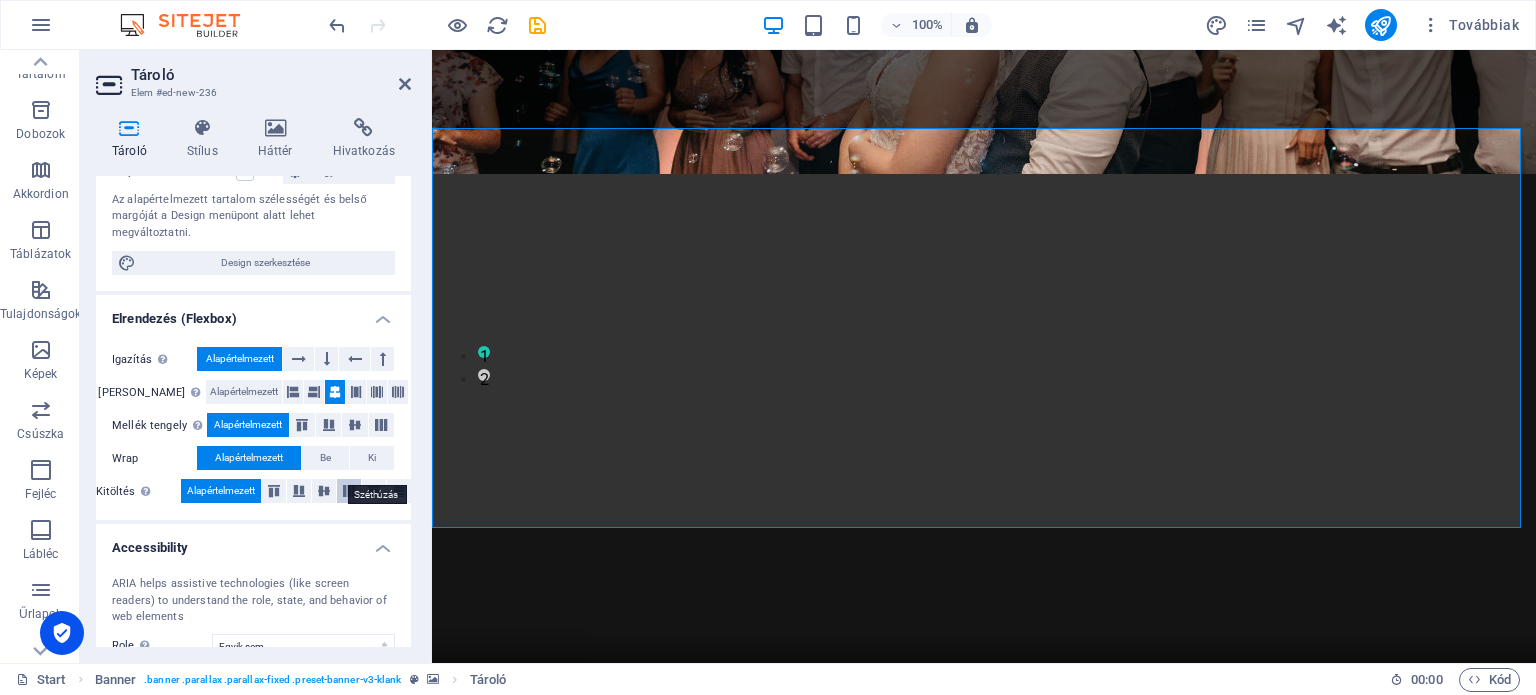 click at bounding box center [349, 491] 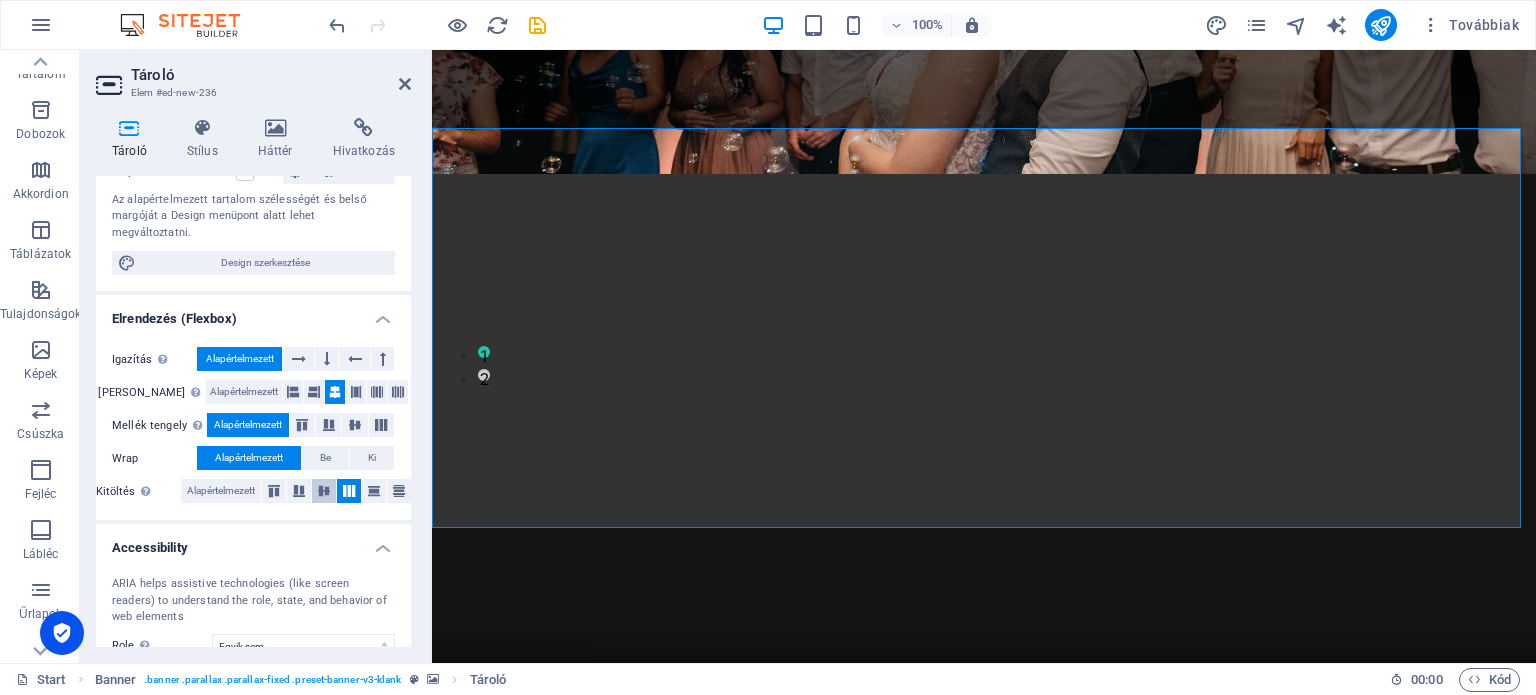 click at bounding box center (324, 491) 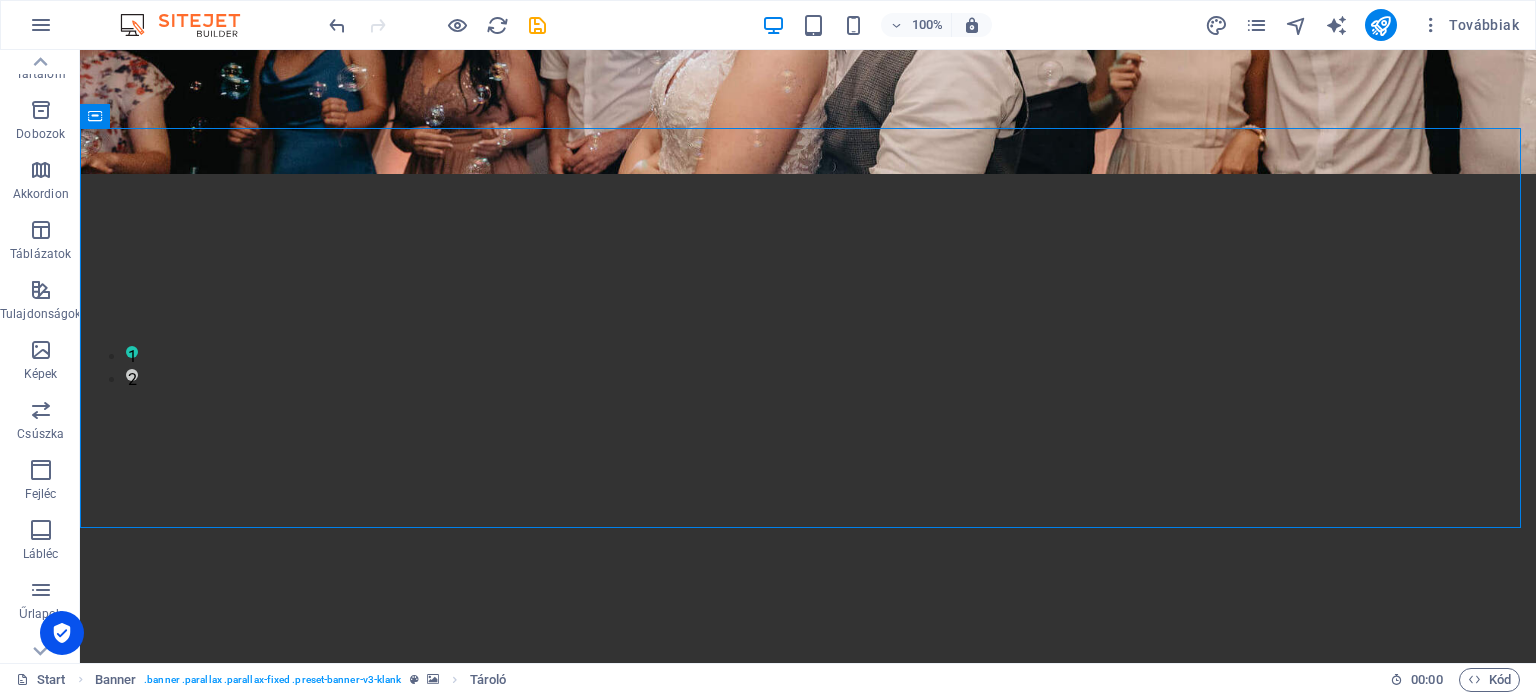 click on "100%" at bounding box center (876, 25) 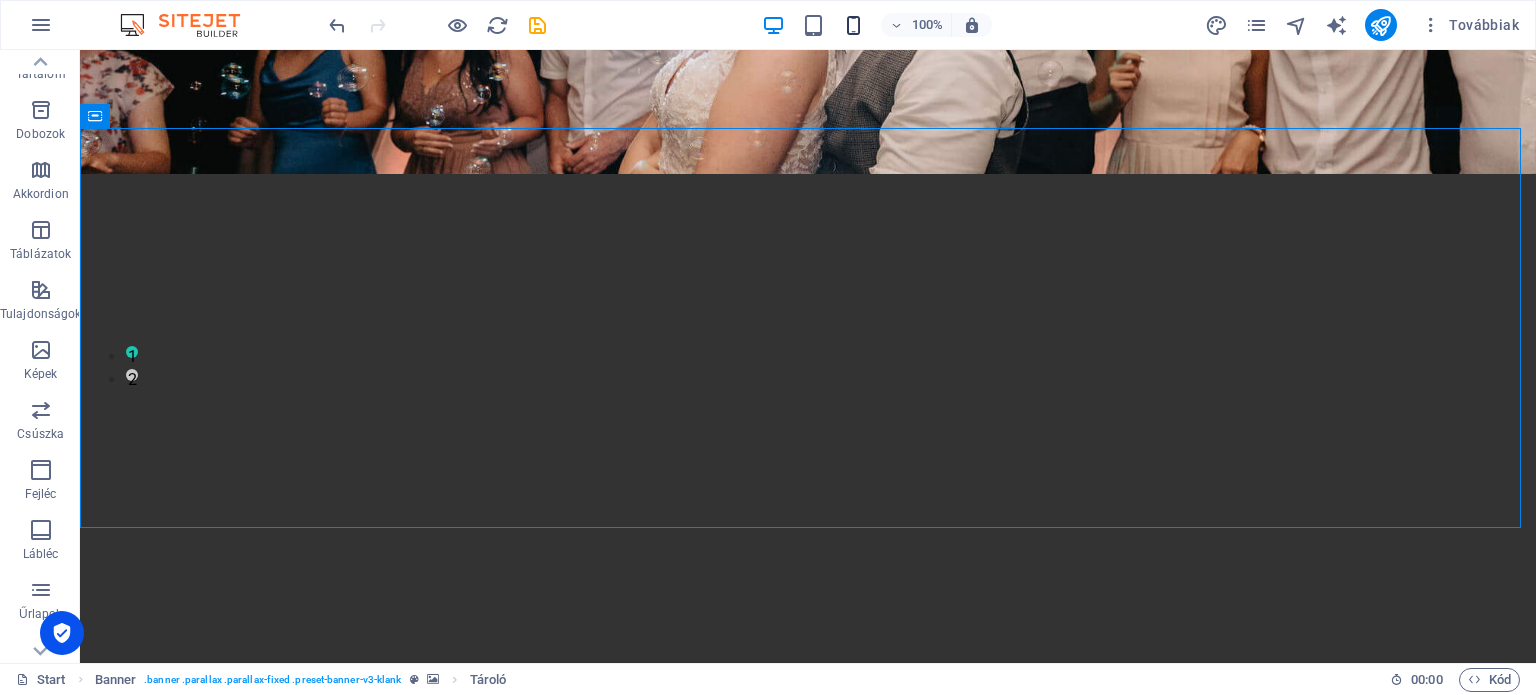 click at bounding box center [853, 25] 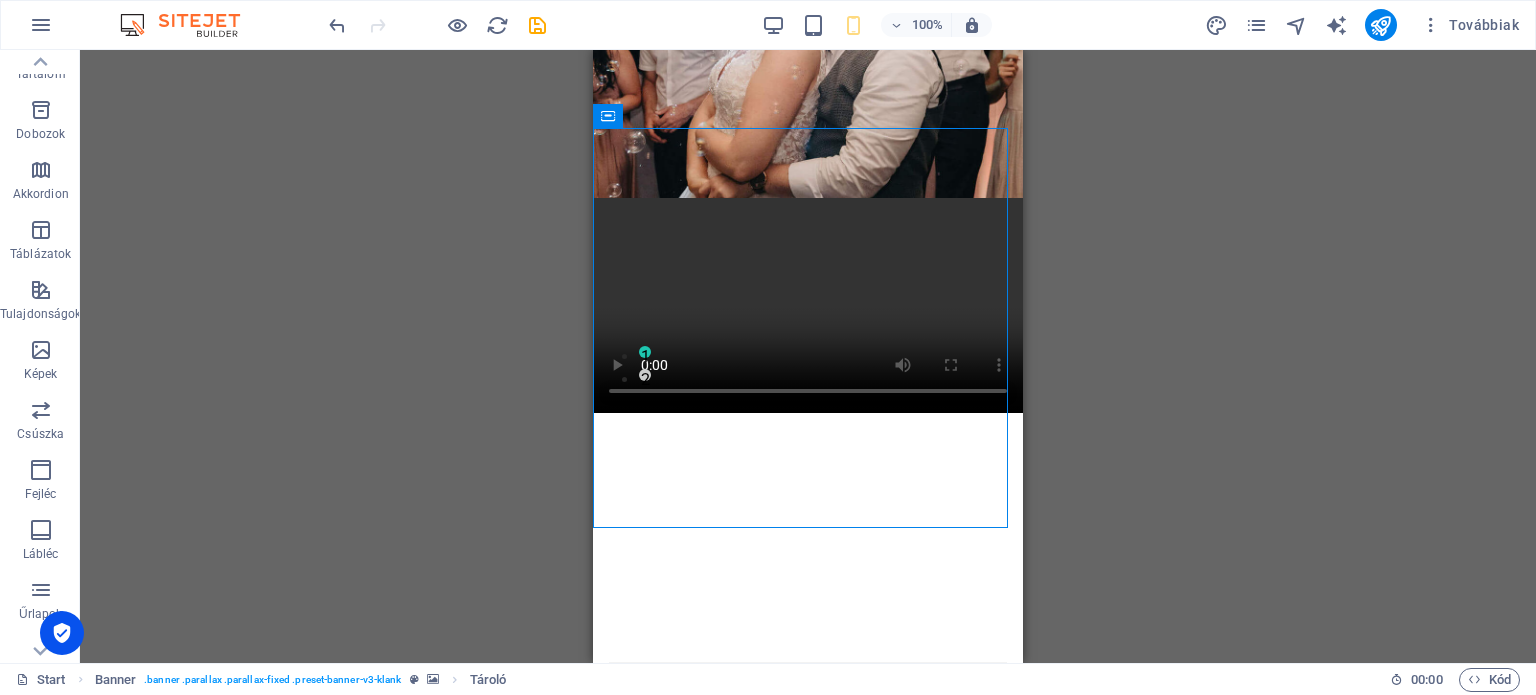 click on "Drag here to replace the existing content. Press “Ctrl” if you want to create a new element.
H1   Banner   Banner   Tároló   Menü   Banner   Menüsáv   Logó   Térköz   Előre beállított   Tároló   H2   Szöveg   Tároló   H2   H3   Dobozok   Image   Dobozok   Tároló   Tároló   H3   Szöveg   H2   Tároló   H3   Térköz   Tároló   Tároló   Tervek   Tároló   Szöveg   Tároló   Szöveg   Tároló   Szöveg   Kép csúszka háttérrel   Szöveg   Kép csúszka   H2   Tároló   Térköz   Szöveg   Csúszka   Csúszka   Image   Csúszka   Térköz   Szöveg   Elválasztó   Szöveg   H2   Térköz   Szöveg   Térköz   Kapcsolatfelvételi űrlap   Bemenet   Űrlap   Email   Szövegdoboz   Jelölőnégyzet   Captcha   Lábléc Frigg   Tároló   Lábléc Frigg   Logó   Tároló   Térköz   Szöveg   Szöveg   Logók   Tároló   H2   Tároló   Image   Image   Image   Image   Tároló   Szöveg   Szöveg   Szöveg   Tároló   Térköz   Tároló   H3" at bounding box center [808, 356] 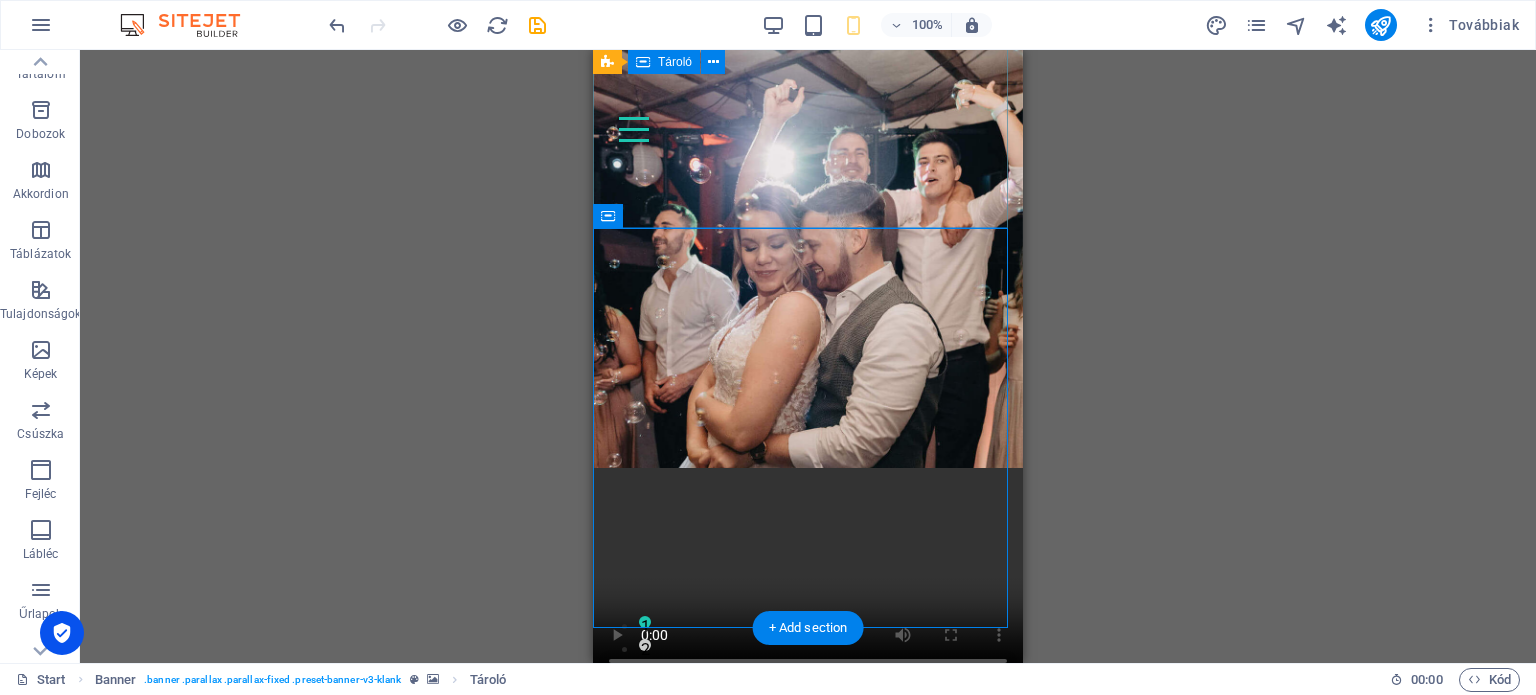 scroll, scrollTop: 0, scrollLeft: 0, axis: both 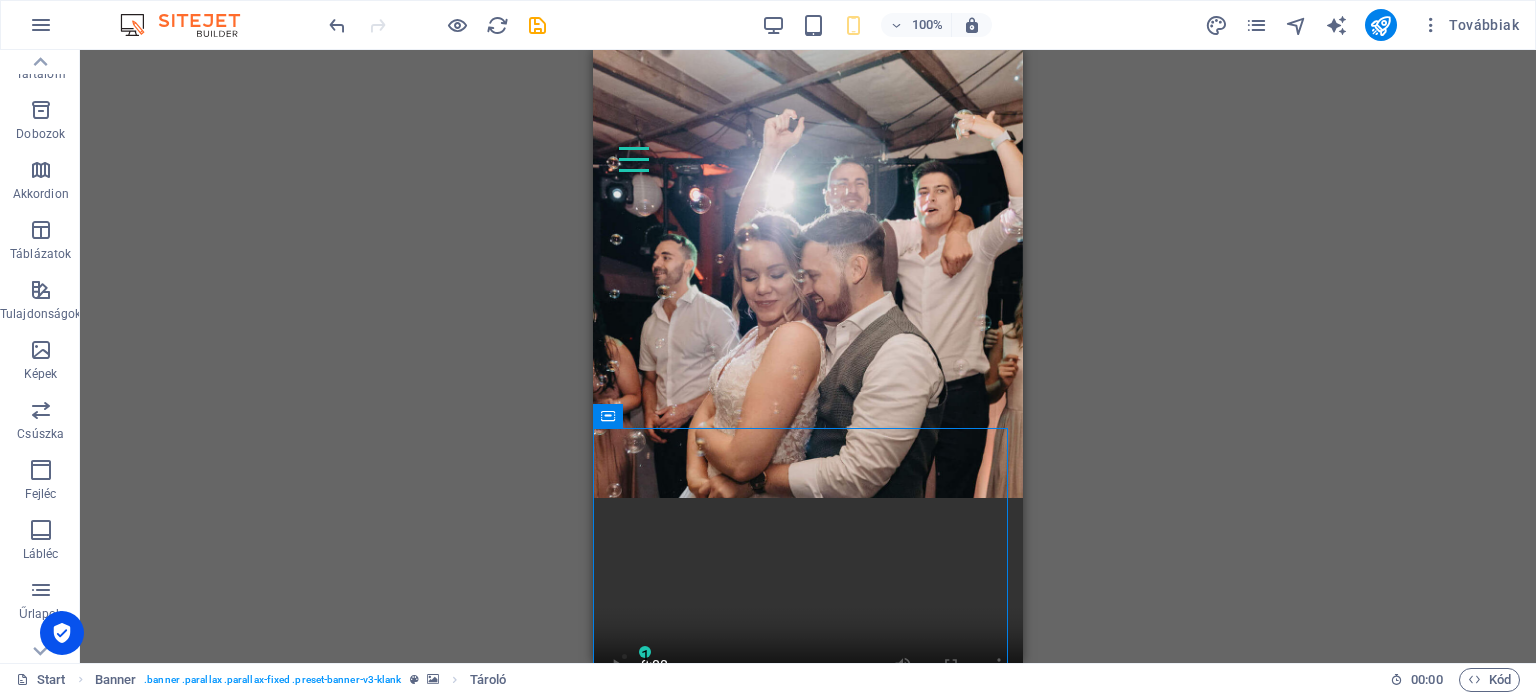 click on "100% Továbbiak" at bounding box center (926, 25) 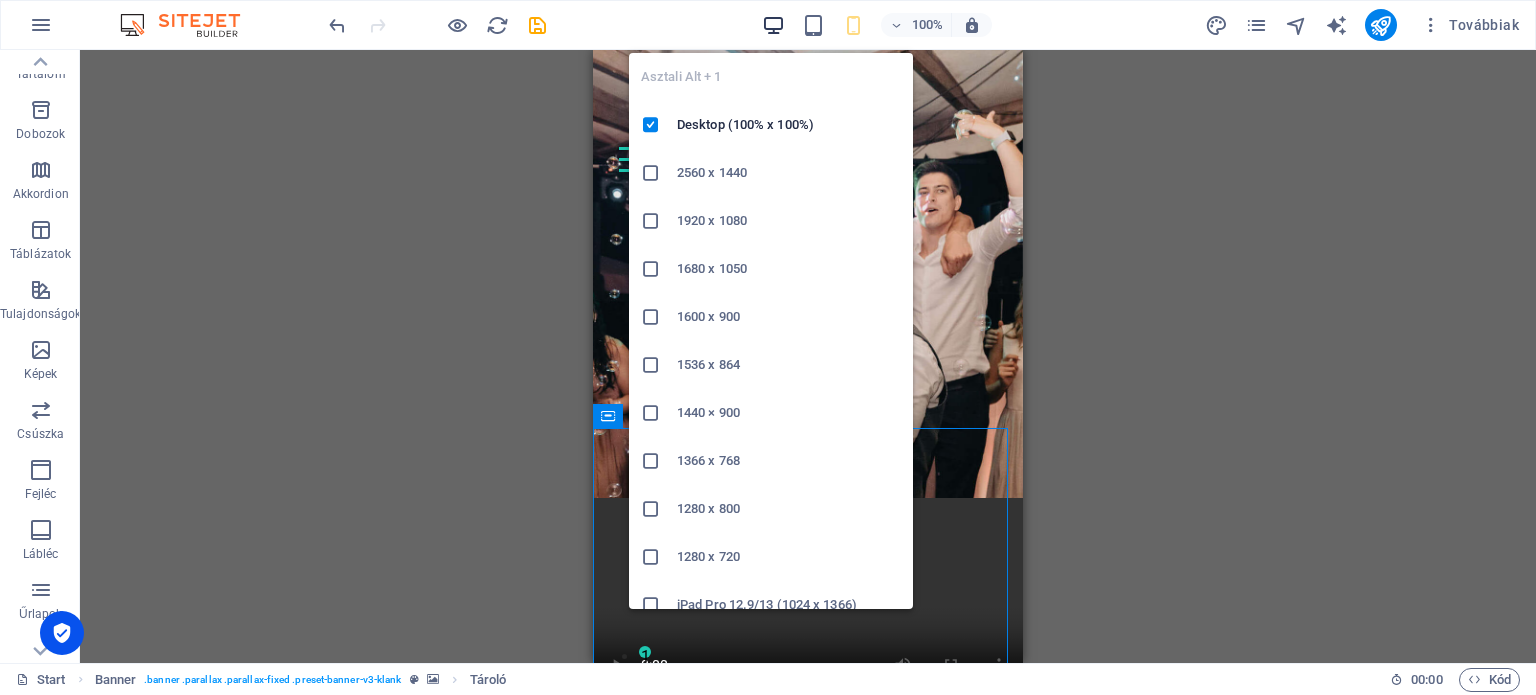 click at bounding box center (773, 25) 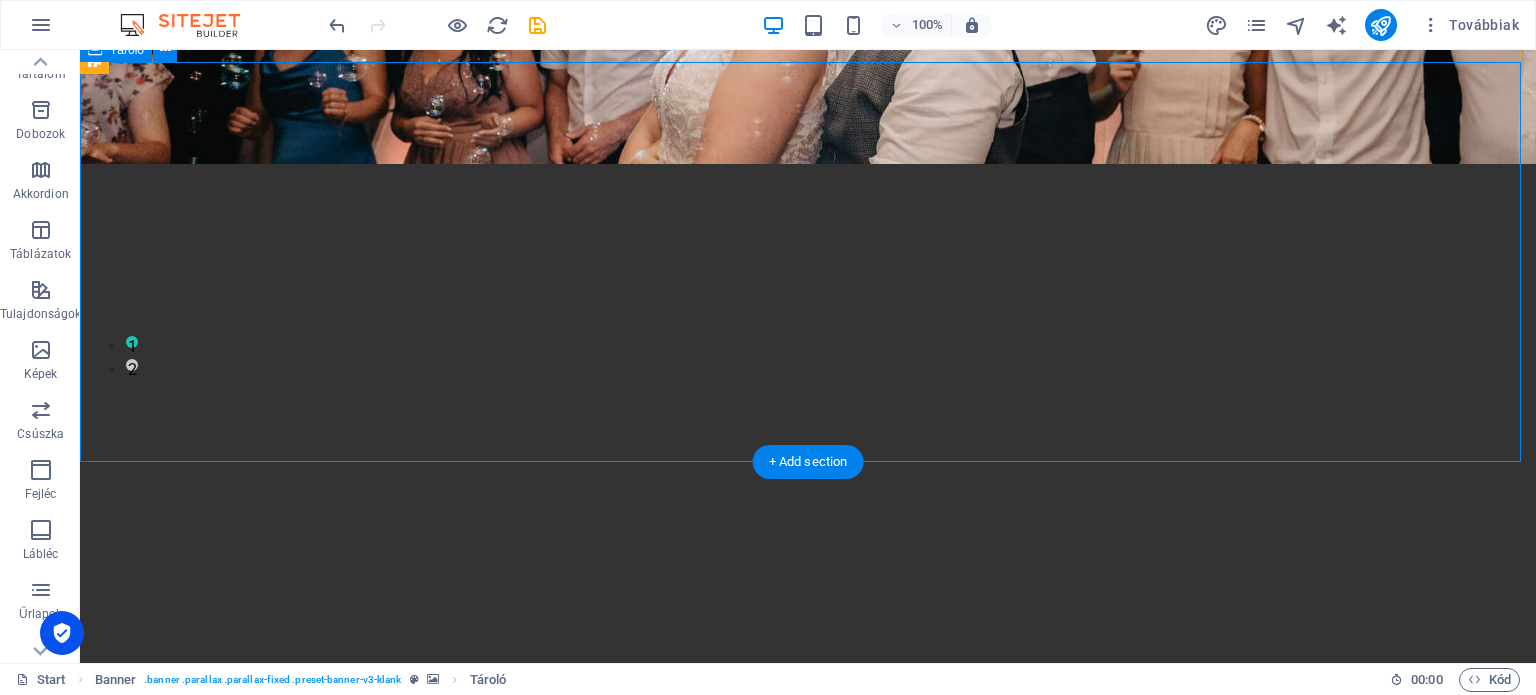 scroll, scrollTop: 400, scrollLeft: 0, axis: vertical 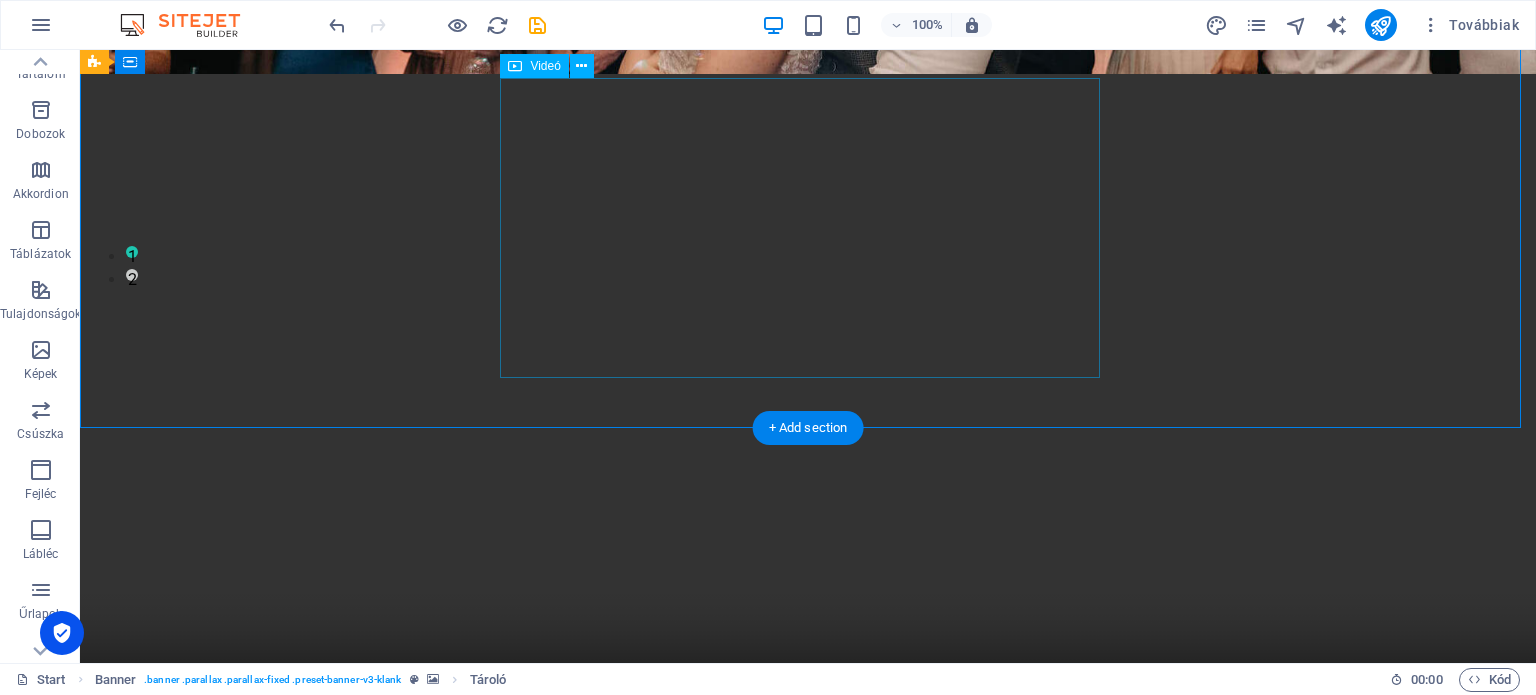 click at bounding box center (808, 438) 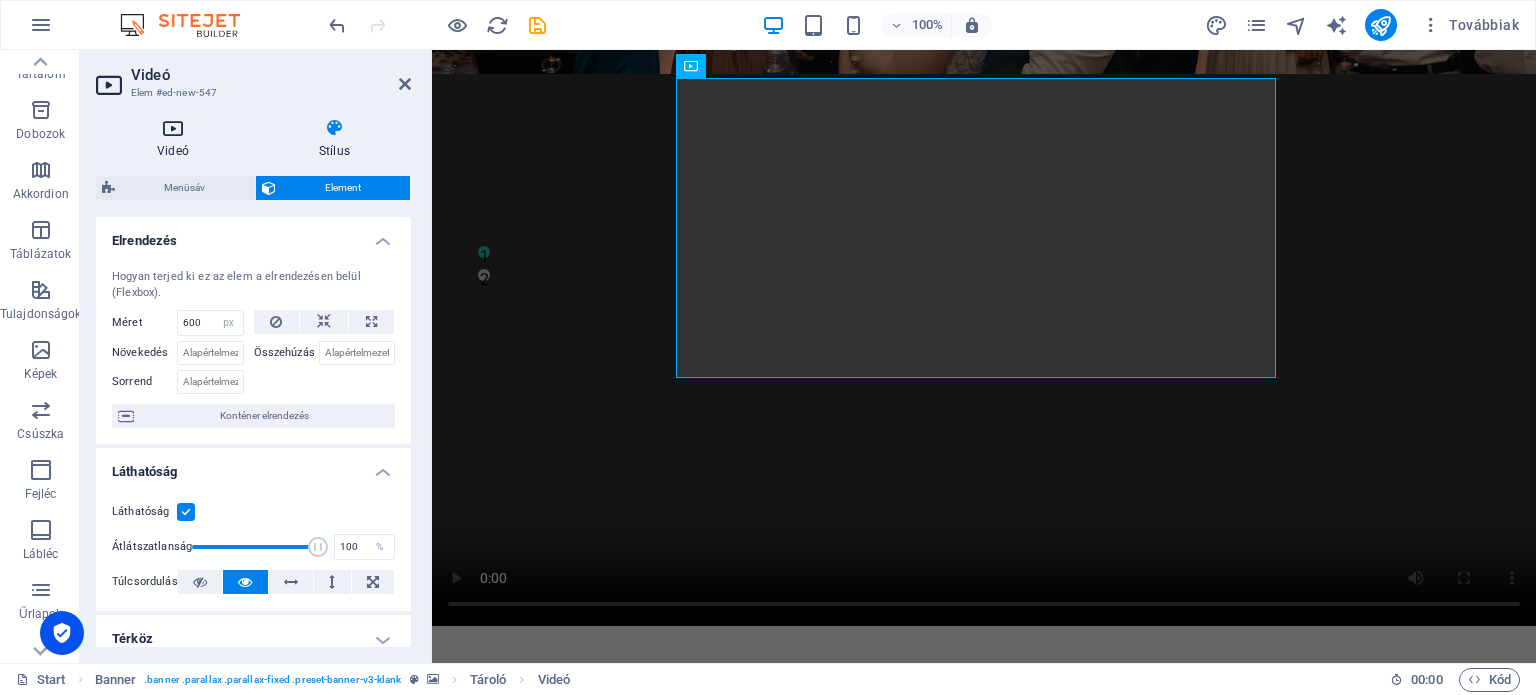 click at bounding box center (173, 128) 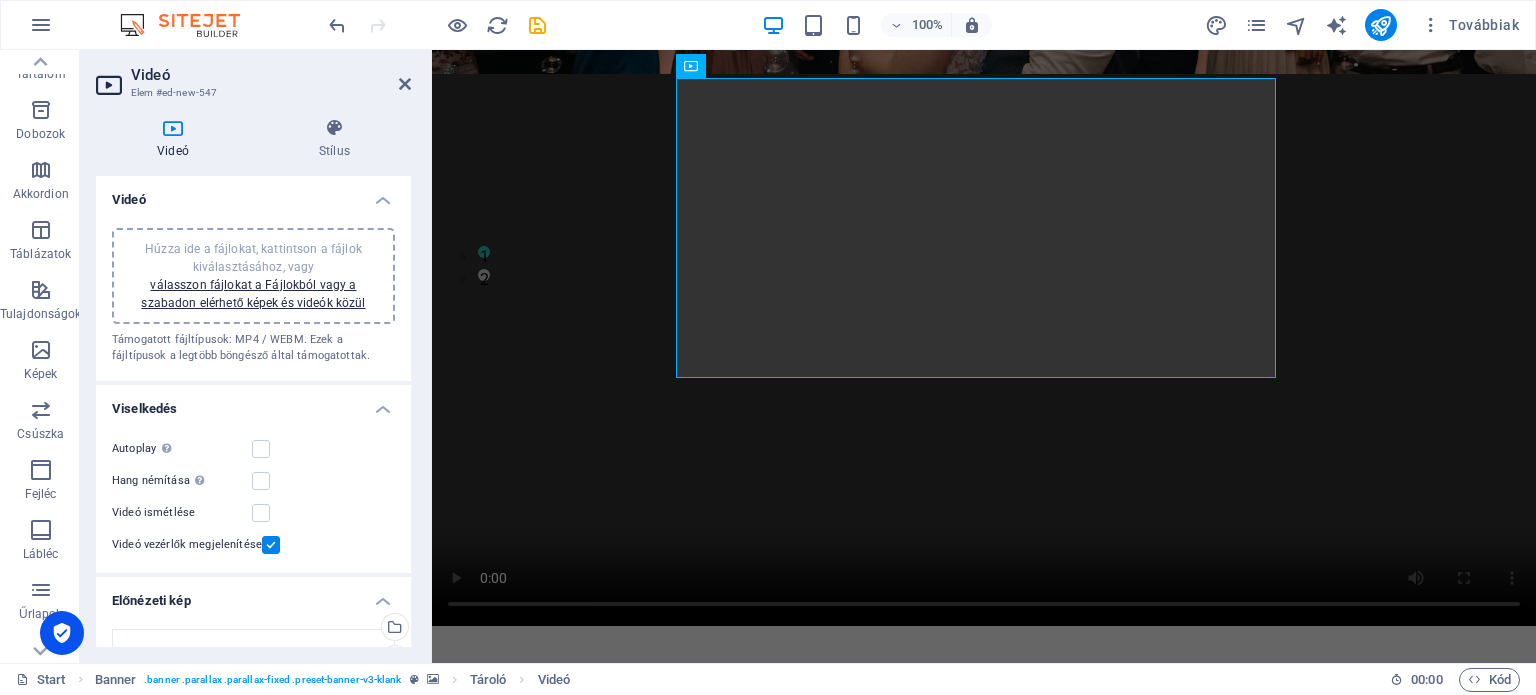 click on "Húzza ide a fájlokat, kattintson a fájlok kiválasztásához, vagy válasszon fájlokat a Fájlokból vagy a szabadon elérhető képek és videók közül" at bounding box center (253, 276) 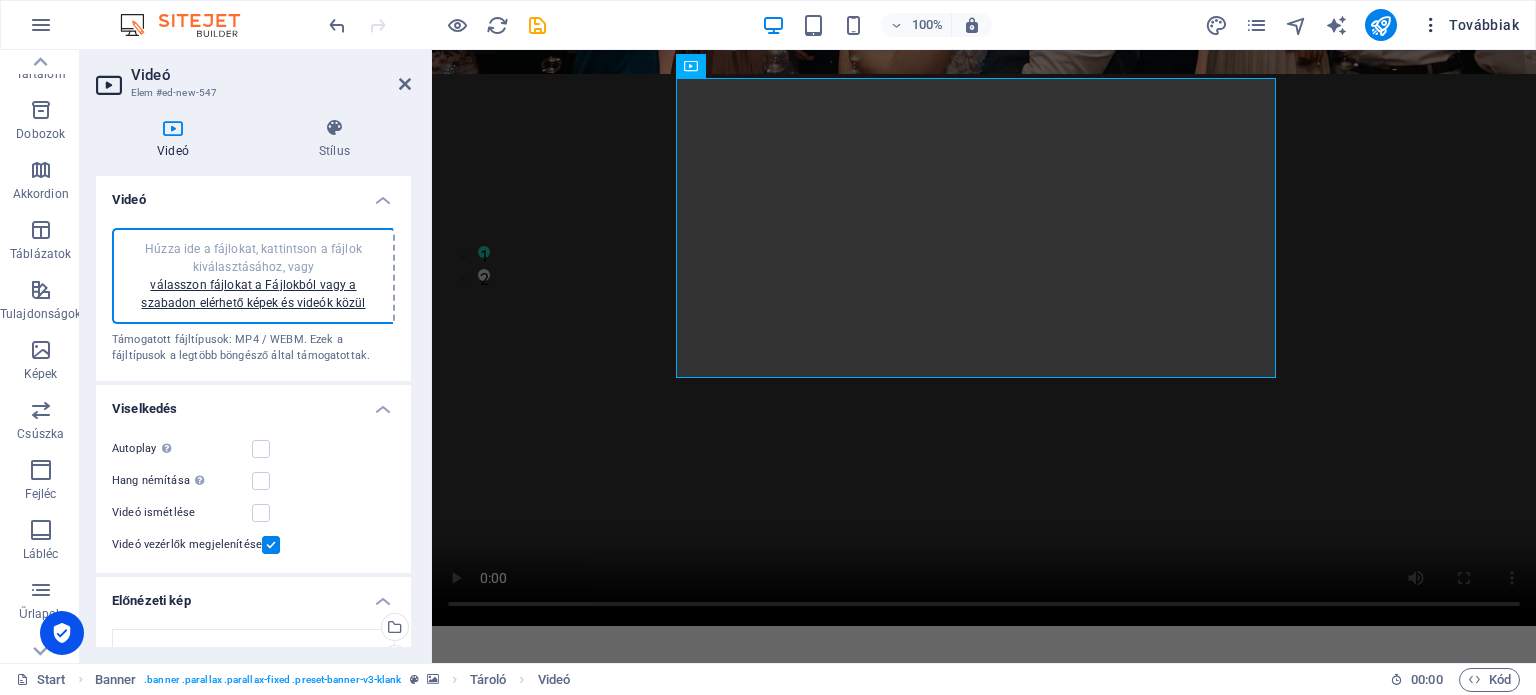 click on "Továbbiak" at bounding box center (1470, 25) 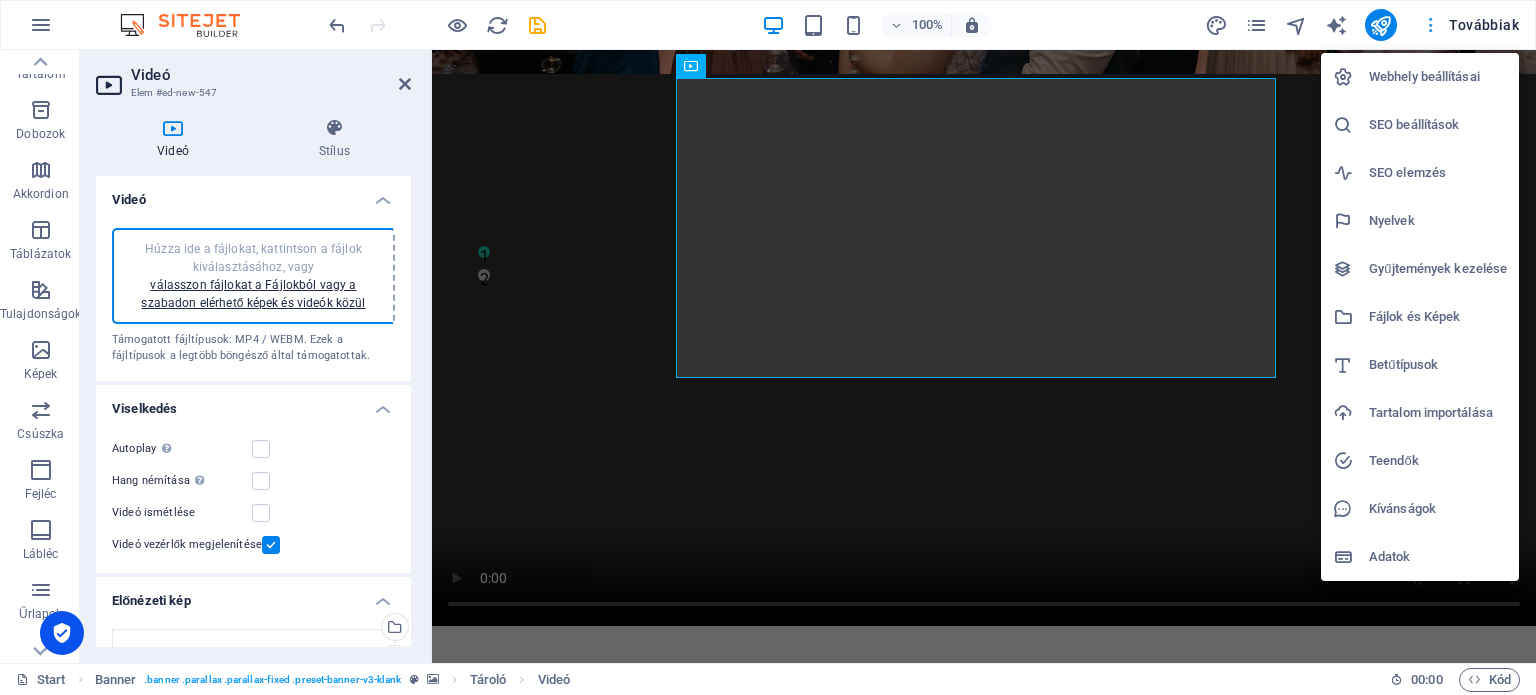 click at bounding box center [768, 347] 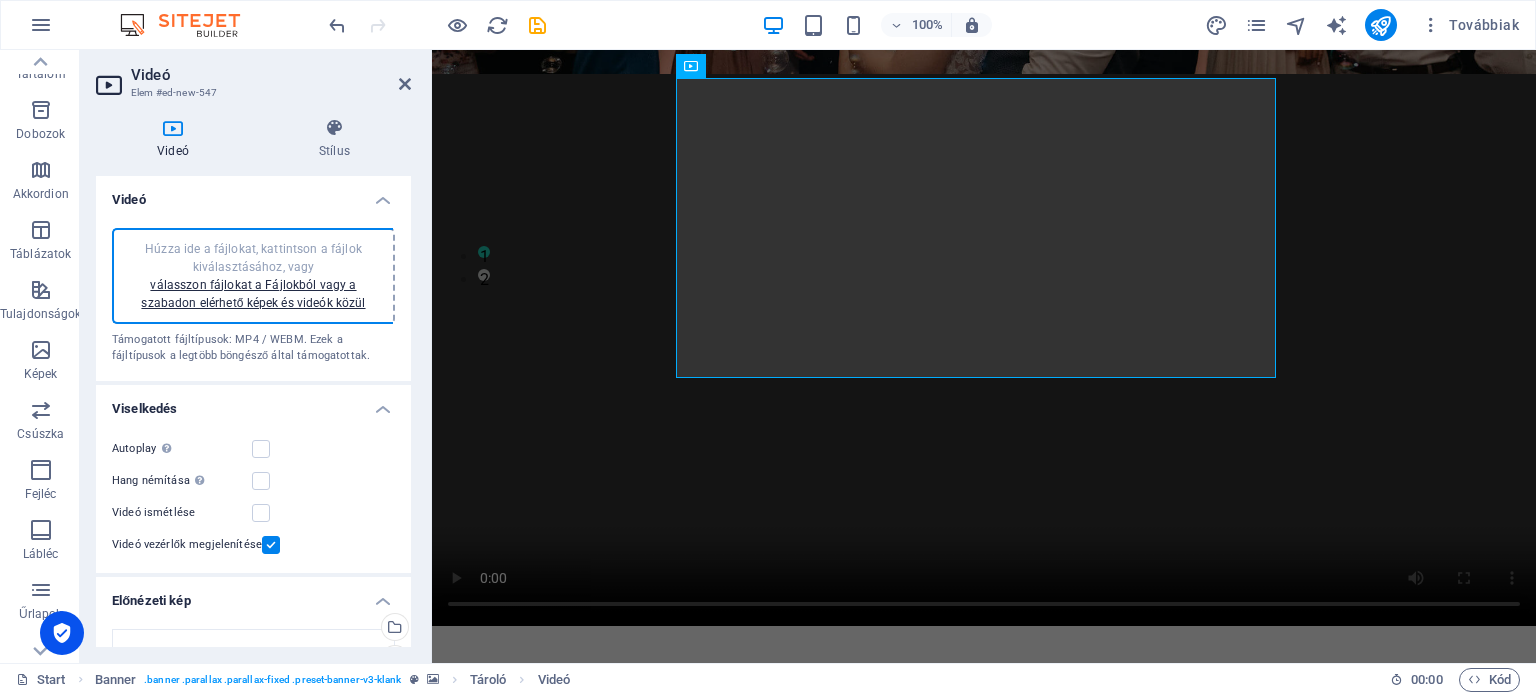 click on "Továbbiak" at bounding box center (1366, 25) 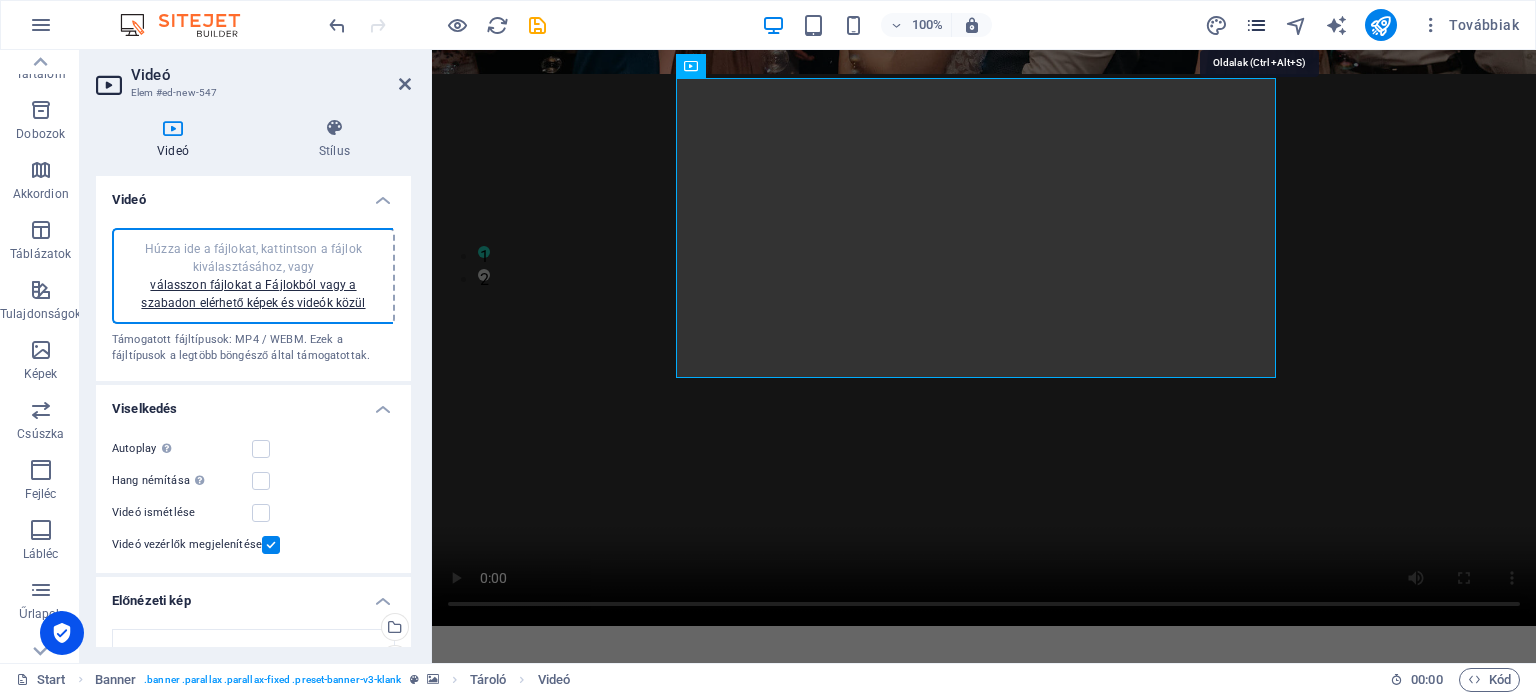 click at bounding box center (1256, 25) 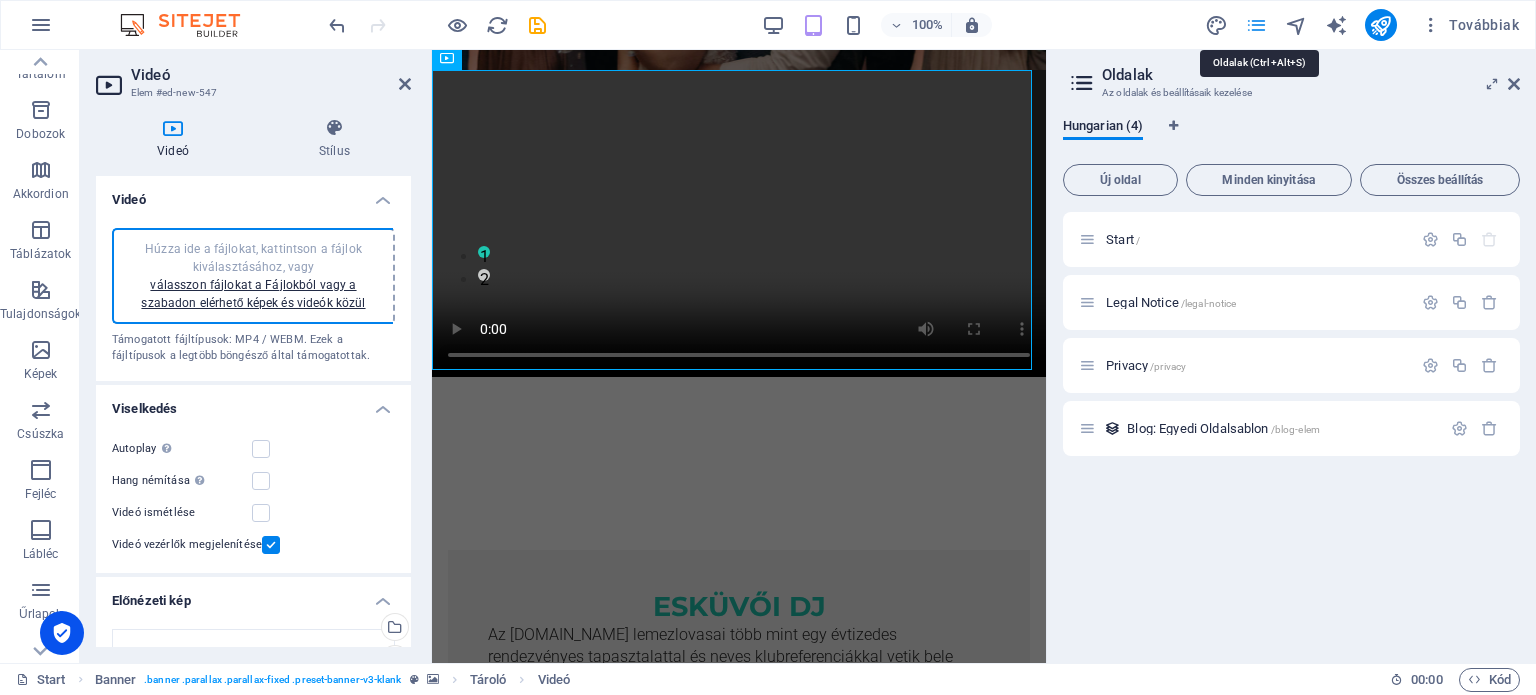 click at bounding box center [1256, 25] 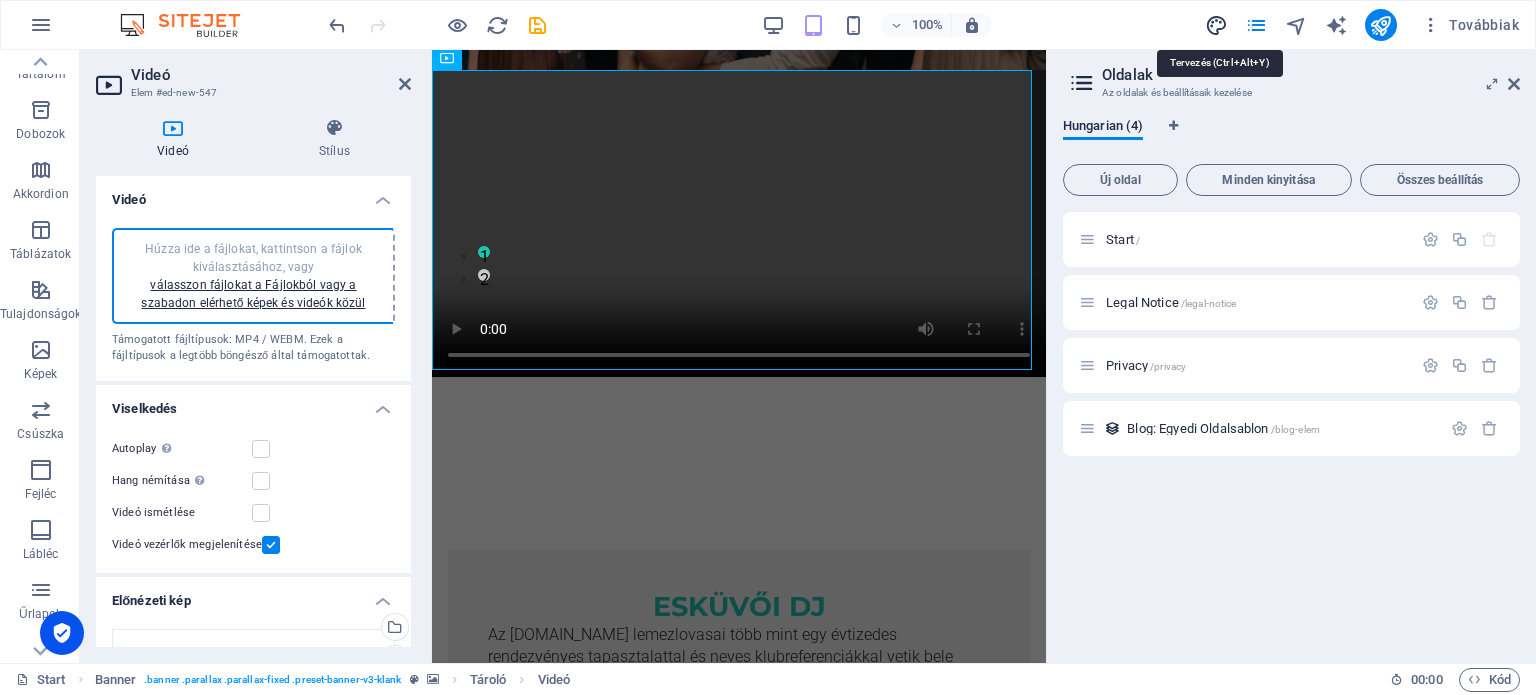 click at bounding box center (1216, 25) 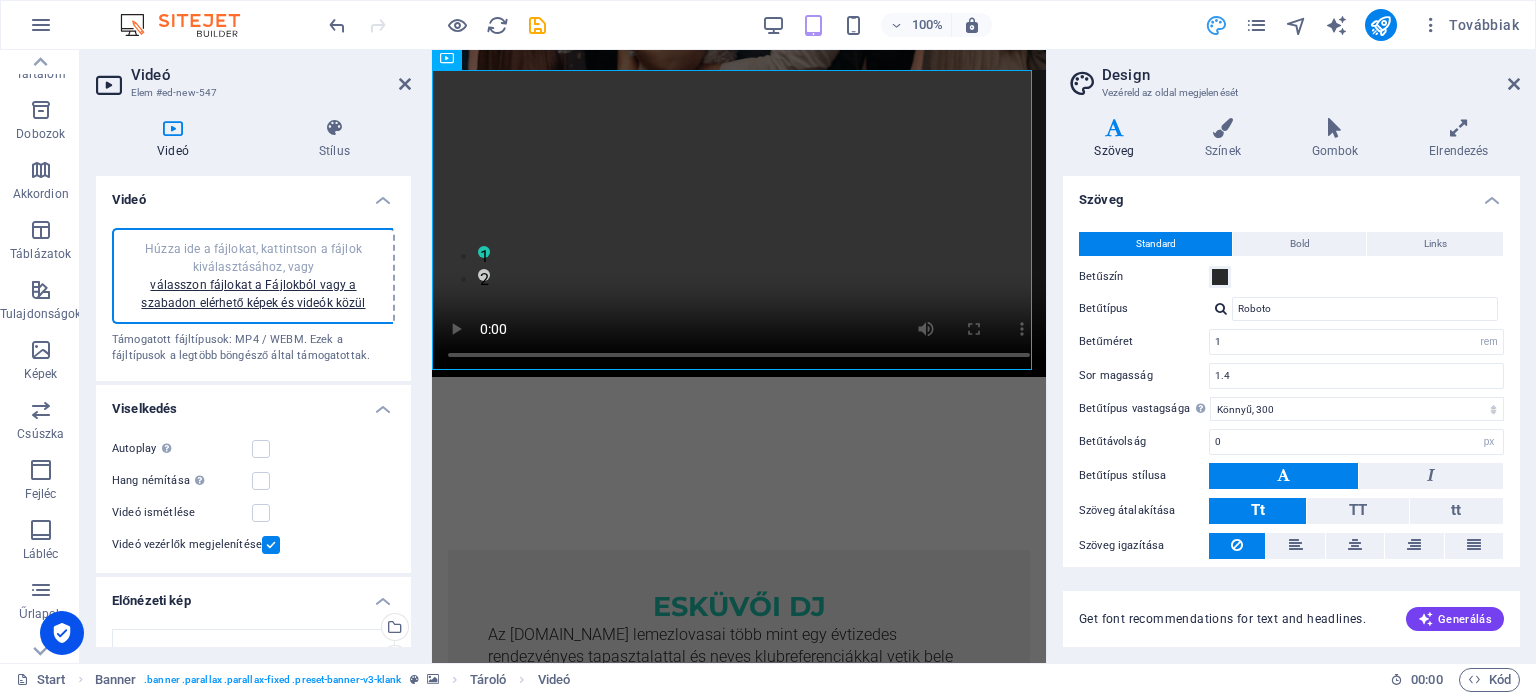 click at bounding box center (1514, 84) 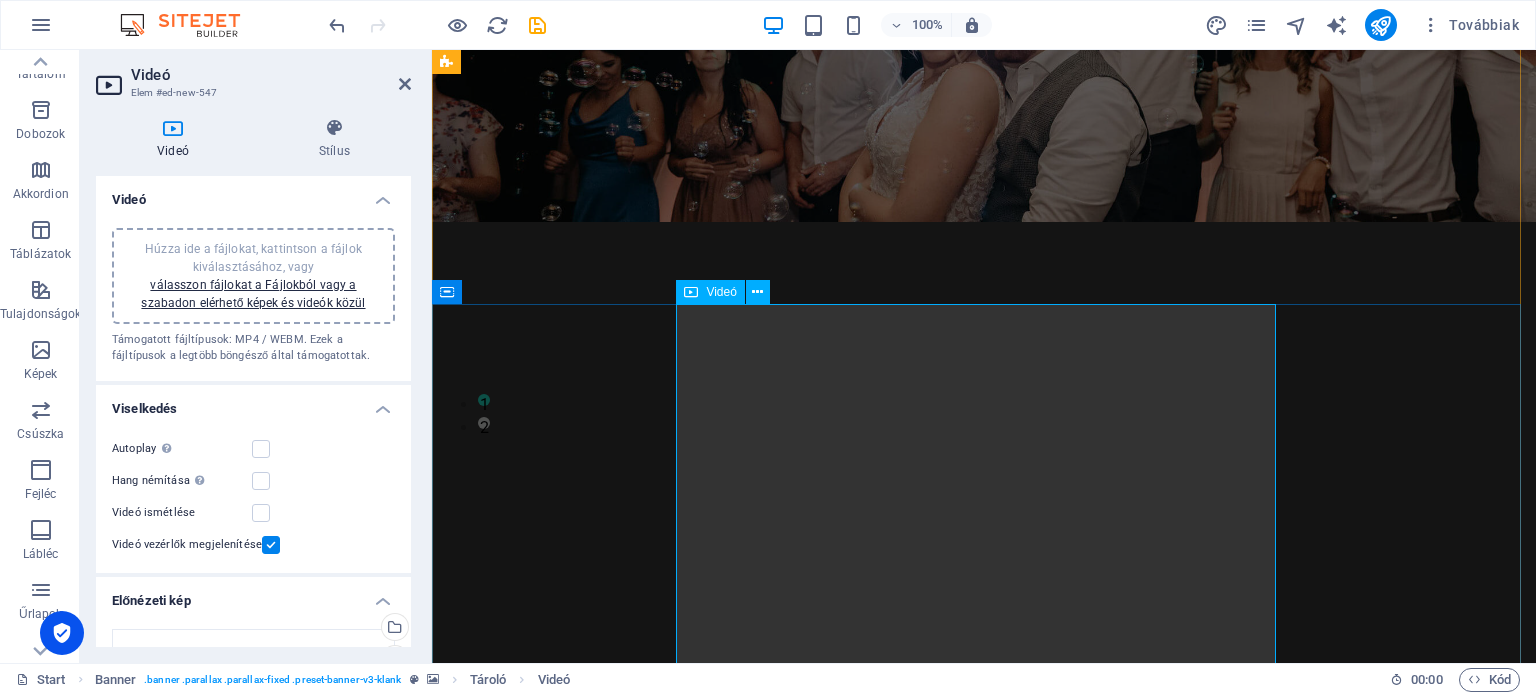 scroll, scrollTop: 400, scrollLeft: 0, axis: vertical 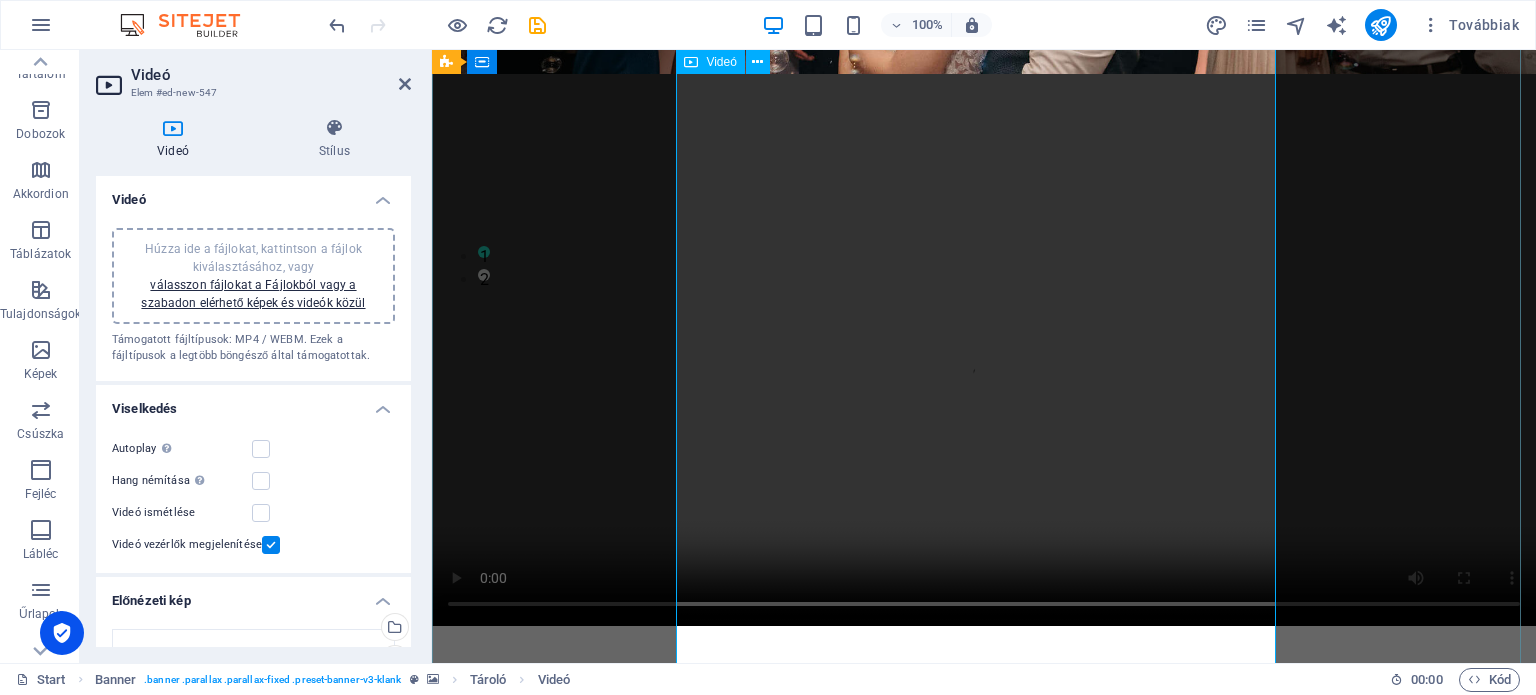 click at bounding box center [984, 350] 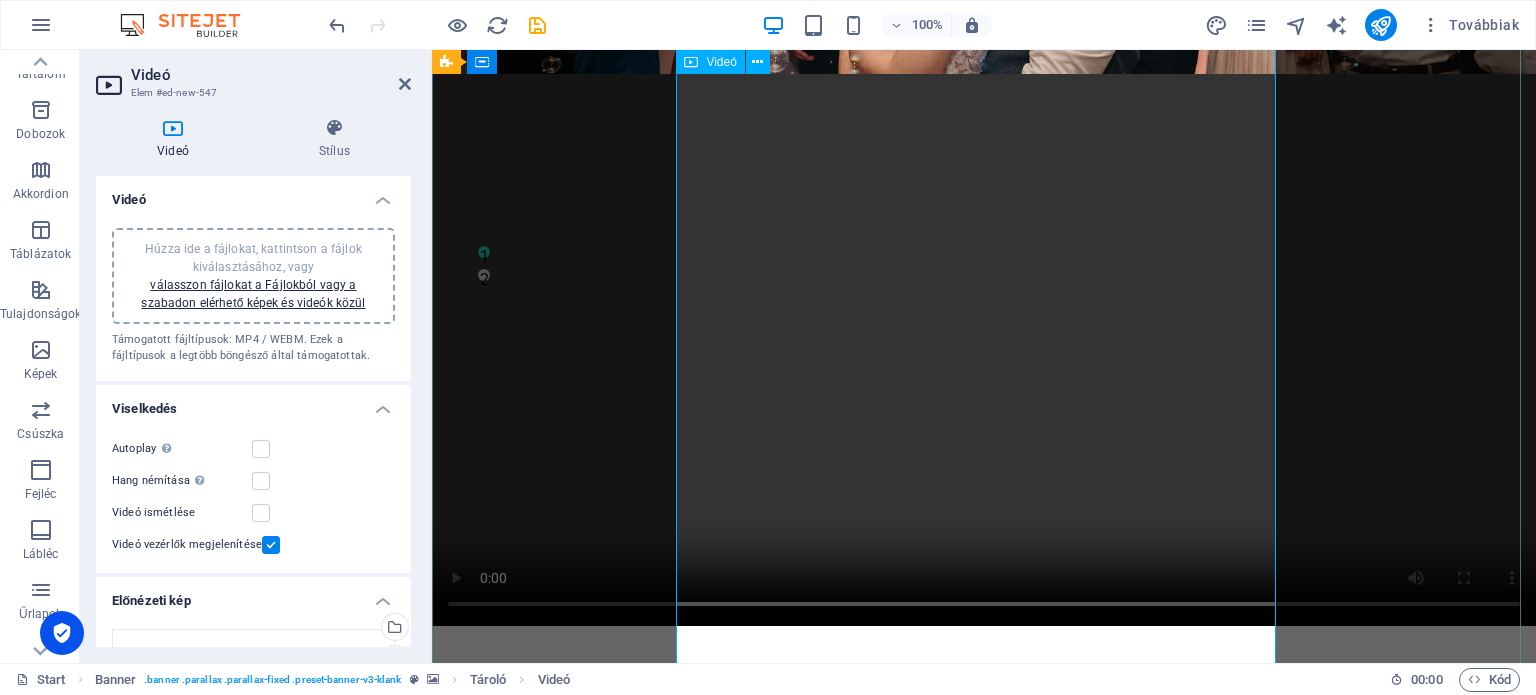 click at bounding box center [984, 350] 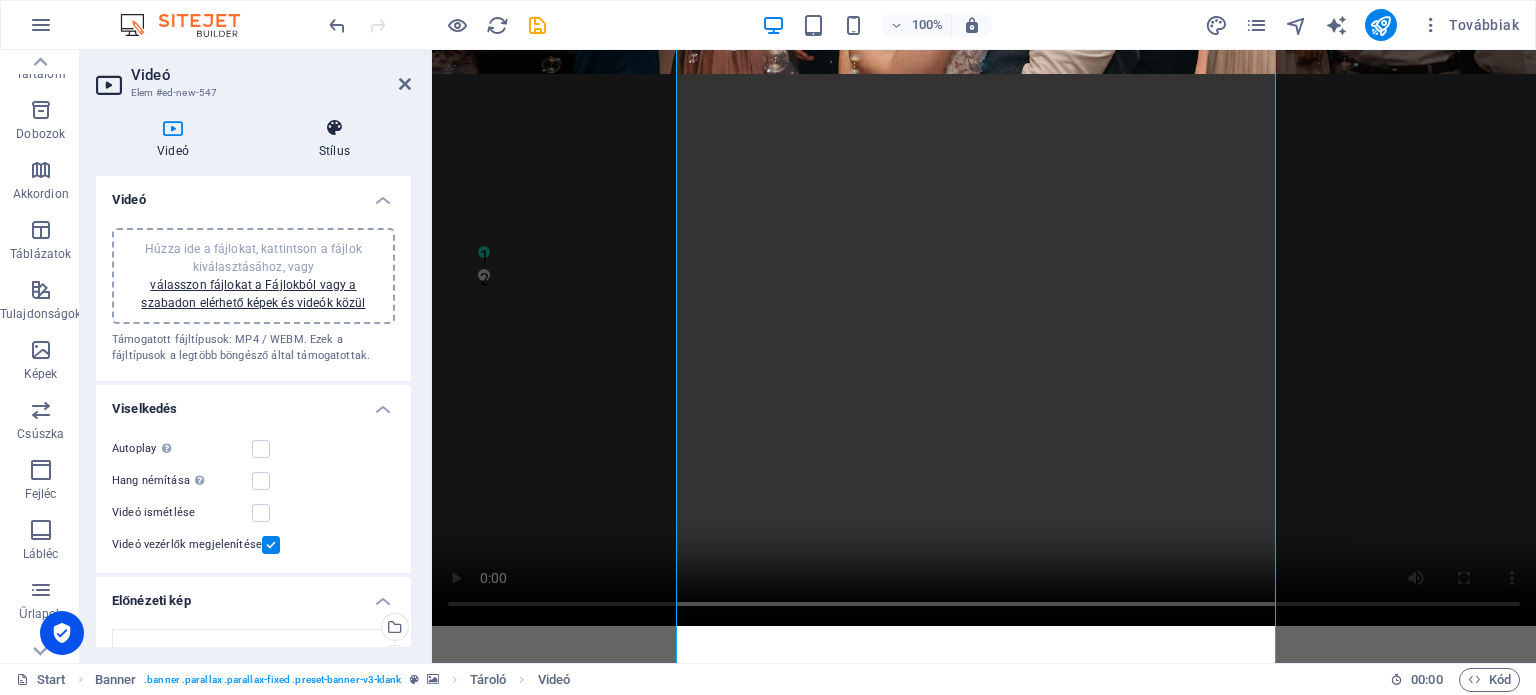 click on "Stílus" at bounding box center [334, 139] 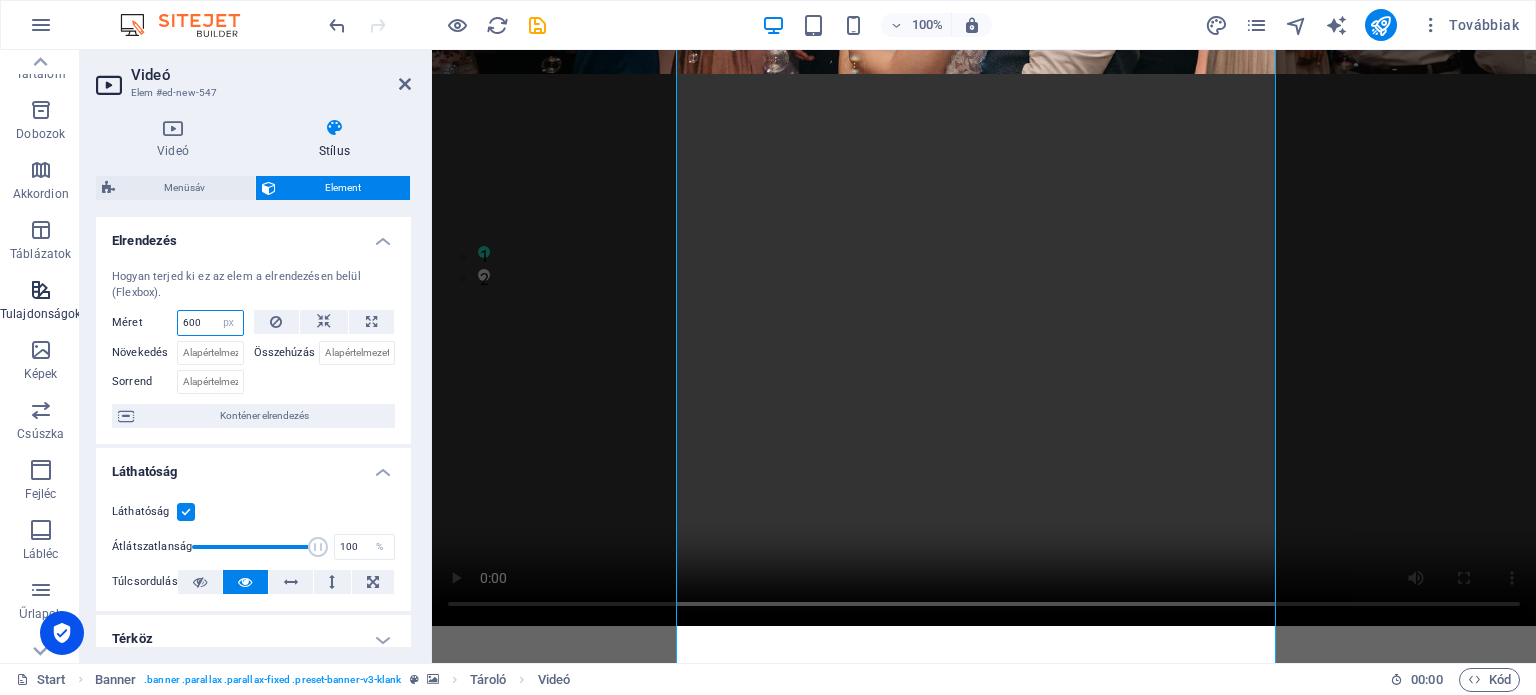 drag, startPoint x: 215, startPoint y: 315, endPoint x: 4, endPoint y: 320, distance: 211.05923 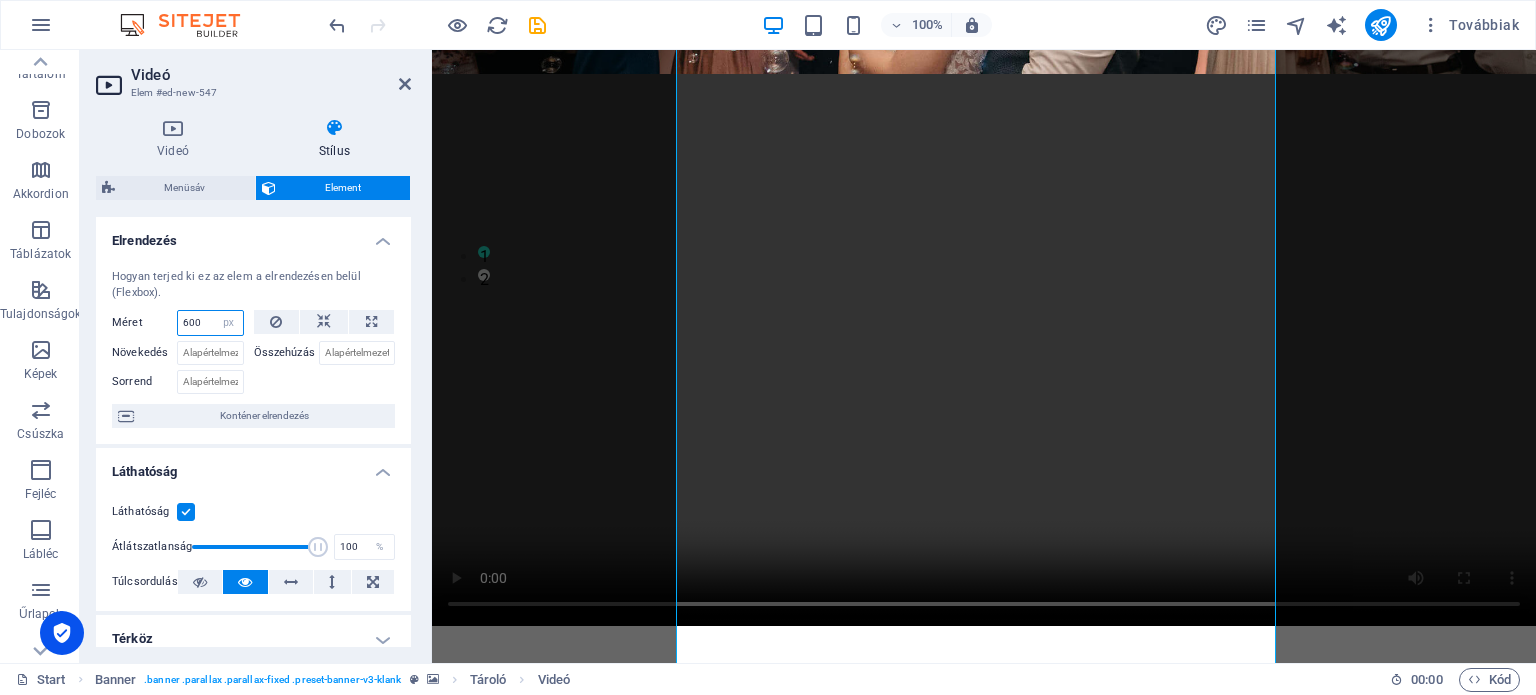 click on "600" at bounding box center (210, 323) 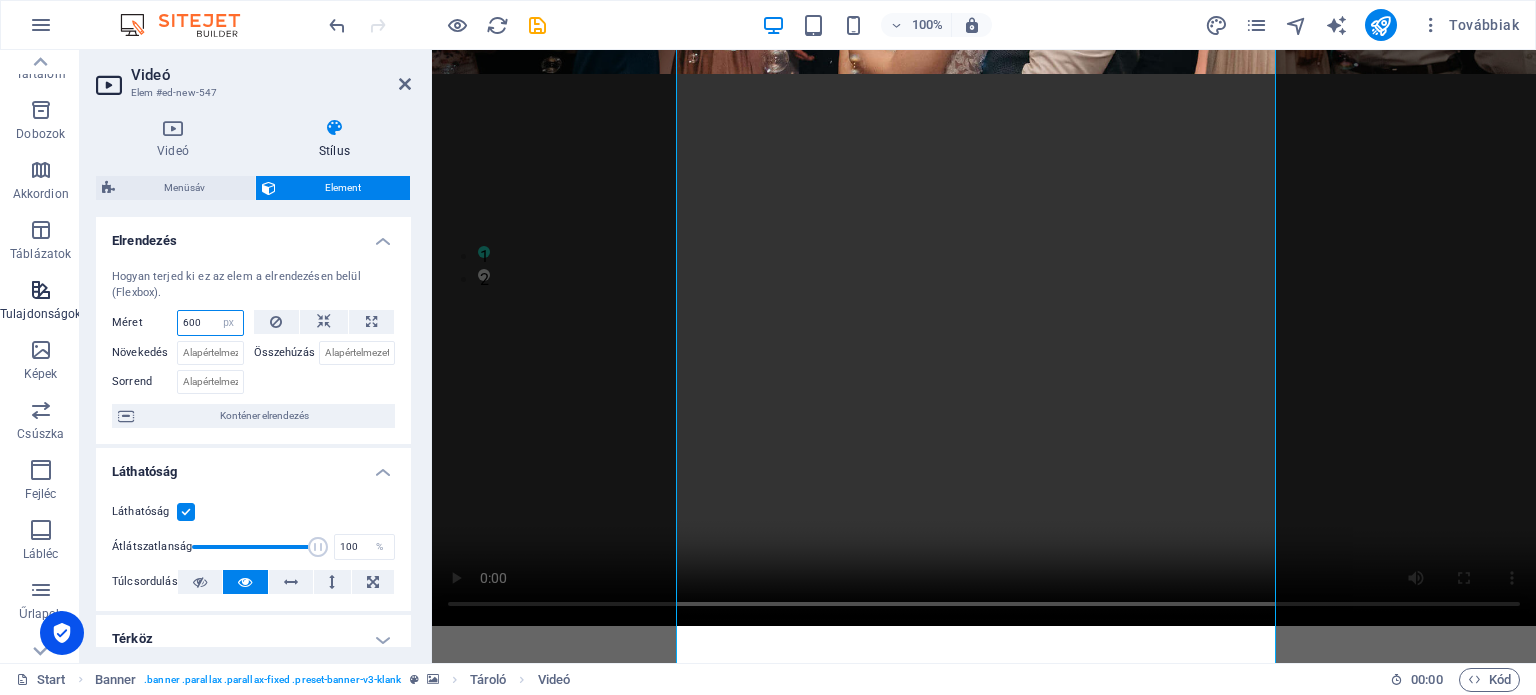 drag, startPoint x: 208, startPoint y: 321, endPoint x: 0, endPoint y: 315, distance: 208.08652 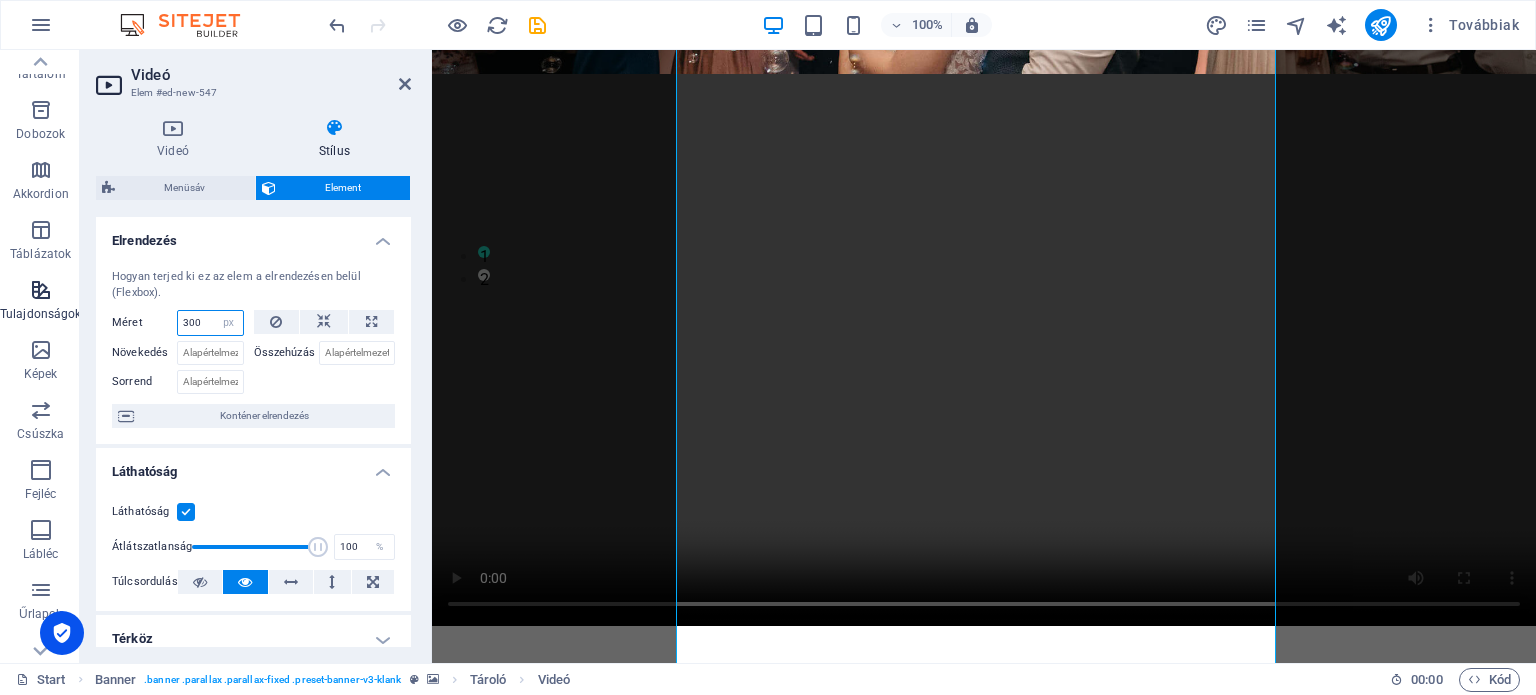 type on "300" 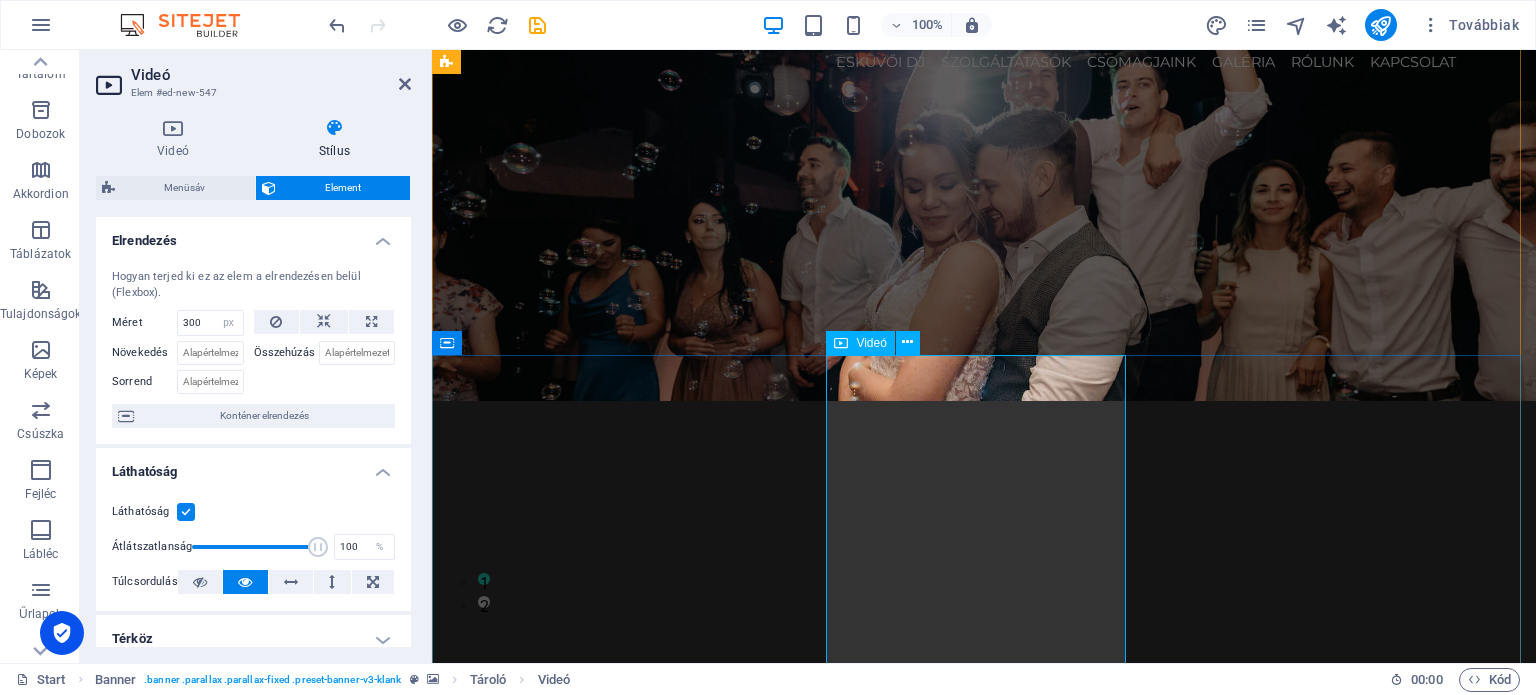 scroll, scrollTop: 0, scrollLeft: 0, axis: both 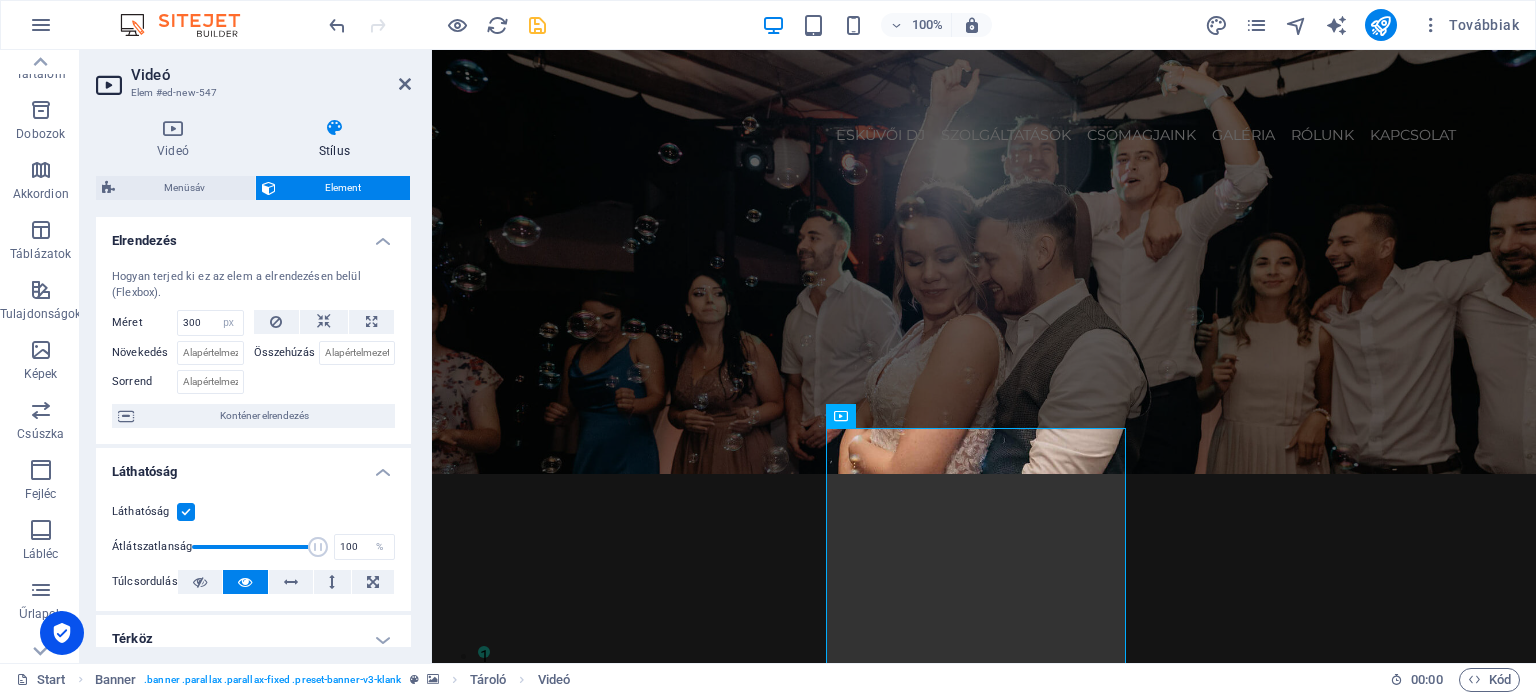 click at bounding box center [537, 25] 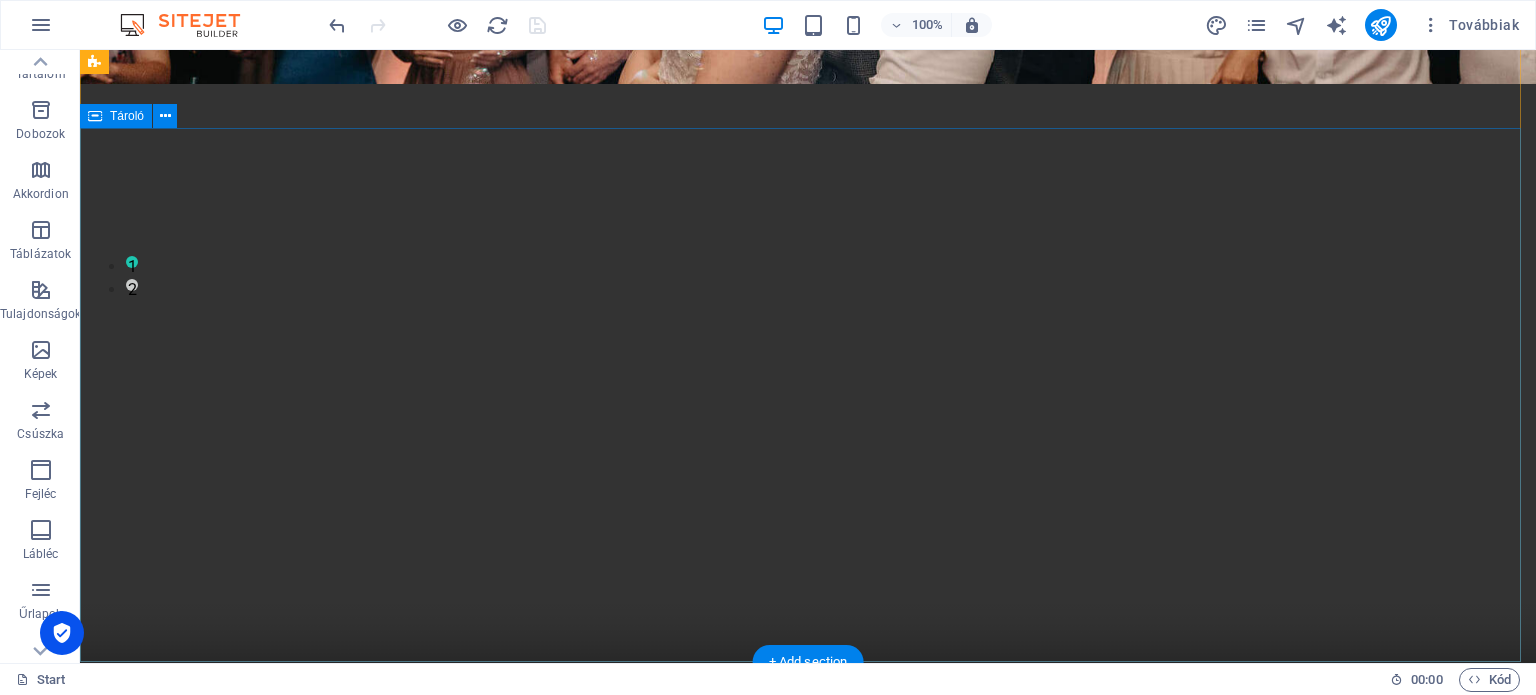 scroll, scrollTop: 500, scrollLeft: 0, axis: vertical 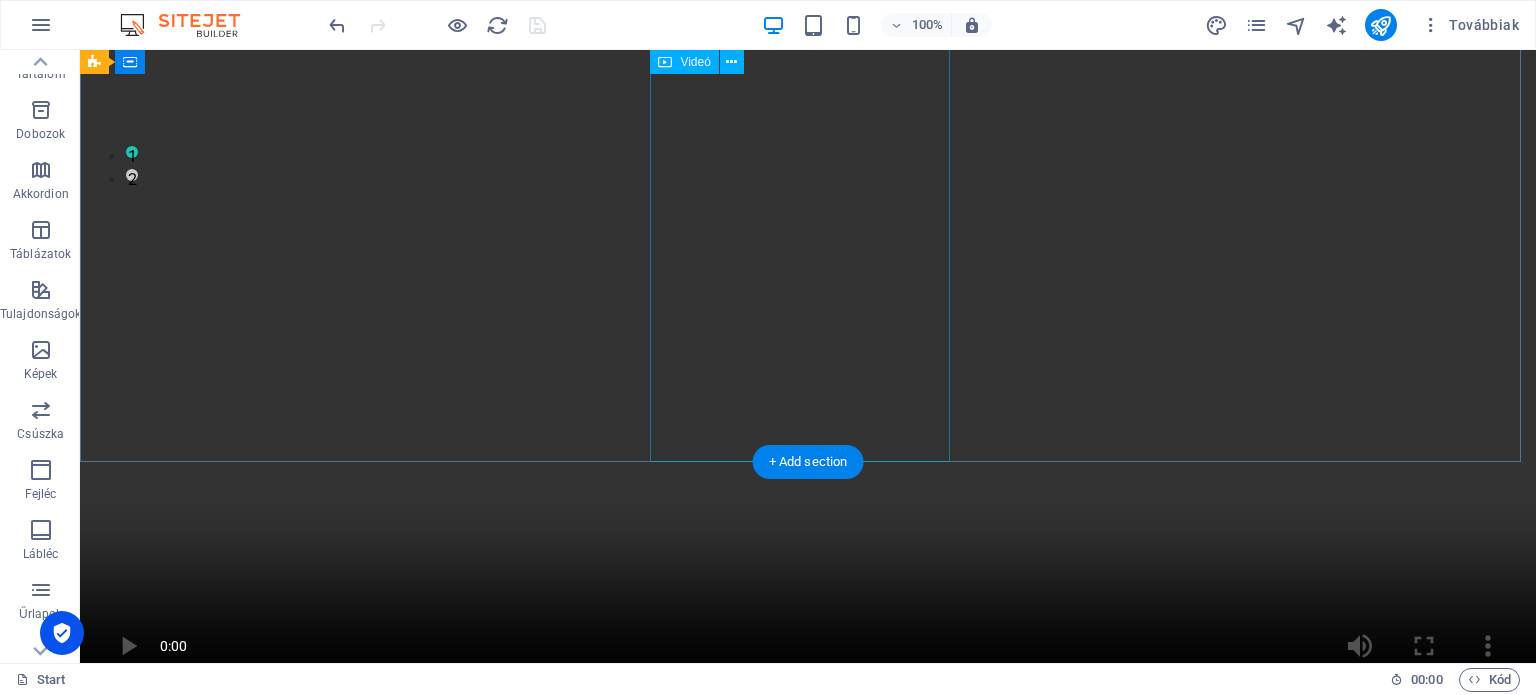 click at bounding box center (808, 338) 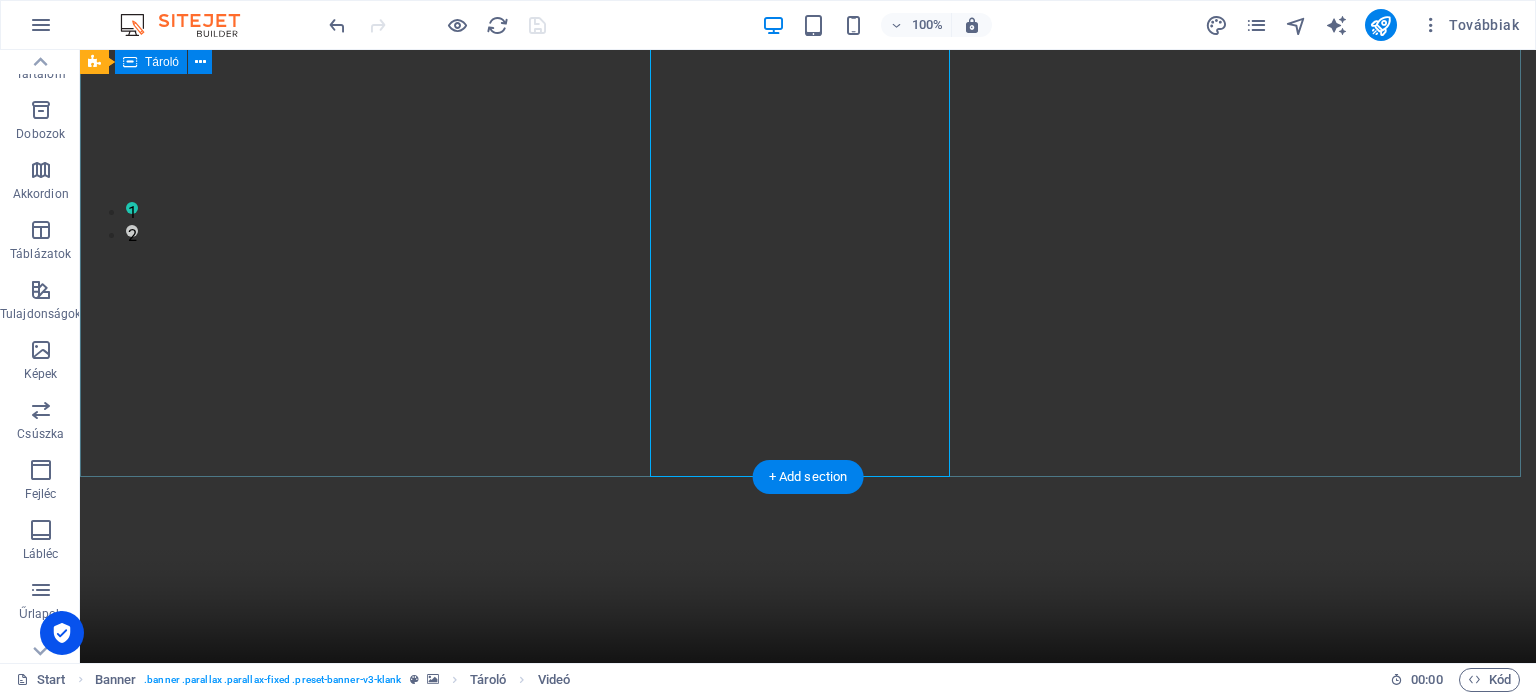 scroll, scrollTop: 400, scrollLeft: 0, axis: vertical 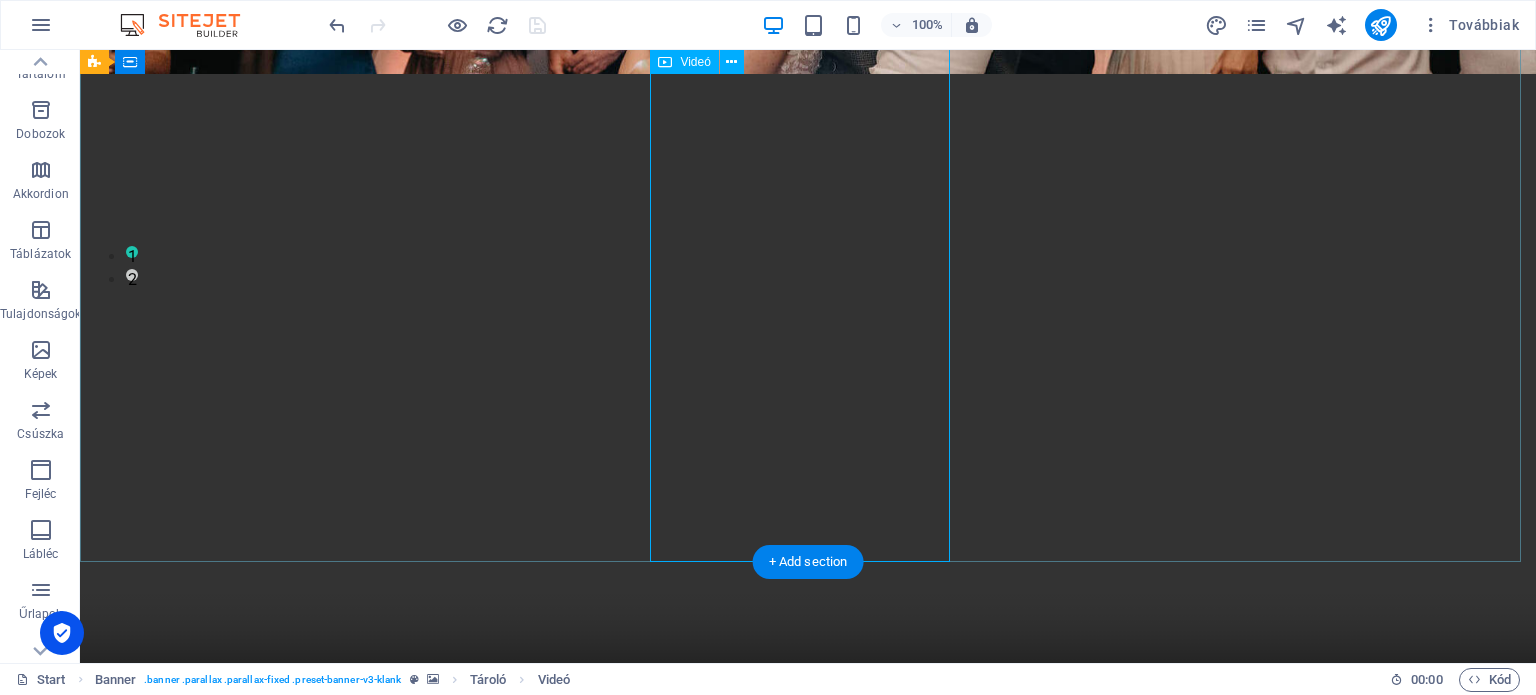 click at bounding box center [808, 438] 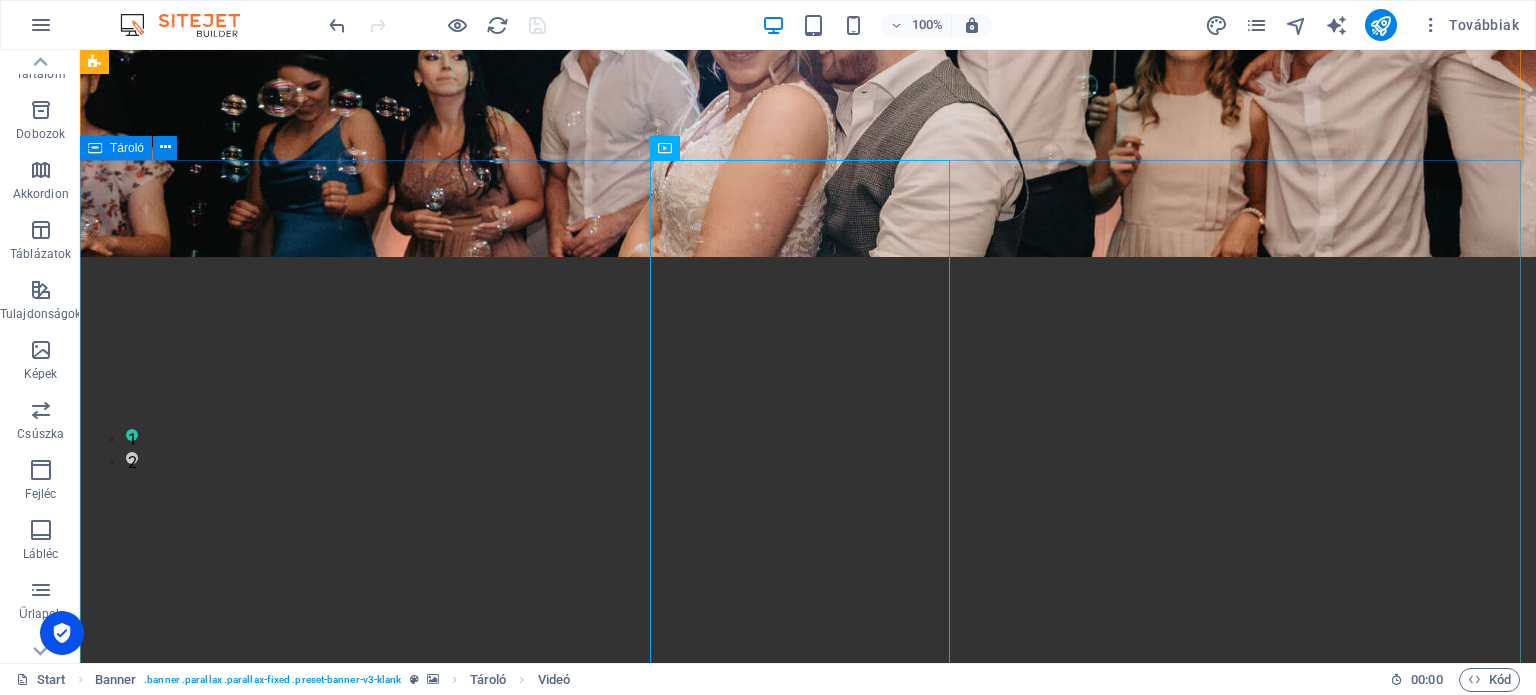 scroll, scrollTop: 100, scrollLeft: 0, axis: vertical 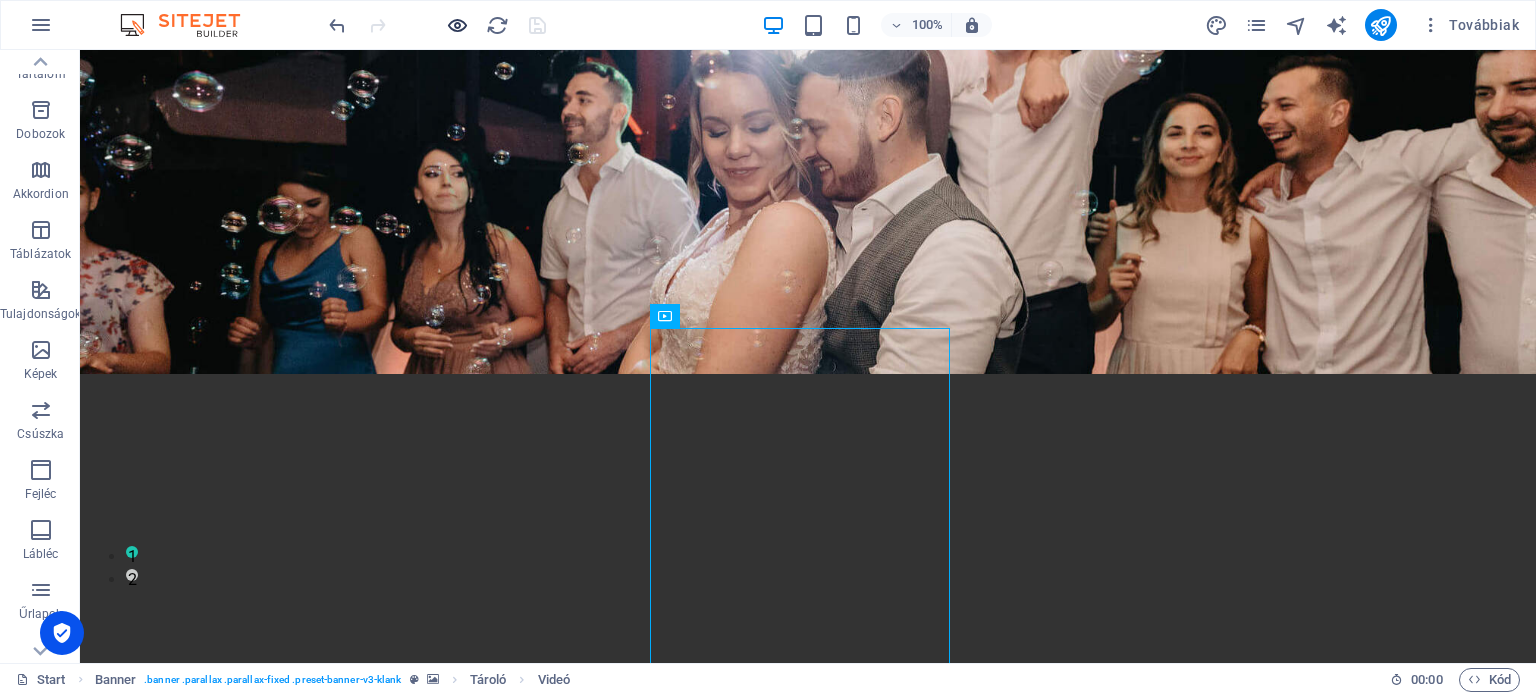 click at bounding box center [457, 25] 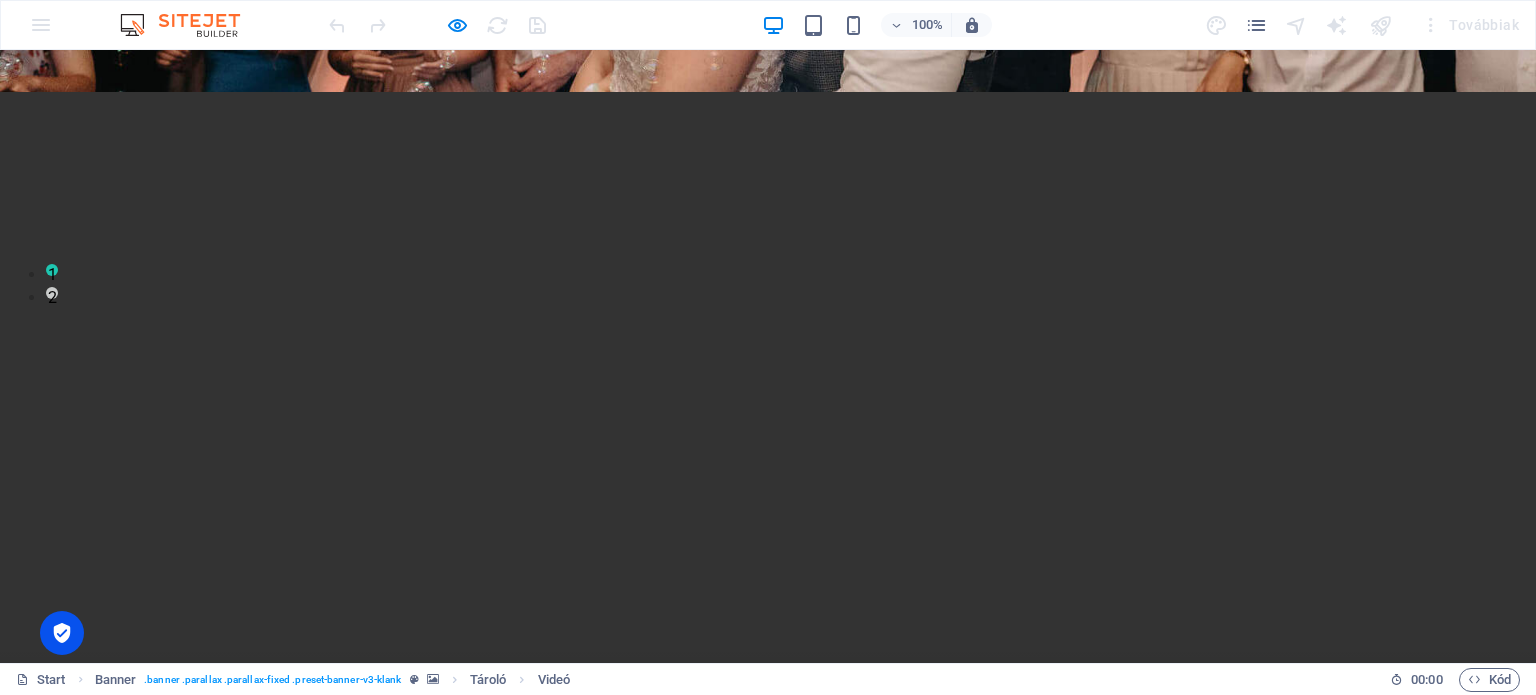scroll, scrollTop: 500, scrollLeft: 0, axis: vertical 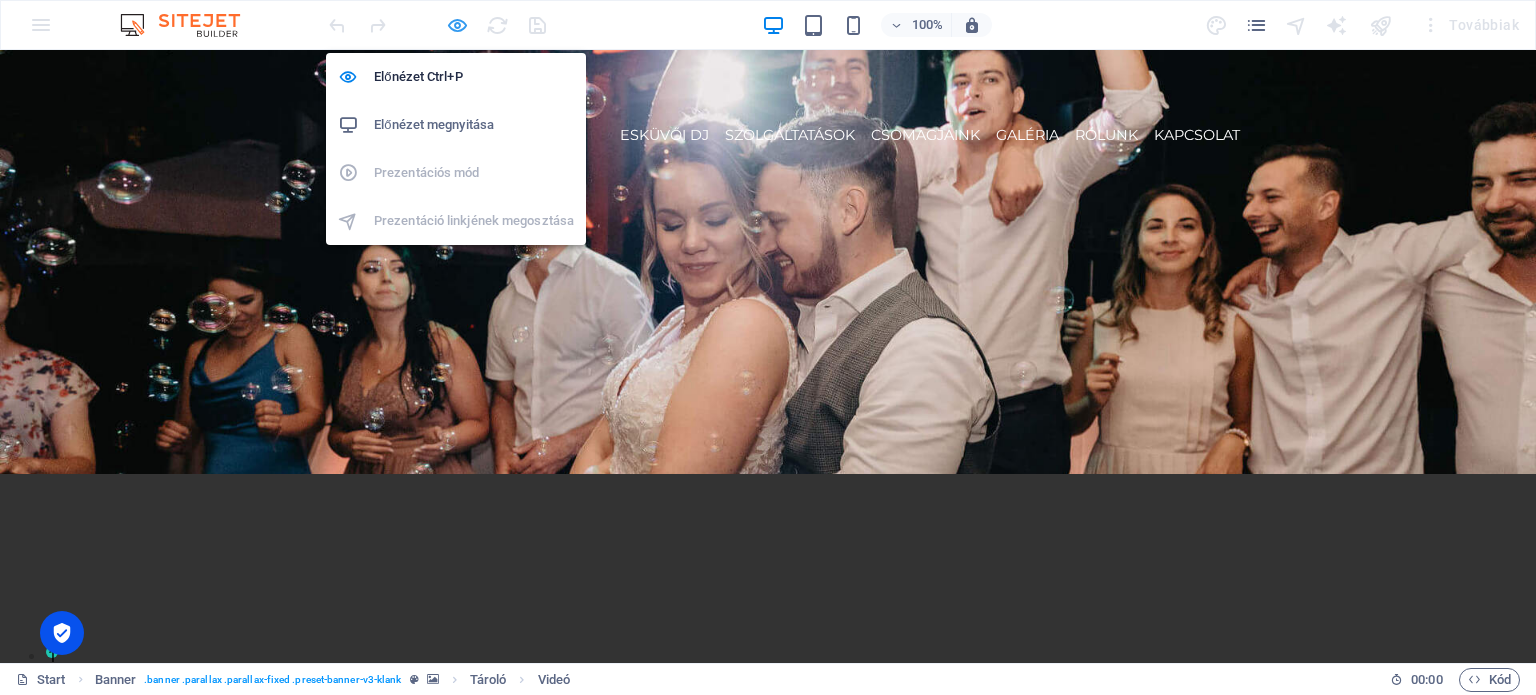 click at bounding box center (457, 25) 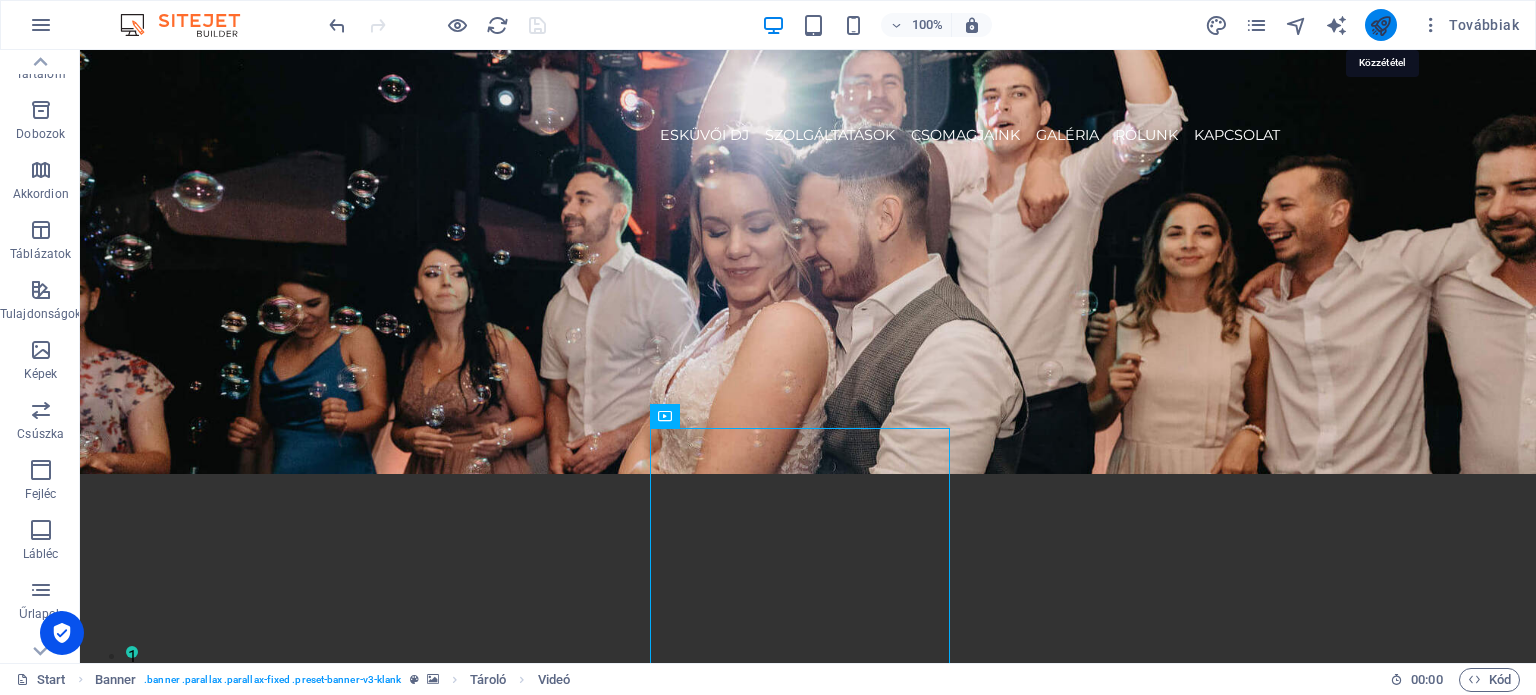 click at bounding box center [1380, 25] 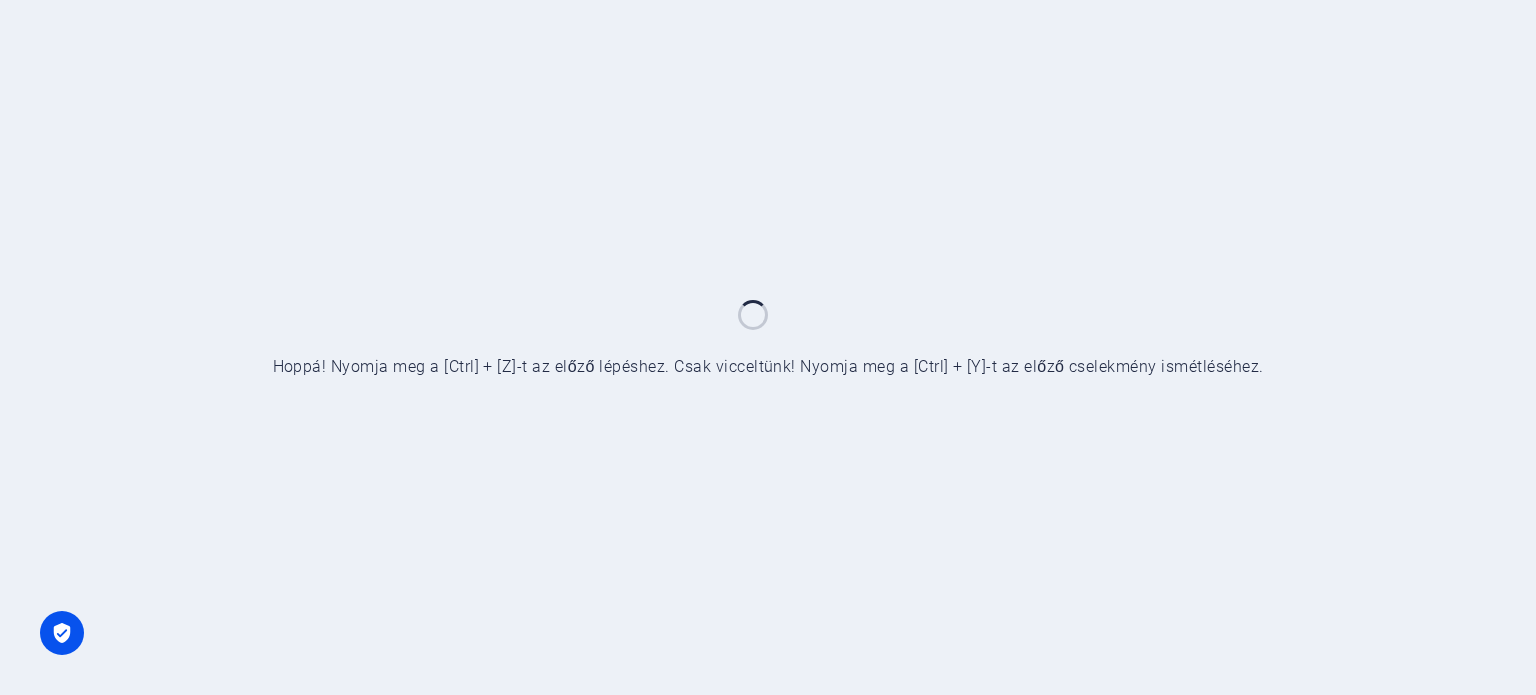 scroll, scrollTop: 0, scrollLeft: 0, axis: both 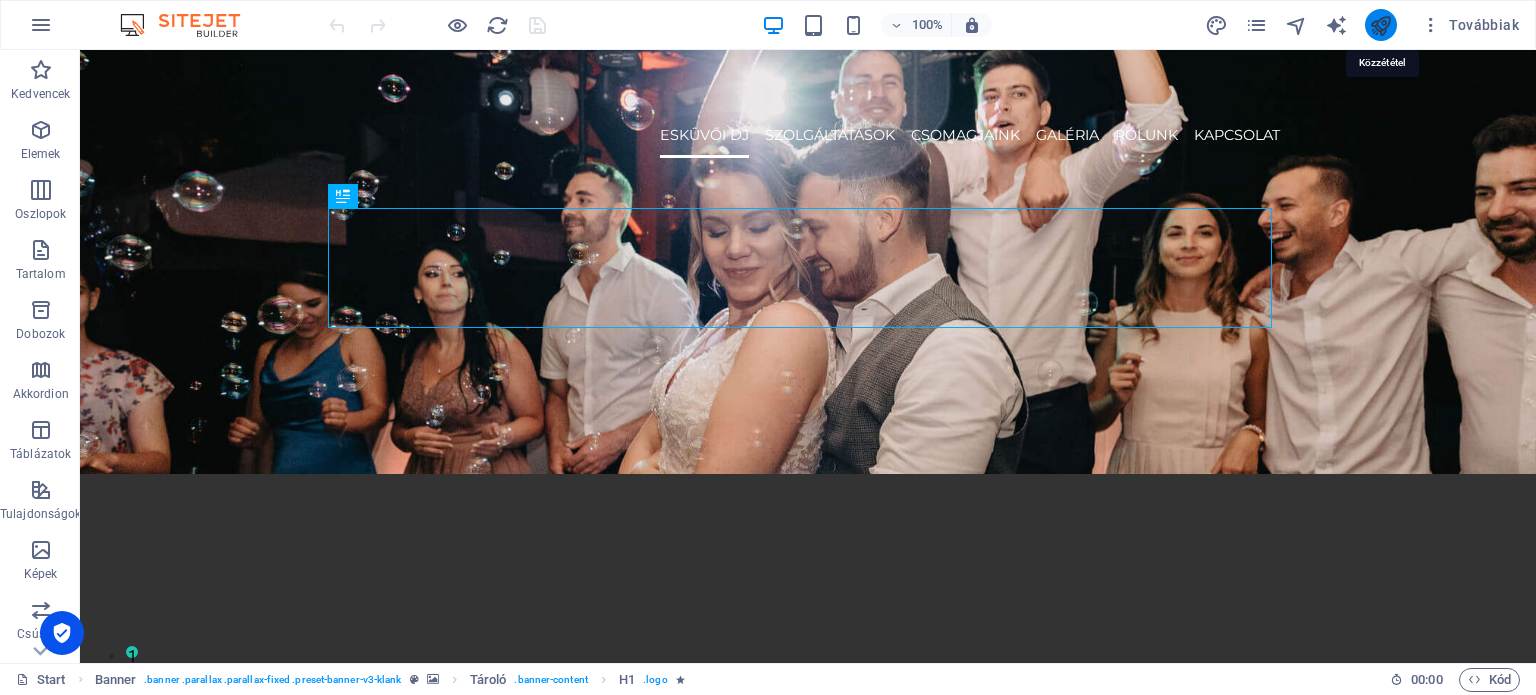click at bounding box center [1380, 25] 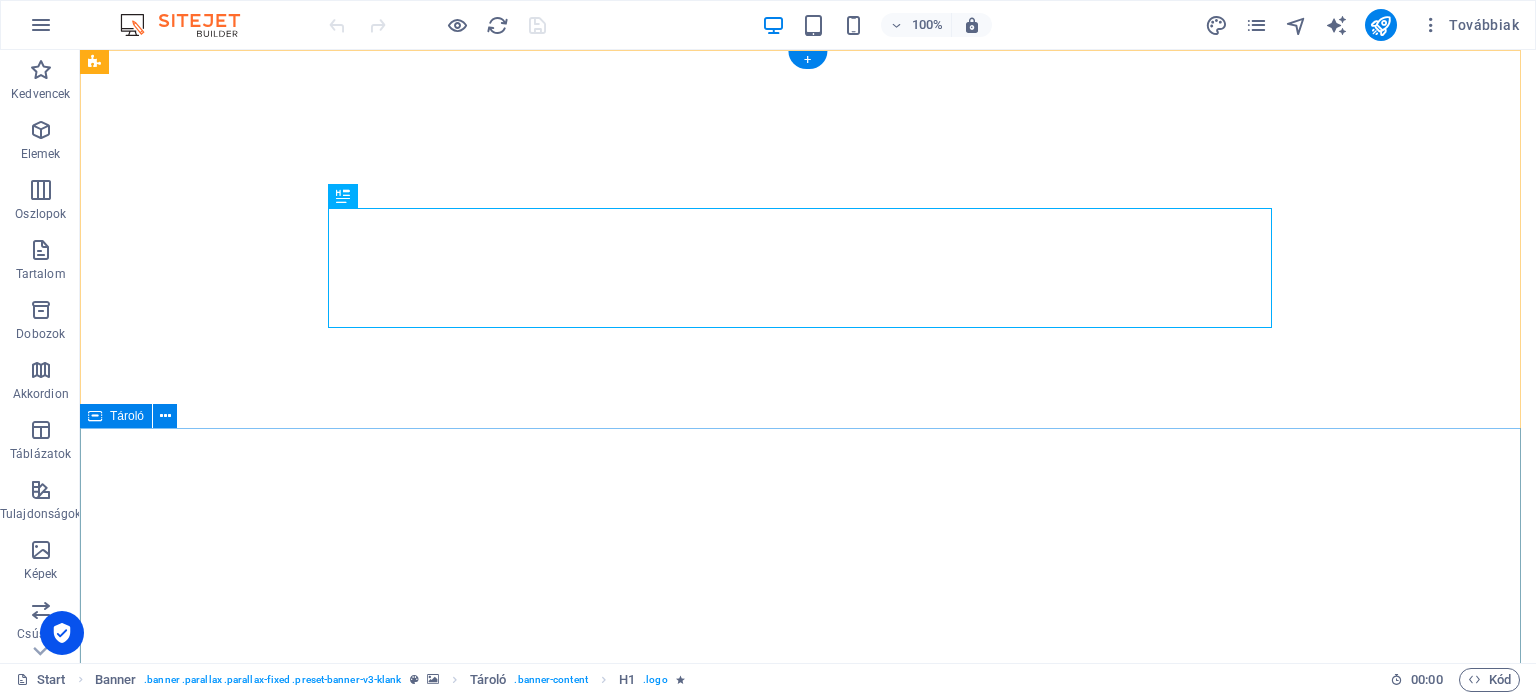 scroll, scrollTop: 0, scrollLeft: 0, axis: both 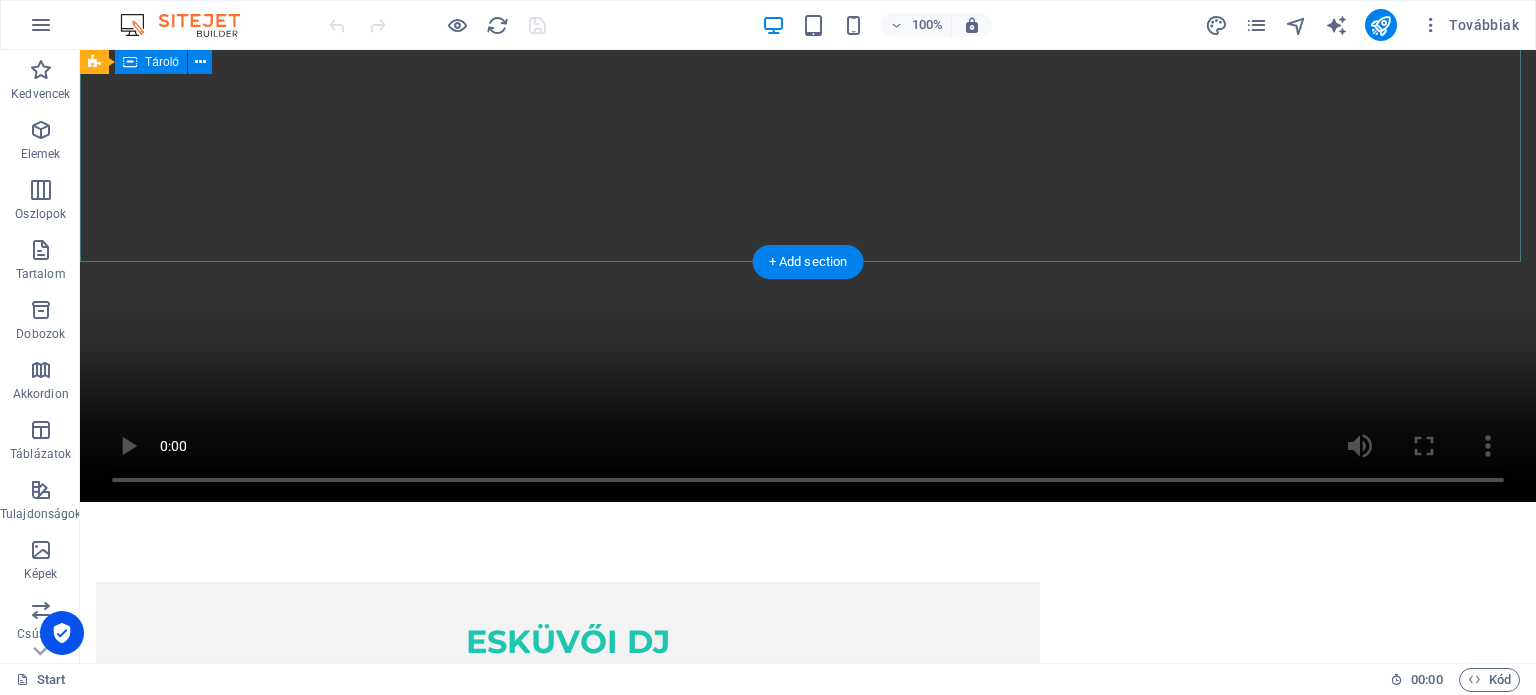 click at bounding box center (808, 138) 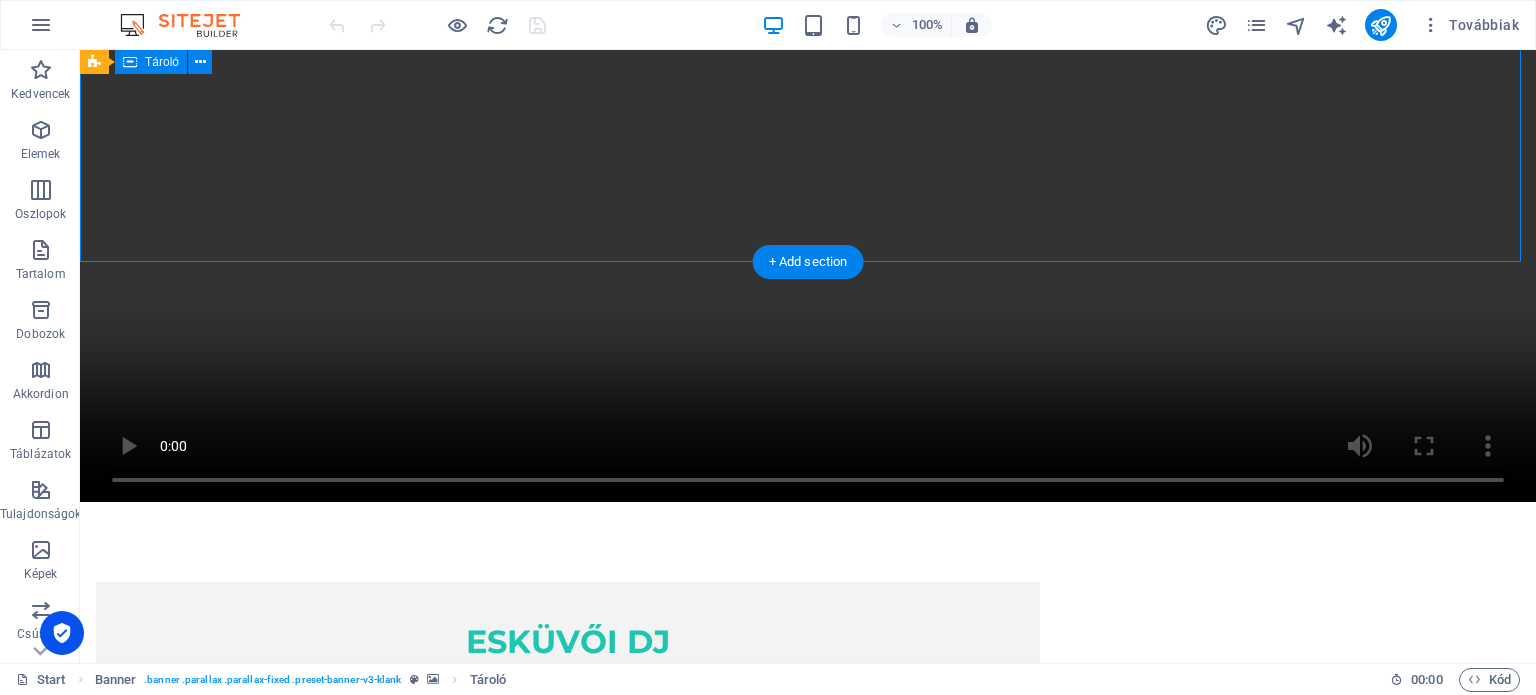 click at bounding box center [808, 138] 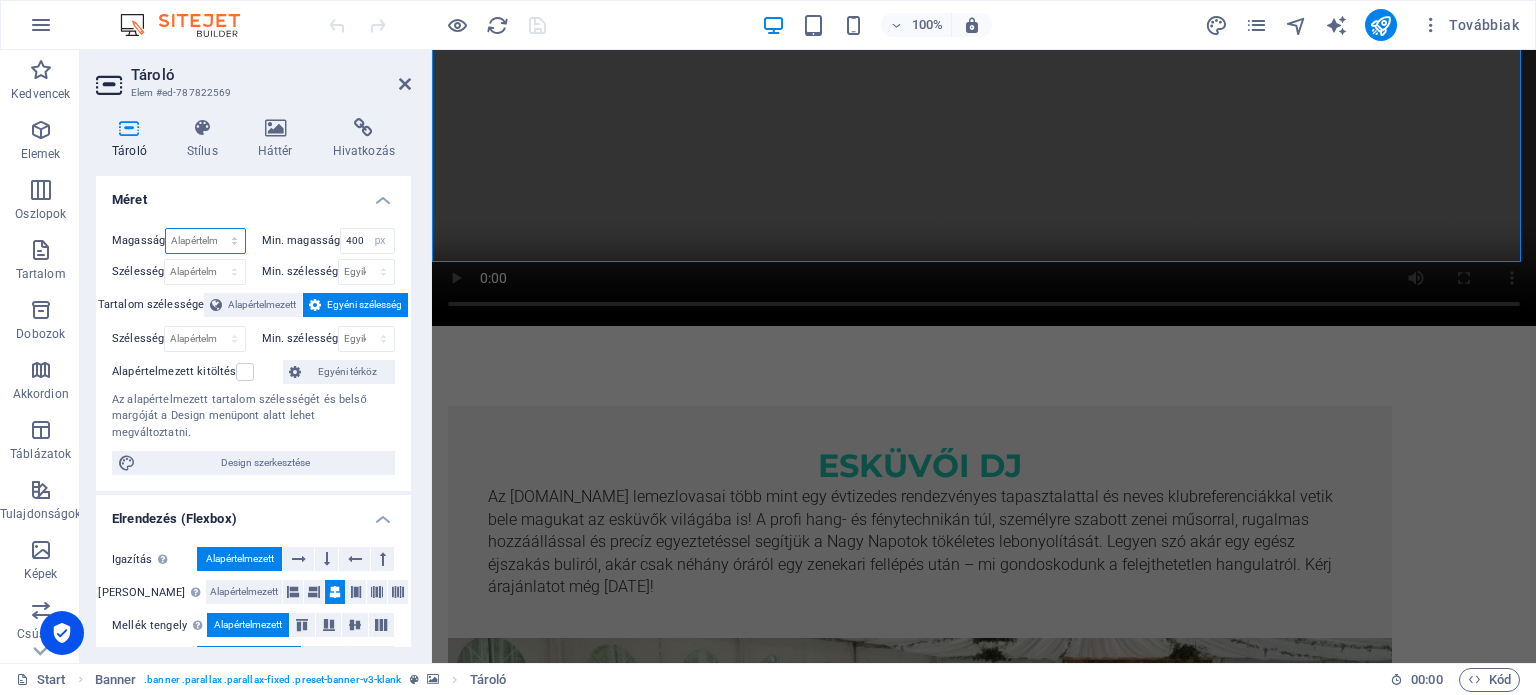 click on "Alapértelmezett px rem % vh vw" at bounding box center [205, 241] 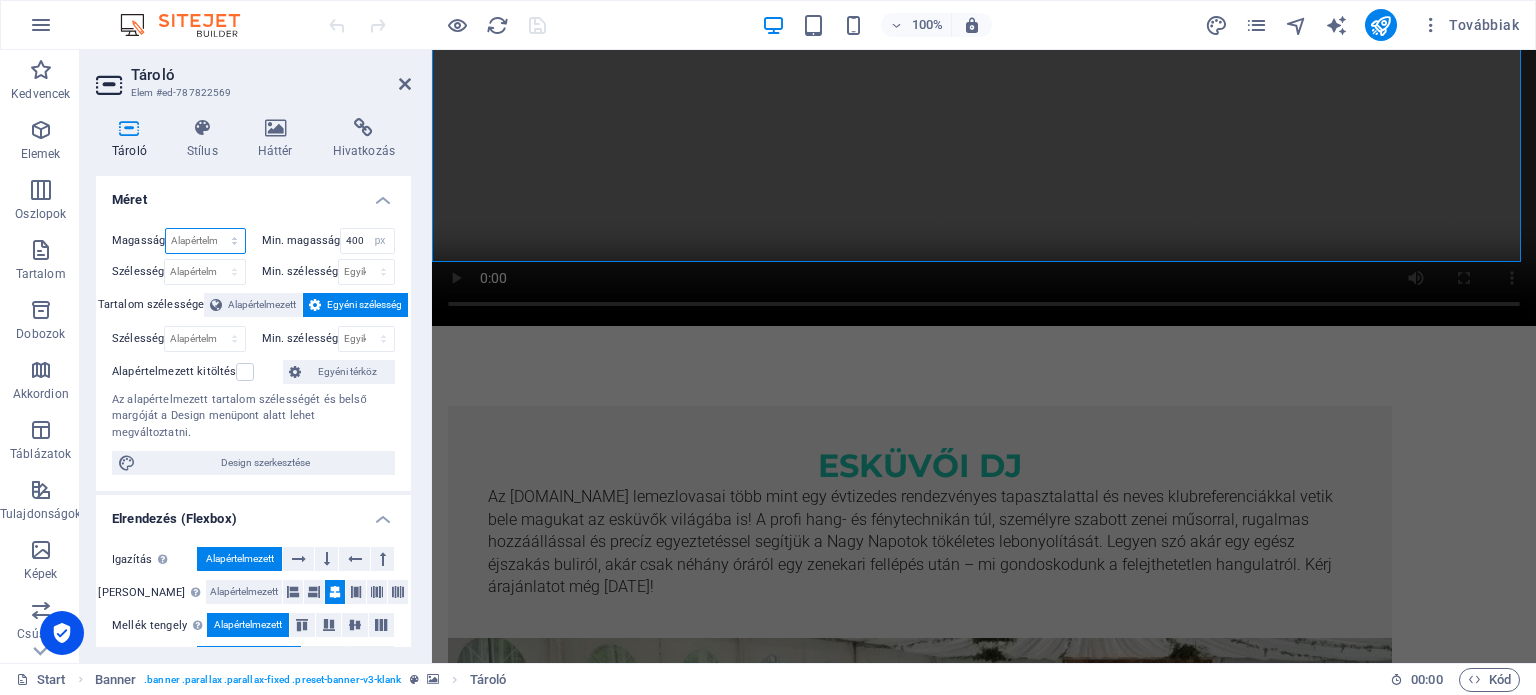 select on "px" 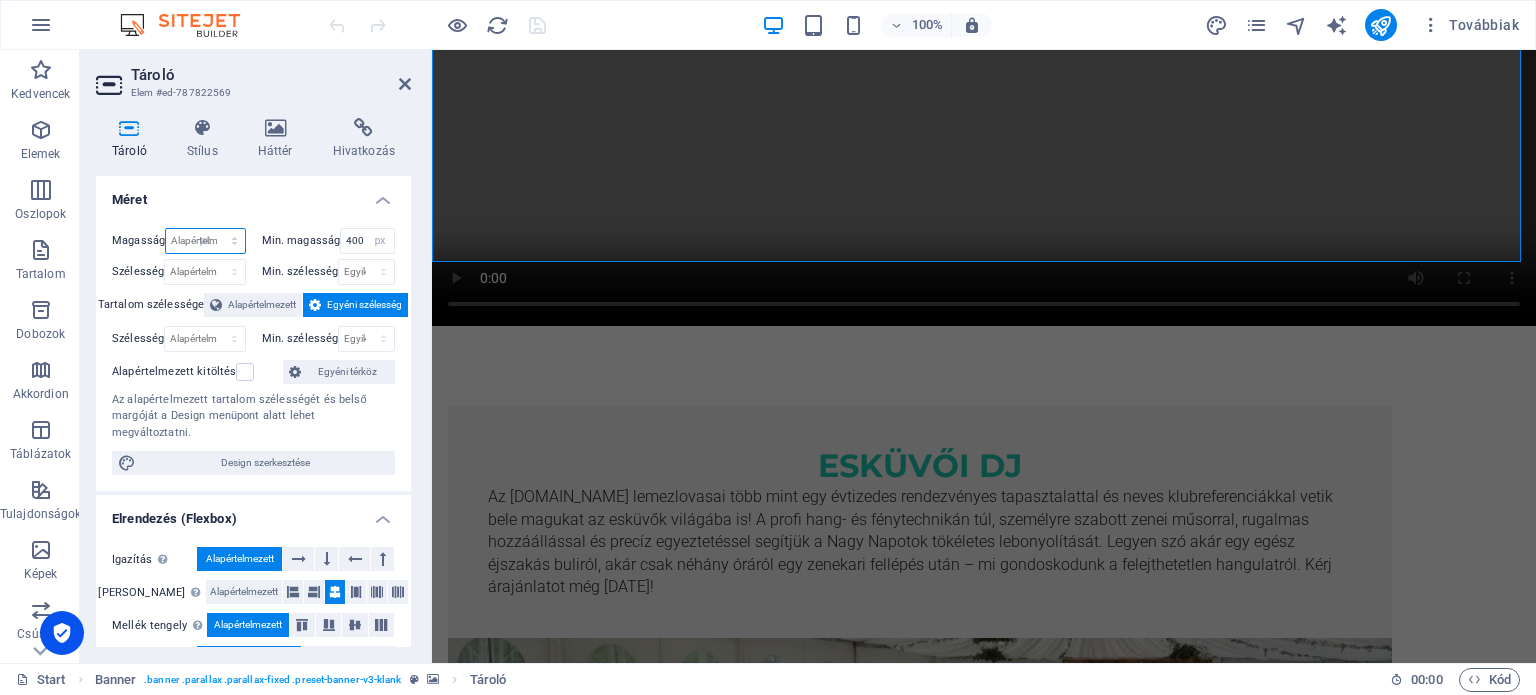 click on "Alapértelmezett px rem % vh vw" at bounding box center [205, 241] 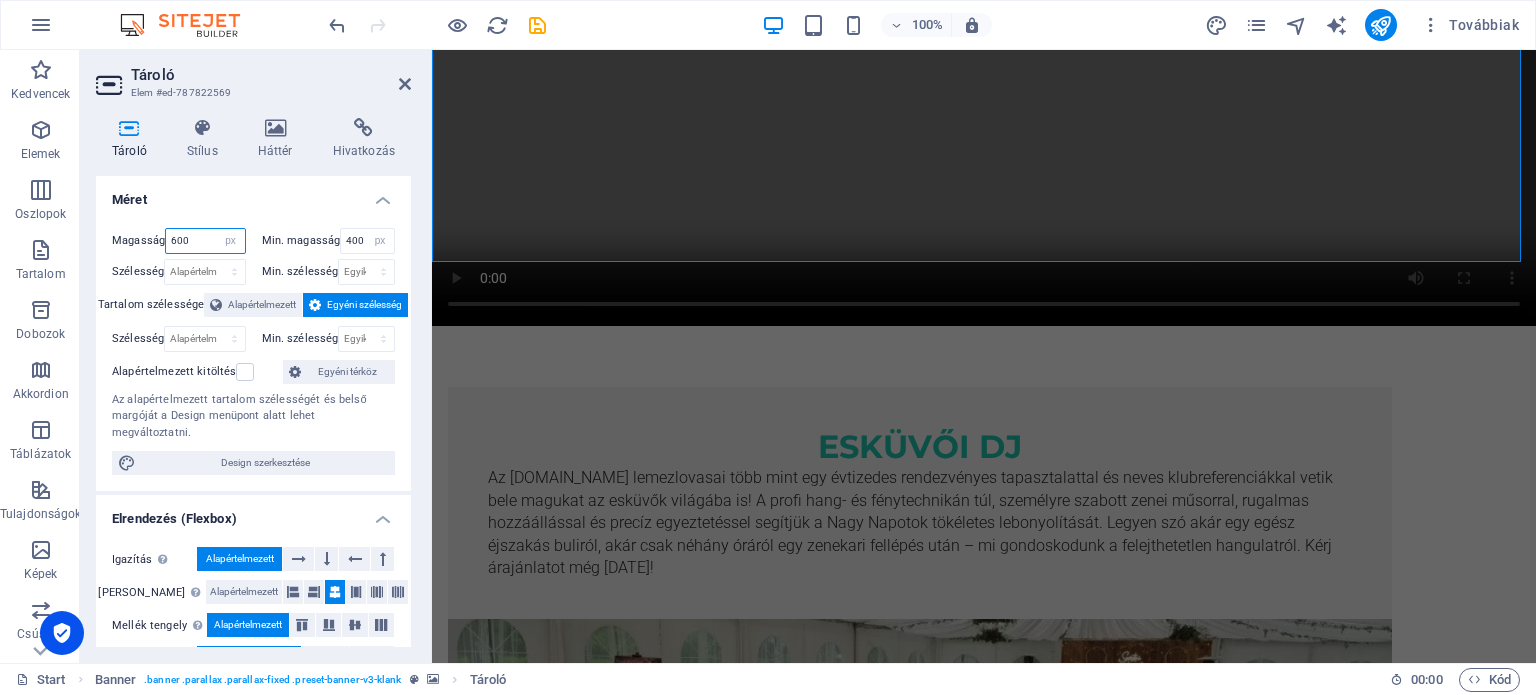 type on "600" 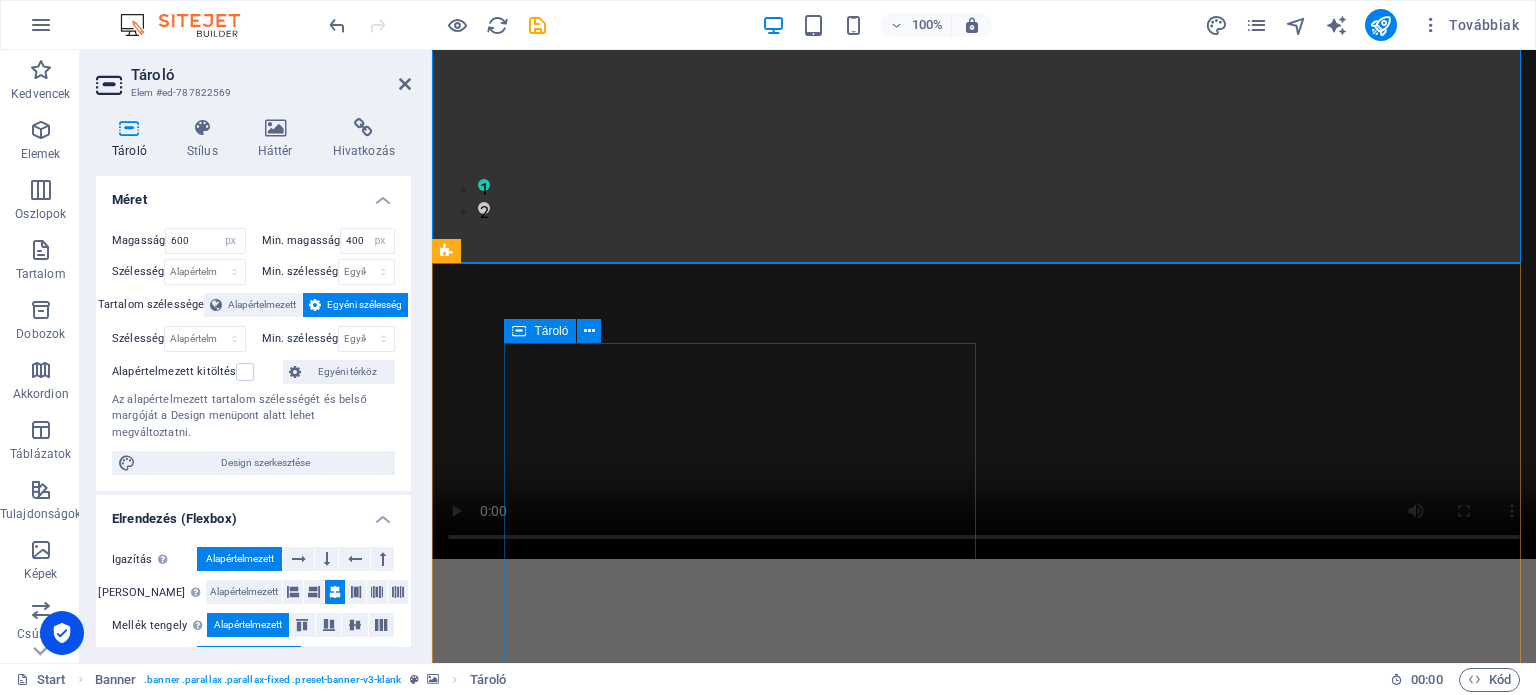 scroll, scrollTop: 300, scrollLeft: 0, axis: vertical 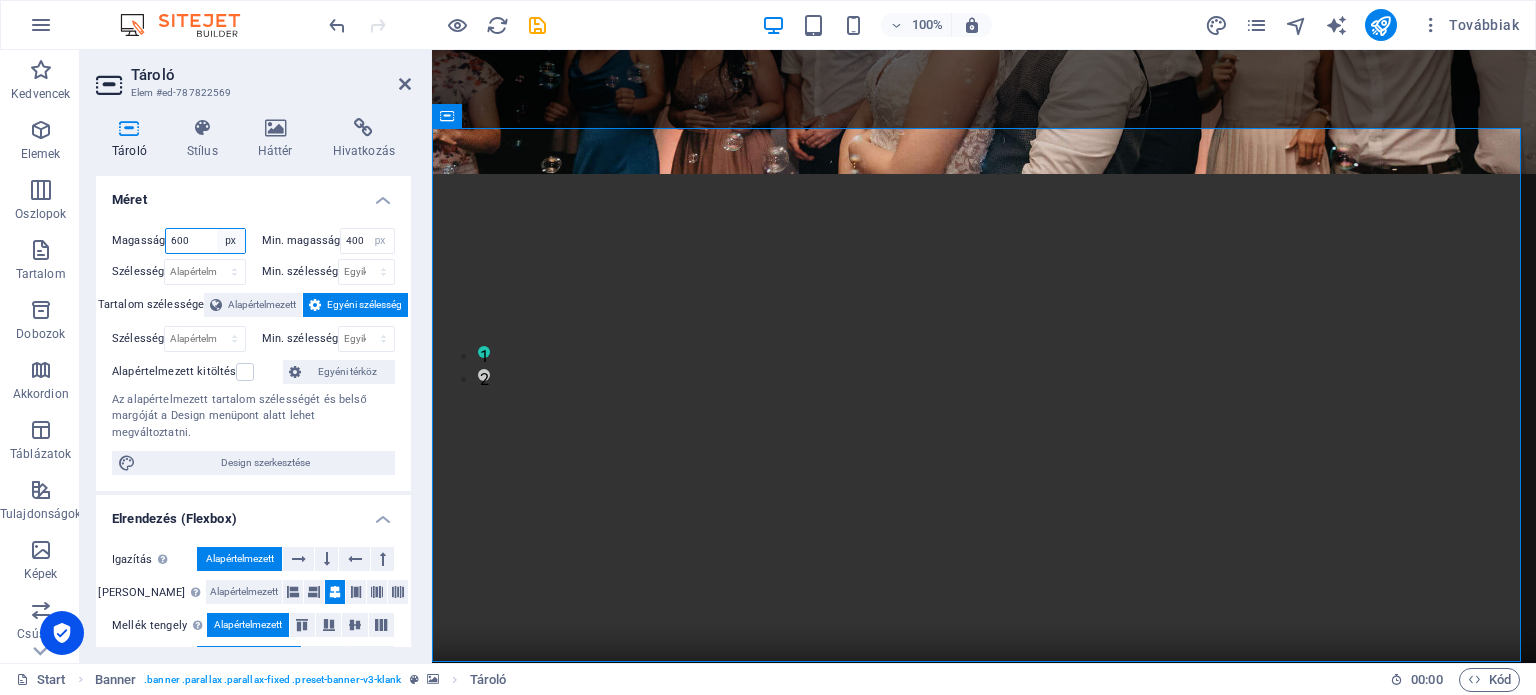 click on "Alapértelmezett px rem % vh vw" at bounding box center (231, 241) 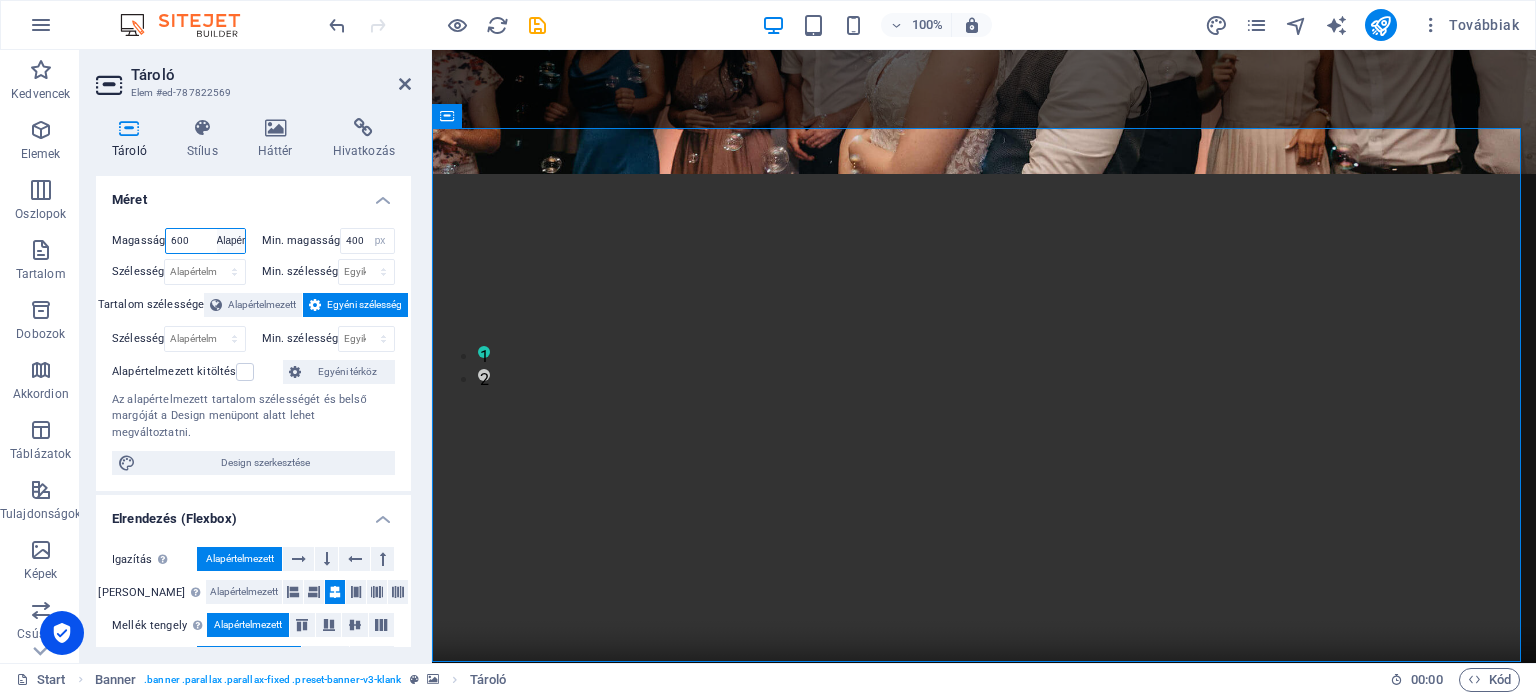click on "Alapértelmezett px rem % vh vw" at bounding box center (231, 241) 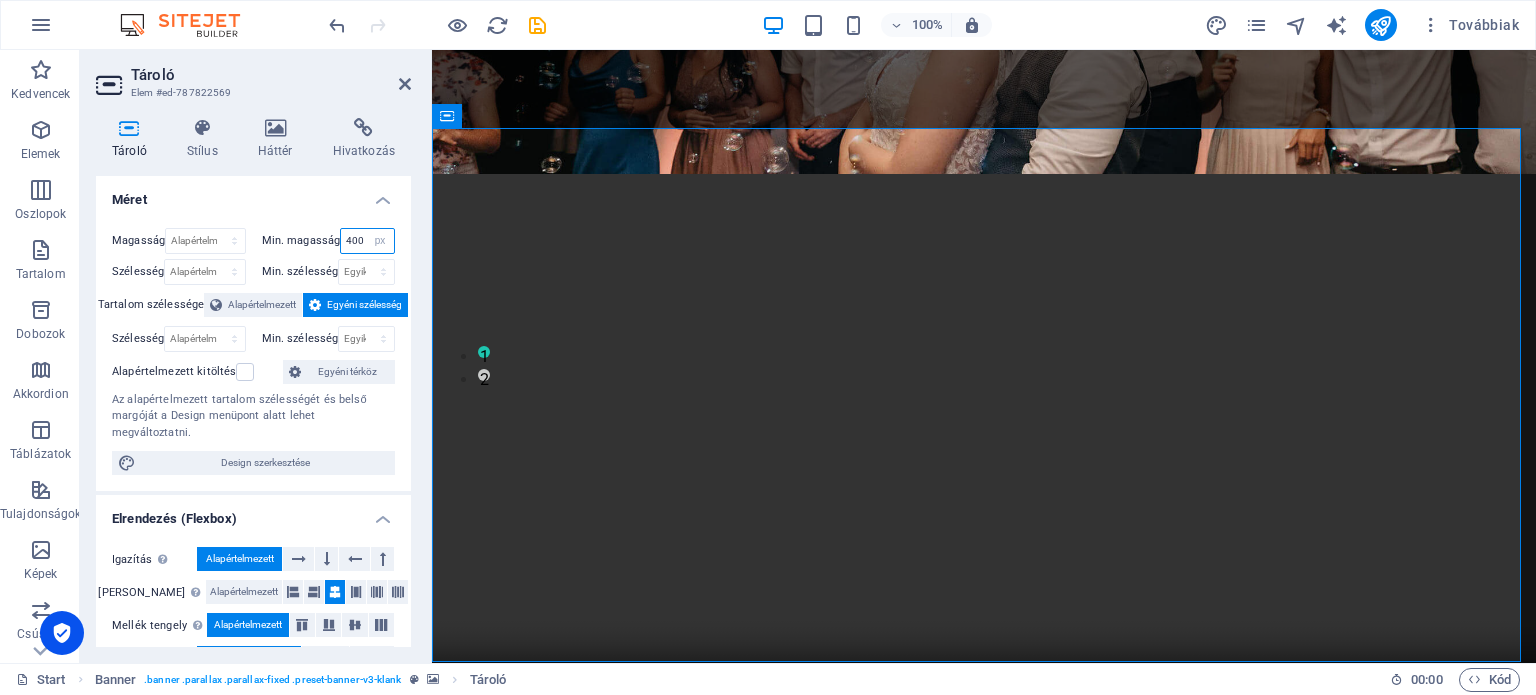 drag, startPoint x: 348, startPoint y: 232, endPoint x: 38, endPoint y: 200, distance: 311.64725 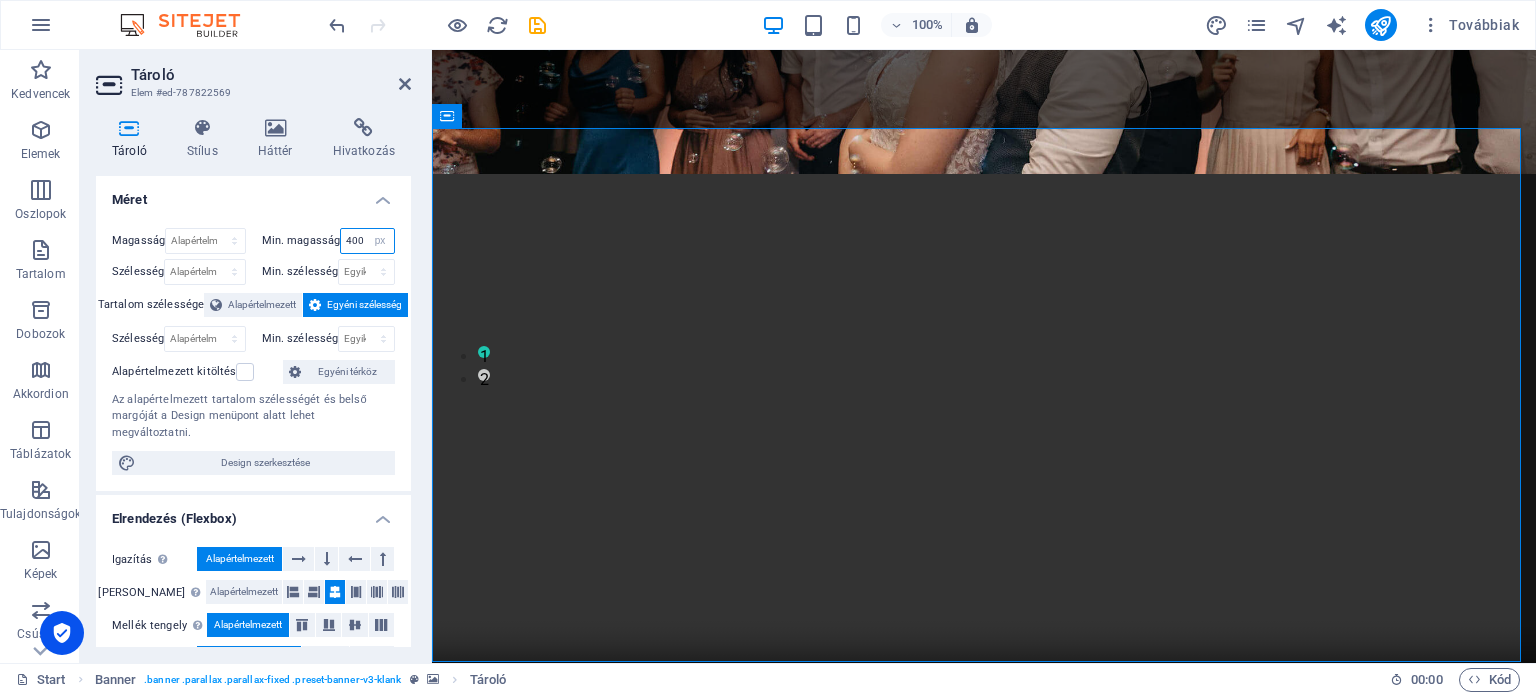 click on "400" at bounding box center (367, 241) 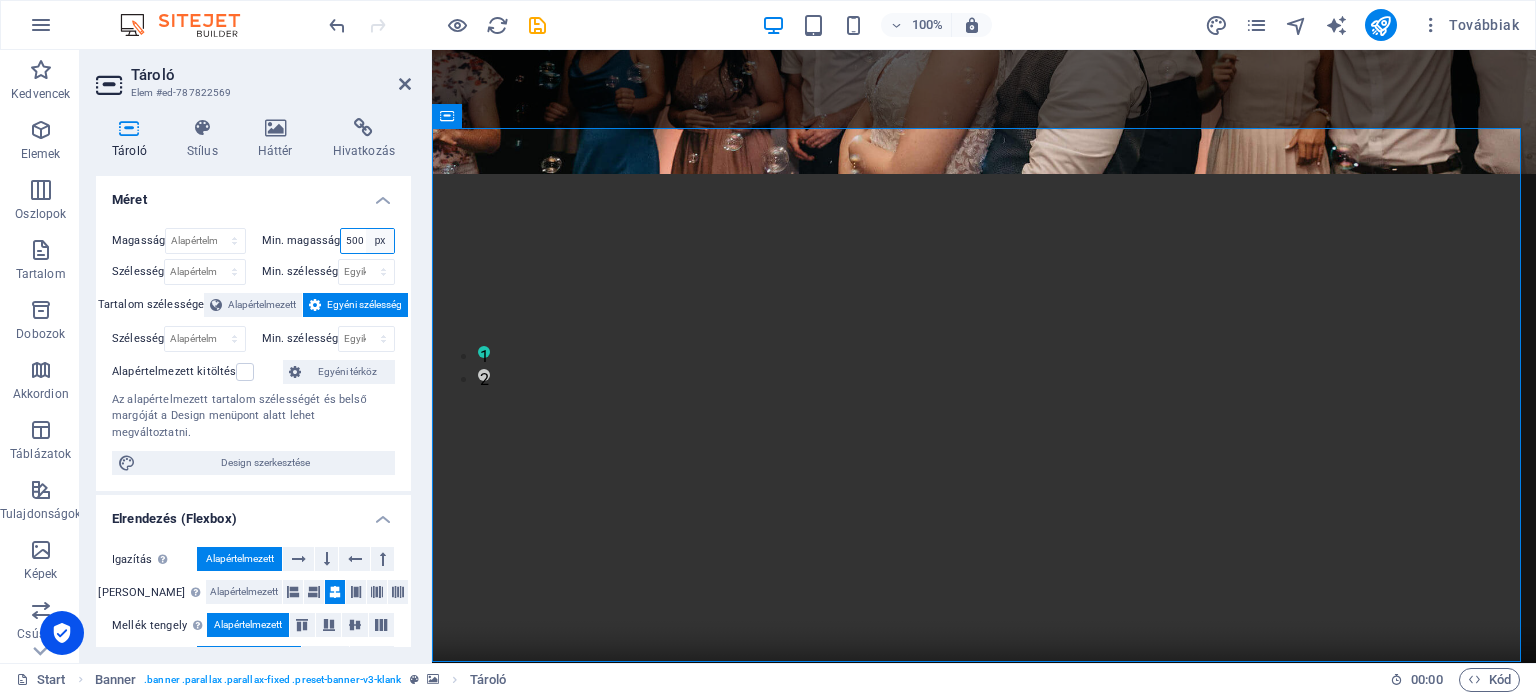 type on "500" 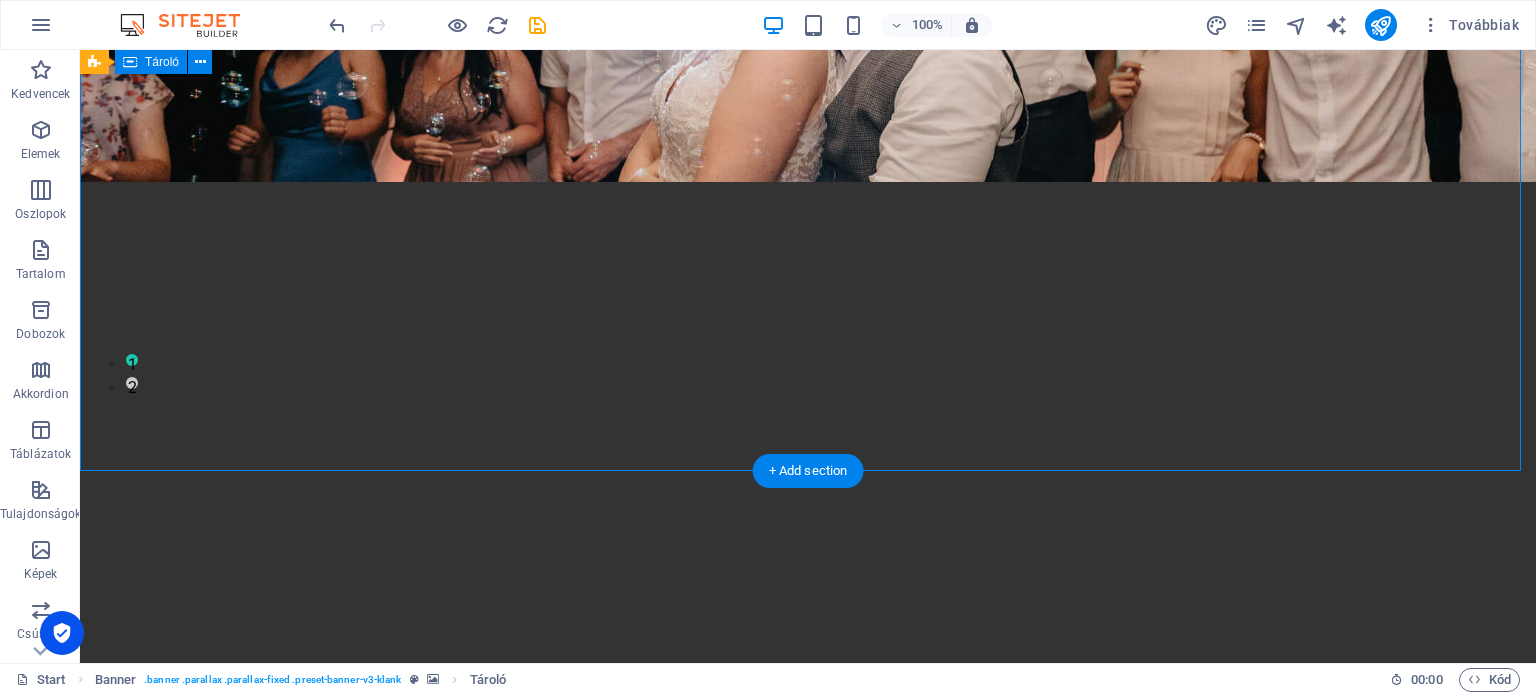 scroll, scrollTop: 200, scrollLeft: 0, axis: vertical 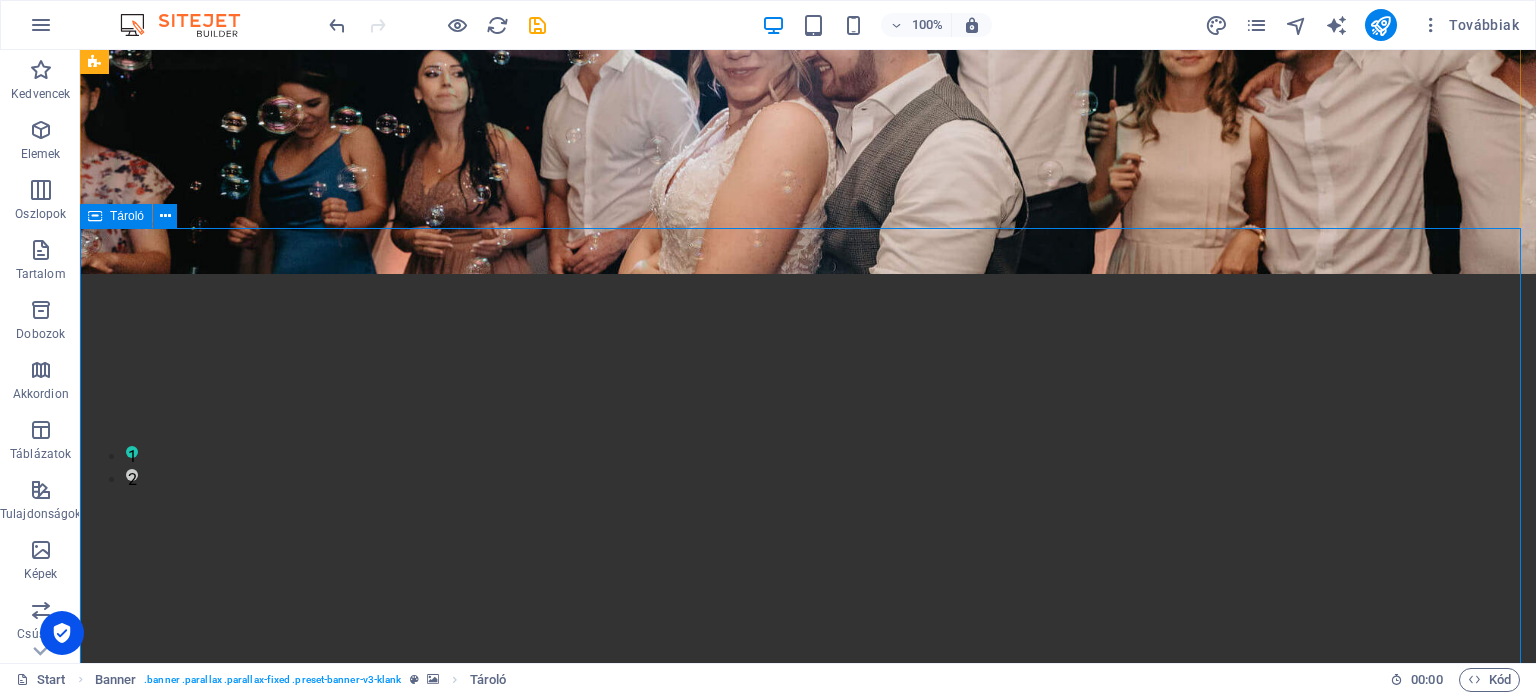 click at bounding box center (808, 638) 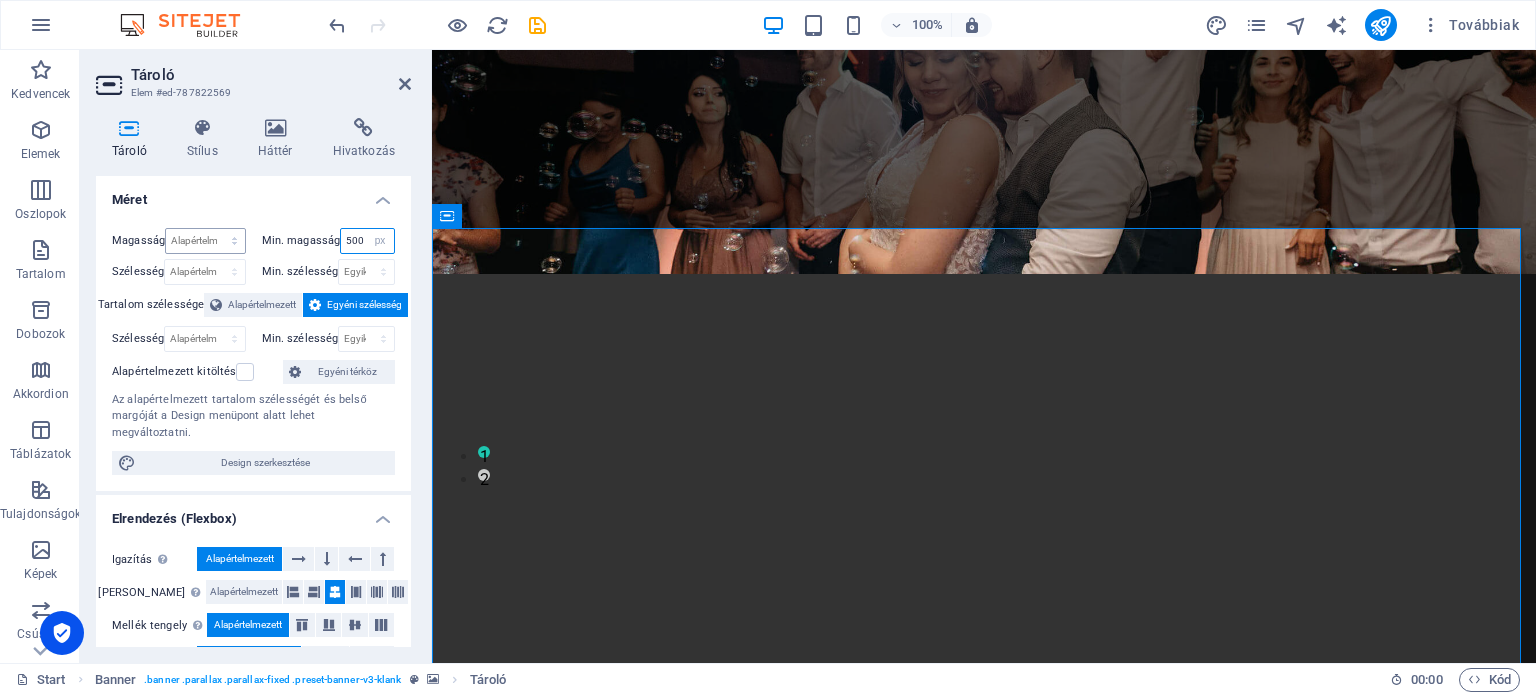 drag, startPoint x: 360, startPoint y: 235, endPoint x: 235, endPoint y: 248, distance: 125.67418 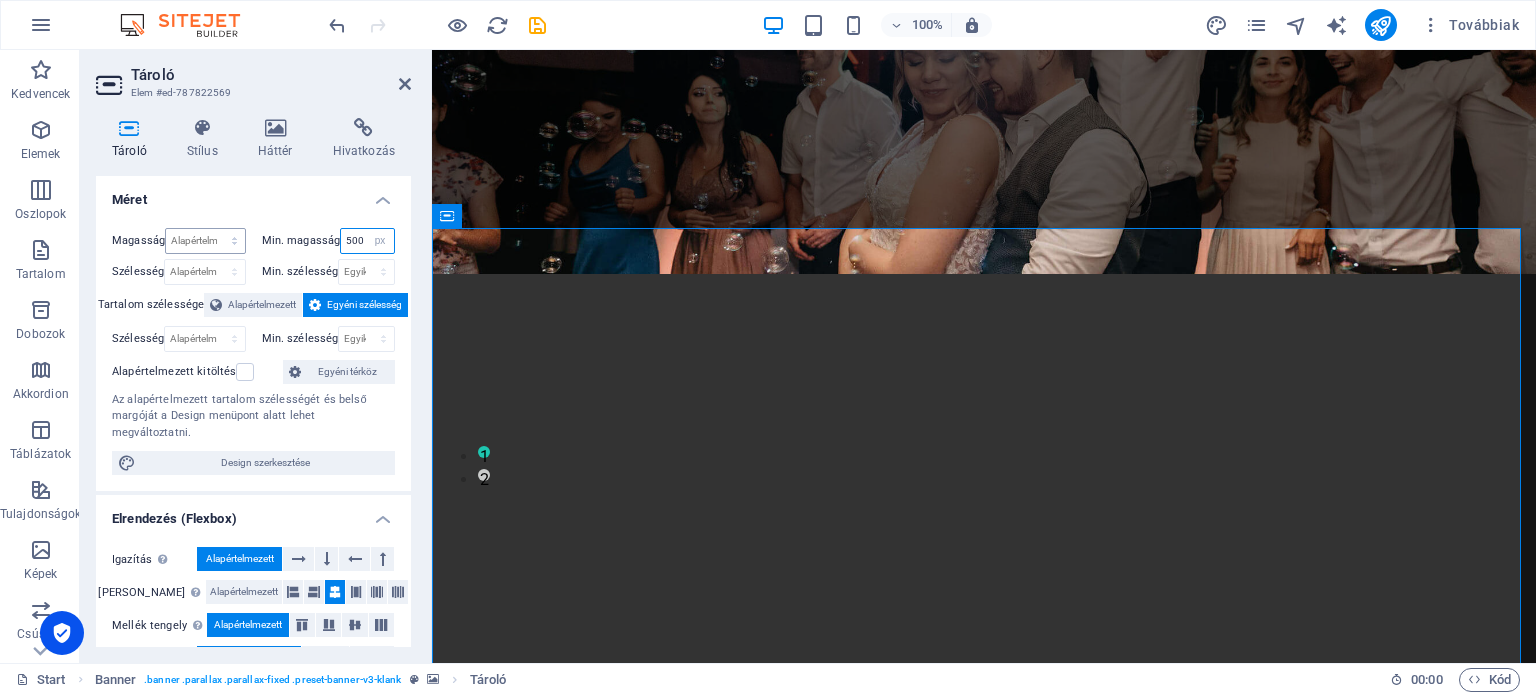click on "Magasság Alapértelmezett px rem % vh vw Min. magasság 500 Egyik sem px rem % vh vw" at bounding box center [253, 243] 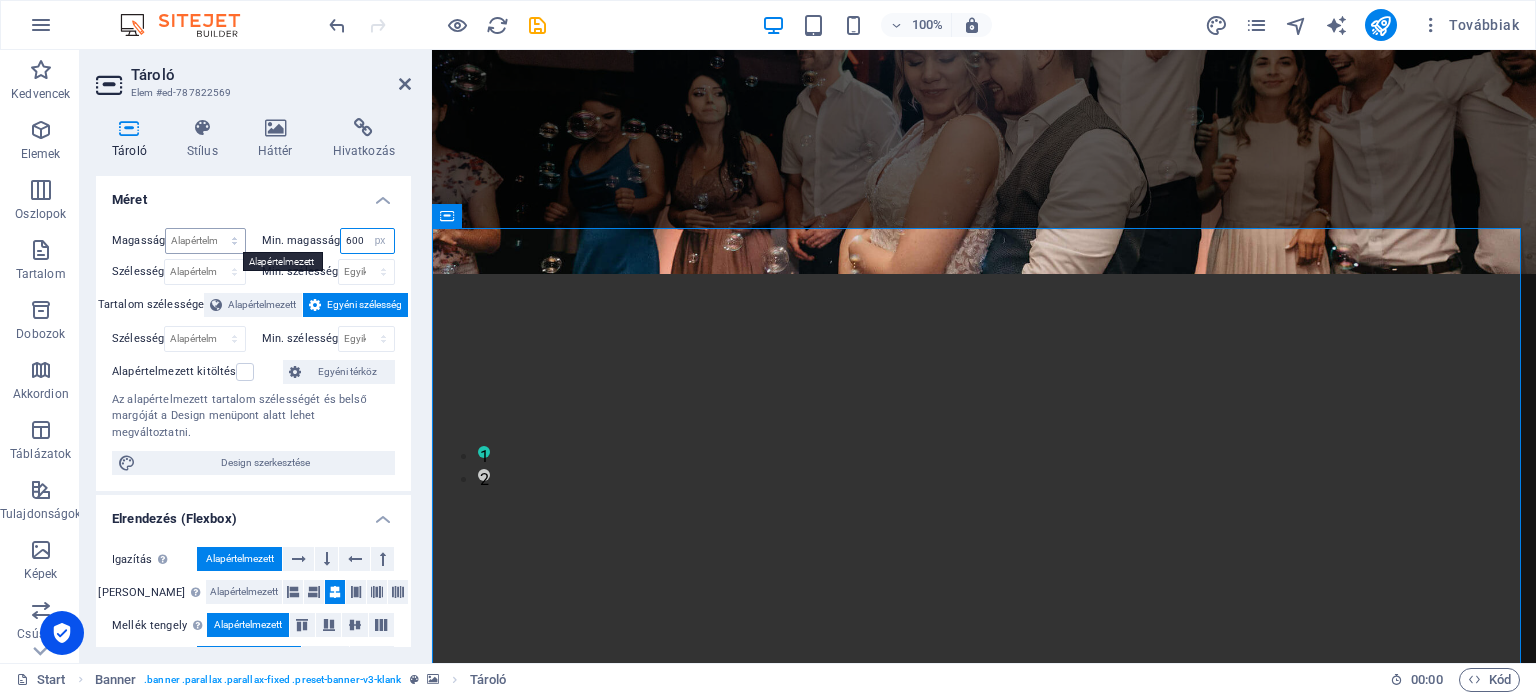 type on "600" 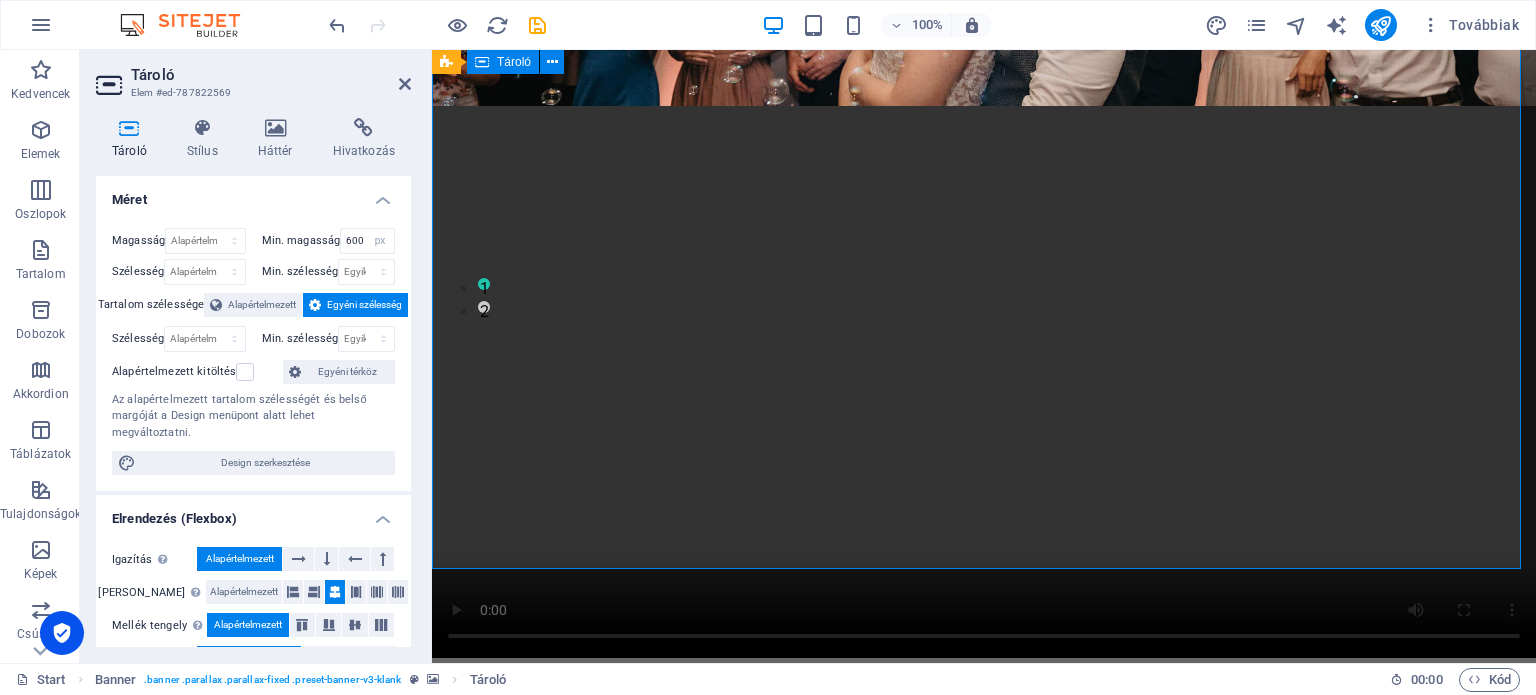 scroll, scrollTop: 300, scrollLeft: 0, axis: vertical 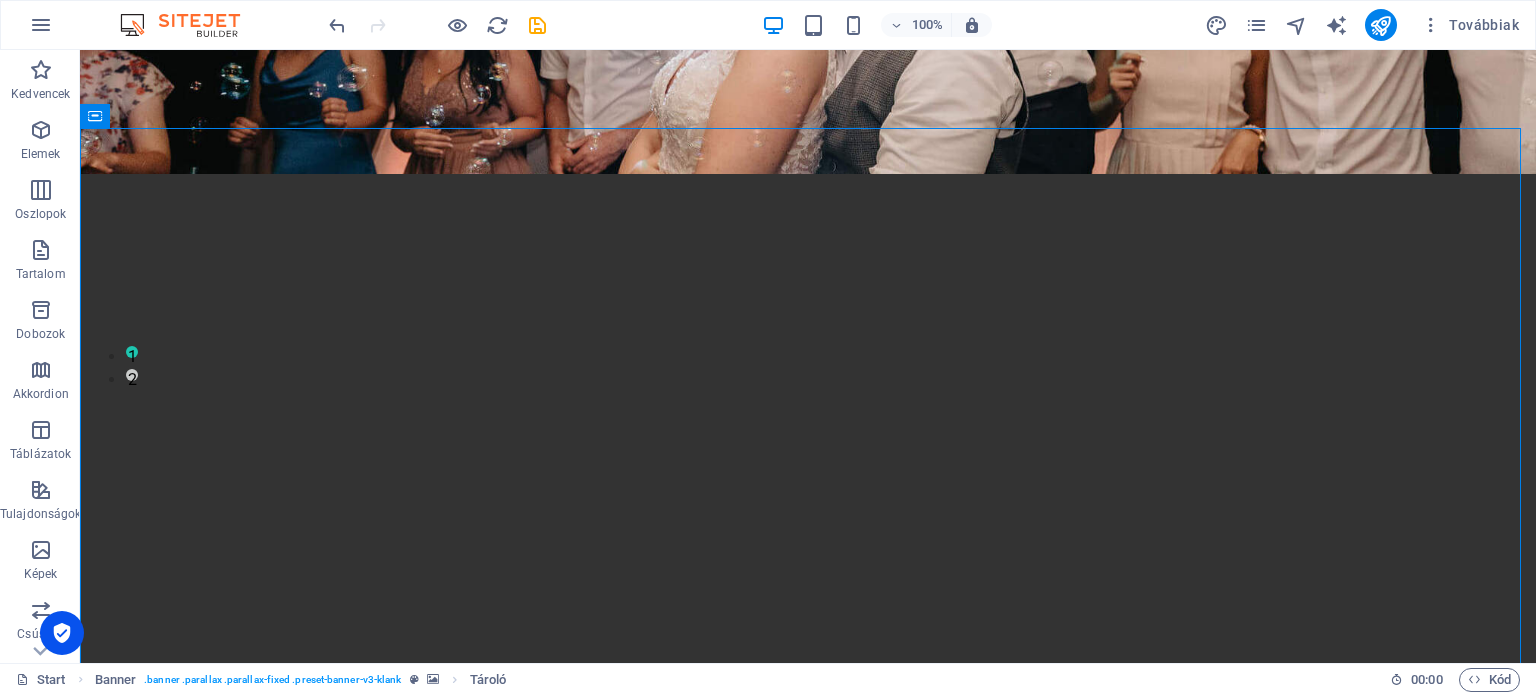 click at bounding box center [537, 25] 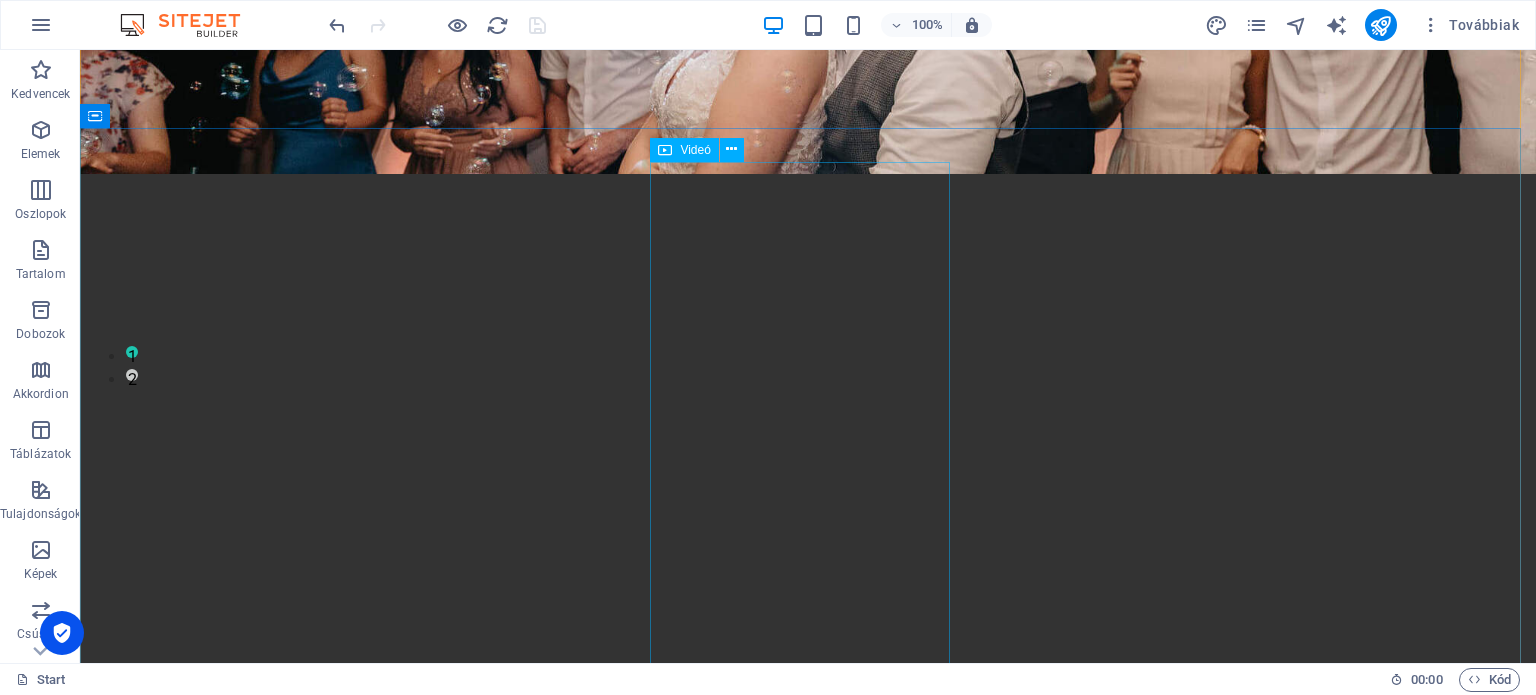 click at bounding box center [808, 538] 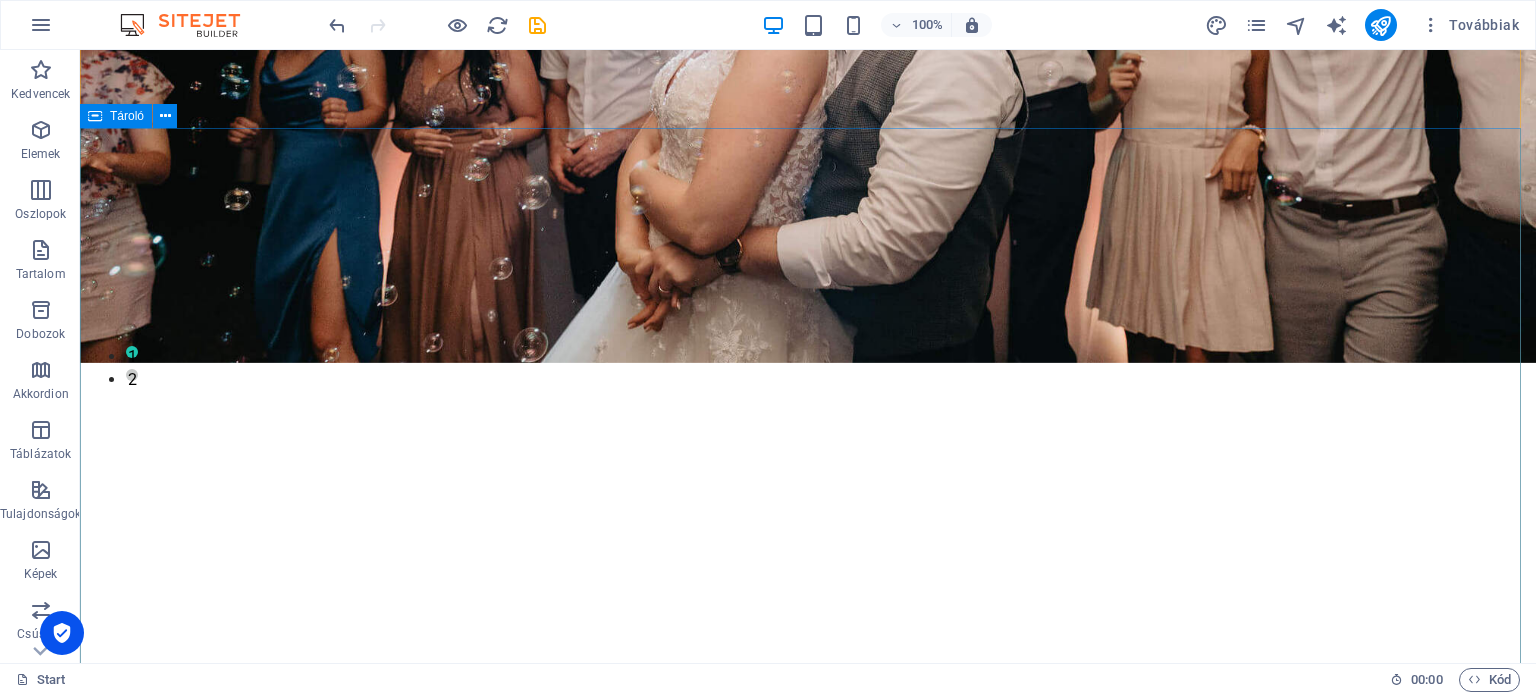 click on "Helyezze ide a tartalmat vagy  Elemek létrehozása  Beillesztés vágólapról" at bounding box center [808, 245] 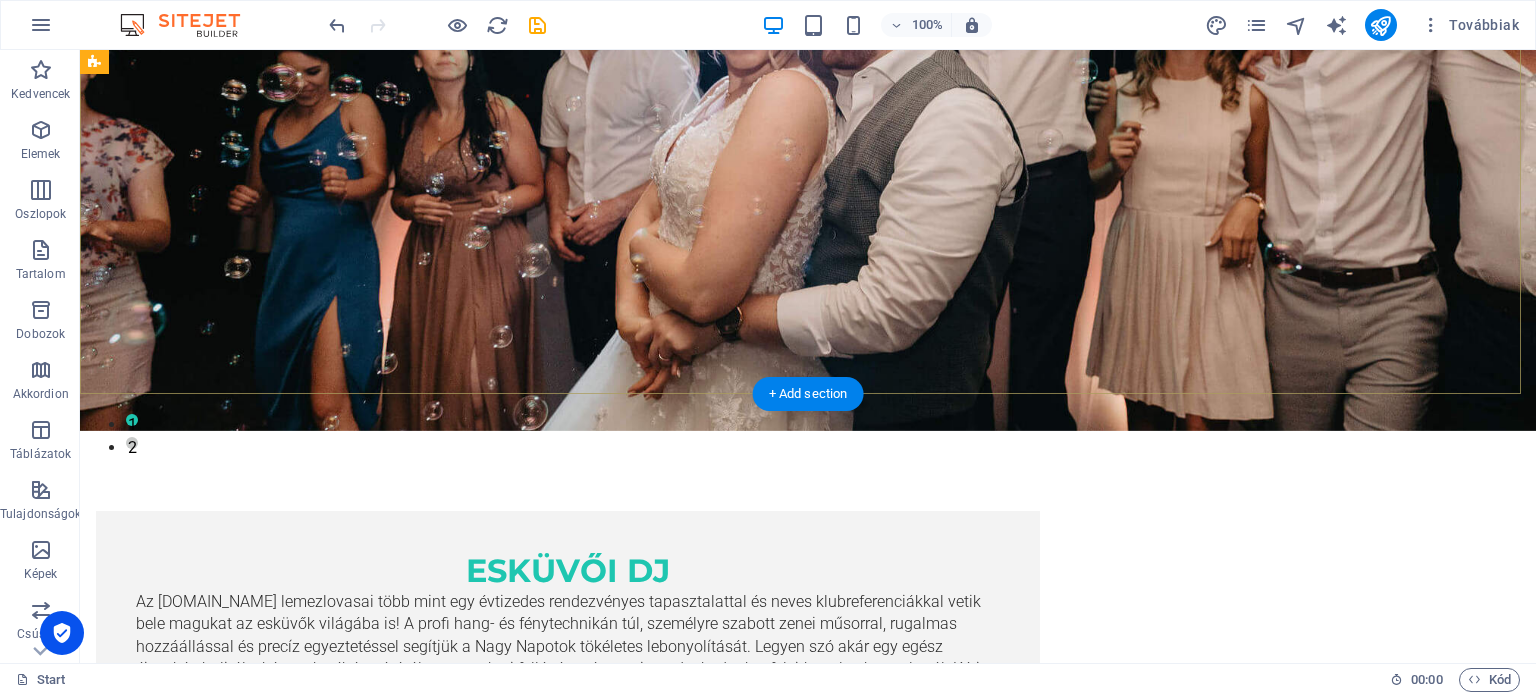 scroll, scrollTop: 300, scrollLeft: 0, axis: vertical 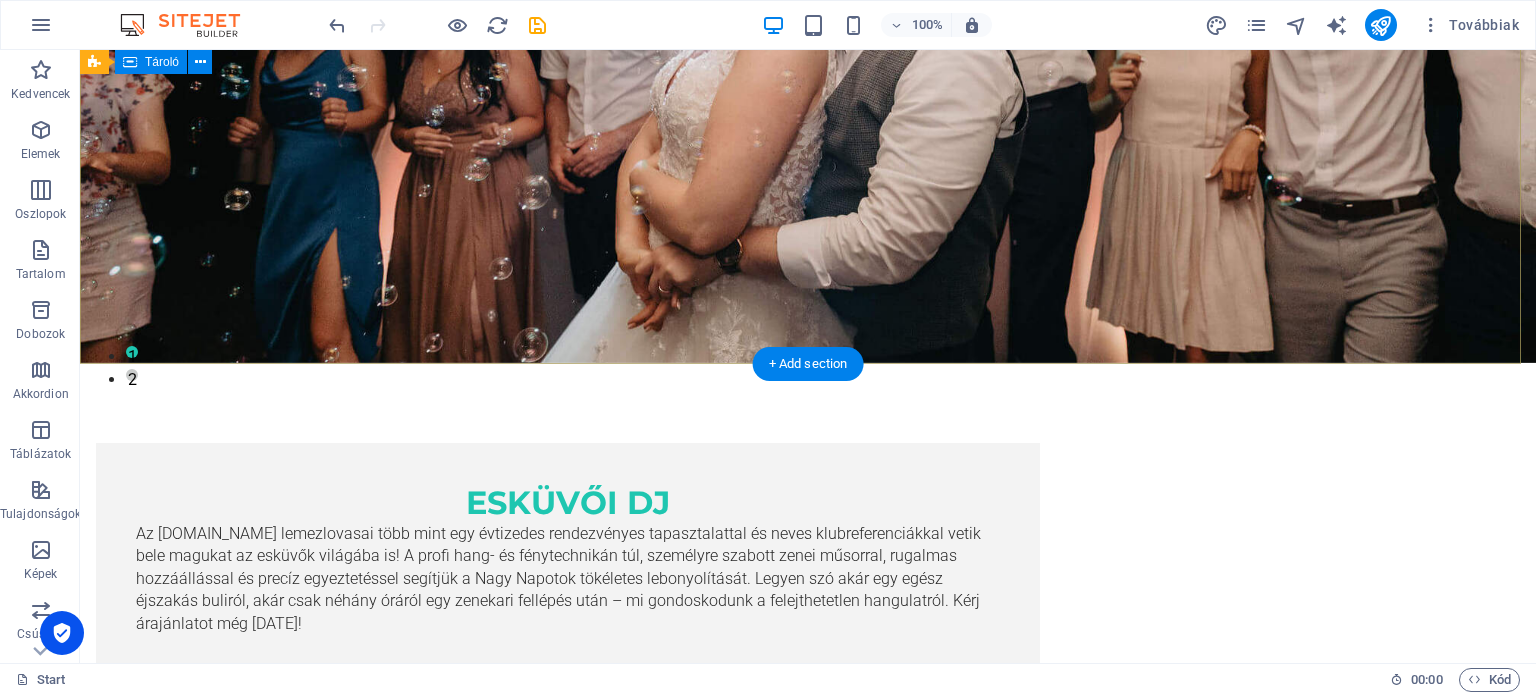 click on "Együtt hozzuk létre az emlékezetes estét! DJ szolgáltatás esküvőkre, rendezvényekre és felejthetetlen bulikra." at bounding box center [808, 24] 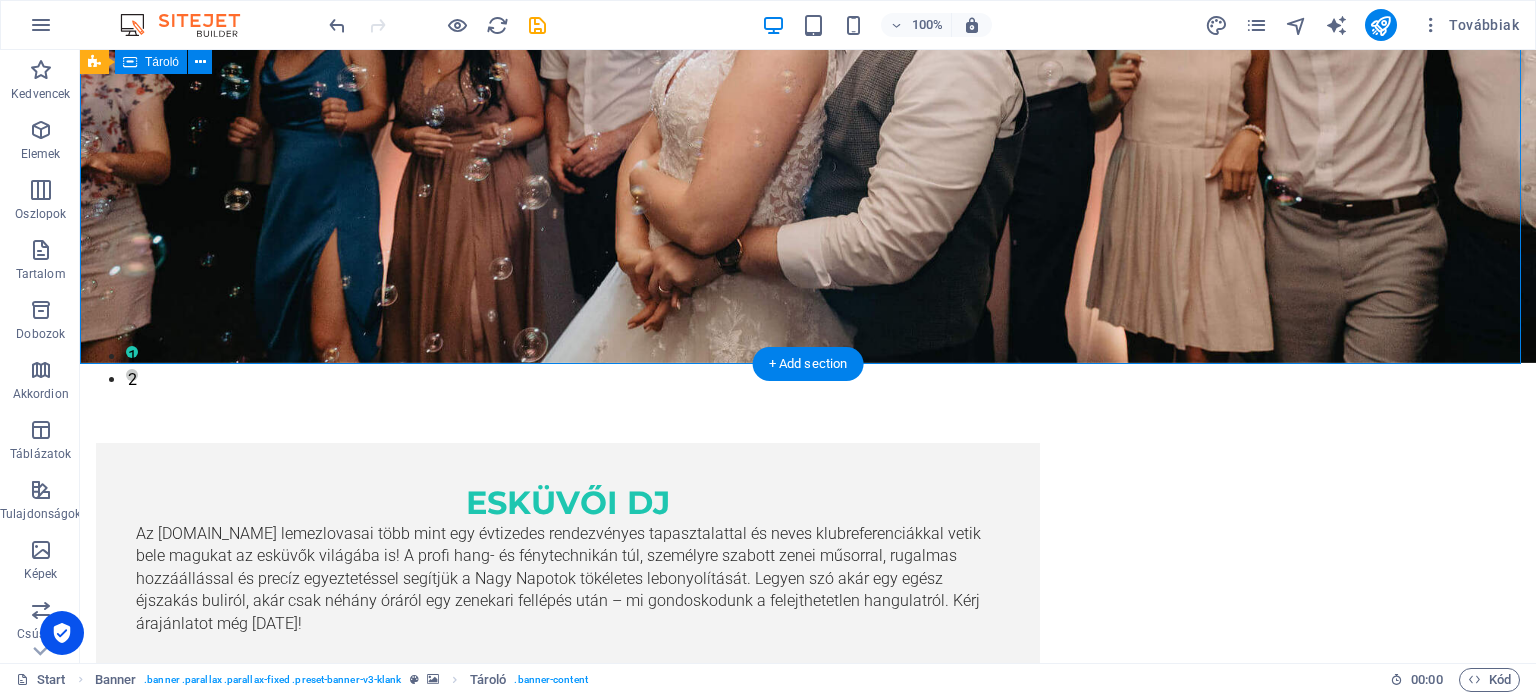 click on "Együtt hozzuk létre az emlékezetes estét! DJ szolgáltatás esküvőkre, rendezvényekre és felejthetetlen bulikra." at bounding box center [808, 24] 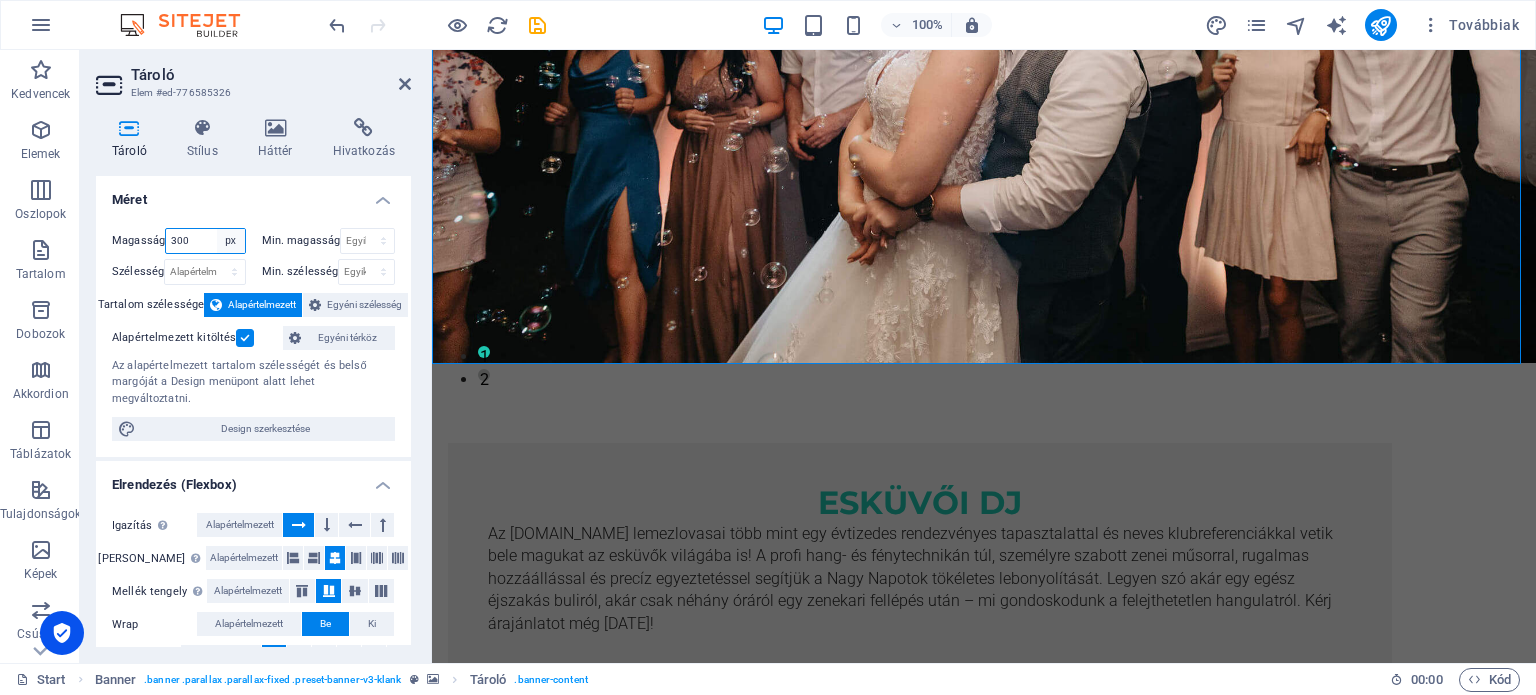 click on "Alapértelmezett px rem % vh vw" at bounding box center (231, 241) 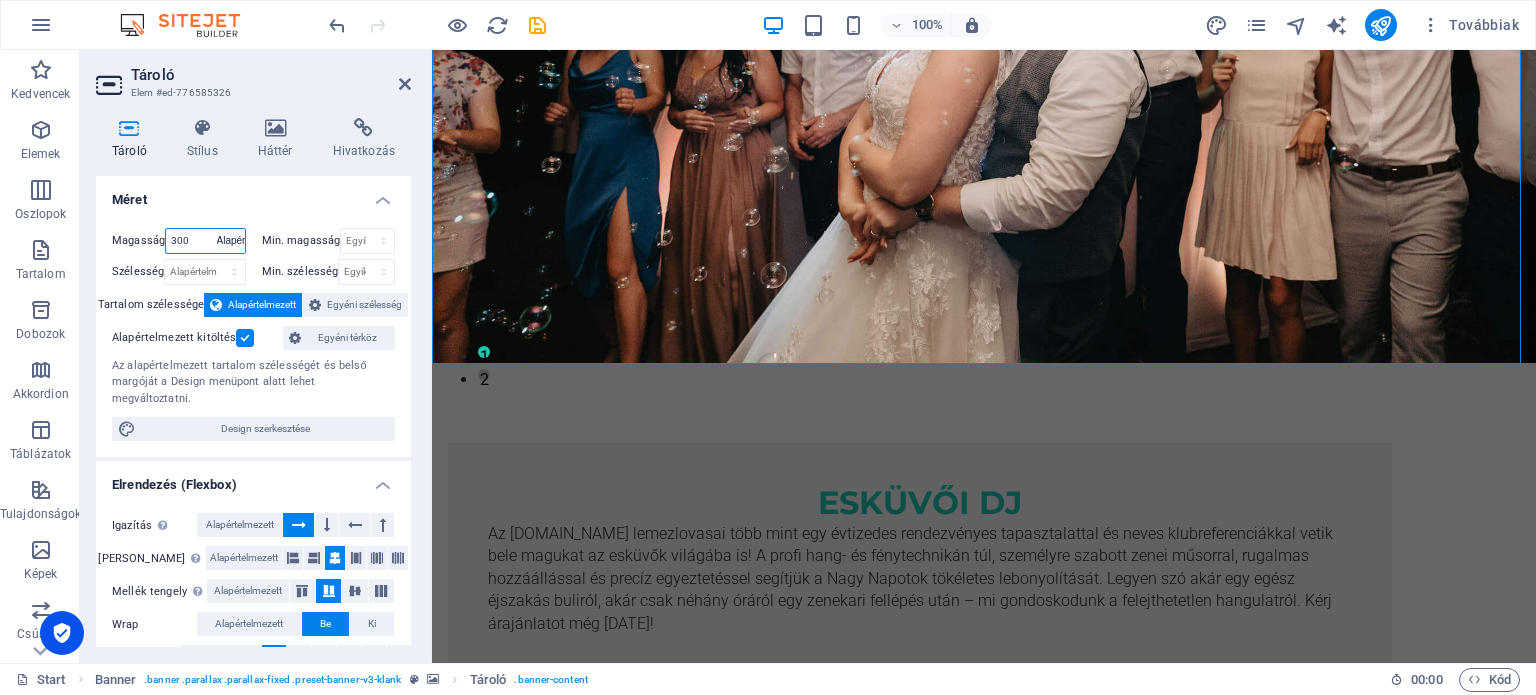 click on "Alapértelmezett px rem % vh vw" at bounding box center (231, 241) 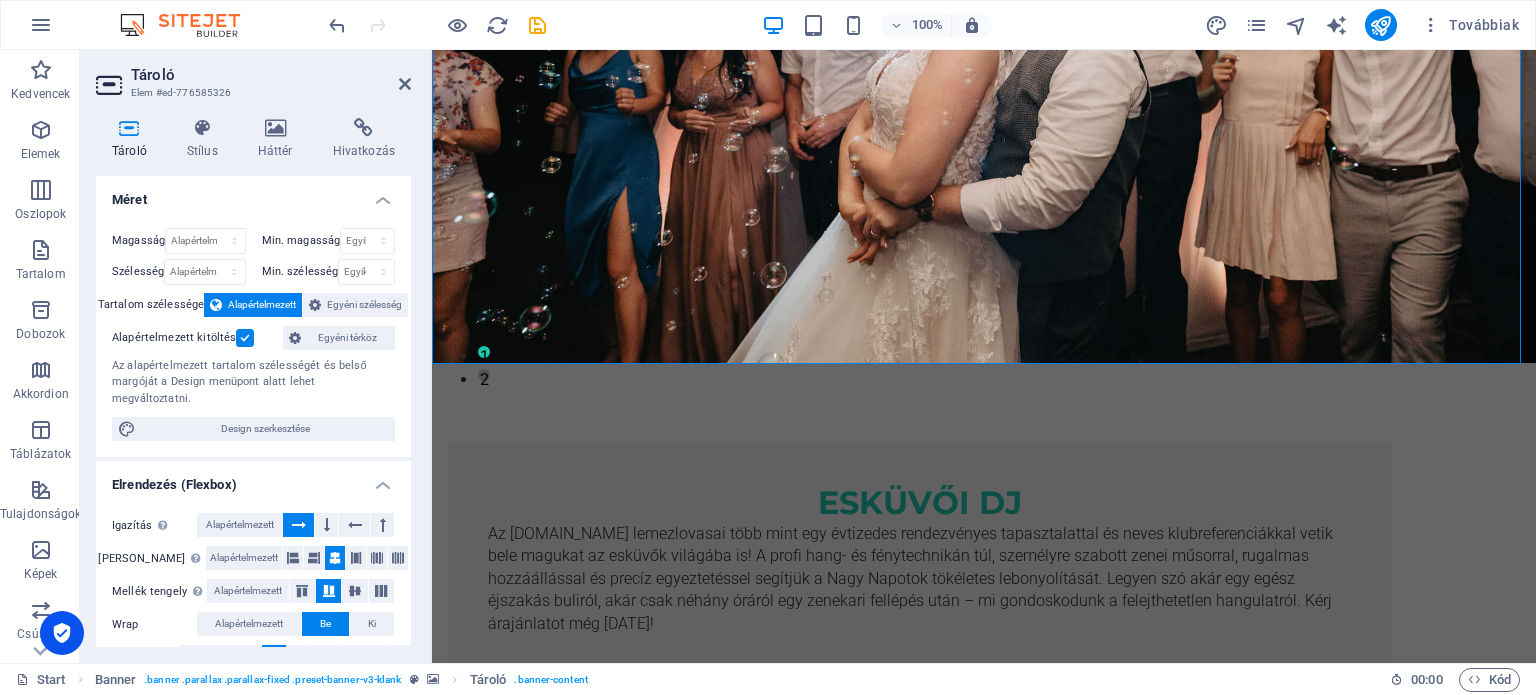 click at bounding box center [437, 25] 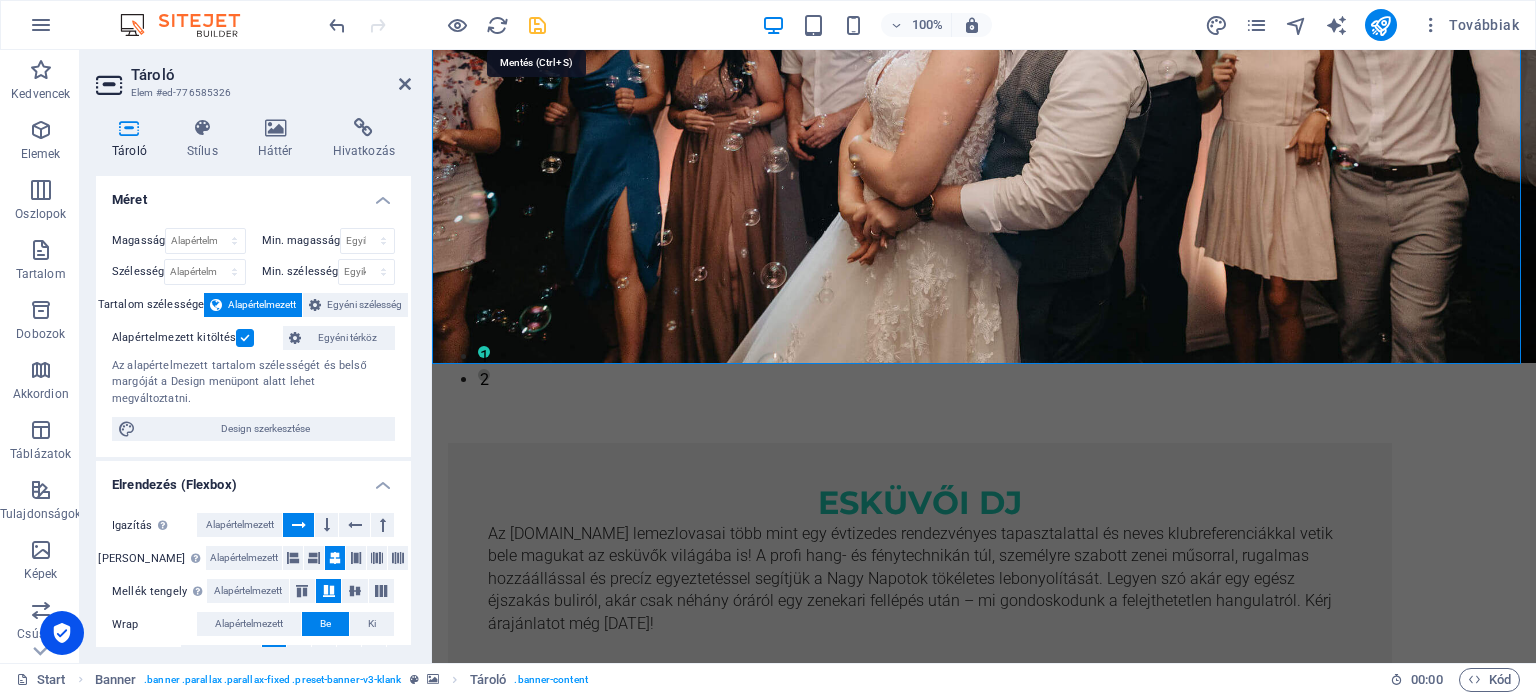 click at bounding box center (537, 25) 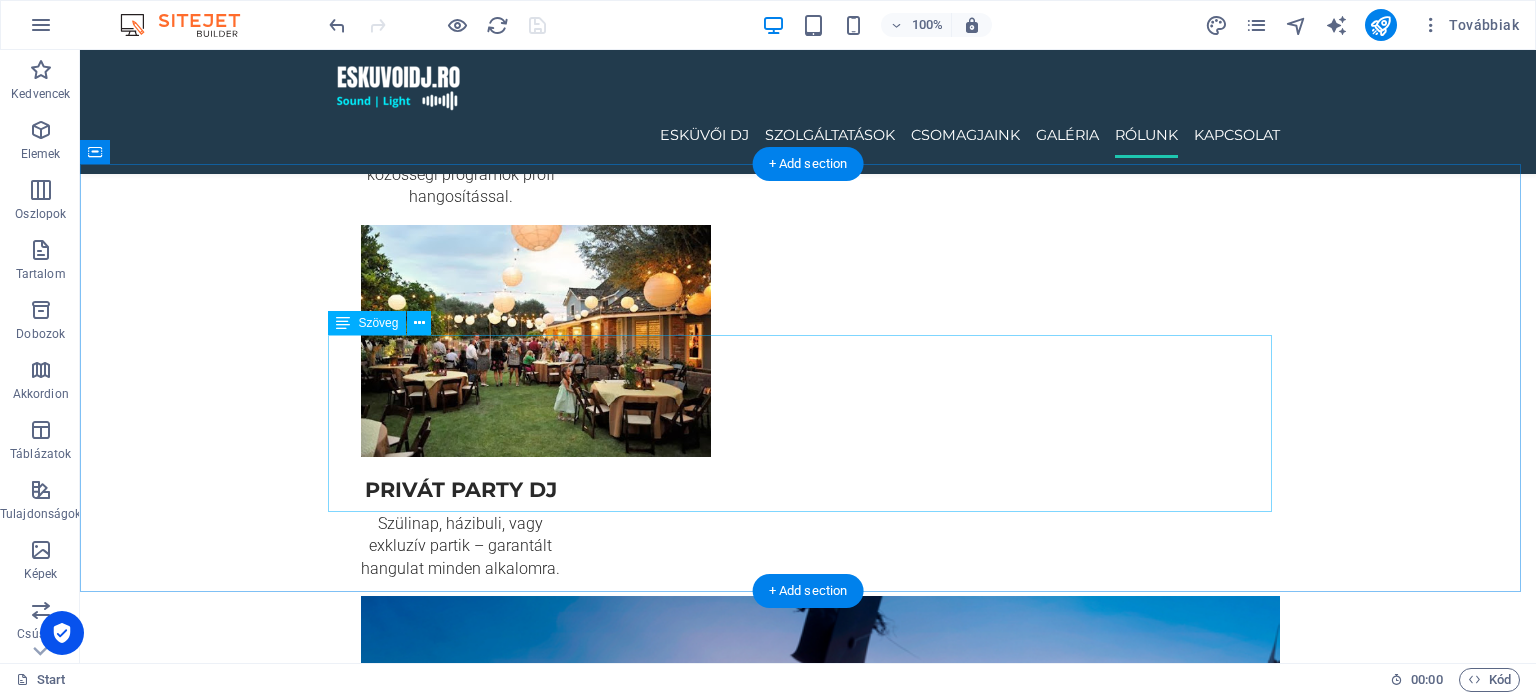 scroll, scrollTop: 3400, scrollLeft: 0, axis: vertical 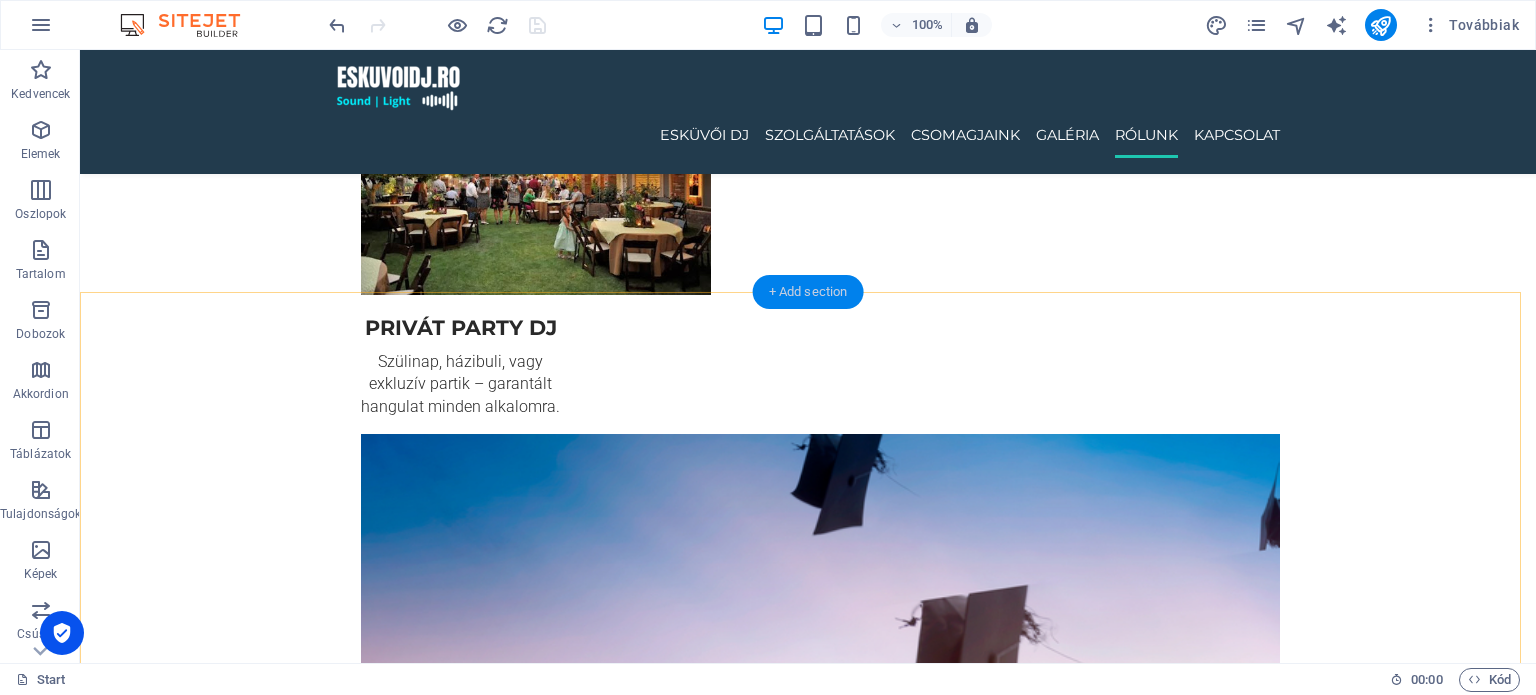 click on "+ Add section" at bounding box center (808, 292) 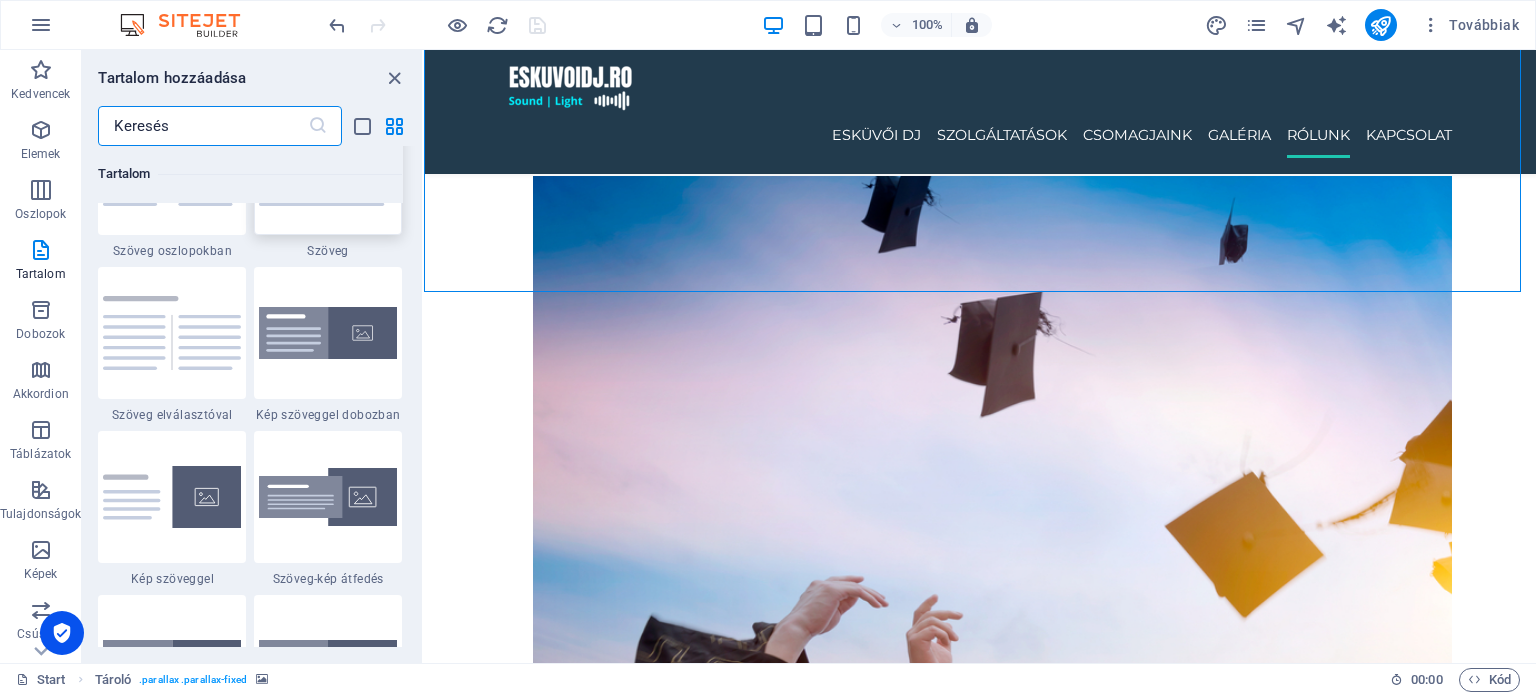 scroll, scrollTop: 3699, scrollLeft: 0, axis: vertical 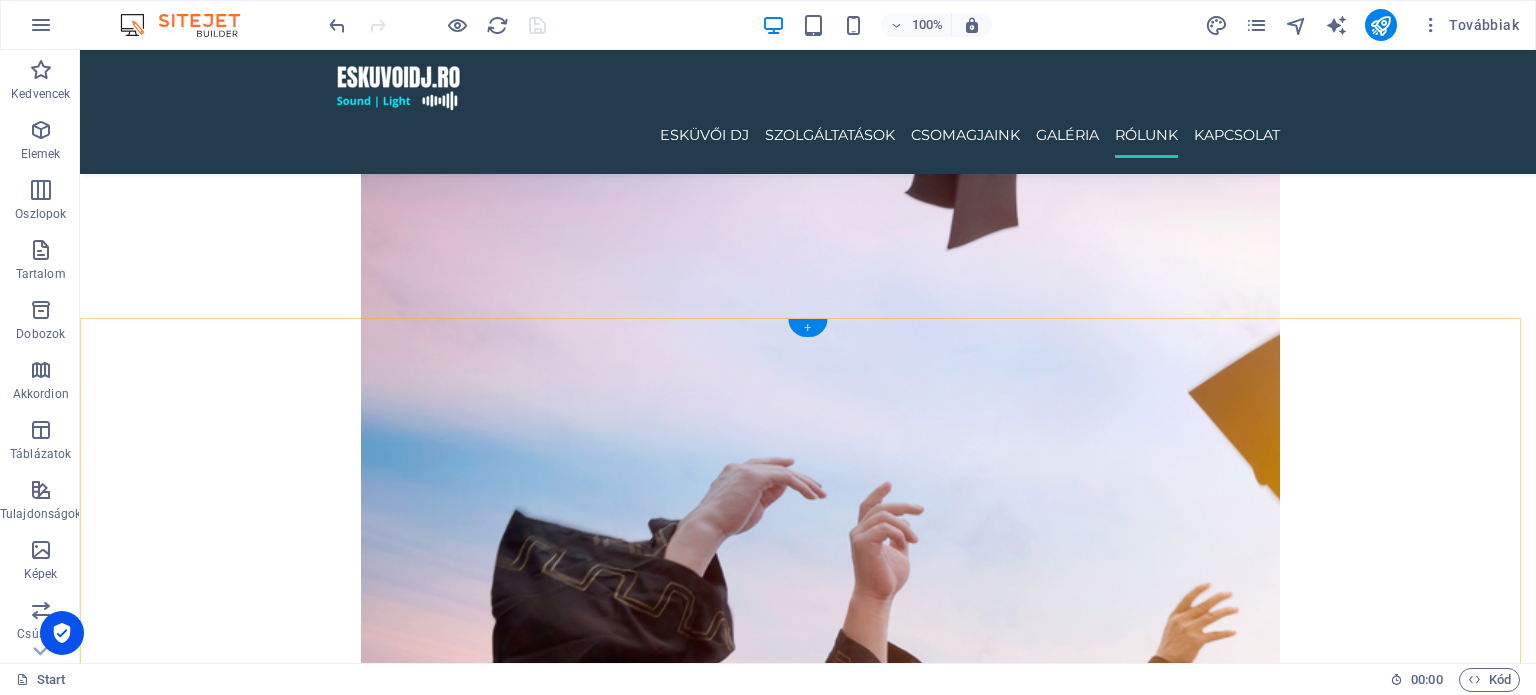 click on "+" at bounding box center [807, 328] 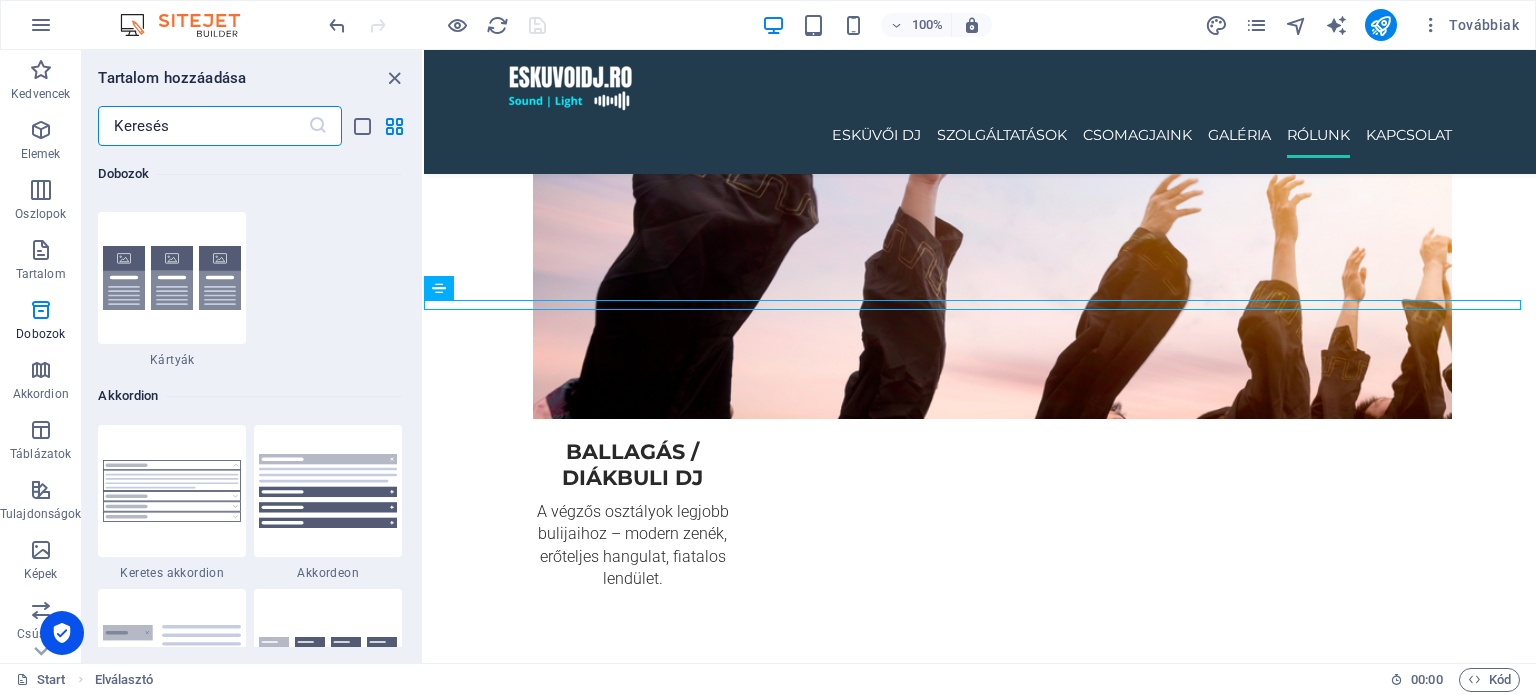 scroll, scrollTop: 6399, scrollLeft: 0, axis: vertical 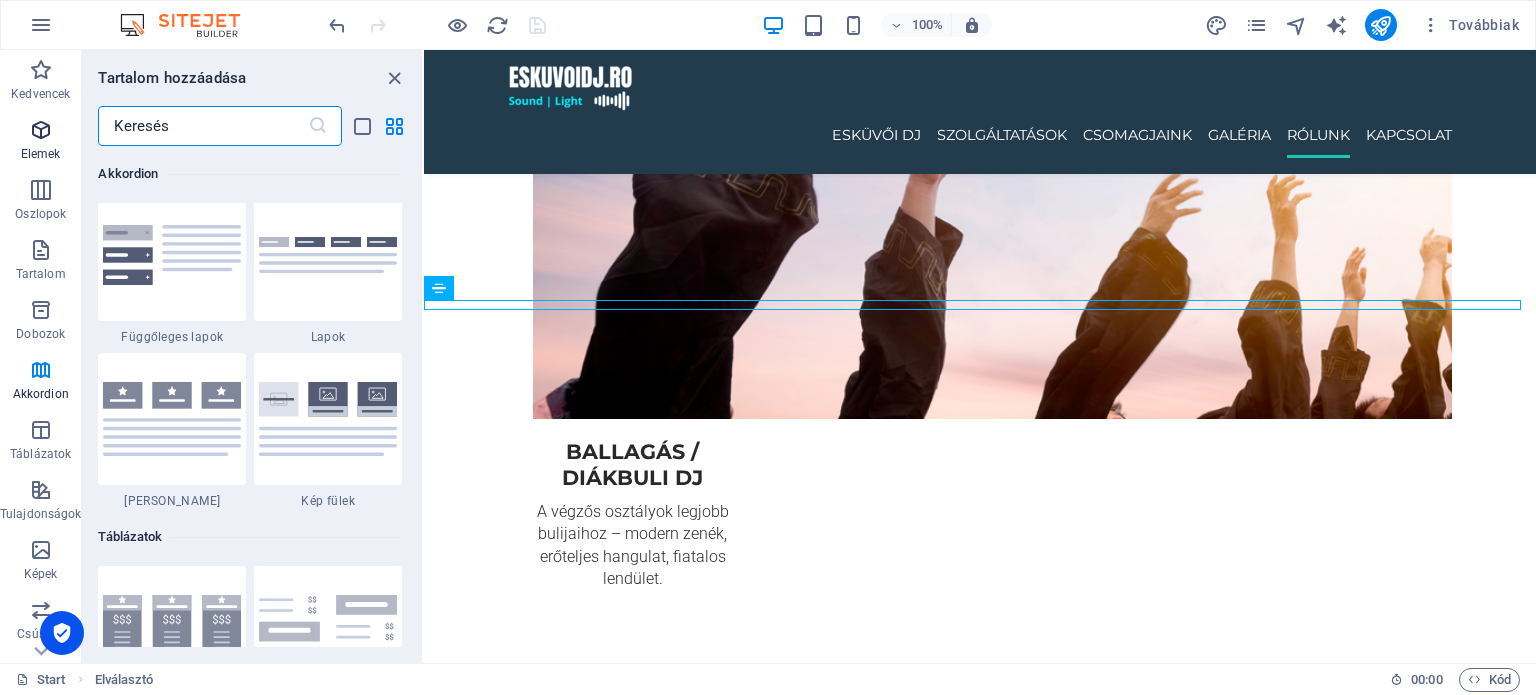 click on "Elemek" at bounding box center (40, 140) 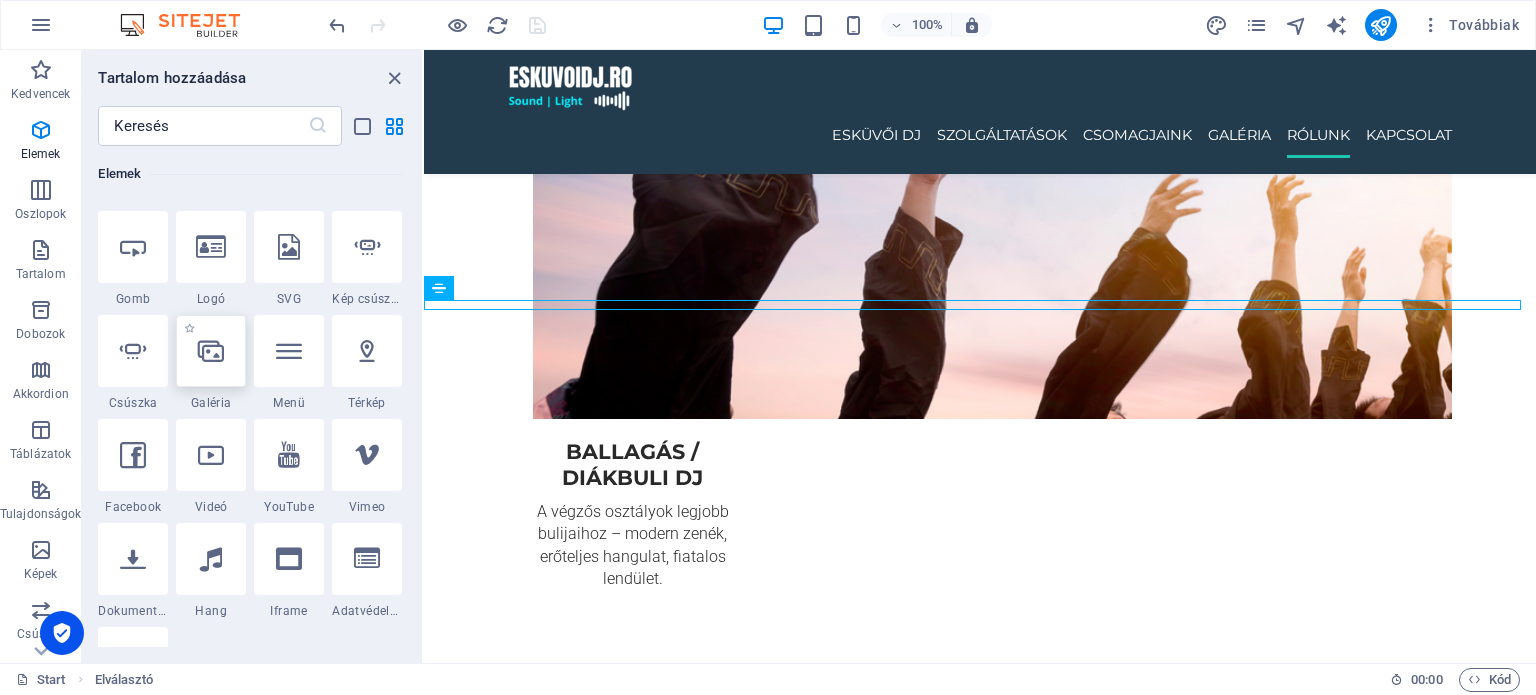 scroll, scrollTop: 513, scrollLeft: 0, axis: vertical 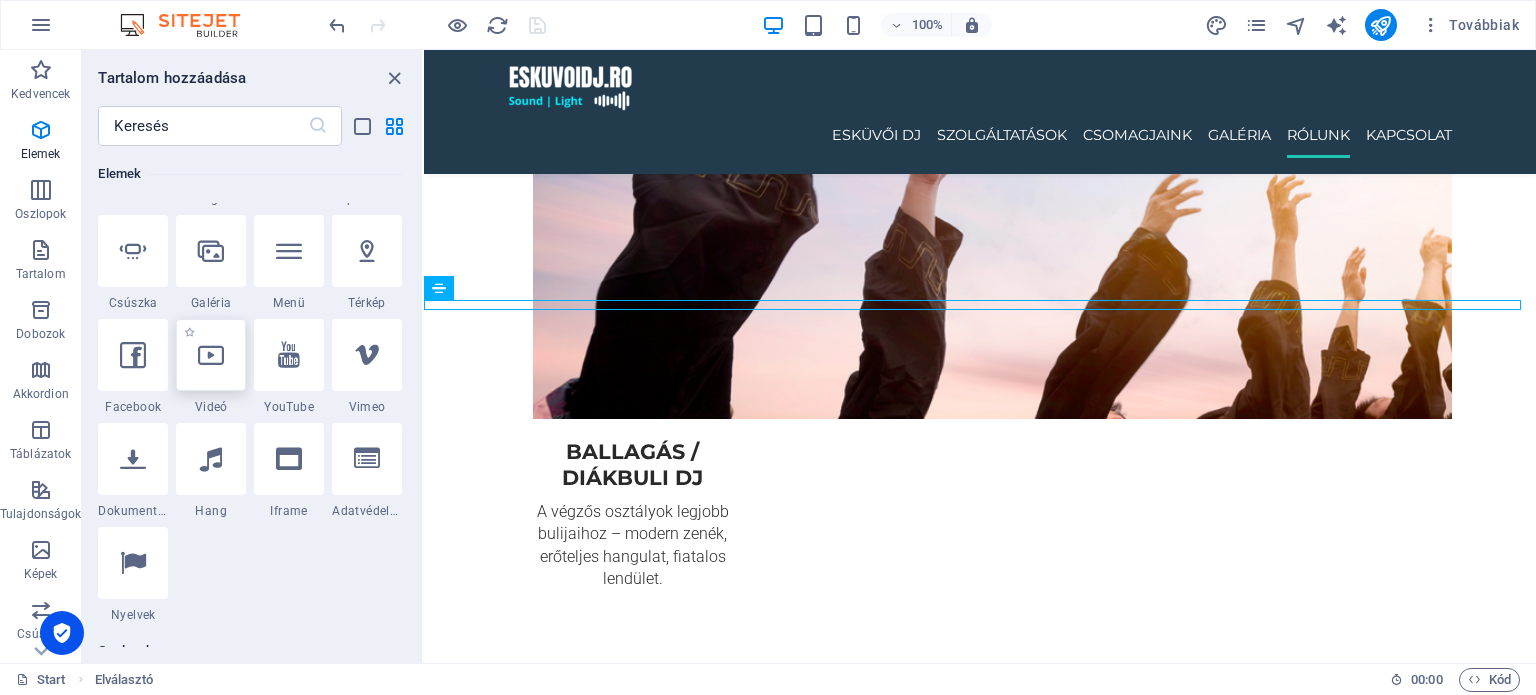 click at bounding box center (211, 355) 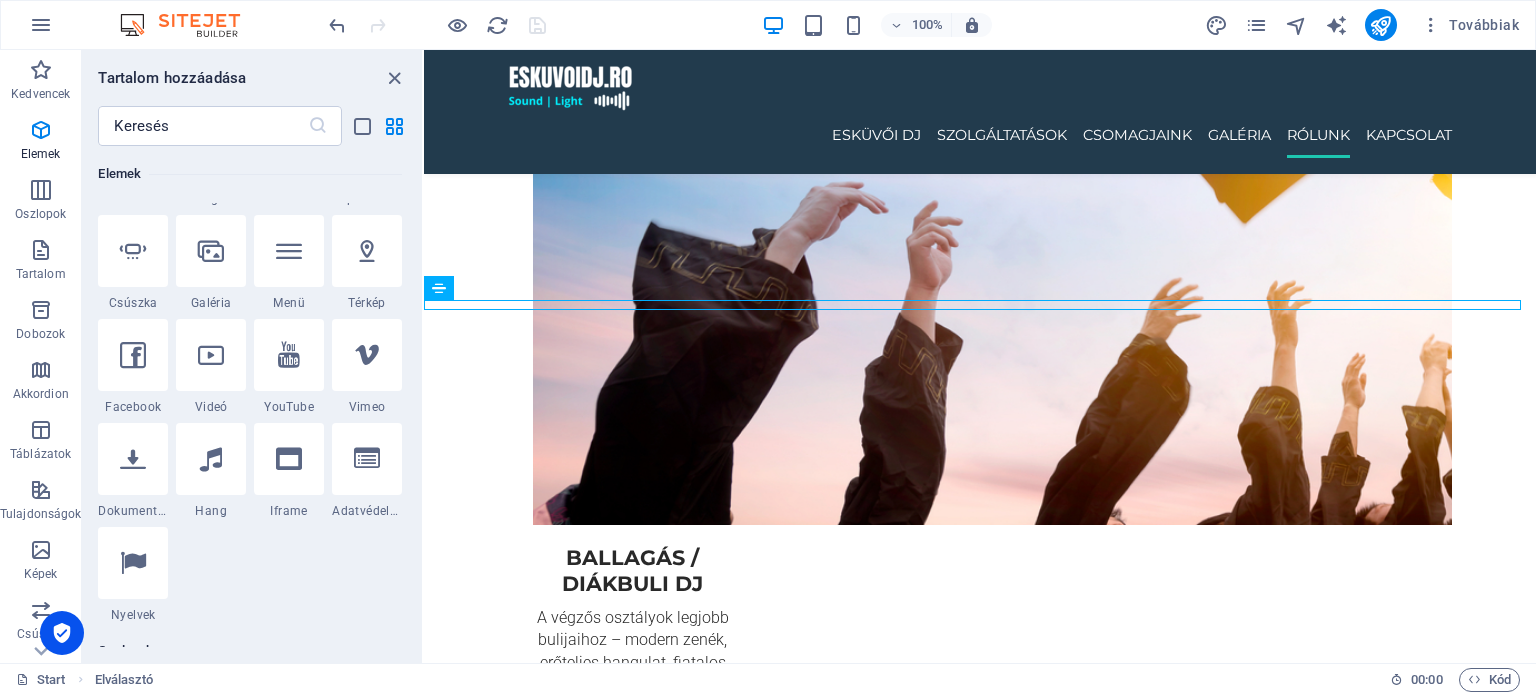 select on "%" 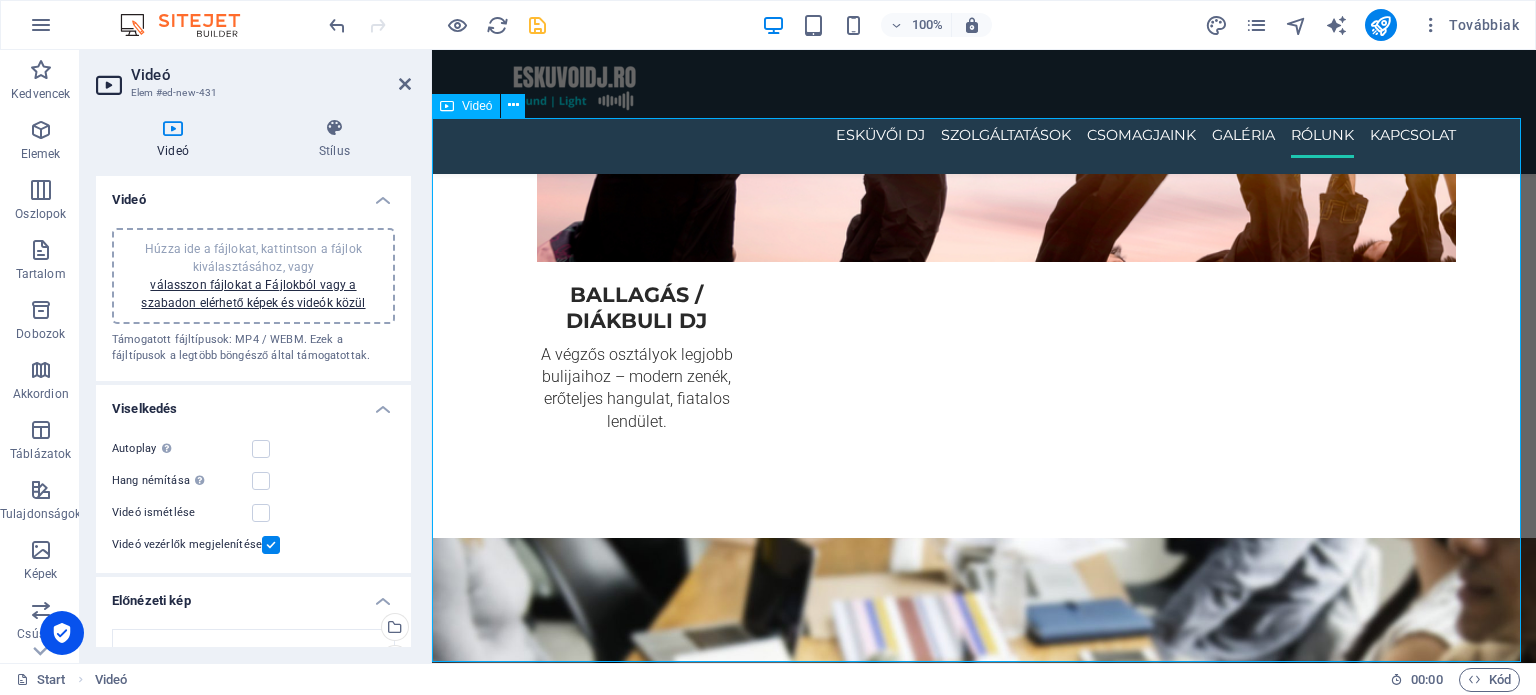 scroll, scrollTop: 4000, scrollLeft: 0, axis: vertical 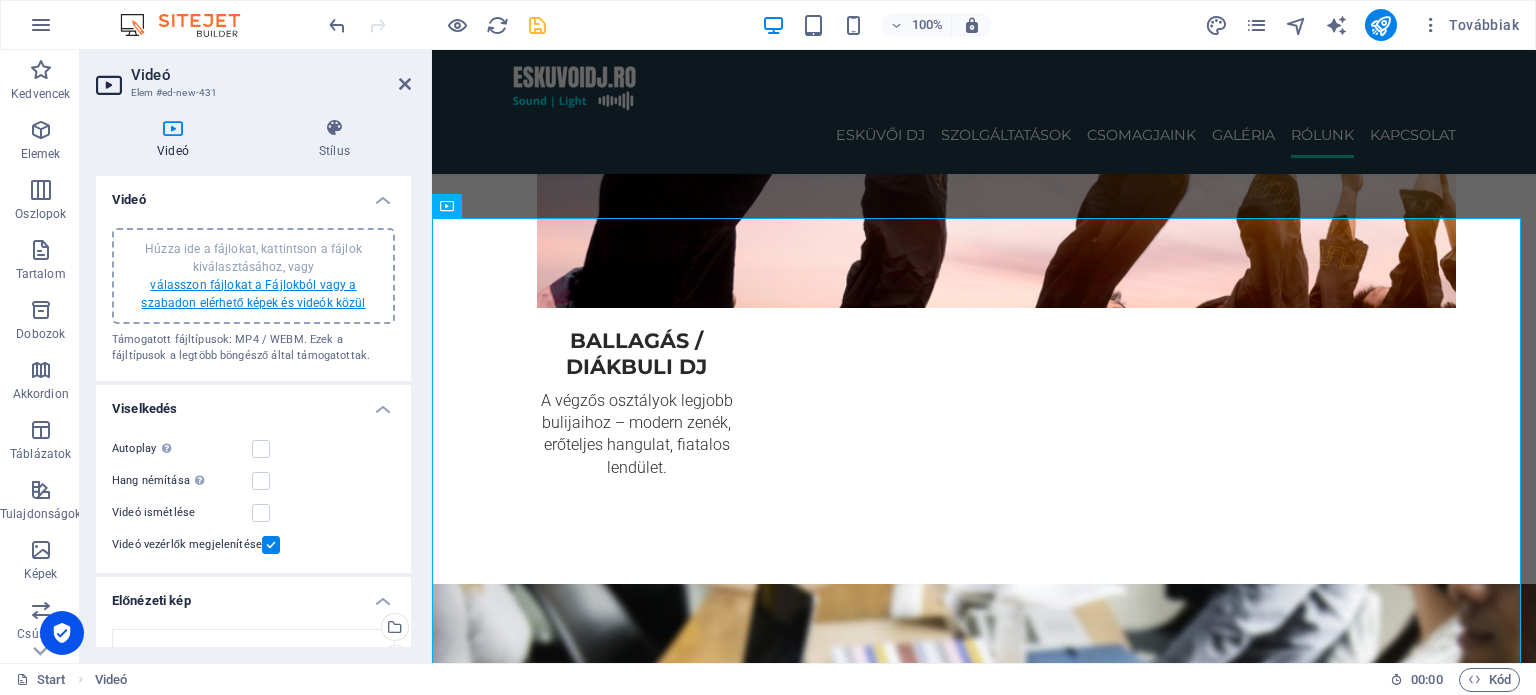 click on "válasszon fájlokat a Fájlokból vagy a szabadon elérhető képek és videók közül" at bounding box center (253, 294) 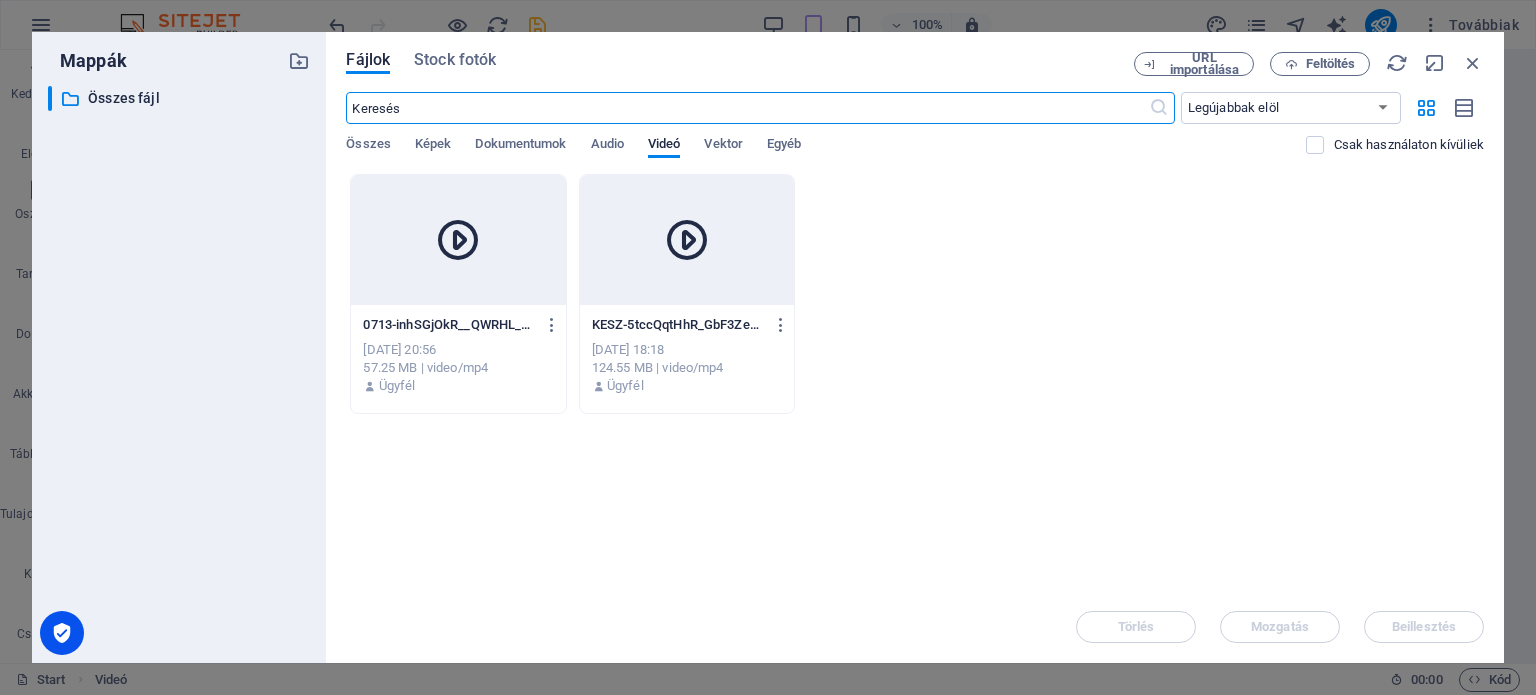 scroll, scrollTop: 4440, scrollLeft: 0, axis: vertical 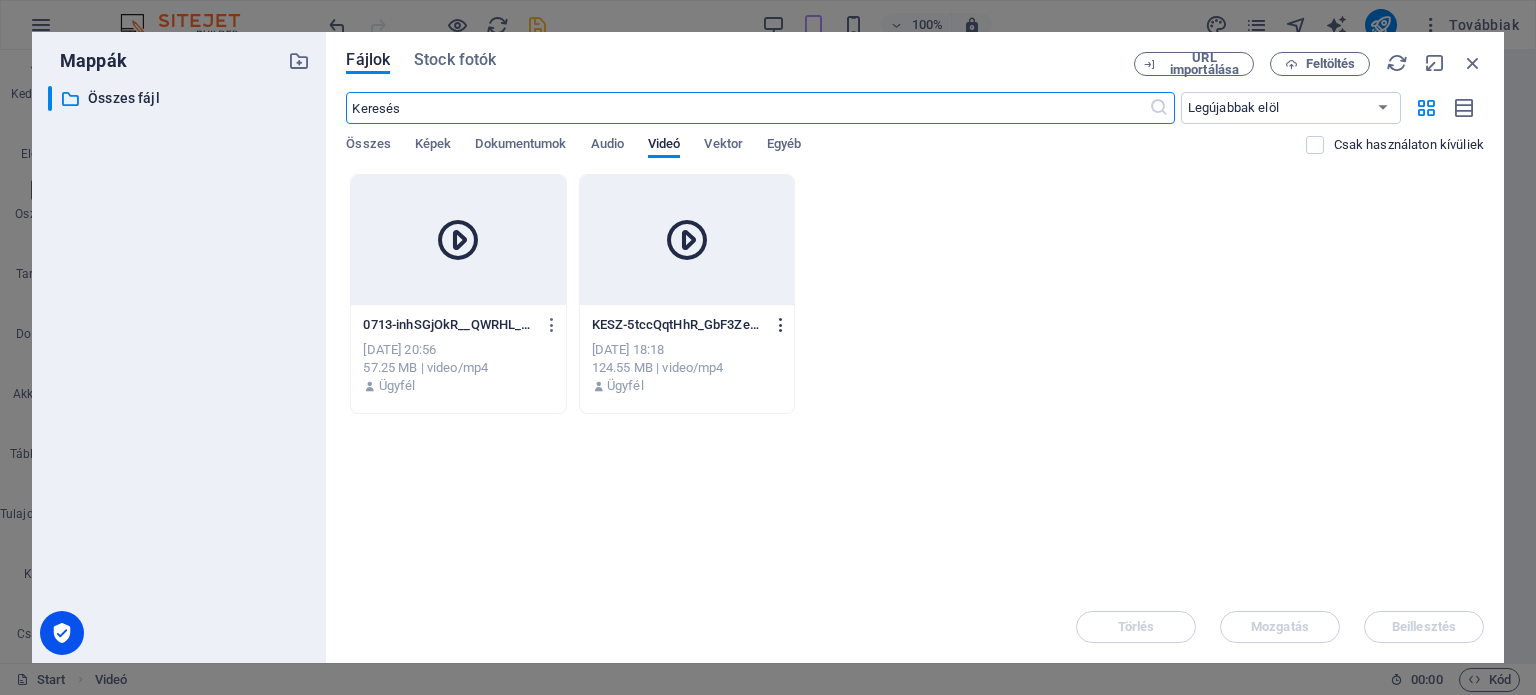 click at bounding box center [781, 325] 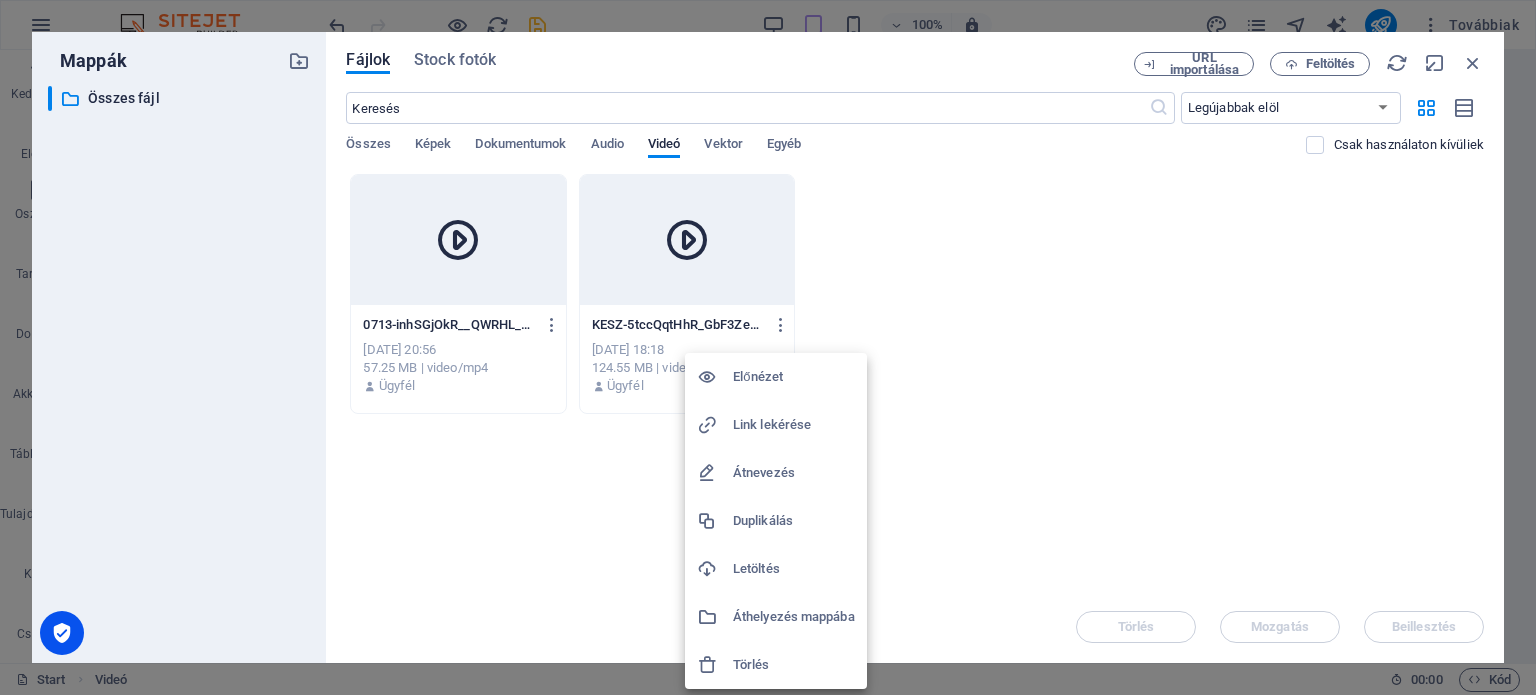 click on "Törlés" at bounding box center [794, 665] 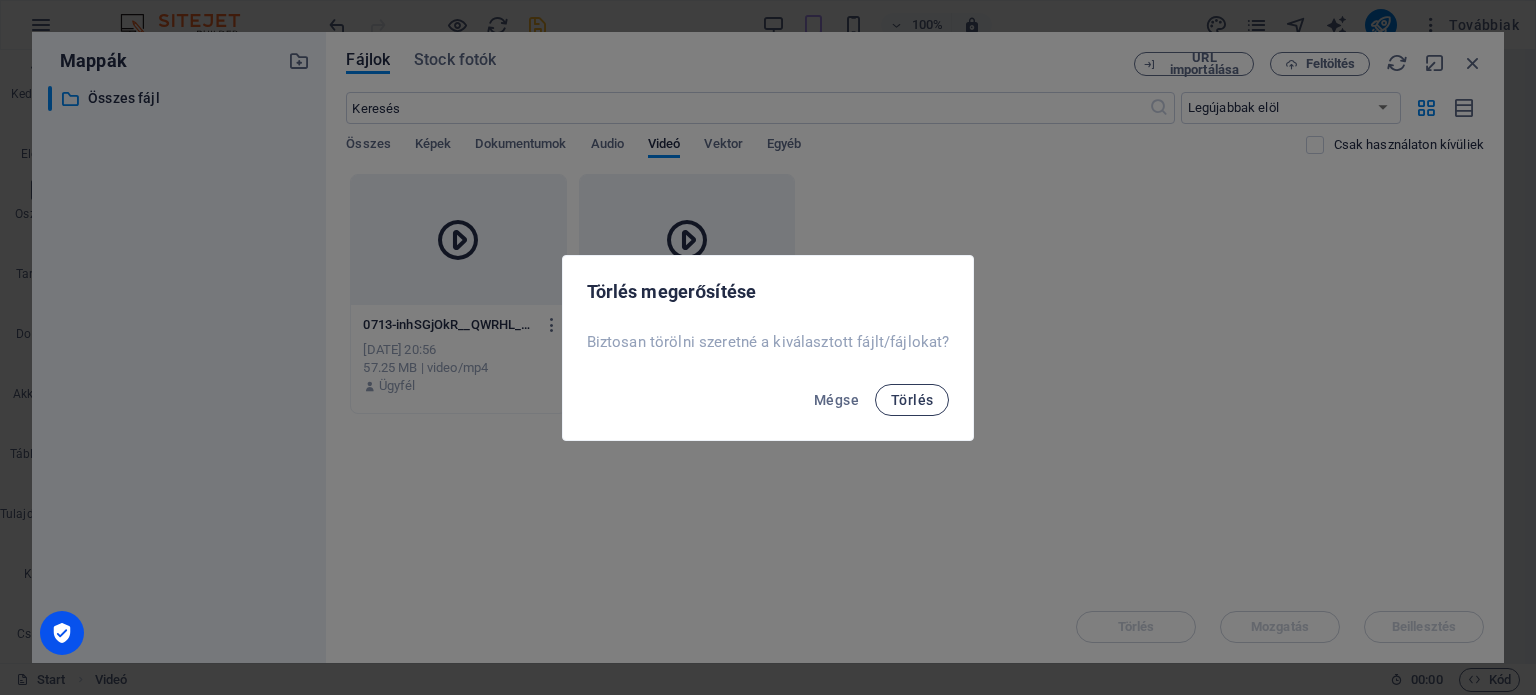 click on "Törlés" at bounding box center (912, 400) 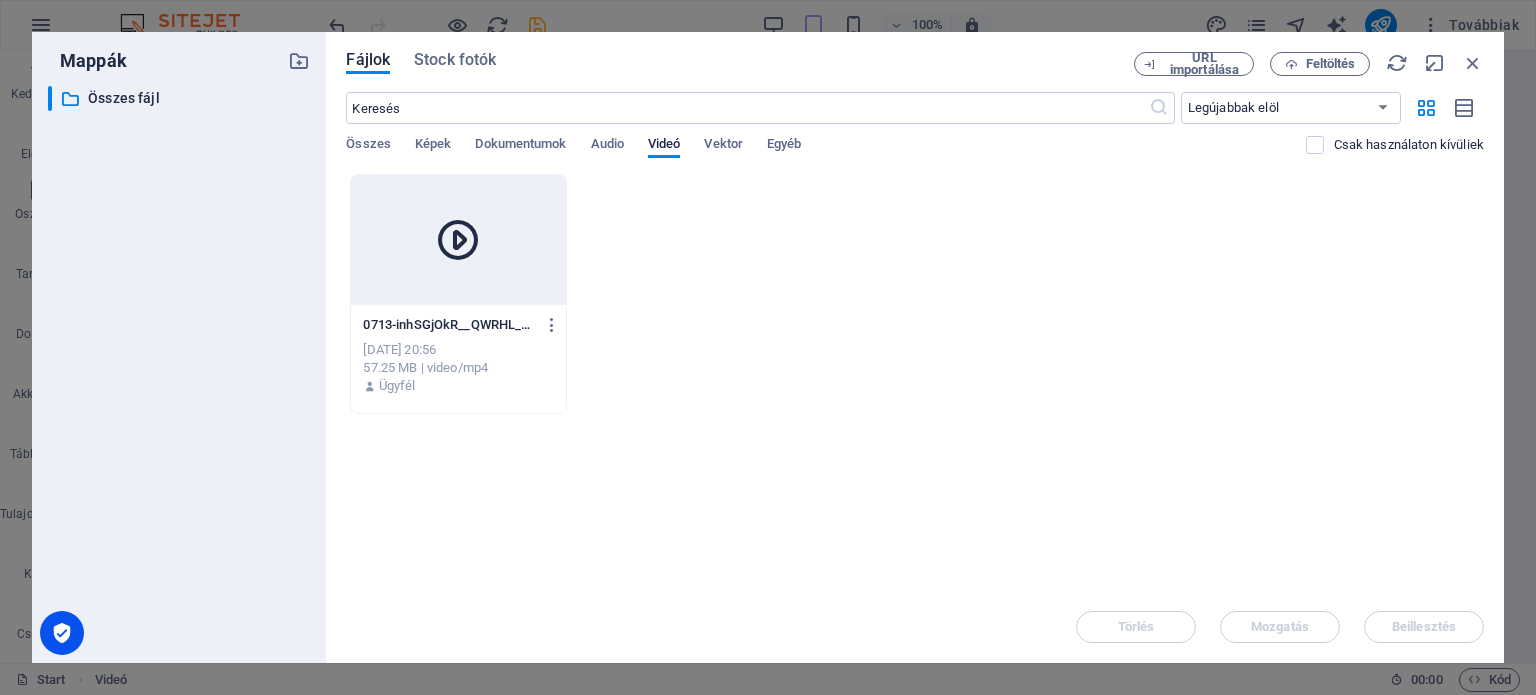 click at bounding box center [458, 240] 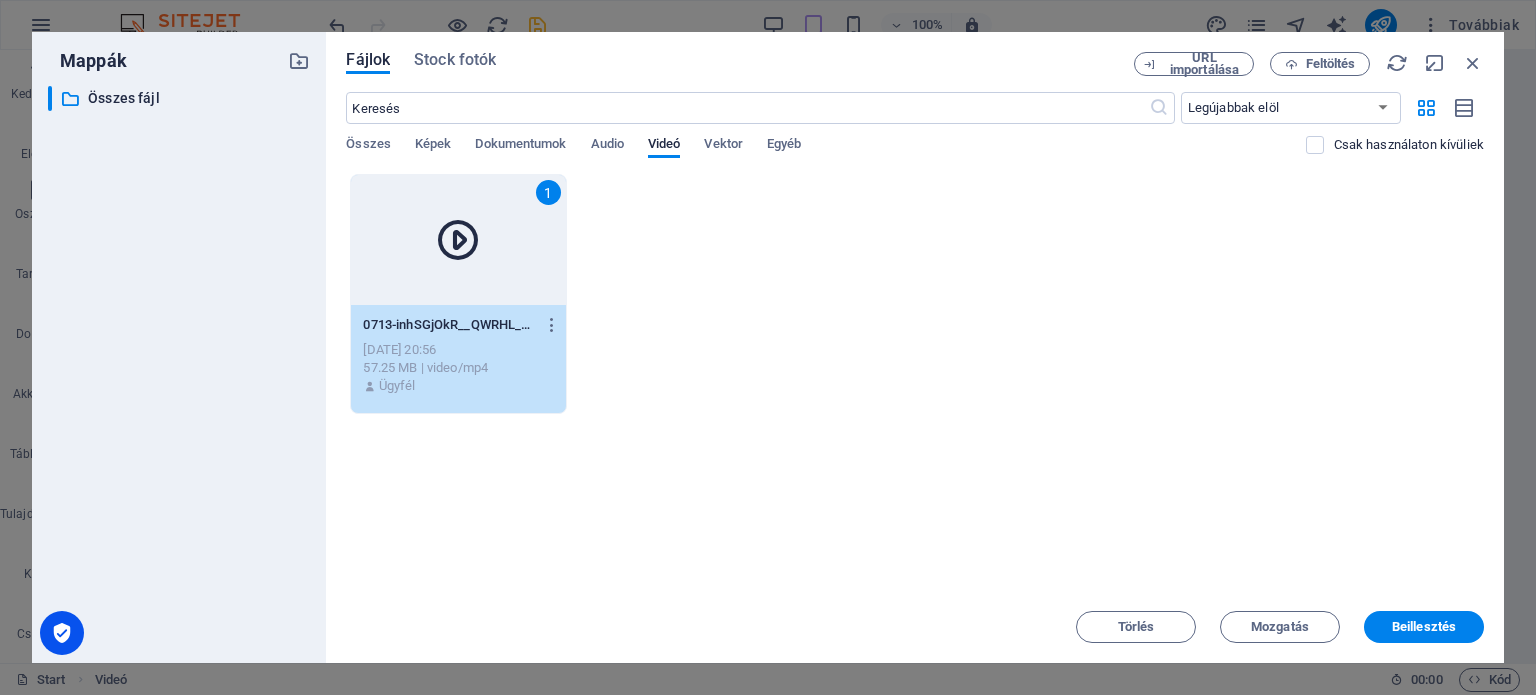 click on "1" at bounding box center [458, 240] 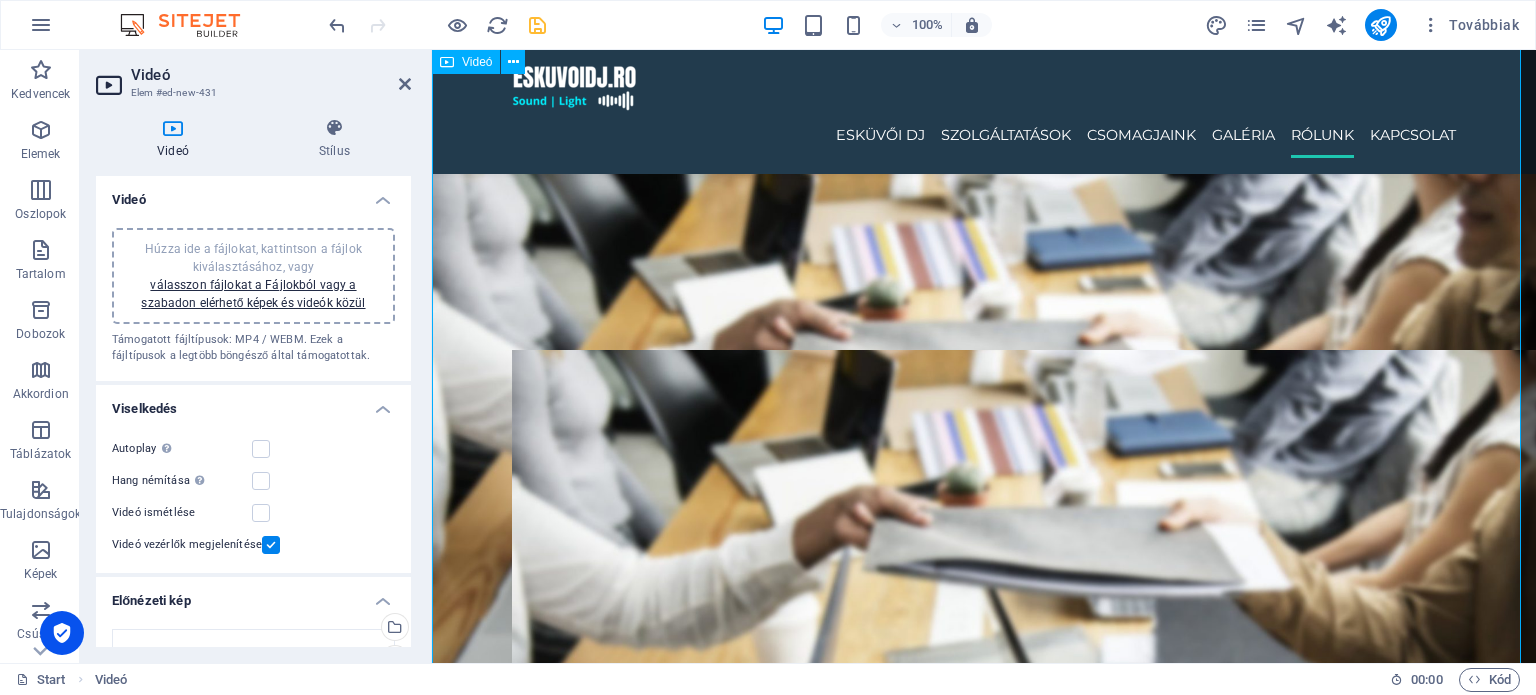 scroll, scrollTop: 4540, scrollLeft: 0, axis: vertical 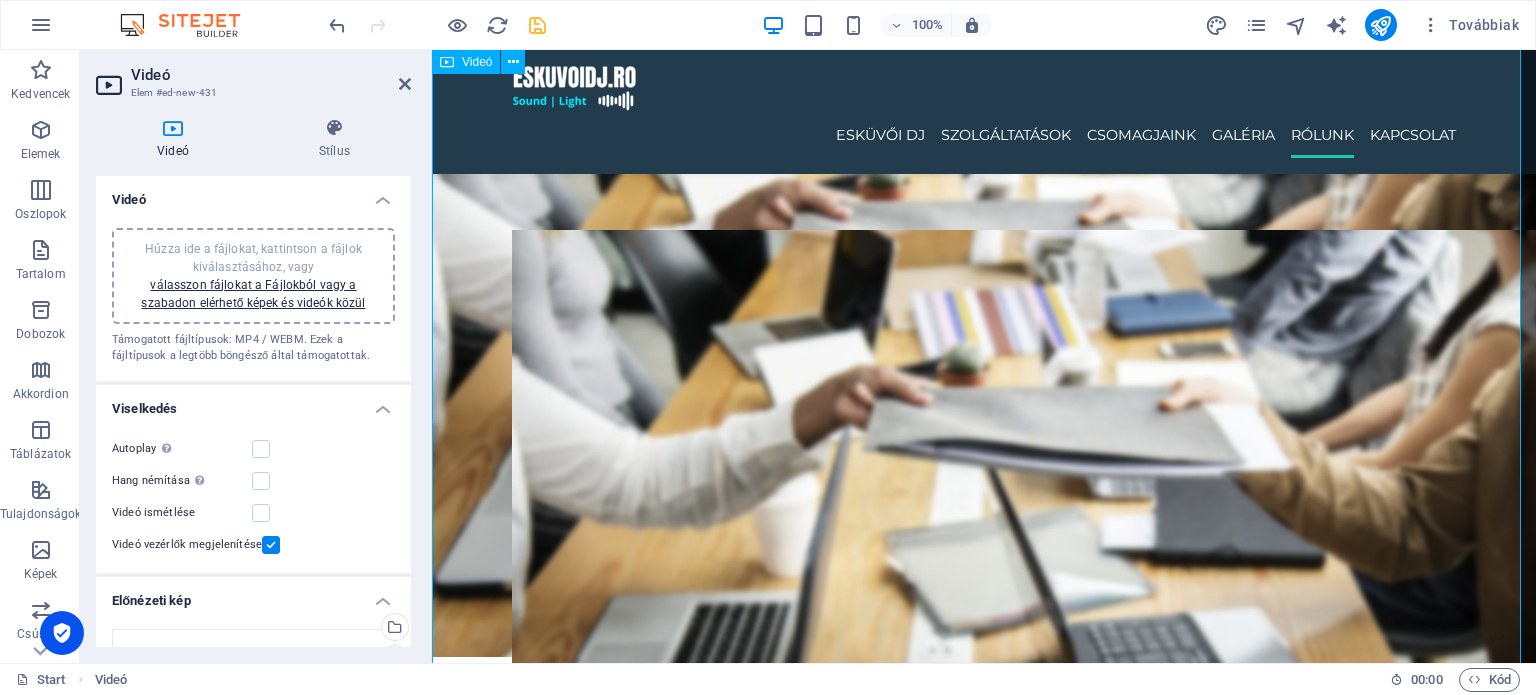 click at bounding box center [984, 4633] 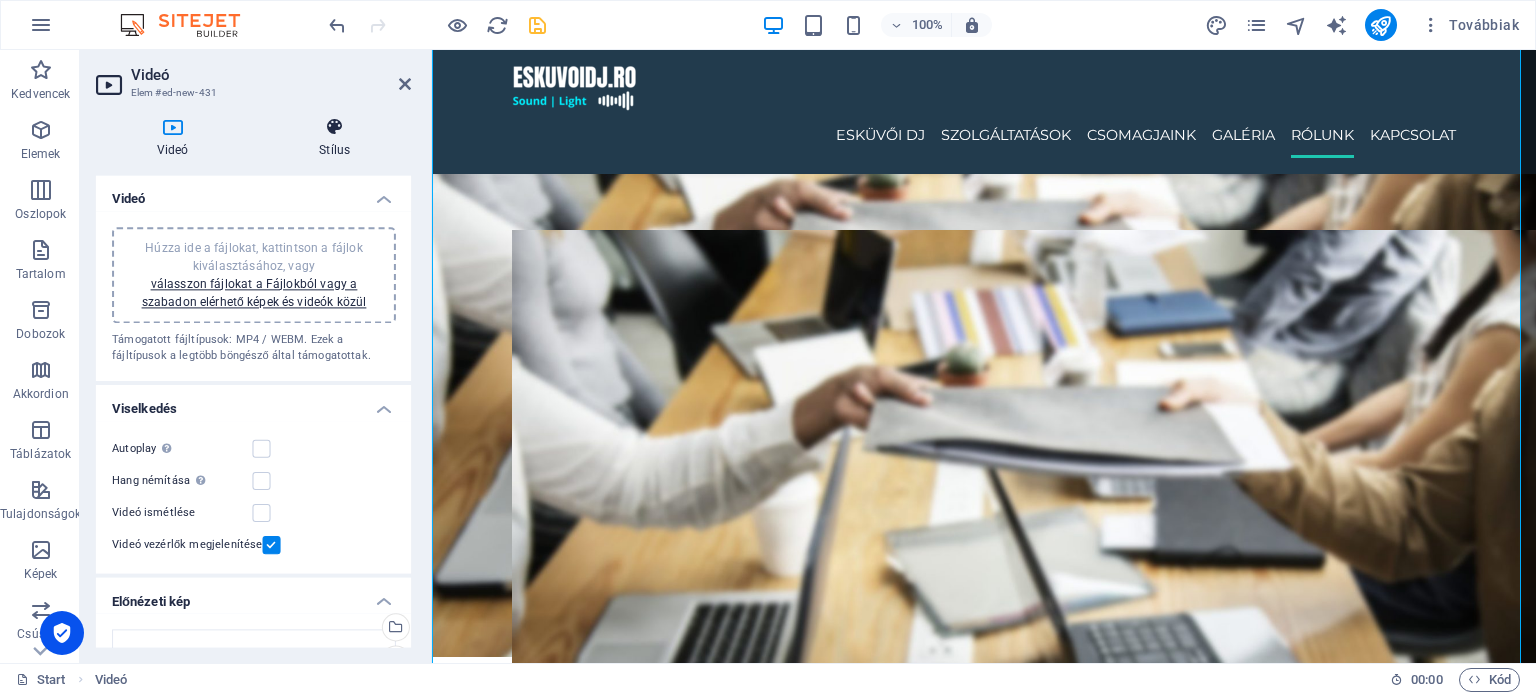 click on "Stílus" at bounding box center (334, 139) 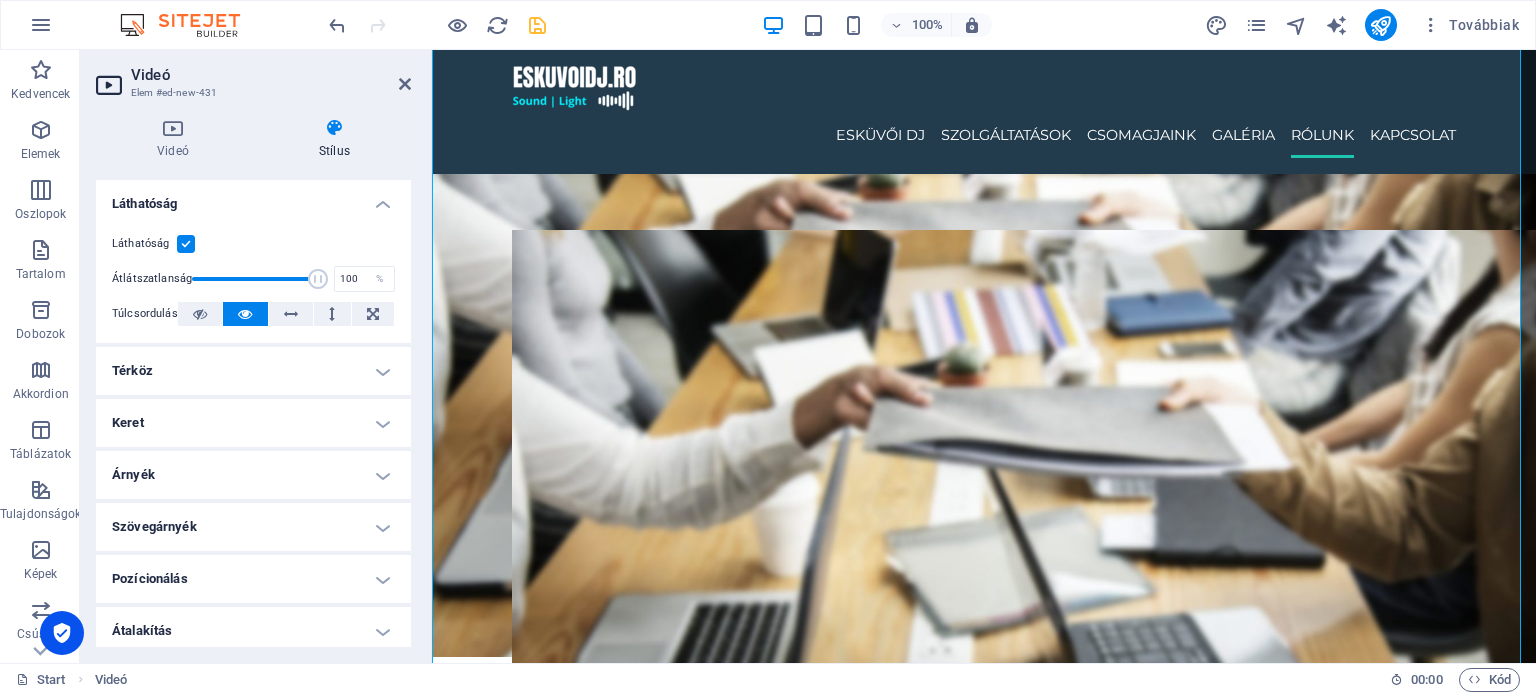 scroll, scrollTop: 163, scrollLeft: 0, axis: vertical 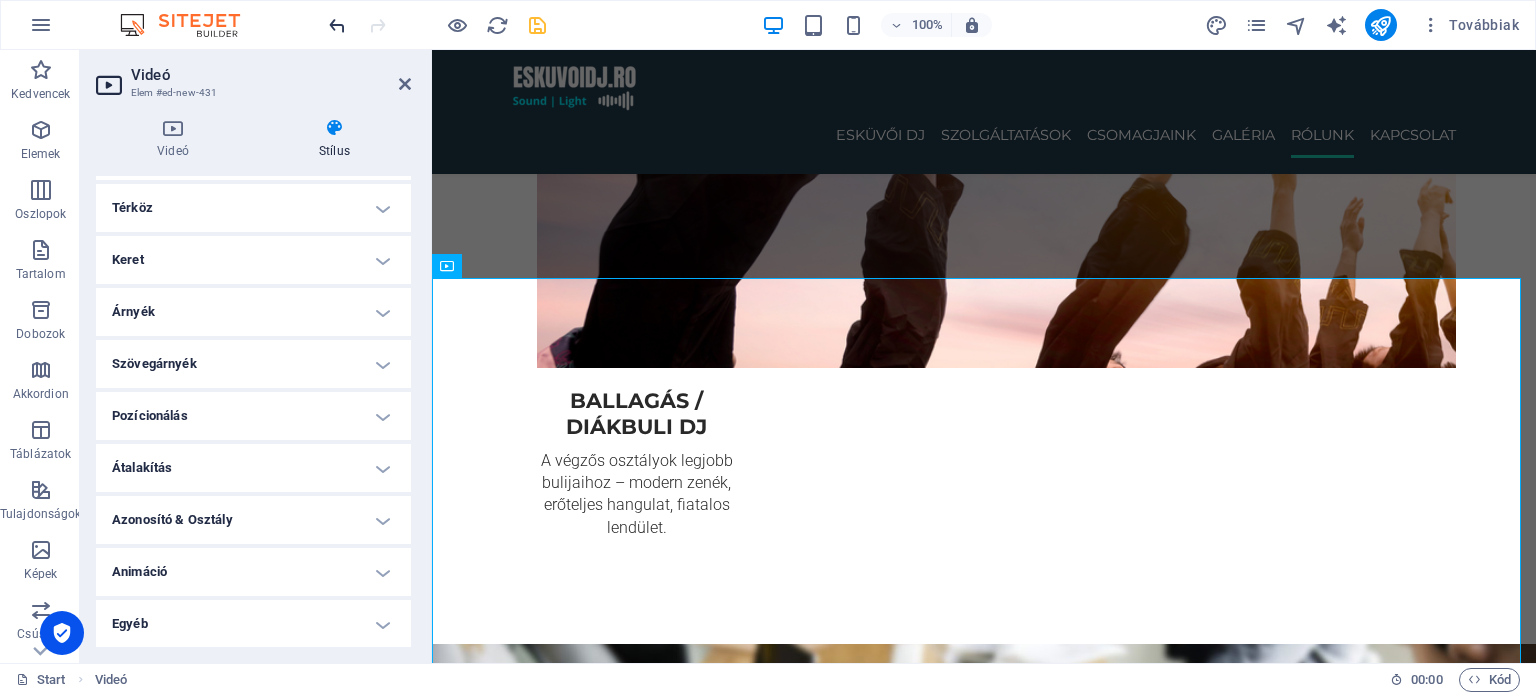 click at bounding box center [337, 25] 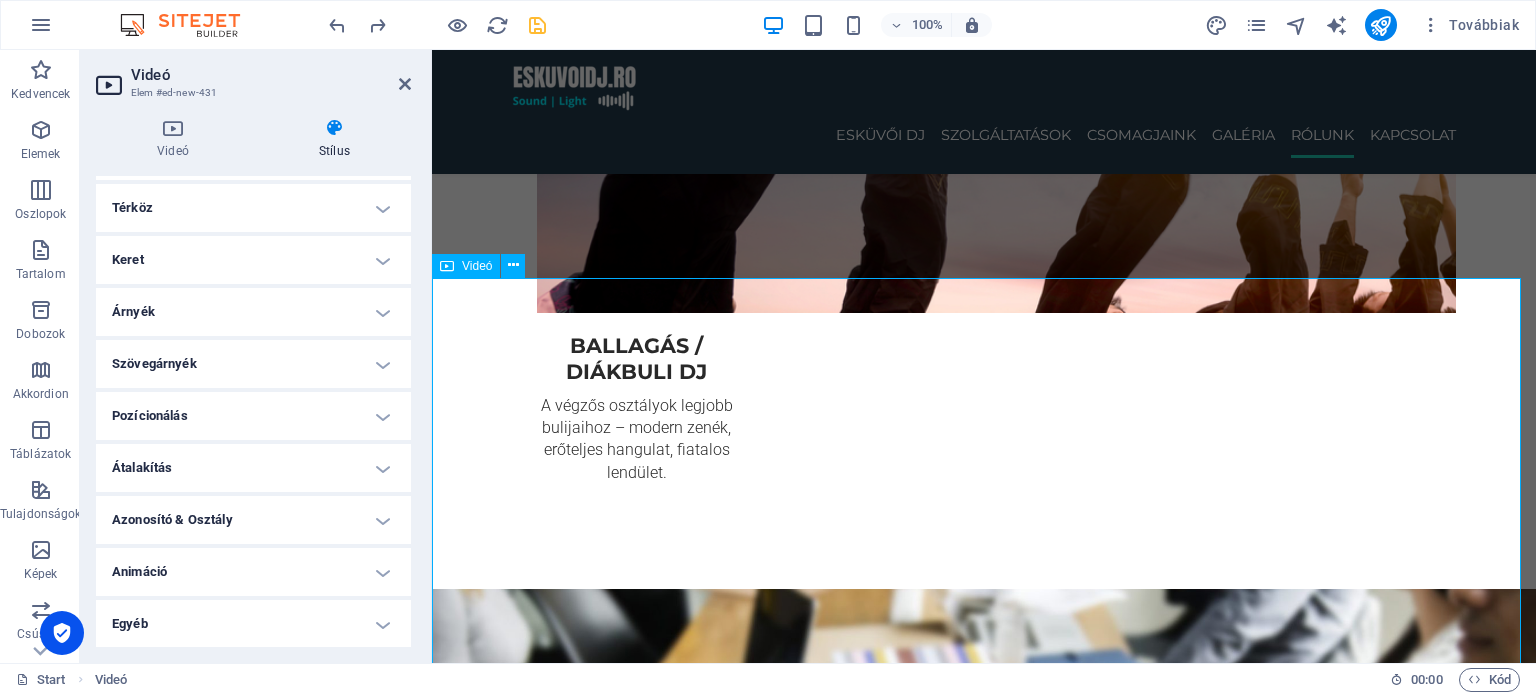 scroll, scrollTop: 4040, scrollLeft: 0, axis: vertical 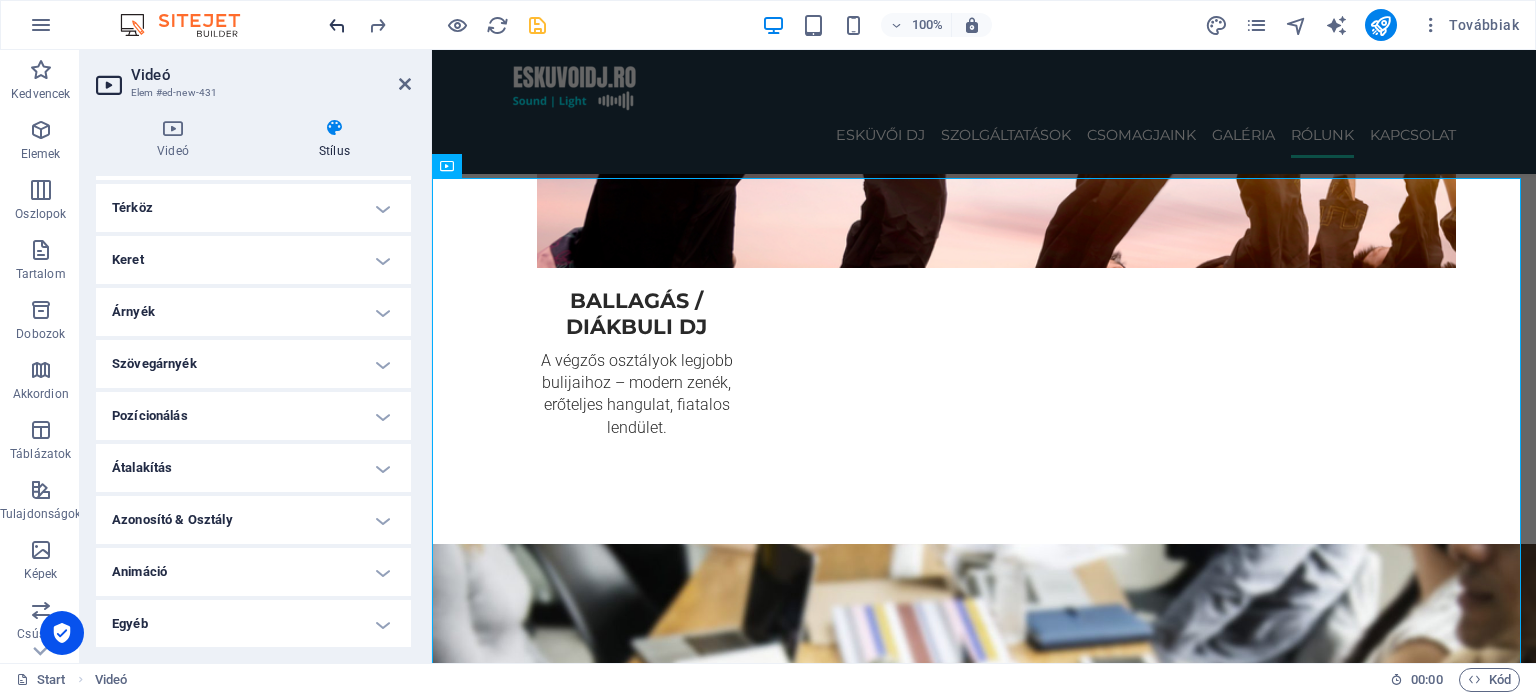 click at bounding box center (337, 25) 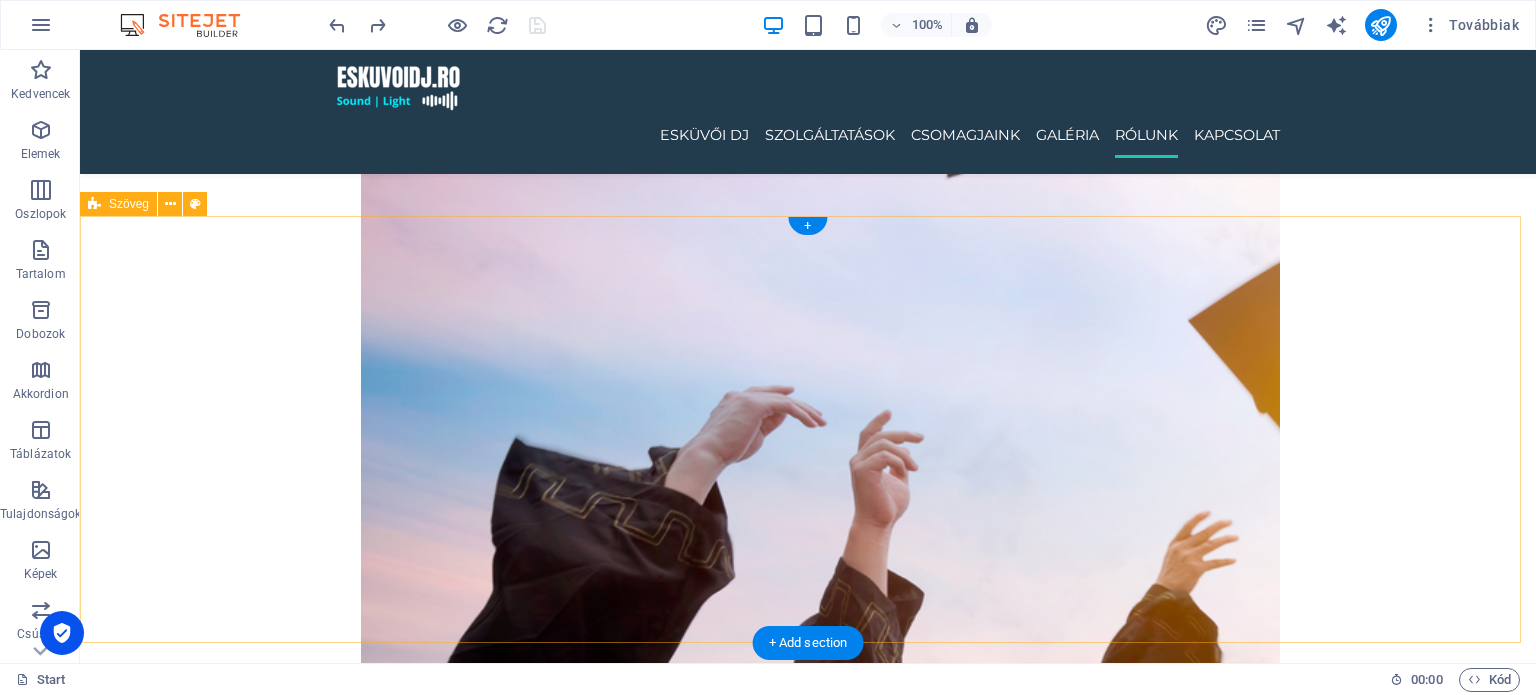 scroll, scrollTop: 3940, scrollLeft: 0, axis: vertical 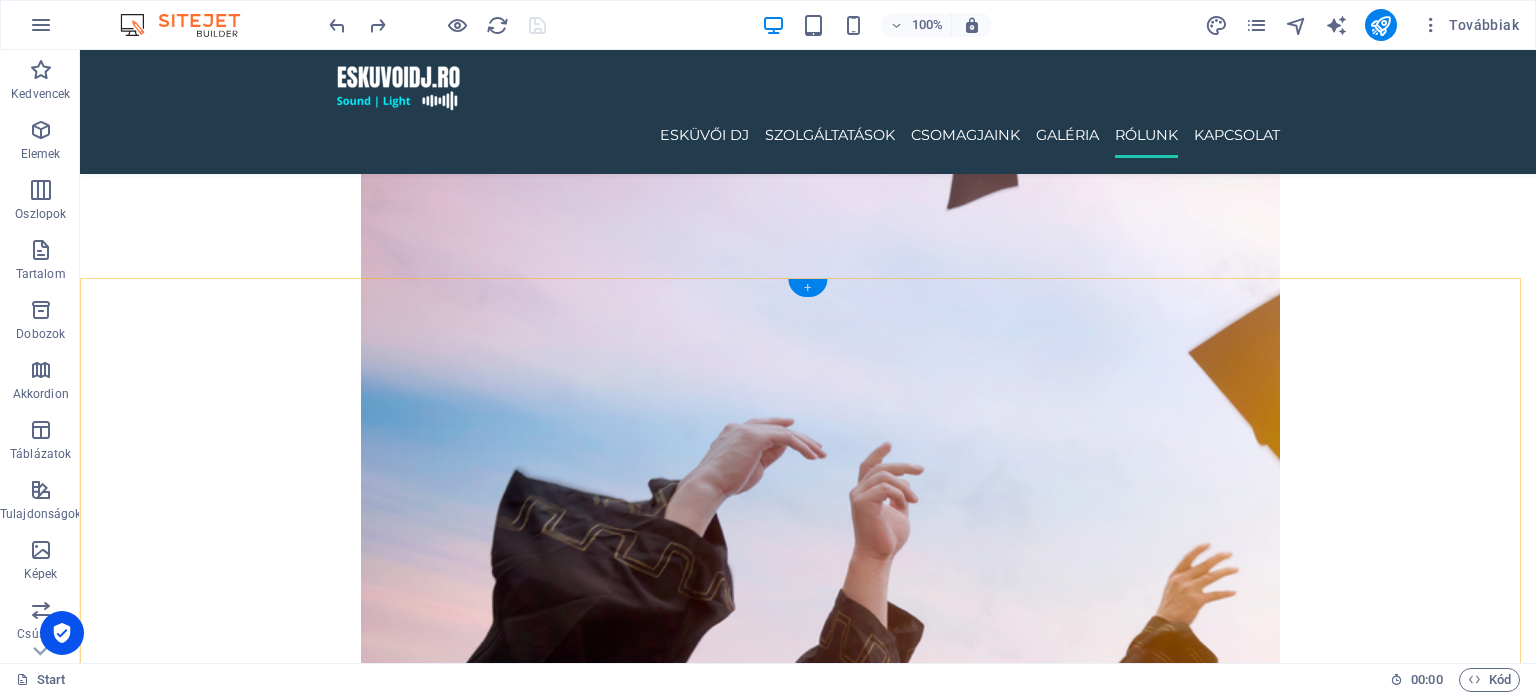 drag, startPoint x: 796, startPoint y: 285, endPoint x: 342, endPoint y: 239, distance: 456.32443 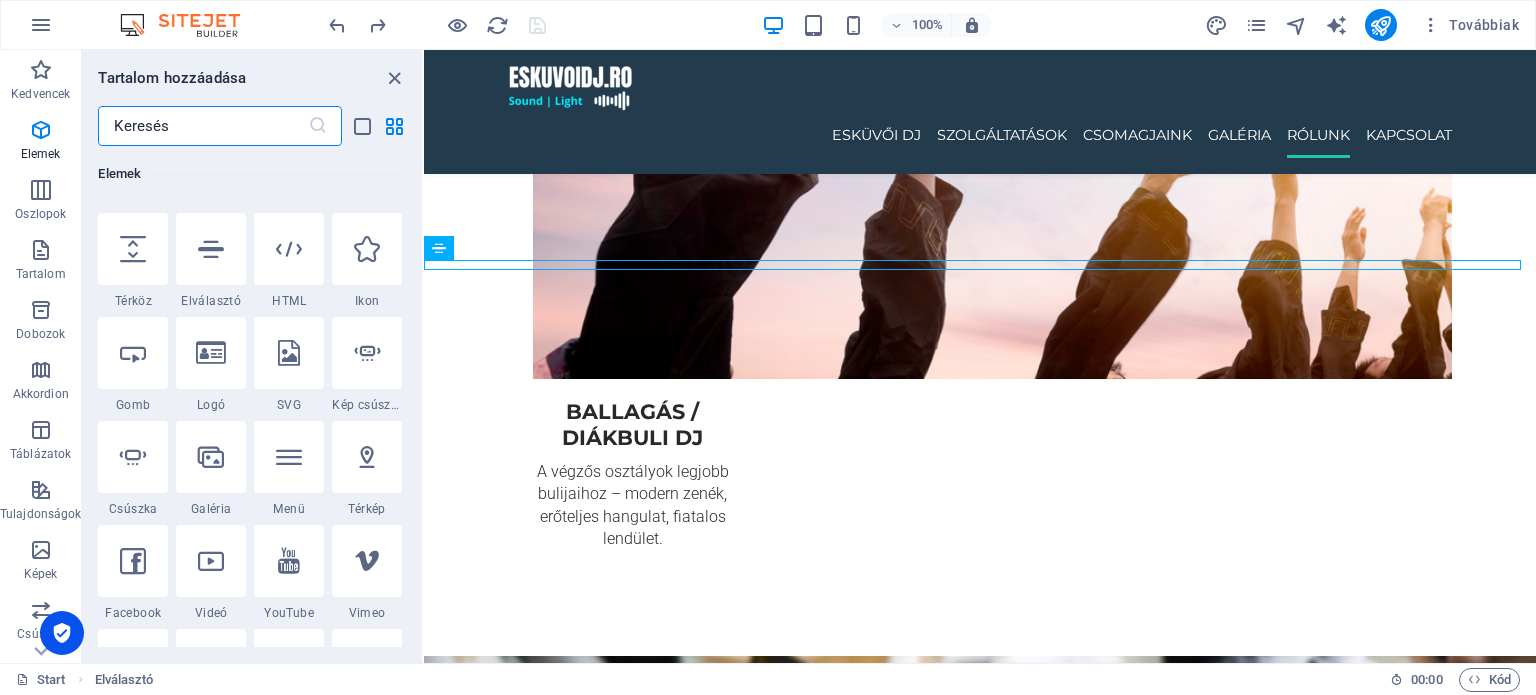 scroll, scrollTop: 0, scrollLeft: 0, axis: both 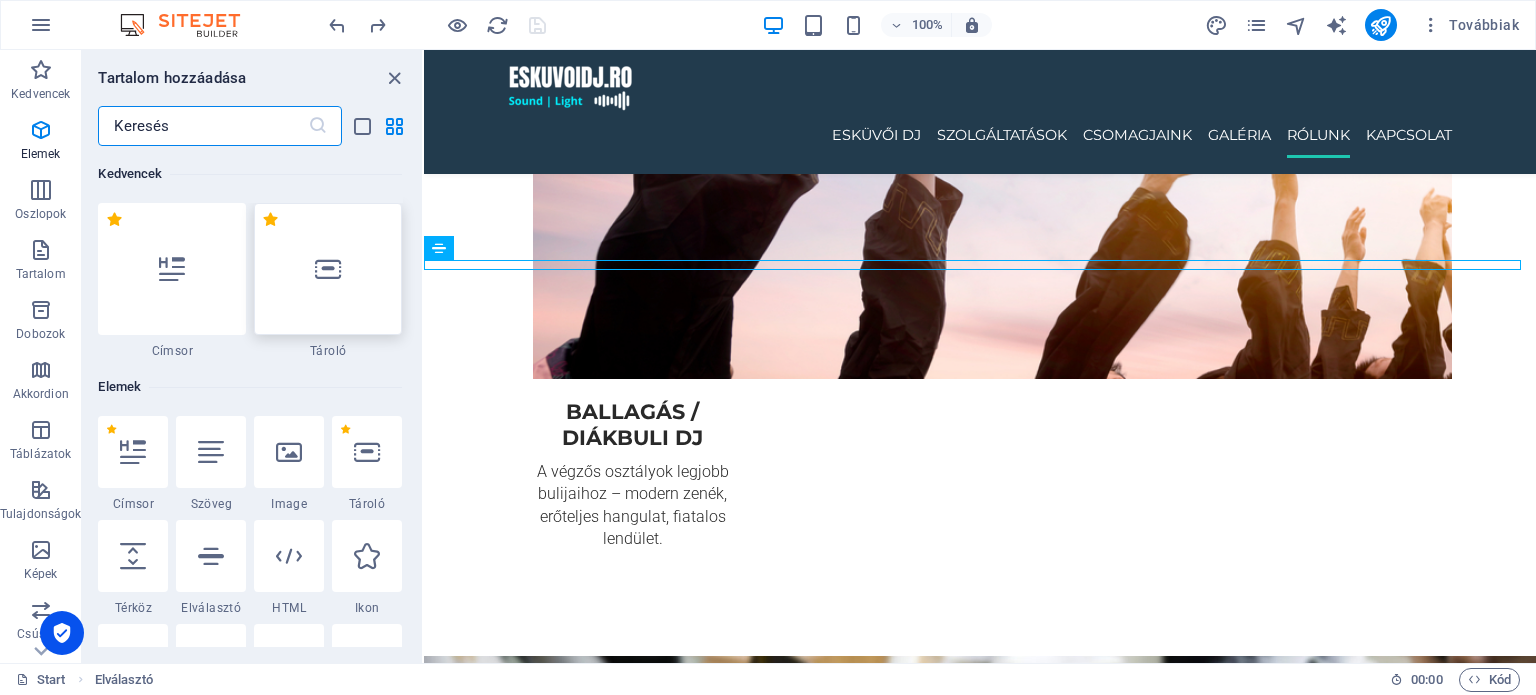 click at bounding box center [328, 269] 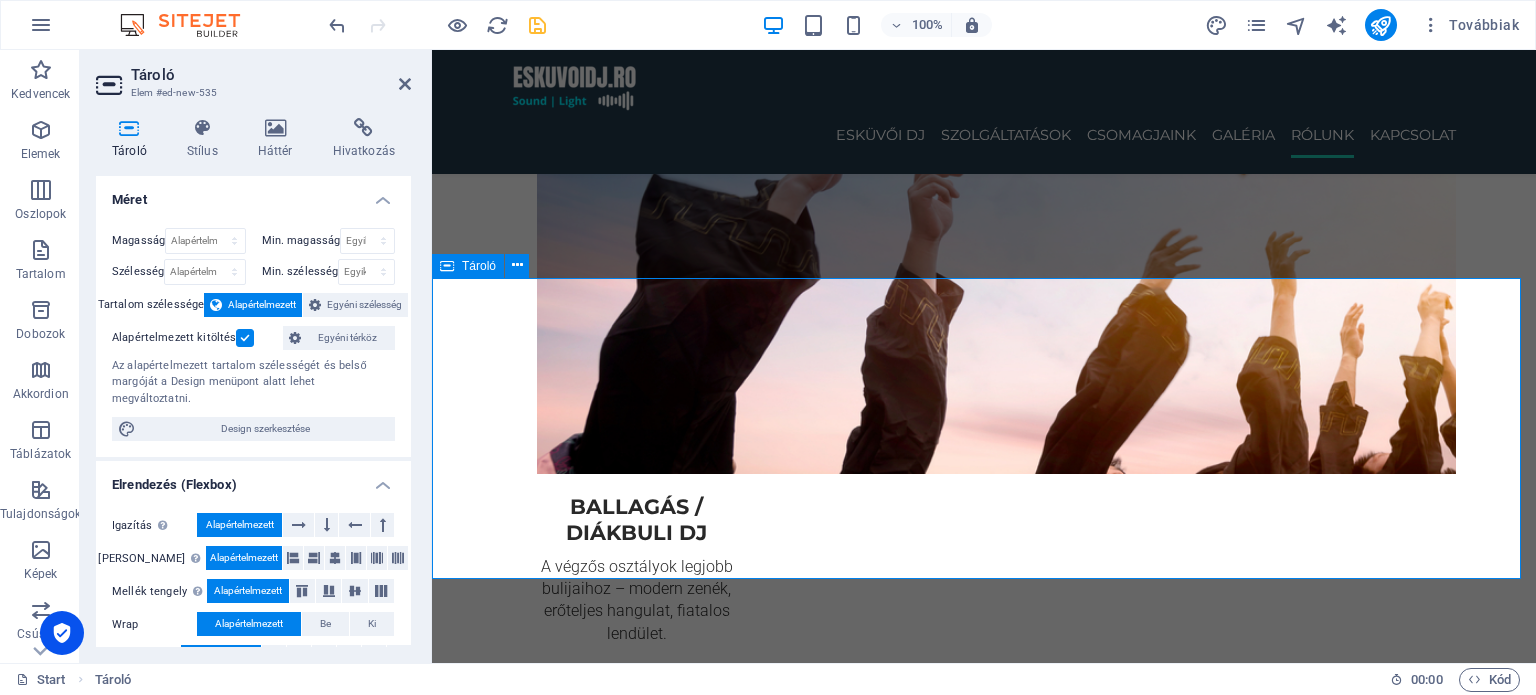 click on "Elemek létrehozása" at bounding box center [906, 5284] 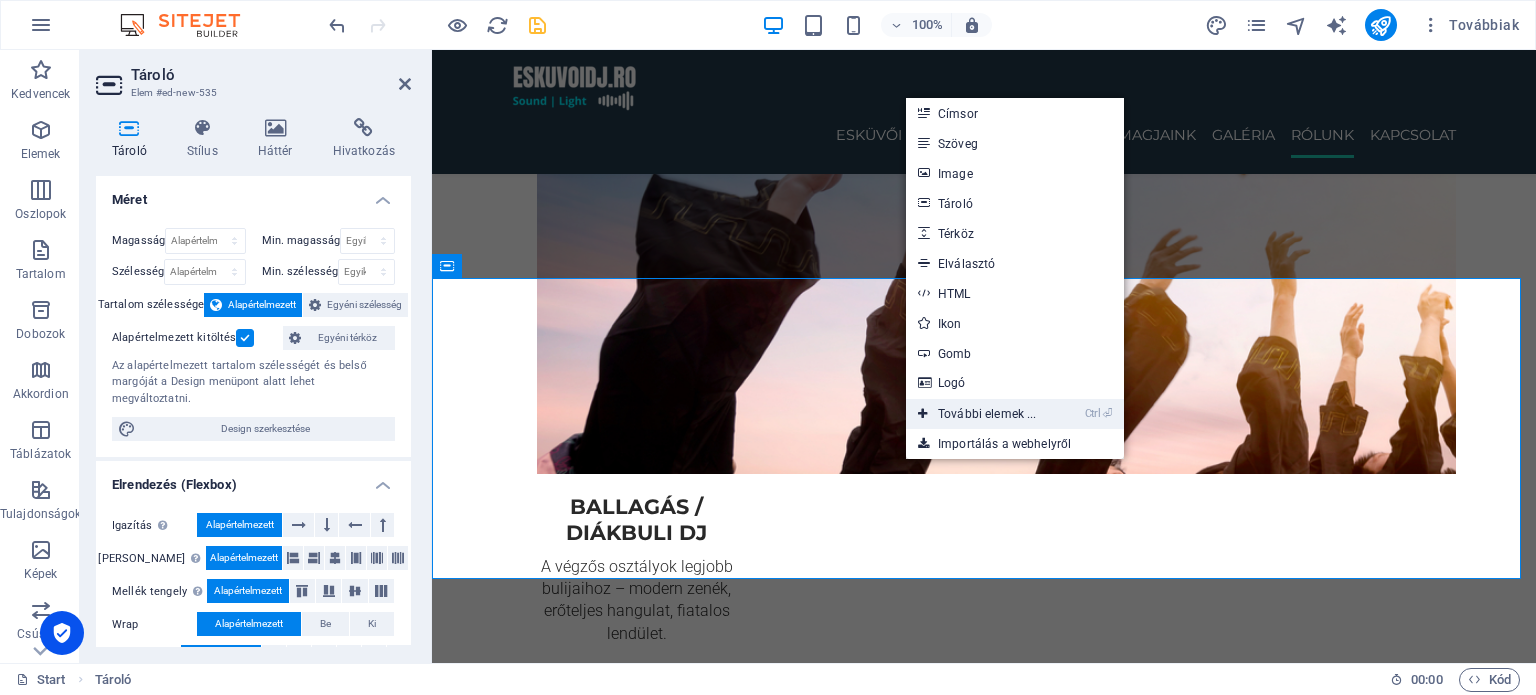 drag, startPoint x: 975, startPoint y: 409, endPoint x: 300, endPoint y: 261, distance: 691.0347 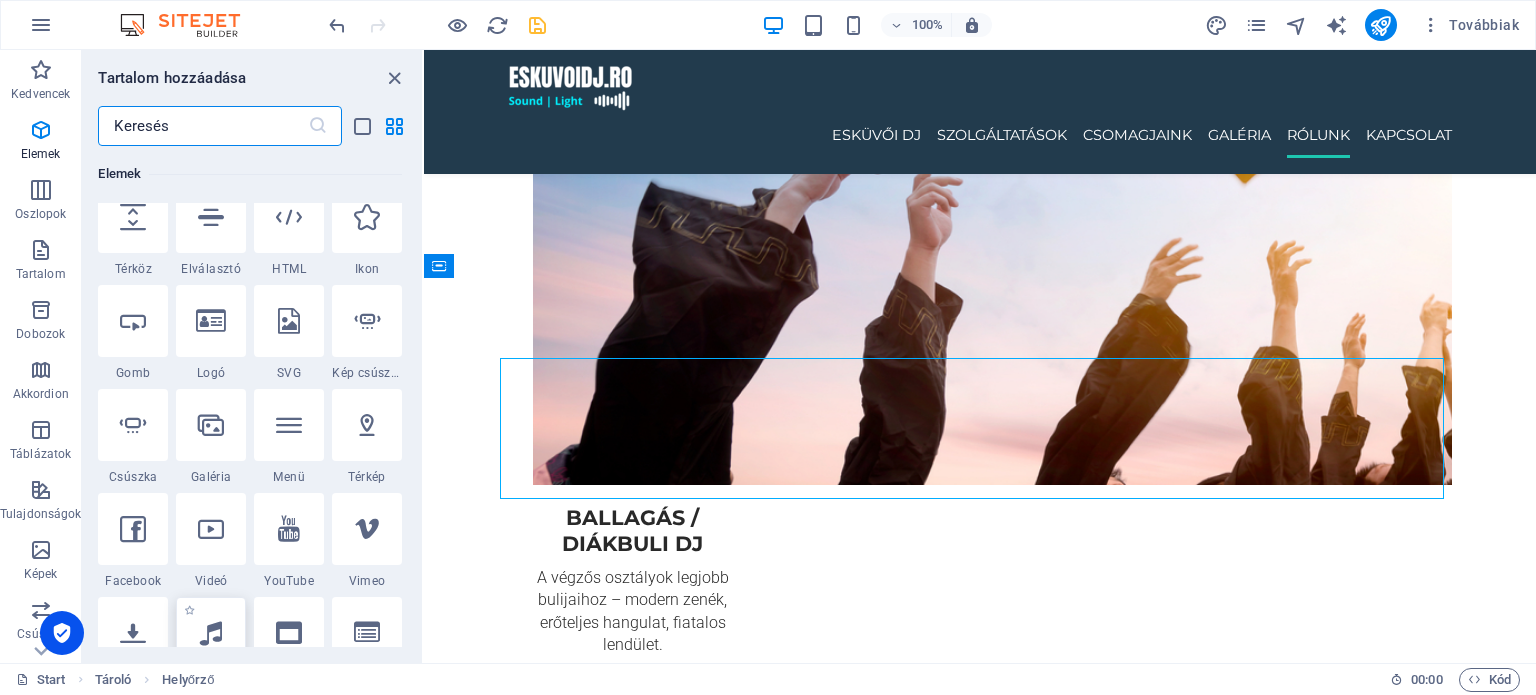 scroll, scrollTop: 412, scrollLeft: 0, axis: vertical 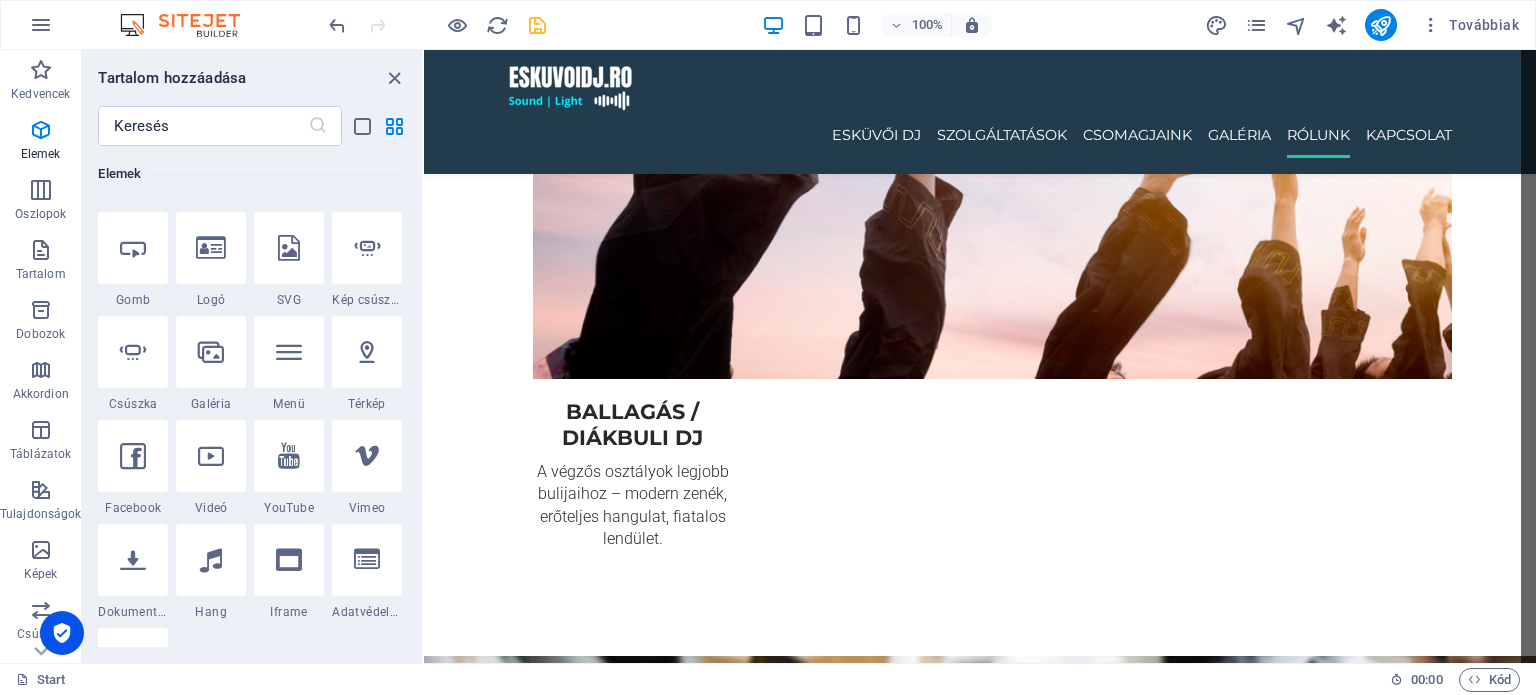 select on "%" 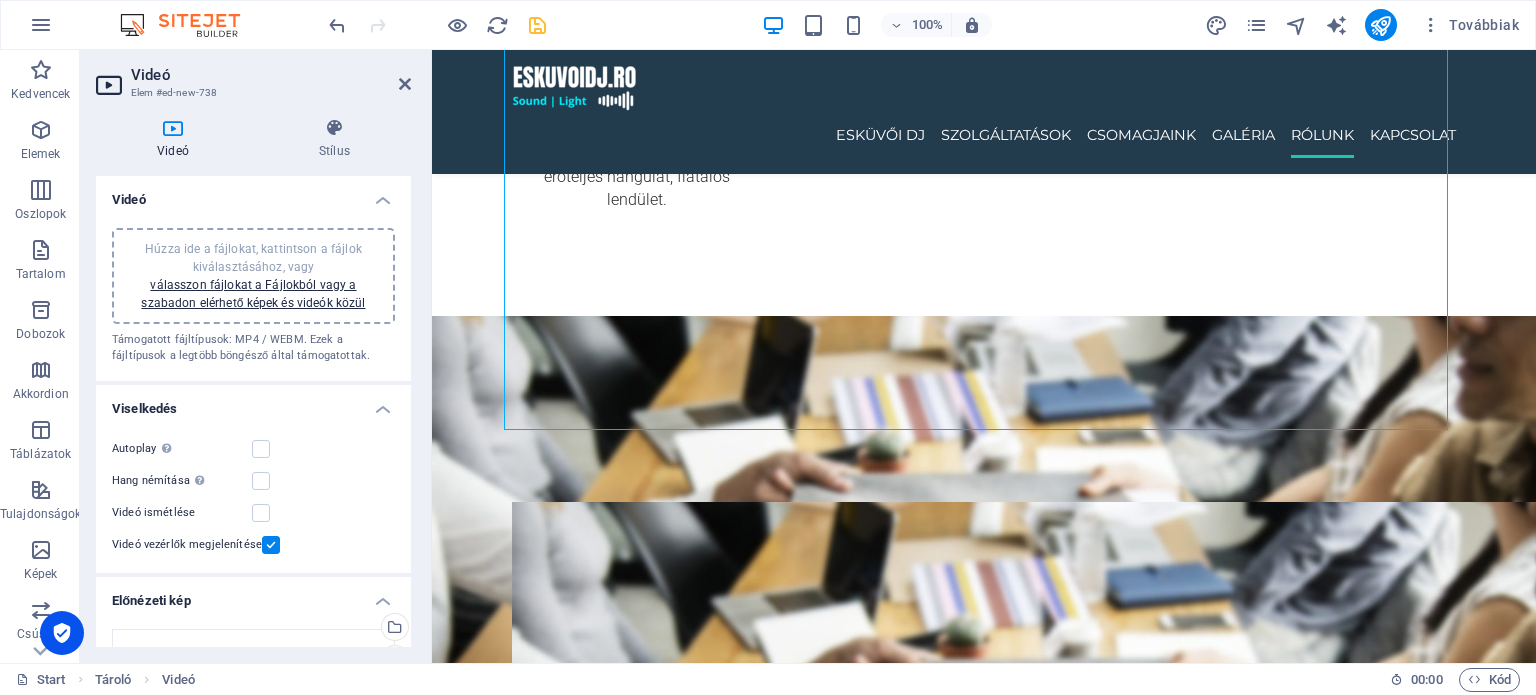 scroll, scrollTop: 4340, scrollLeft: 0, axis: vertical 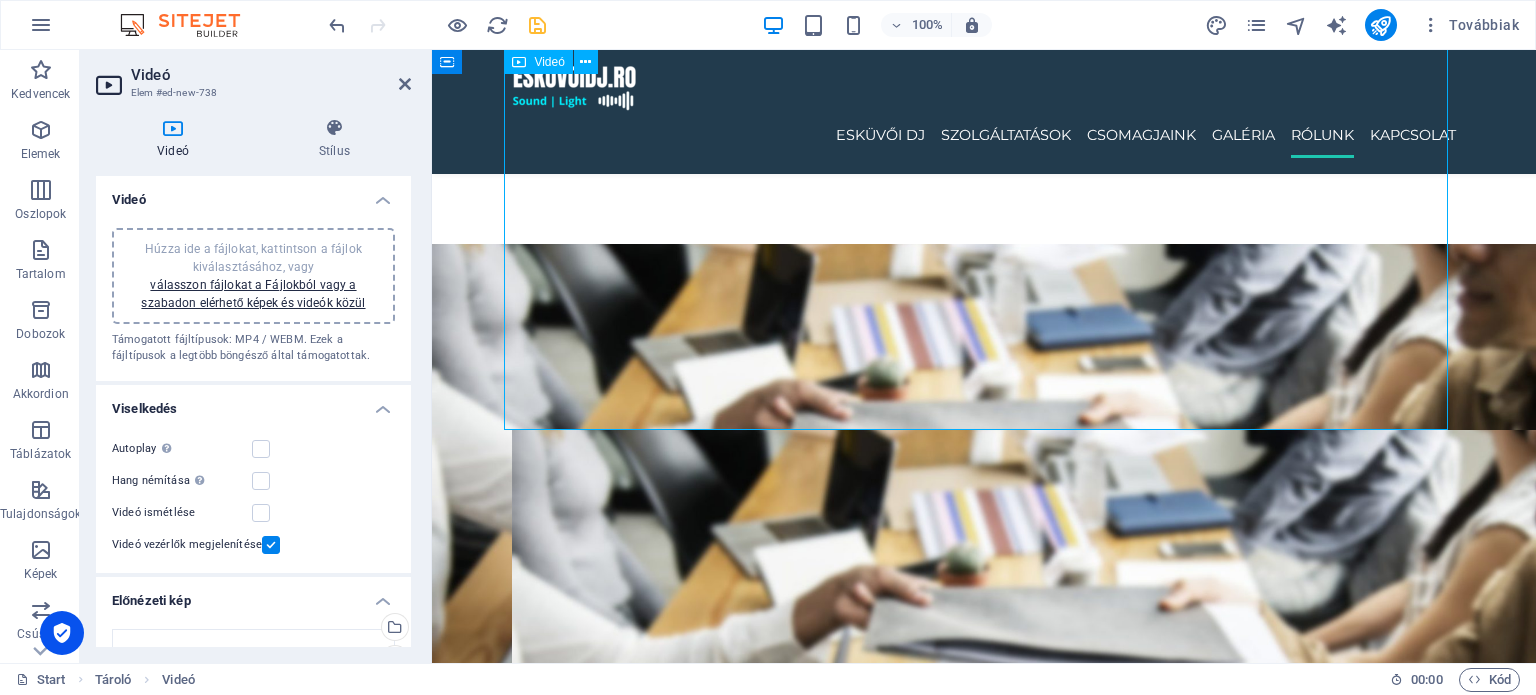 click at bounding box center [984, 4873] 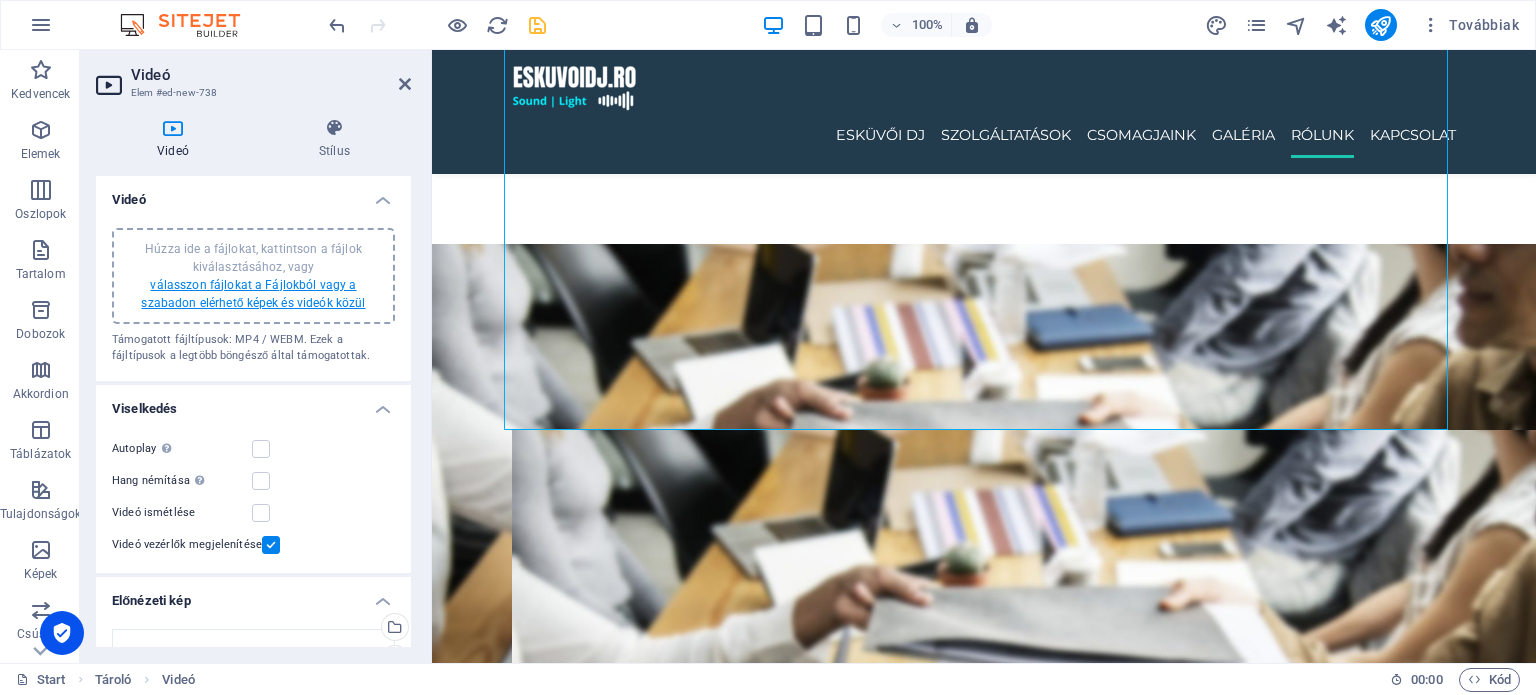 click on "válasszon fájlokat a Fájlokból vagy a szabadon elérhető képek és videók közül" at bounding box center [253, 294] 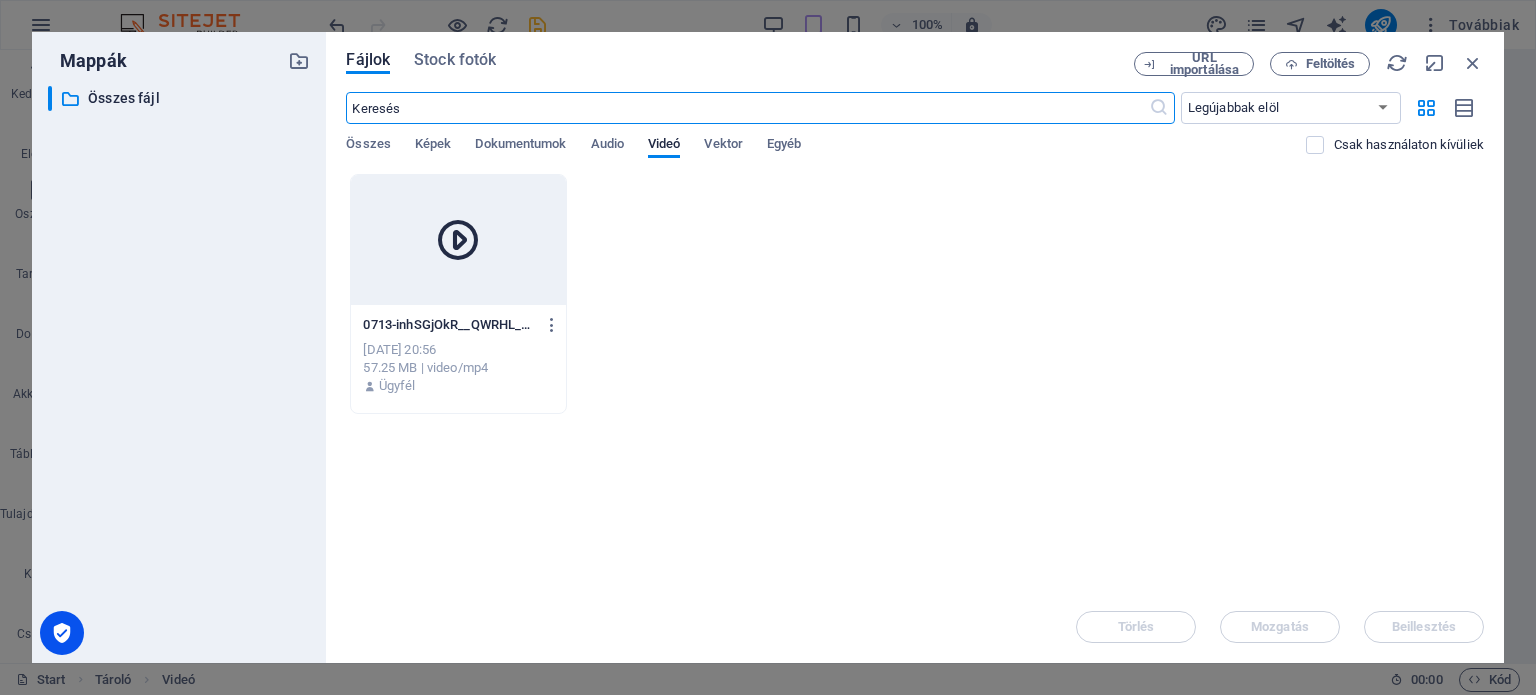 click at bounding box center (458, 240) 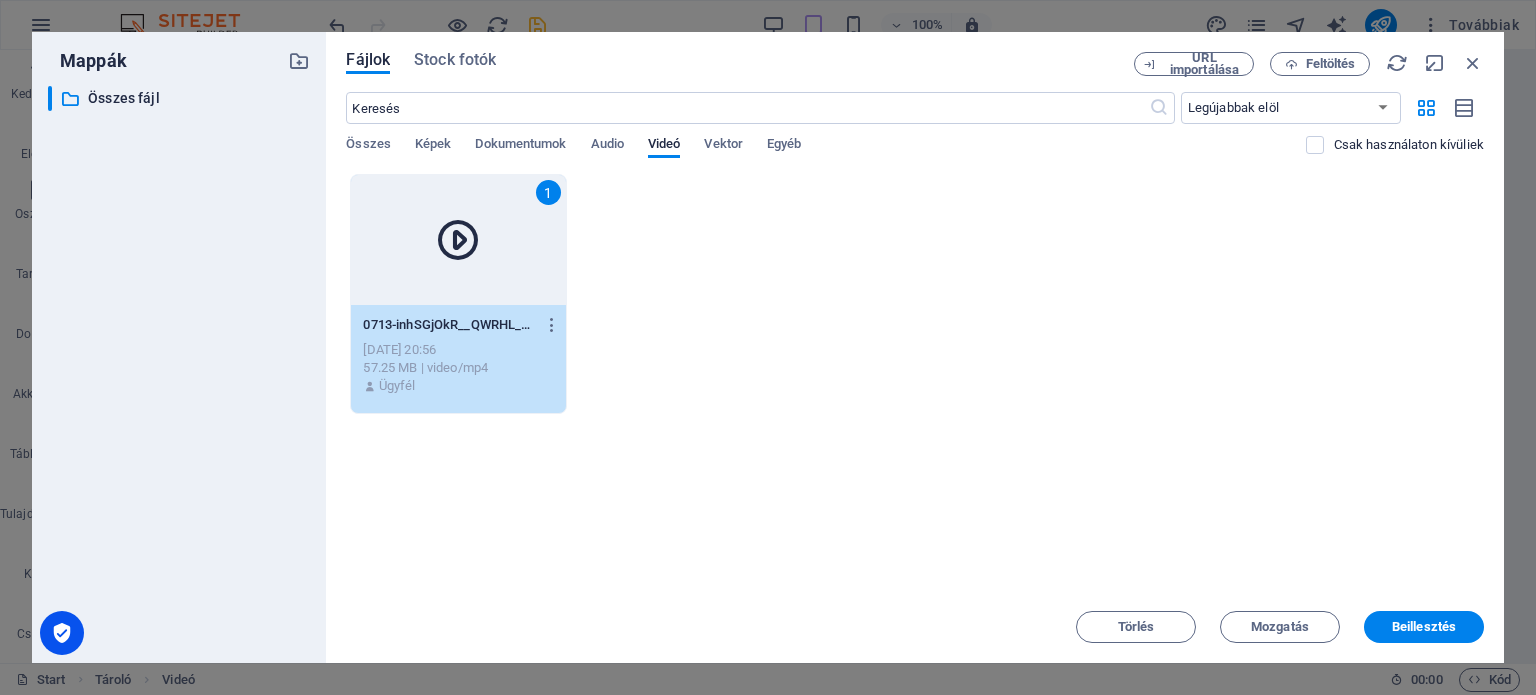 drag, startPoint x: 488, startPoint y: 250, endPoint x: 372, endPoint y: 266, distance: 117.09825 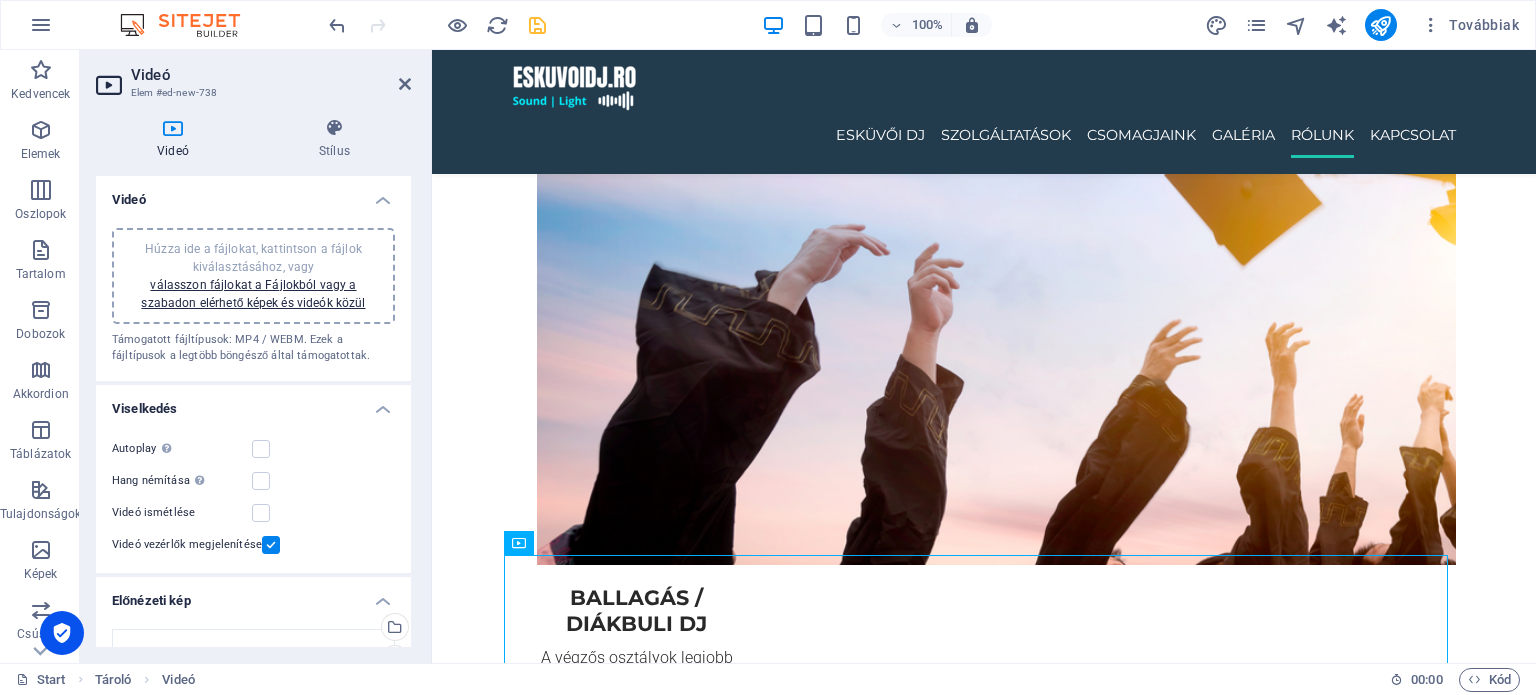scroll, scrollTop: 4143, scrollLeft: 0, axis: vertical 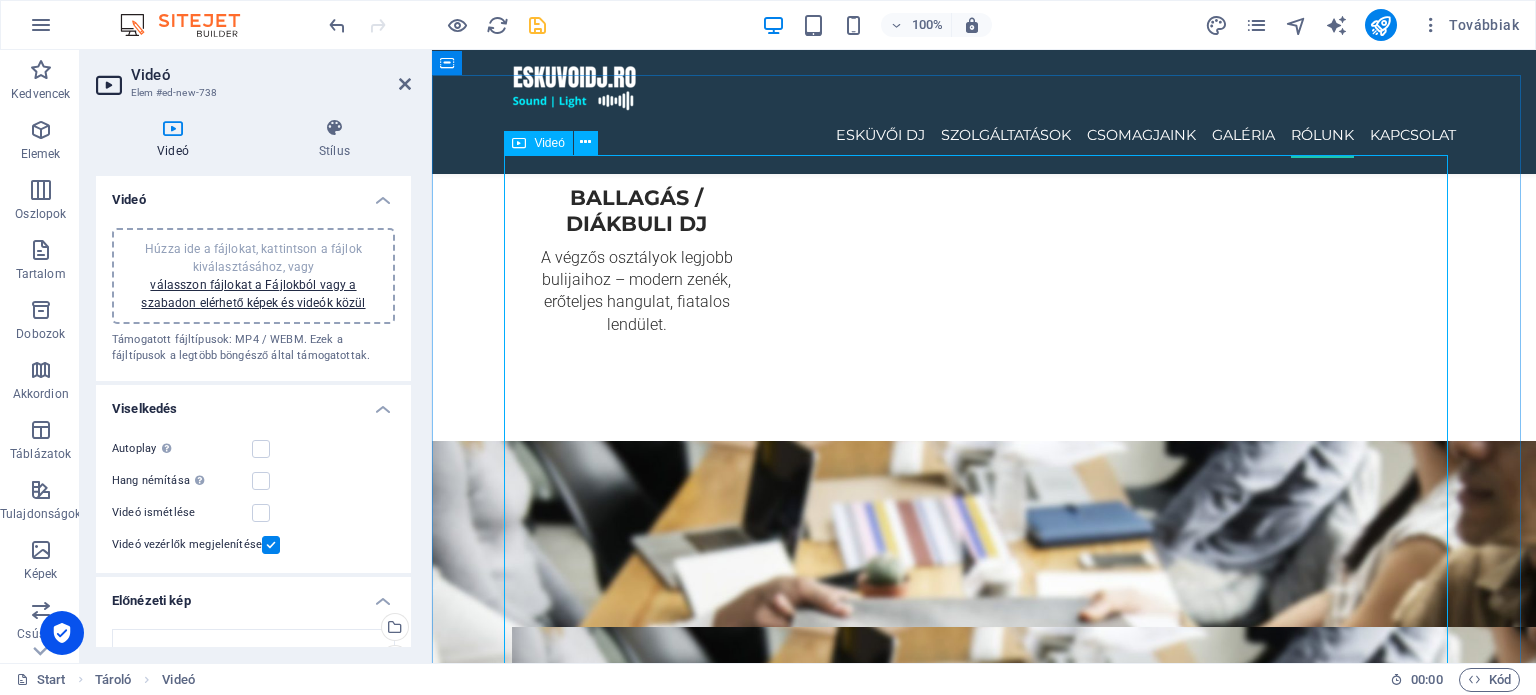 click at bounding box center (984, 5070) 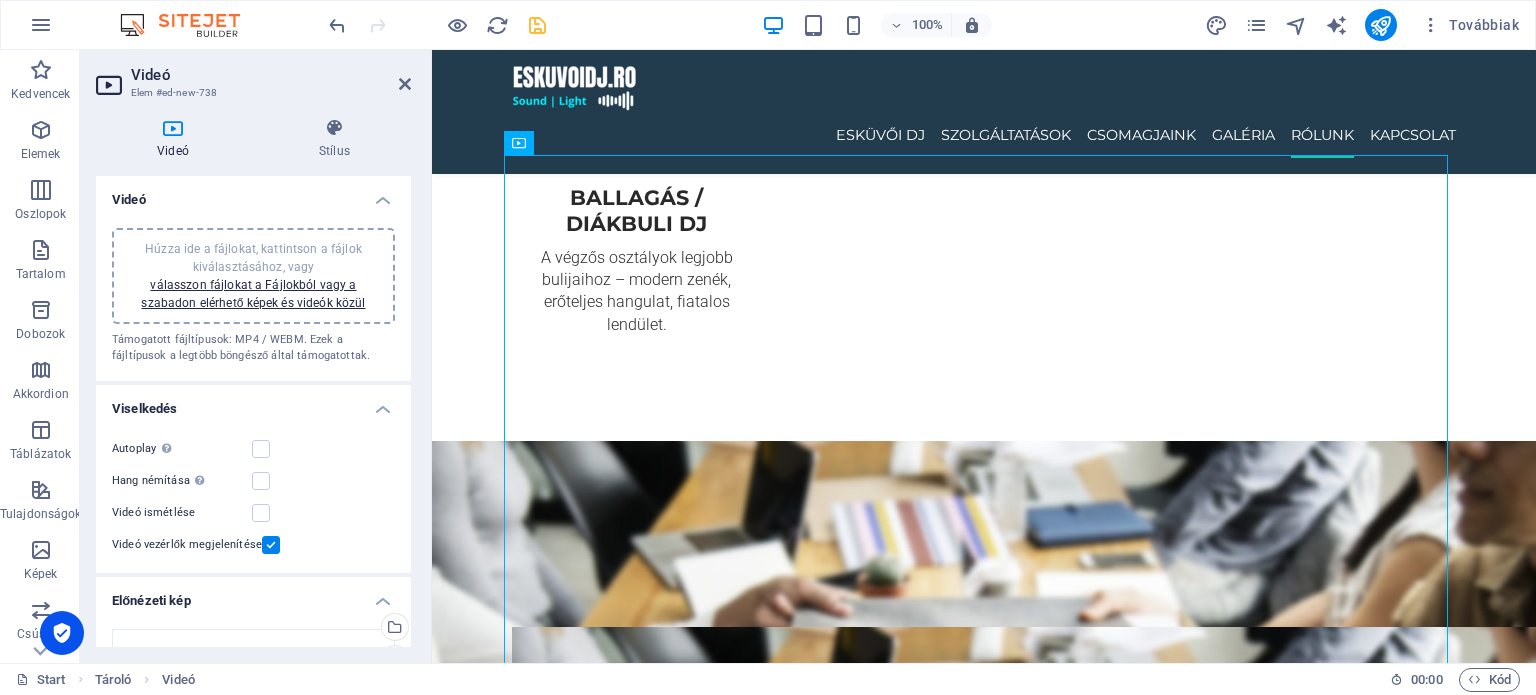 click on "Videó Stílus Videó Húzza ide a fájlokat, kattintson a fájlok kiválasztásához, vagy válasszon fájlokat a Fájlokból vagy a szabadon elérhető képek és videók közül Támogatott fájltípusok: MP4 / WEBM. Ezek a fájltípusok a legtöbb böngésző által támogatottak. Viselkedés Autoplay Az autoplay csak akkor érhető el, ha a némítás be van jelölve Hang némítása Az autoplay csak akkor érhető el, ha a hang némítva van Videó ismétlése Videó vezérlők megjelenítése Előnézeti kép Húzza ide a fájlokat, kattintson a fájlok kiválasztásához, vagy válasszon fájlokat a Fájlokból vagy a szabadon elérhető képek és videók közül Válasszon fájlokat a fájlkezelőből, a szabadon elérhető képek közül, vagy töltsön fel fájlokat Feltöltés Töltse fel azt a képet, amely szolgál előnézetként. Csak akkor jelenik meg, ha az autoplay ki van kapcsolva. Igazítás Balra igazítva Középre igazítva Jobbra igazítva Méret Szélesség 100 automatikus px % px 8" at bounding box center [253, 382] 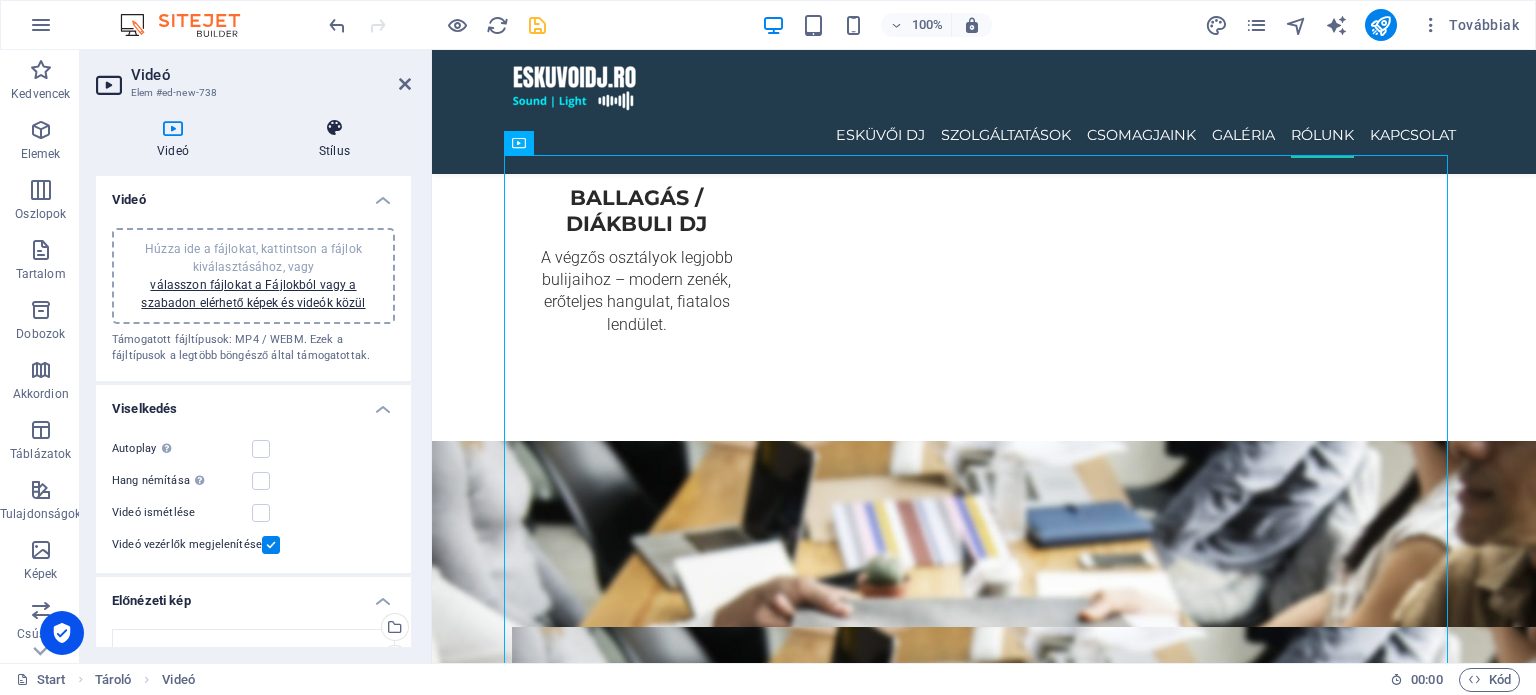 click on "Stílus" at bounding box center [334, 139] 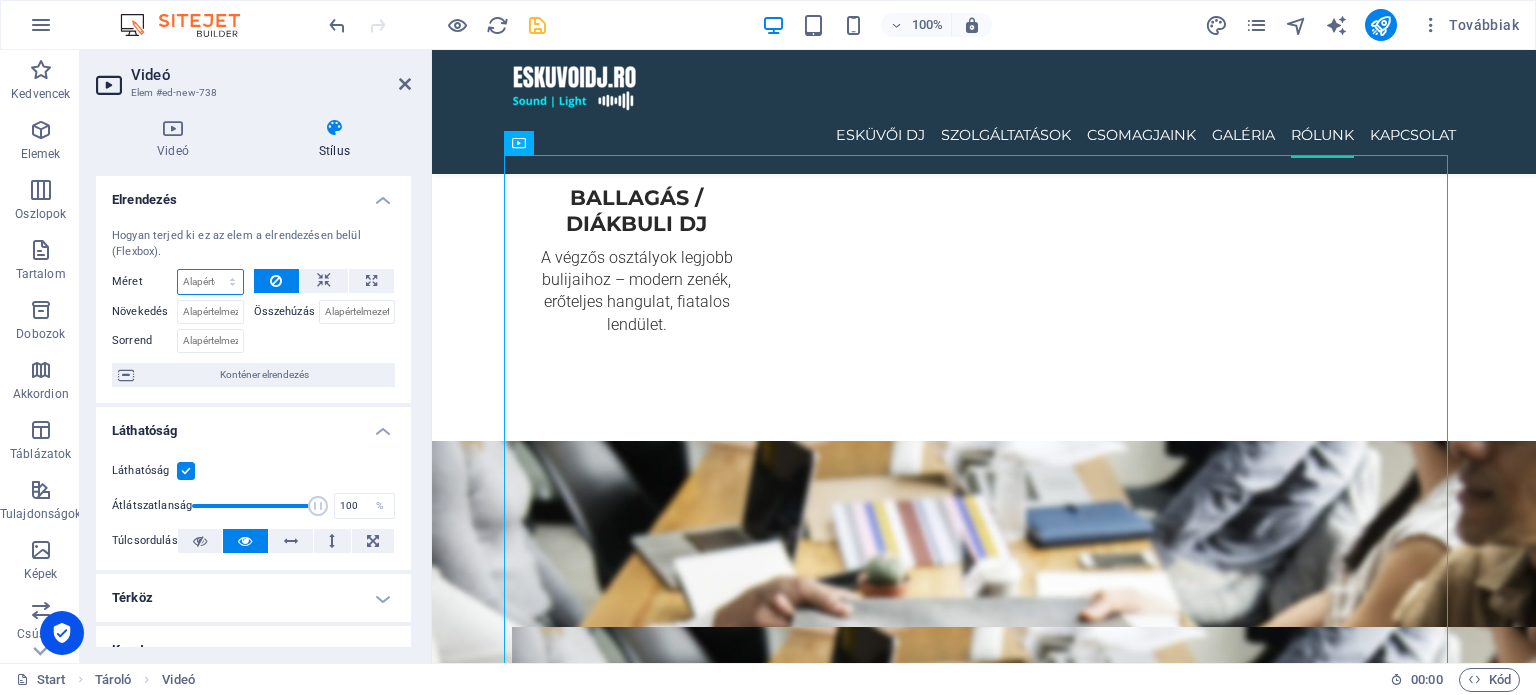 click on "Alapértelmezett automatikus px % 1/1 1/2 1/3 1/4 1/5 1/6 1/7 1/8 1/9 1/10" at bounding box center [210, 282] 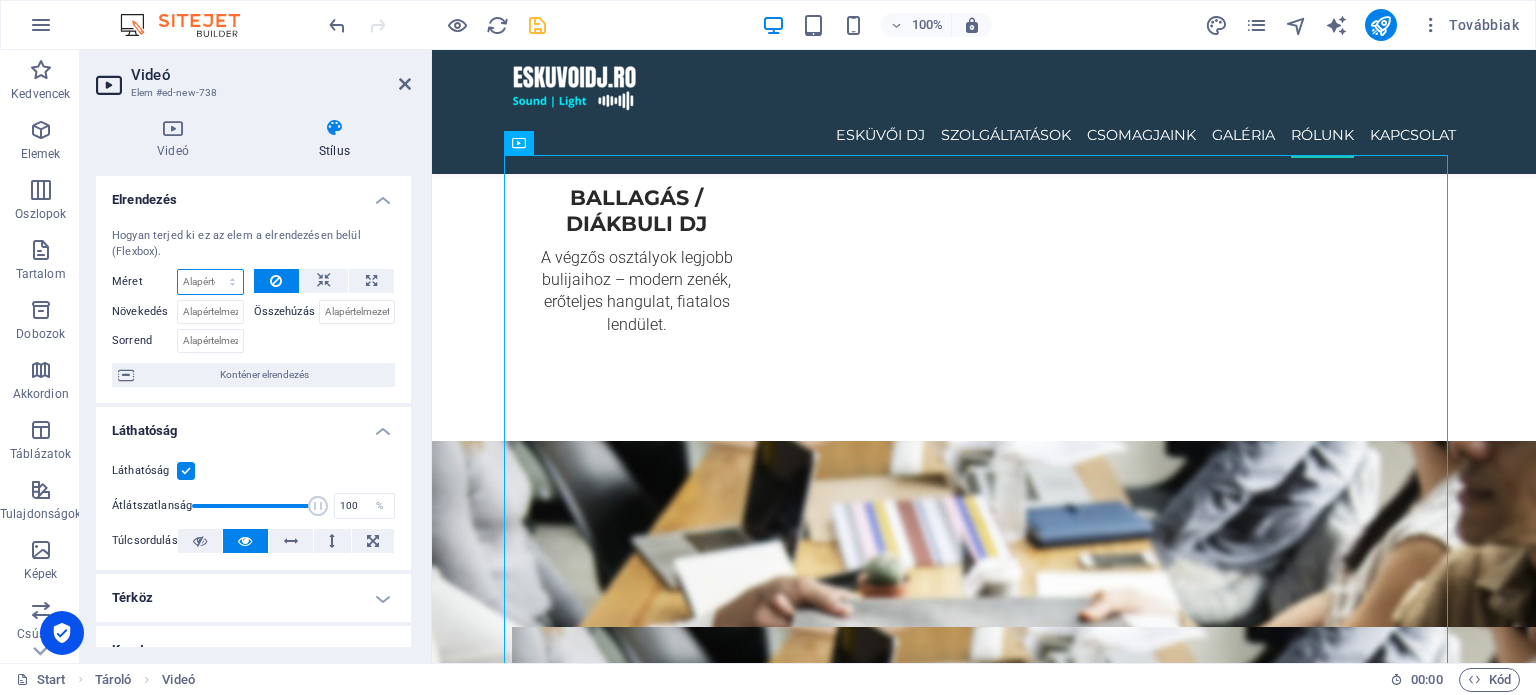 select on "px" 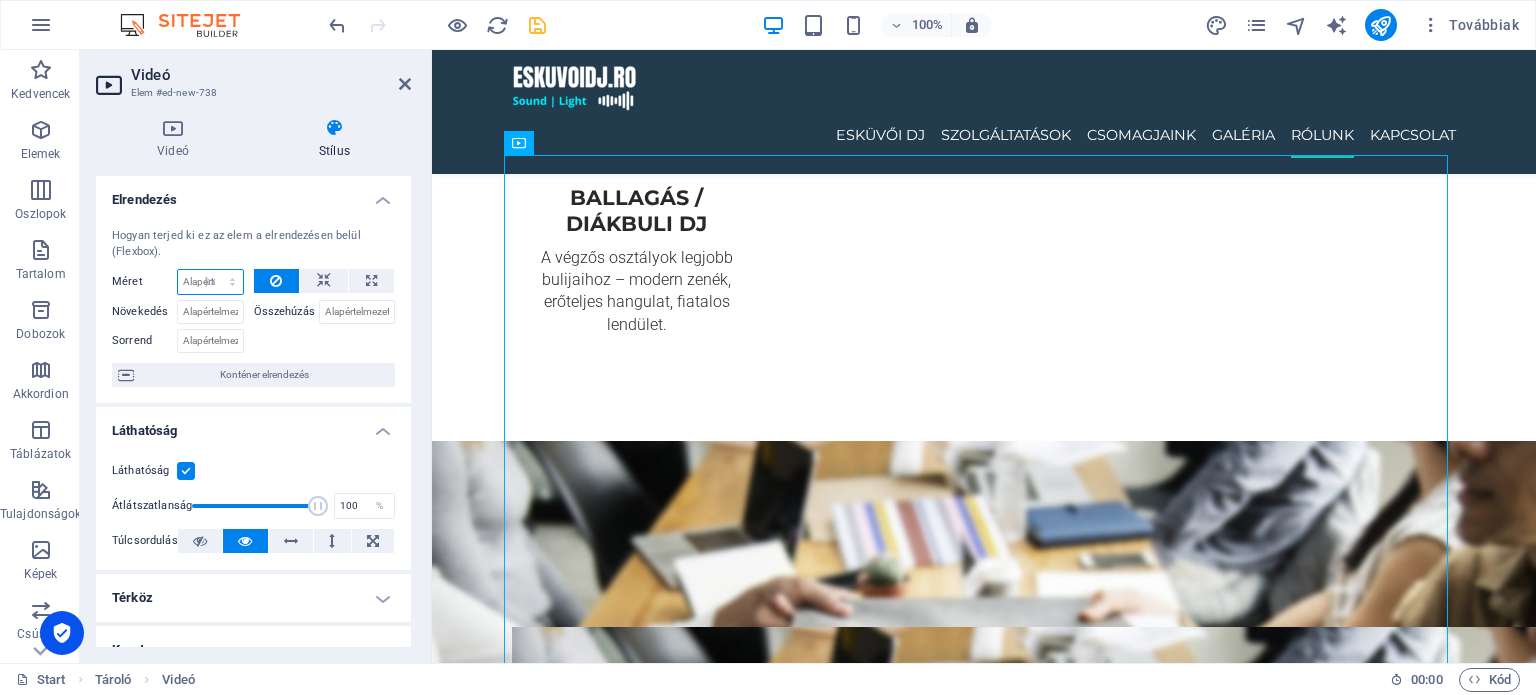 click on "Alapértelmezett automatikus px % 1/1 1/2 1/3 1/4 1/5 1/6 1/7 1/8 1/9 1/10" at bounding box center [210, 282] 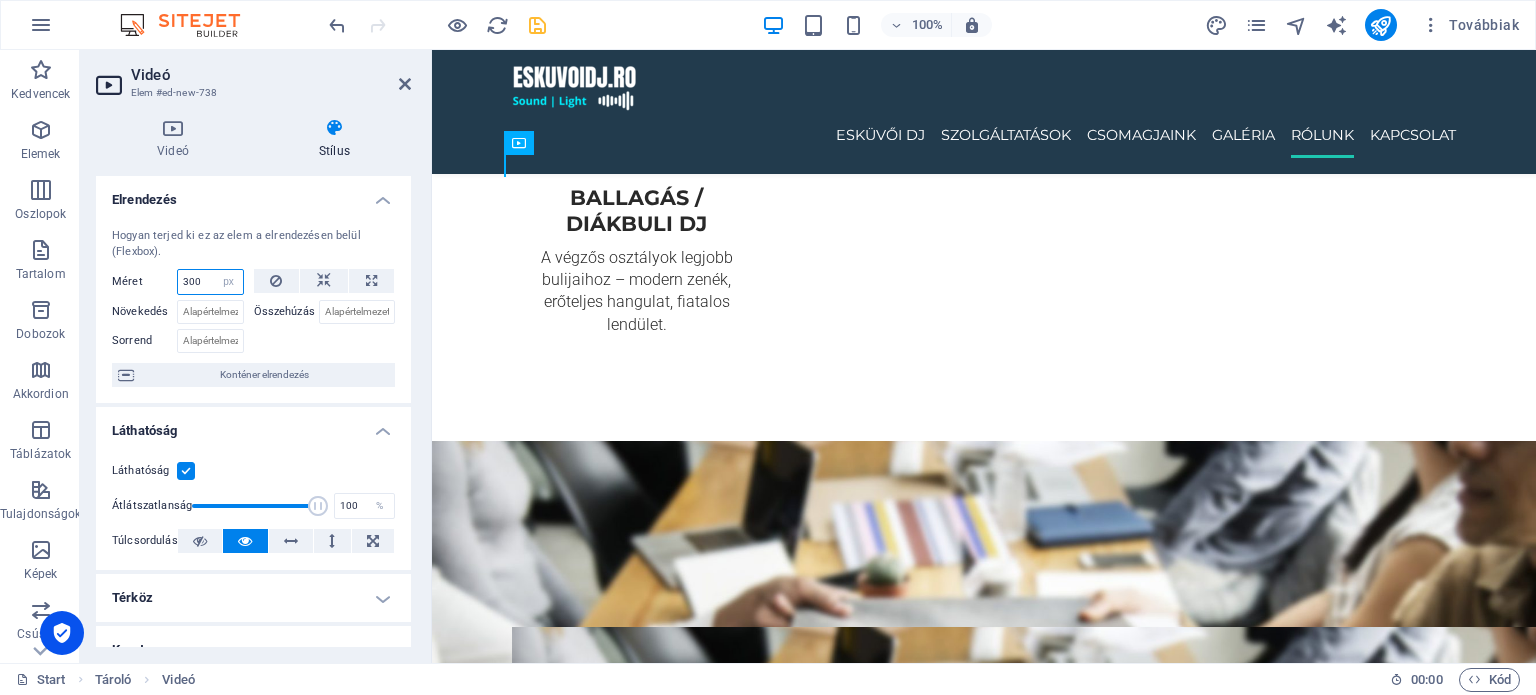 type on "300" 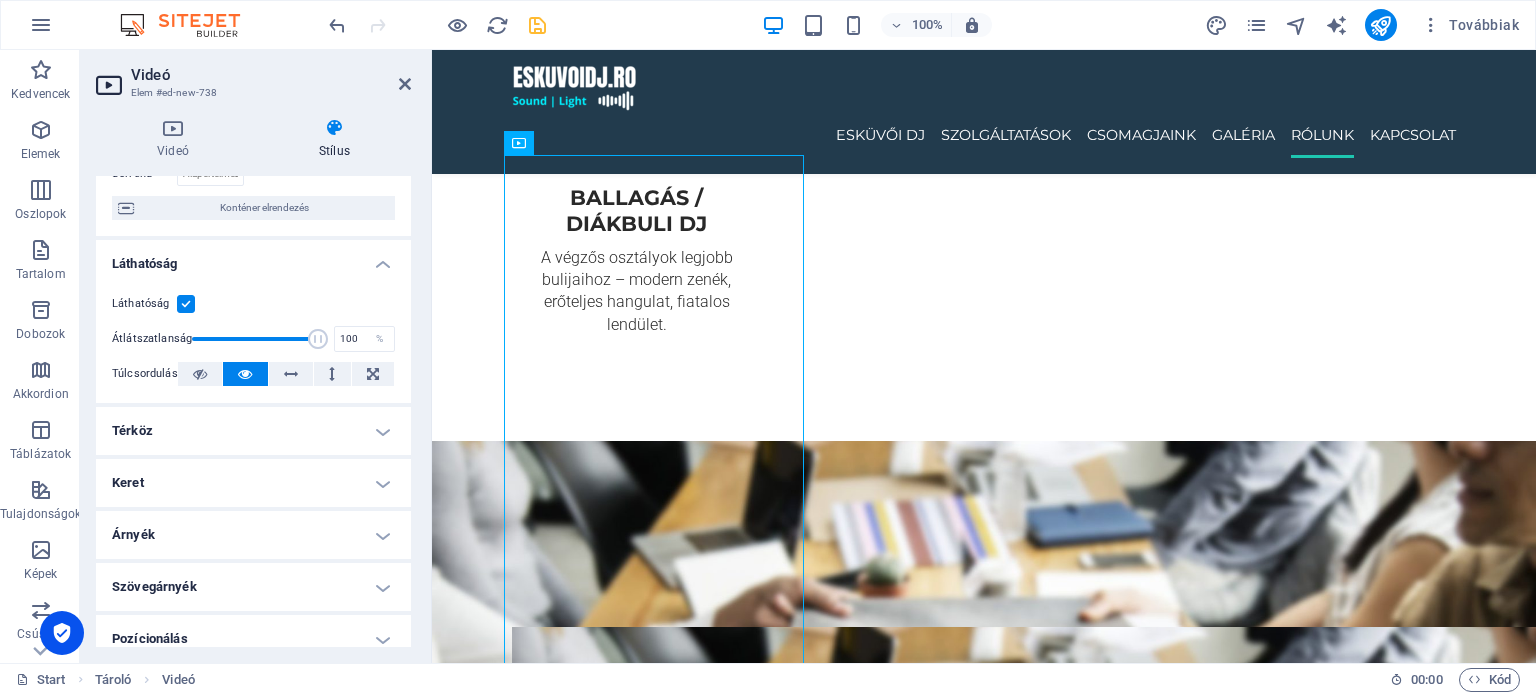 scroll, scrollTop: 200, scrollLeft: 0, axis: vertical 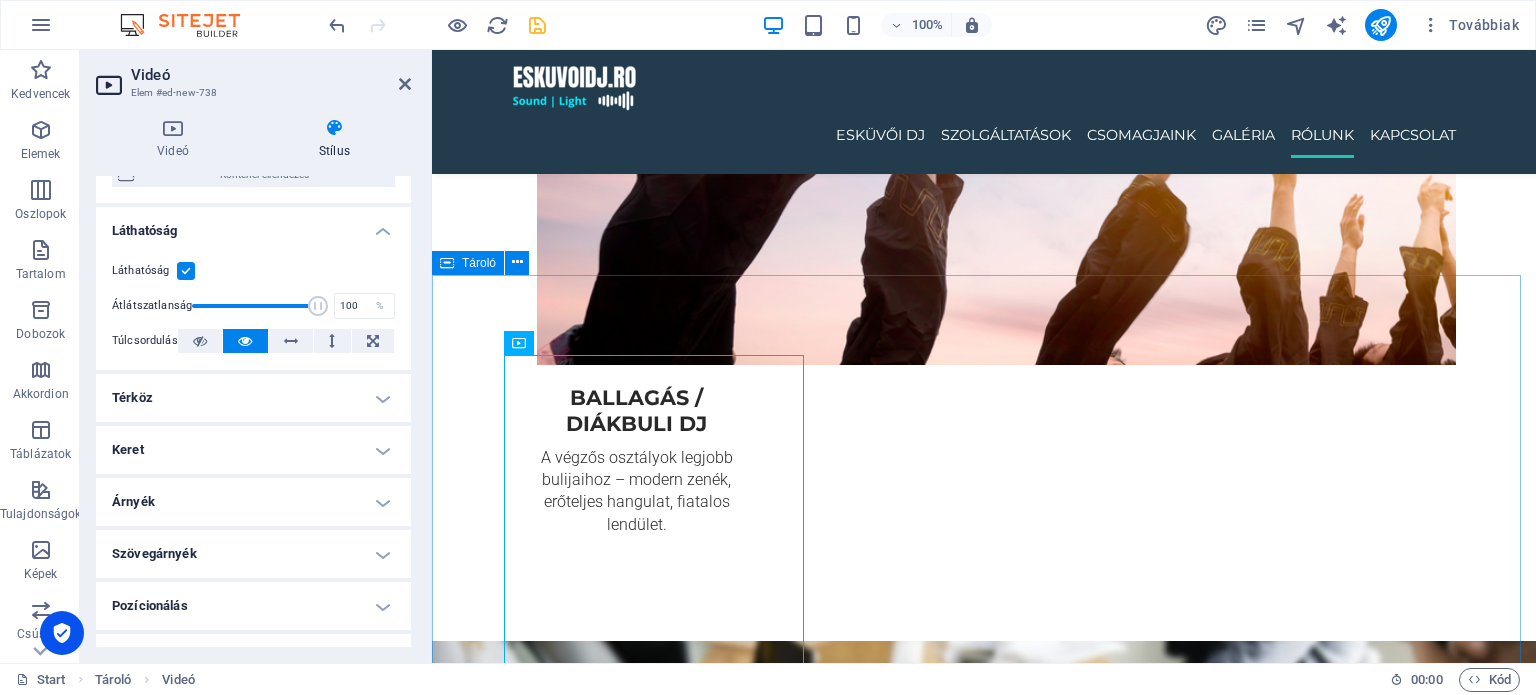 click at bounding box center [984, 5270] 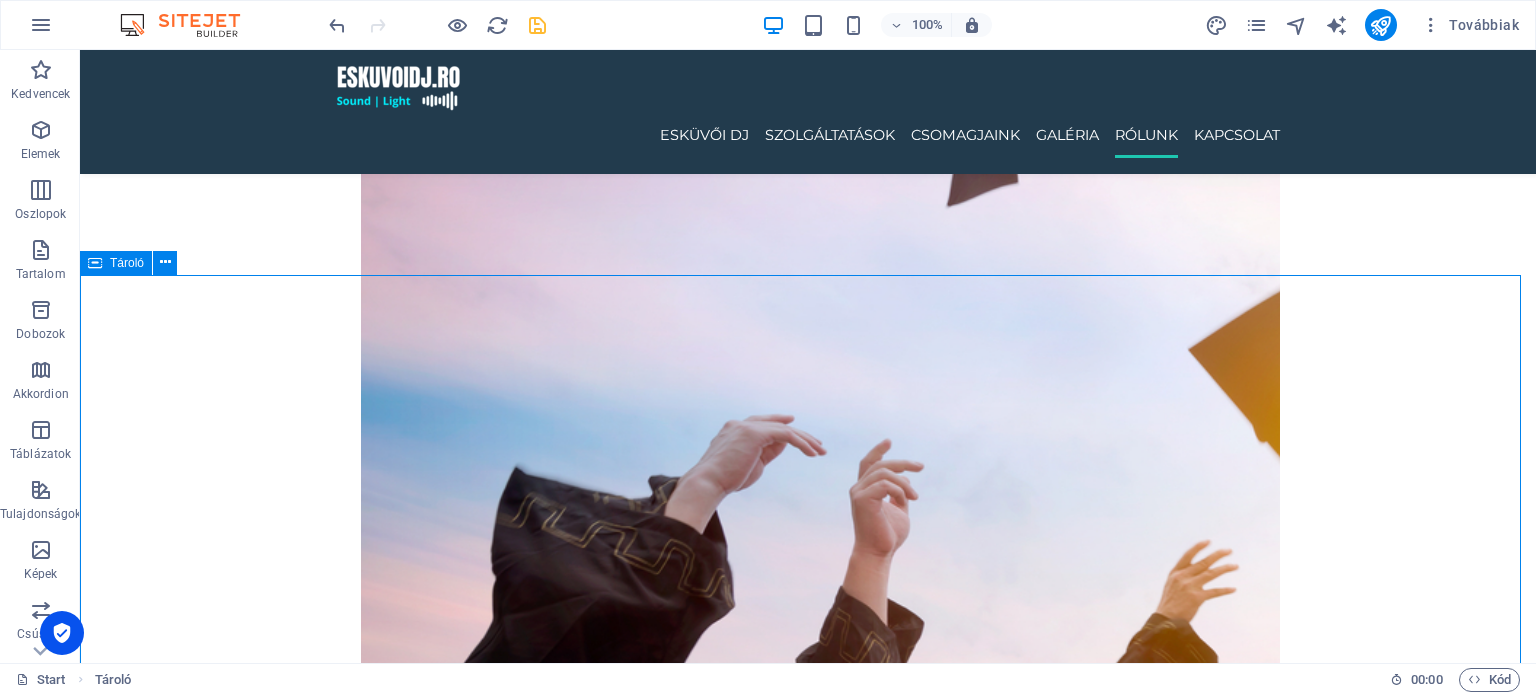 click at bounding box center [808, 5769] 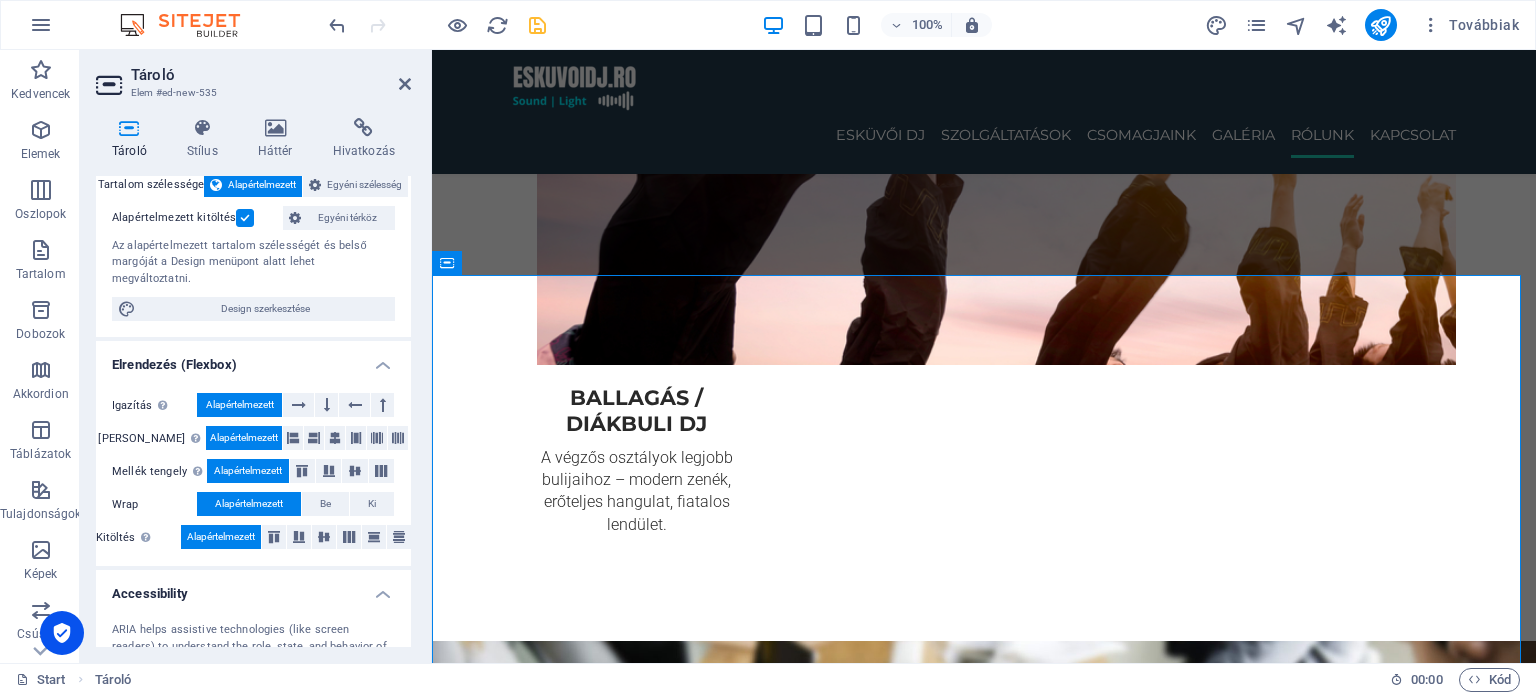 scroll, scrollTop: 200, scrollLeft: 0, axis: vertical 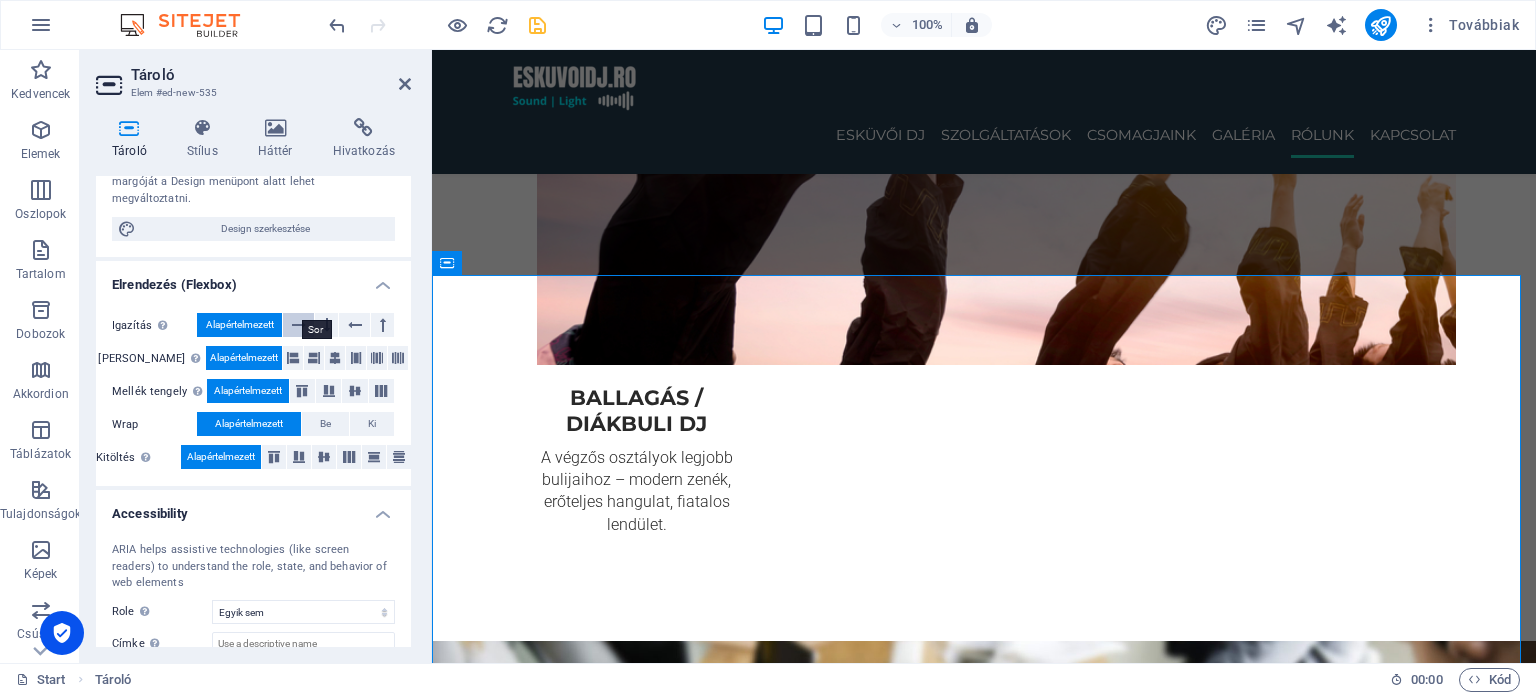 click at bounding box center [298, 325] 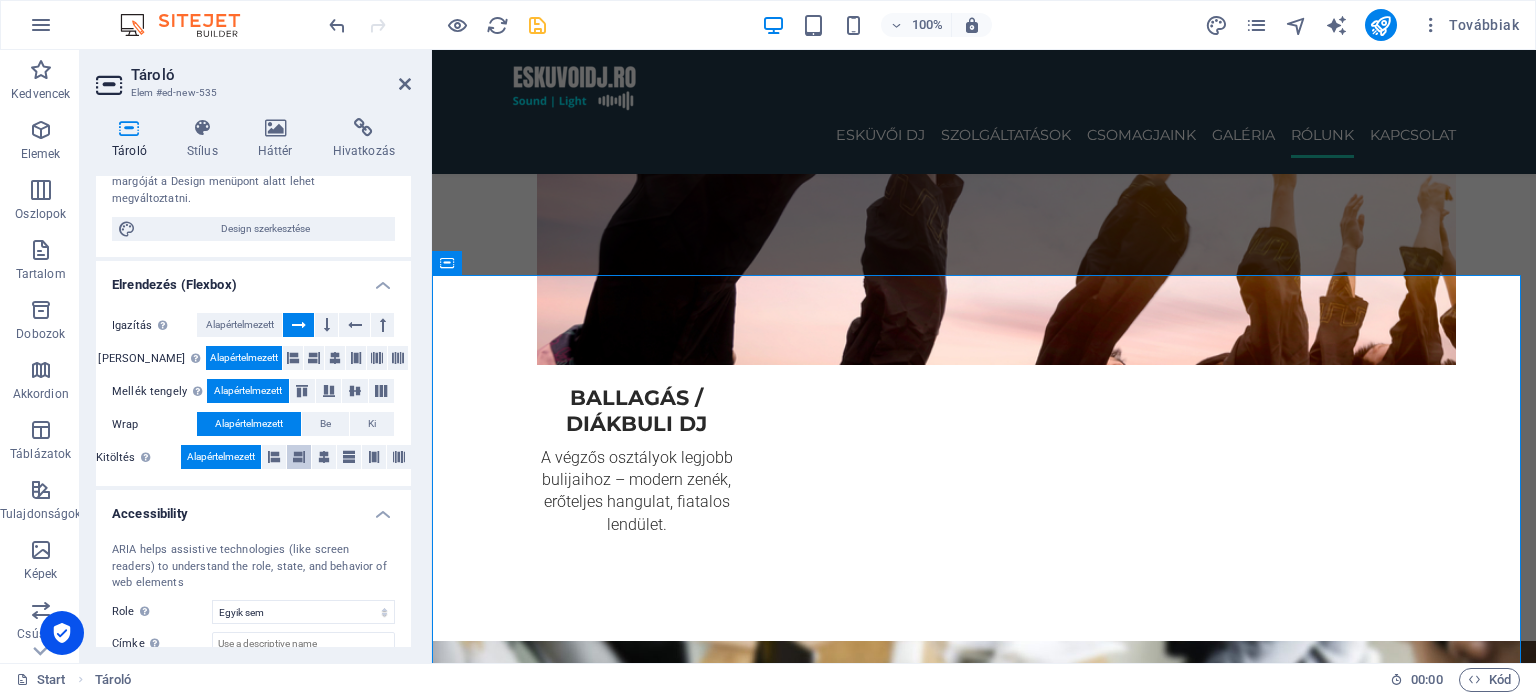 click at bounding box center [299, 457] 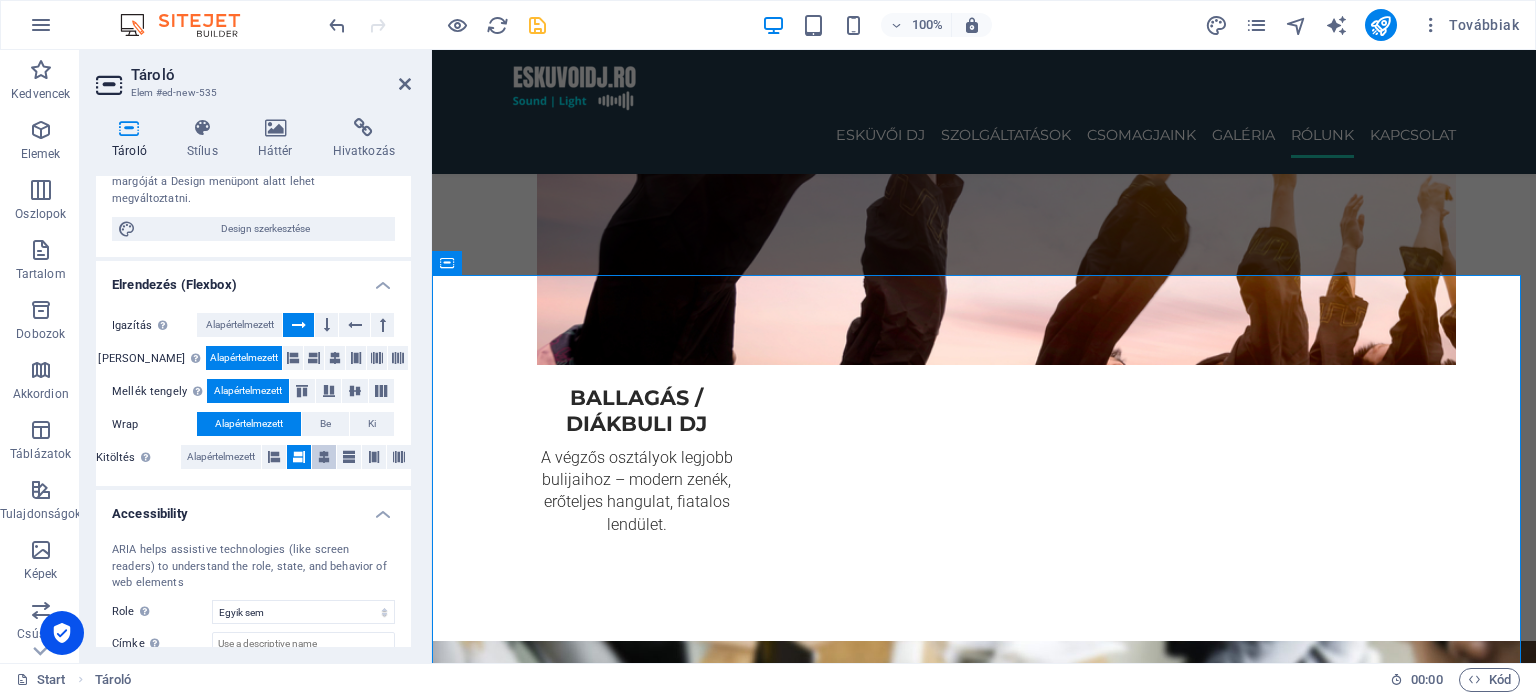 click at bounding box center [324, 457] 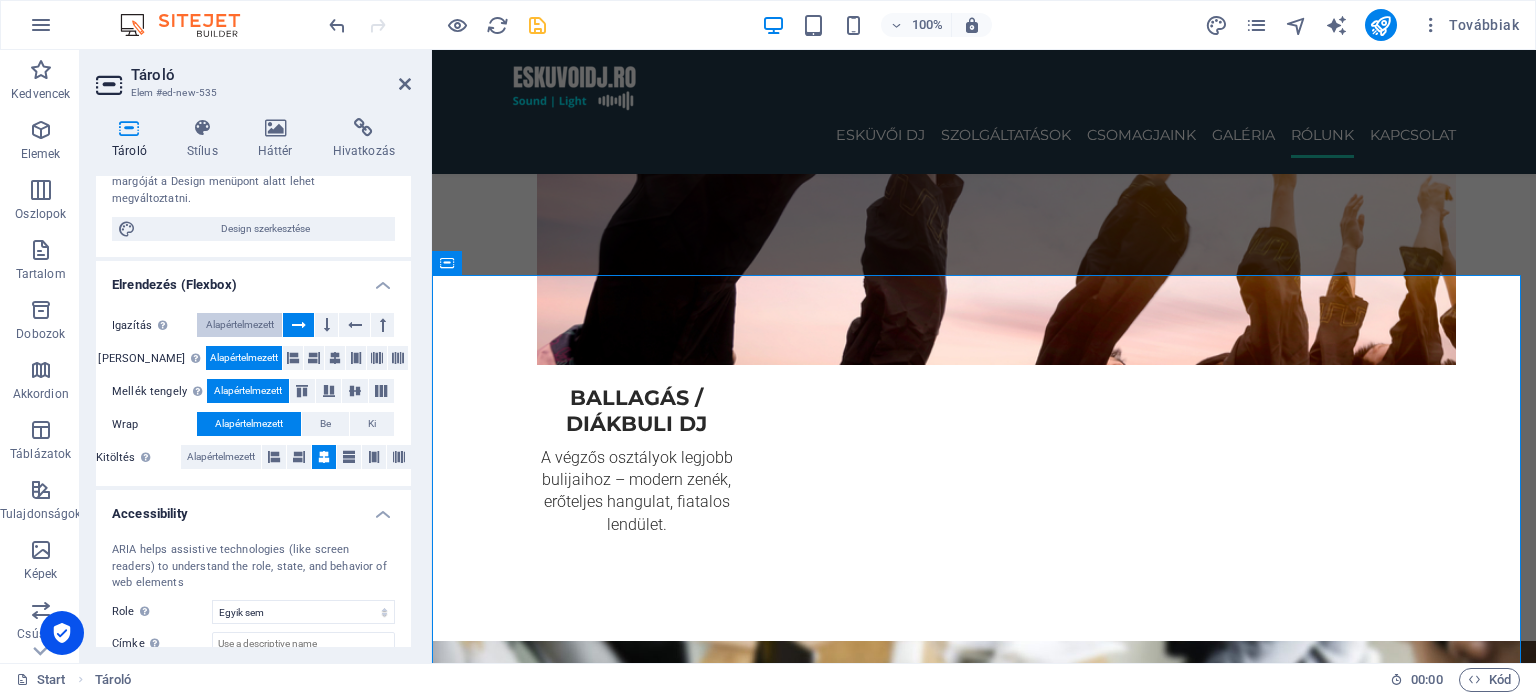 click on "Alapértelmezett" at bounding box center [240, 325] 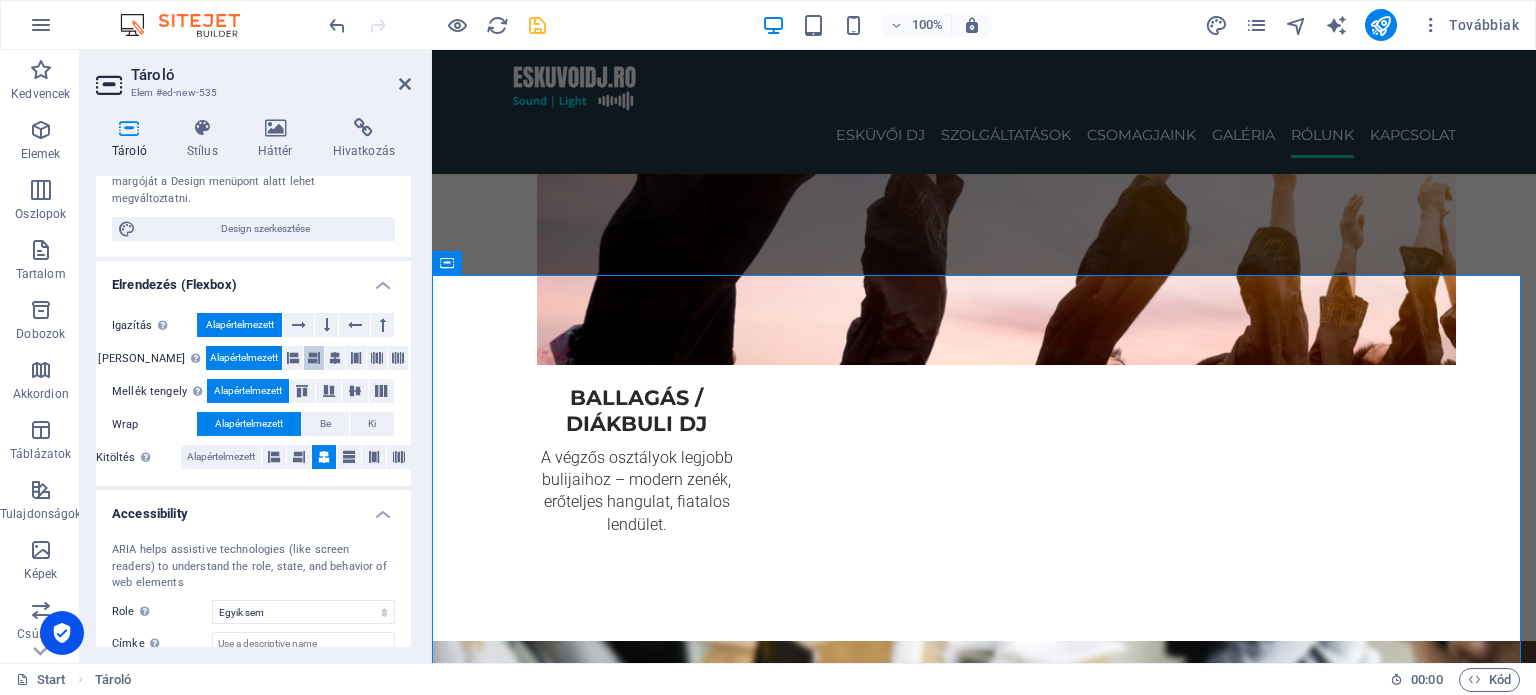 click at bounding box center [314, 358] 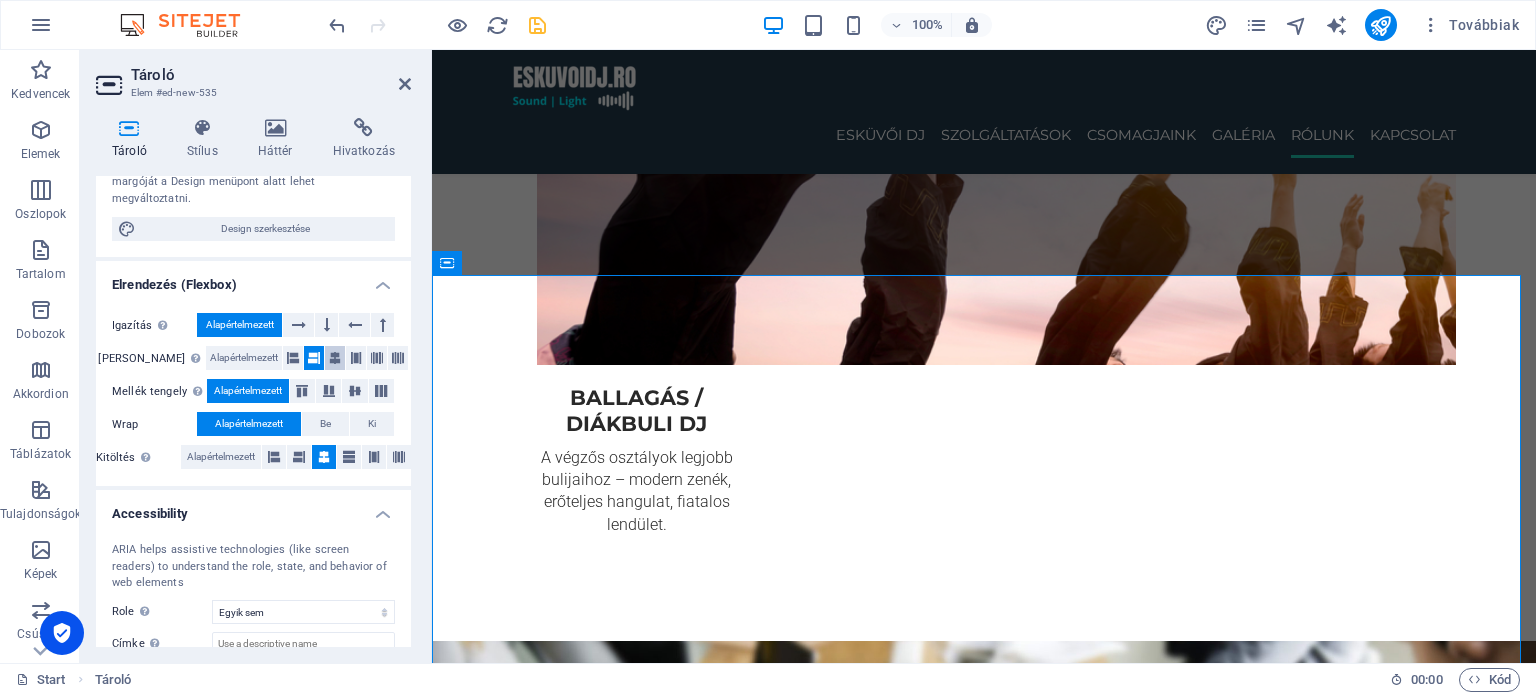 drag, startPoint x: 316, startPoint y: 341, endPoint x: 336, endPoint y: 344, distance: 20.22375 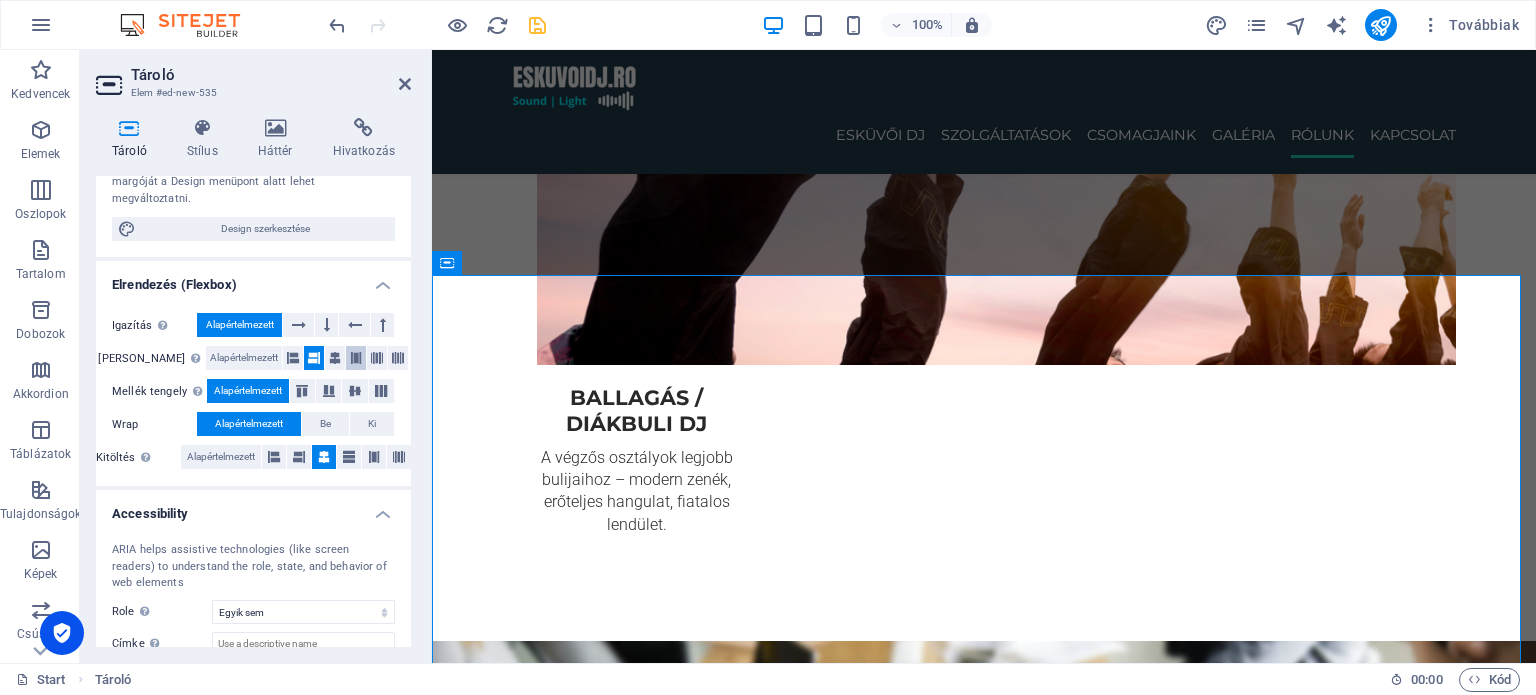 click at bounding box center (335, 358) 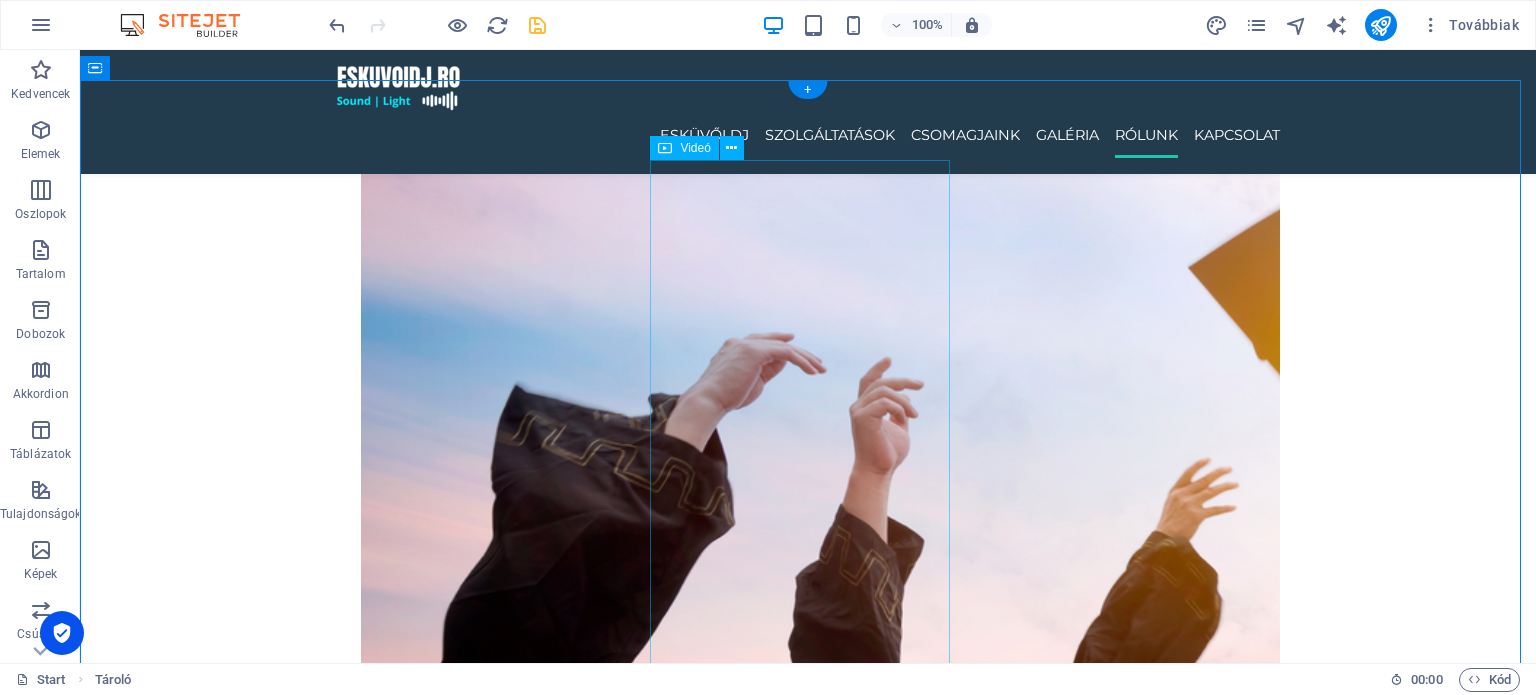 scroll, scrollTop: 3943, scrollLeft: 0, axis: vertical 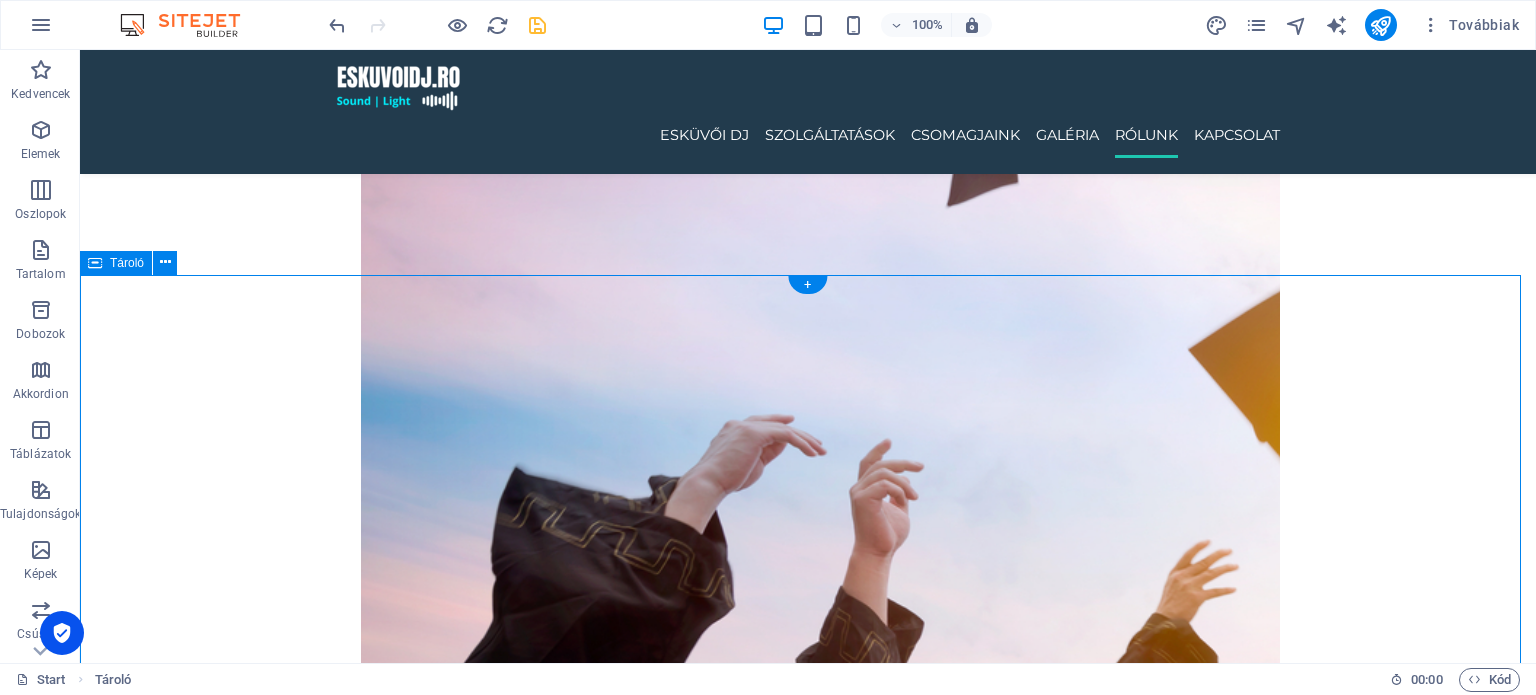 click at bounding box center (808, 5769) 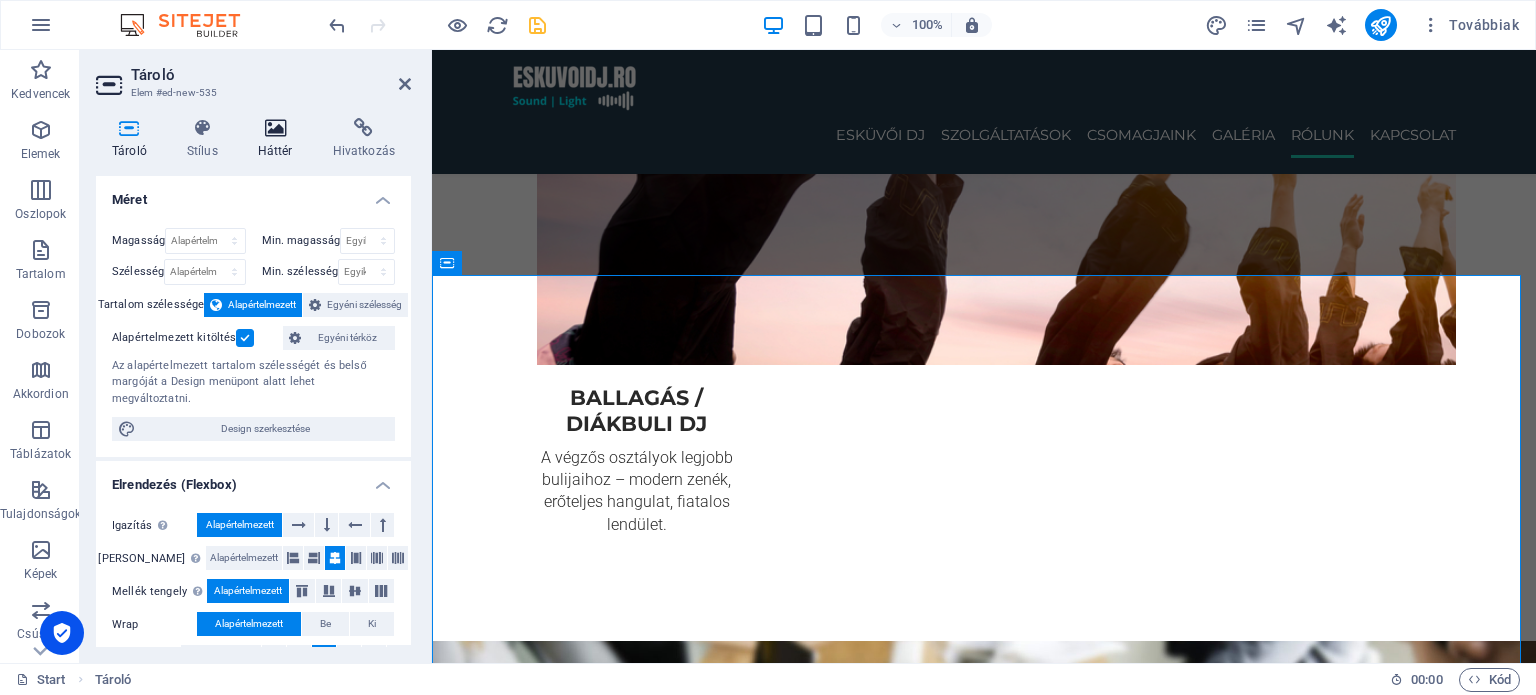click on "Háttér" at bounding box center [279, 139] 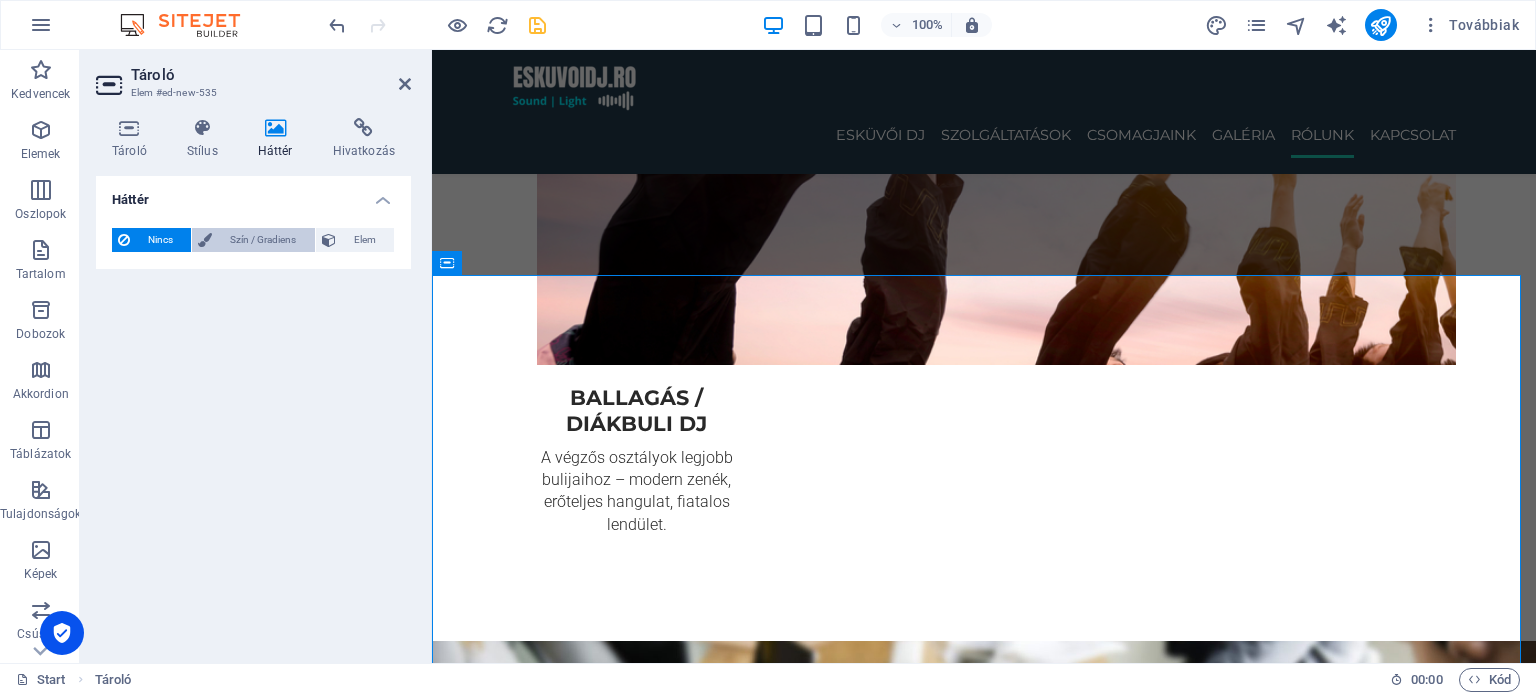 click on "Szín / Gradiens" at bounding box center (263, 240) 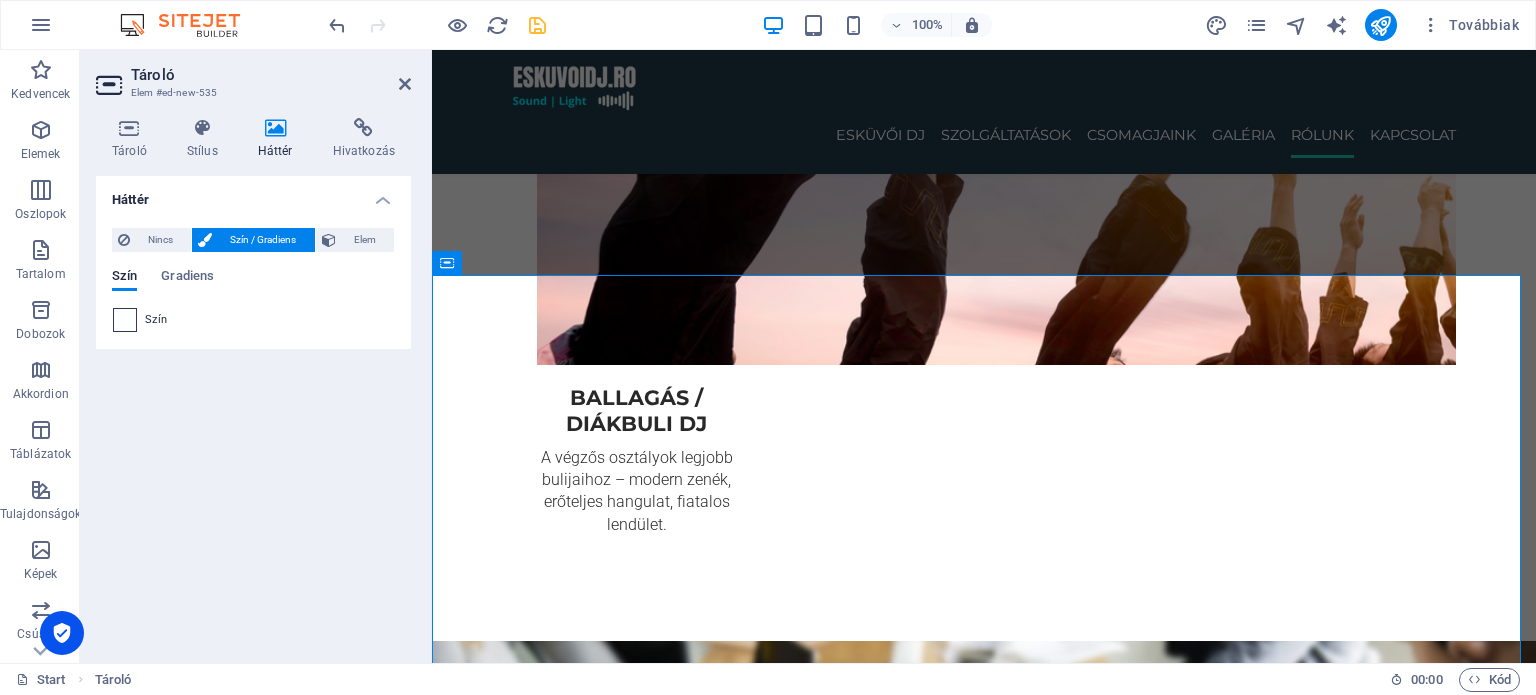 click at bounding box center (125, 320) 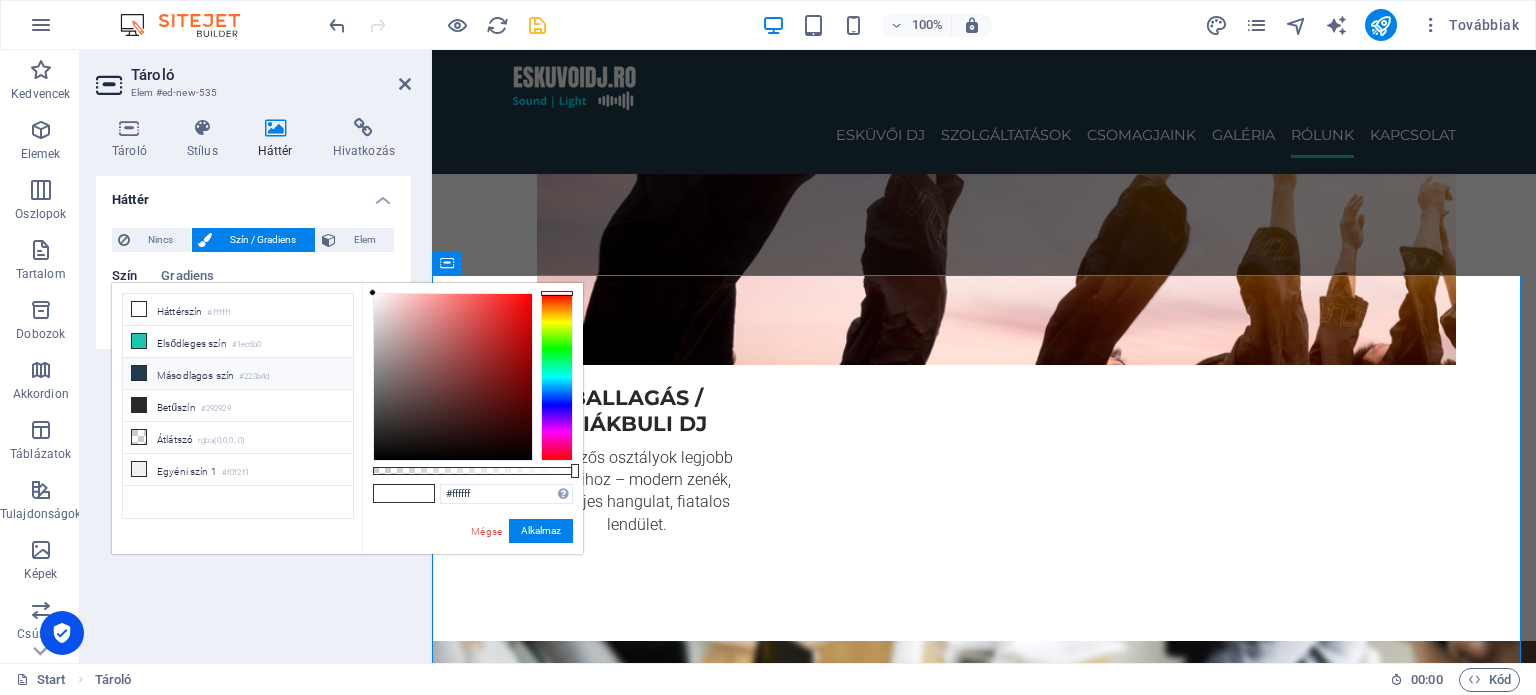 click on "Másodlagos szín
#223b4d" at bounding box center [238, 374] 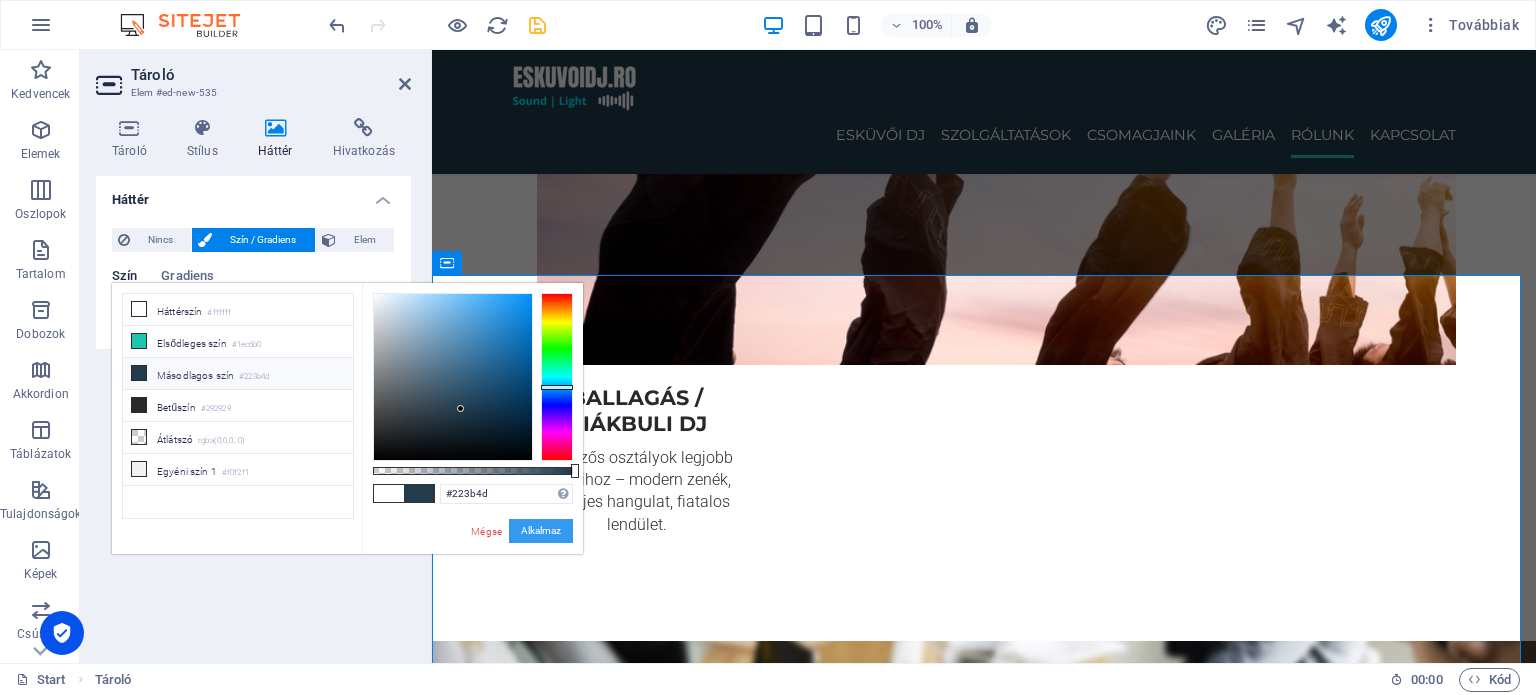 click on "Alkalmaz" at bounding box center (541, 531) 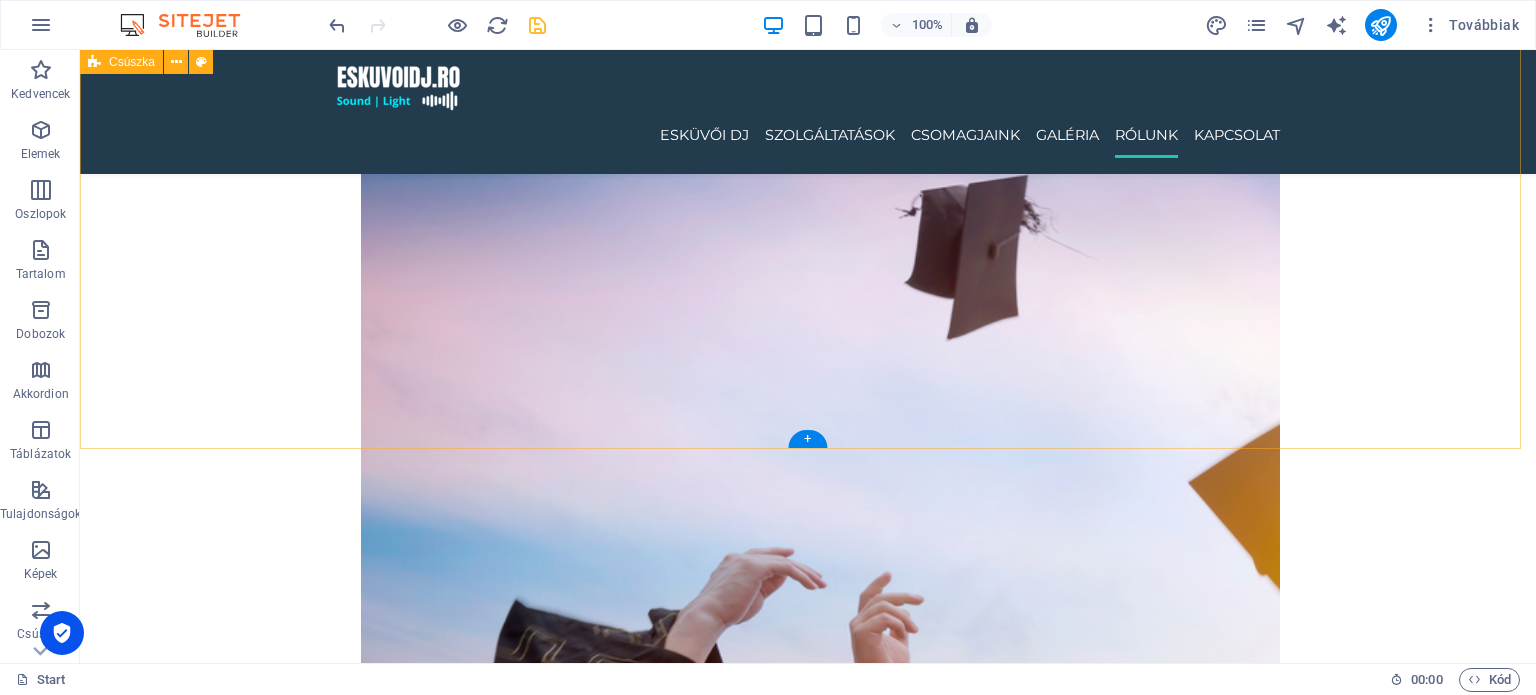 scroll, scrollTop: 3843, scrollLeft: 0, axis: vertical 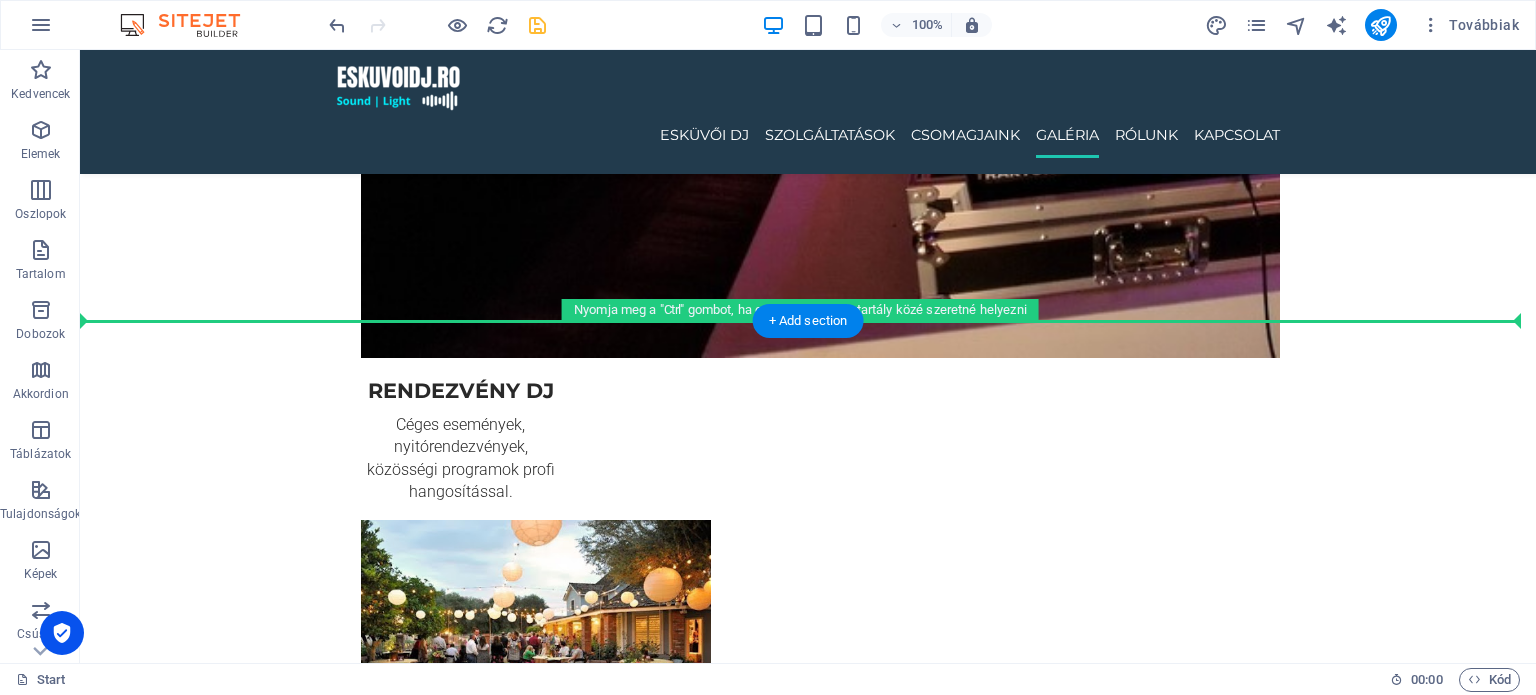 drag, startPoint x: 582, startPoint y: 468, endPoint x: 659, endPoint y: 308, distance: 177.56407 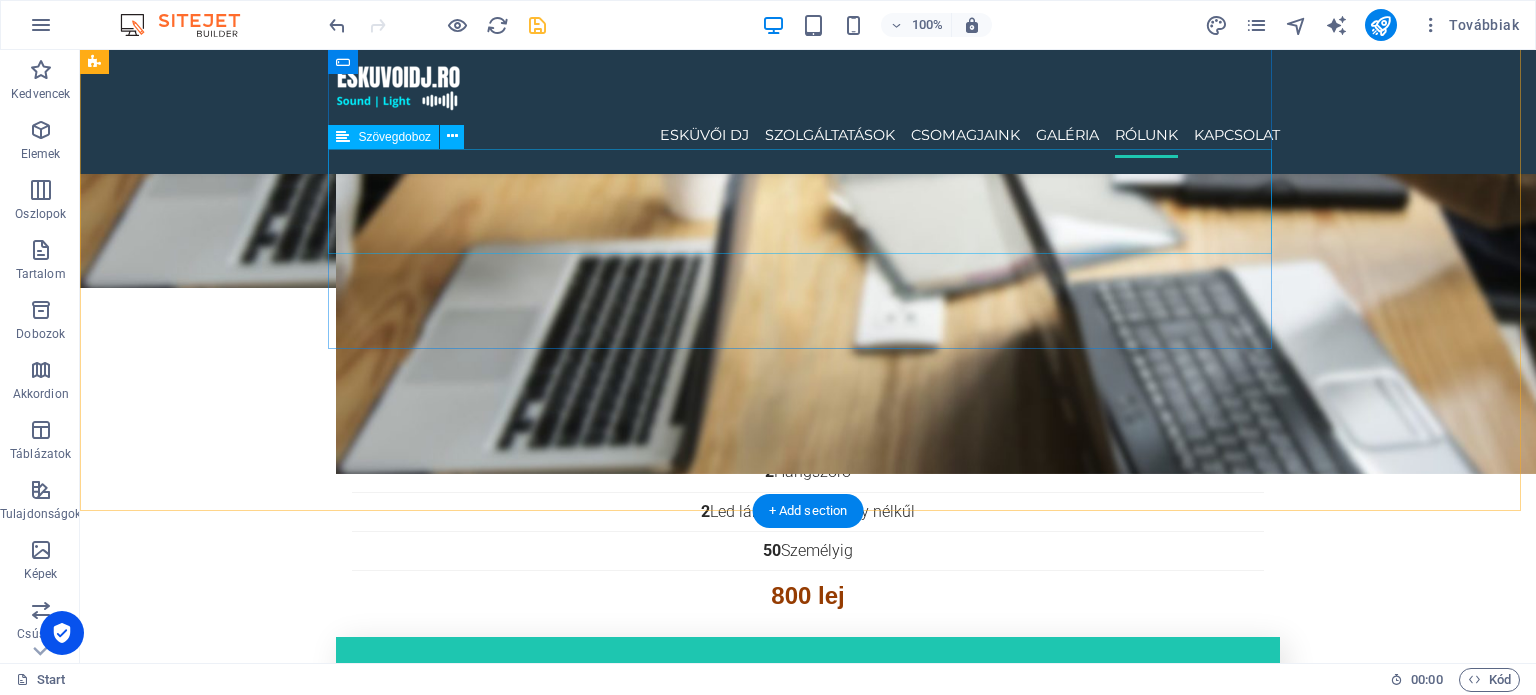 scroll, scrollTop: 5430, scrollLeft: 0, axis: vertical 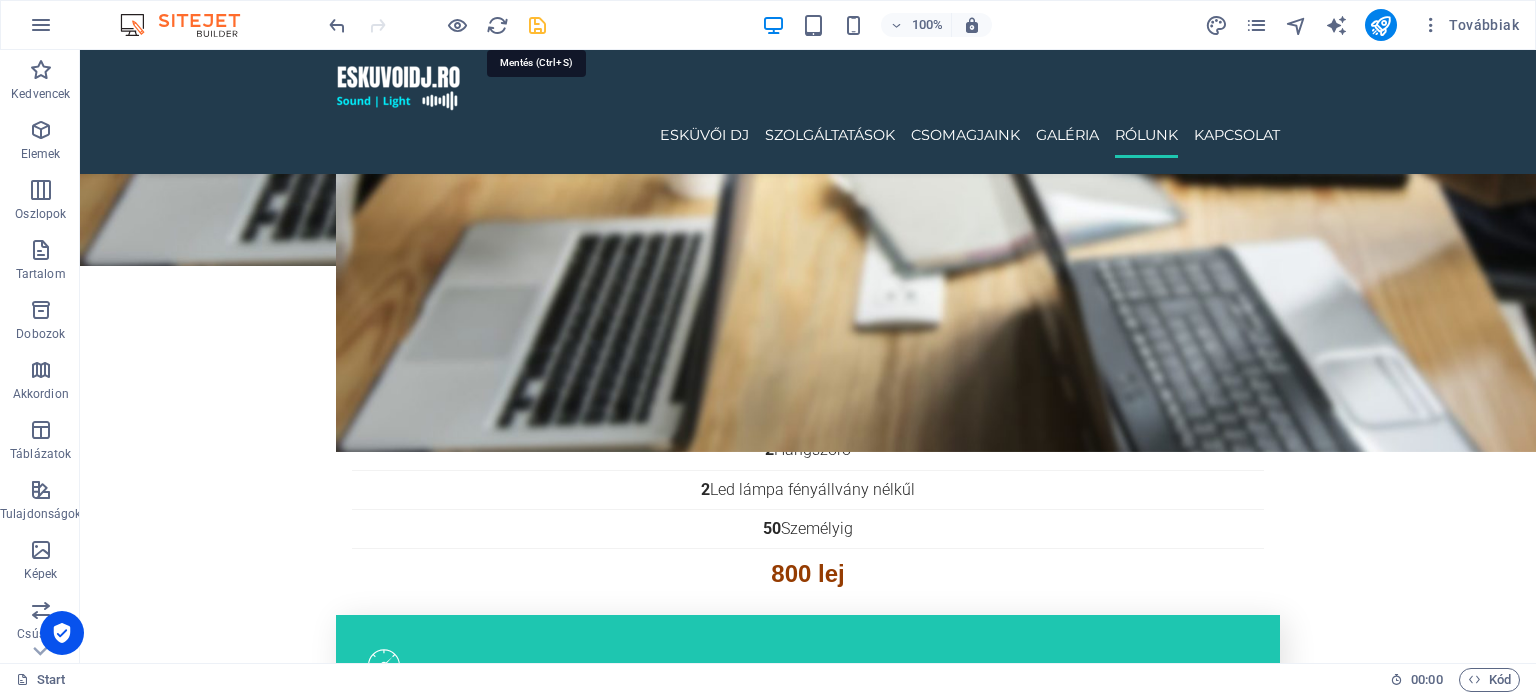 click at bounding box center [537, 25] 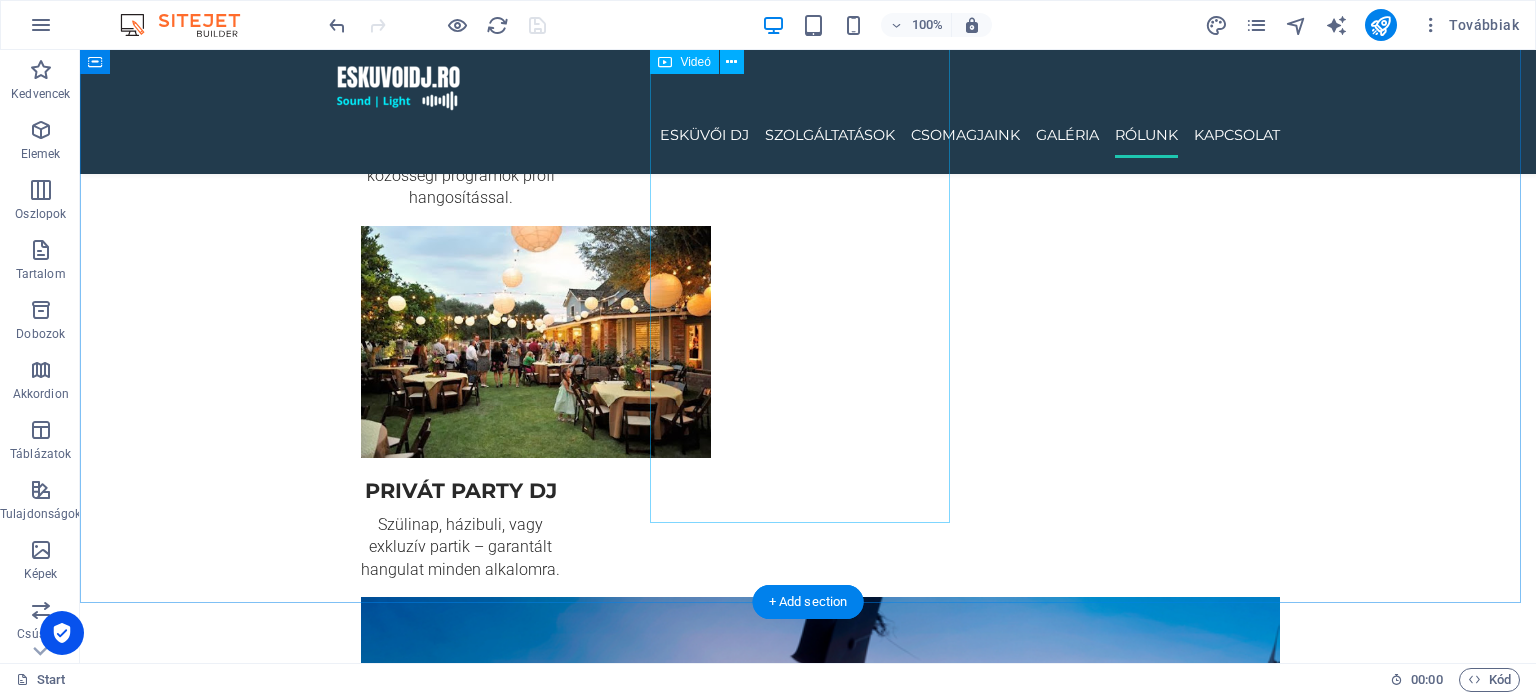 scroll, scrollTop: 3230, scrollLeft: 0, axis: vertical 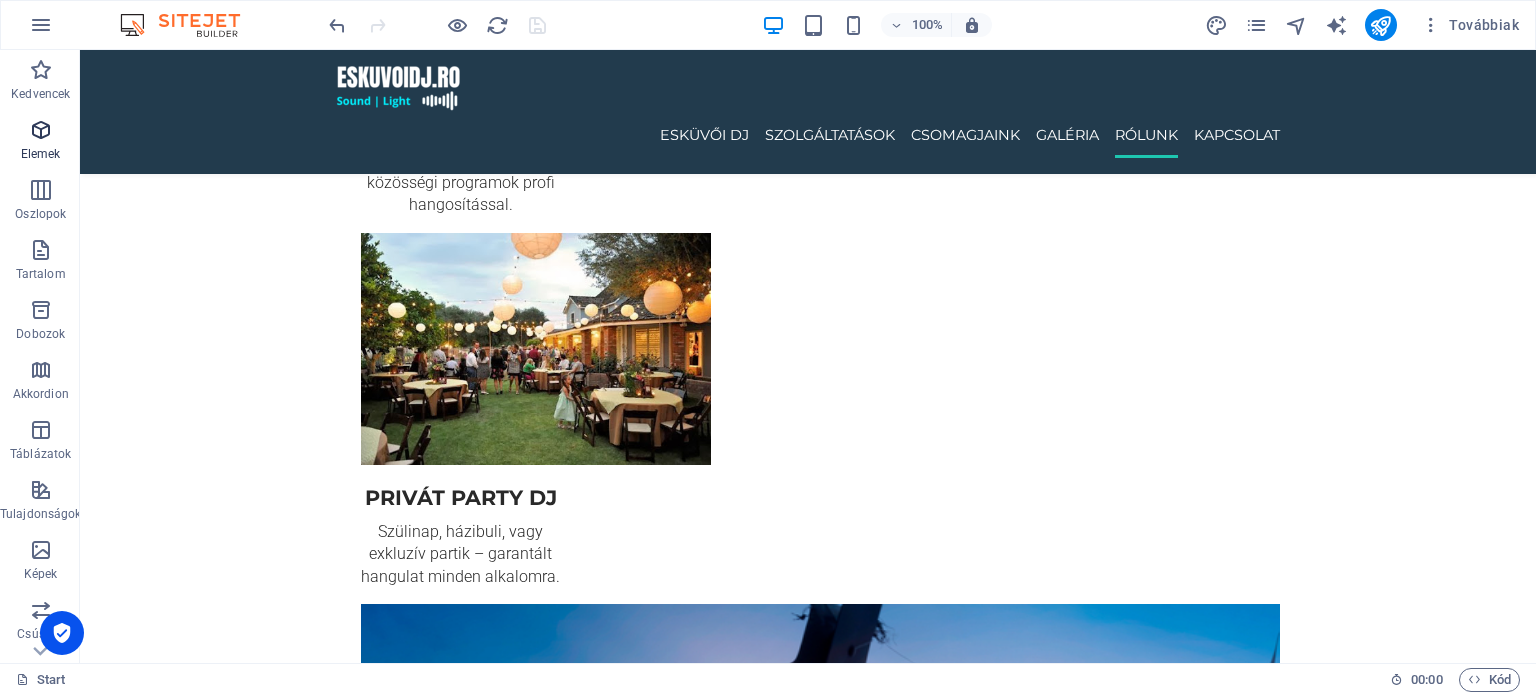 click on "Elemek" at bounding box center (40, 142) 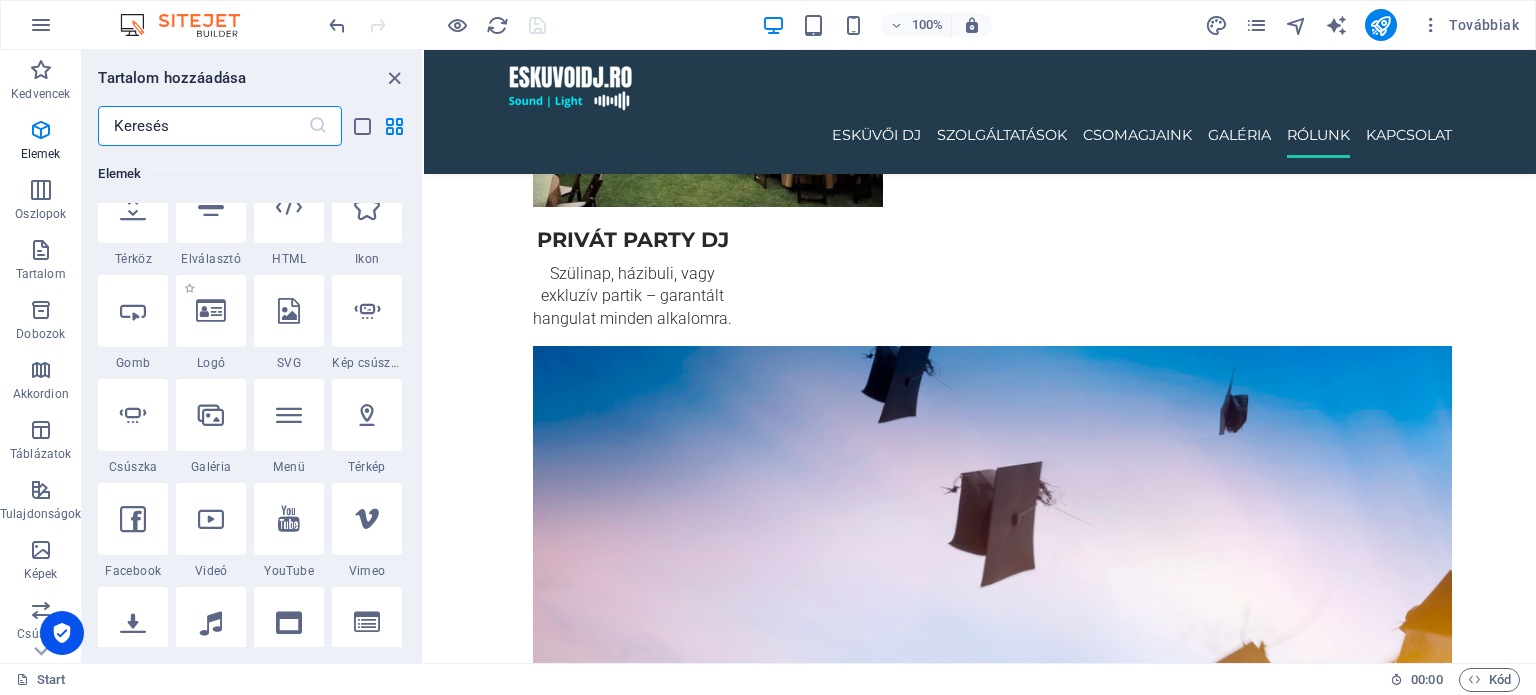 scroll, scrollTop: 412, scrollLeft: 0, axis: vertical 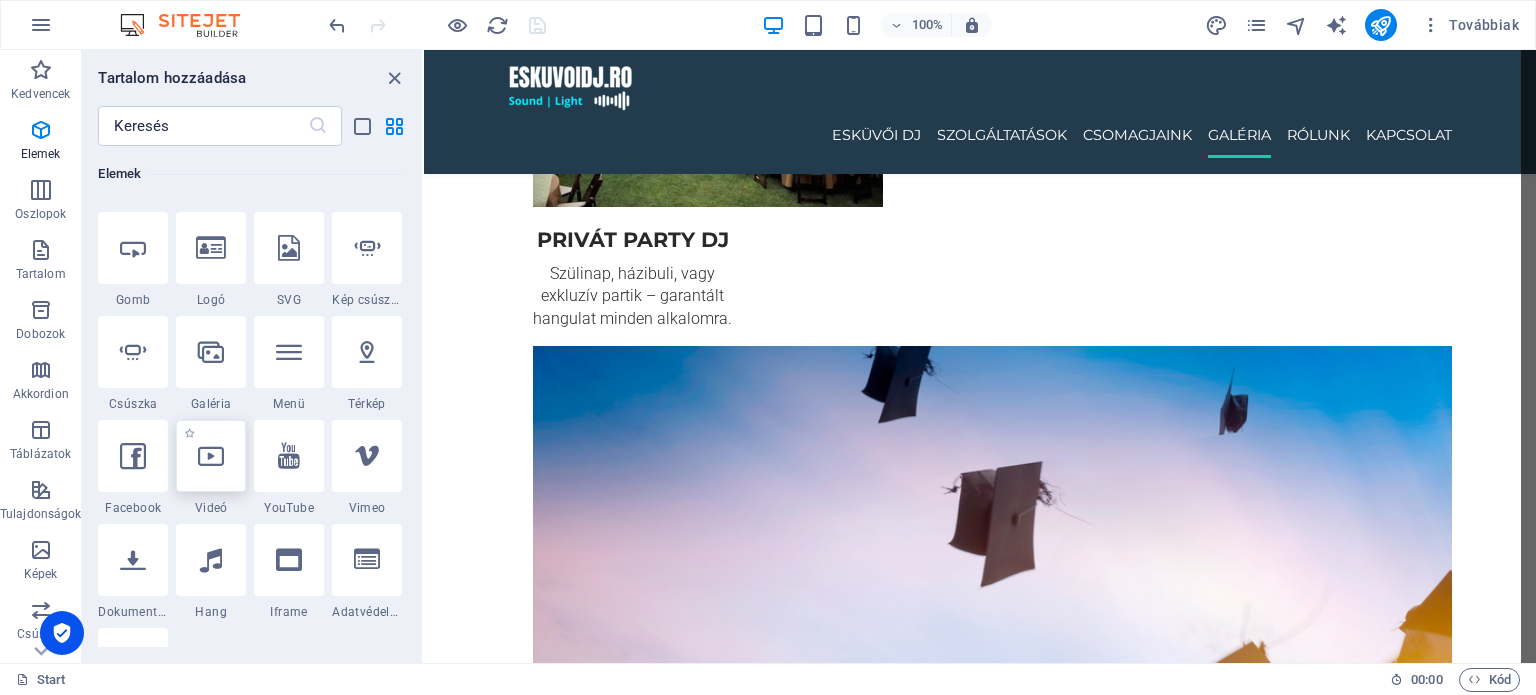select on "%" 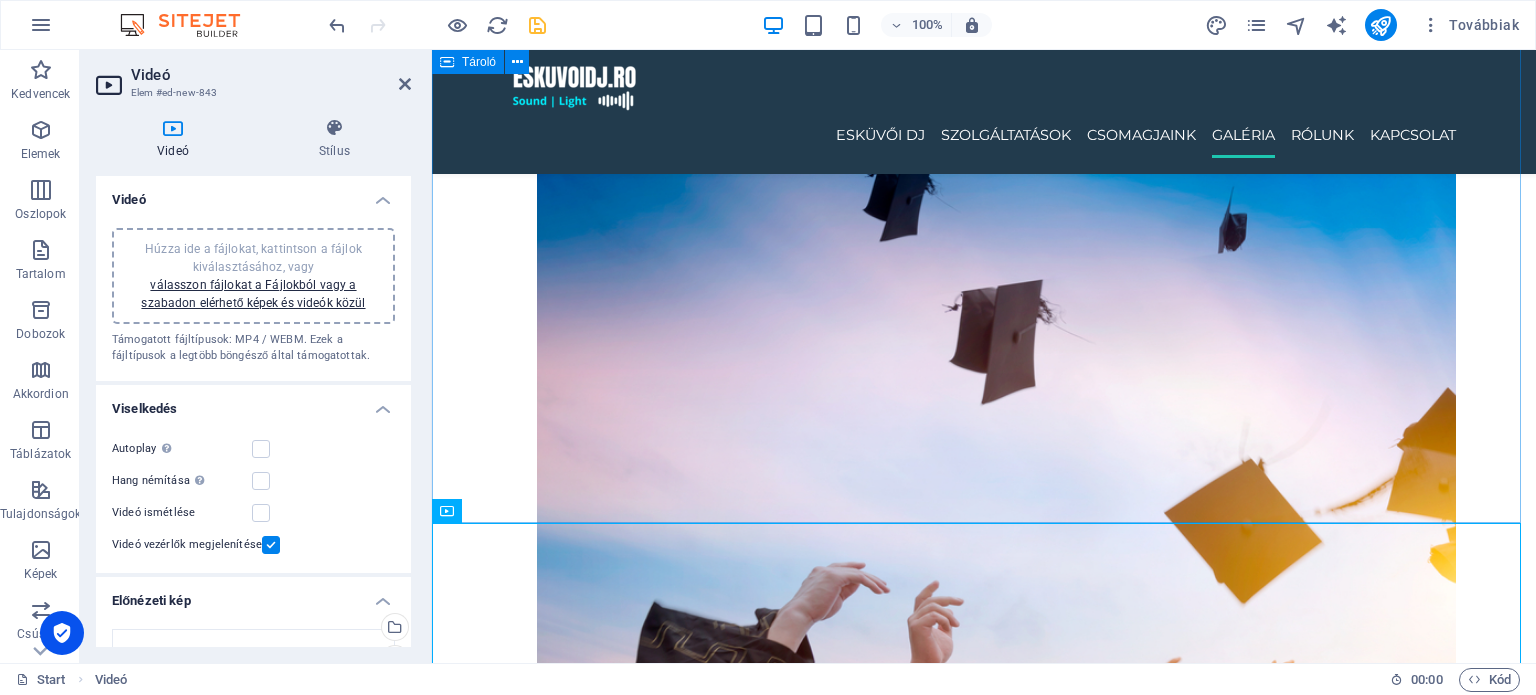 scroll, scrollTop: 3372, scrollLeft: 0, axis: vertical 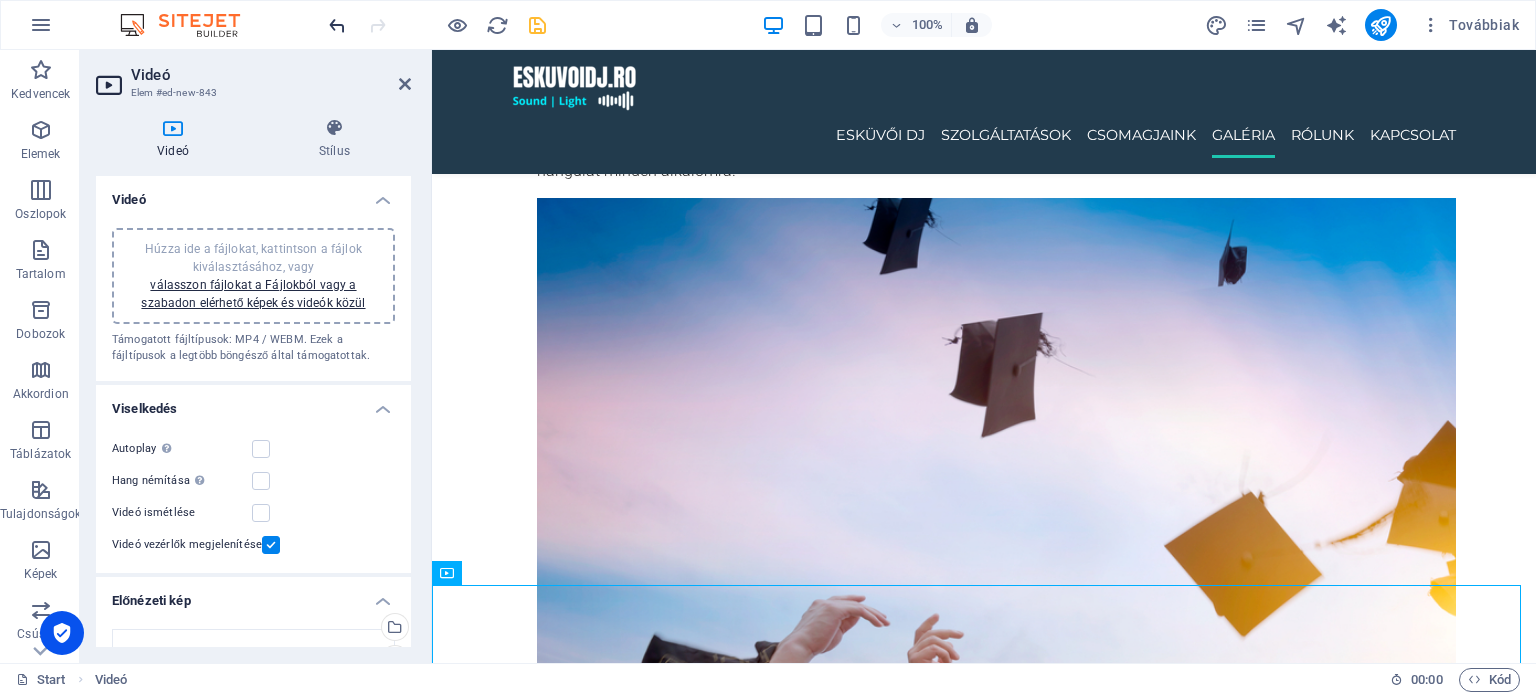 click at bounding box center (337, 25) 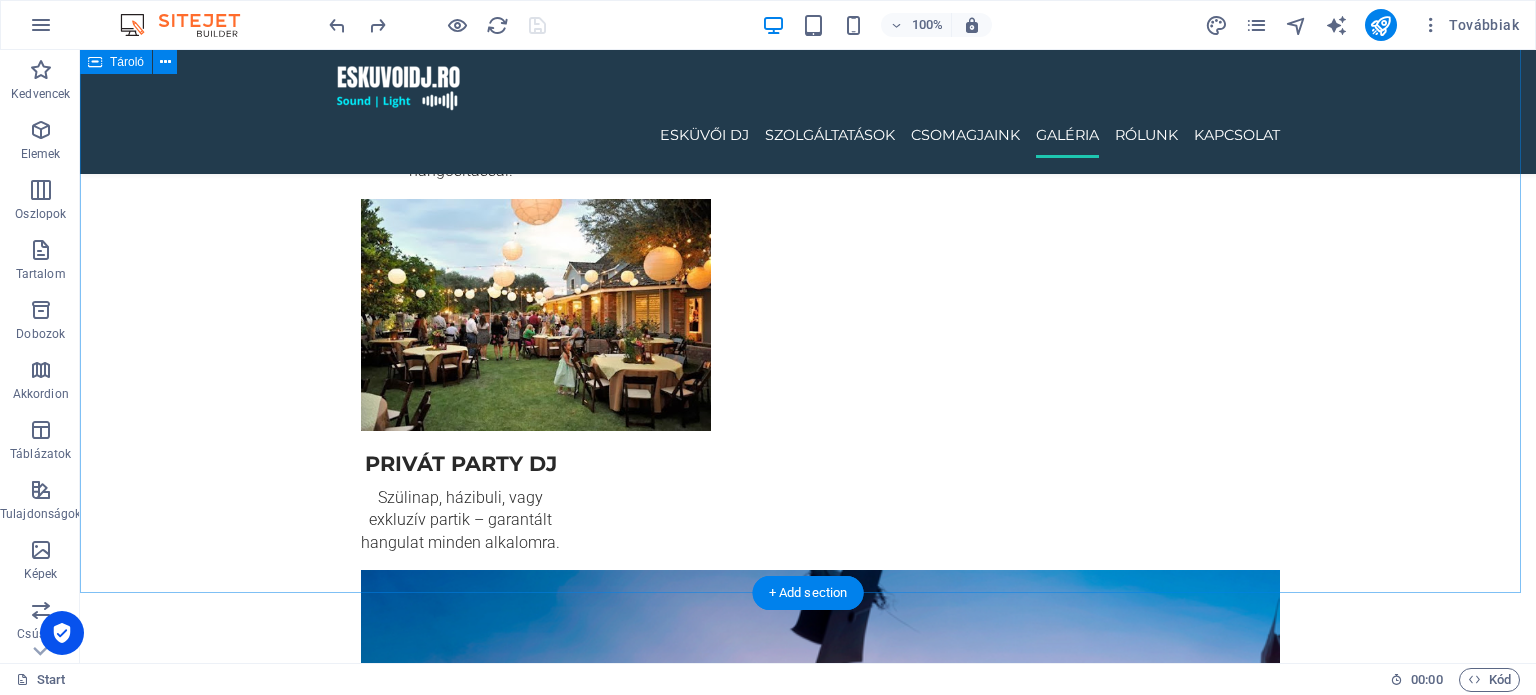 scroll, scrollTop: 3172, scrollLeft: 0, axis: vertical 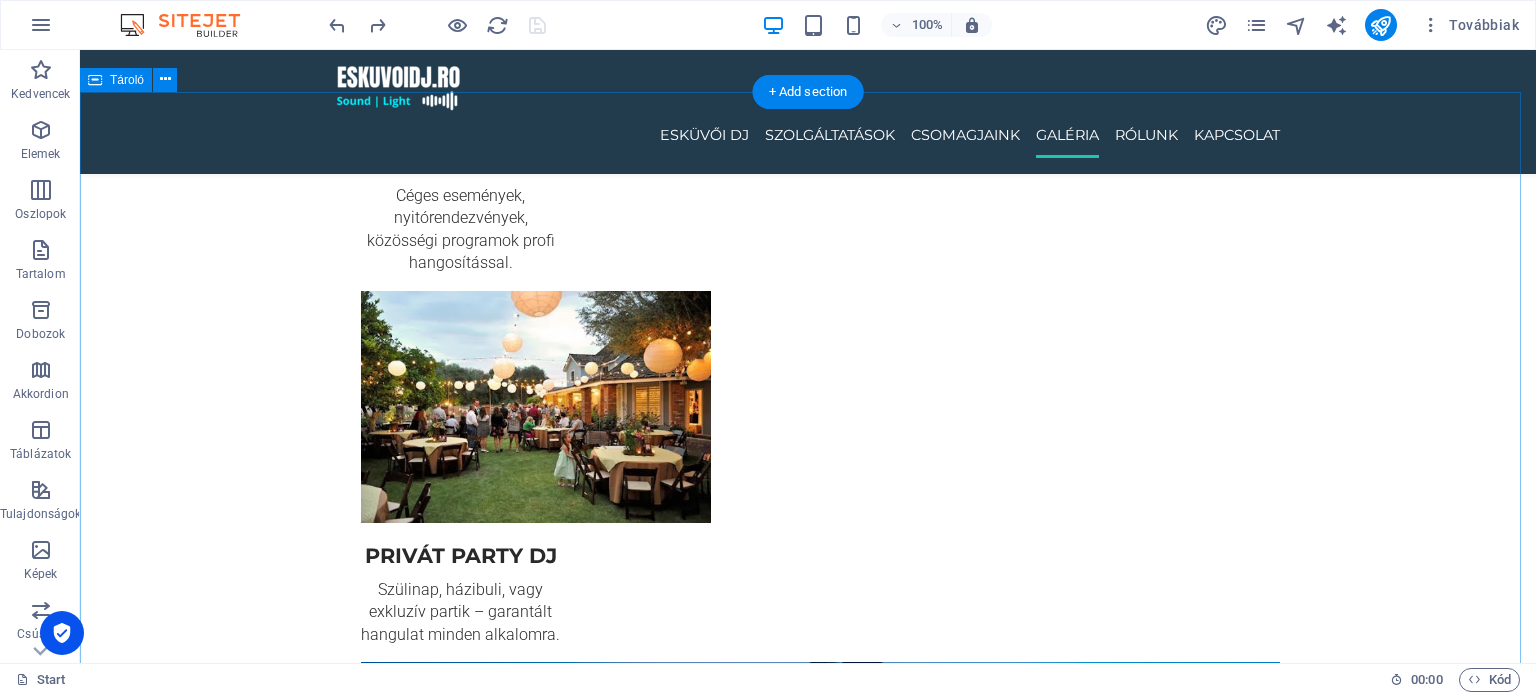 click at bounding box center (808, 5586) 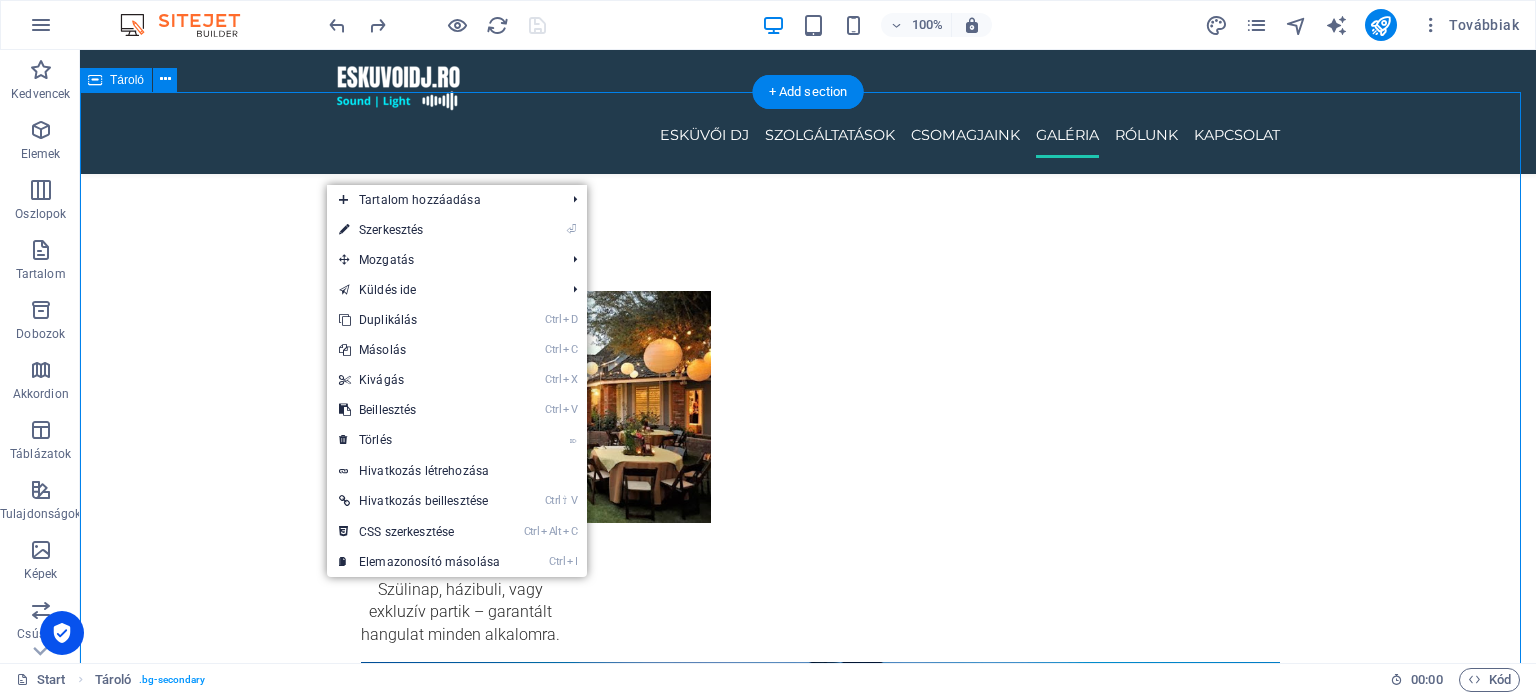 click at bounding box center [808, 5586] 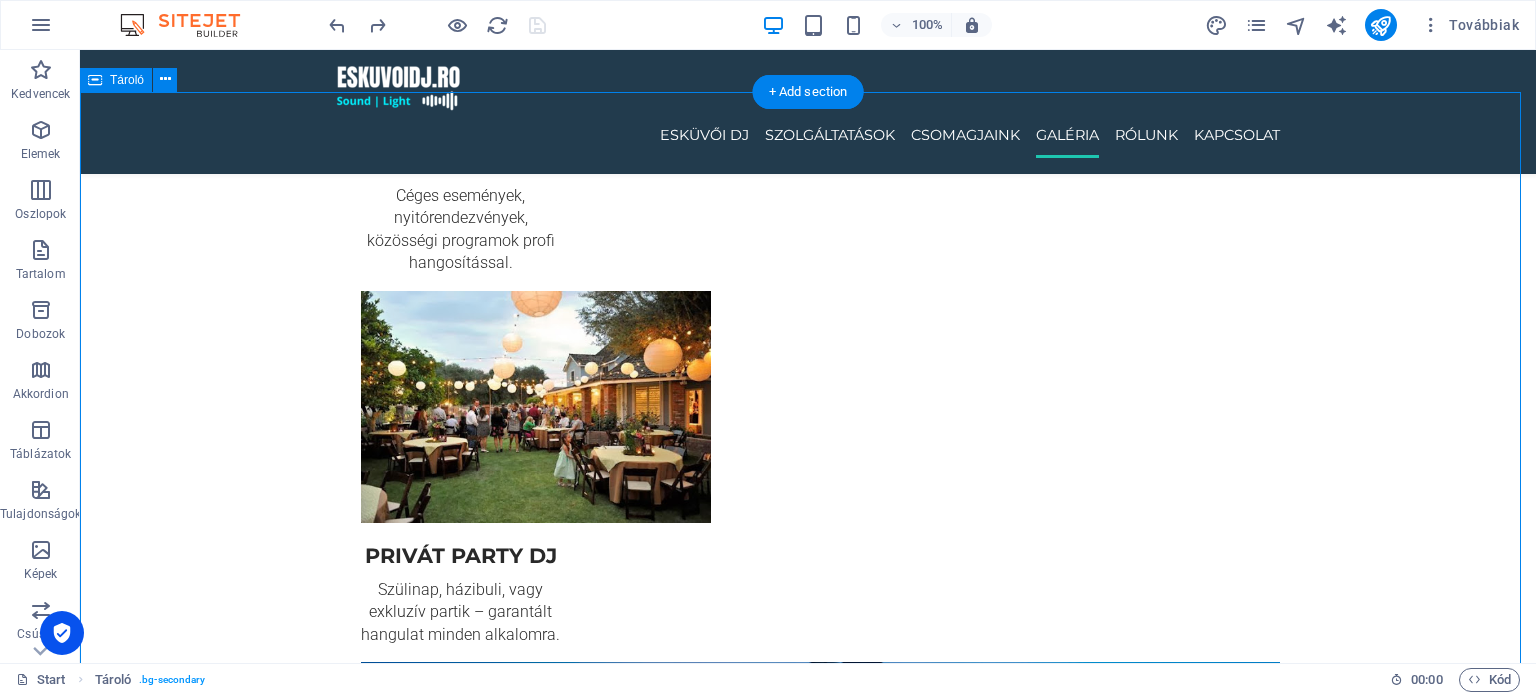 click at bounding box center [808, 5586] 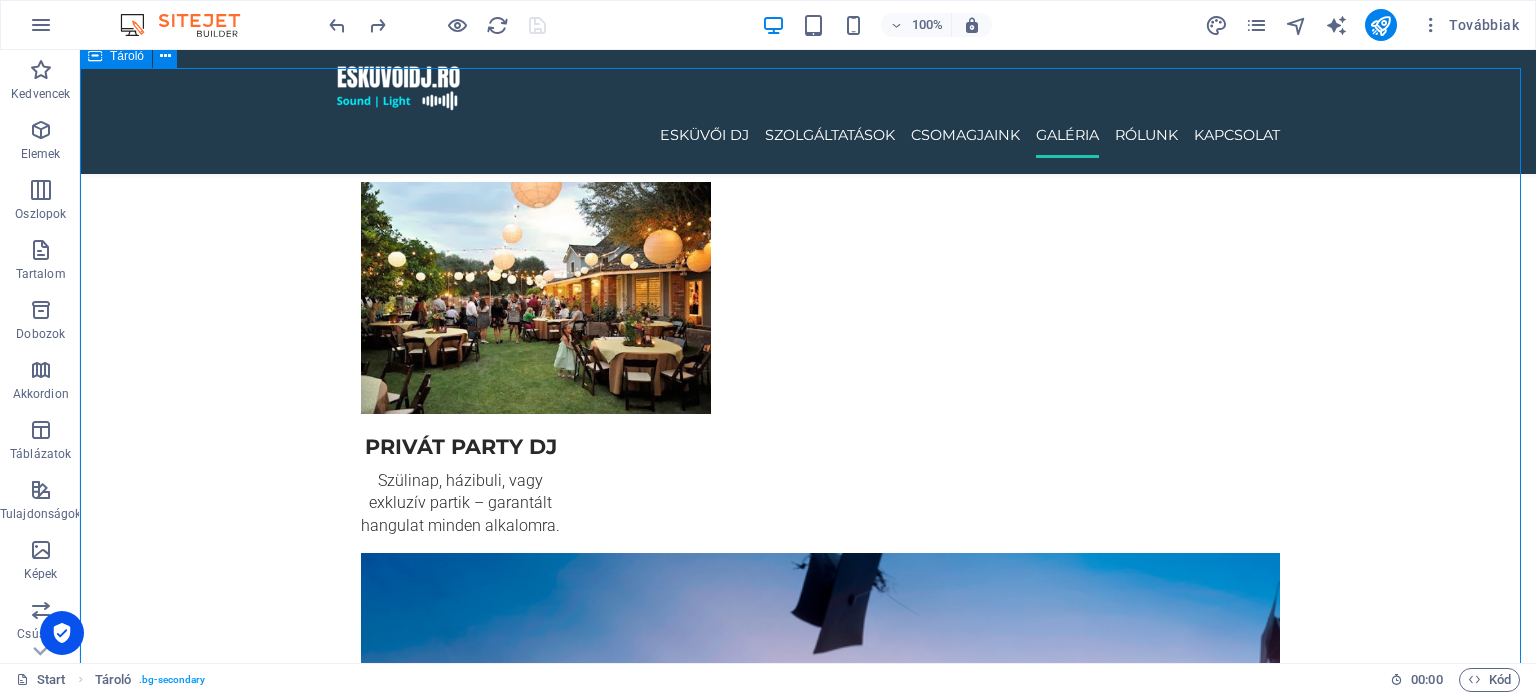 scroll, scrollTop: 3372, scrollLeft: 0, axis: vertical 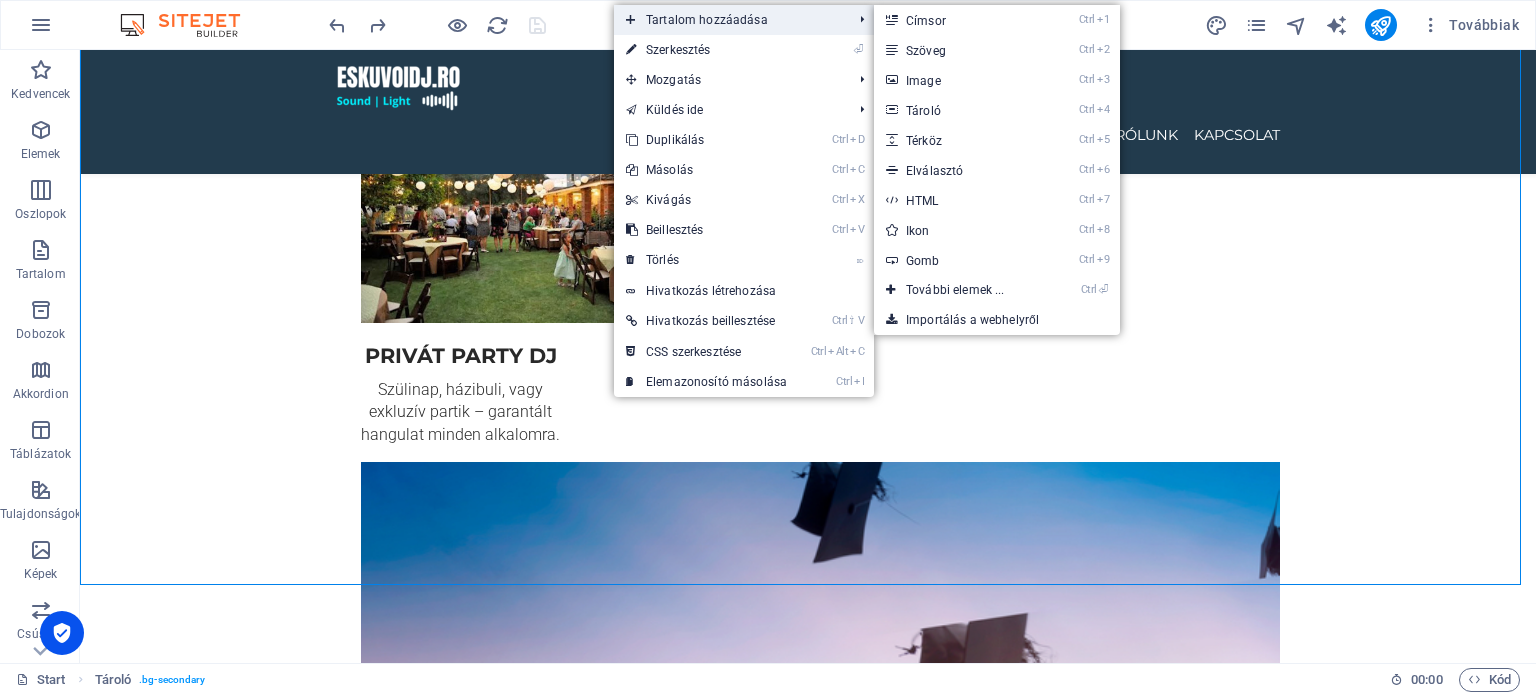 click on "Tartalom hozzáadása" at bounding box center [729, 20] 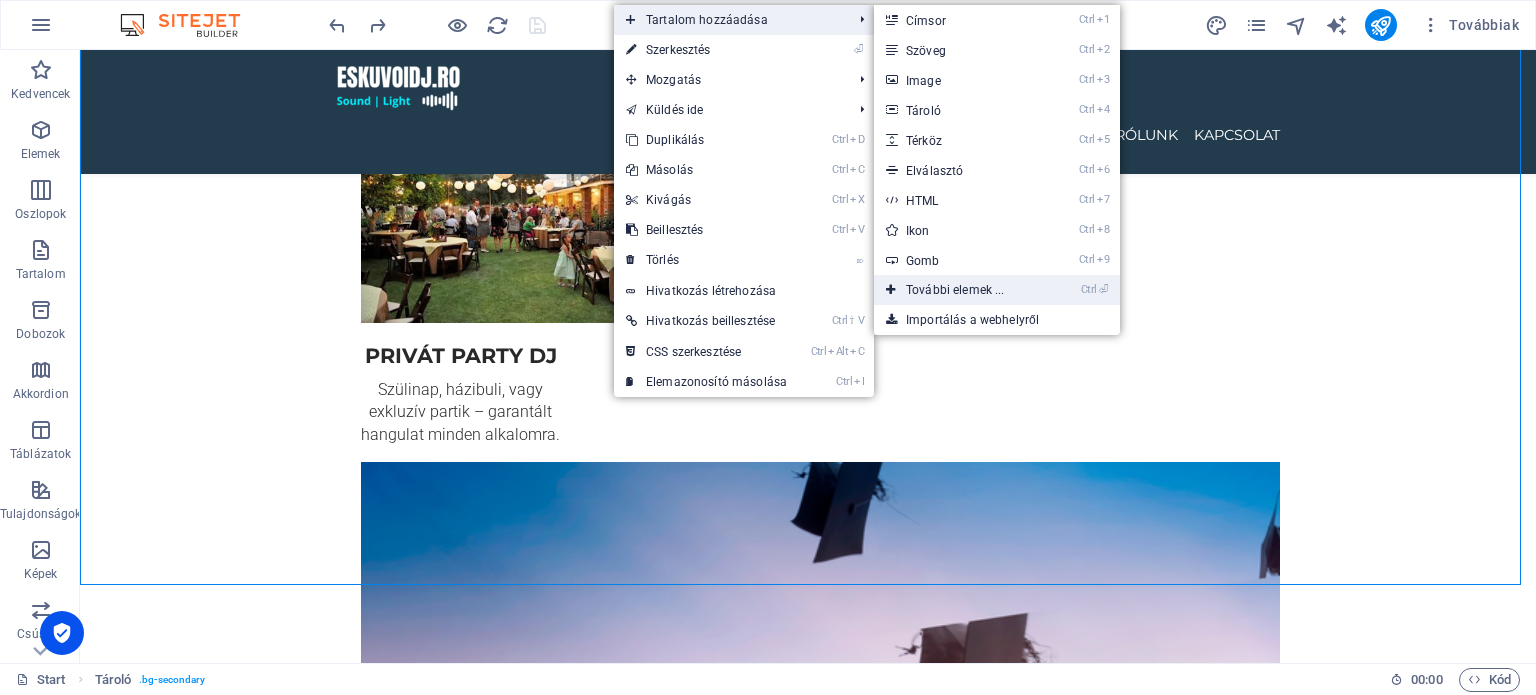 drag, startPoint x: 1007, startPoint y: 284, endPoint x: 181, endPoint y: 201, distance: 830.1596 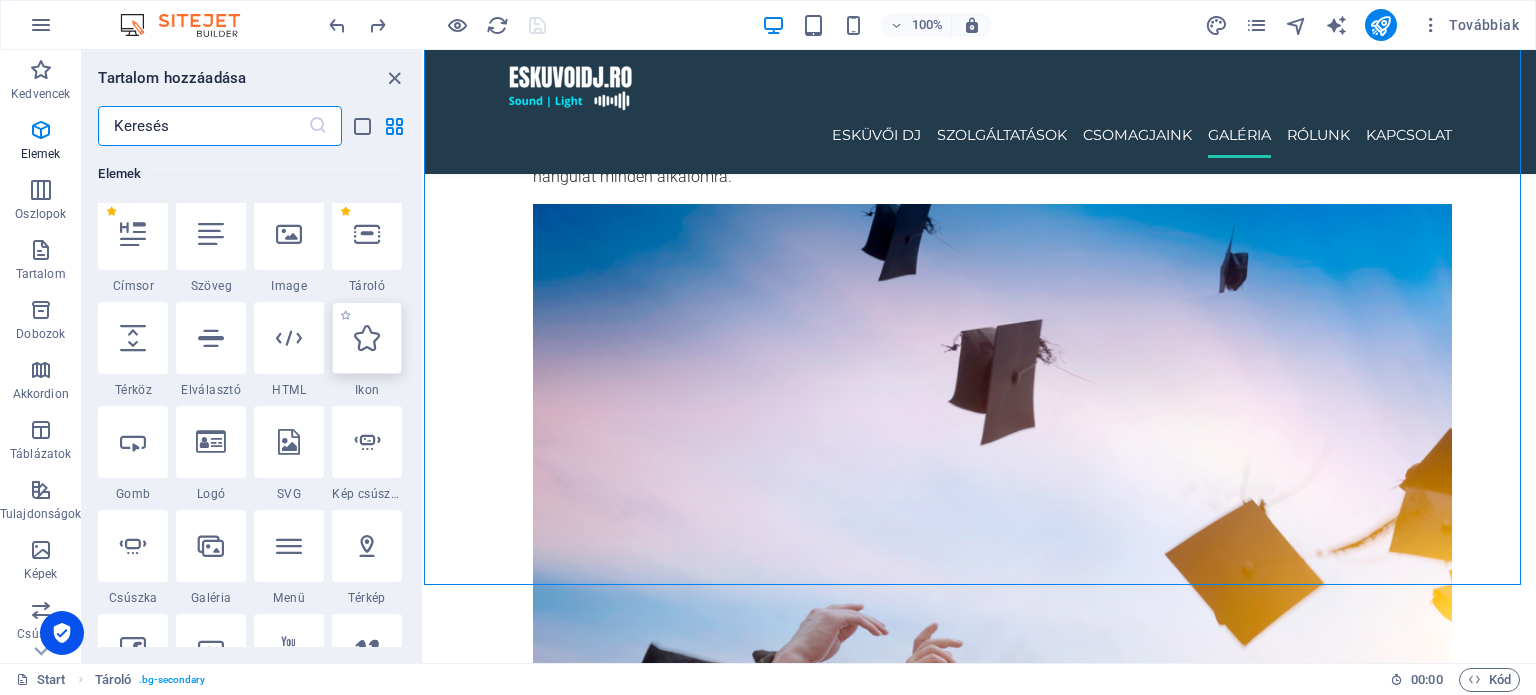 scroll, scrollTop: 512, scrollLeft: 0, axis: vertical 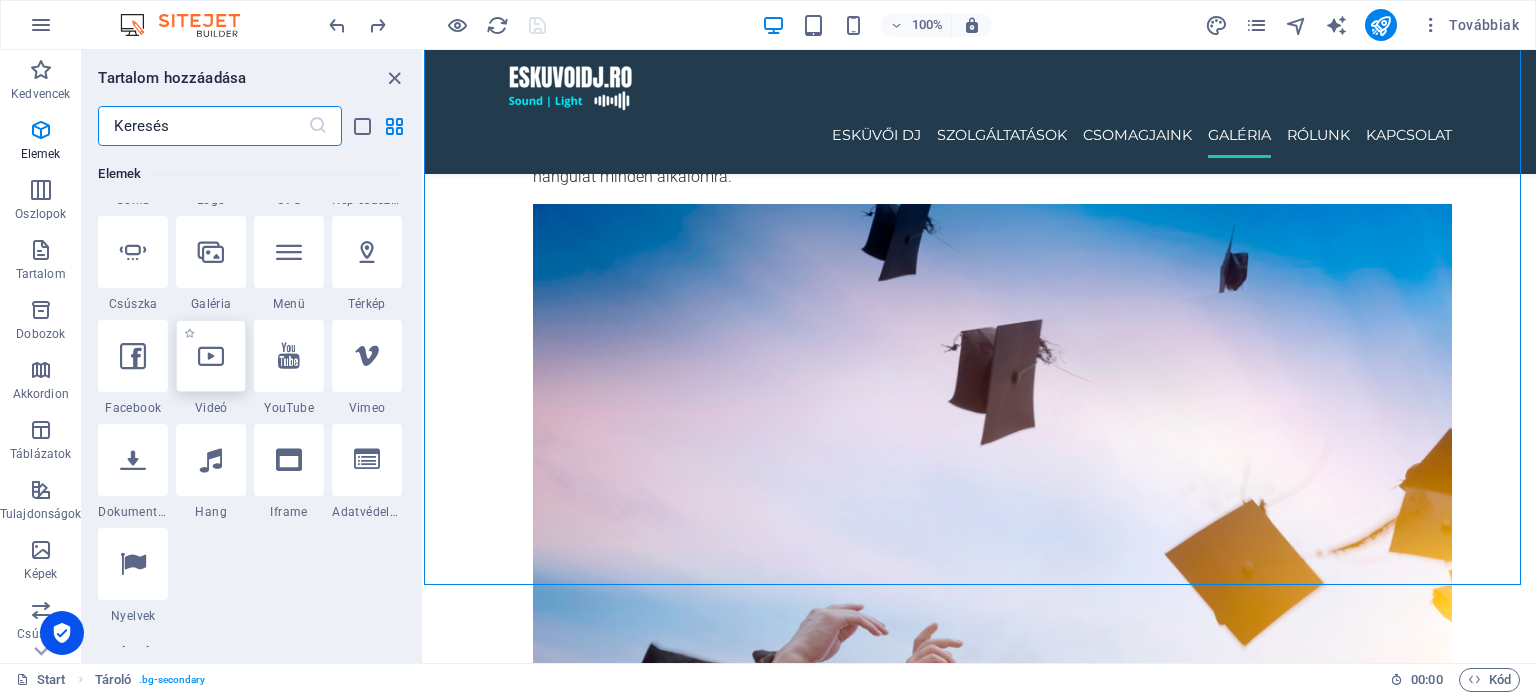 click at bounding box center [211, 356] 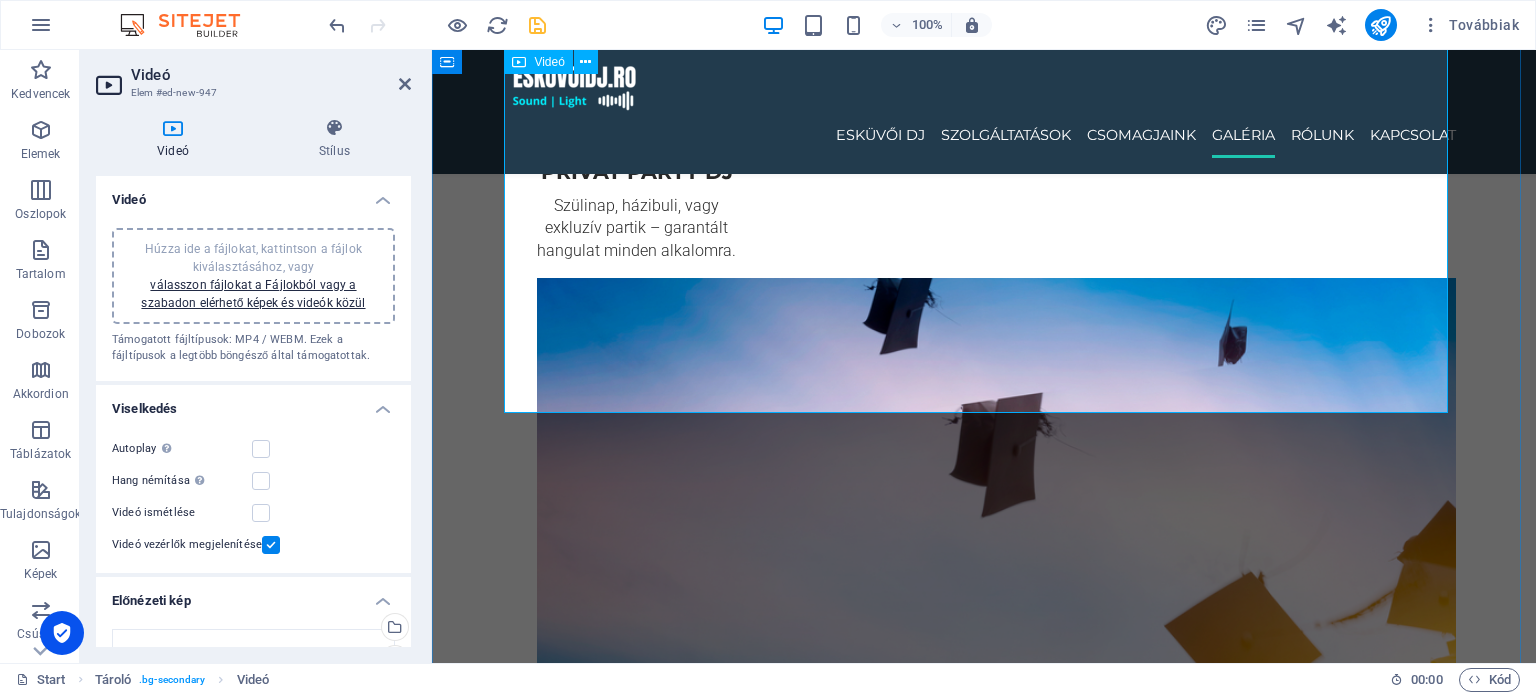 scroll, scrollTop: 3223, scrollLeft: 0, axis: vertical 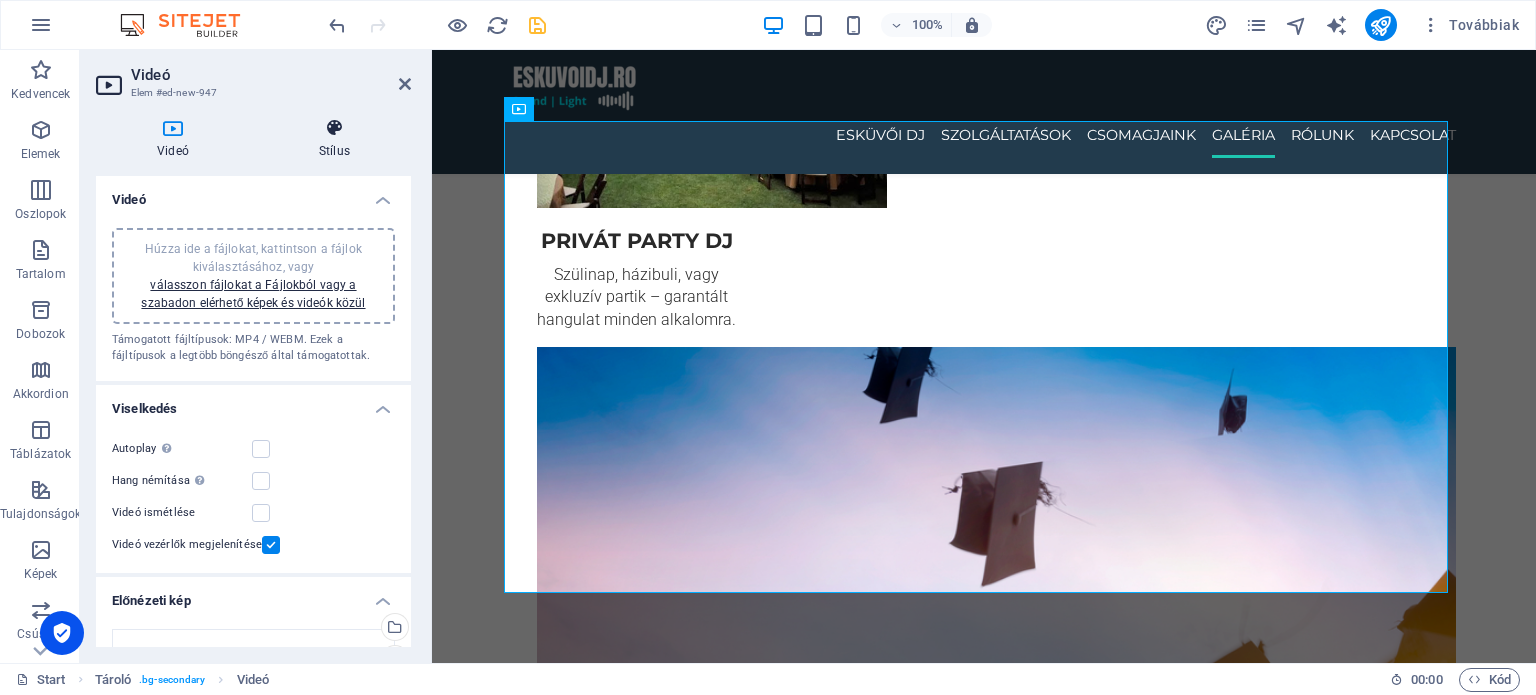 click at bounding box center (334, 128) 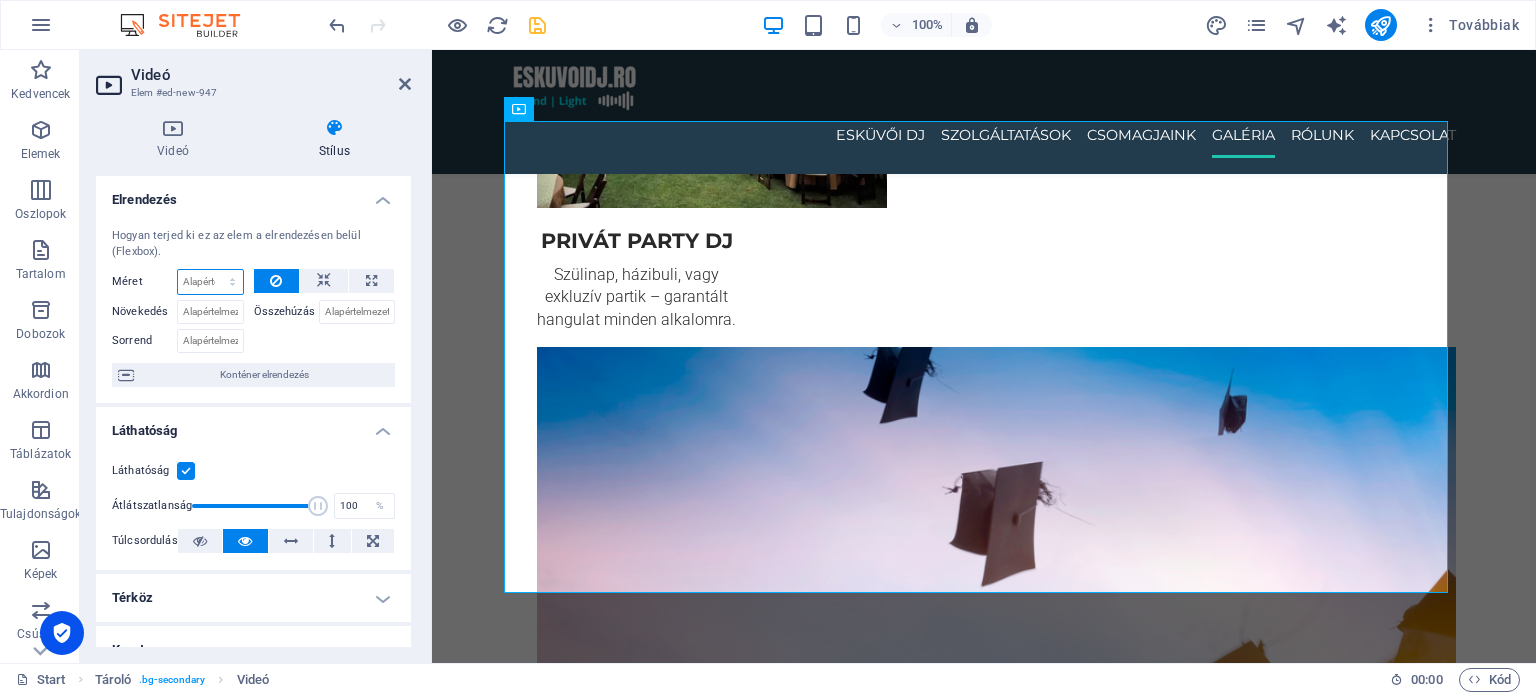 click on "Alapértelmezett automatikus px % 1/1 1/2 1/3 1/4 1/5 1/6 1/7 1/8 1/9 1/10" at bounding box center (210, 282) 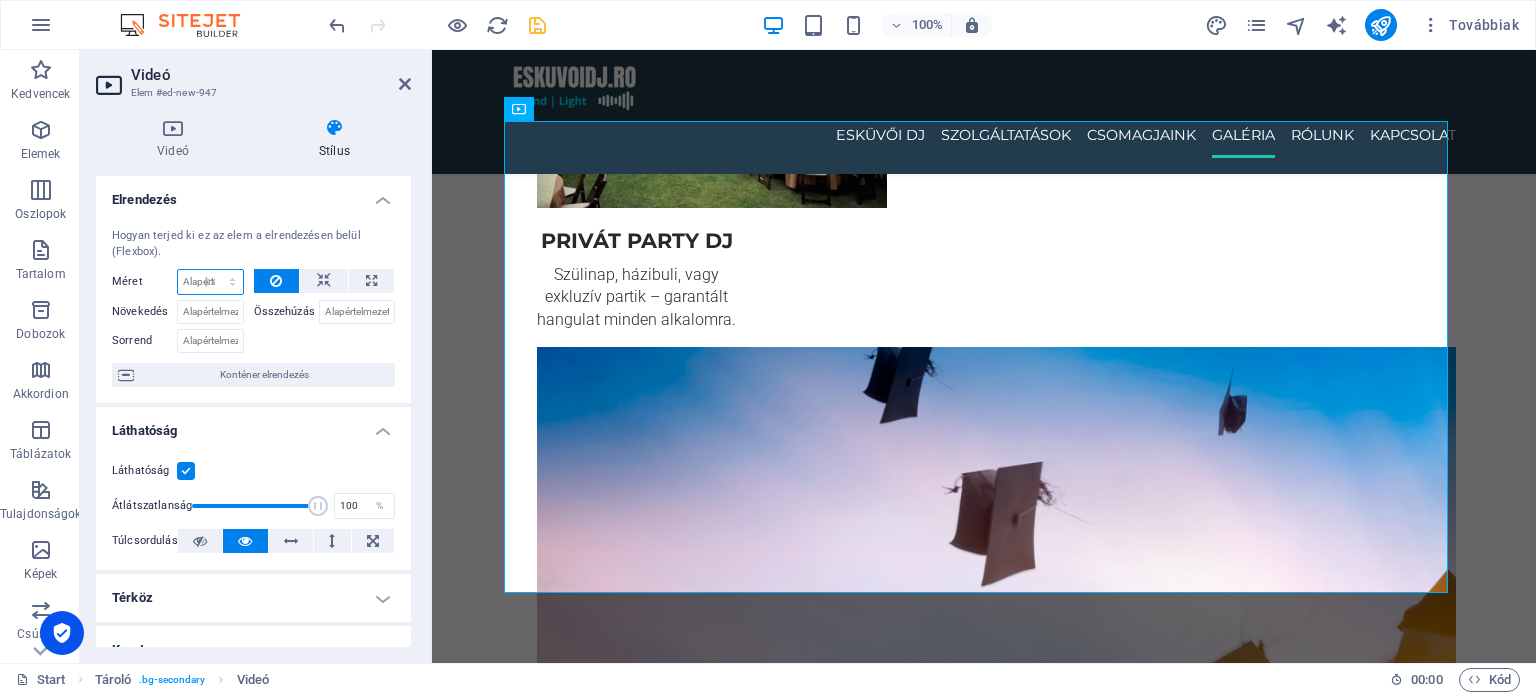 click on "Alapértelmezett automatikus px % 1/1 1/2 1/3 1/4 1/5 1/6 1/7 1/8 1/9 1/10" at bounding box center [210, 282] 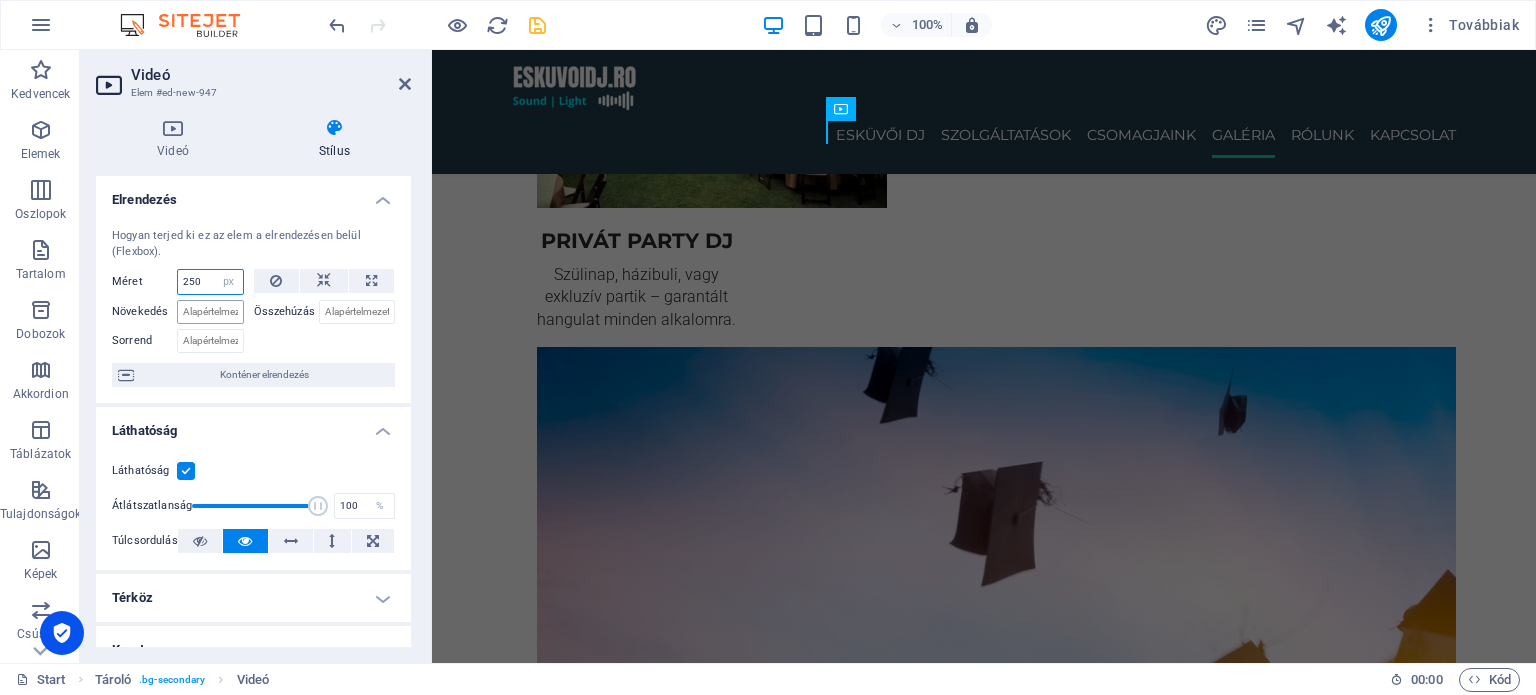 type on "250" 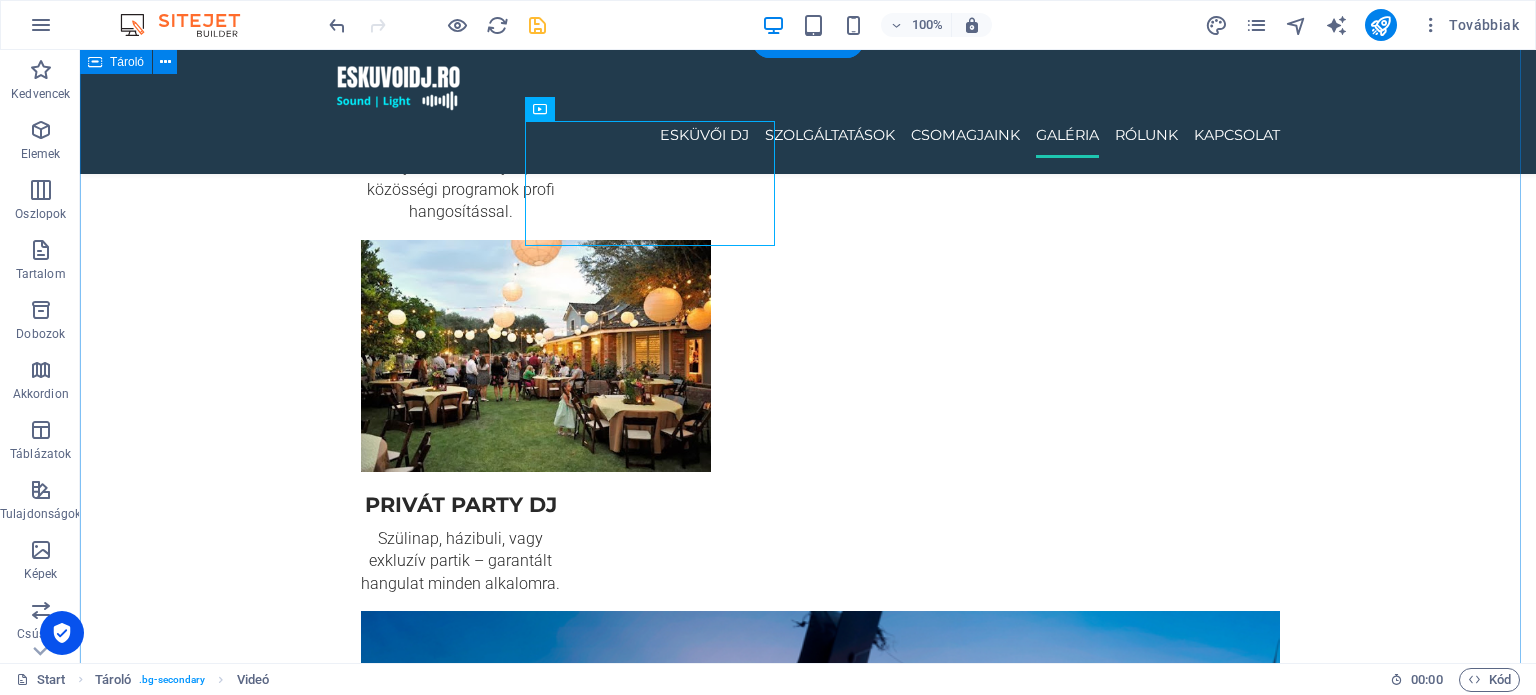 scroll, scrollTop: 3023, scrollLeft: 0, axis: vertical 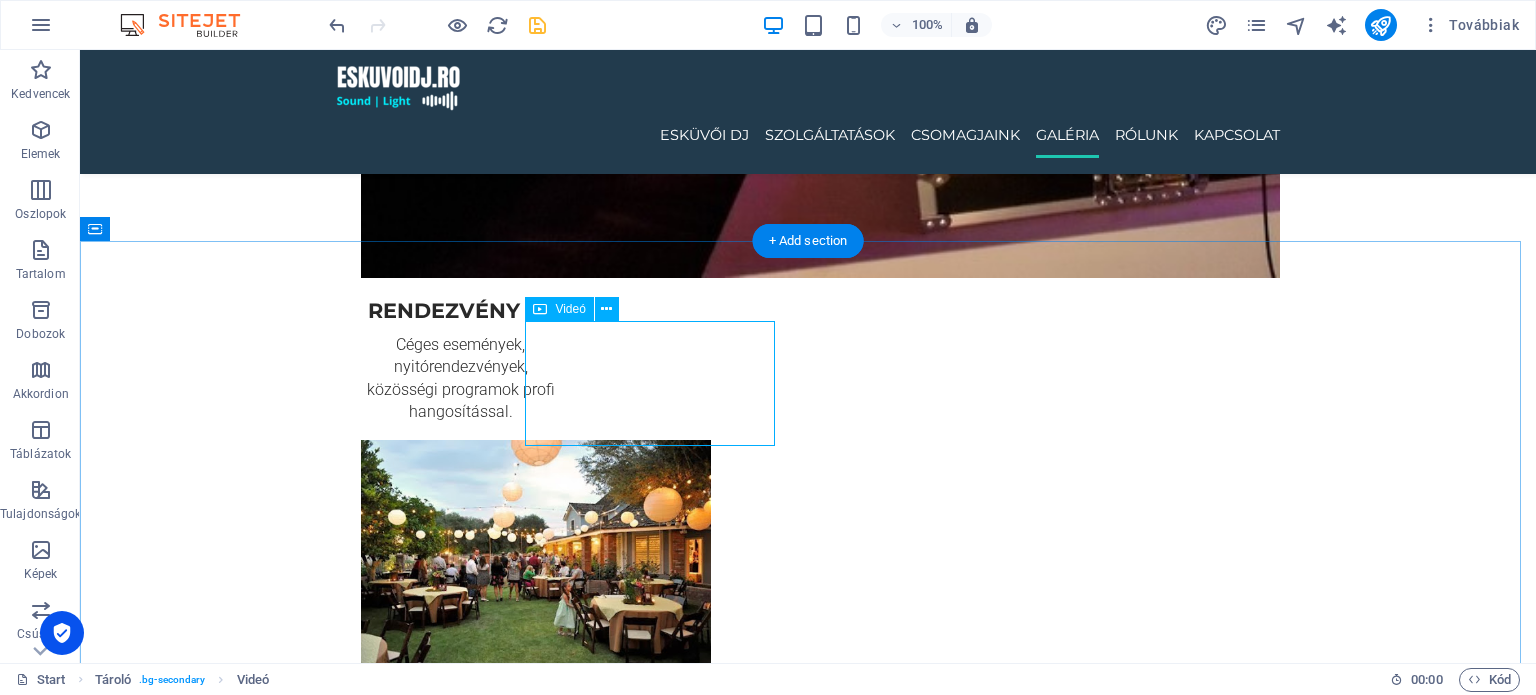 click at bounding box center [808, 5735] 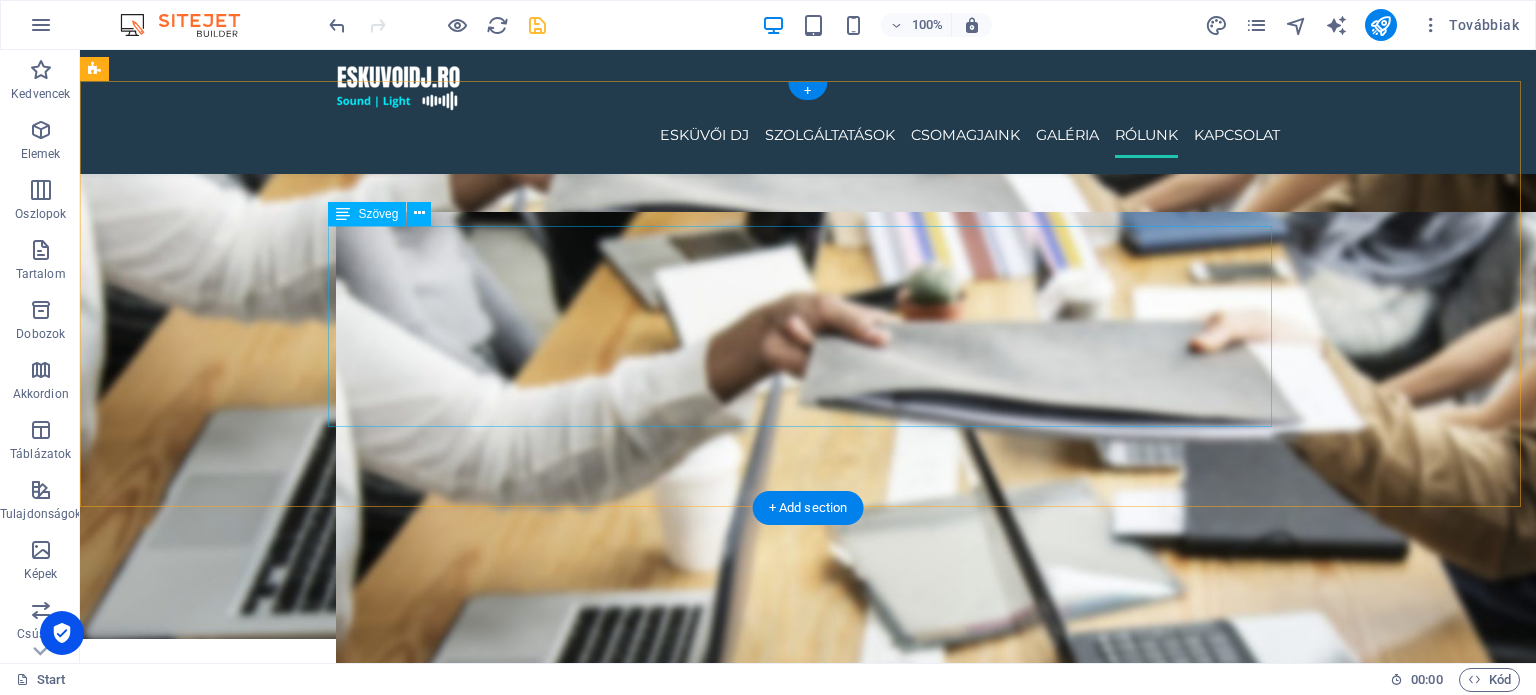 scroll, scrollTop: 5223, scrollLeft: 0, axis: vertical 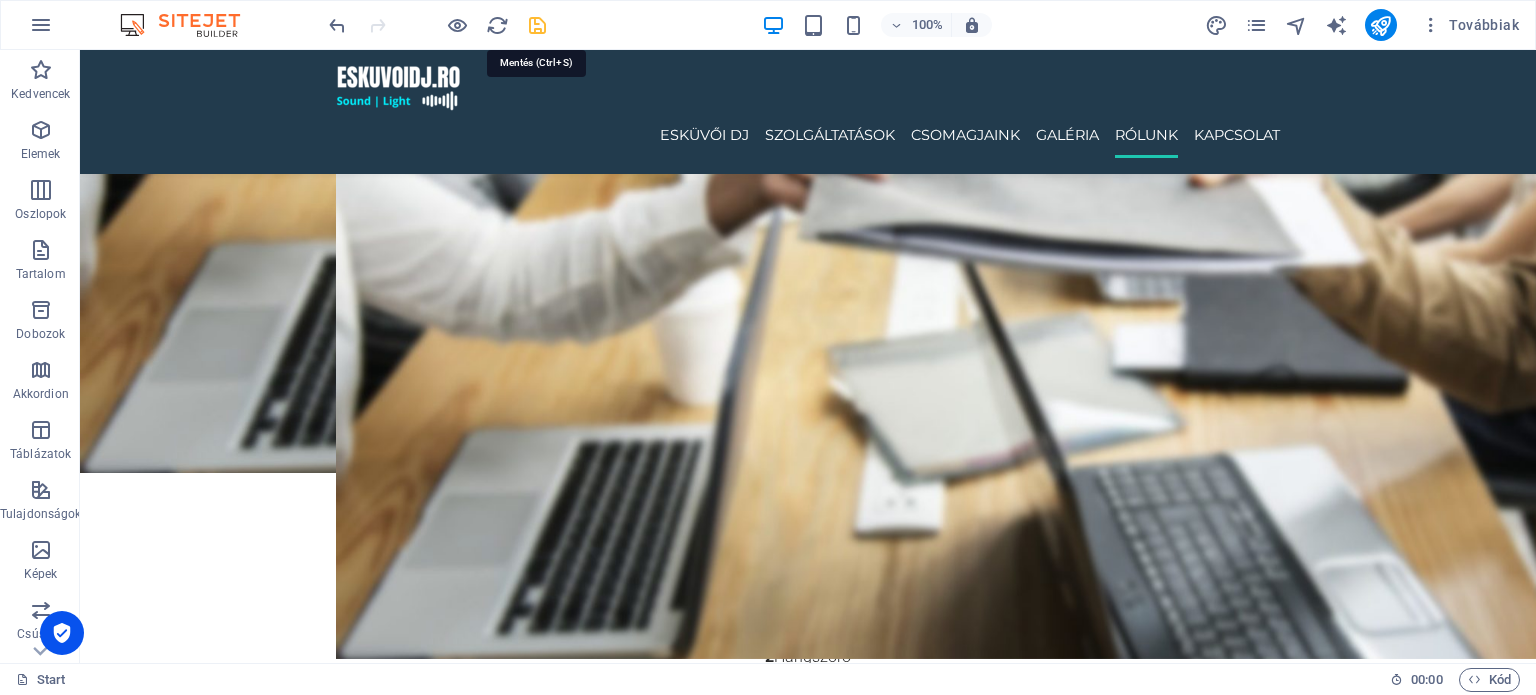 click at bounding box center (537, 25) 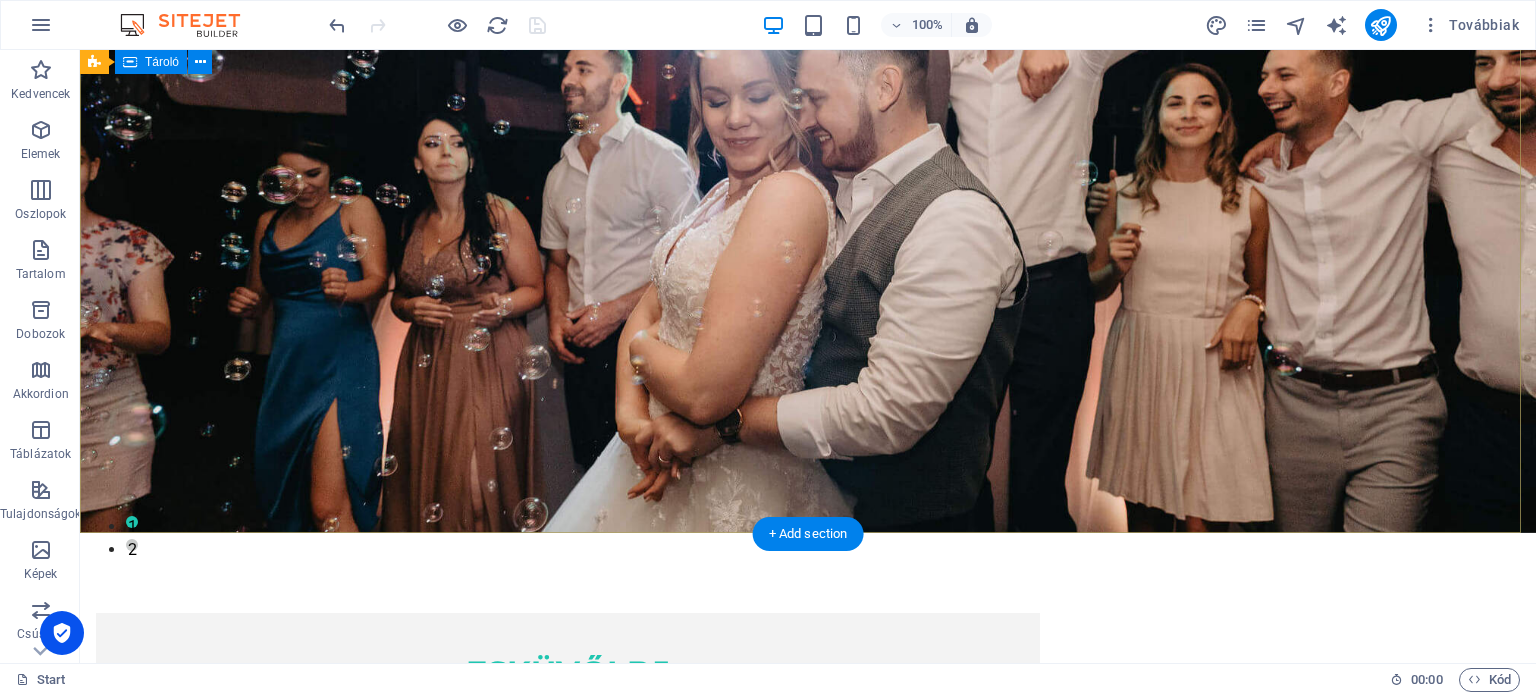 scroll, scrollTop: 0, scrollLeft: 0, axis: both 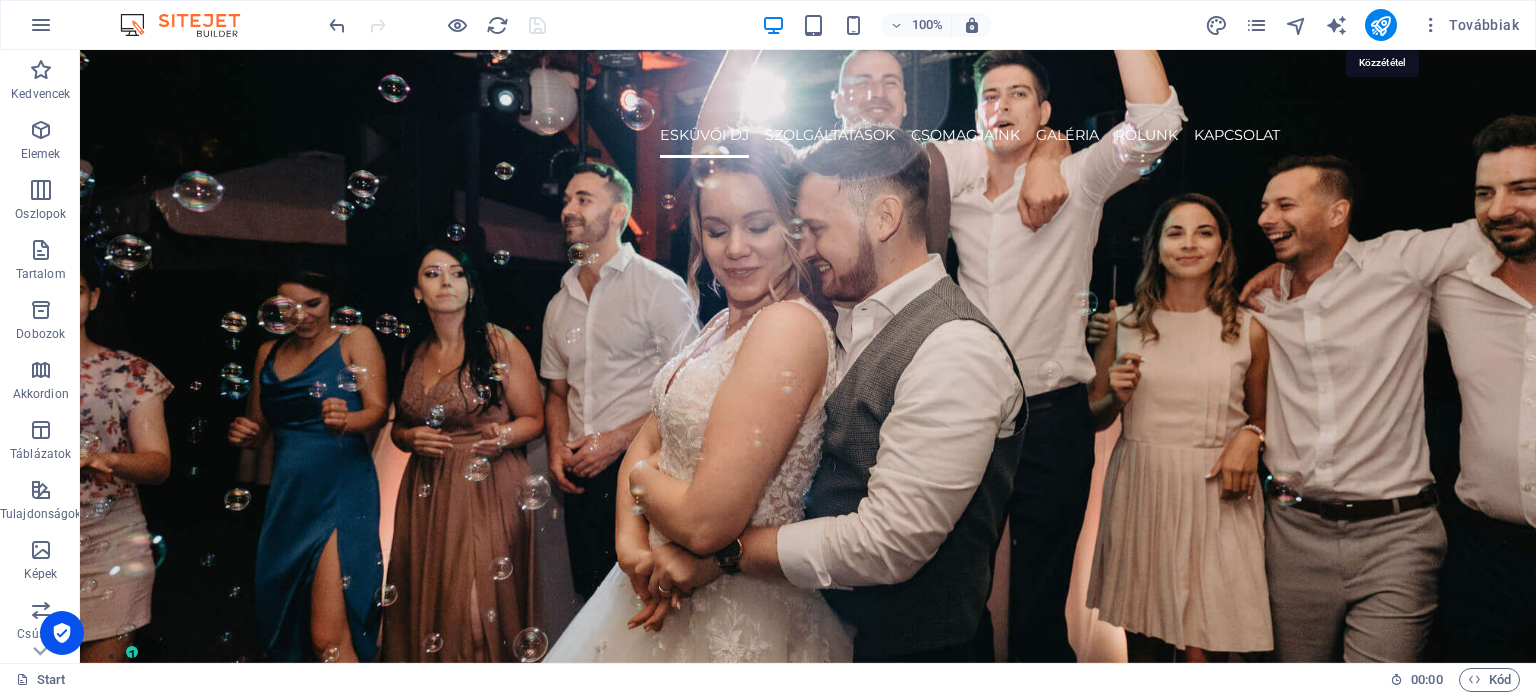 drag, startPoint x: 1376, startPoint y: 23, endPoint x: 1352, endPoint y: 29, distance: 24.738634 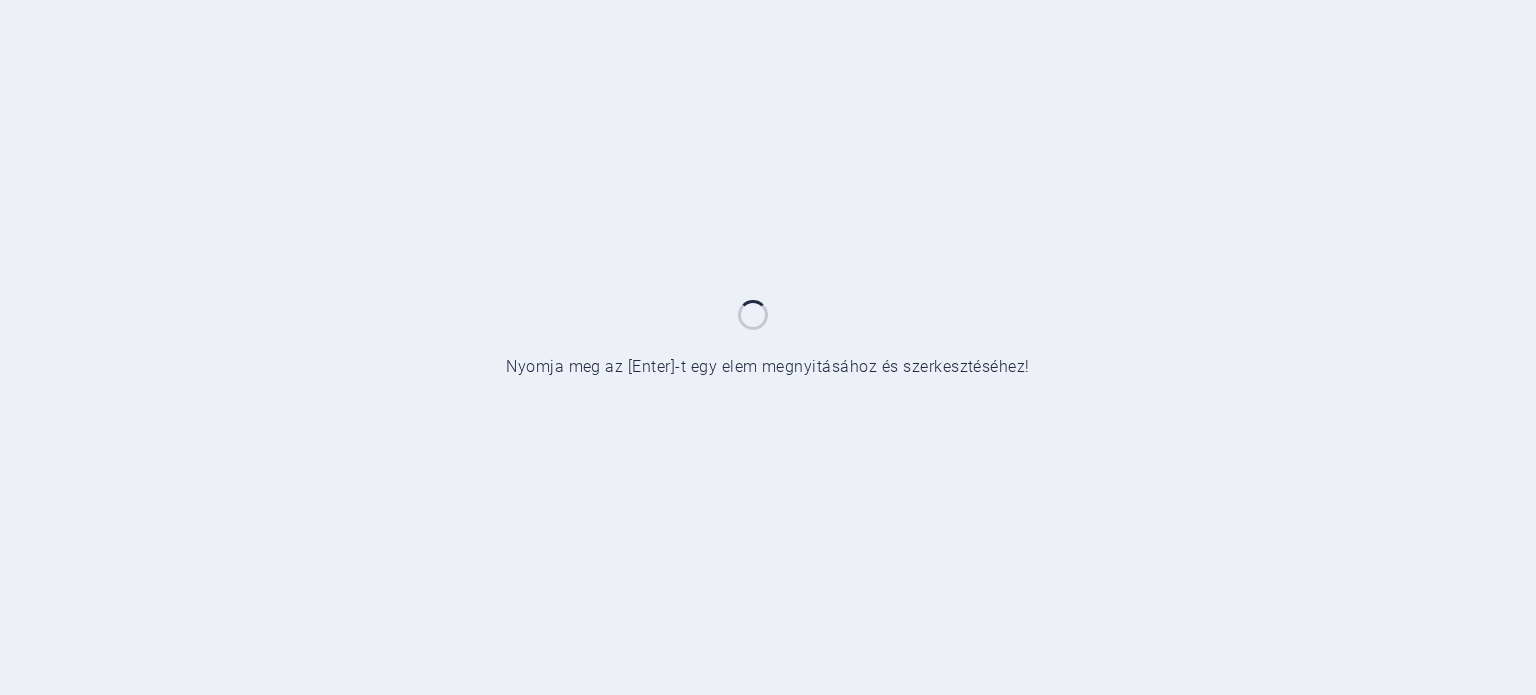 scroll, scrollTop: 0, scrollLeft: 0, axis: both 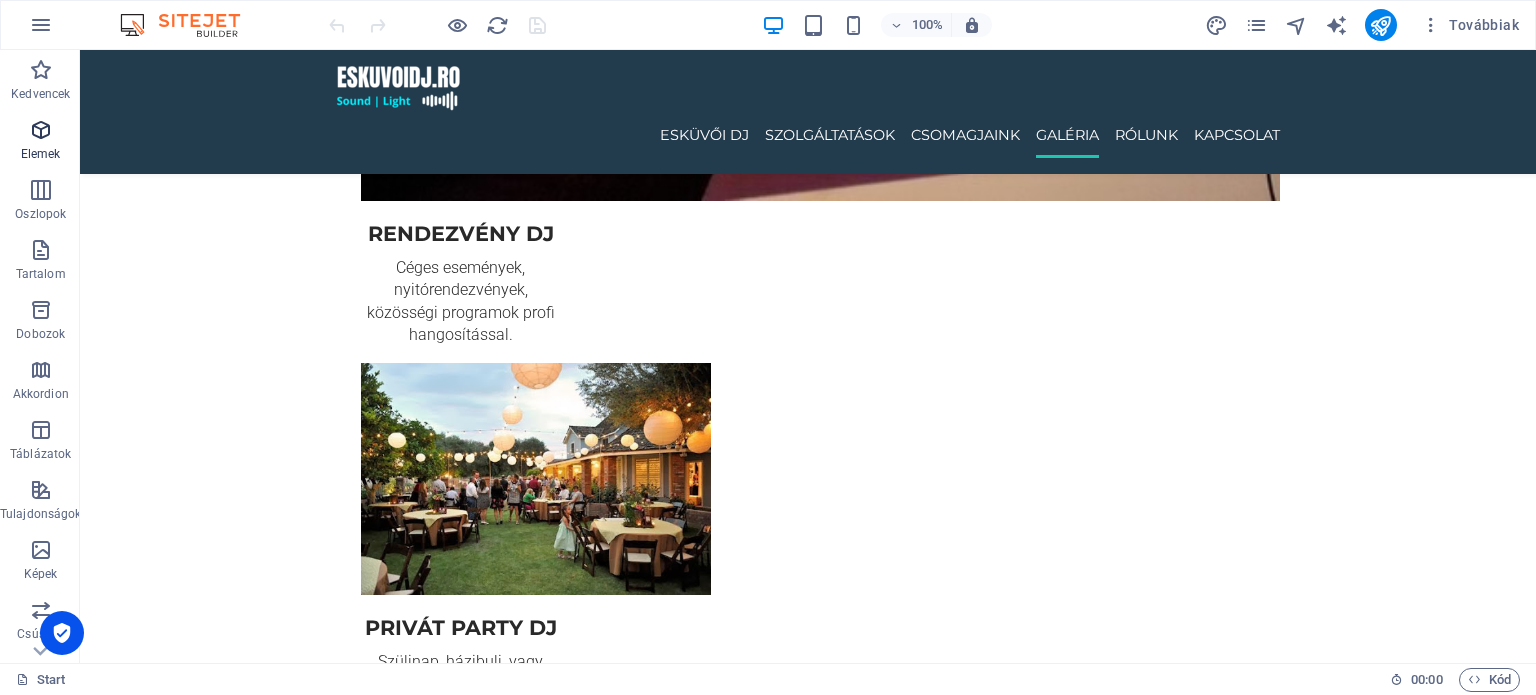click on "Elemek" at bounding box center (40, 142) 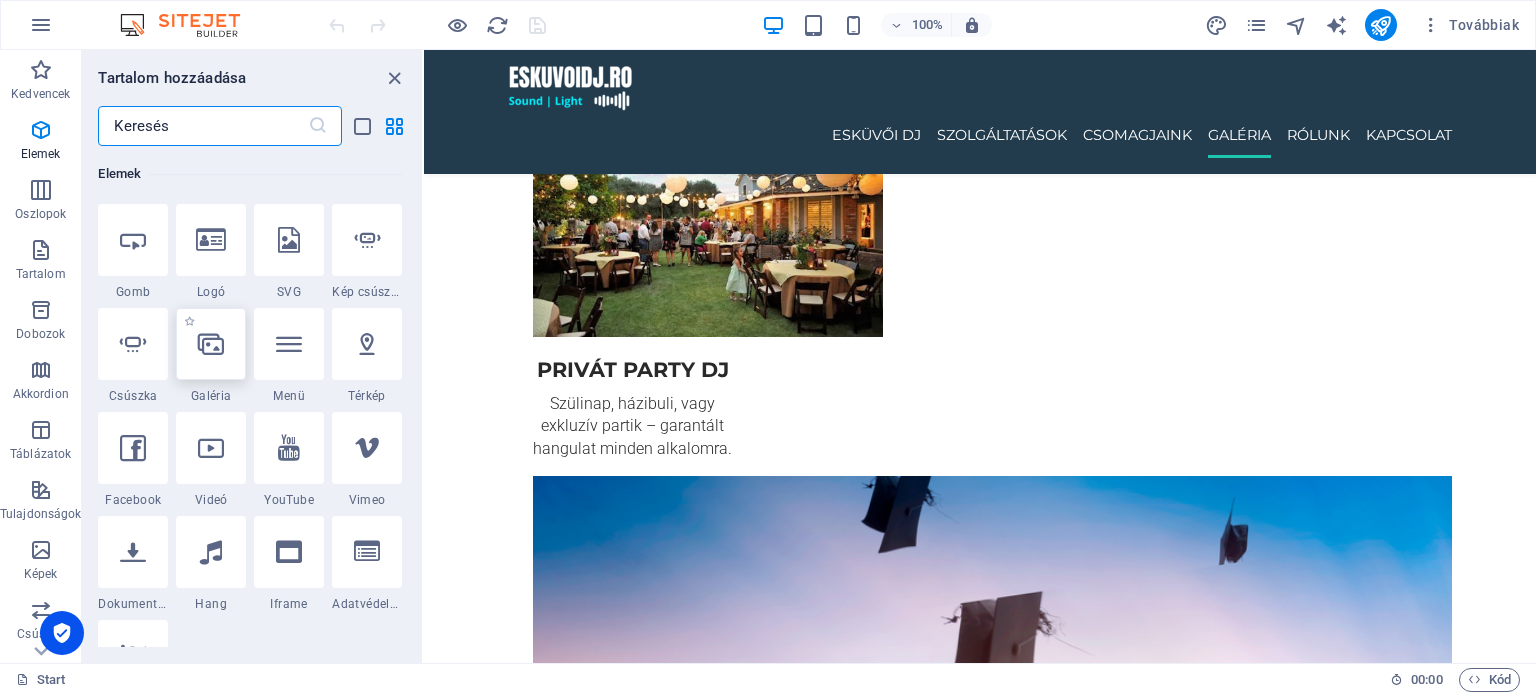 scroll, scrollTop: 500, scrollLeft: 0, axis: vertical 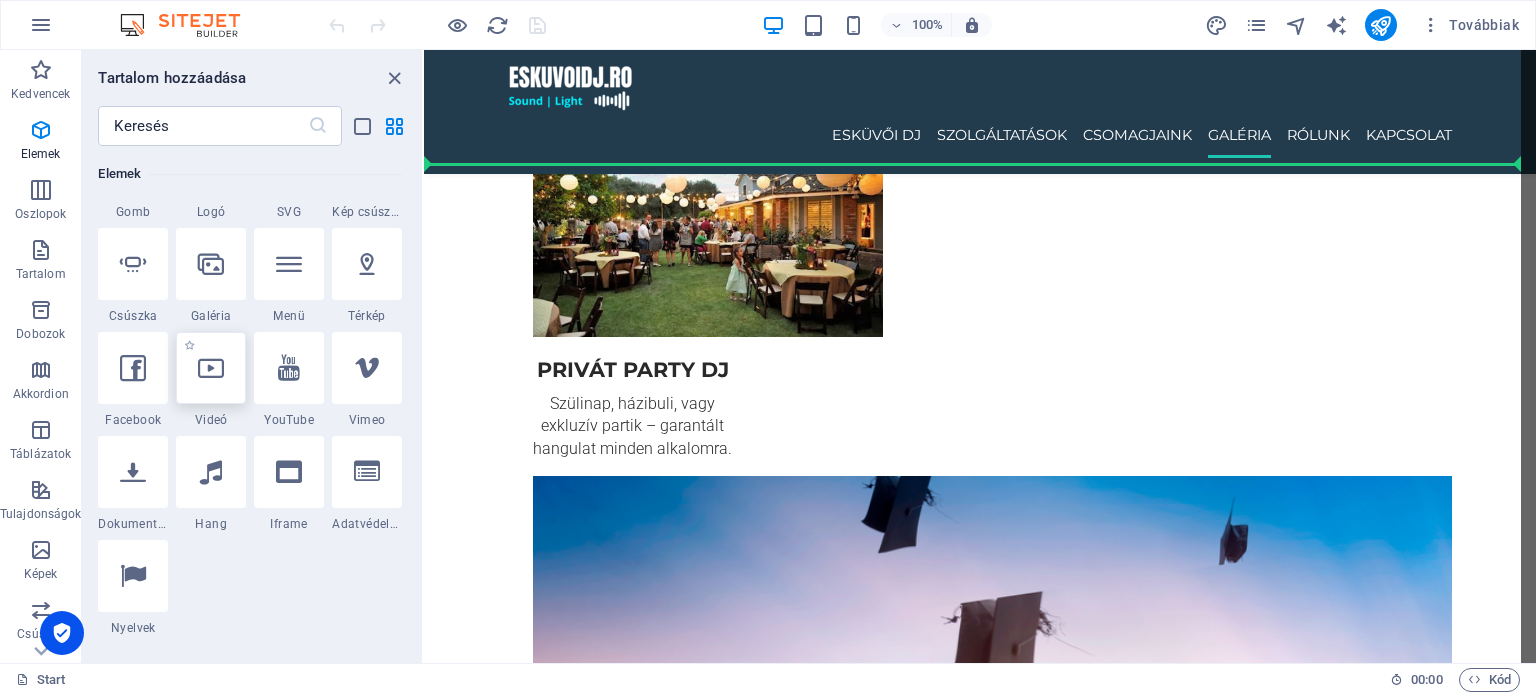 select on "%" 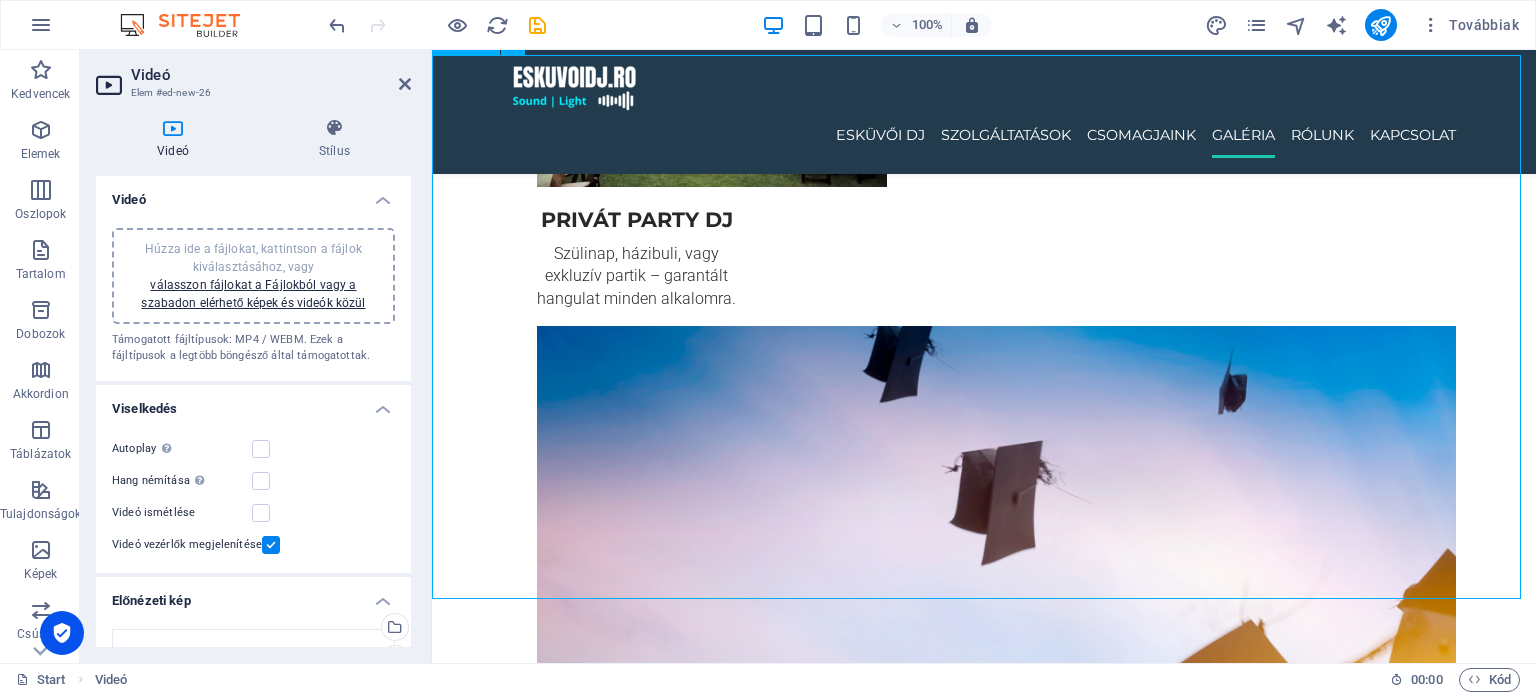 scroll, scrollTop: 3300, scrollLeft: 0, axis: vertical 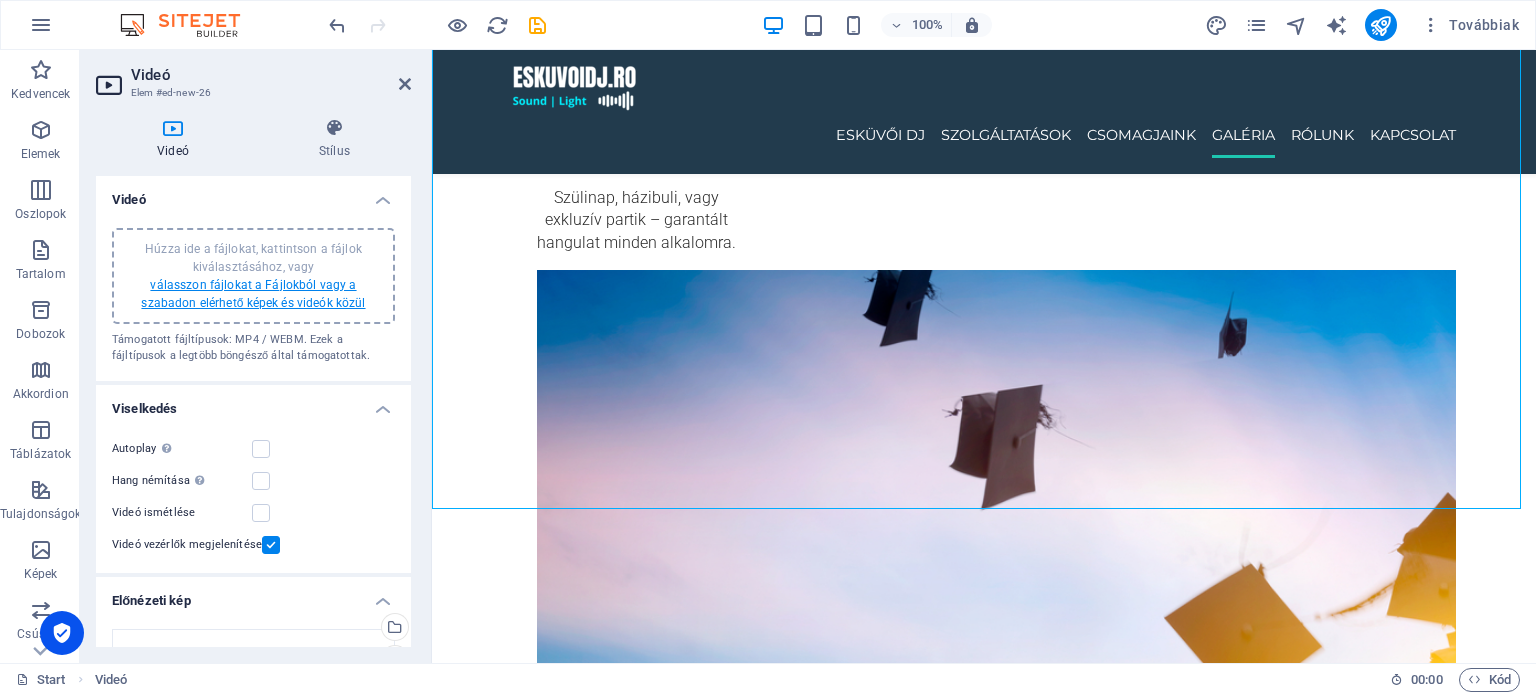 click on "válasszon fájlokat a Fájlokból vagy a szabadon elérhető képek és videók közül" at bounding box center (253, 294) 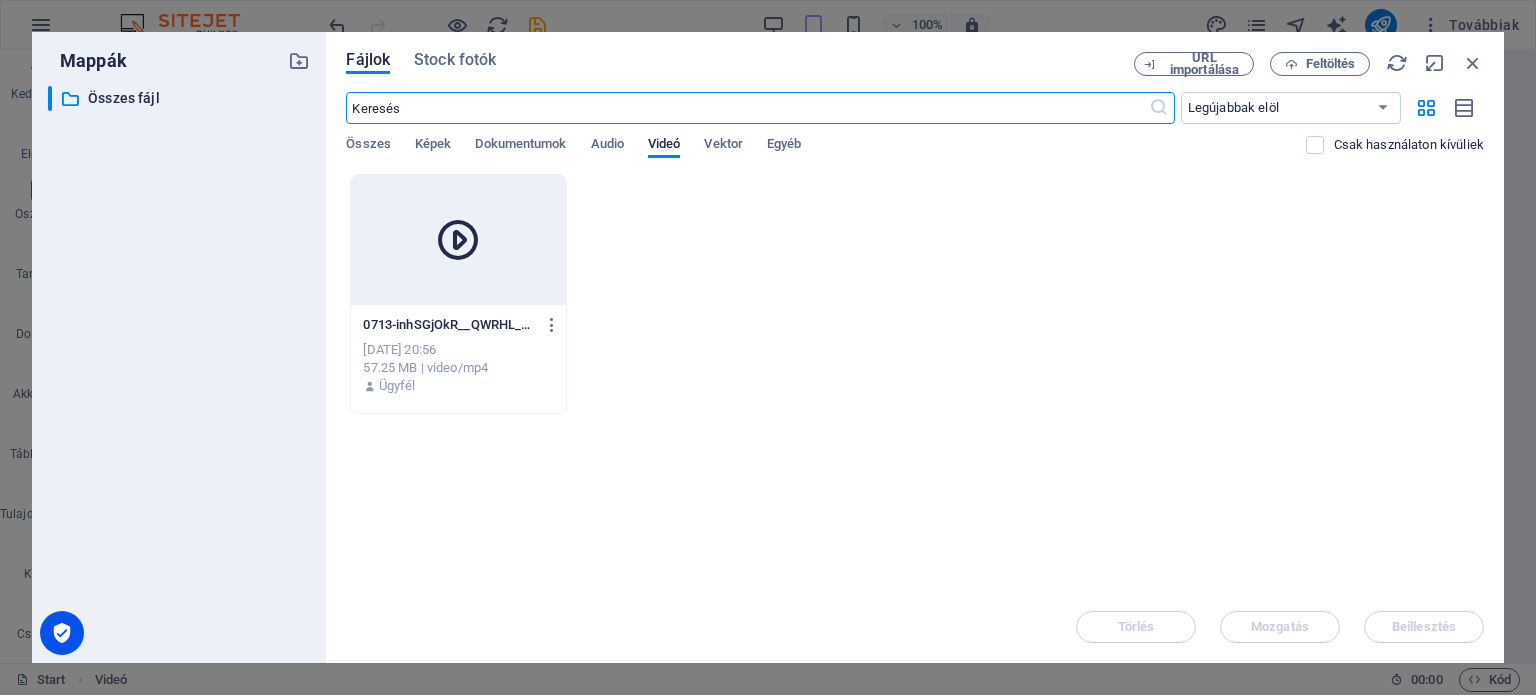 scroll, scrollTop: 3539, scrollLeft: 0, axis: vertical 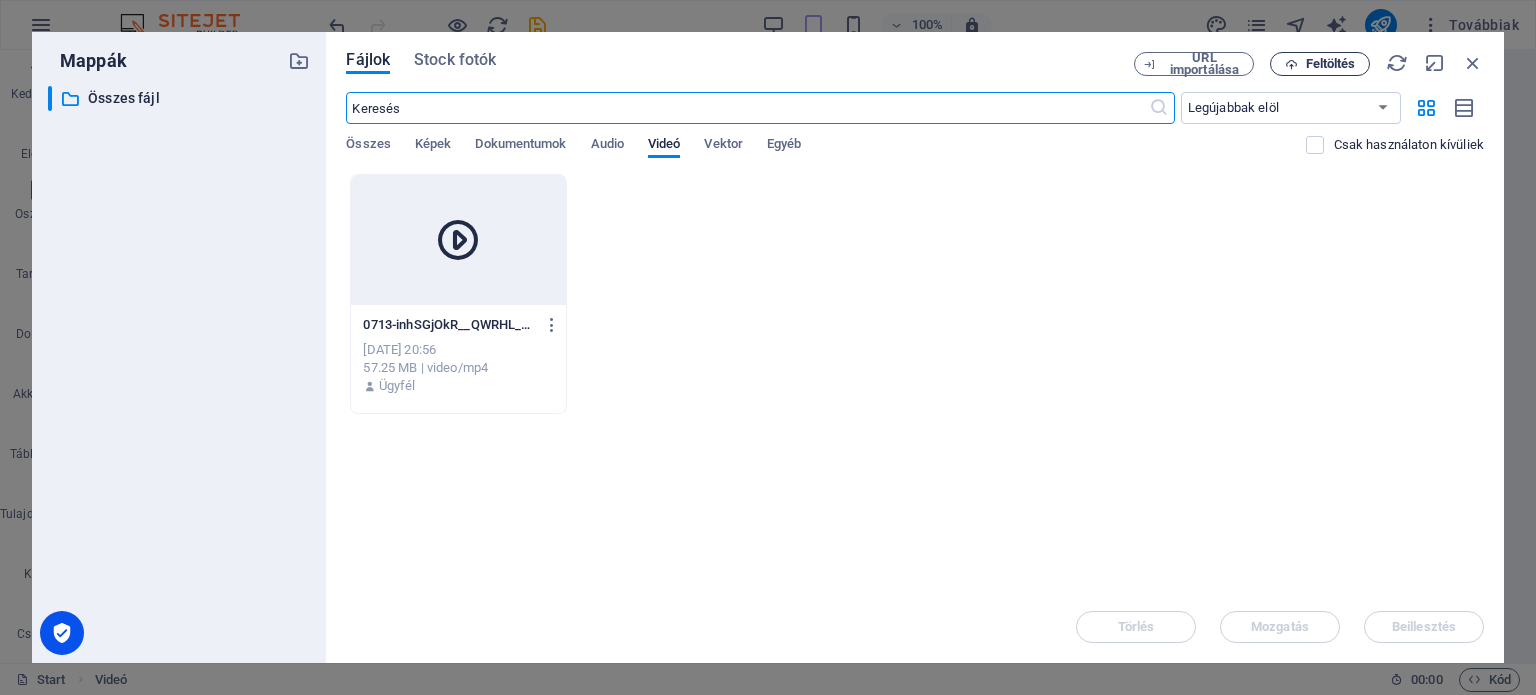 click on "Feltöltés" at bounding box center [1320, 64] 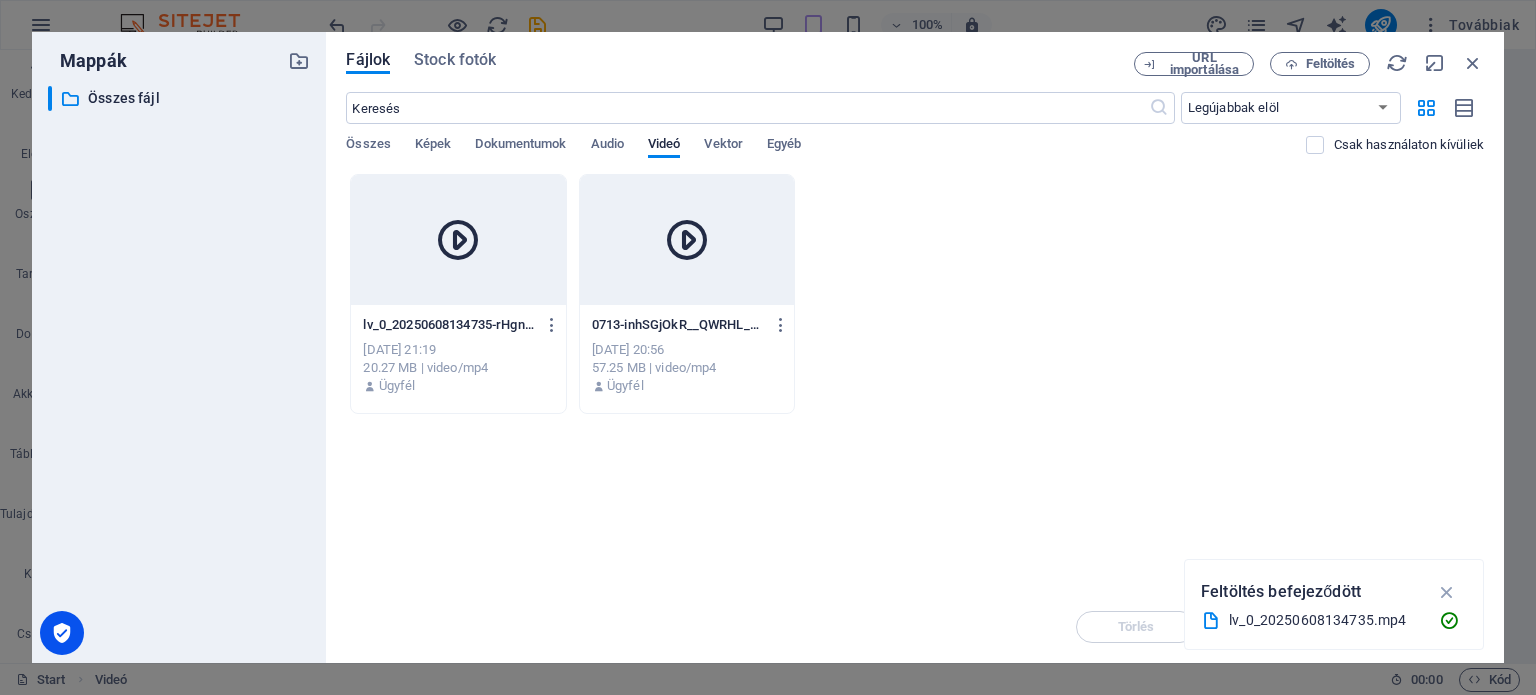 click at bounding box center [458, 240] 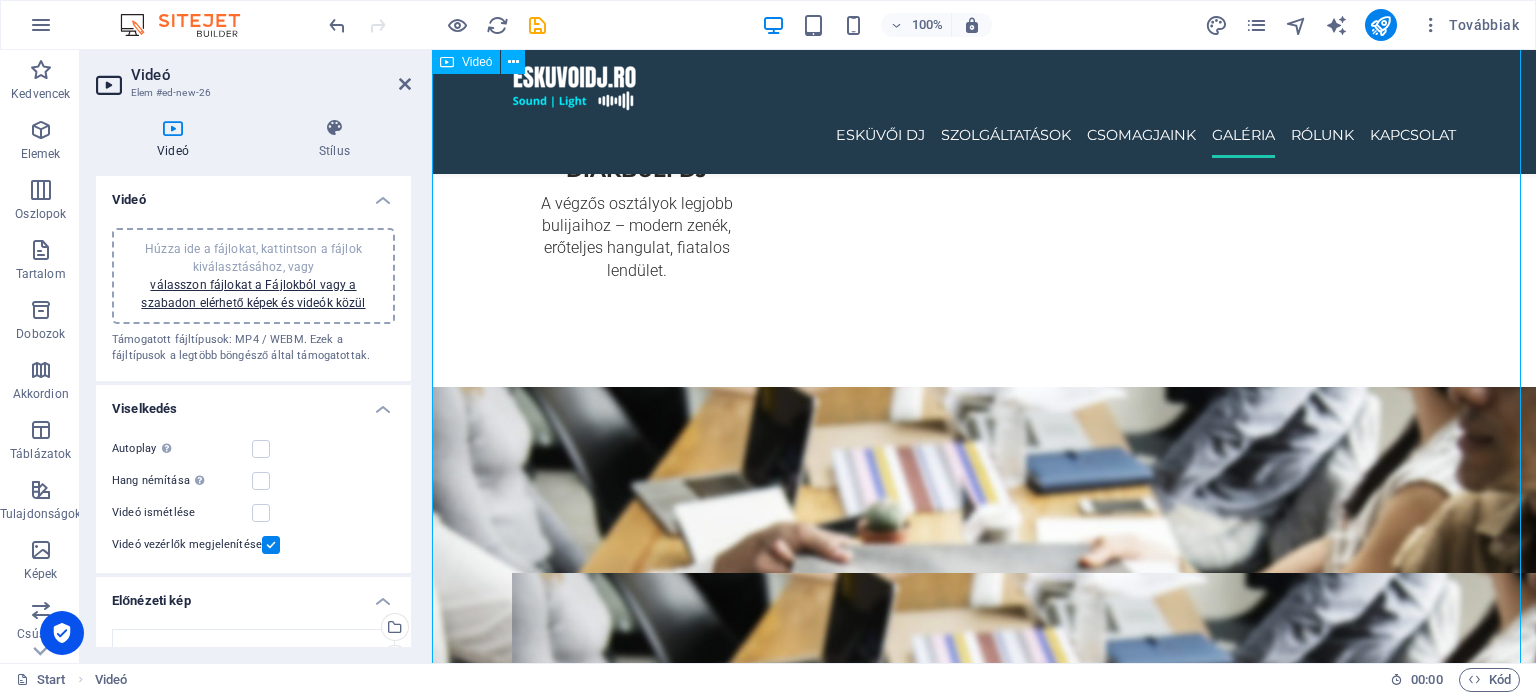 scroll, scrollTop: 4635, scrollLeft: 0, axis: vertical 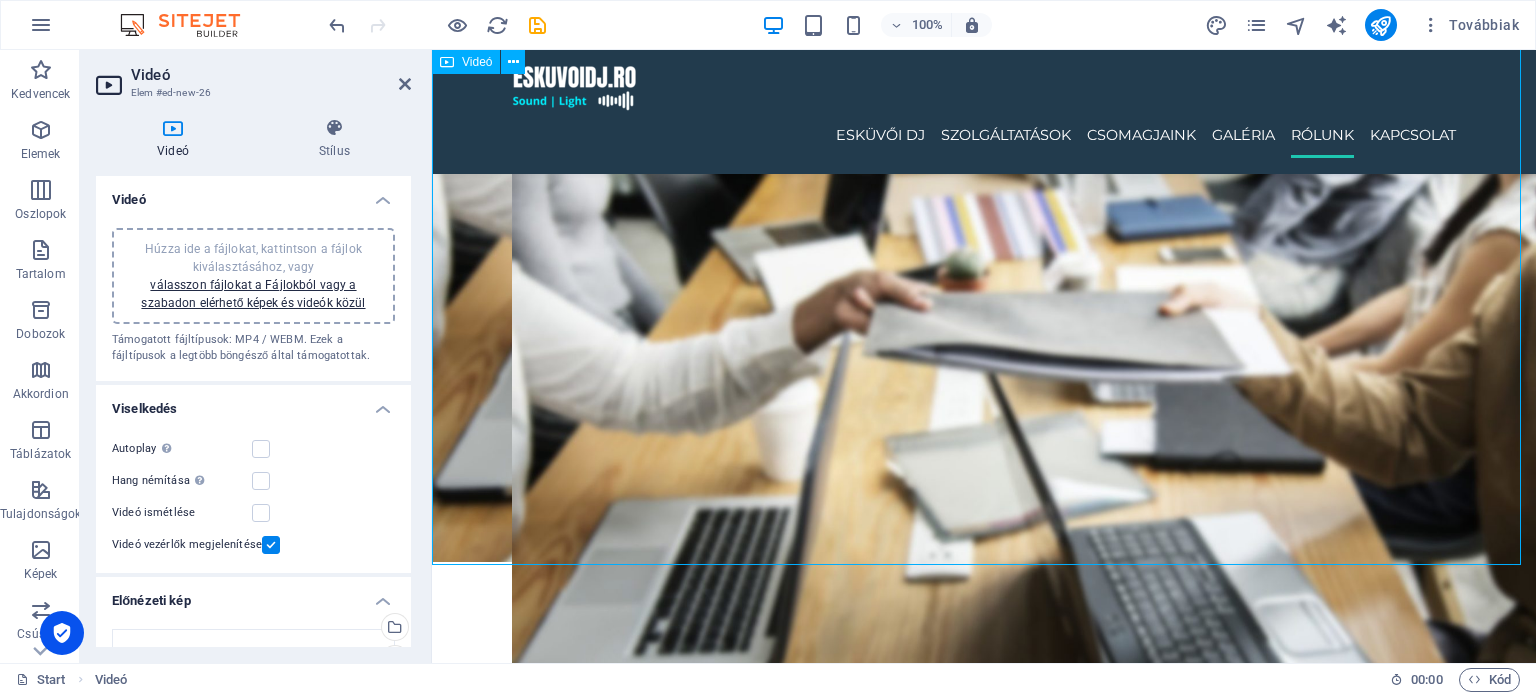 click at bounding box center [984, 3584] 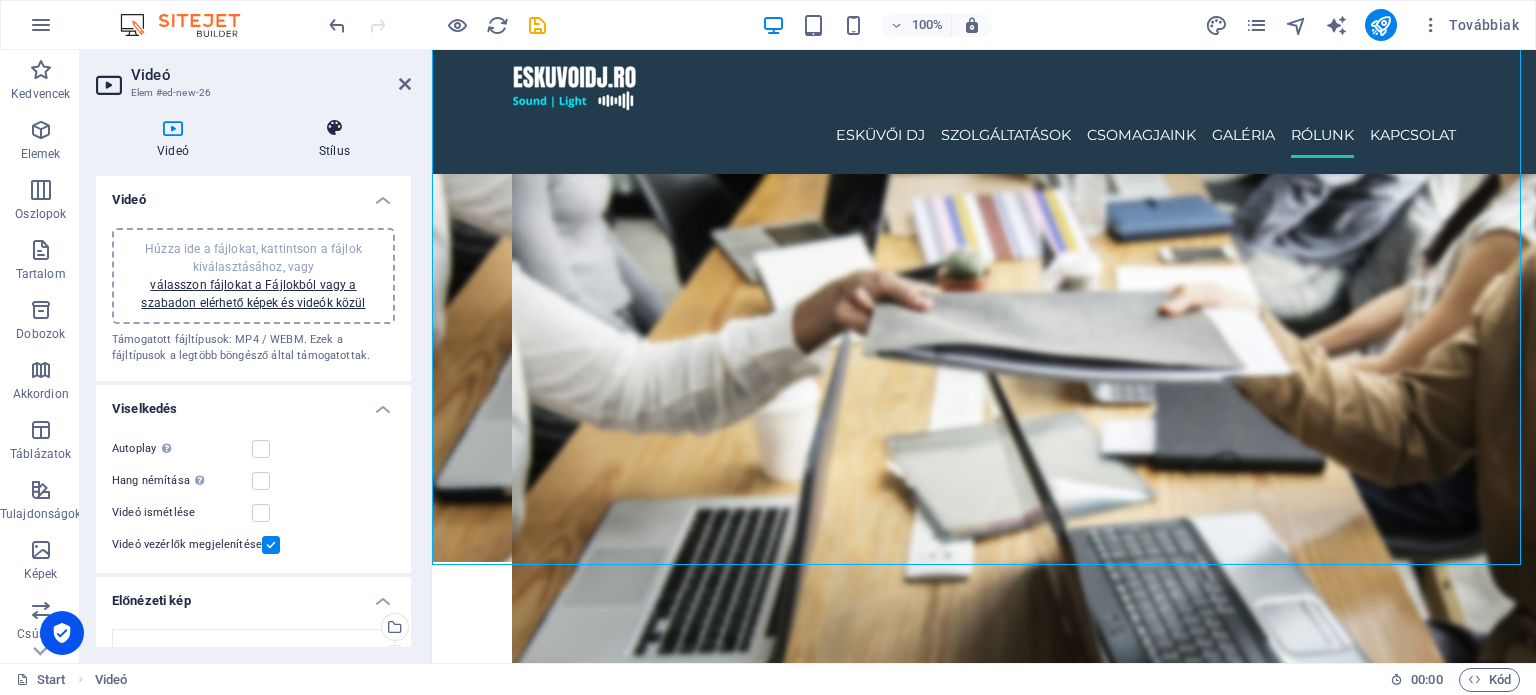 click on "Stílus" at bounding box center (334, 139) 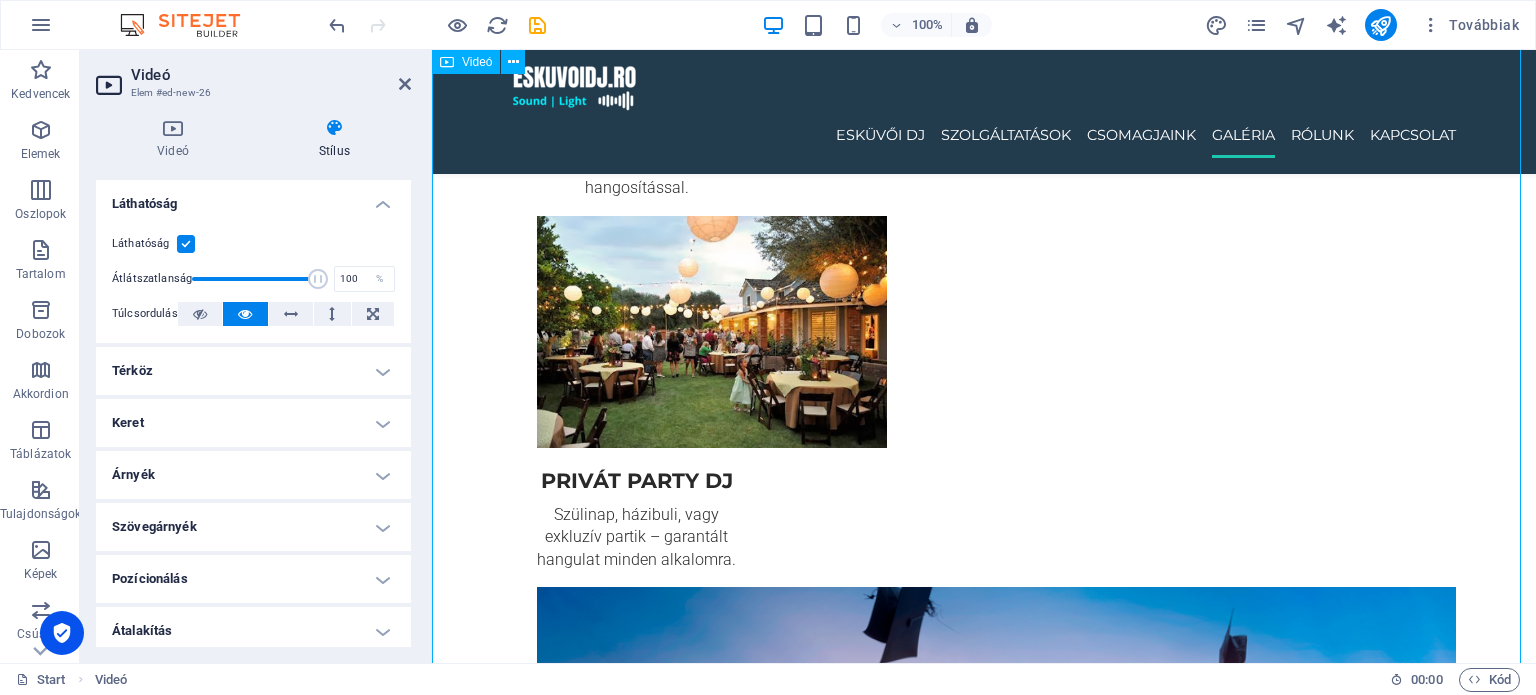 scroll, scrollTop: 2835, scrollLeft: 0, axis: vertical 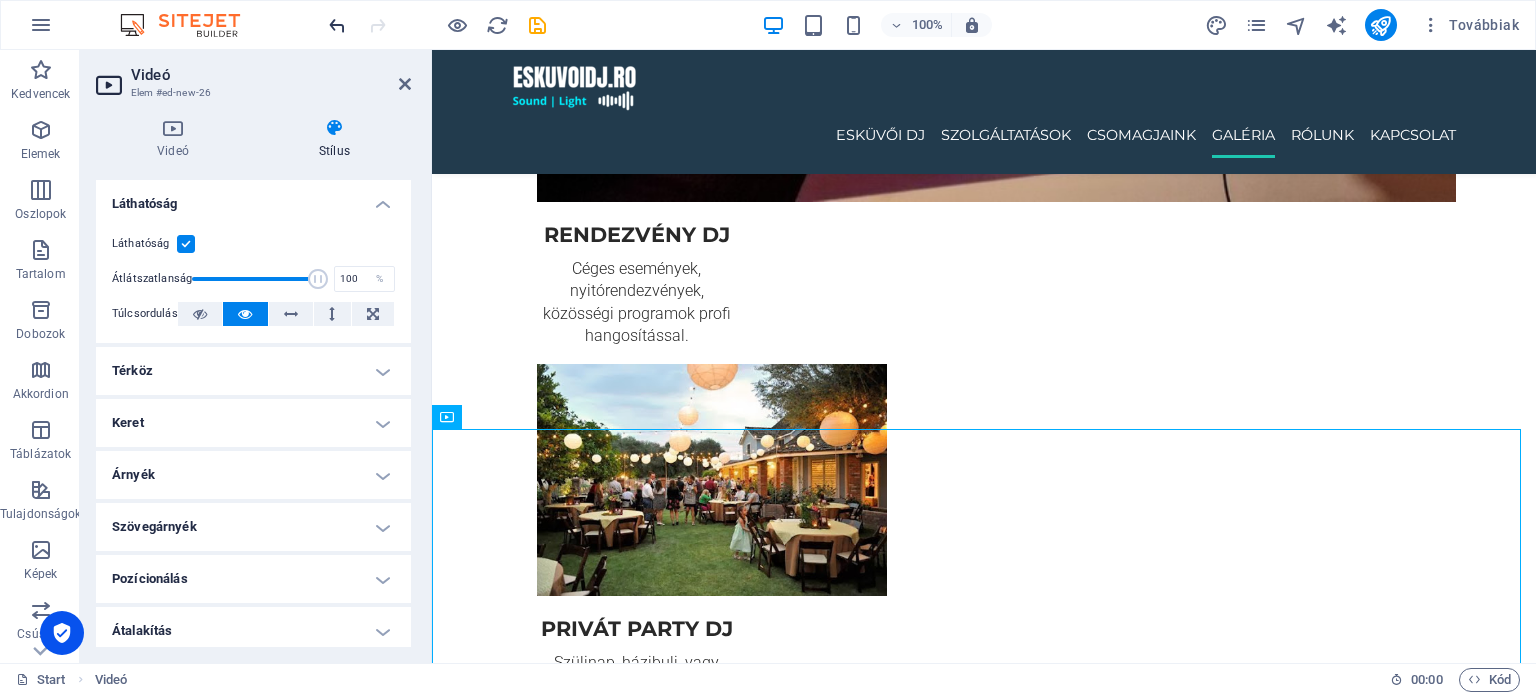 click at bounding box center (337, 25) 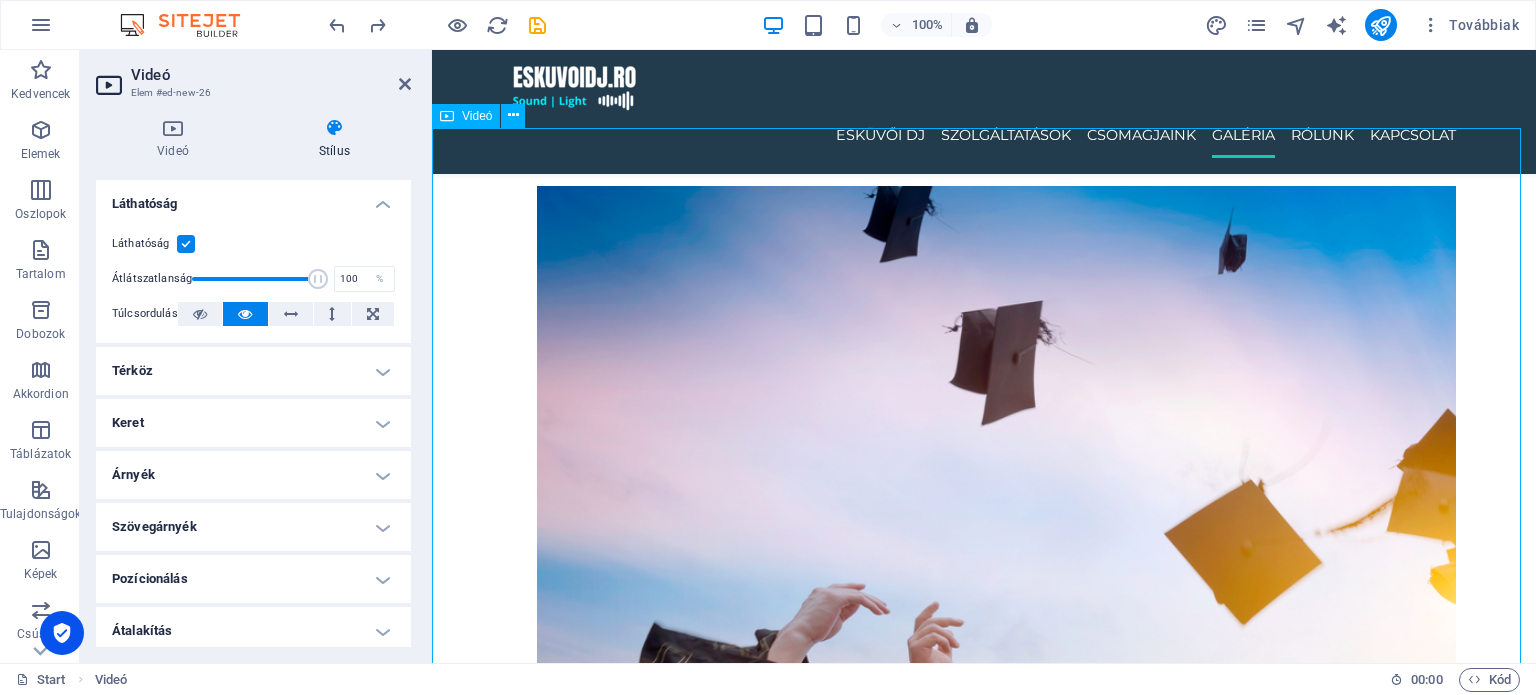 scroll, scrollTop: 3535, scrollLeft: 0, axis: vertical 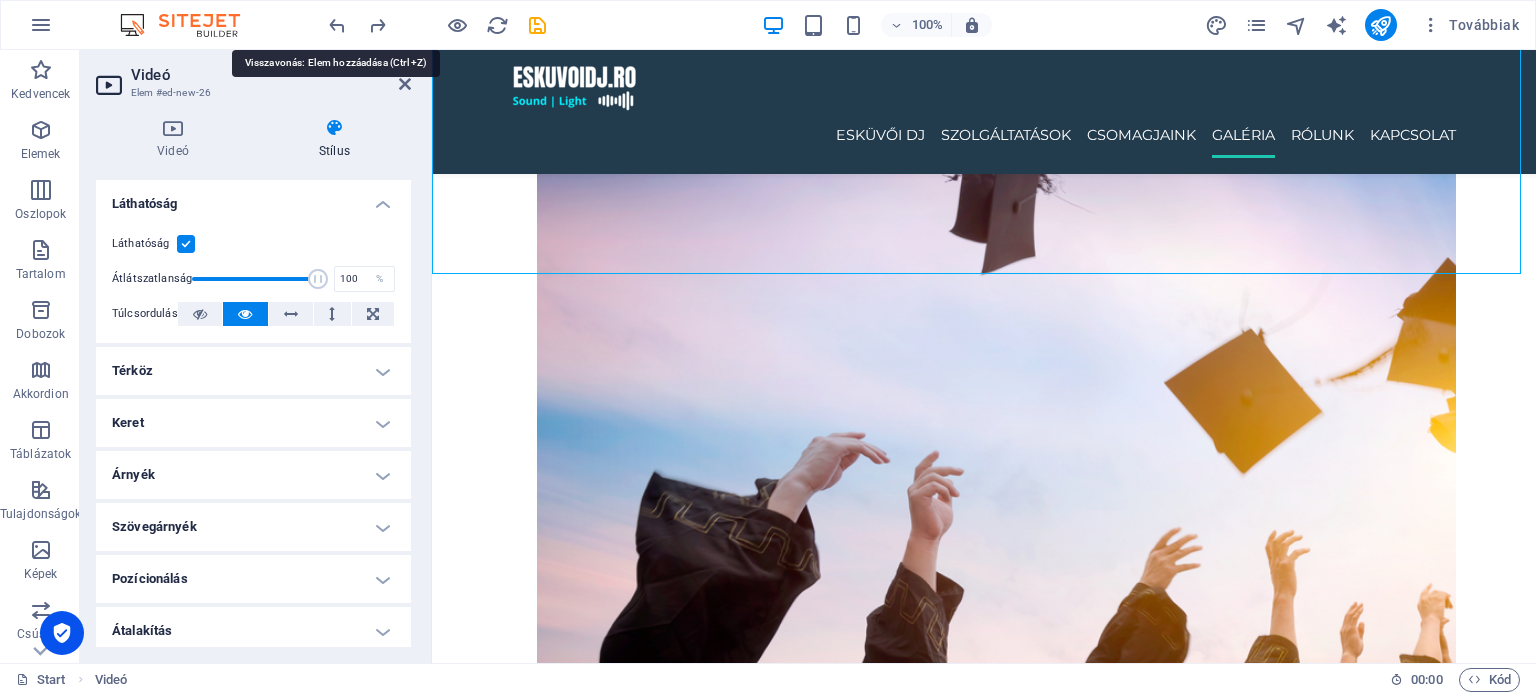 click at bounding box center [337, 25] 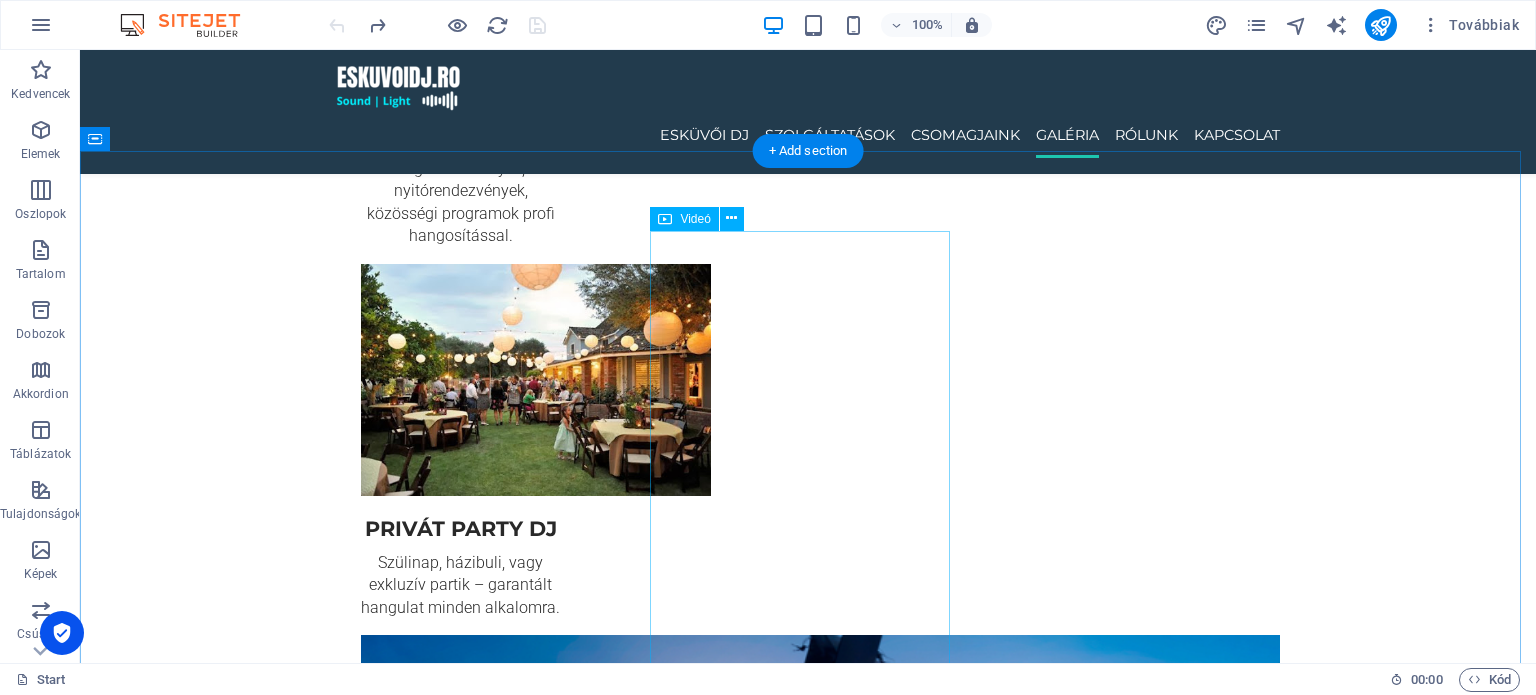scroll, scrollTop: 3215, scrollLeft: 0, axis: vertical 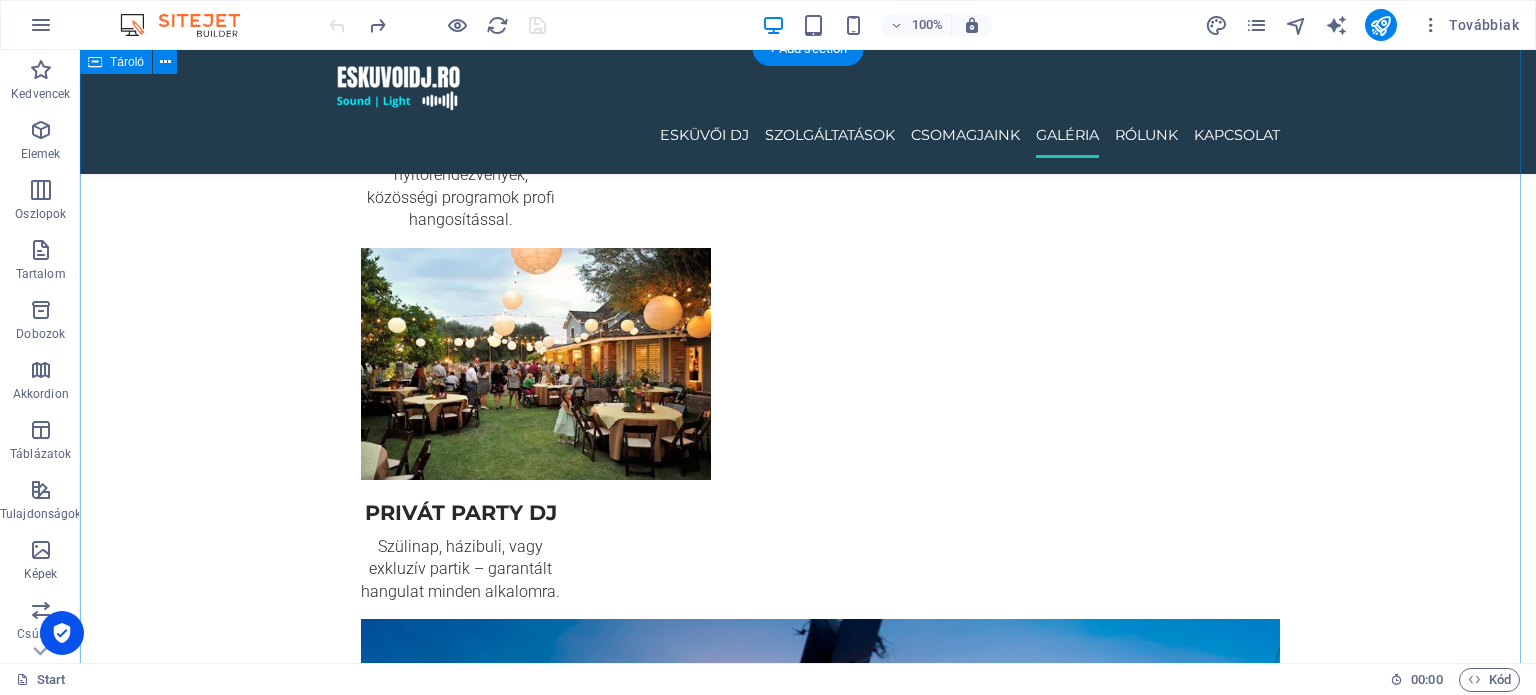 click at bounding box center [808, 5543] 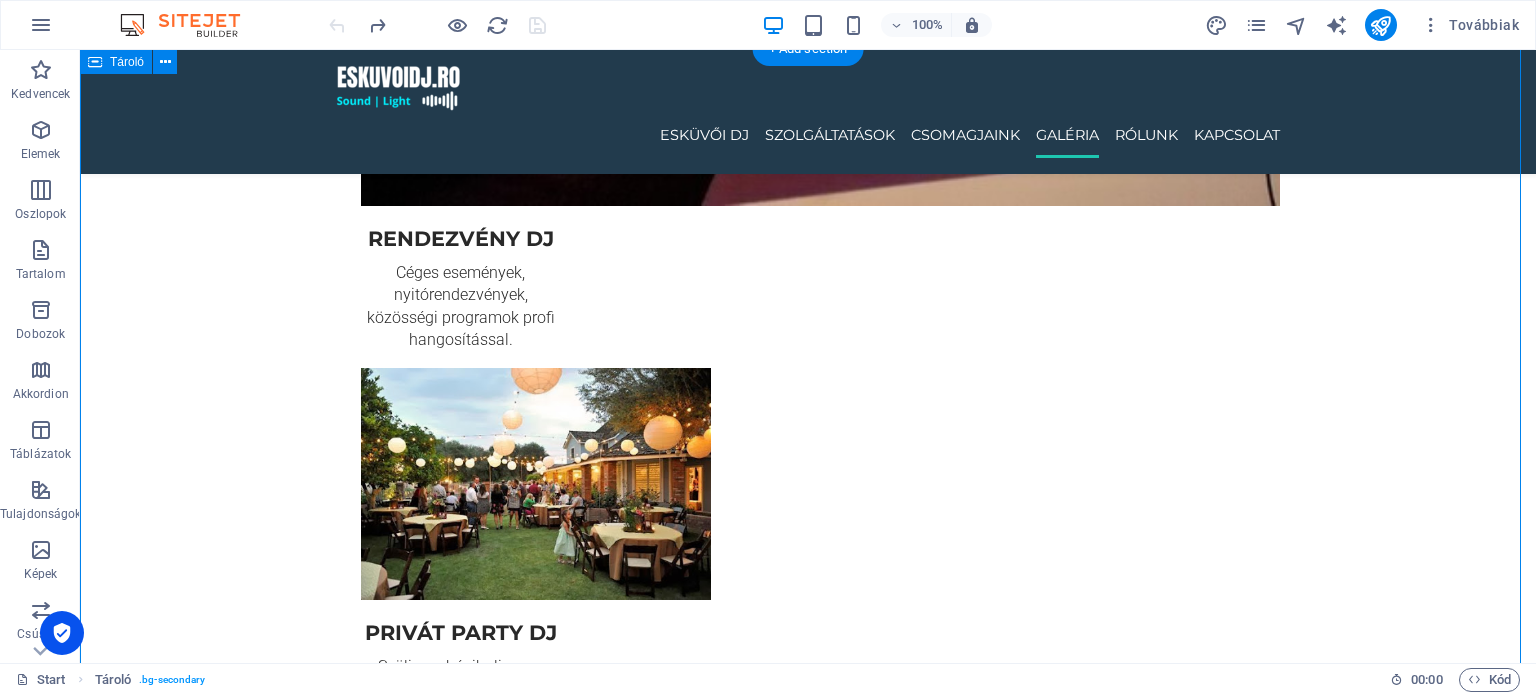 scroll, scrollTop: 3015, scrollLeft: 0, axis: vertical 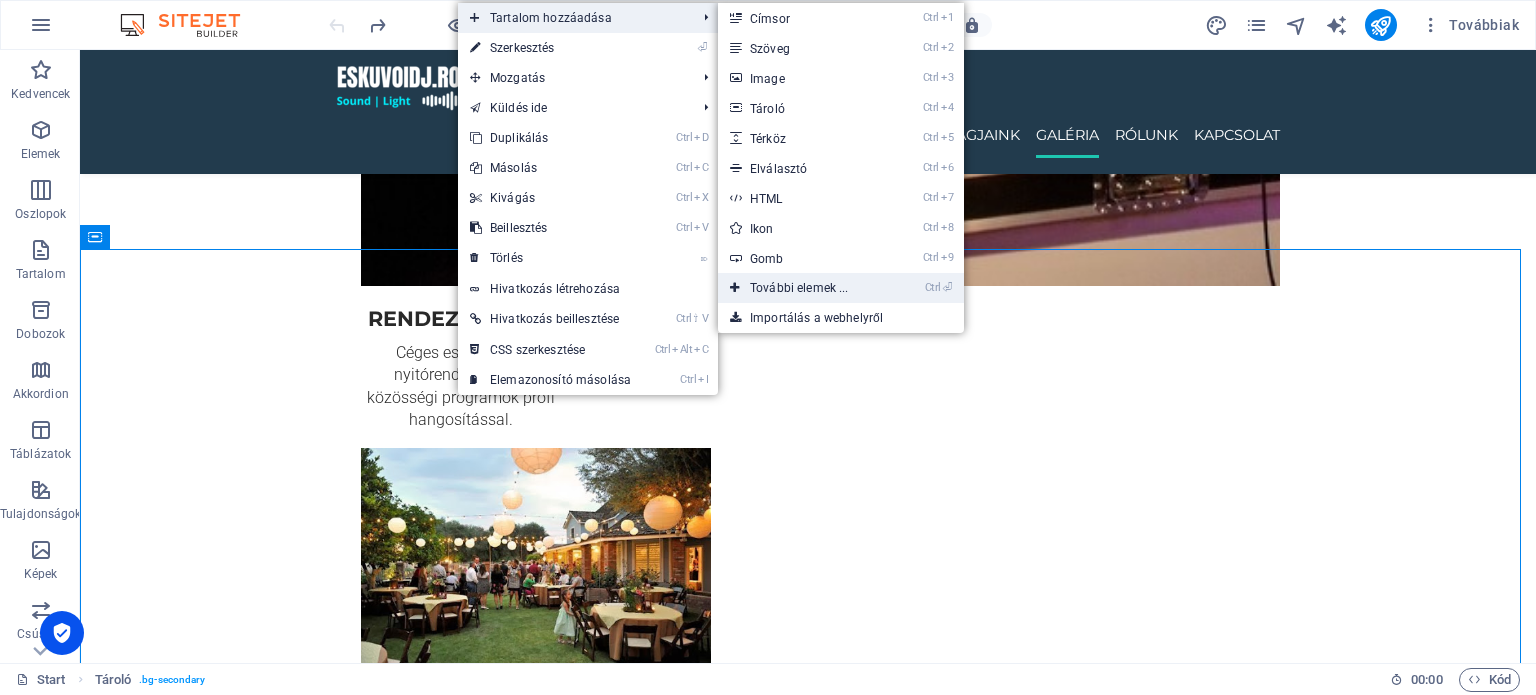 click on "Ctrl ⏎  További elemek ..." at bounding box center (803, 288) 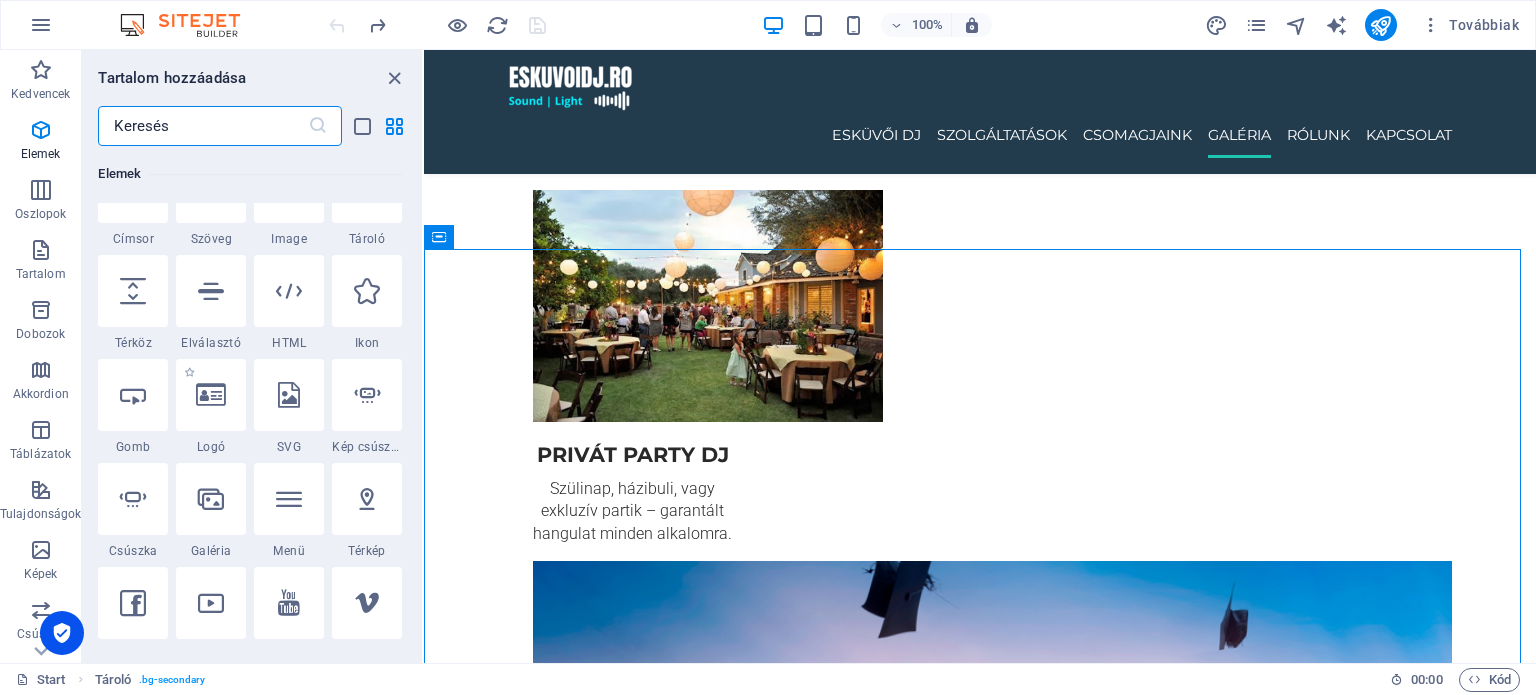 scroll, scrollTop: 312, scrollLeft: 0, axis: vertical 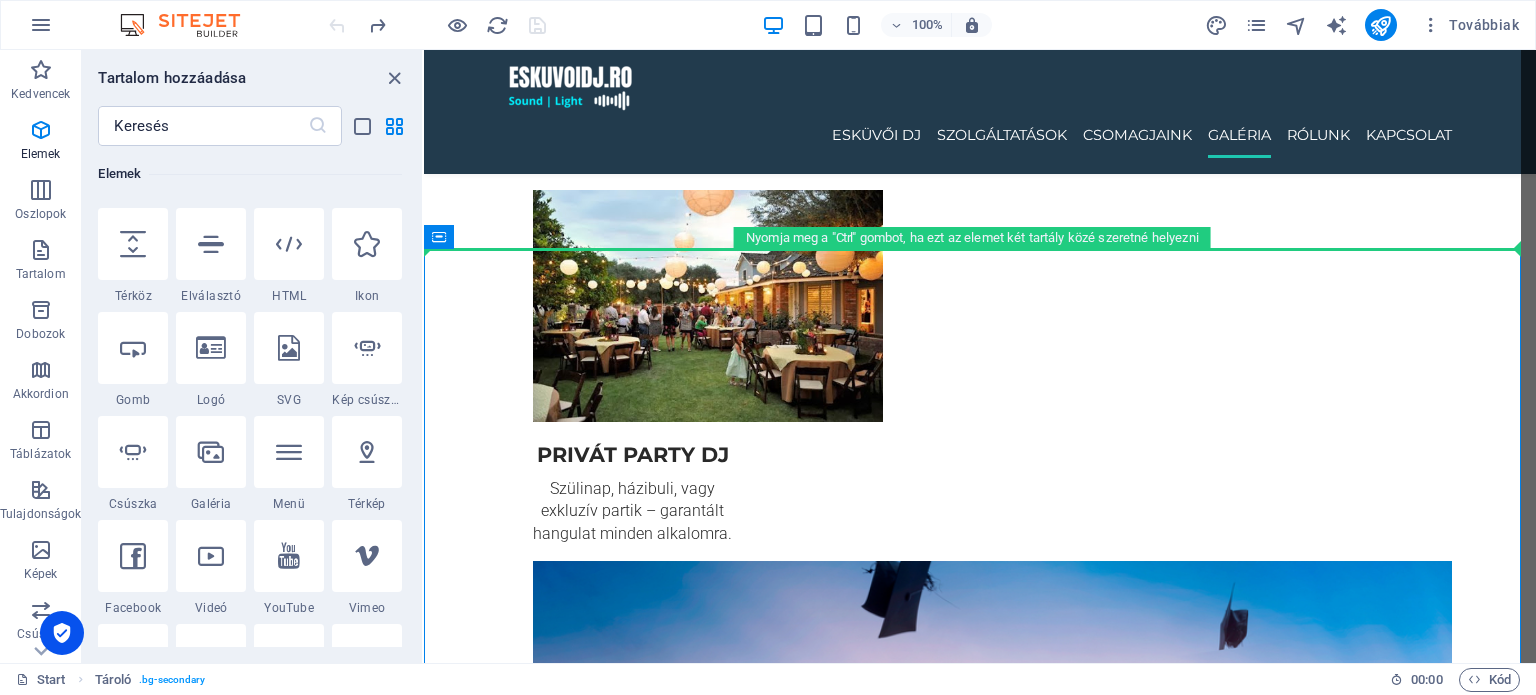 select on "%" 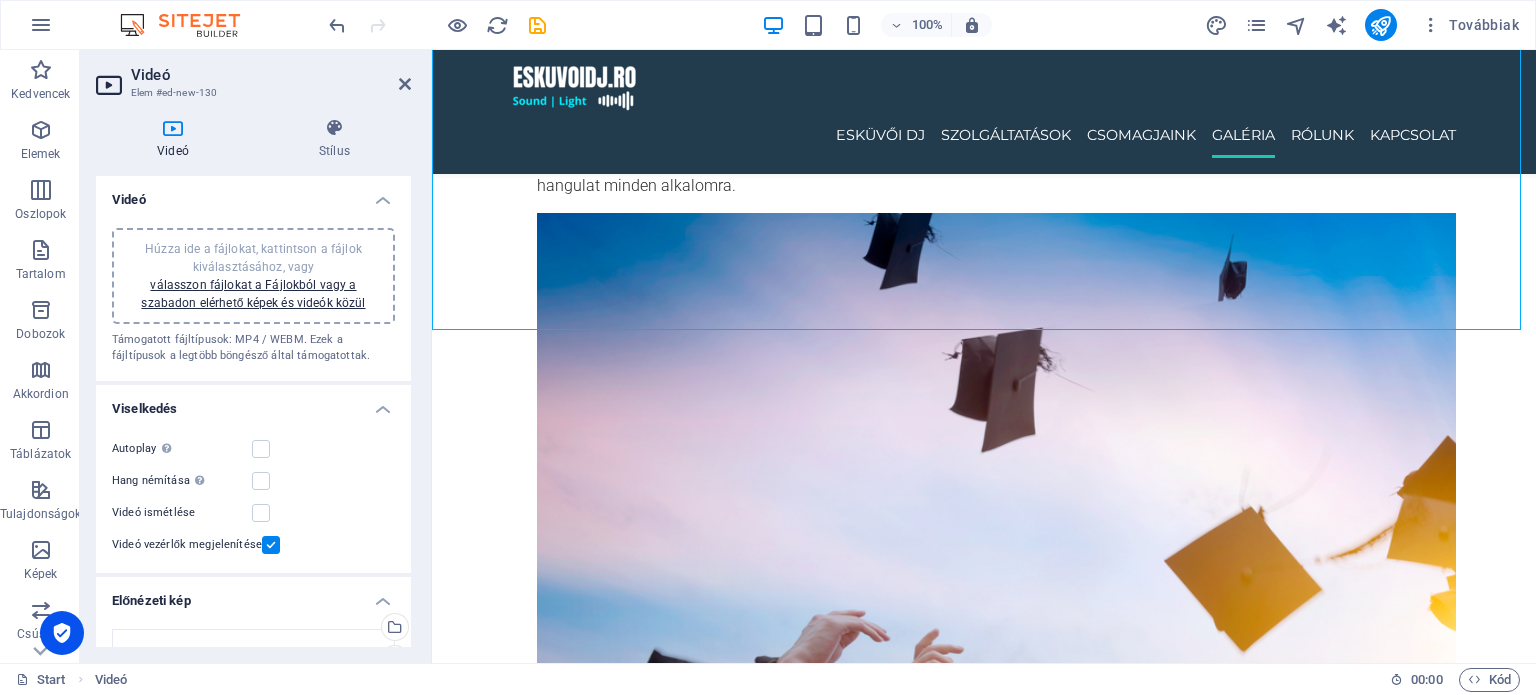 scroll, scrollTop: 3479, scrollLeft: 0, axis: vertical 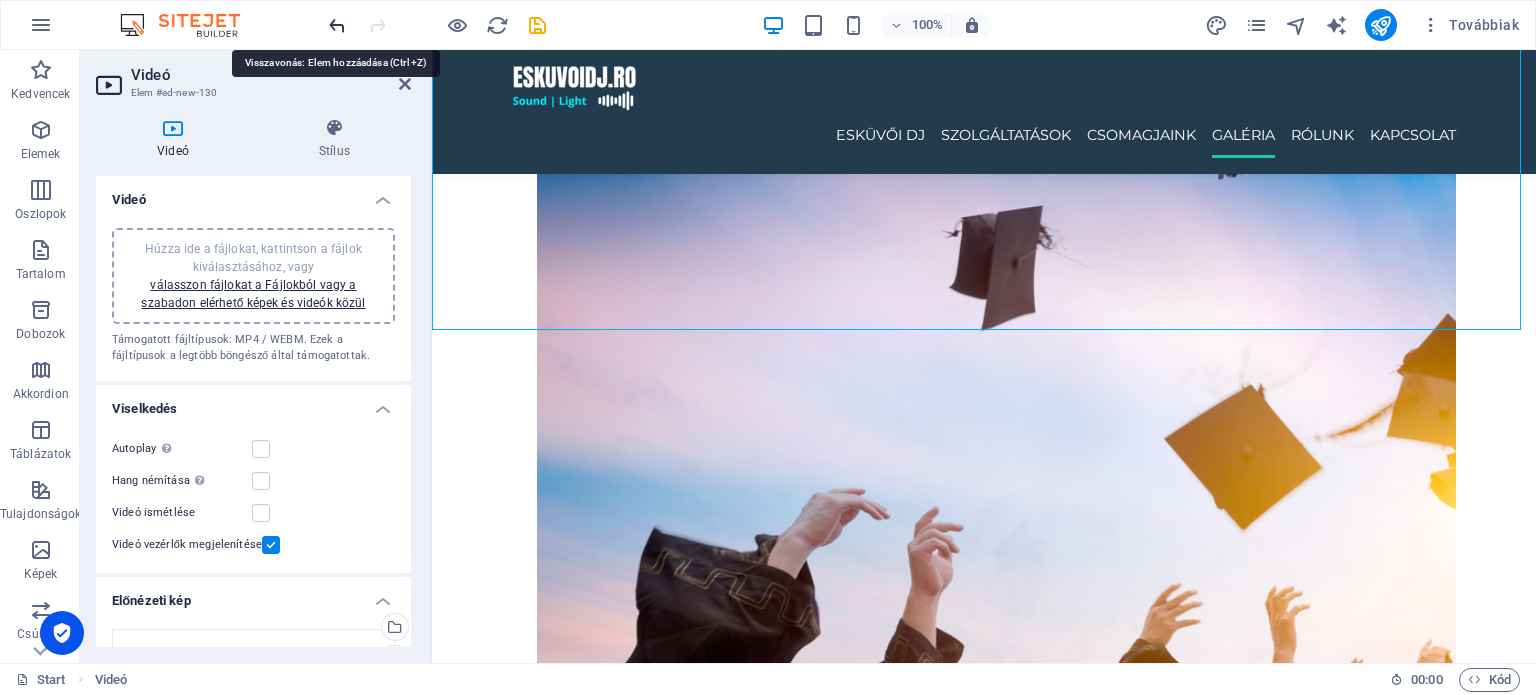 click at bounding box center [337, 25] 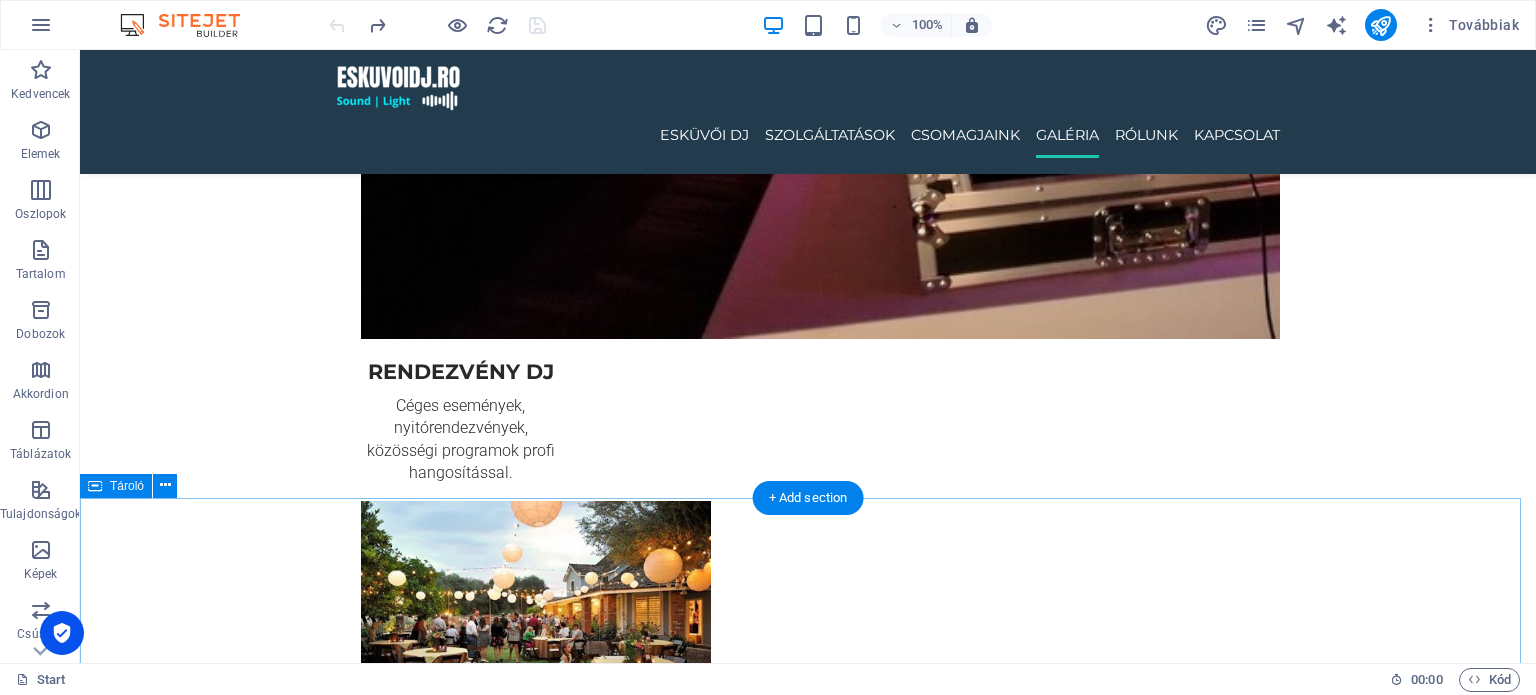 scroll, scrollTop: 3059, scrollLeft: 0, axis: vertical 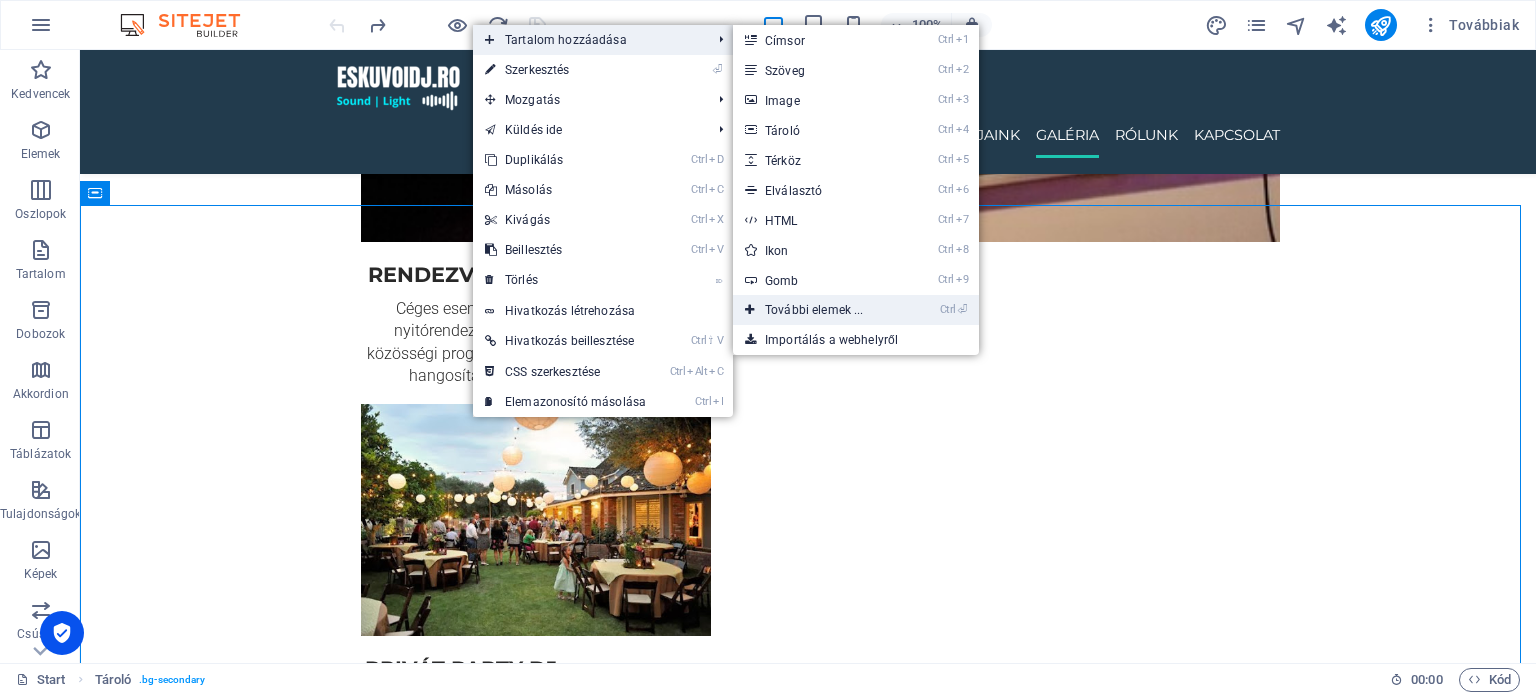 click on "Ctrl ⏎  További elemek ..." at bounding box center [818, 310] 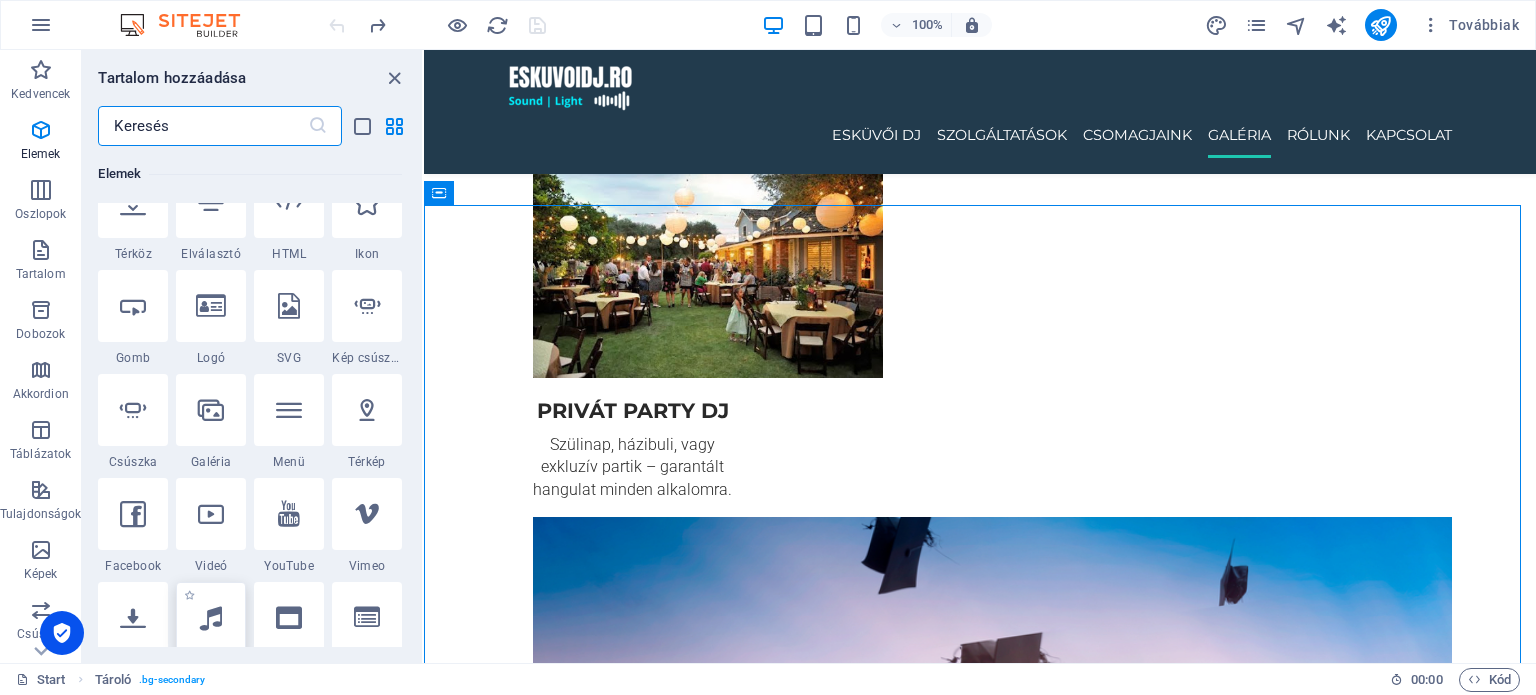 scroll, scrollTop: 412, scrollLeft: 0, axis: vertical 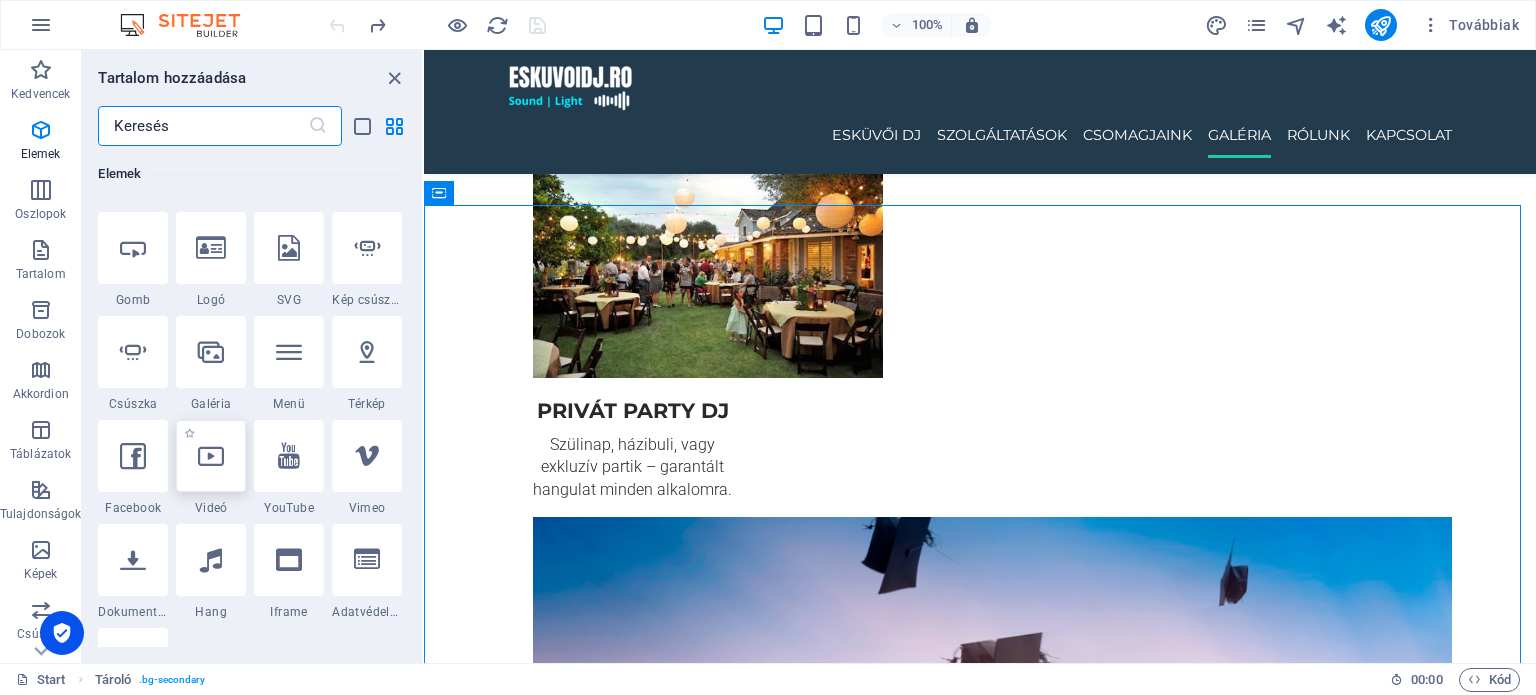 click at bounding box center (211, 456) 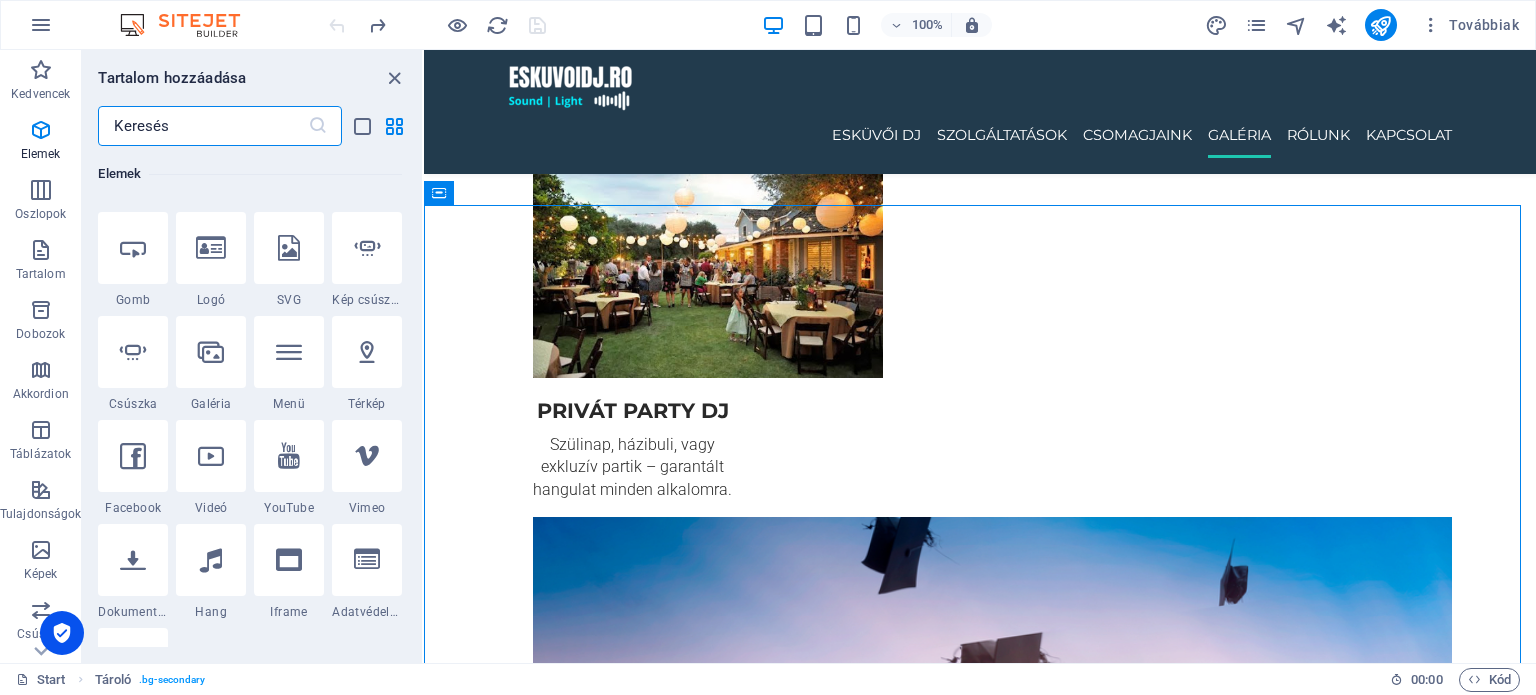select on "%" 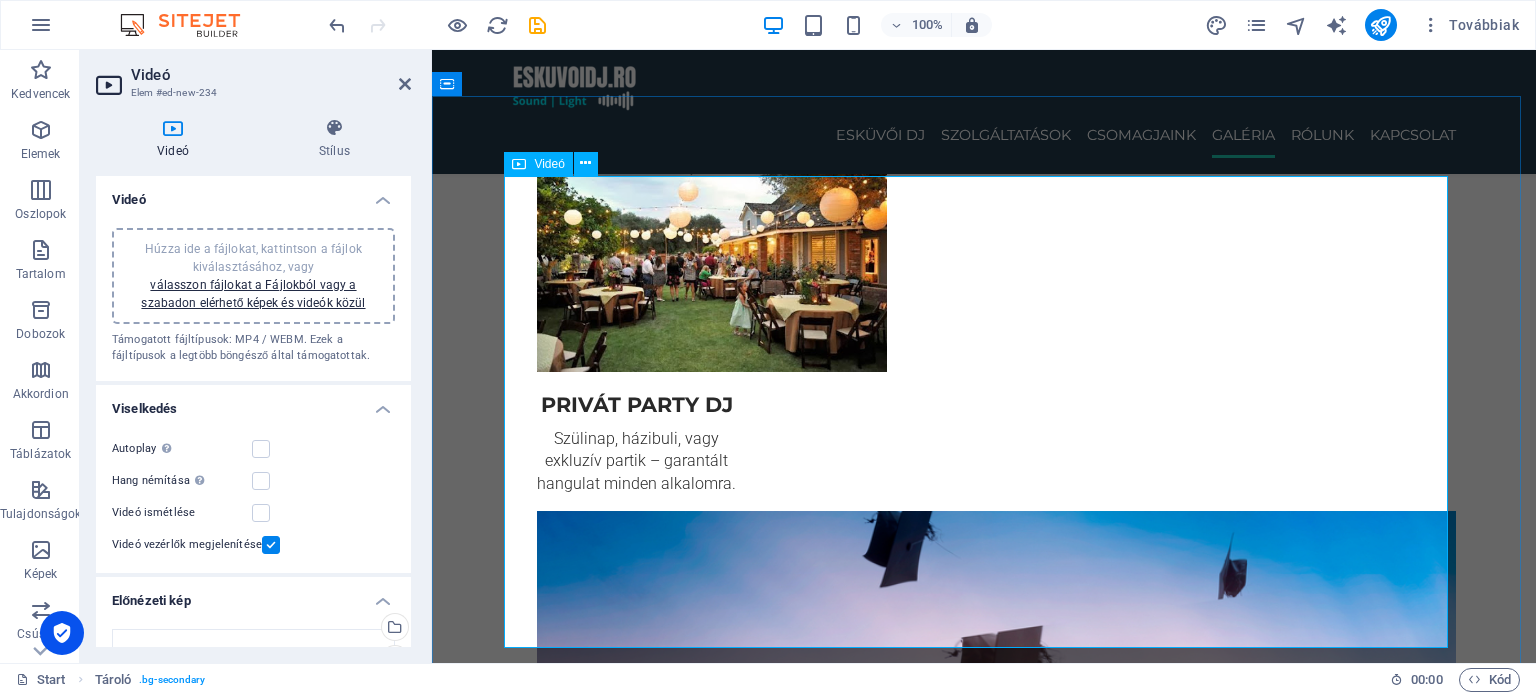 scroll, scrollTop: 3168, scrollLeft: 0, axis: vertical 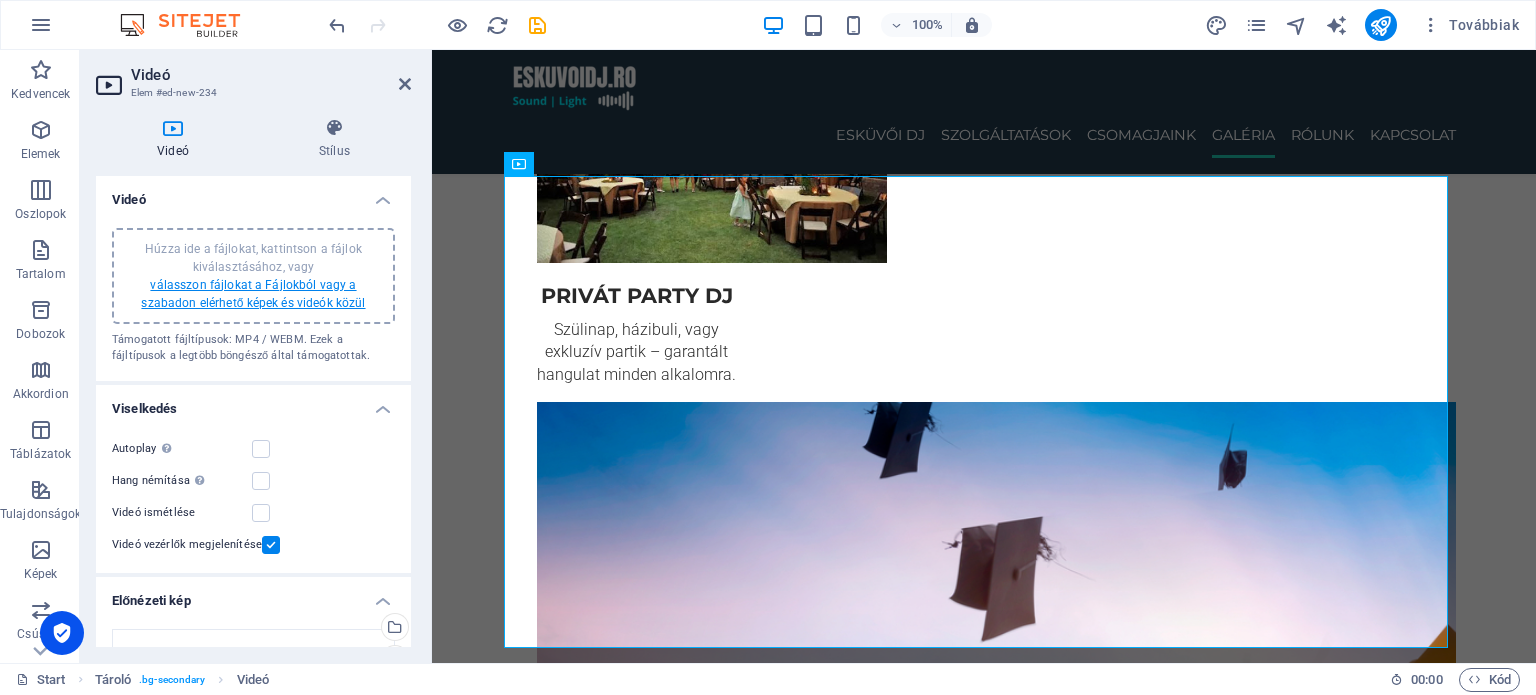 click on "válasszon fájlokat a Fájlokból vagy a szabadon elérhető képek és videók közül" at bounding box center [253, 294] 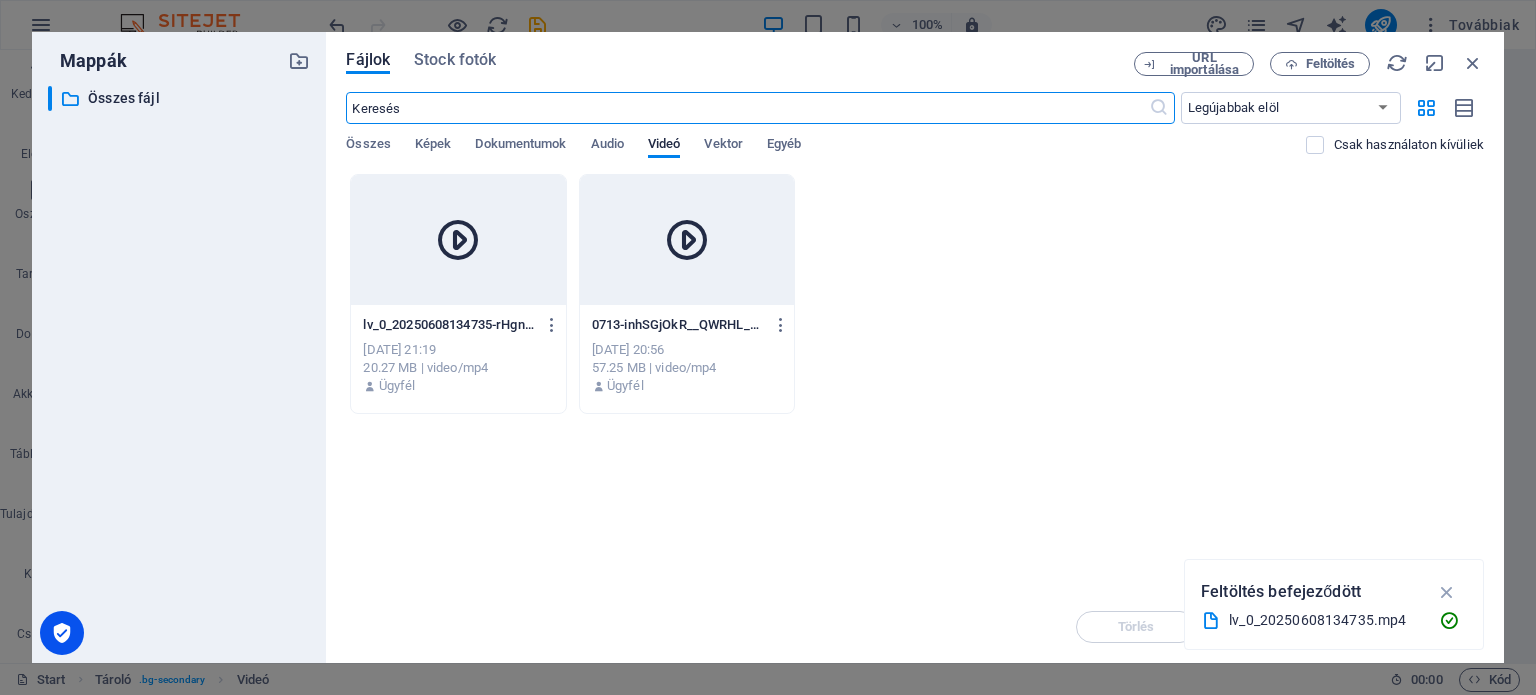 scroll, scrollTop: 3165, scrollLeft: 0, axis: vertical 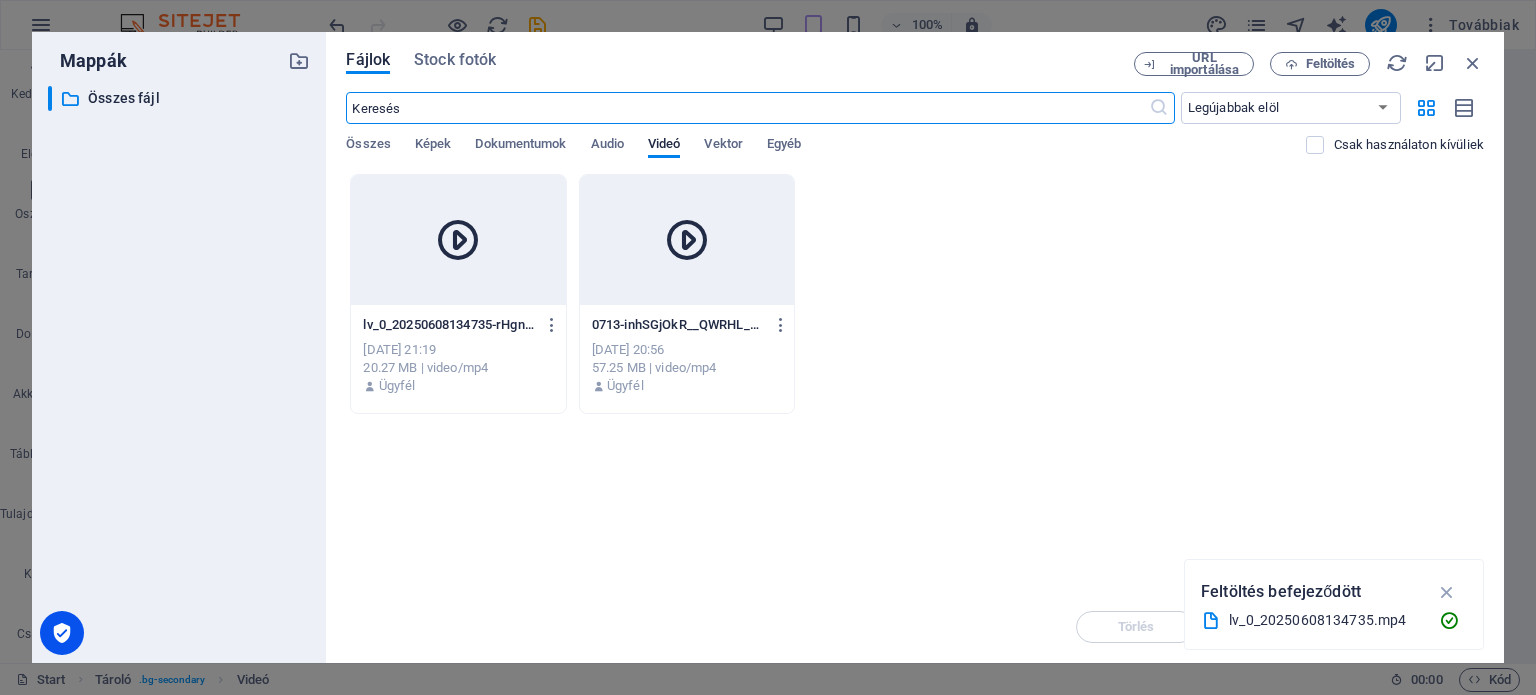 click at bounding box center [458, 240] 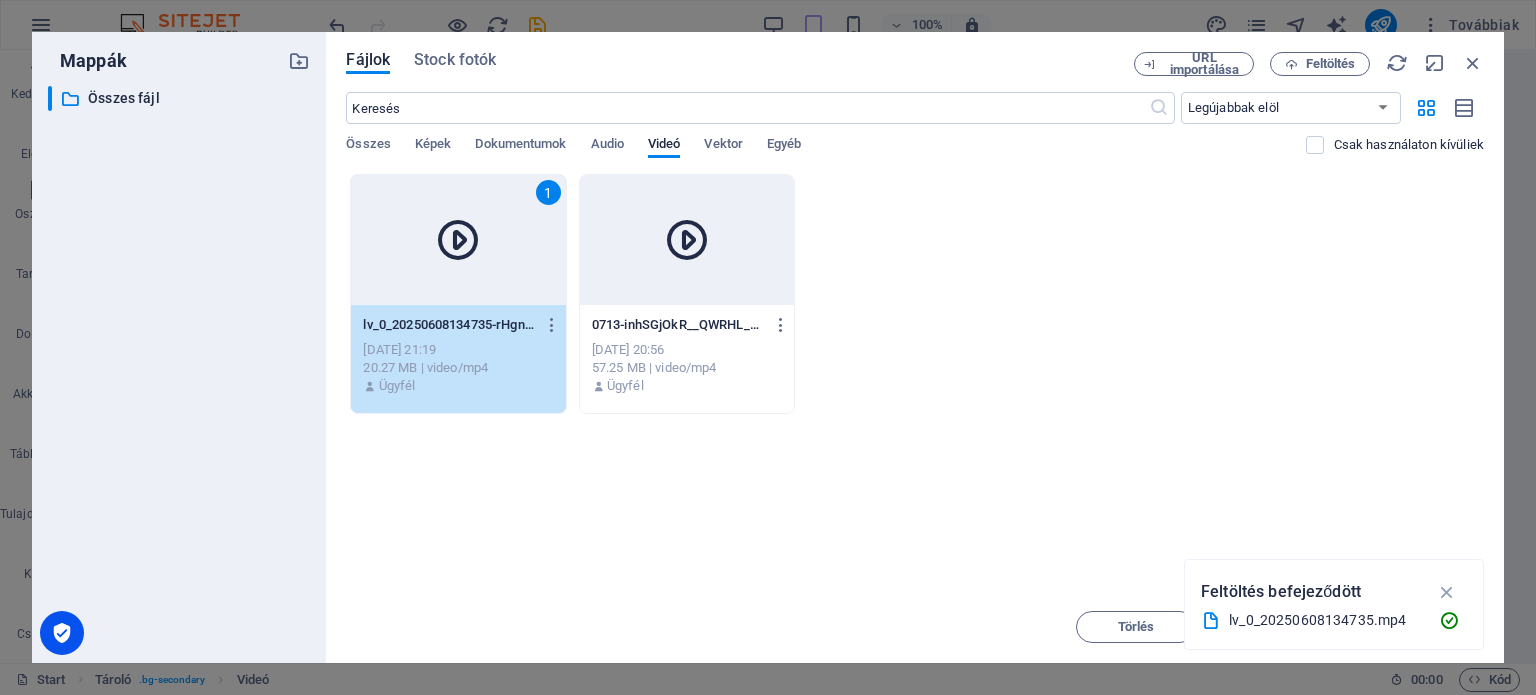 click on "1" at bounding box center [458, 240] 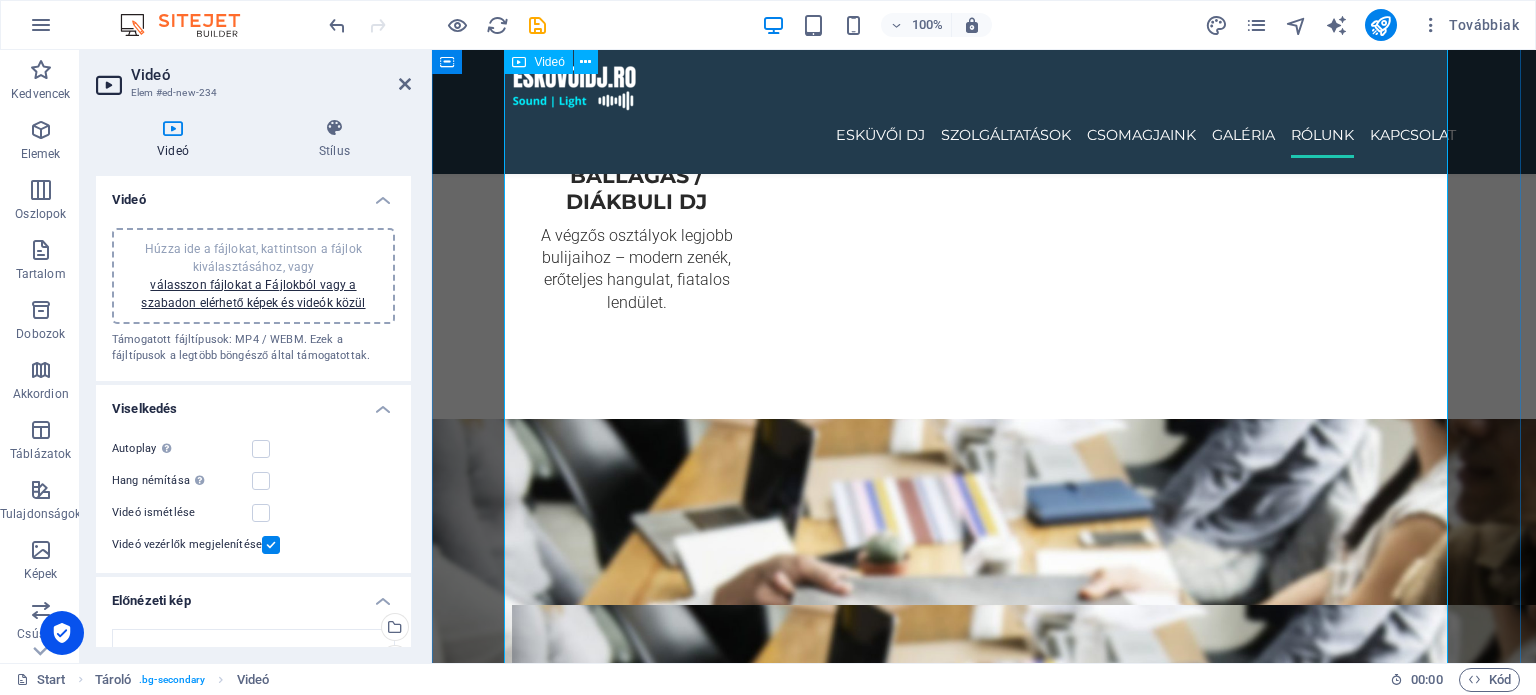 scroll, scrollTop: 4565, scrollLeft: 0, axis: vertical 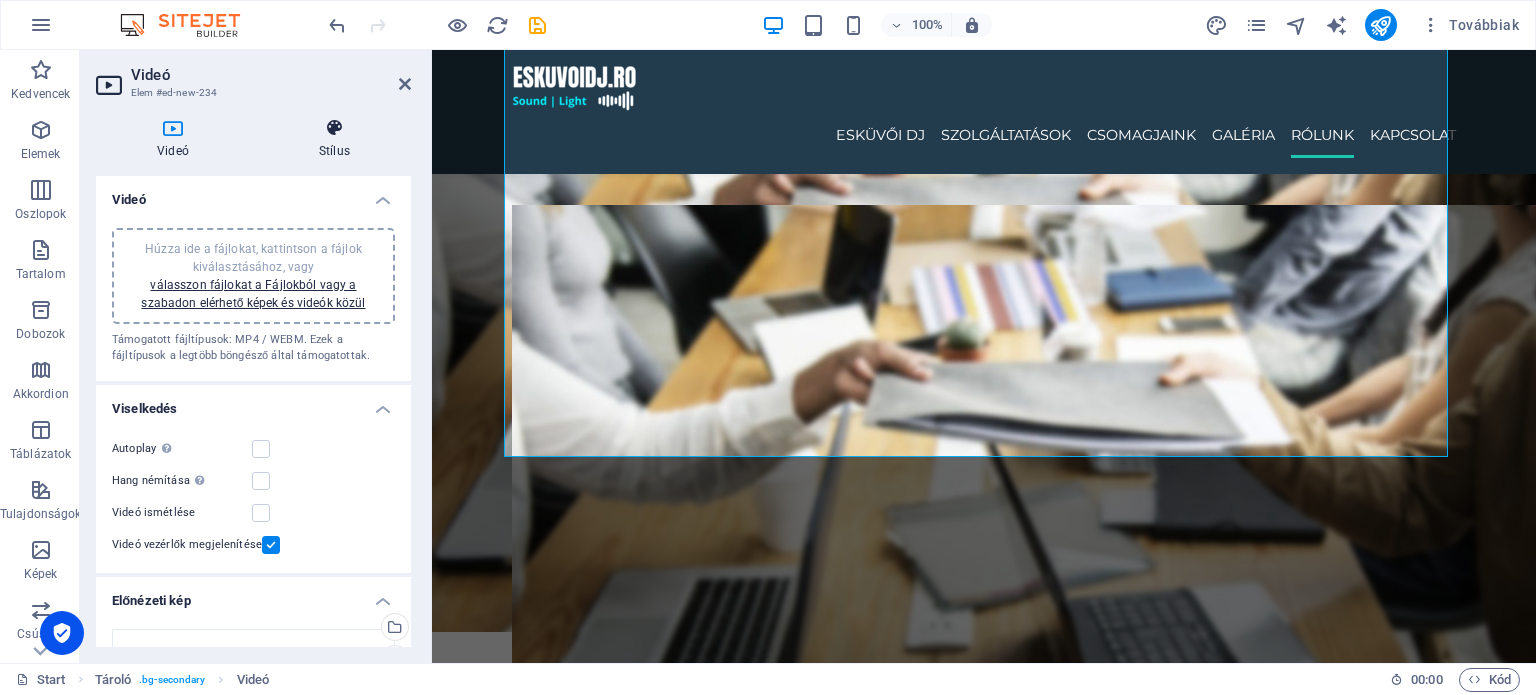 click at bounding box center (334, 128) 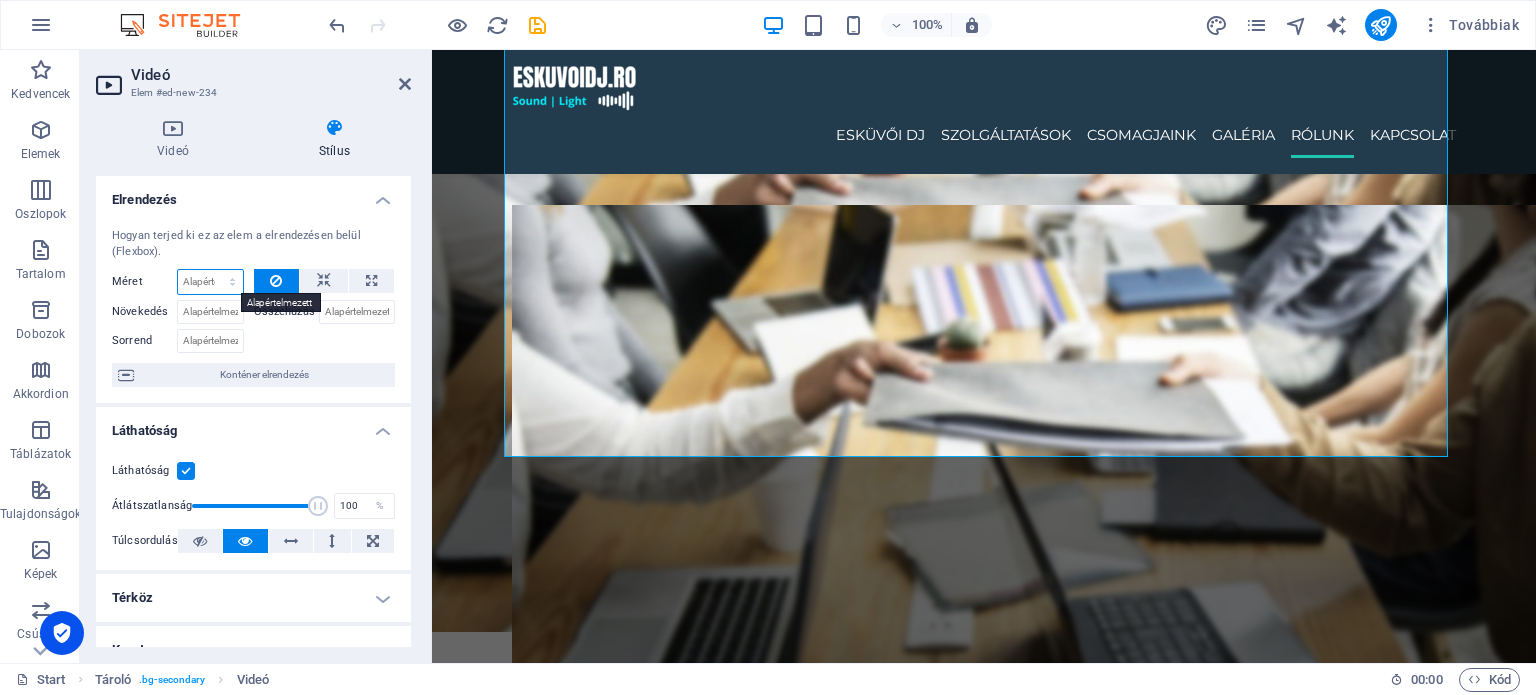 click on "Alapértelmezett automatikus px % 1/1 1/2 1/3 1/4 1/5 1/6 1/7 1/8 1/9 1/10" at bounding box center [210, 282] 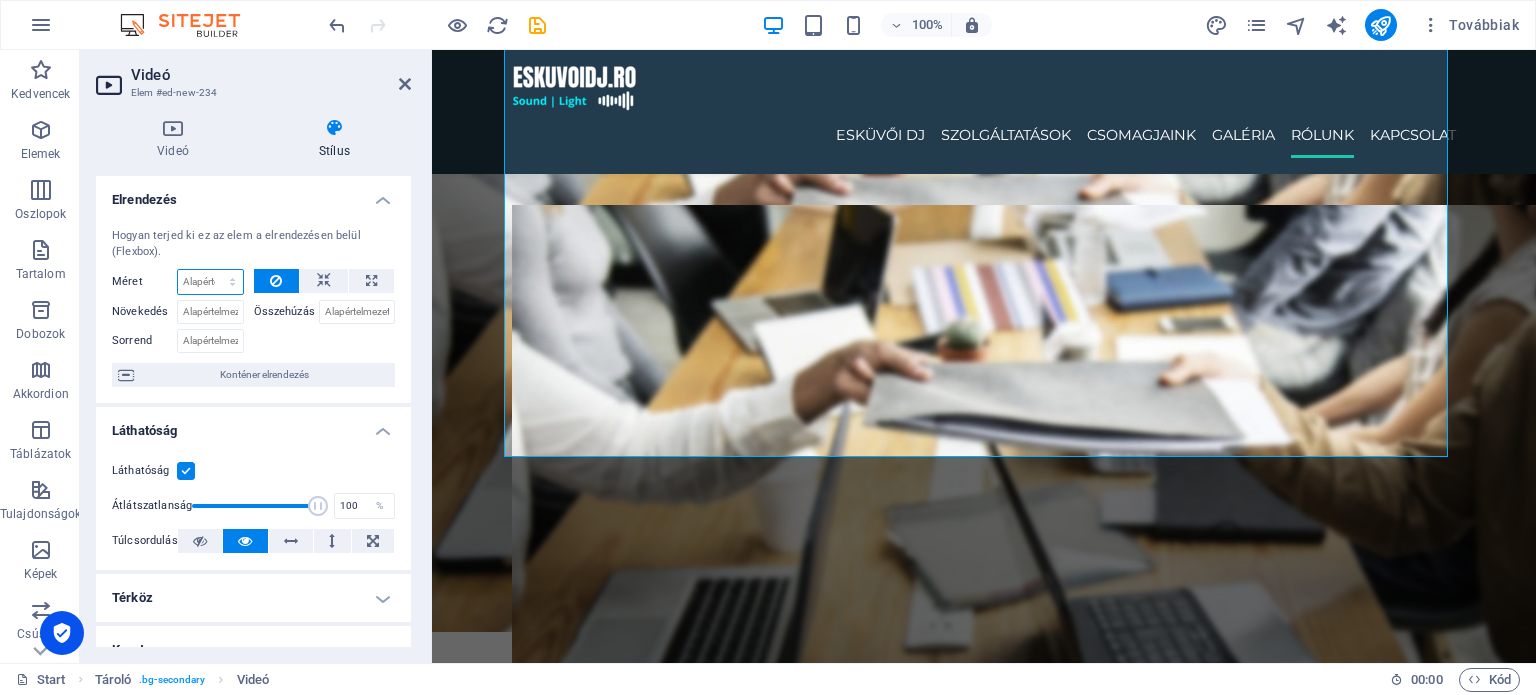 select on "px" 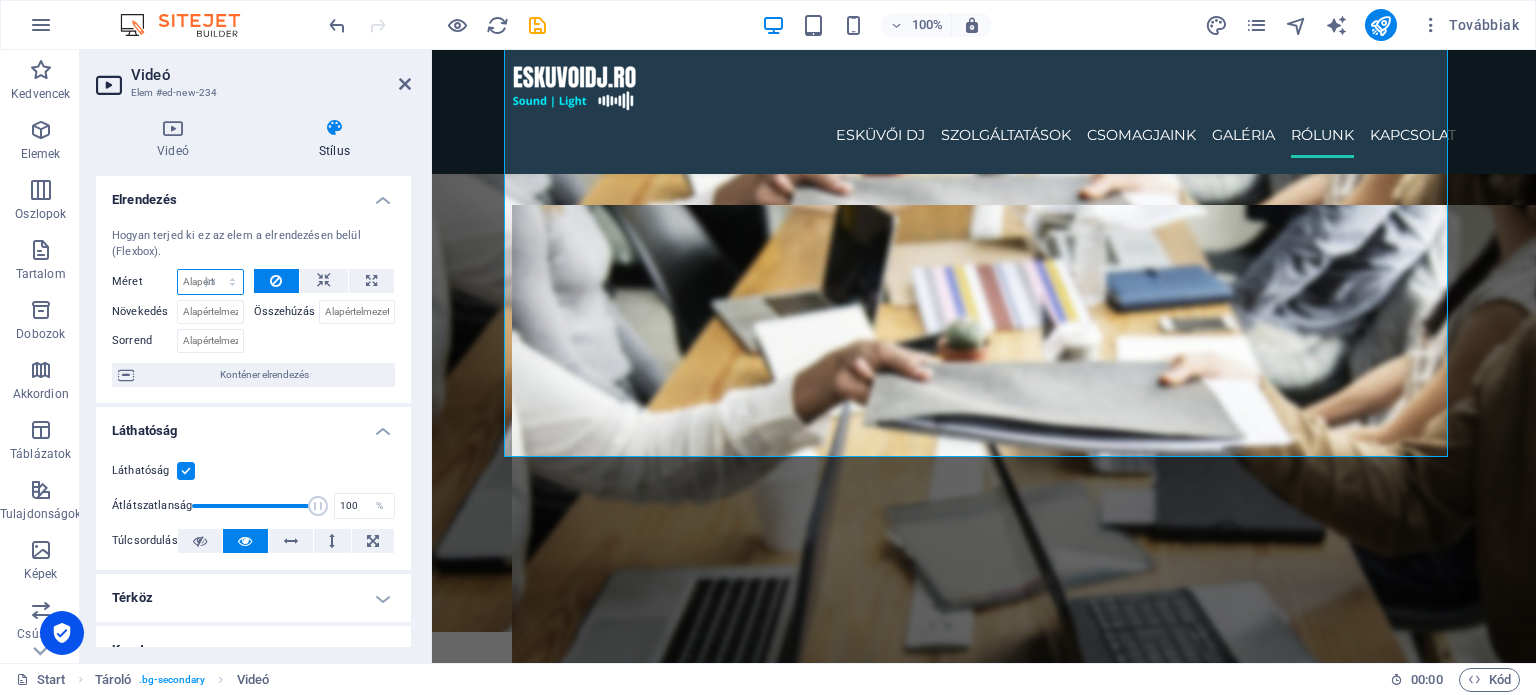 click on "Alapértelmezett automatikus px % 1/1 1/2 1/3 1/4 1/5 1/6 1/7 1/8 1/9 1/10" at bounding box center (210, 282) 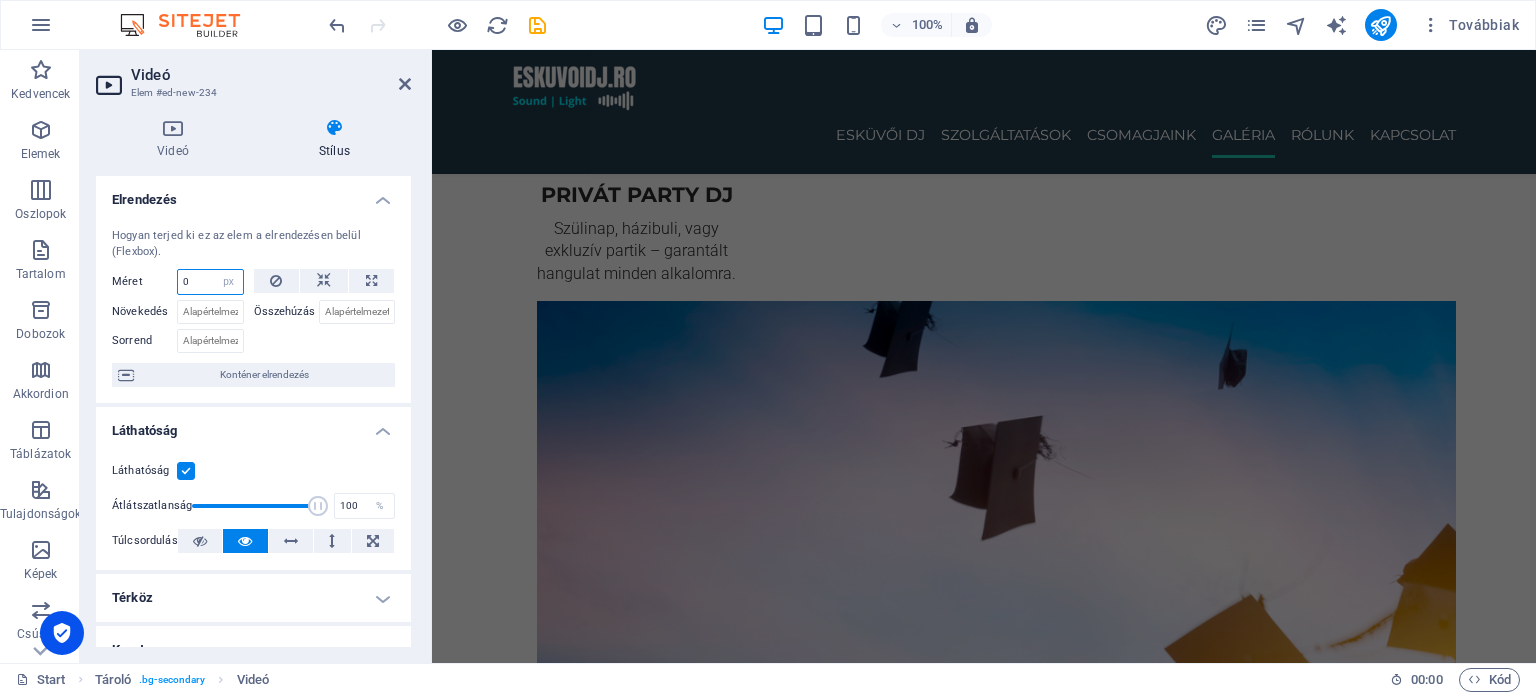 scroll, scrollTop: 2998, scrollLeft: 0, axis: vertical 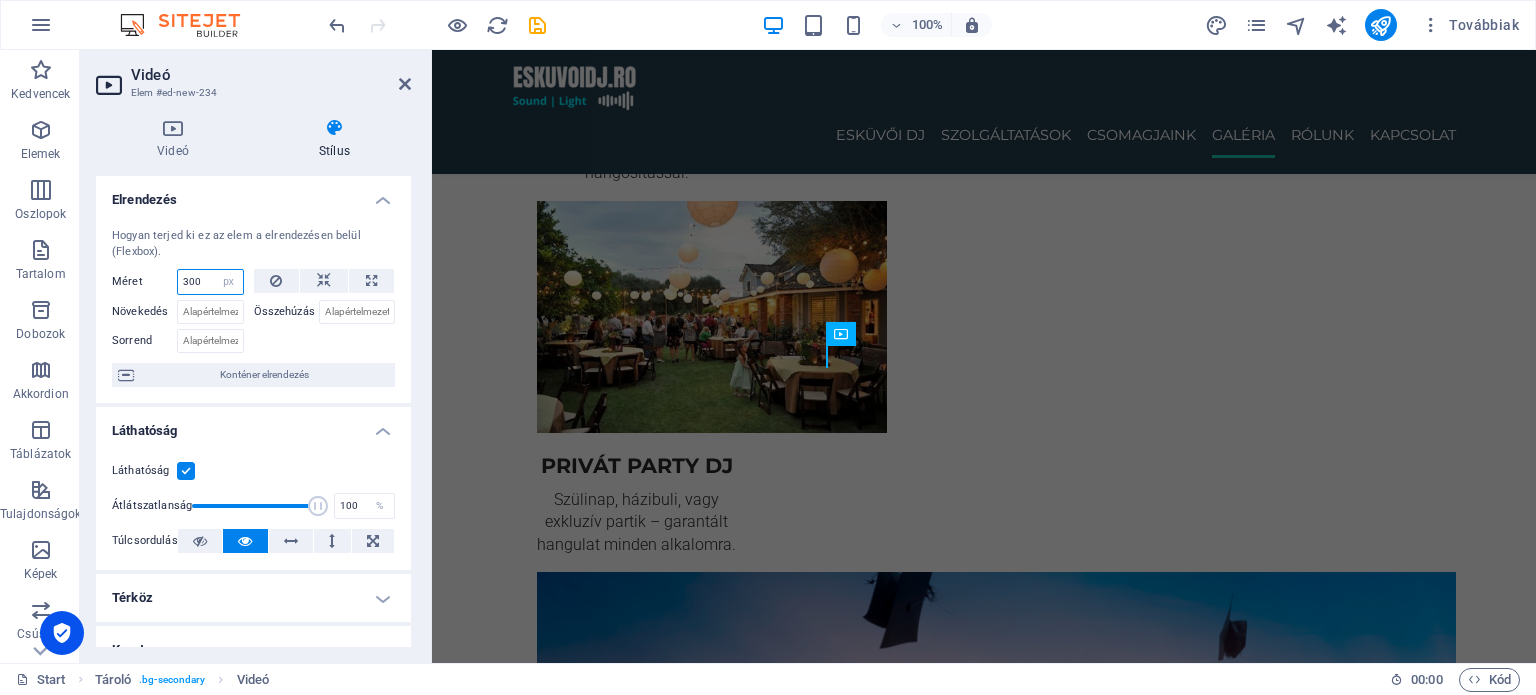 type on "300" 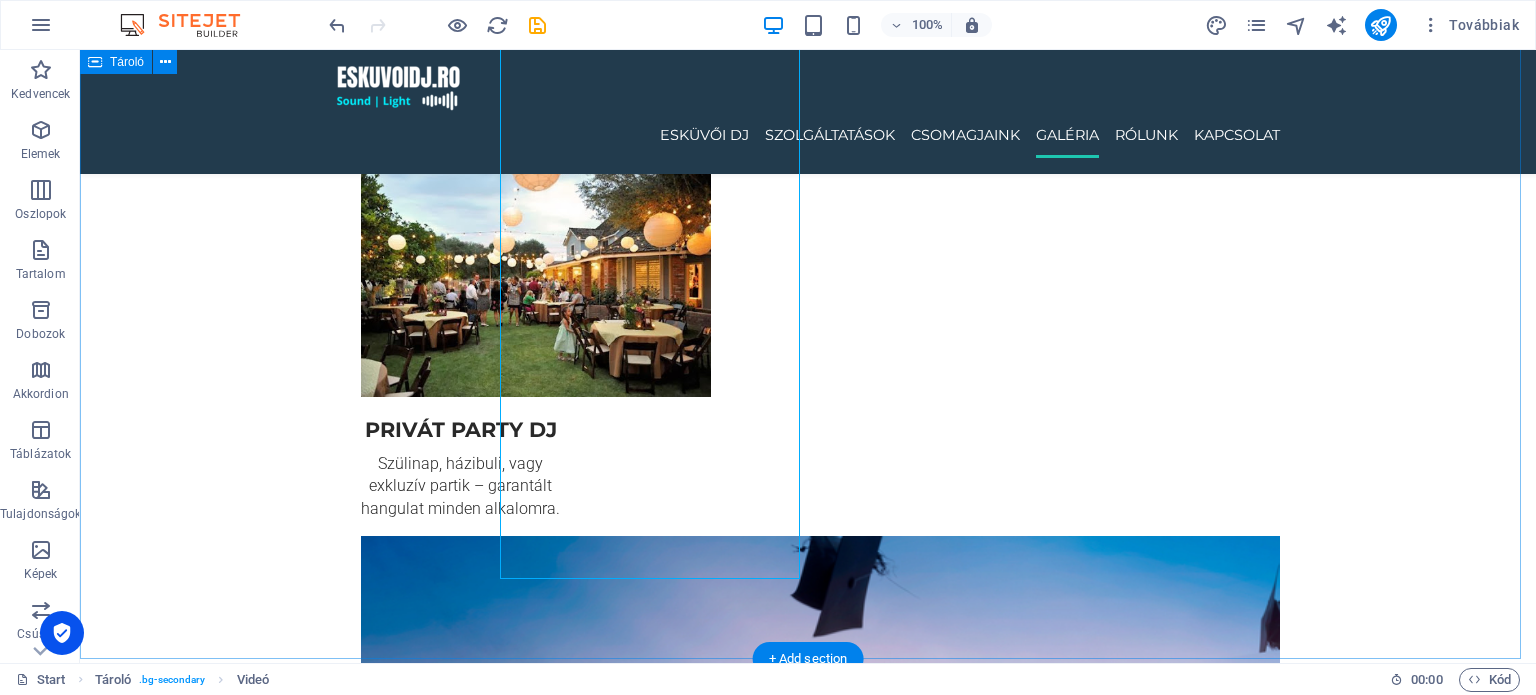 scroll, scrollTop: 3098, scrollLeft: 0, axis: vertical 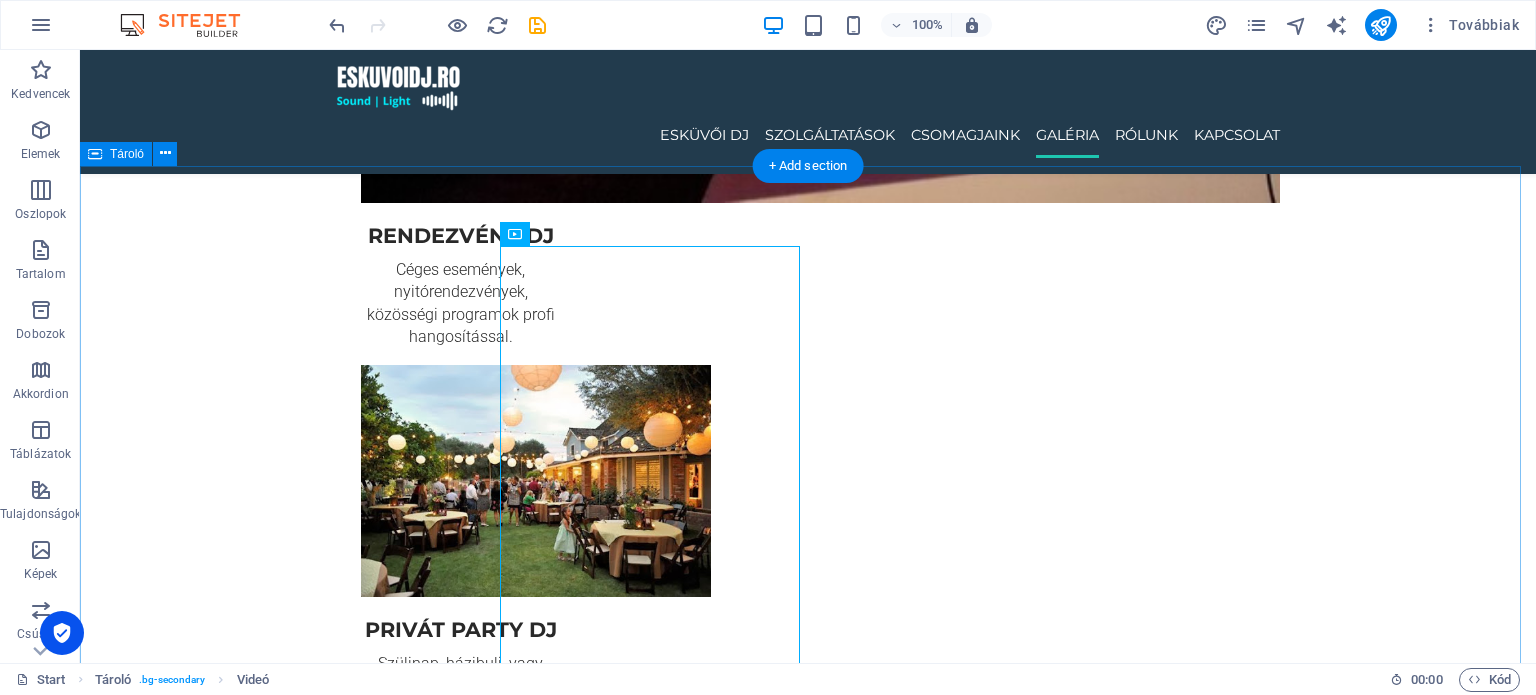click at bounding box center (808, 5896) 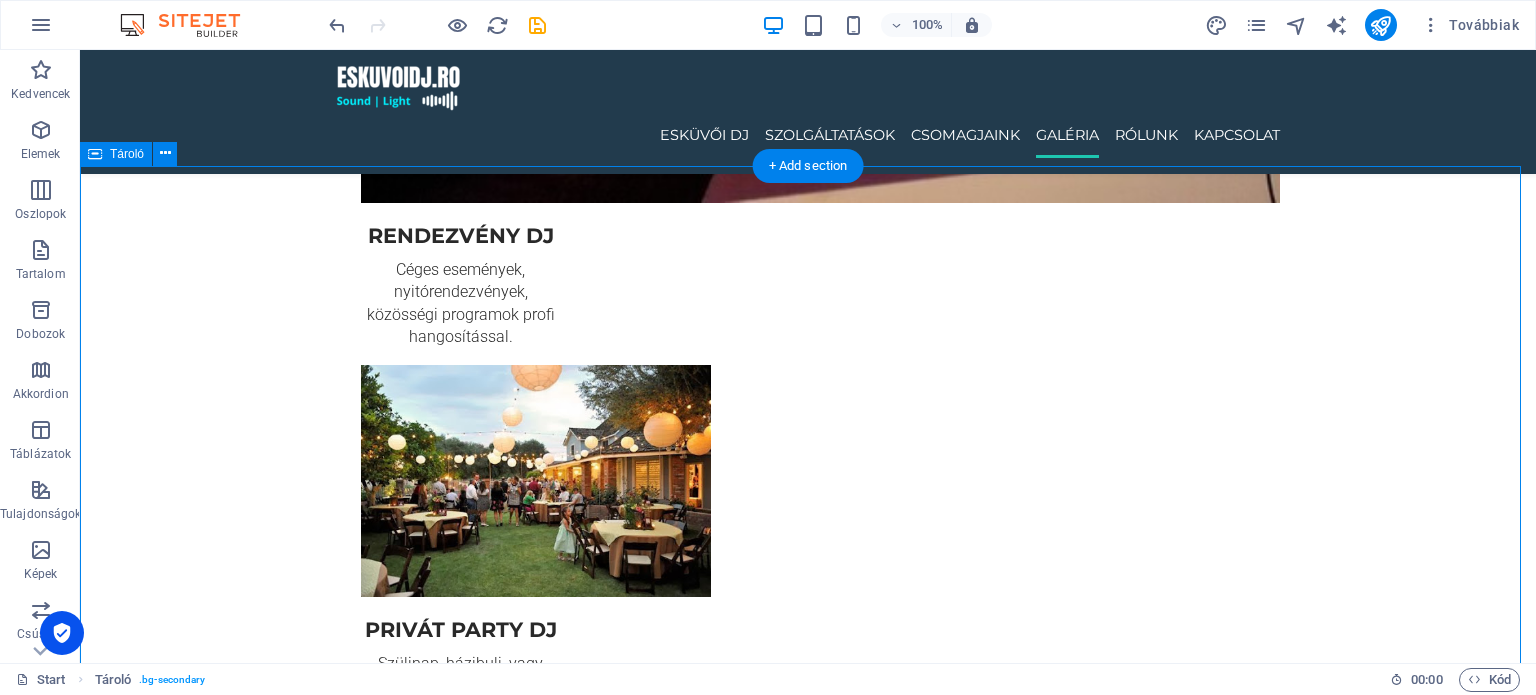 click at bounding box center [808, 5896] 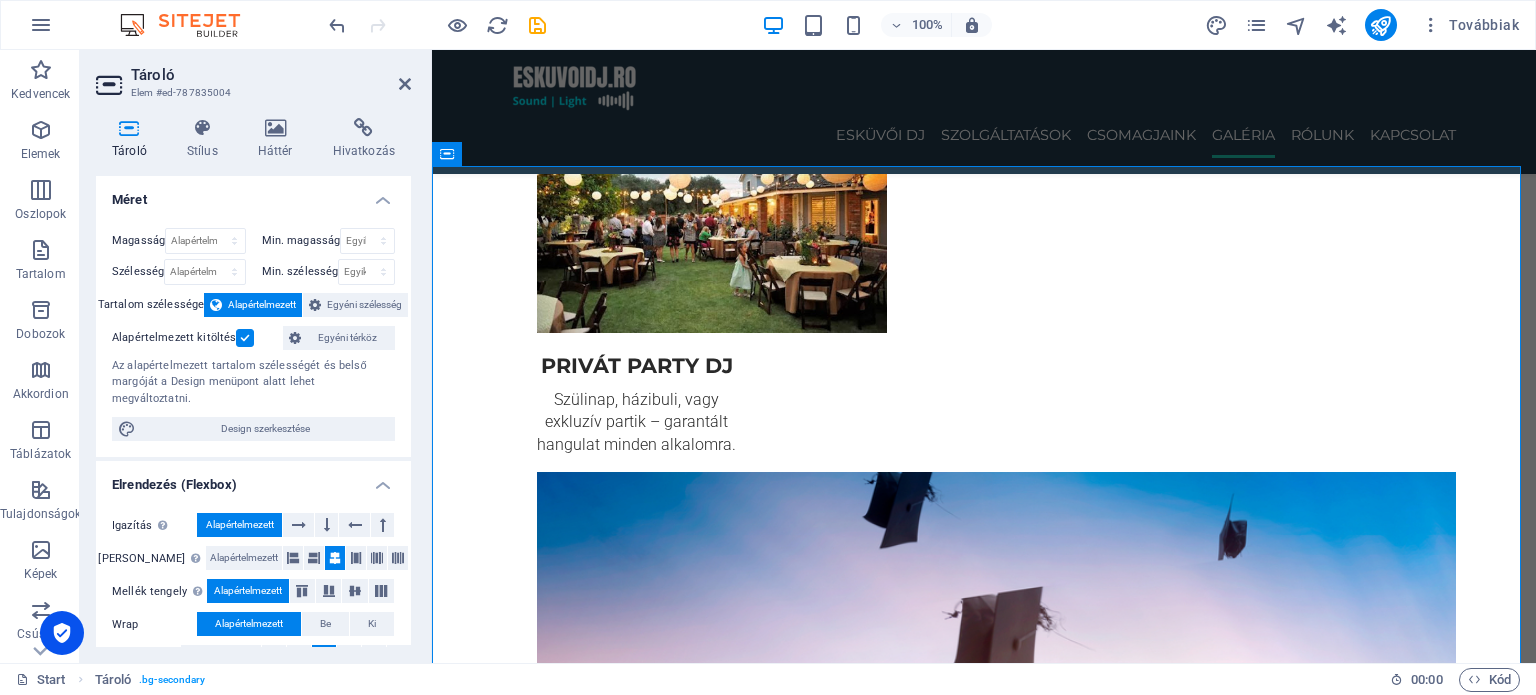 scroll, scrollTop: 0, scrollLeft: 0, axis: both 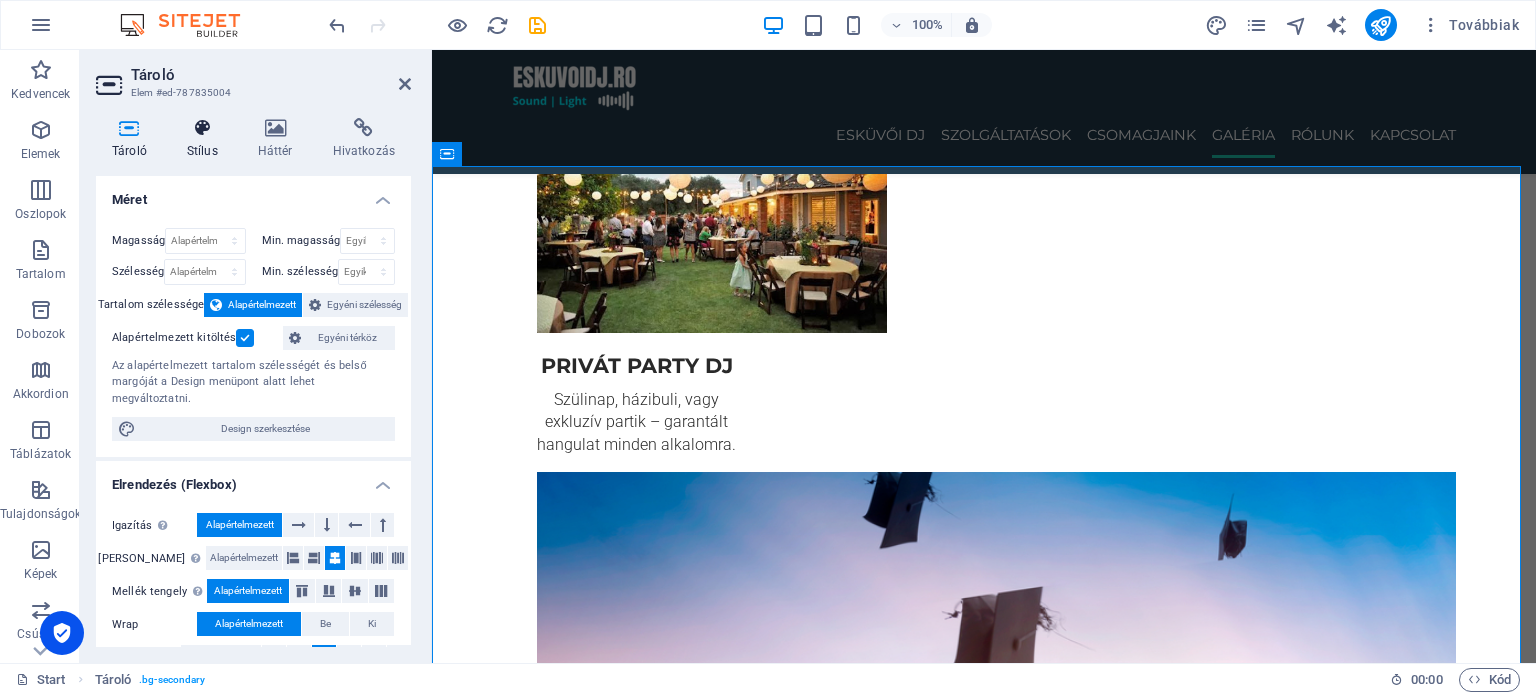 click at bounding box center (202, 128) 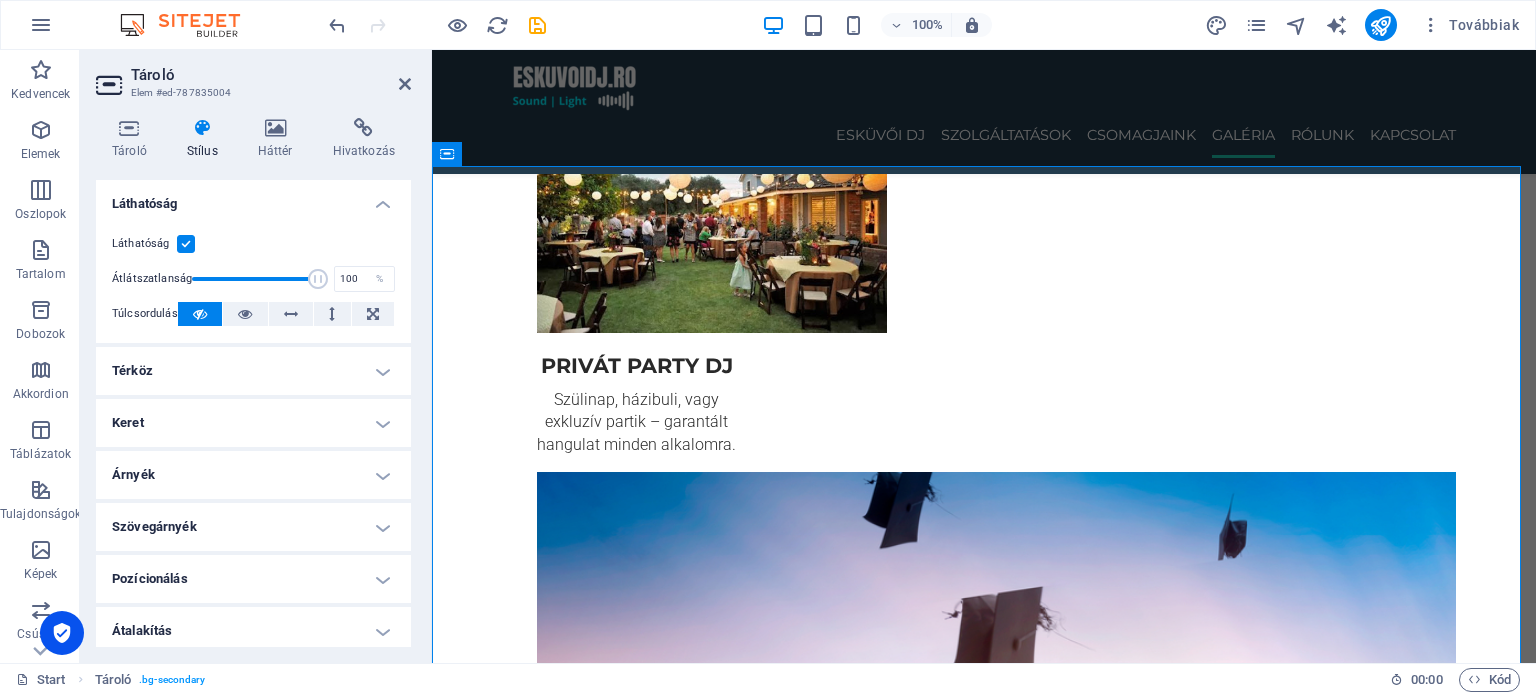 click on "Térköz" at bounding box center [253, 371] 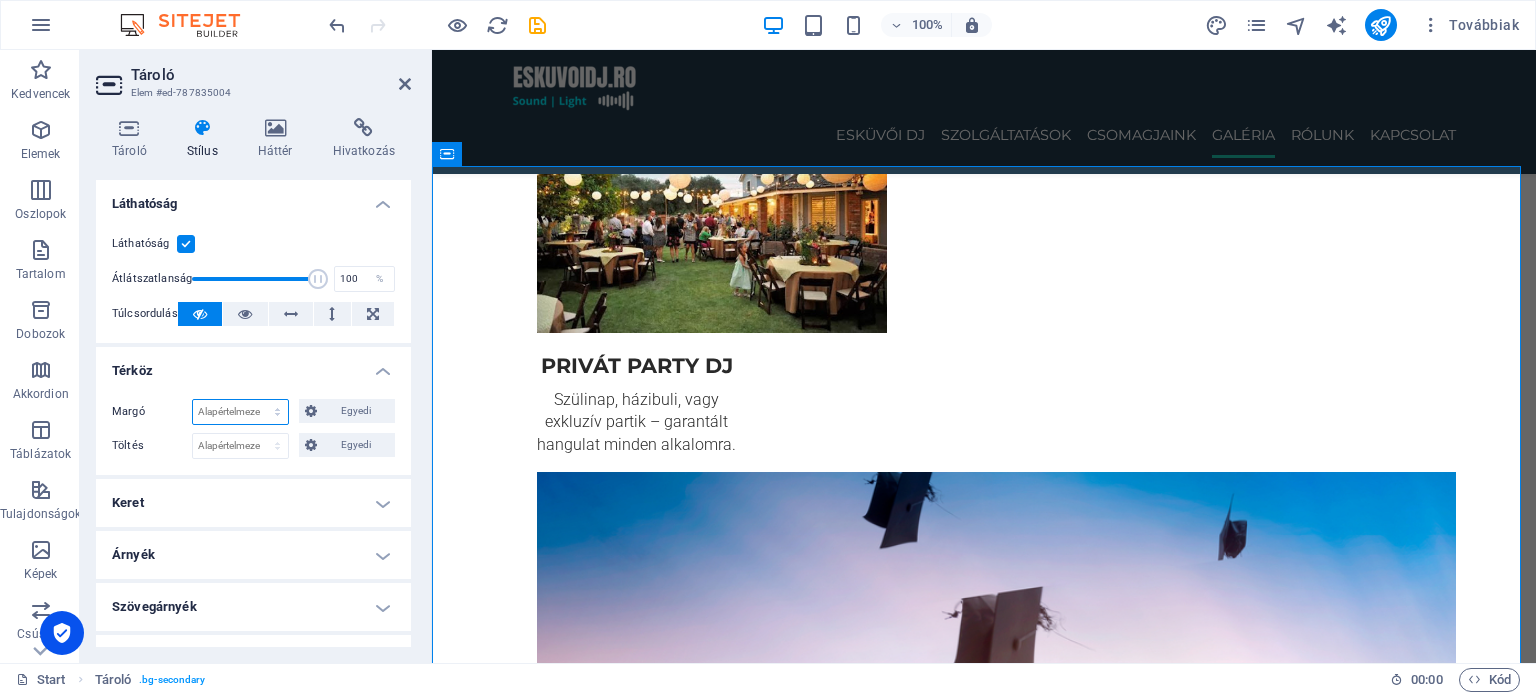 click on "Alapértelmezett automatikus px % rem vw vh Egyedi" at bounding box center (240, 412) 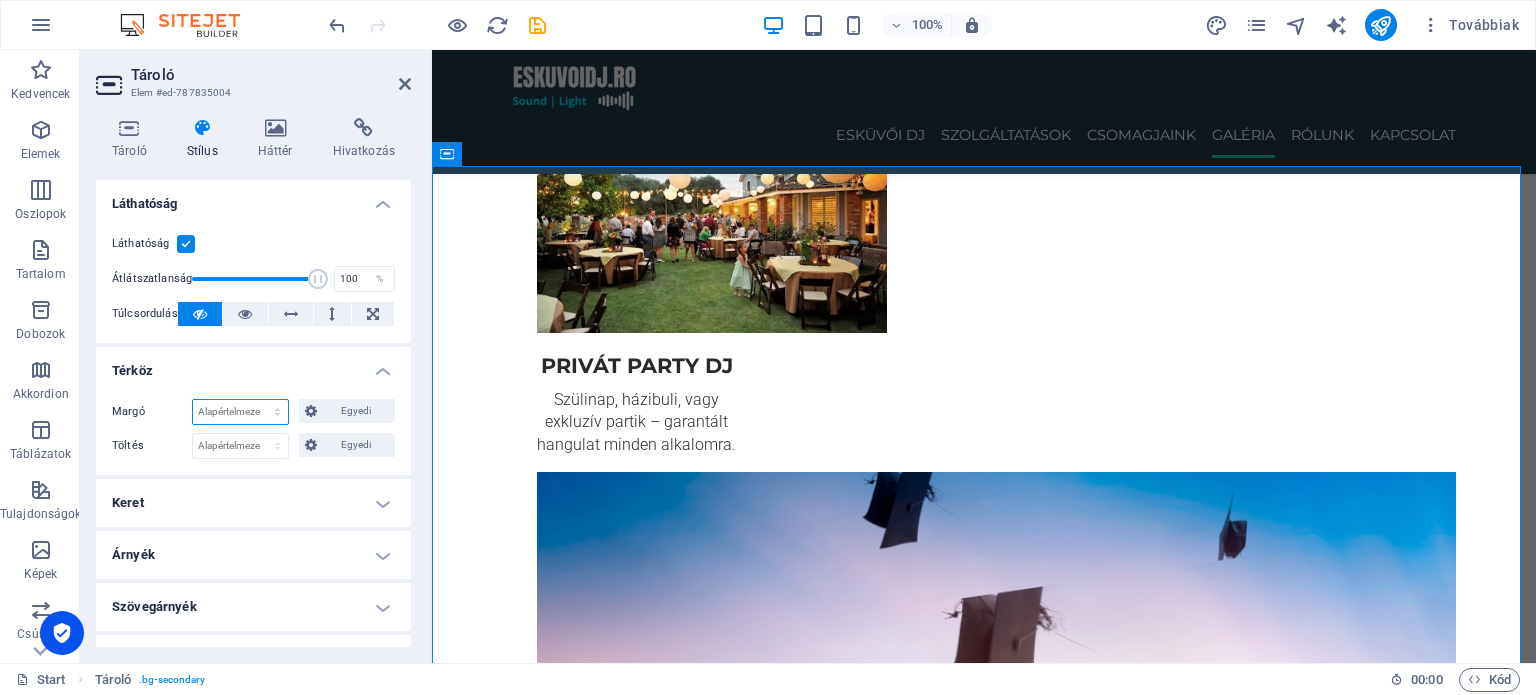 select on "px" 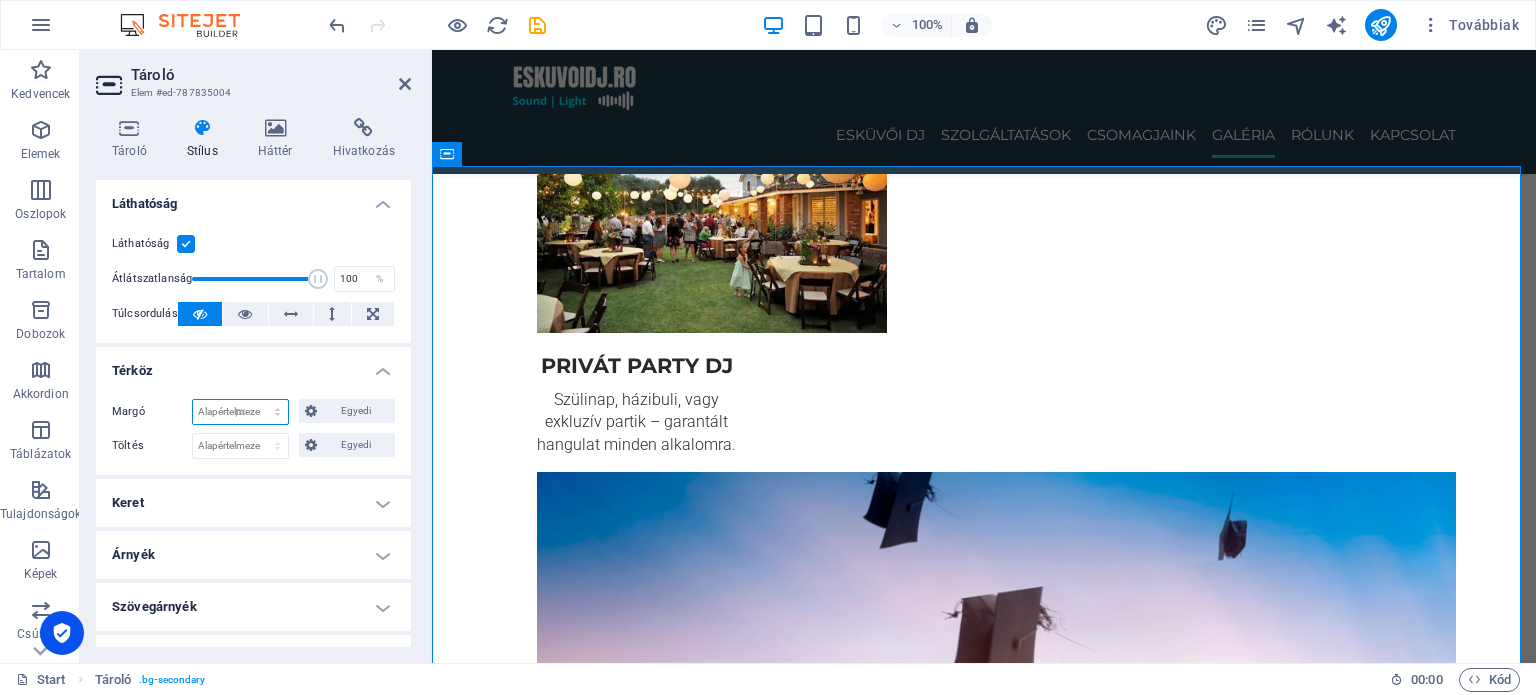 click on "Alapértelmezett automatikus px % rem vw vh Egyedi" at bounding box center (240, 412) 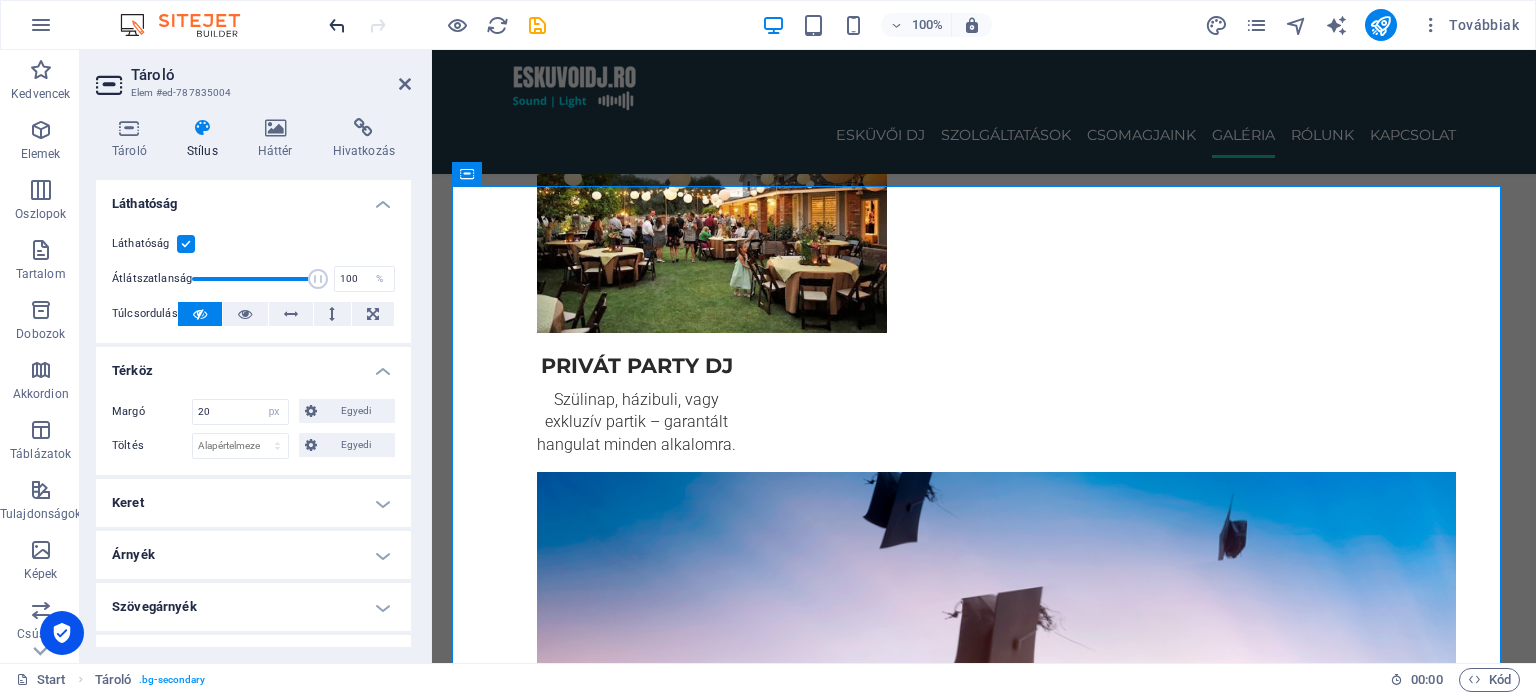 click at bounding box center (337, 25) 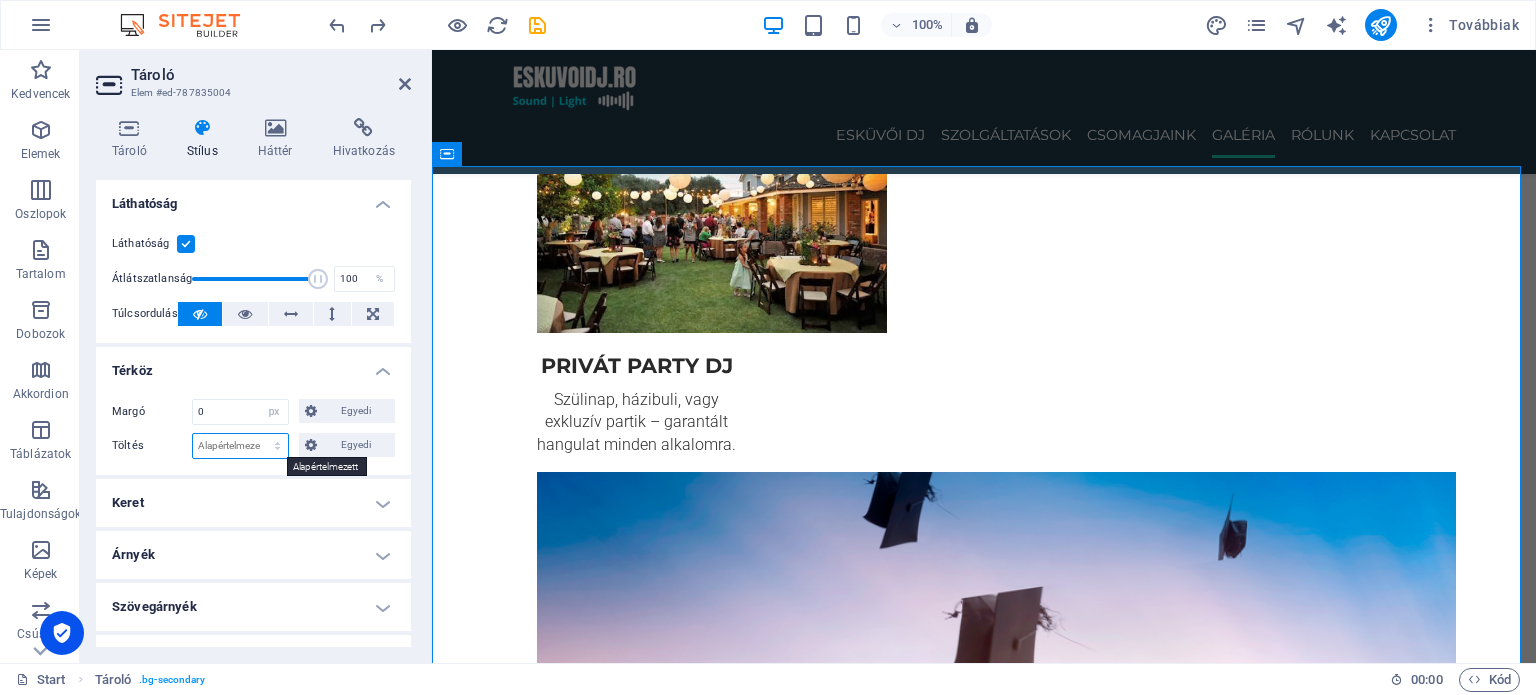 click on "Alapértelmezett px rem % vh vw Egyedi" at bounding box center [240, 446] 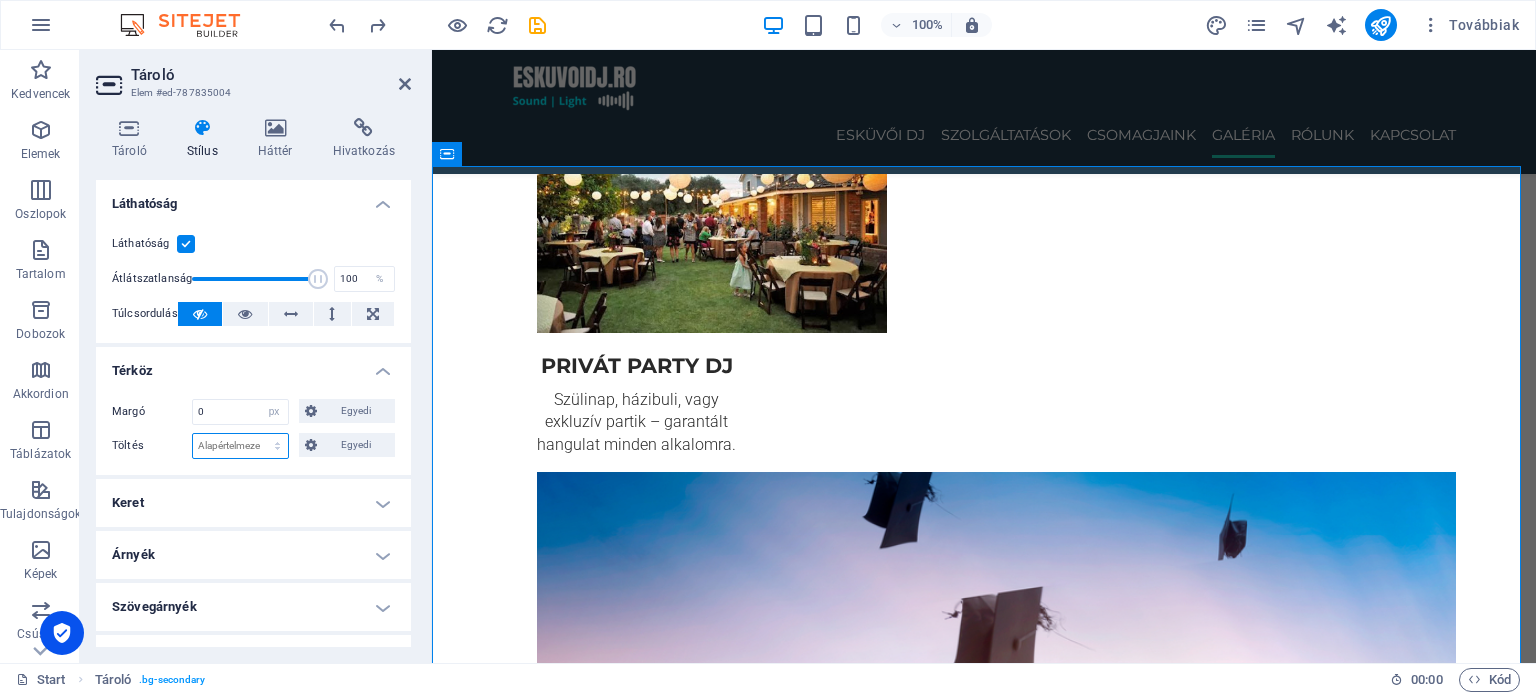 select on "px" 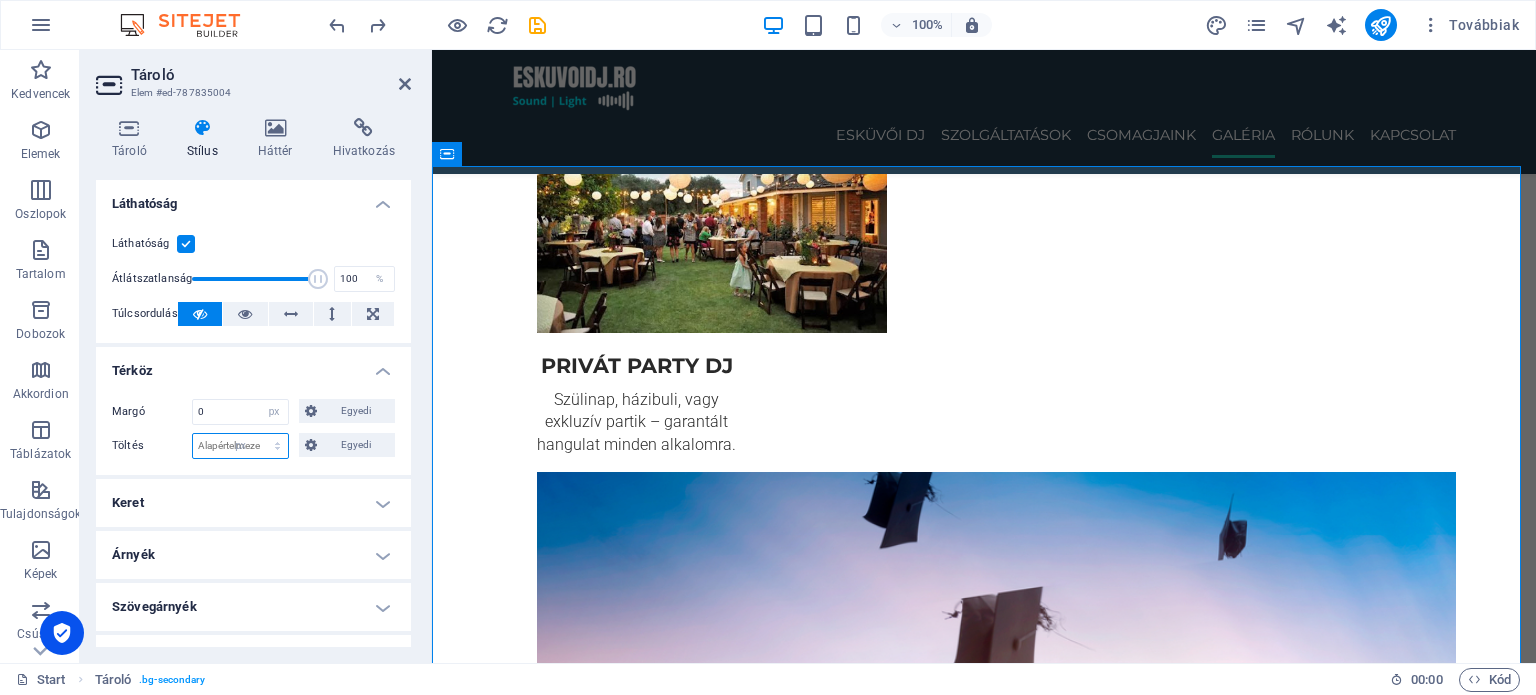 click on "Alapértelmezett px rem % vh vw Egyedi" at bounding box center (240, 446) 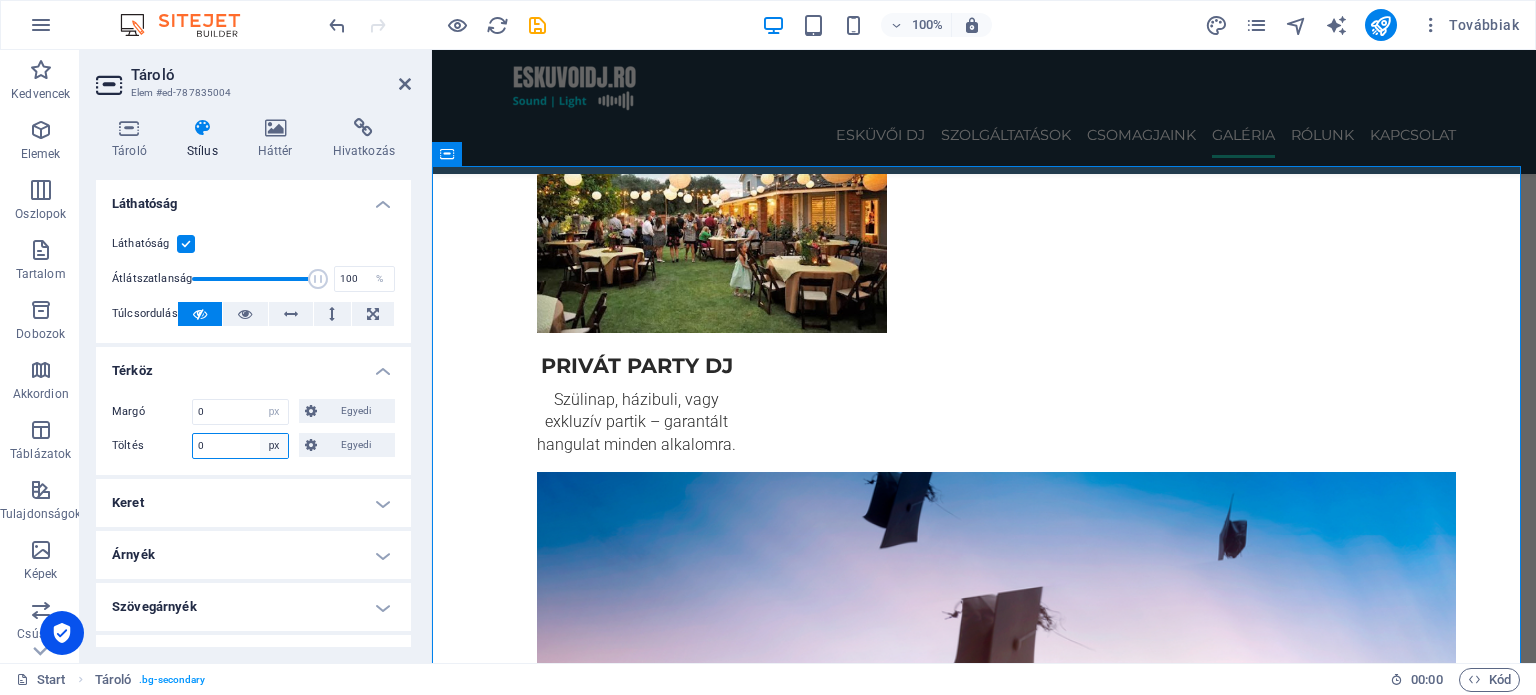 click on "Alapértelmezett px rem % vh vw Egyedi" at bounding box center (274, 446) 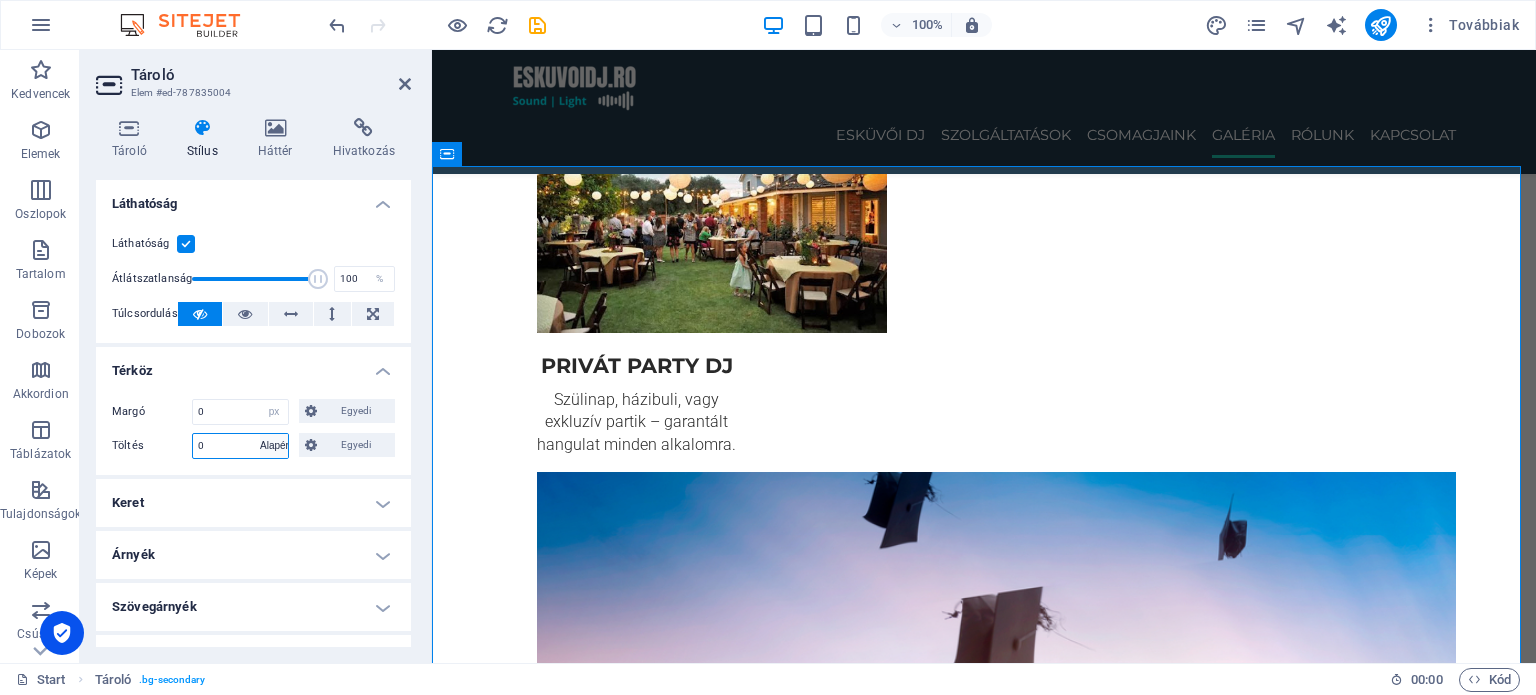 click on "Alapértelmezett px rem % vh vw Egyedi" at bounding box center (274, 446) 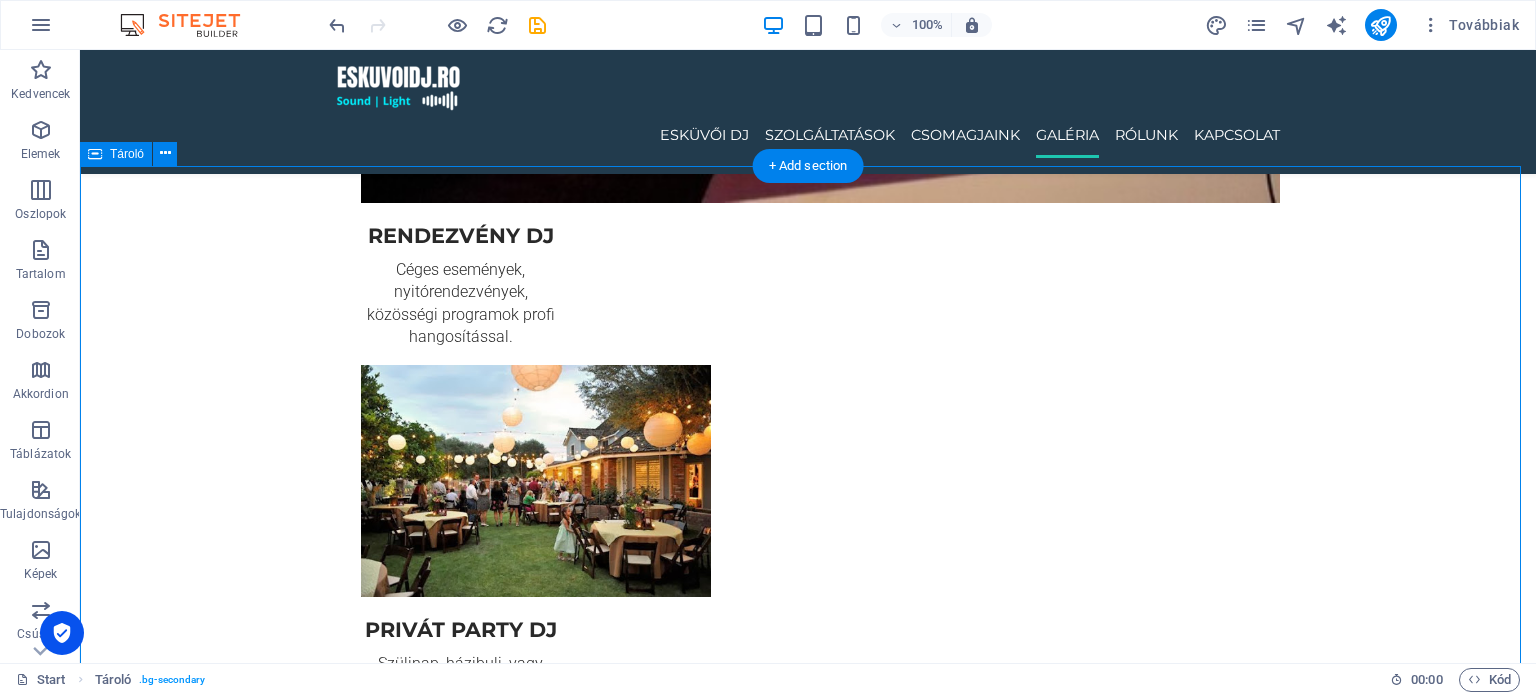 click at bounding box center [808, 5896] 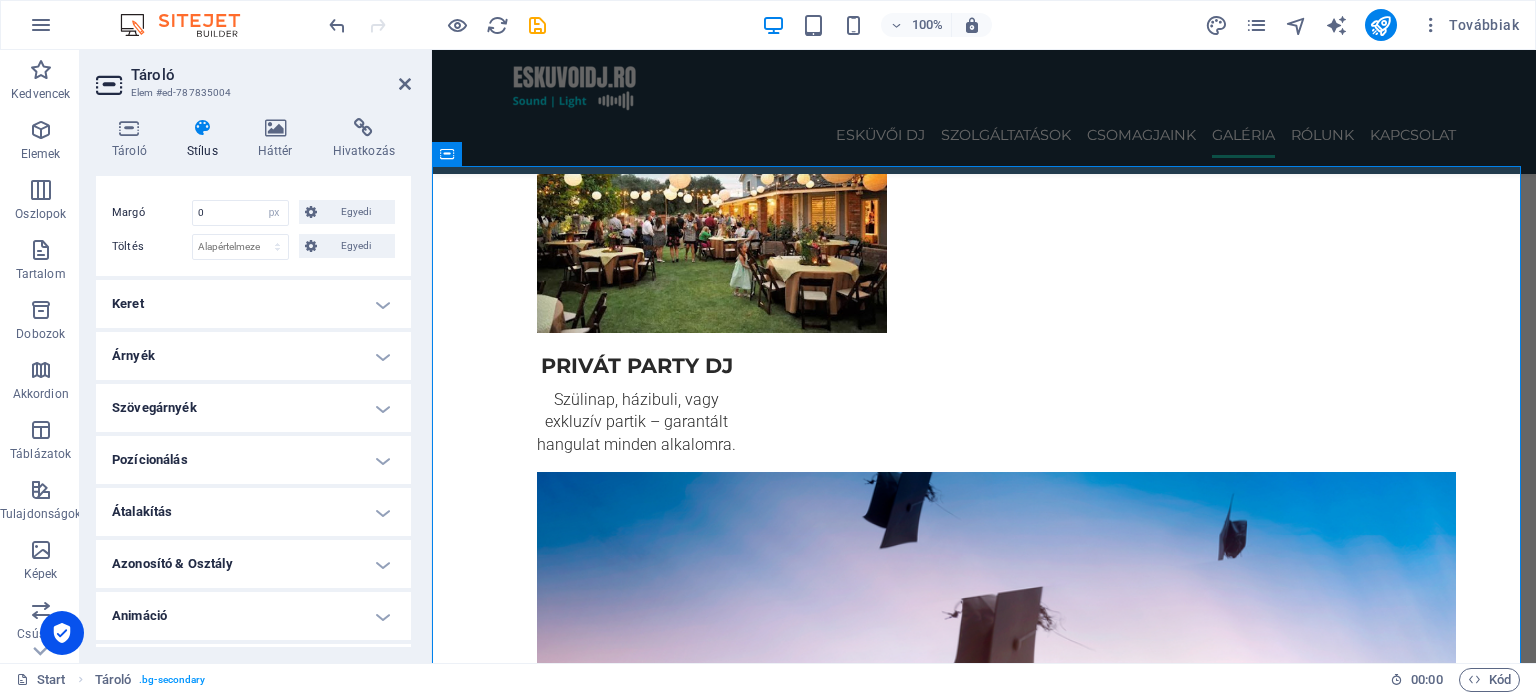 scroll, scrollTop: 242, scrollLeft: 0, axis: vertical 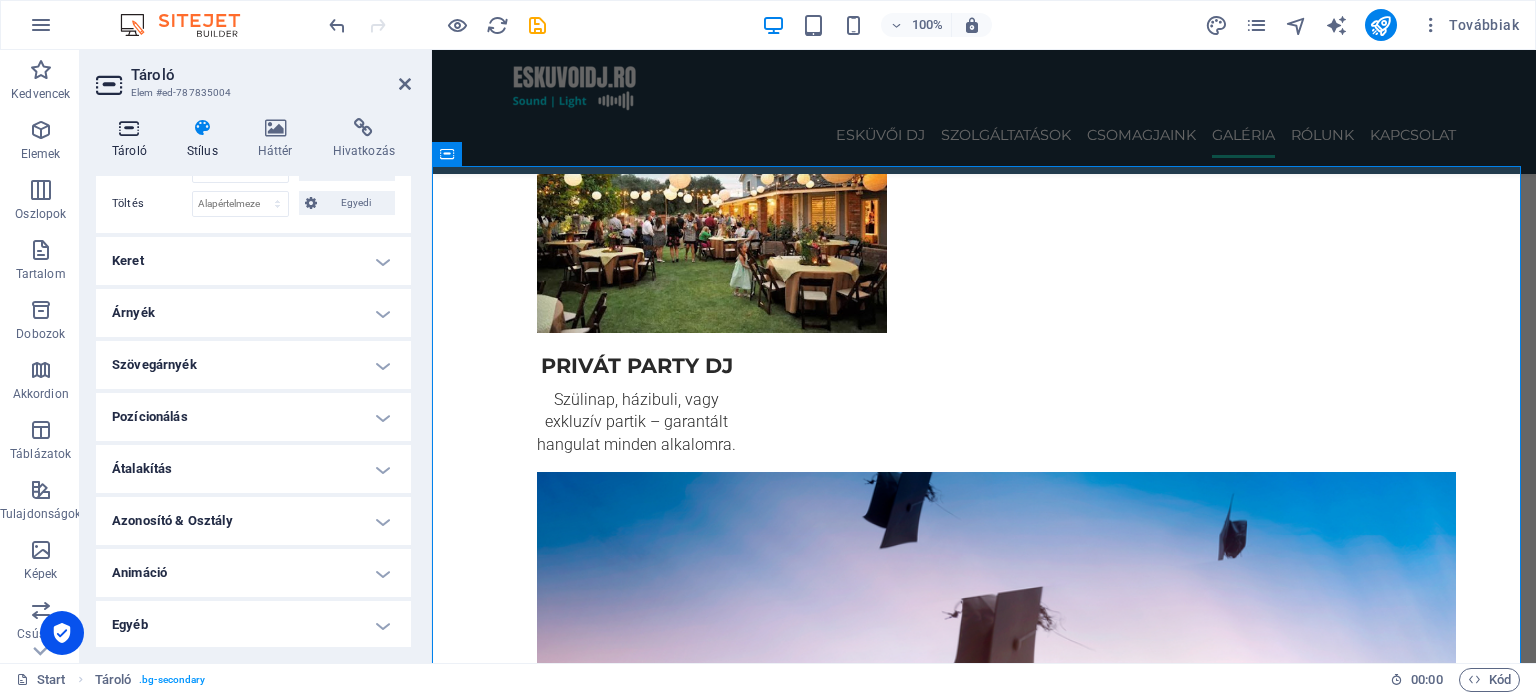 click on "Tároló" at bounding box center [133, 139] 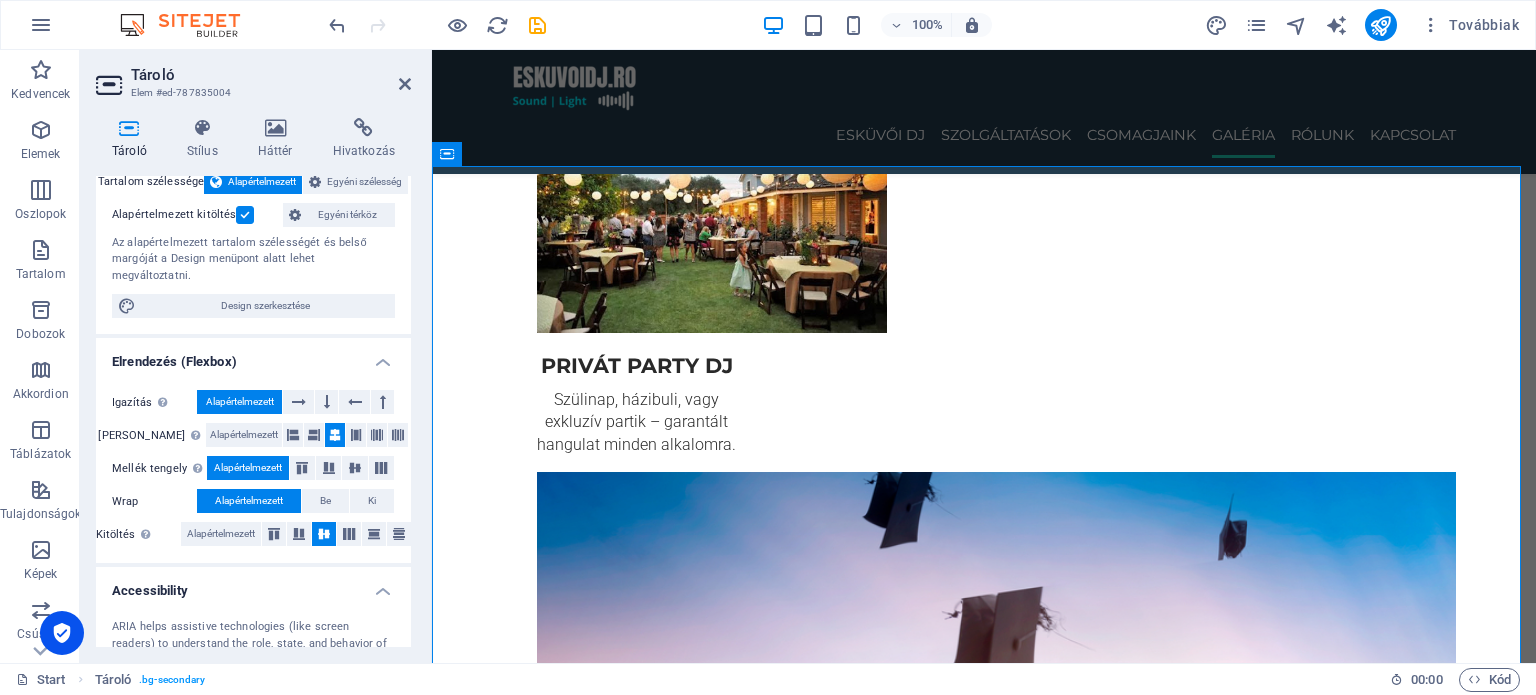 scroll, scrollTop: 200, scrollLeft: 0, axis: vertical 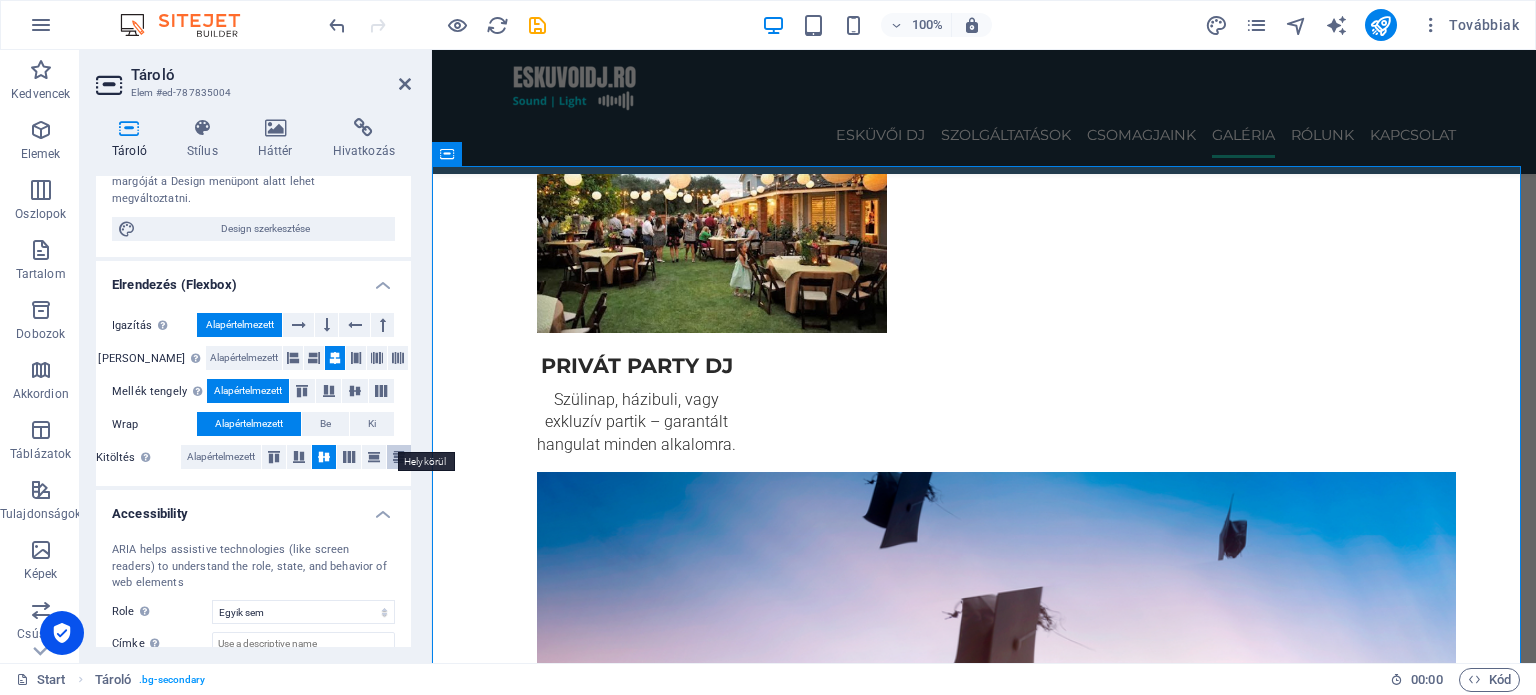 click at bounding box center (399, 457) 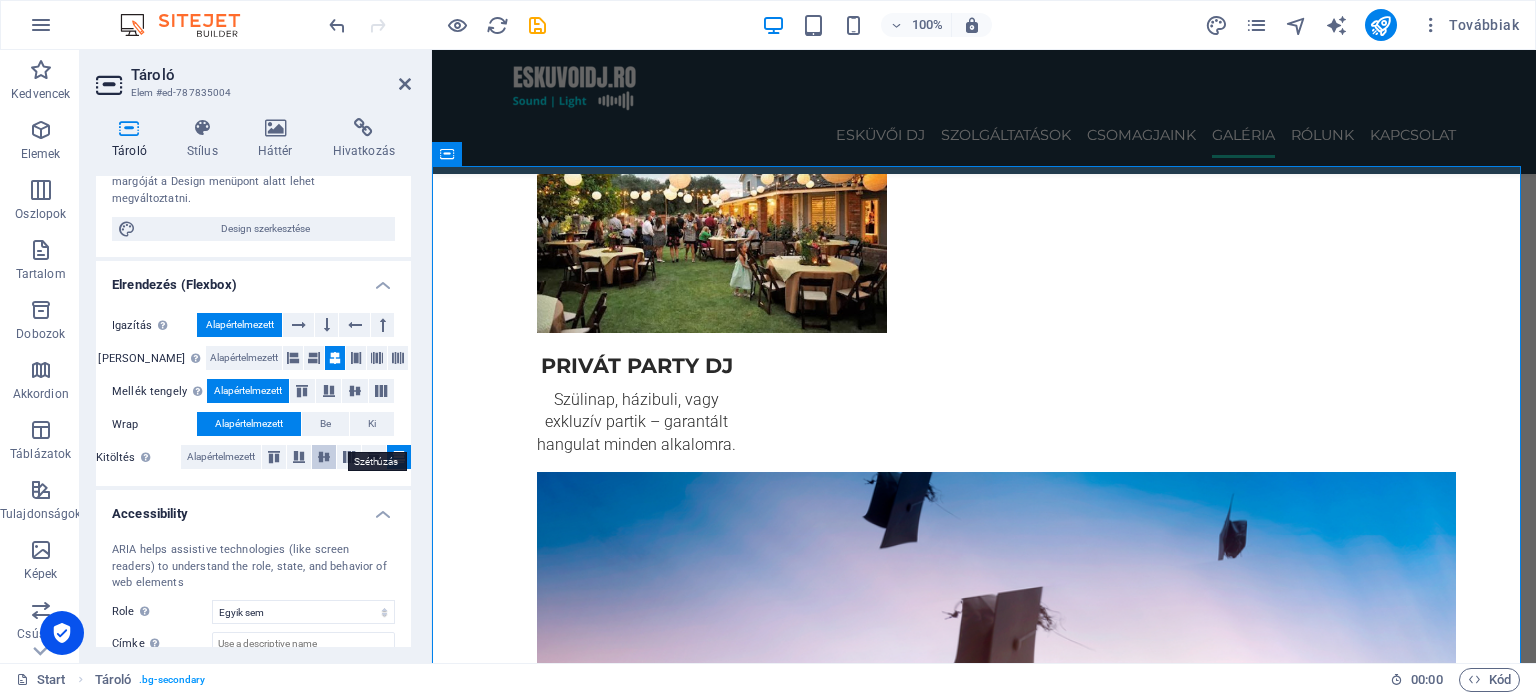 drag, startPoint x: 338, startPoint y: 443, endPoint x: 321, endPoint y: 443, distance: 17 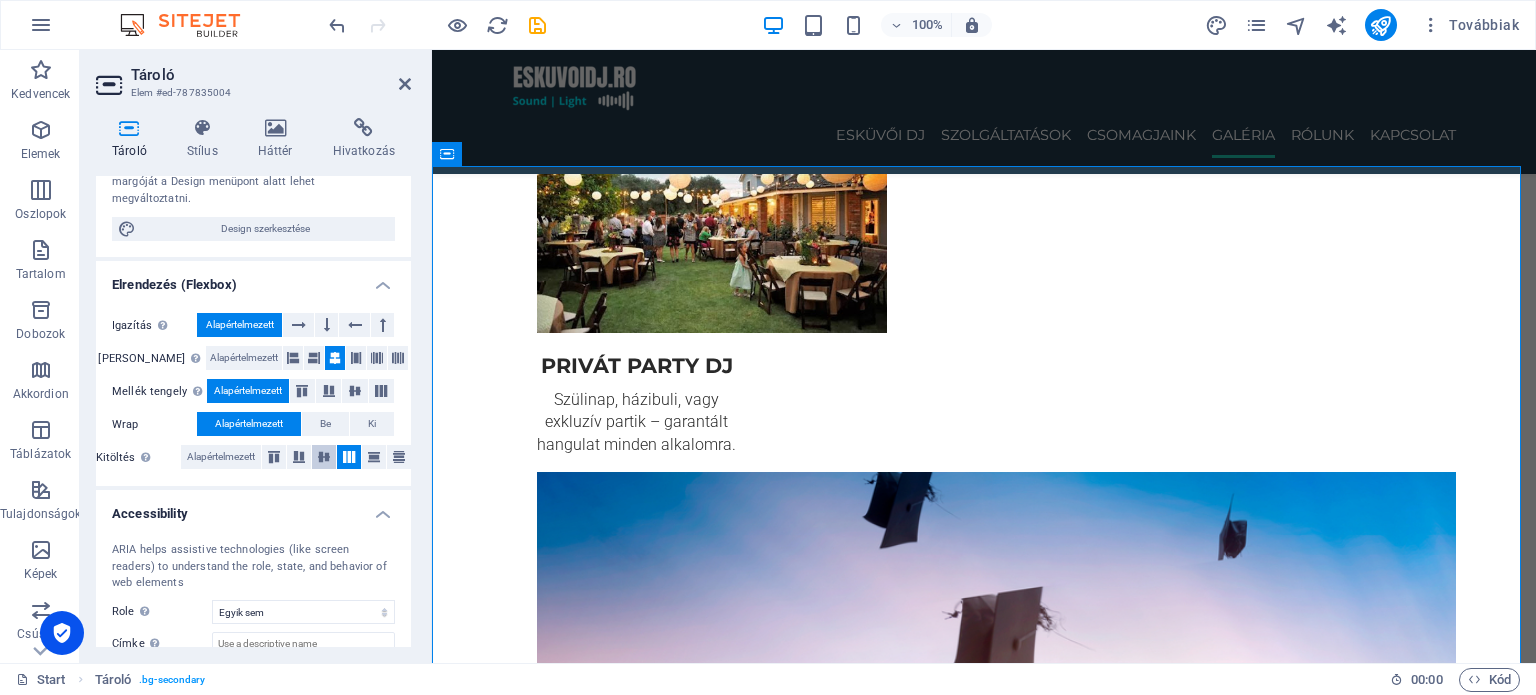 click at bounding box center [324, 457] 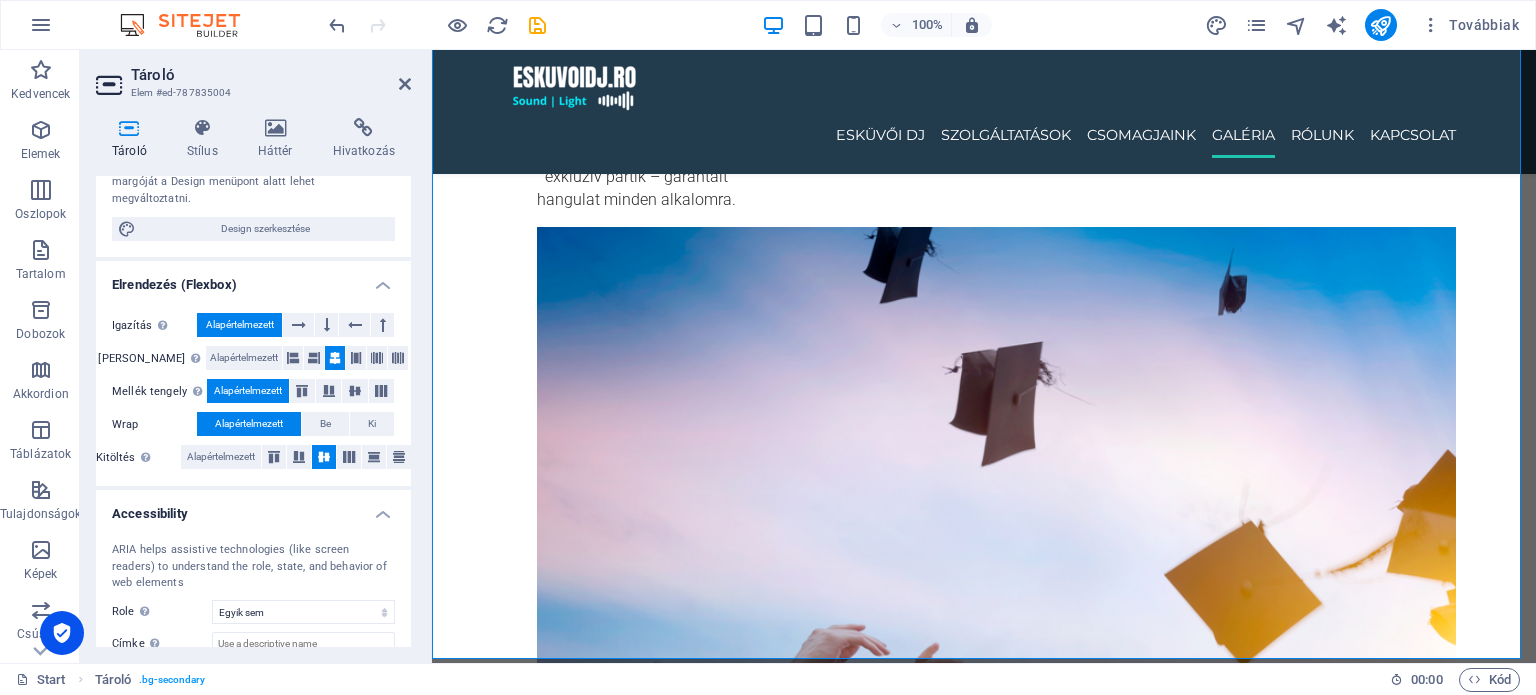 scroll, scrollTop: 3298, scrollLeft: 0, axis: vertical 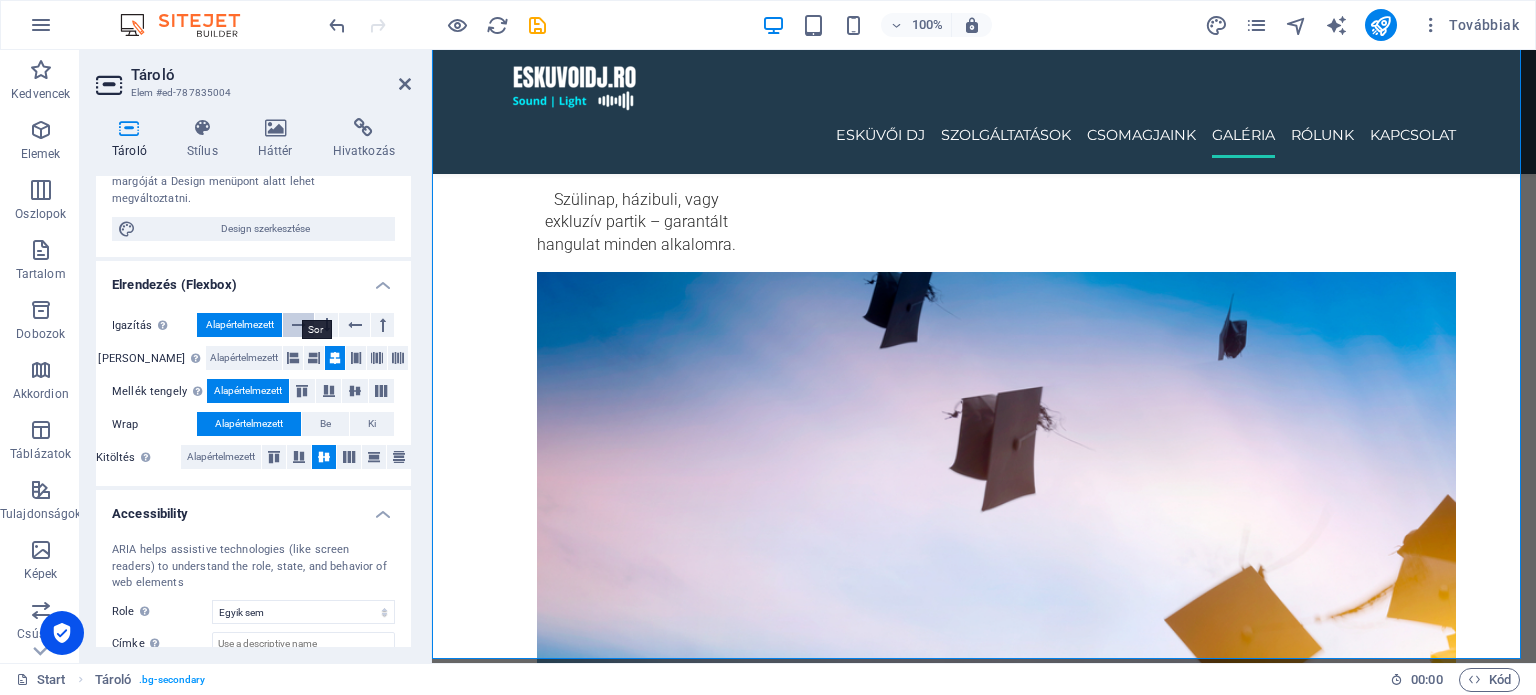 click at bounding box center [299, 325] 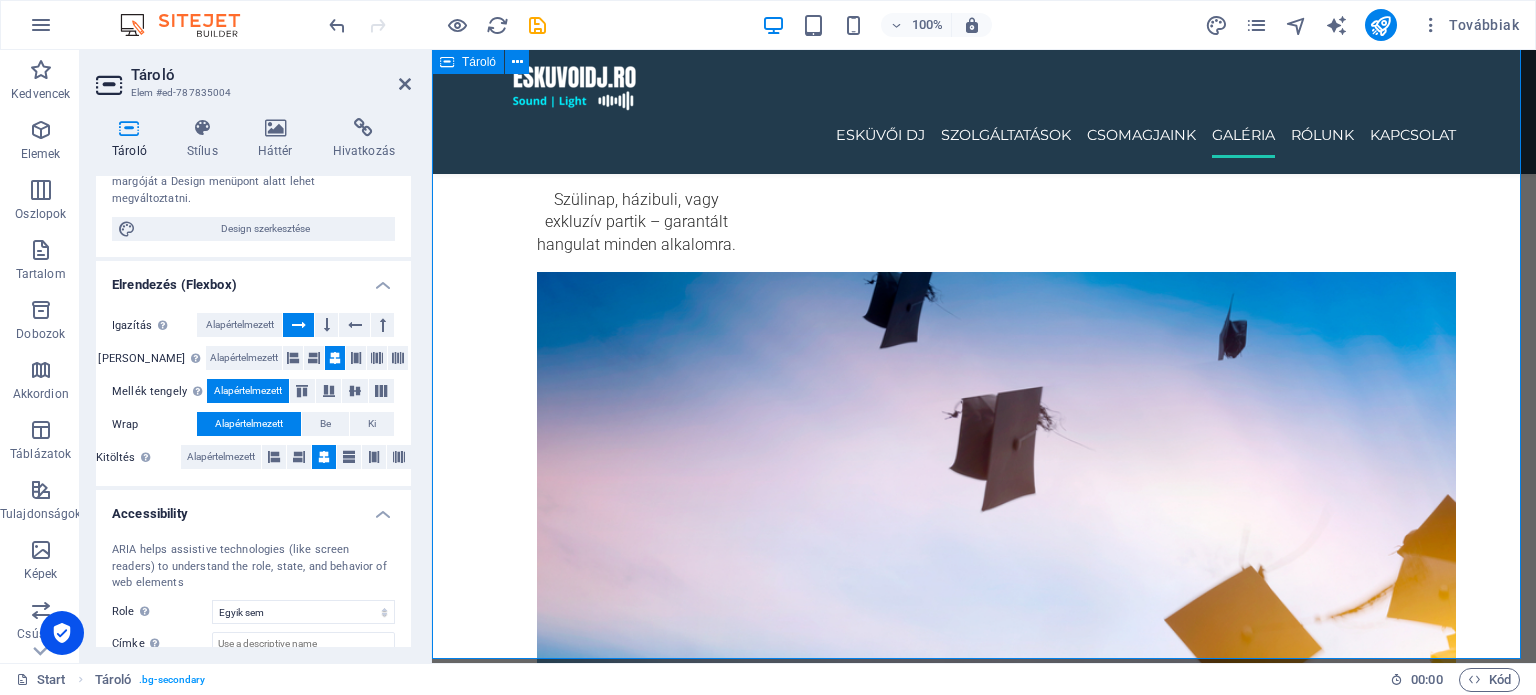 click at bounding box center [984, 5197] 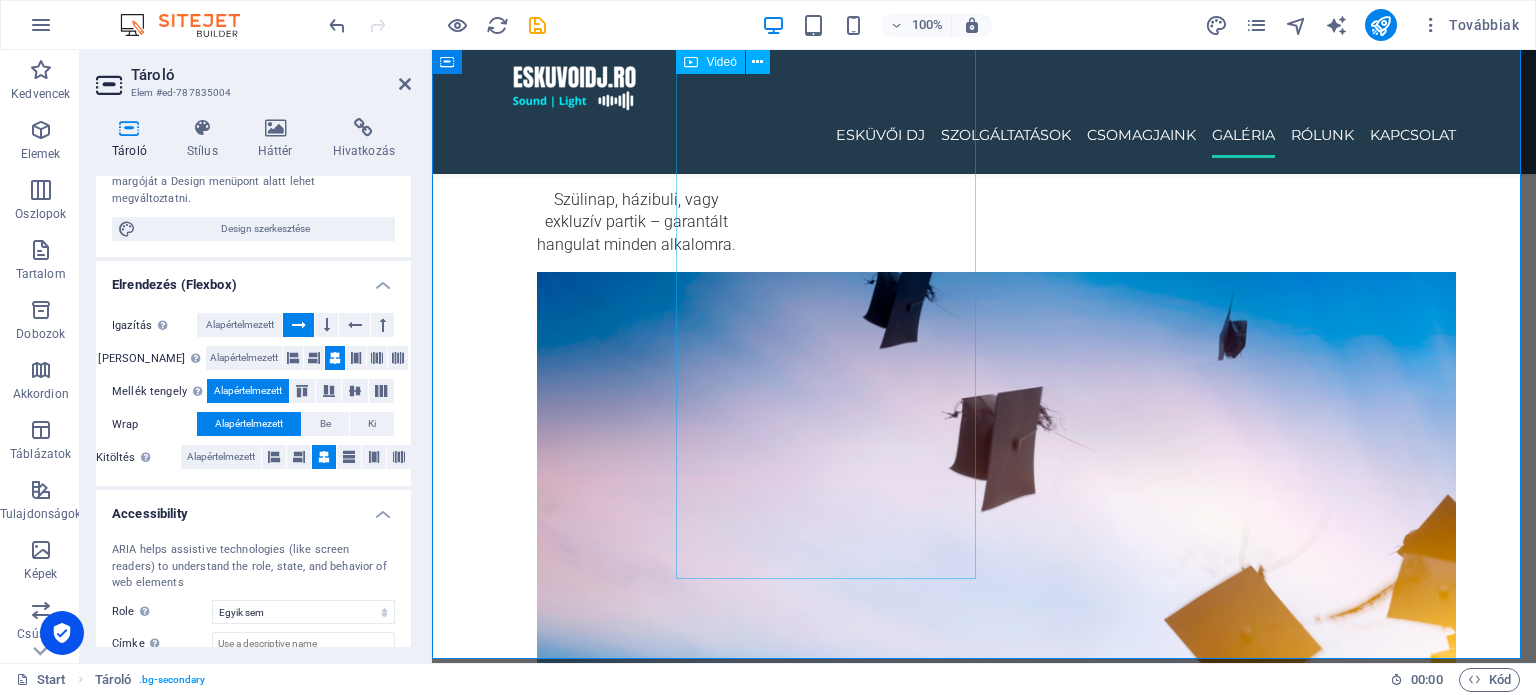 click at bounding box center [984, 4961] 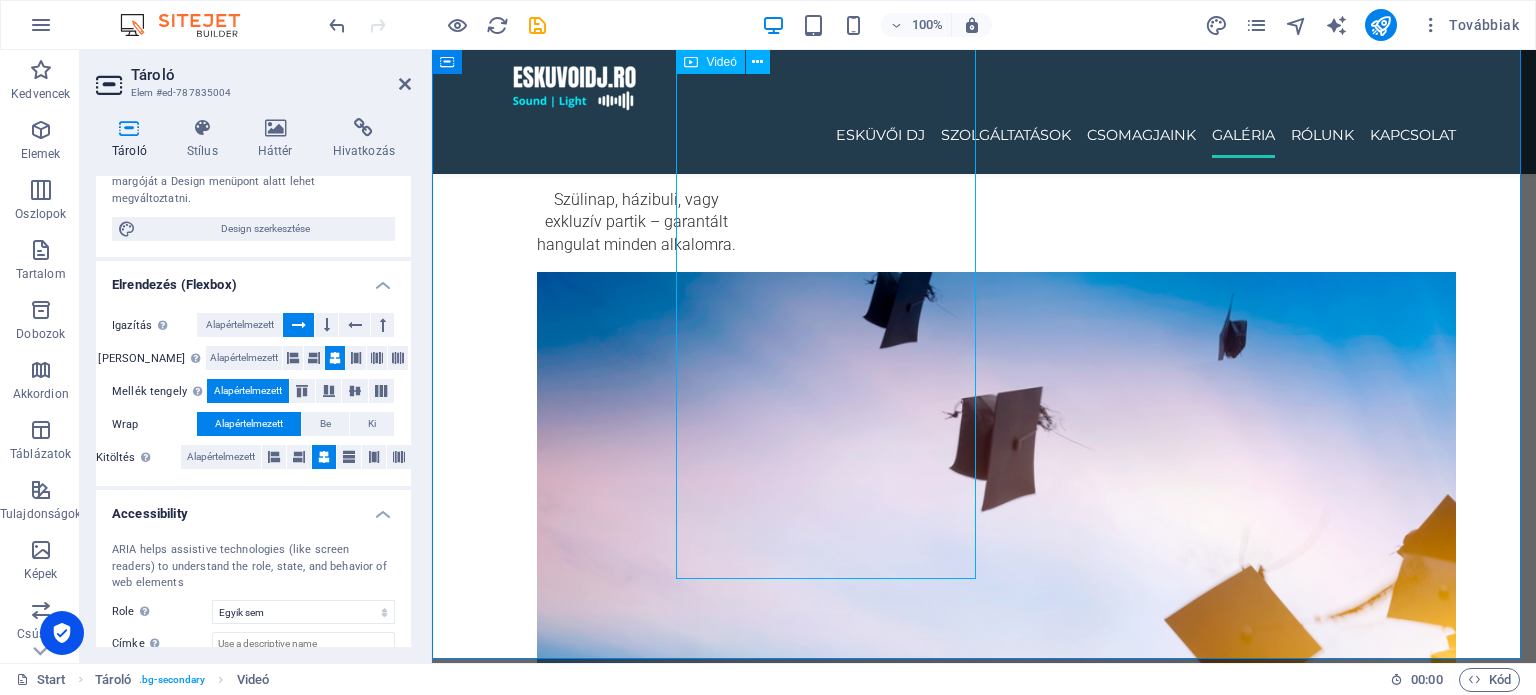 click at bounding box center [984, 4961] 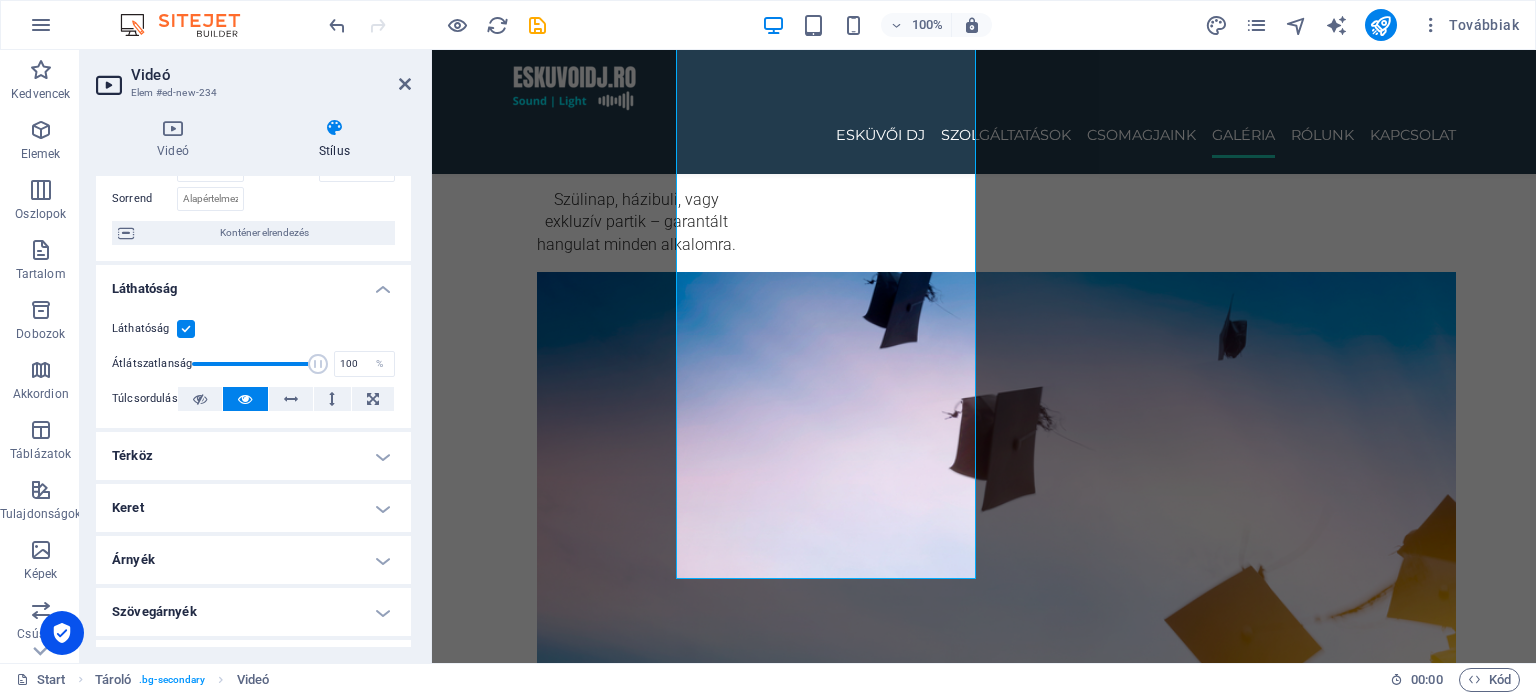scroll, scrollTop: 200, scrollLeft: 0, axis: vertical 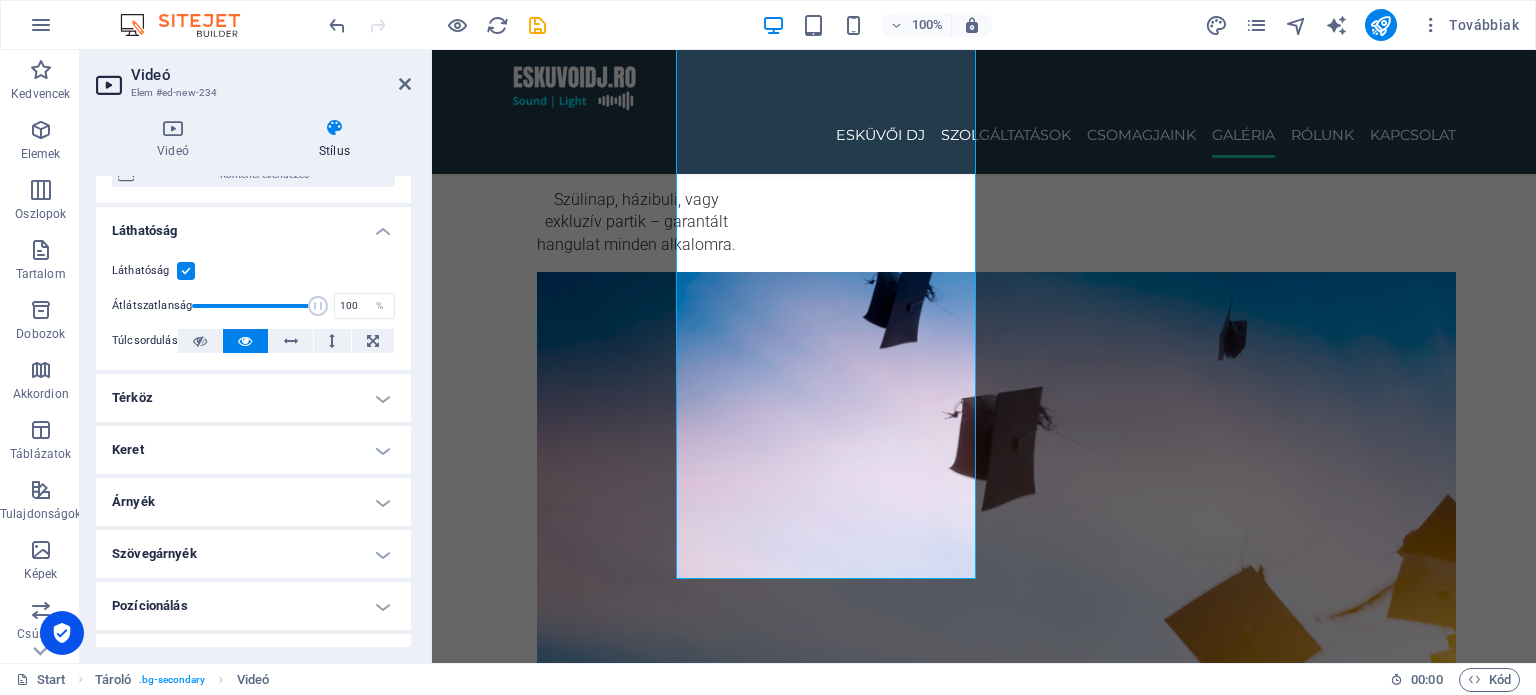 click on "Térköz" at bounding box center [253, 398] 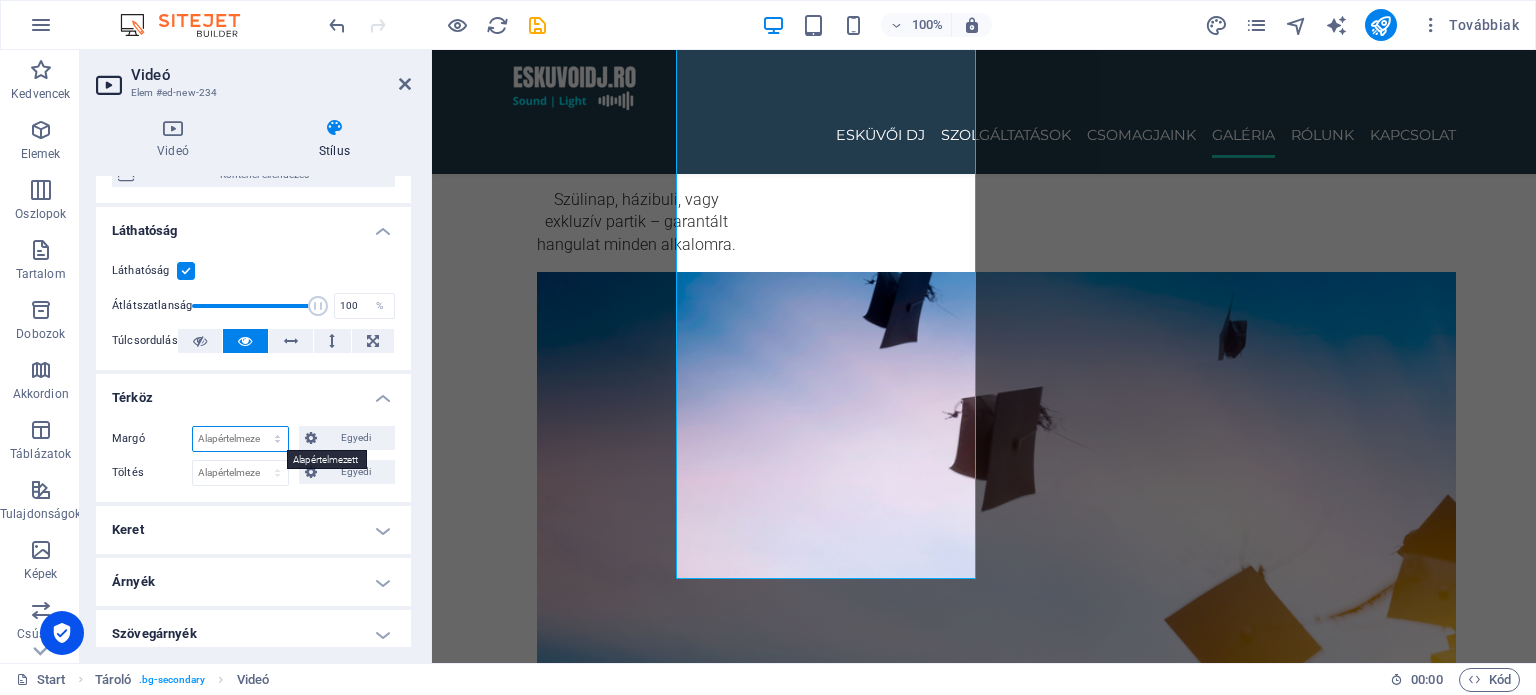 click on "Alapértelmezett automatikus px % rem vw vh Egyedi" at bounding box center [240, 439] 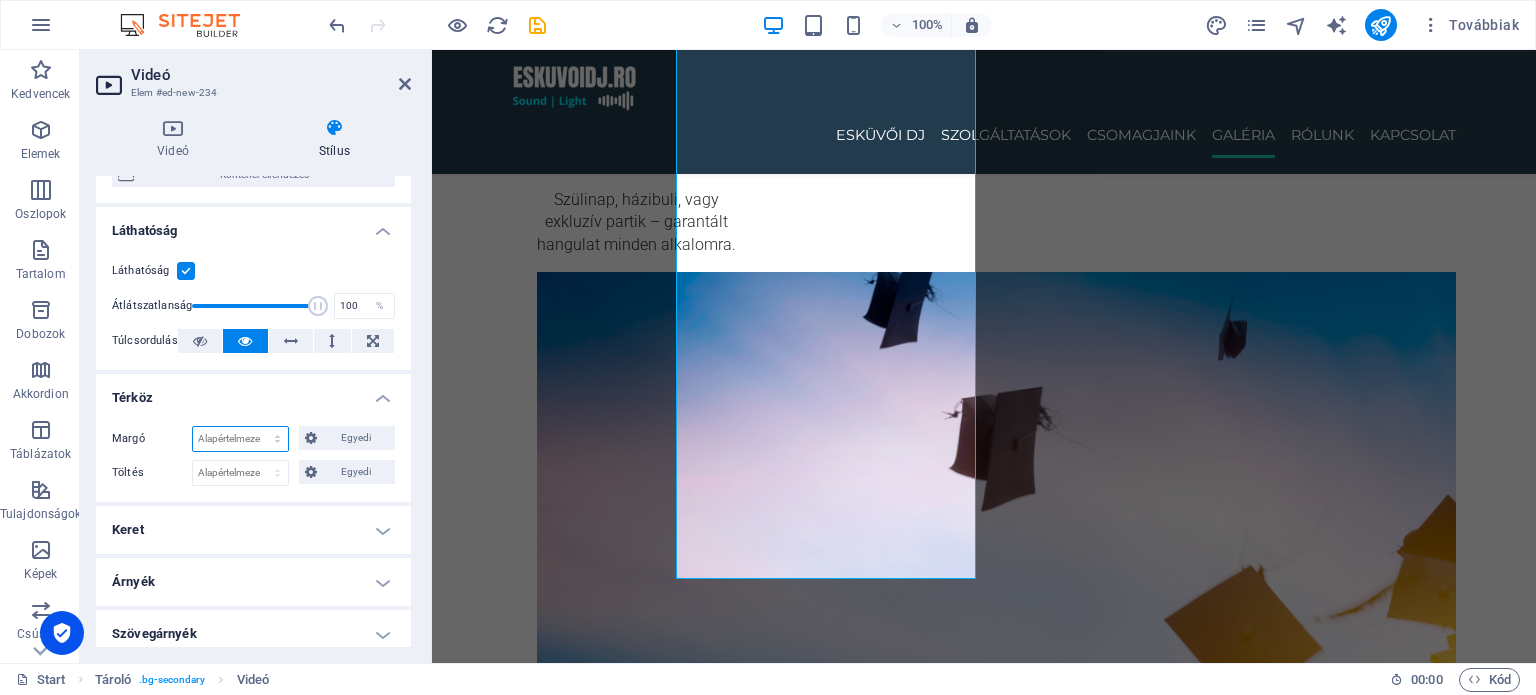 select on "px" 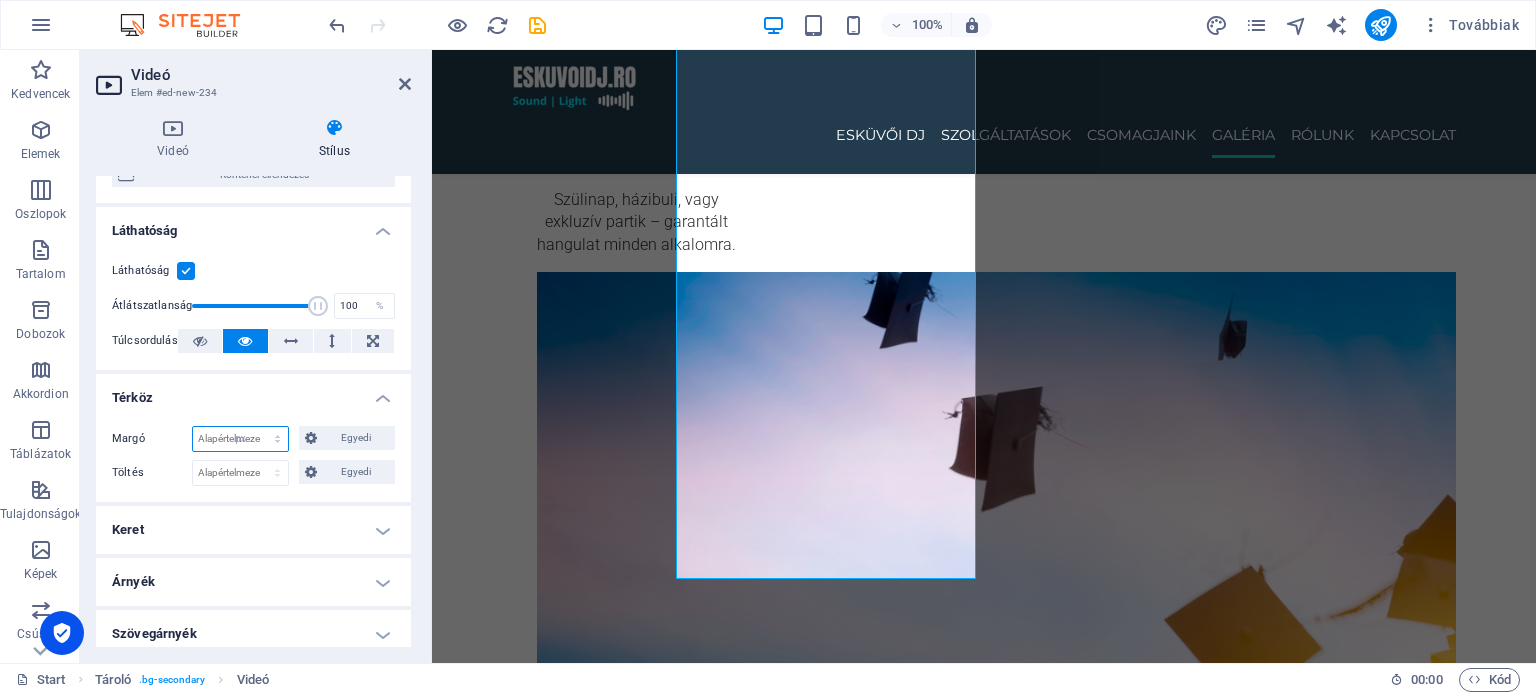 click on "Alapértelmezett automatikus px % rem vw vh Egyedi" at bounding box center [240, 439] 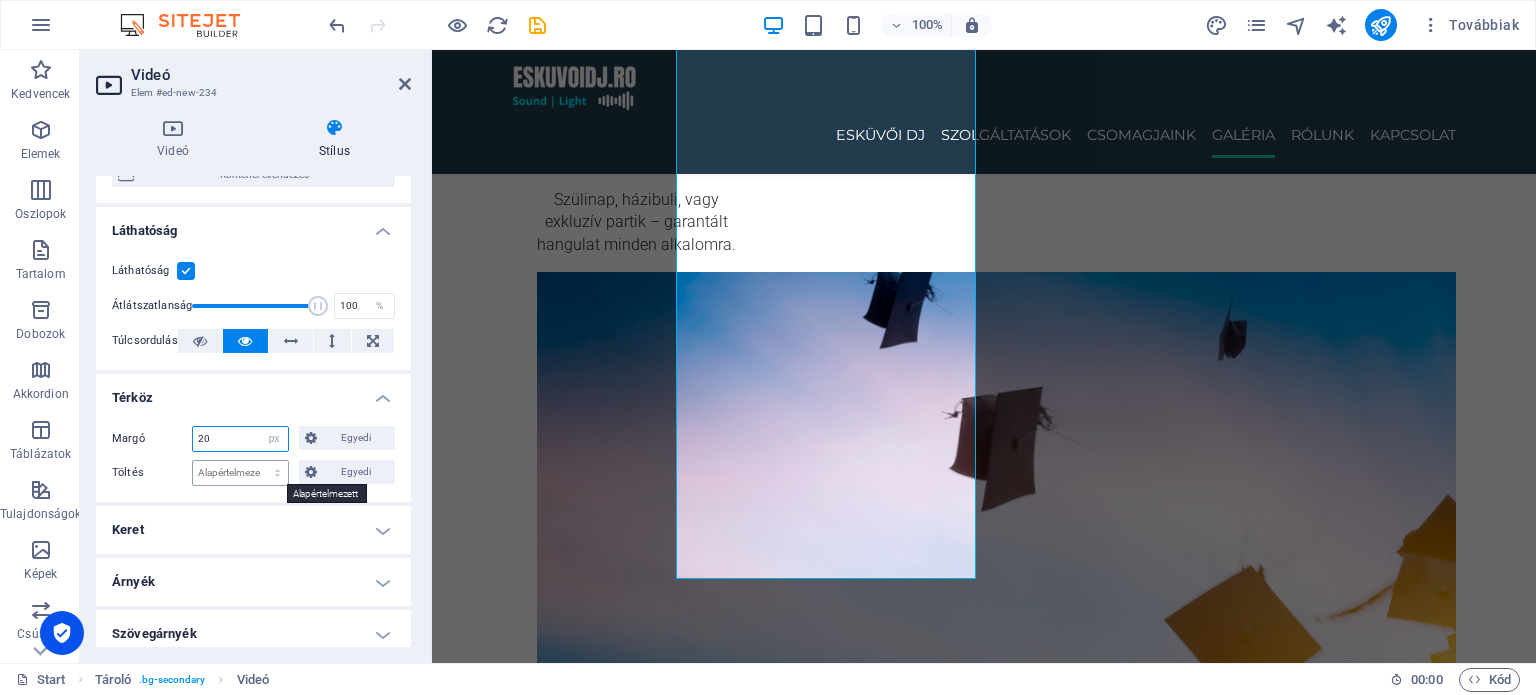 type on "20" 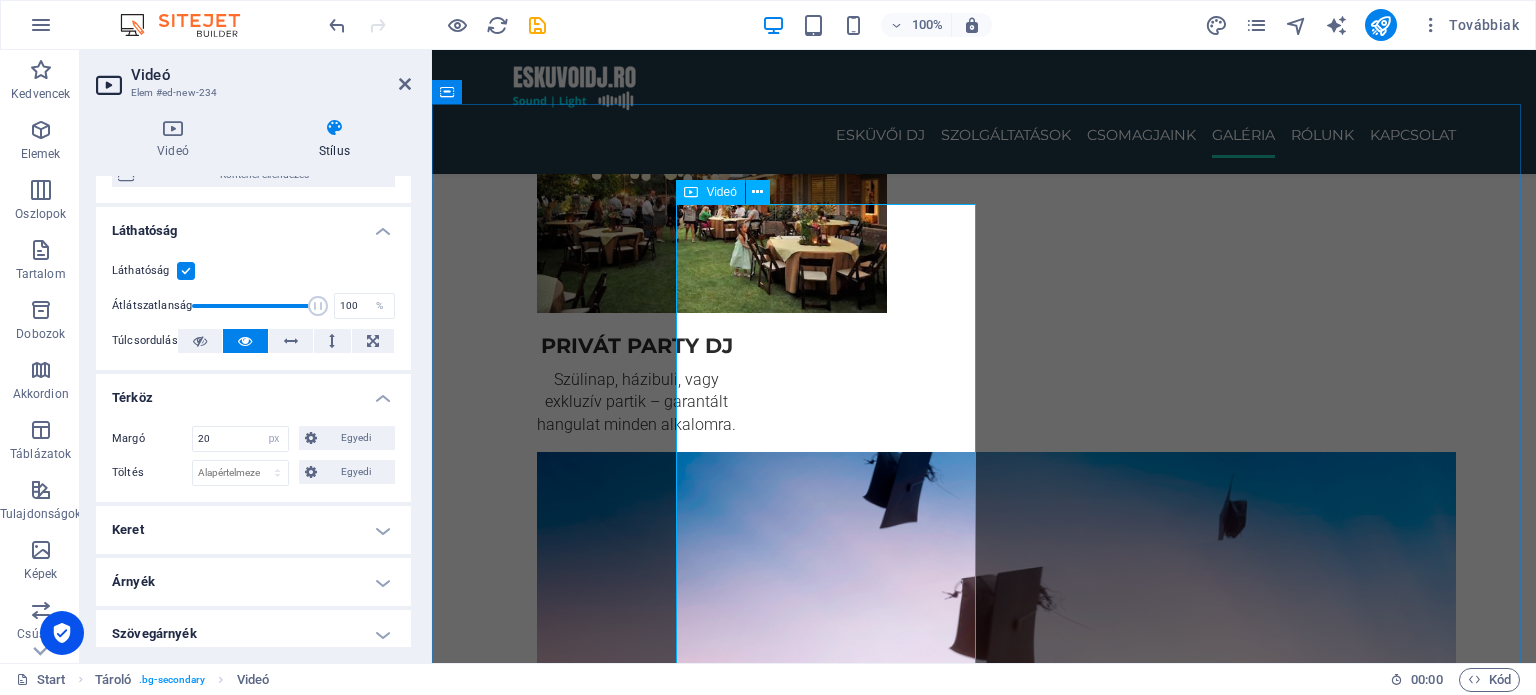 scroll, scrollTop: 3098, scrollLeft: 0, axis: vertical 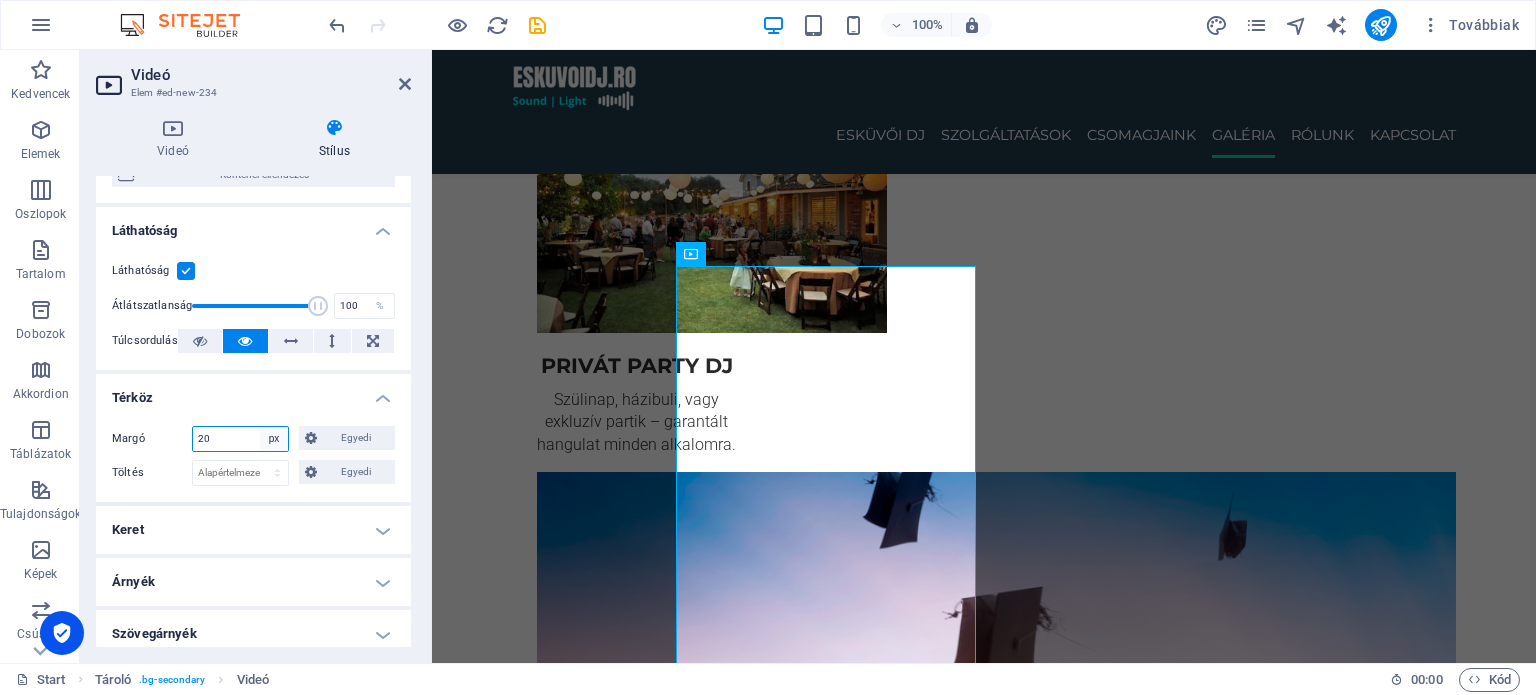 click on "Alapértelmezett automatikus px % rem vw vh Egyedi" at bounding box center [274, 439] 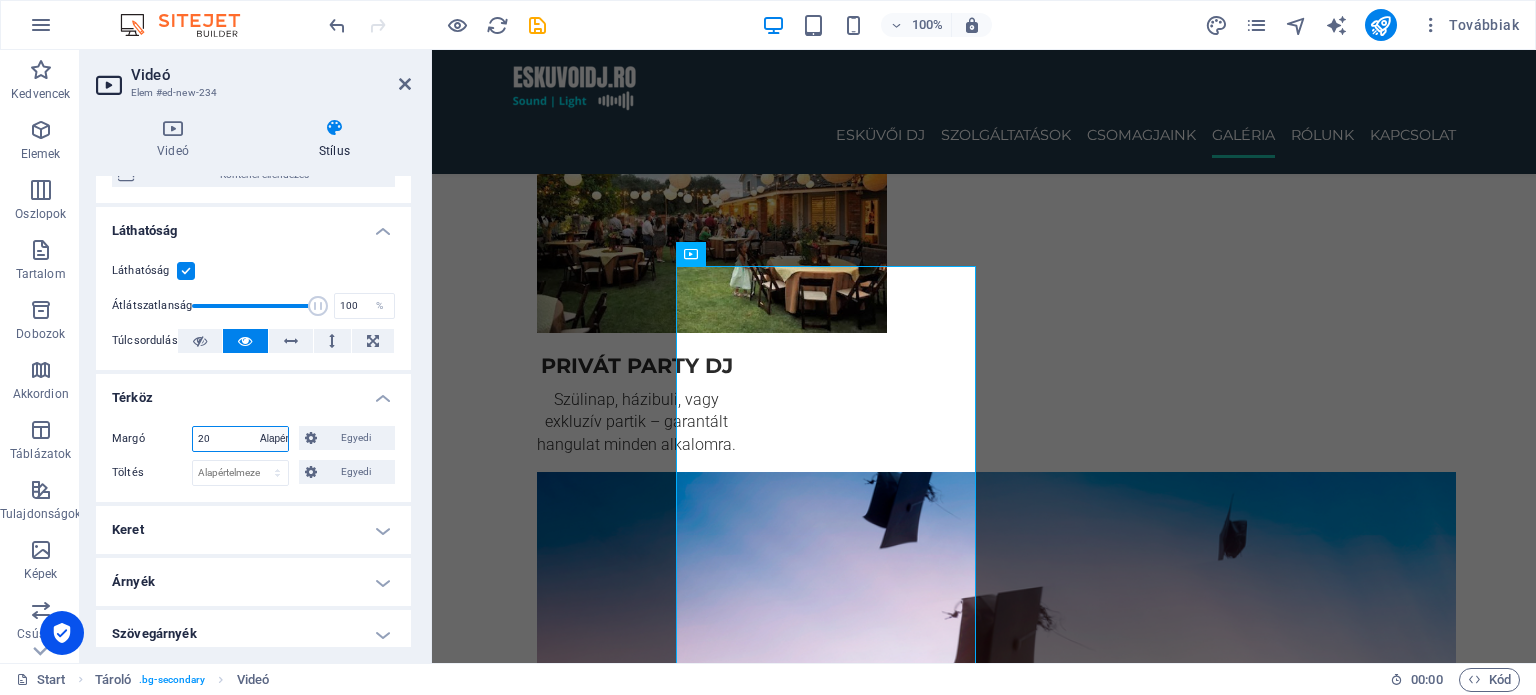 click on "Alapértelmezett automatikus px % rem vw vh Egyedi" at bounding box center (274, 439) 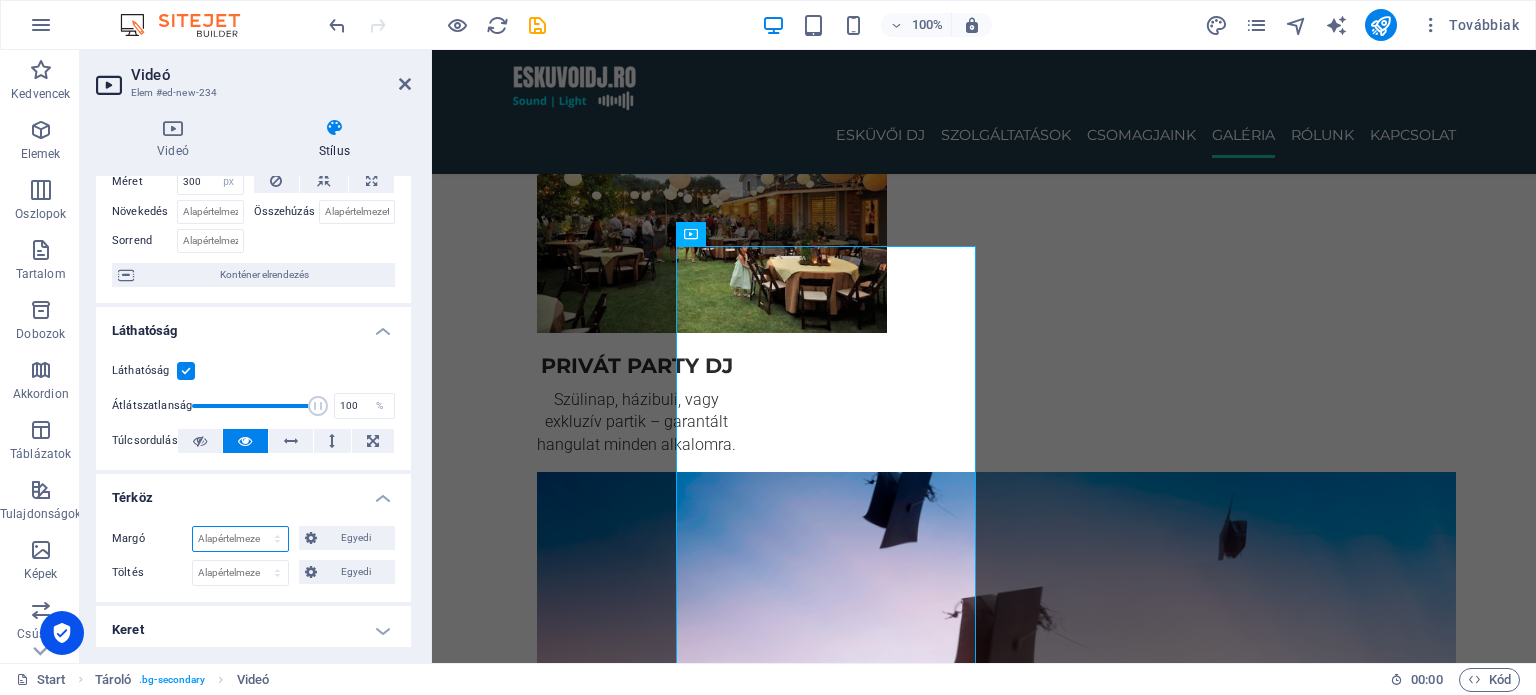 scroll, scrollTop: 0, scrollLeft: 0, axis: both 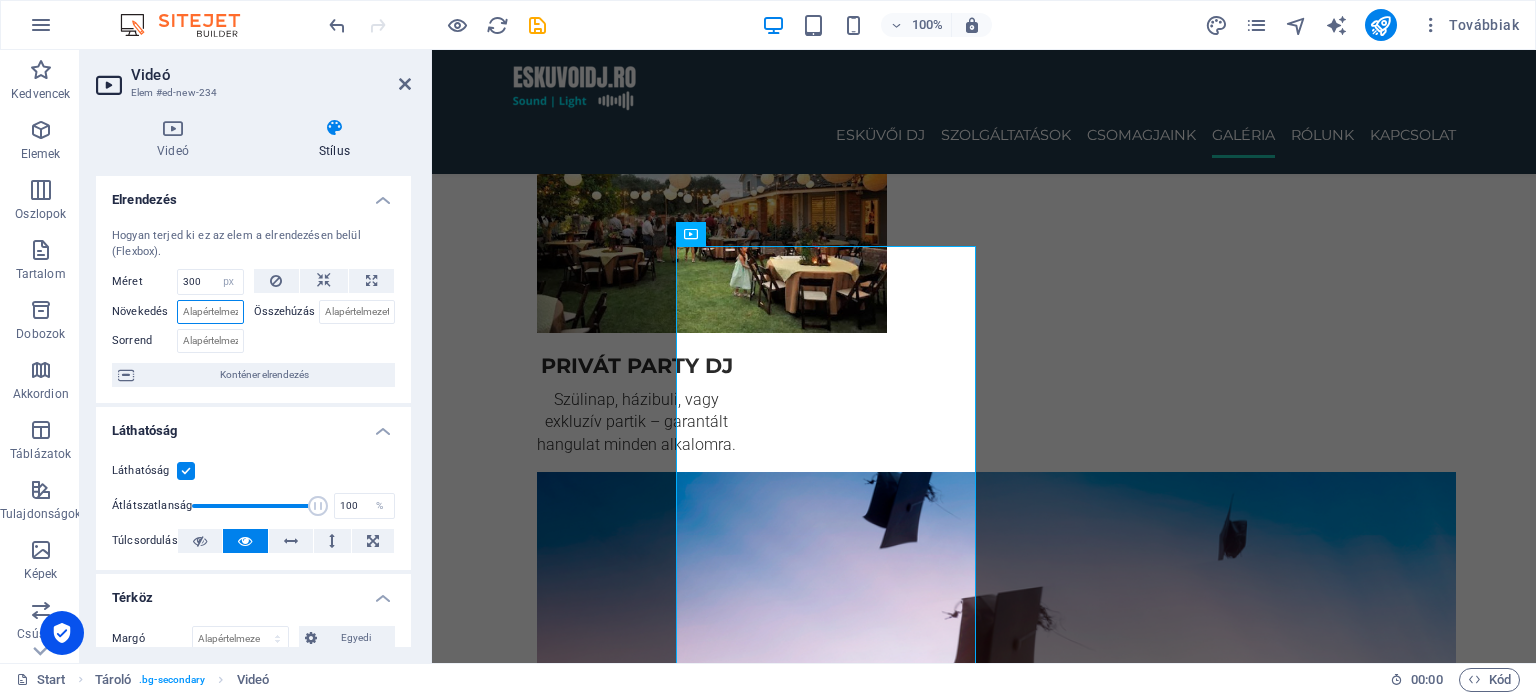 click on "Növekedés" at bounding box center (210, 312) 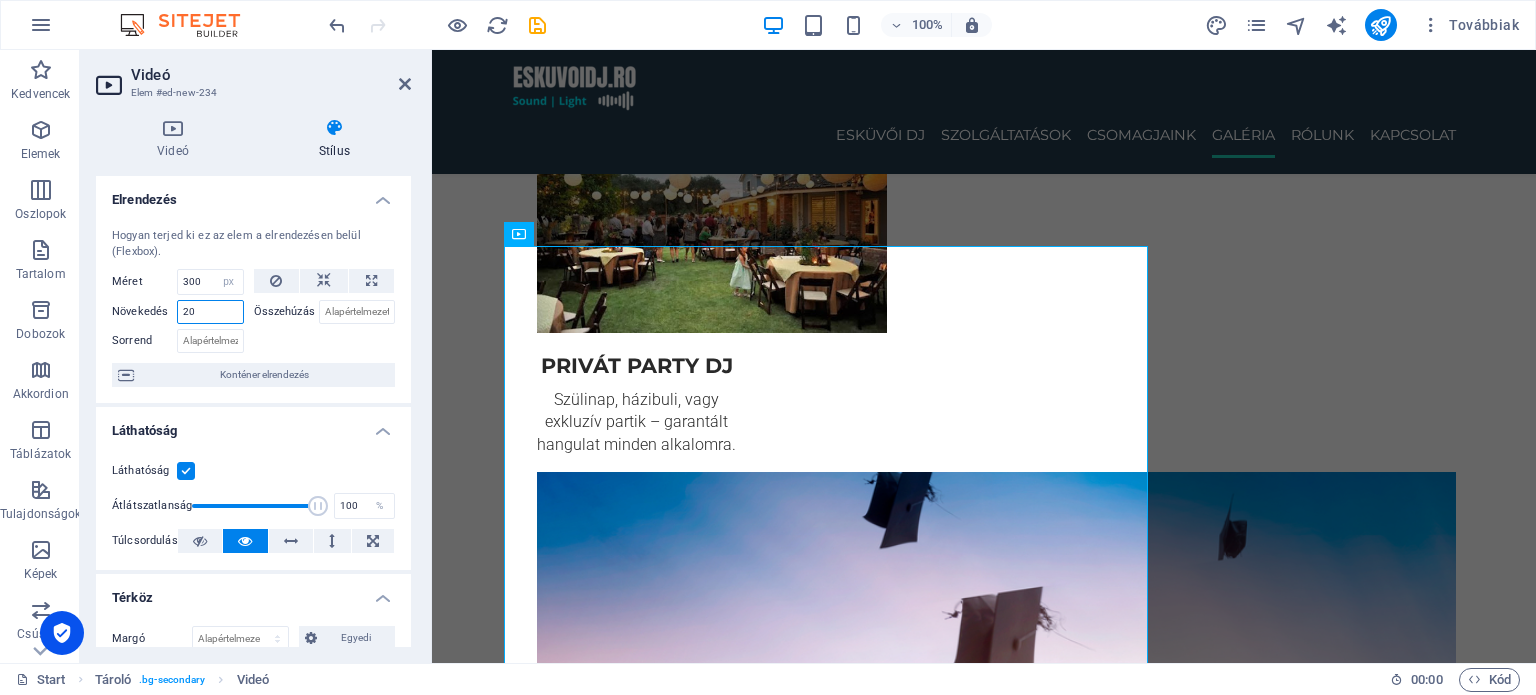 type on "20" 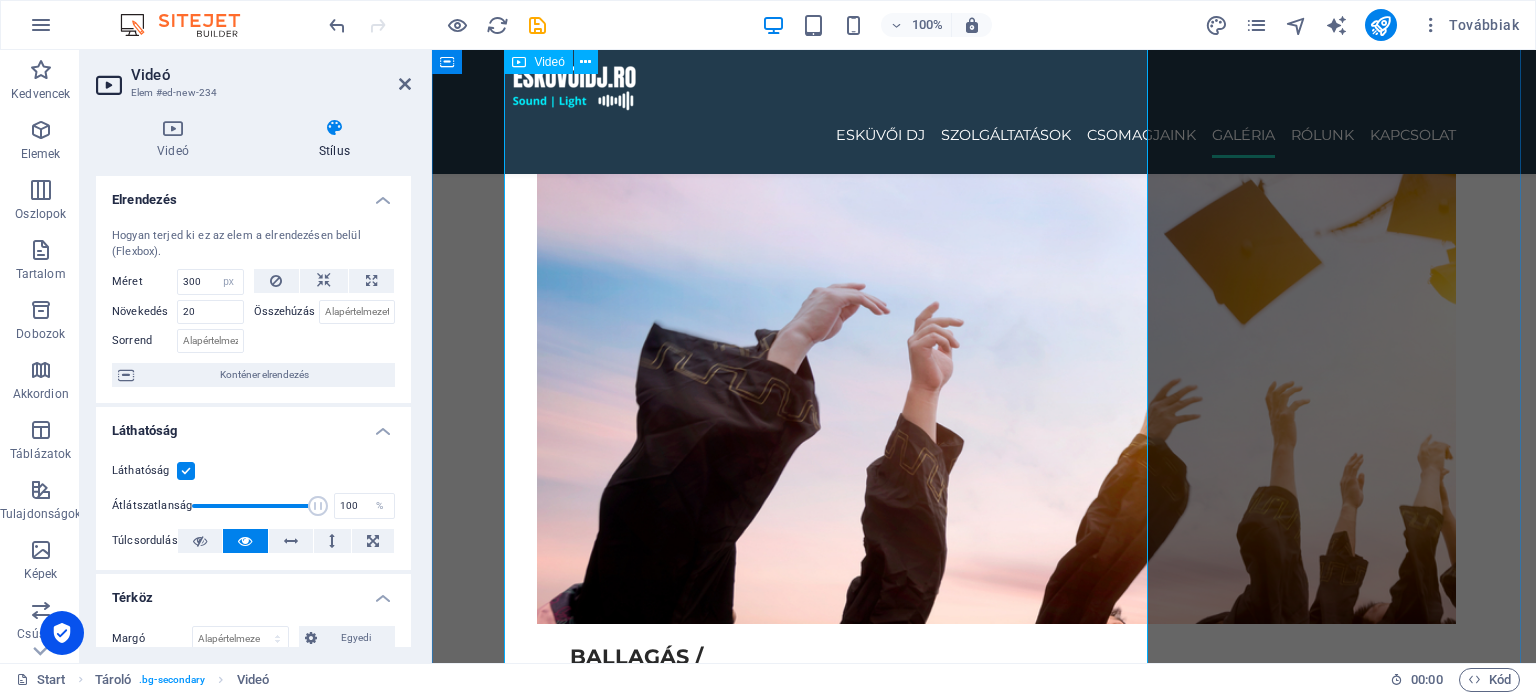 scroll, scrollTop: 3698, scrollLeft: 0, axis: vertical 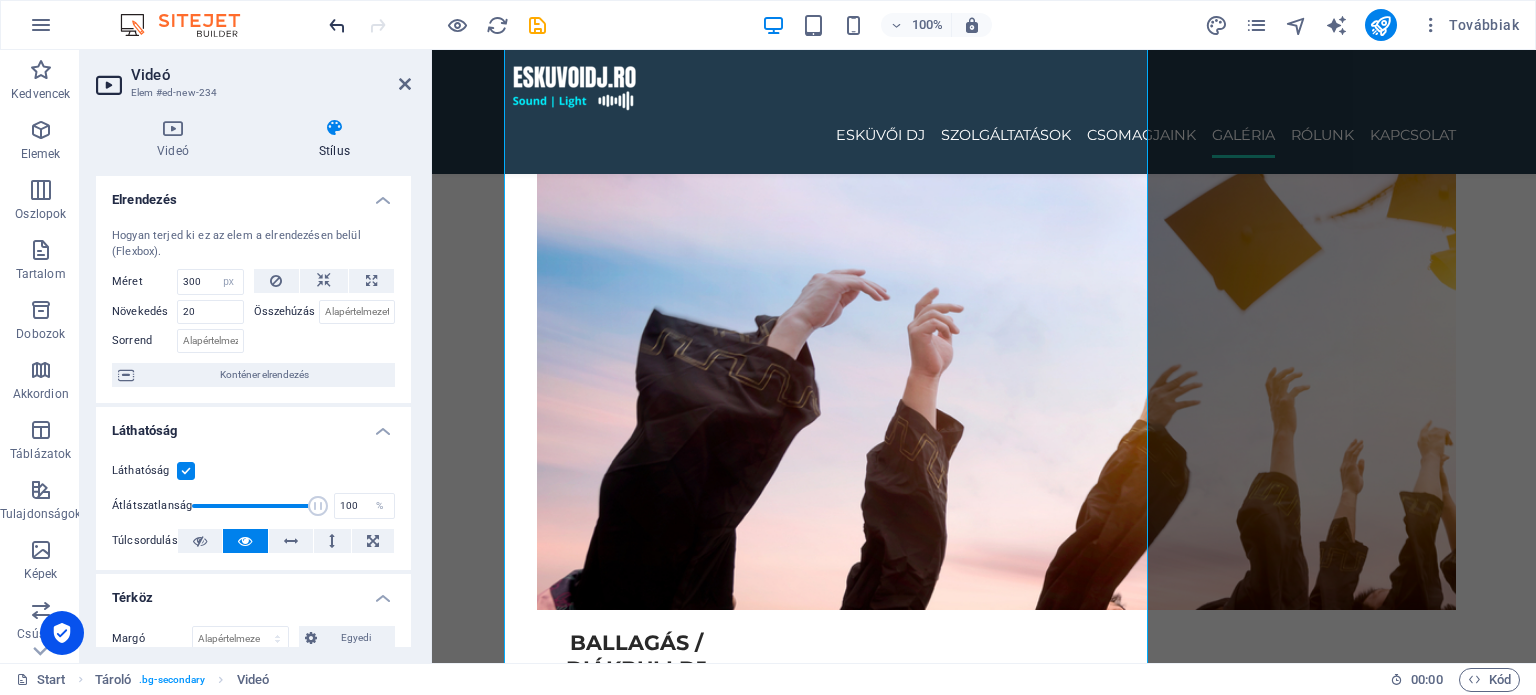 click at bounding box center (337, 25) 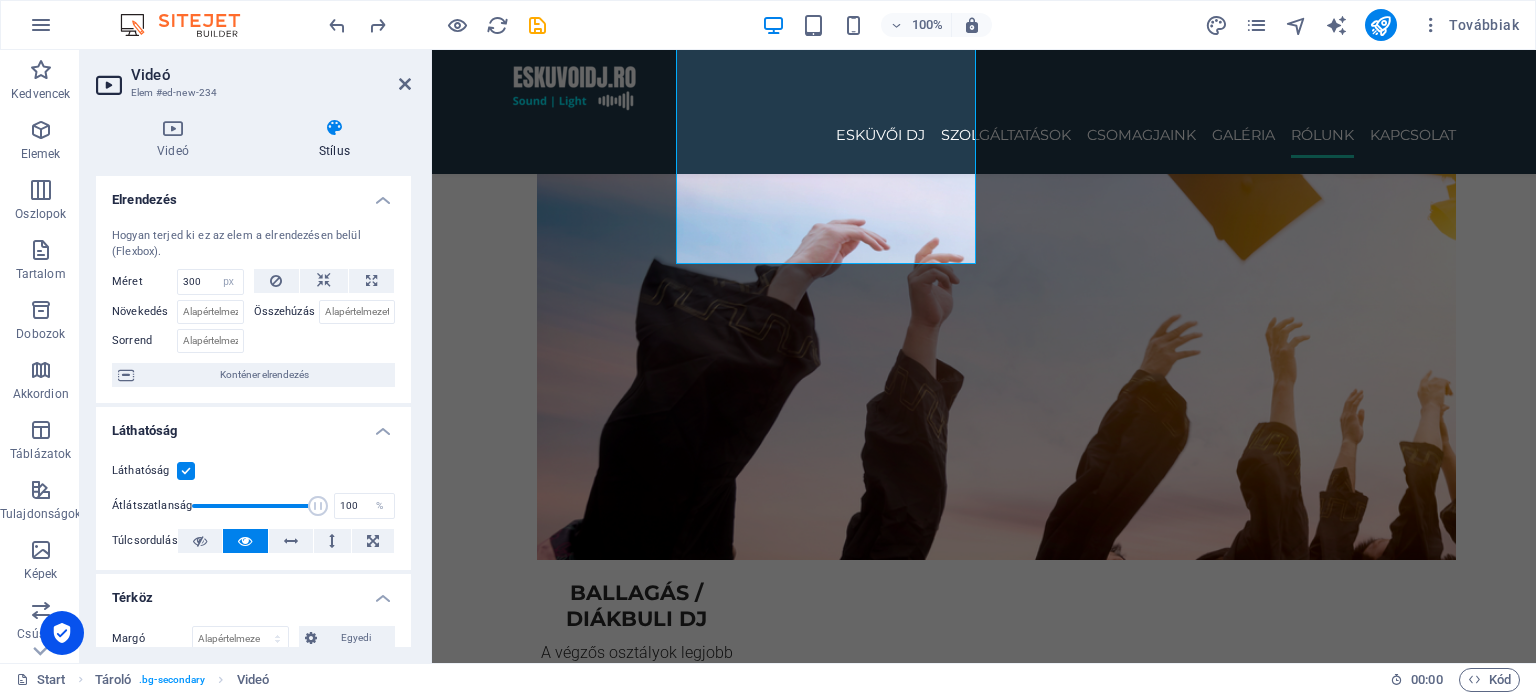 scroll, scrollTop: 3898, scrollLeft: 0, axis: vertical 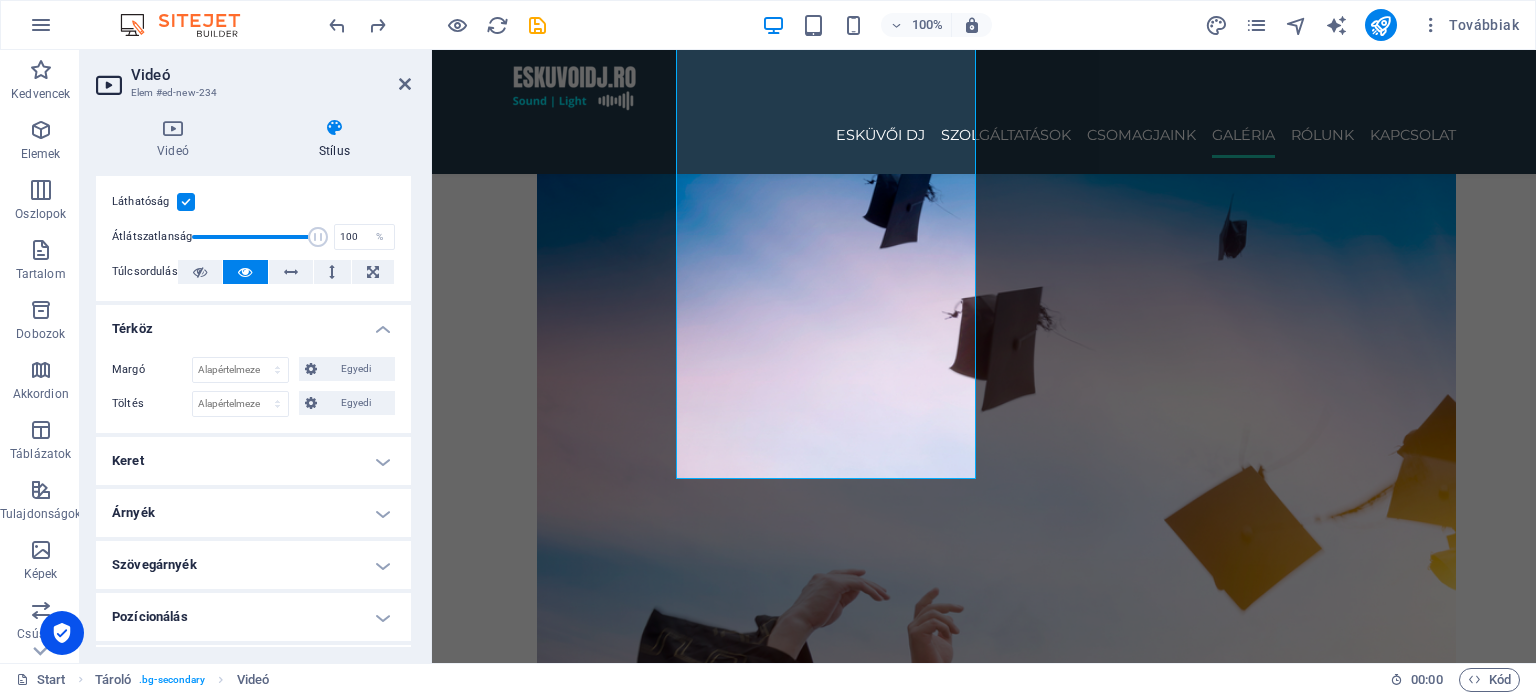 click on "Pozícionálás" at bounding box center (253, 617) 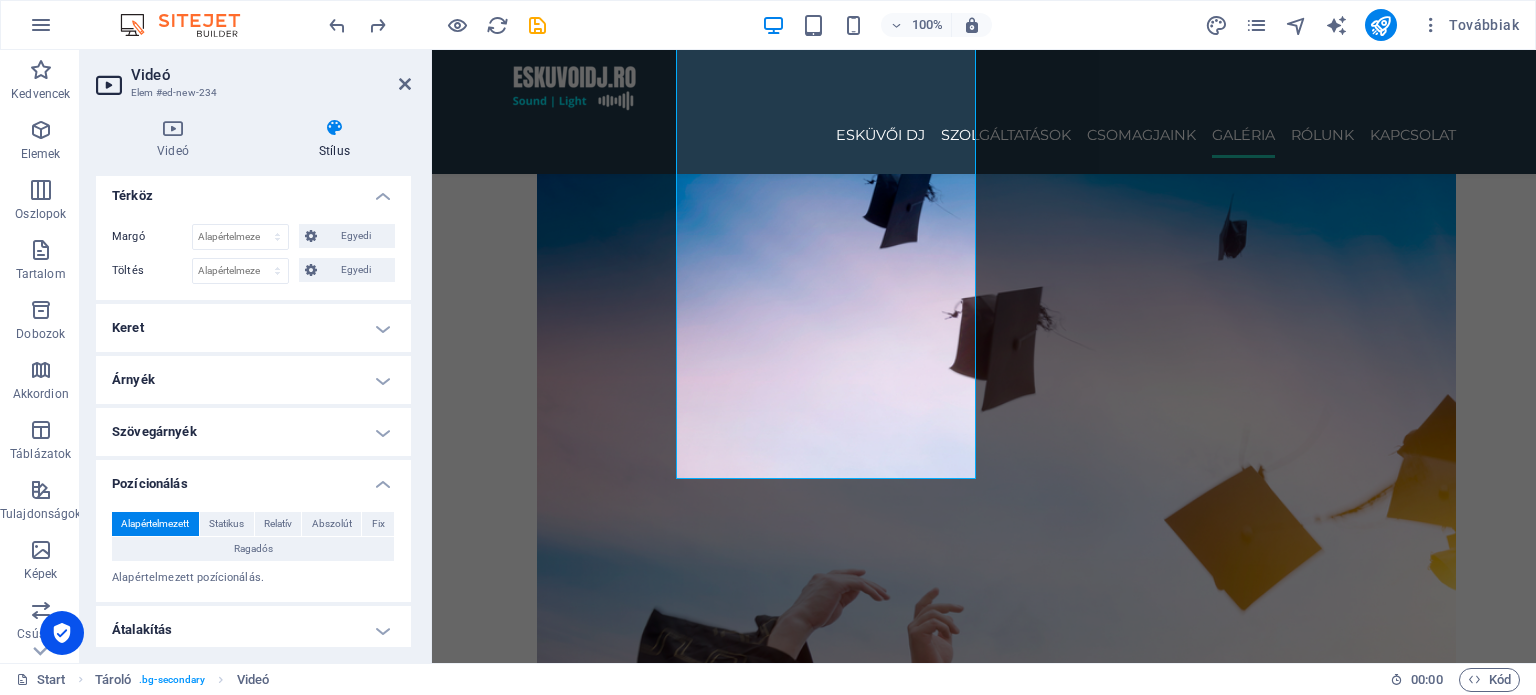 scroll, scrollTop: 369, scrollLeft: 0, axis: vertical 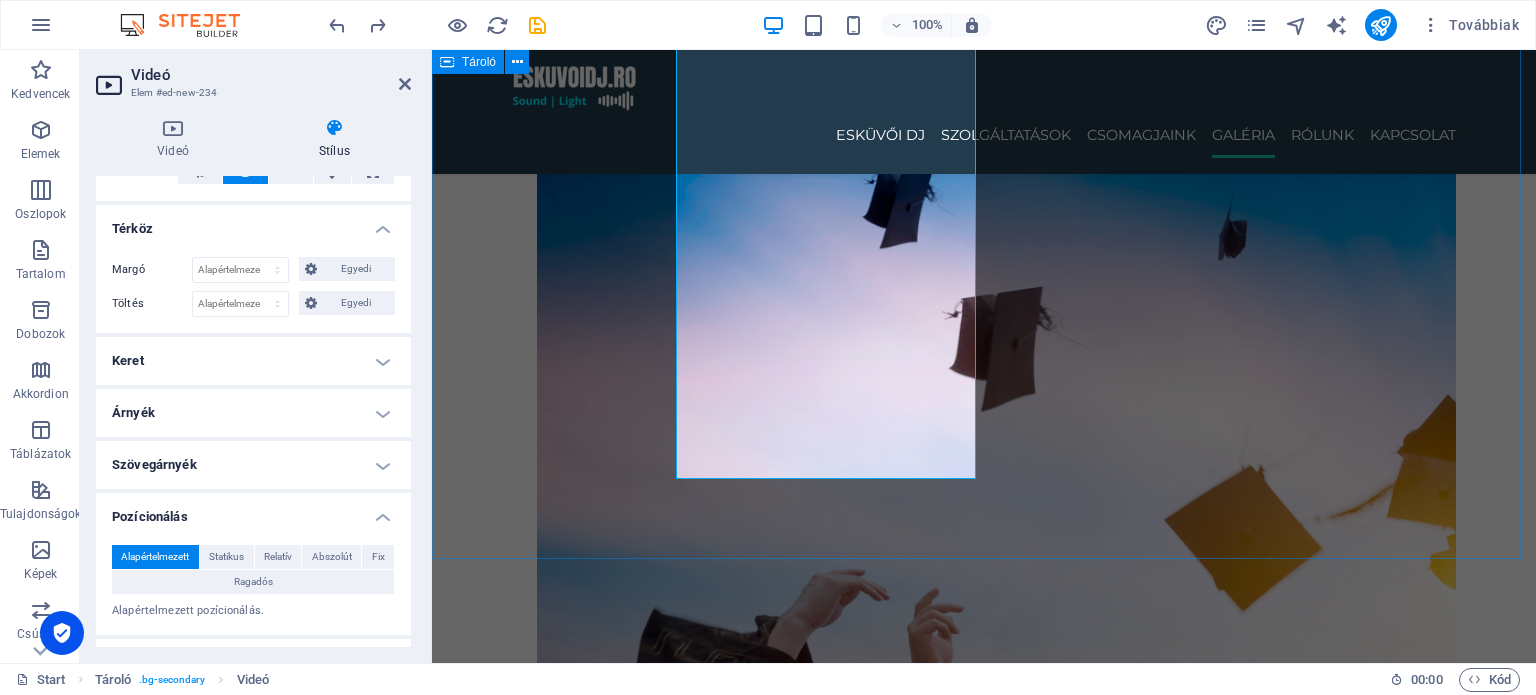 click at bounding box center (984, 5097) 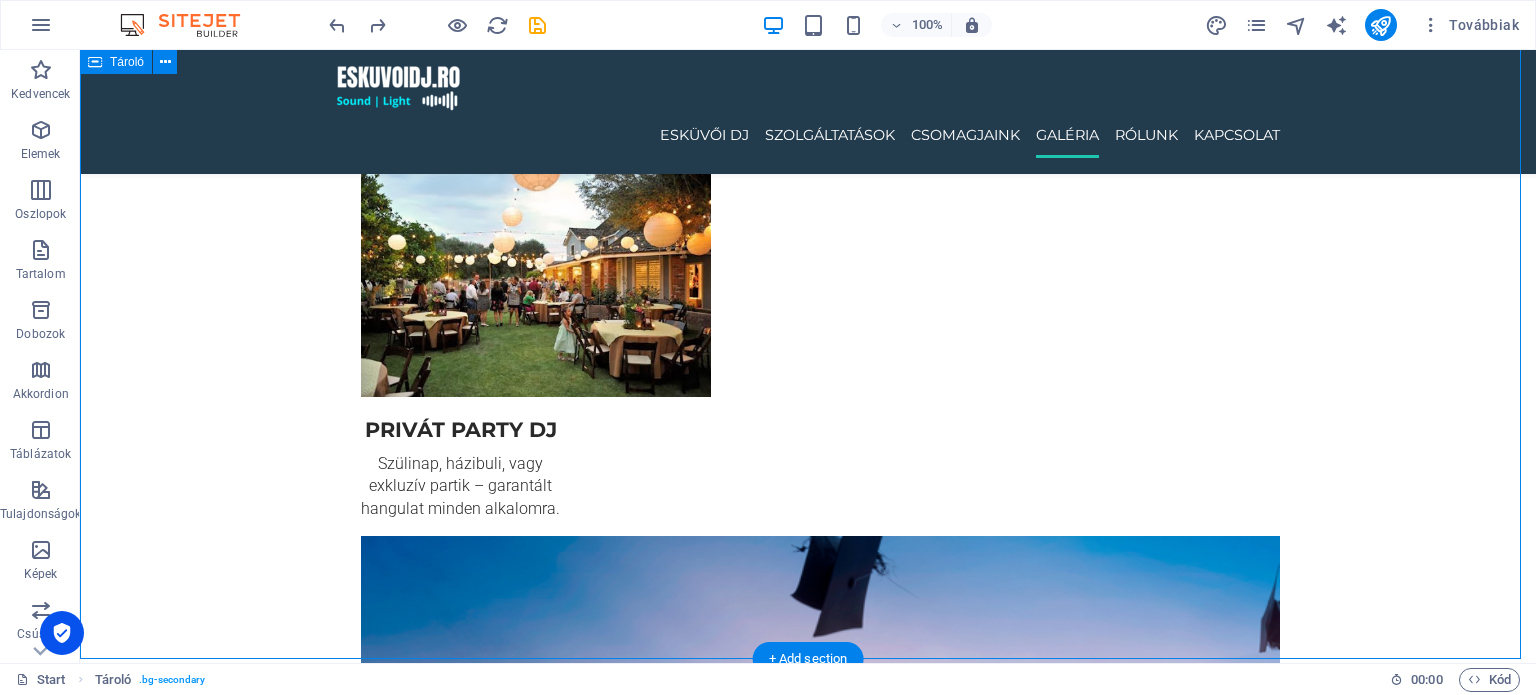 scroll, scrollTop: 3098, scrollLeft: 0, axis: vertical 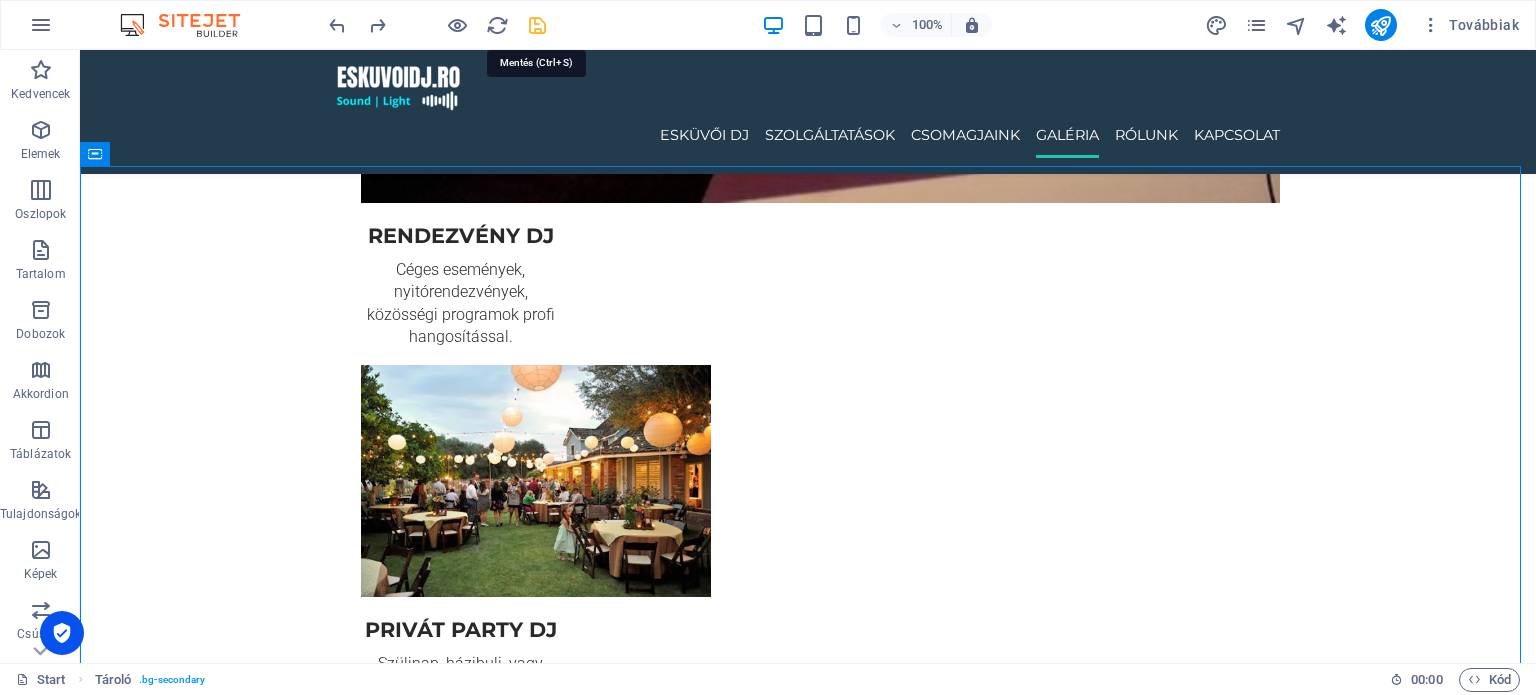 click at bounding box center (537, 25) 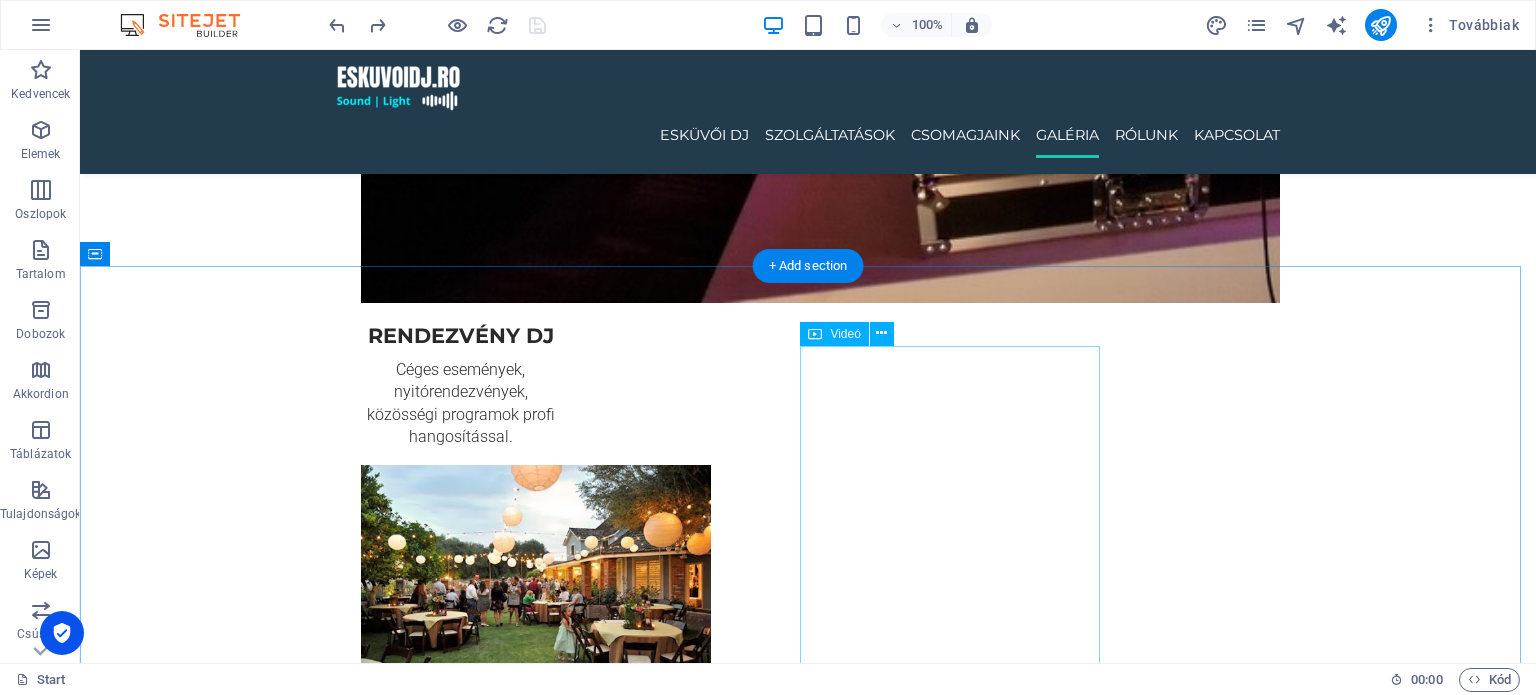 scroll, scrollTop: 3398, scrollLeft: 0, axis: vertical 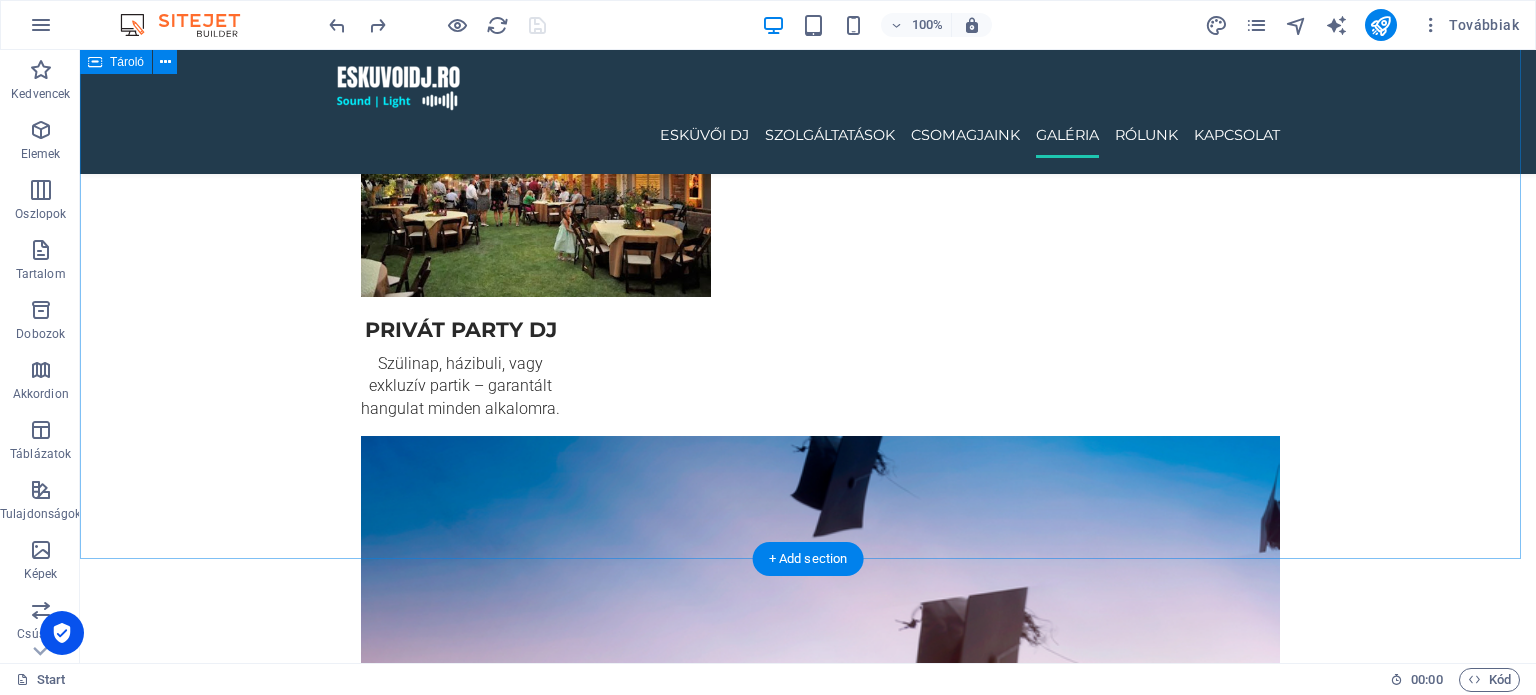 click at bounding box center (808, 5596) 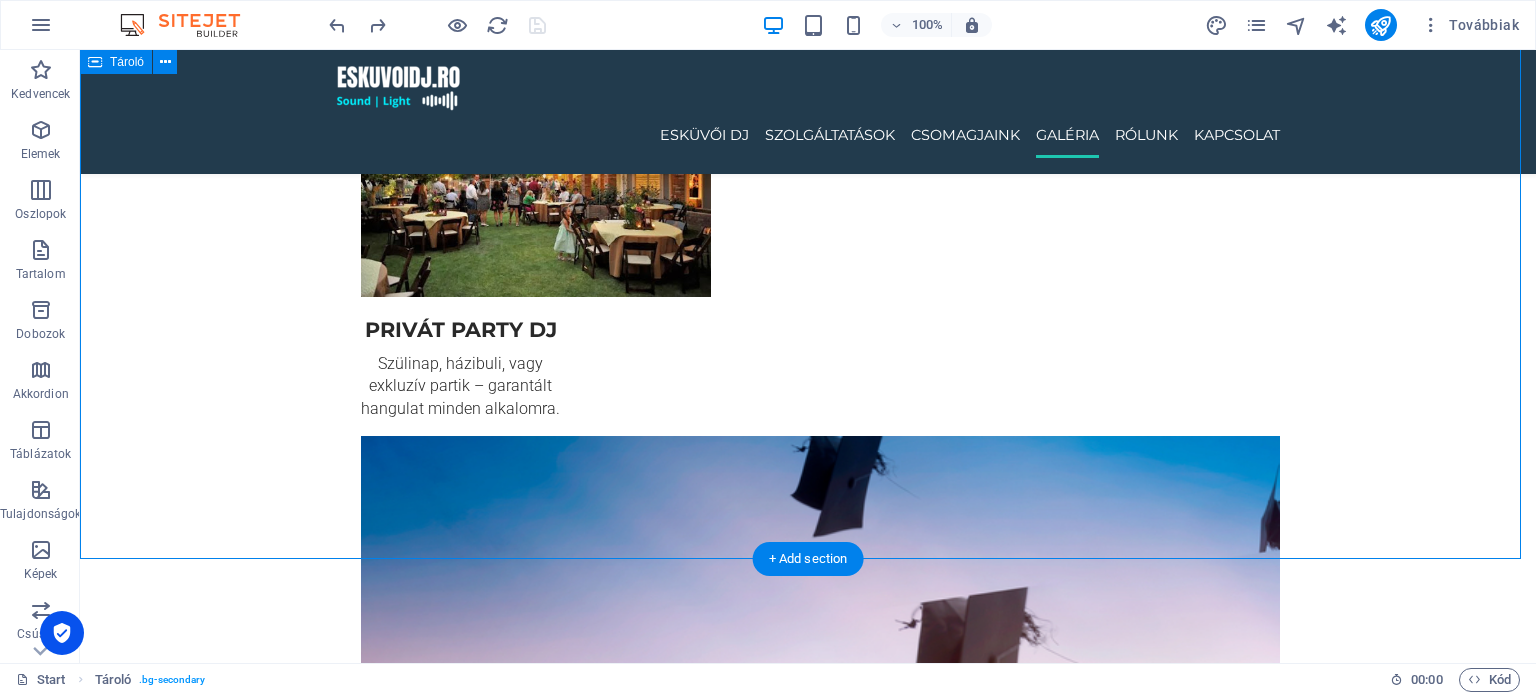 click at bounding box center [808, 5596] 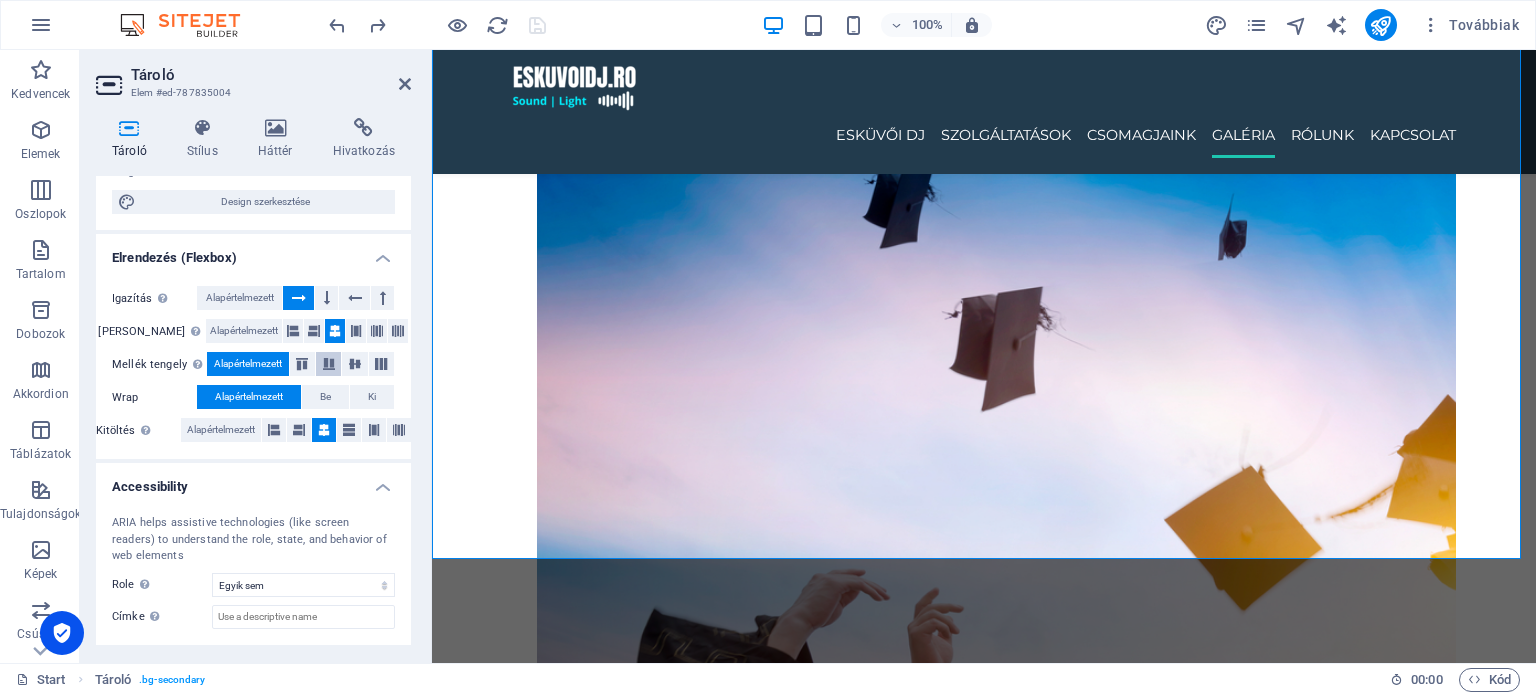 scroll, scrollTop: 200, scrollLeft: 0, axis: vertical 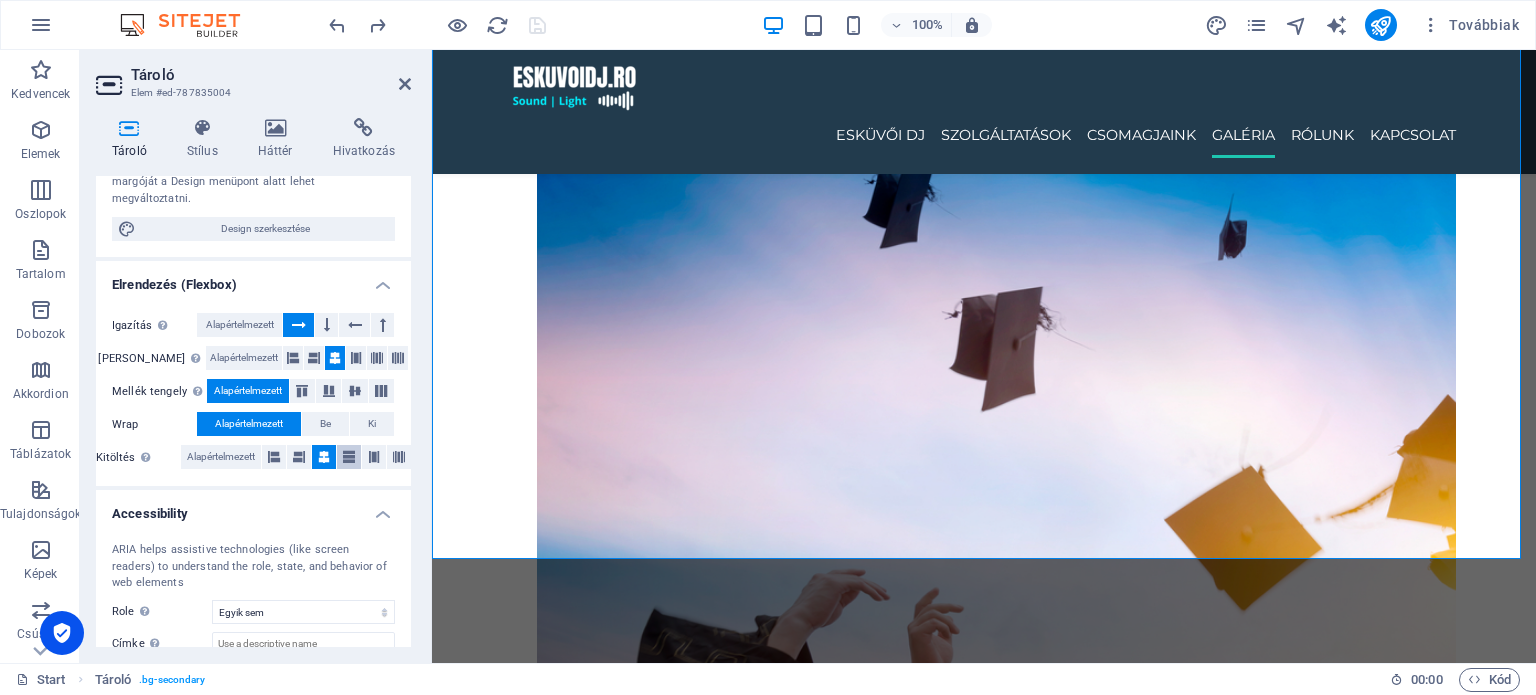 click at bounding box center [349, 457] 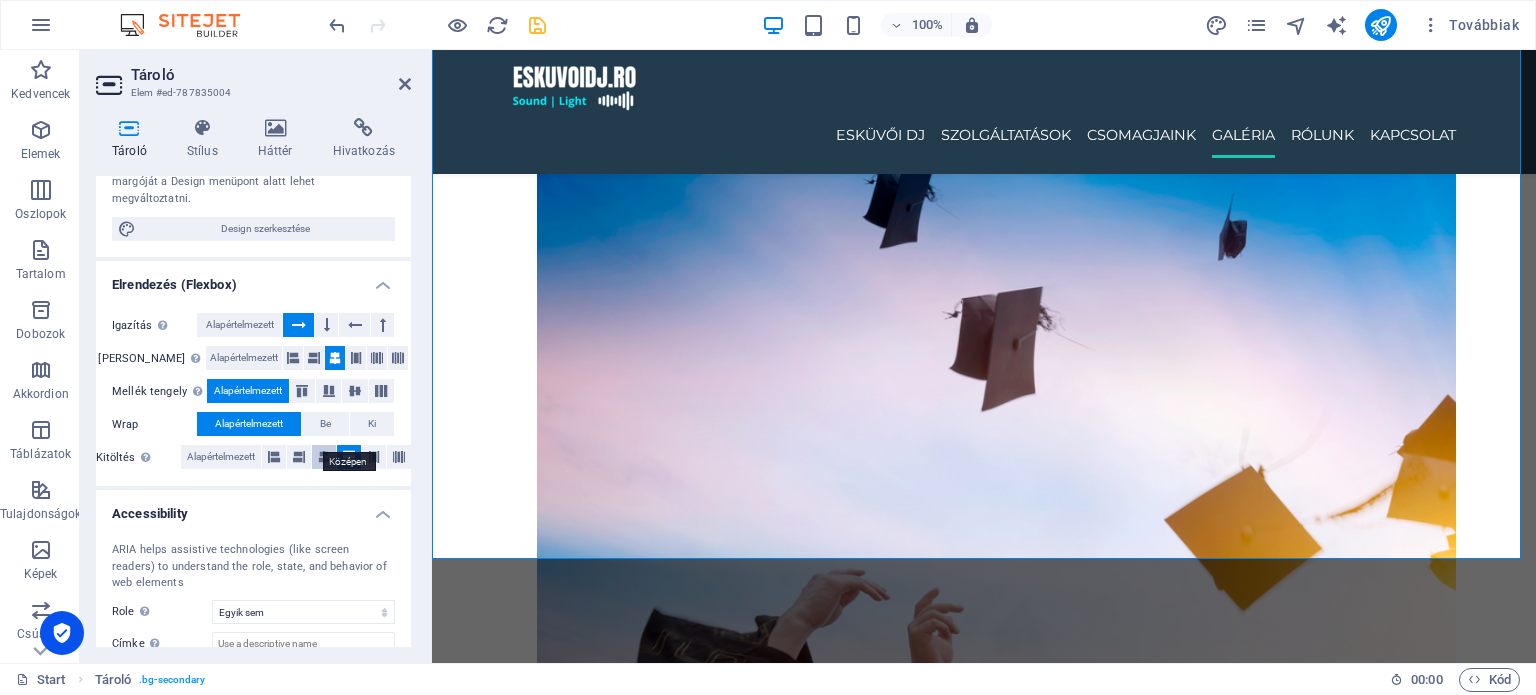 click at bounding box center [324, 457] 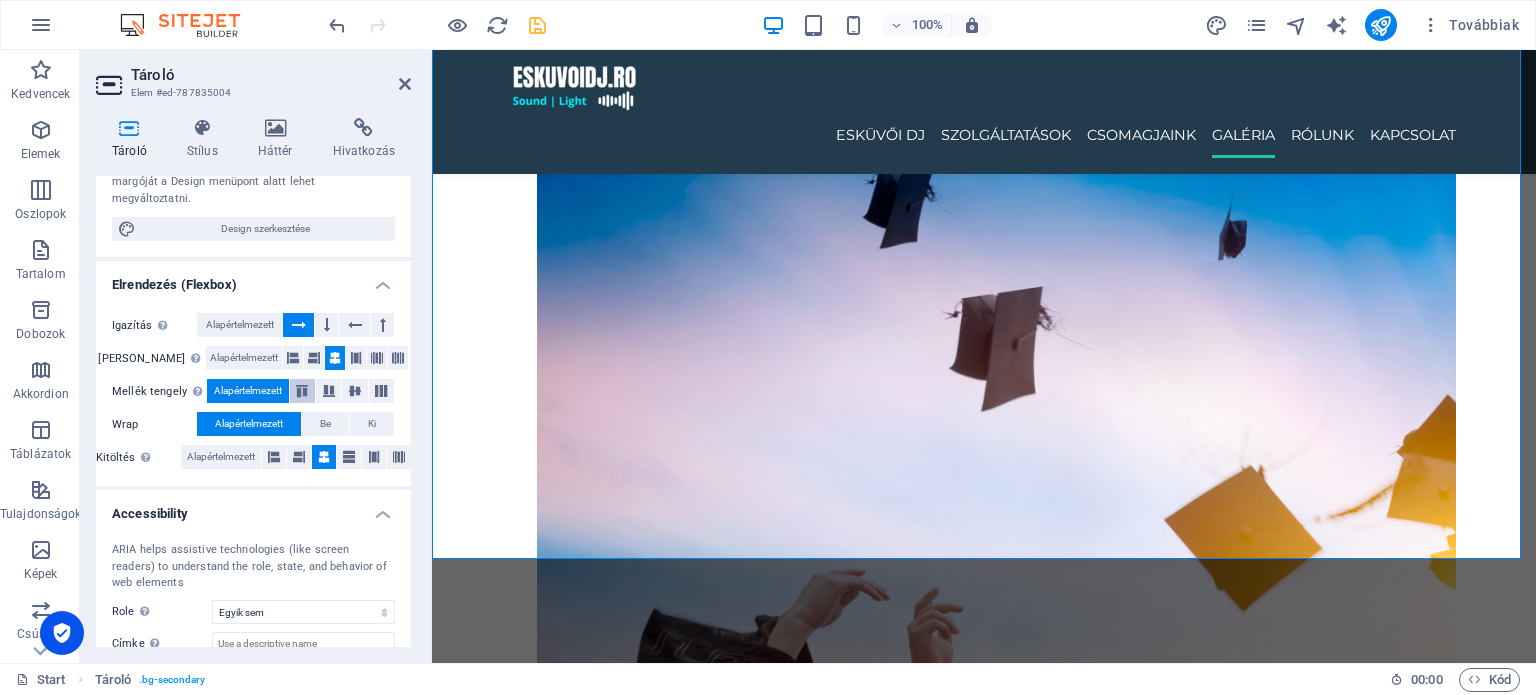 click at bounding box center [302, 391] 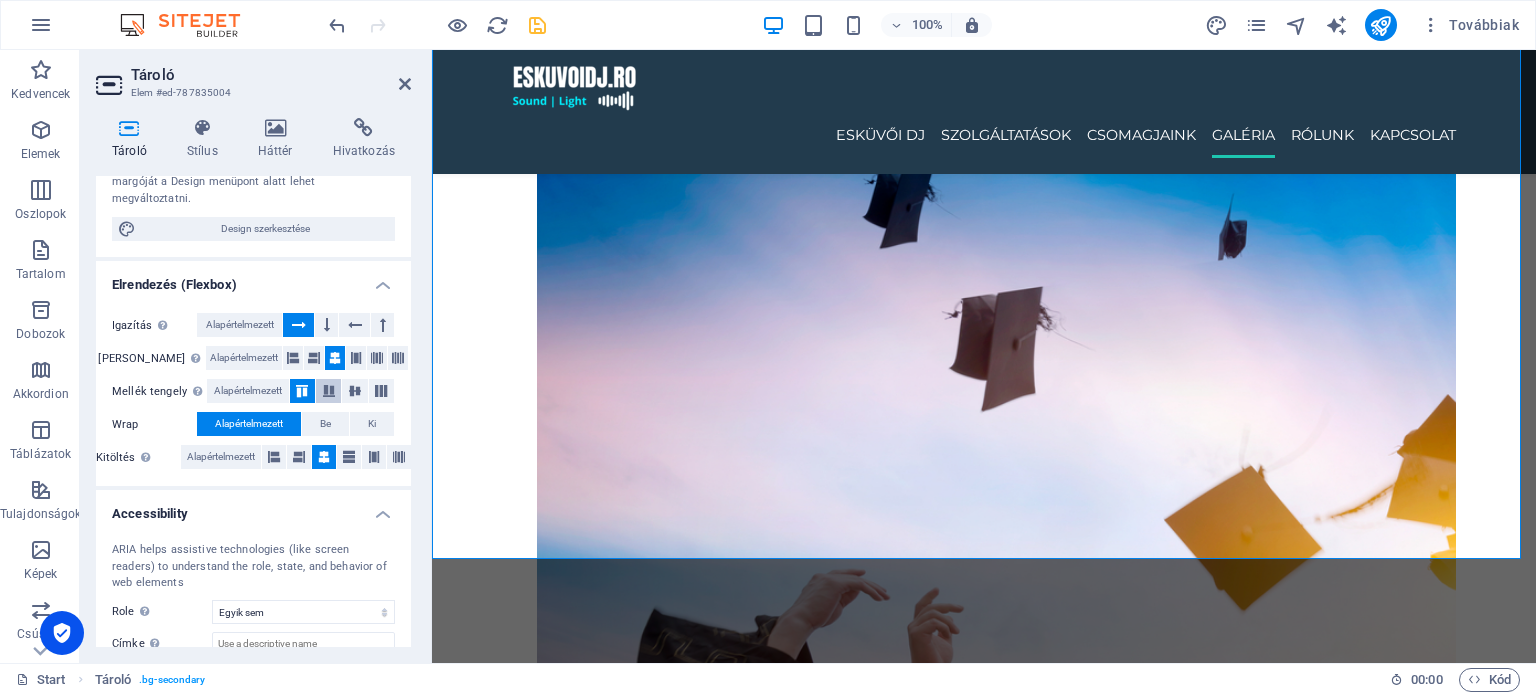 click at bounding box center (329, 391) 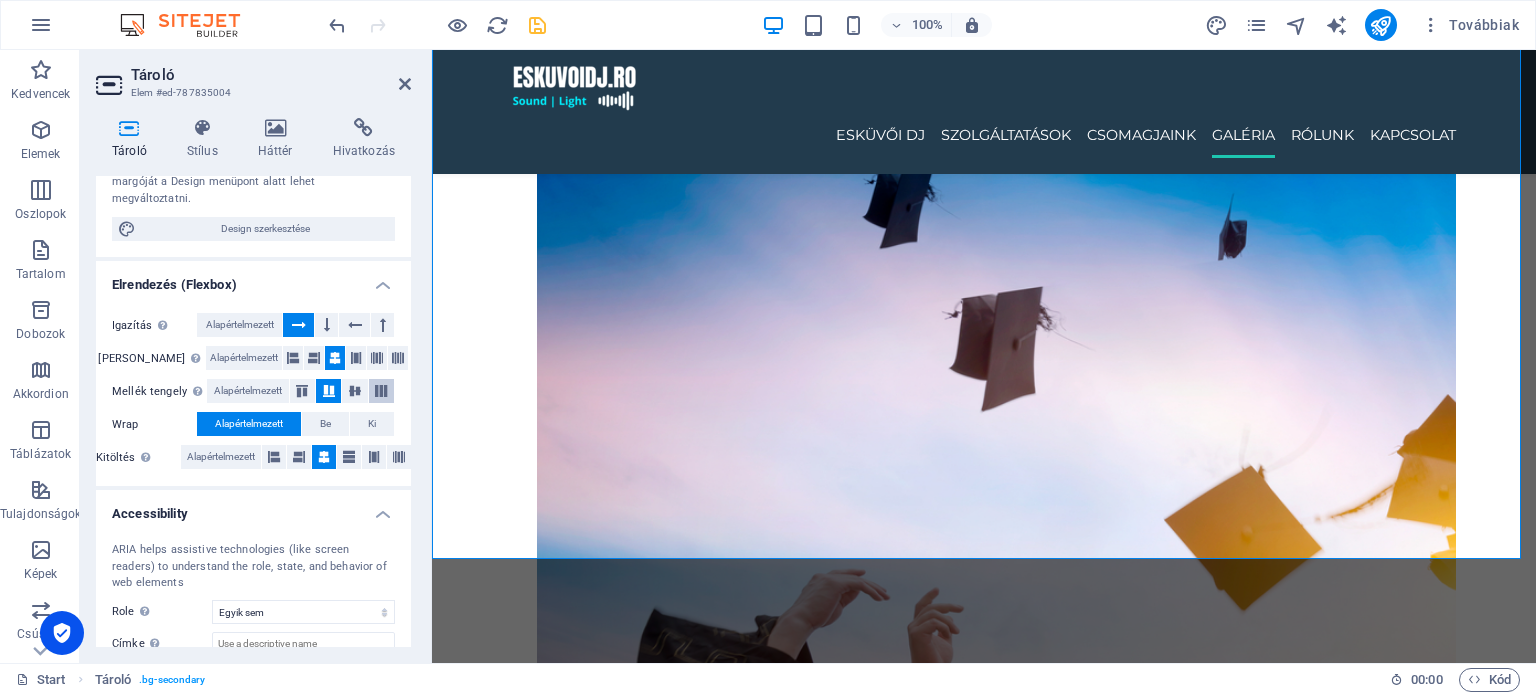 click at bounding box center [381, 391] 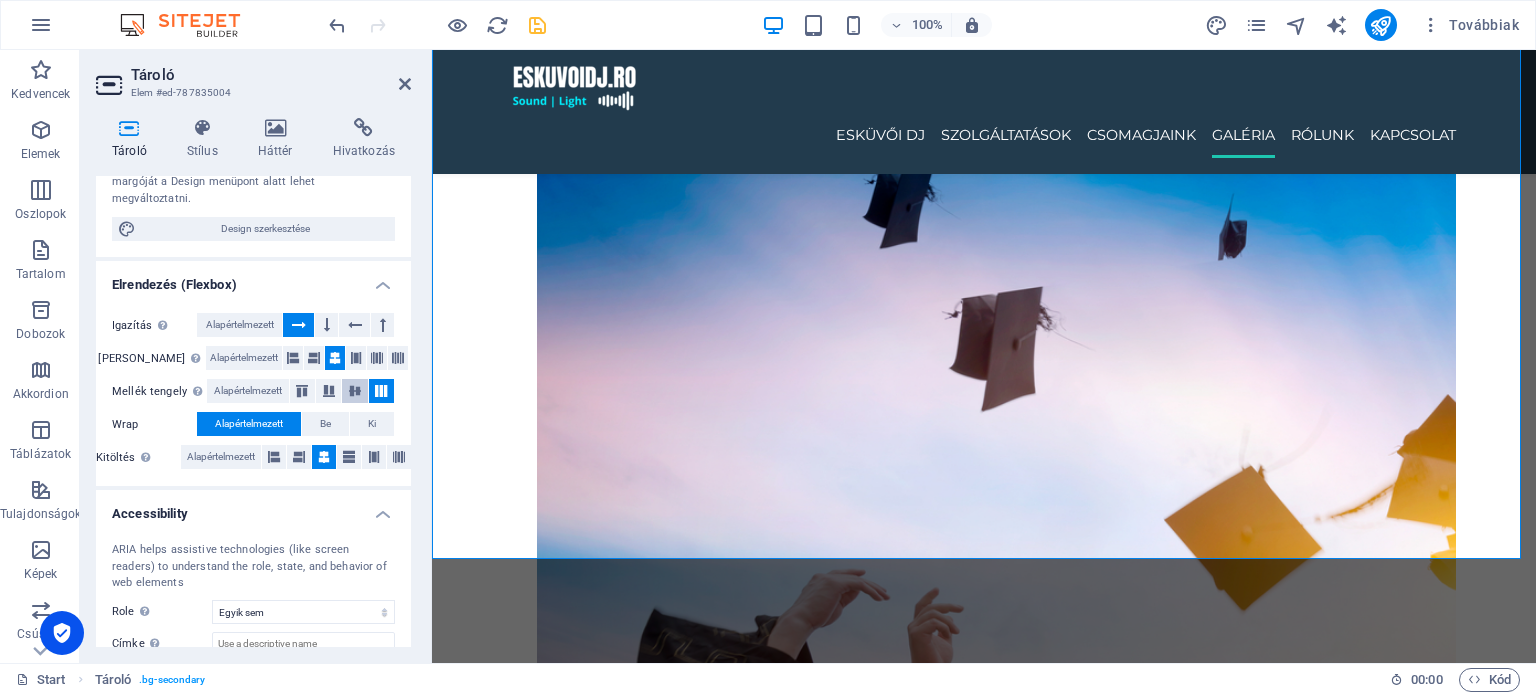 click at bounding box center [355, 391] 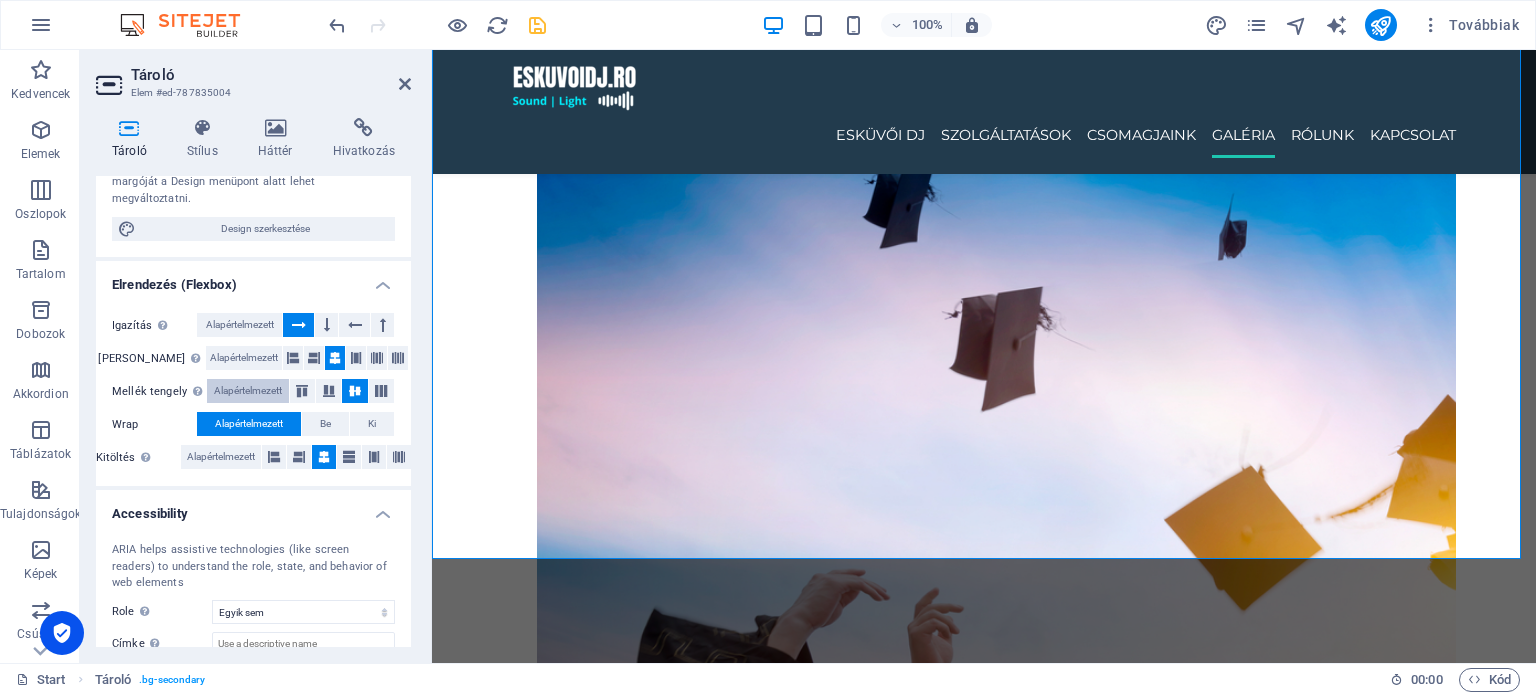 click on "Alapértelmezett" at bounding box center (247, 391) 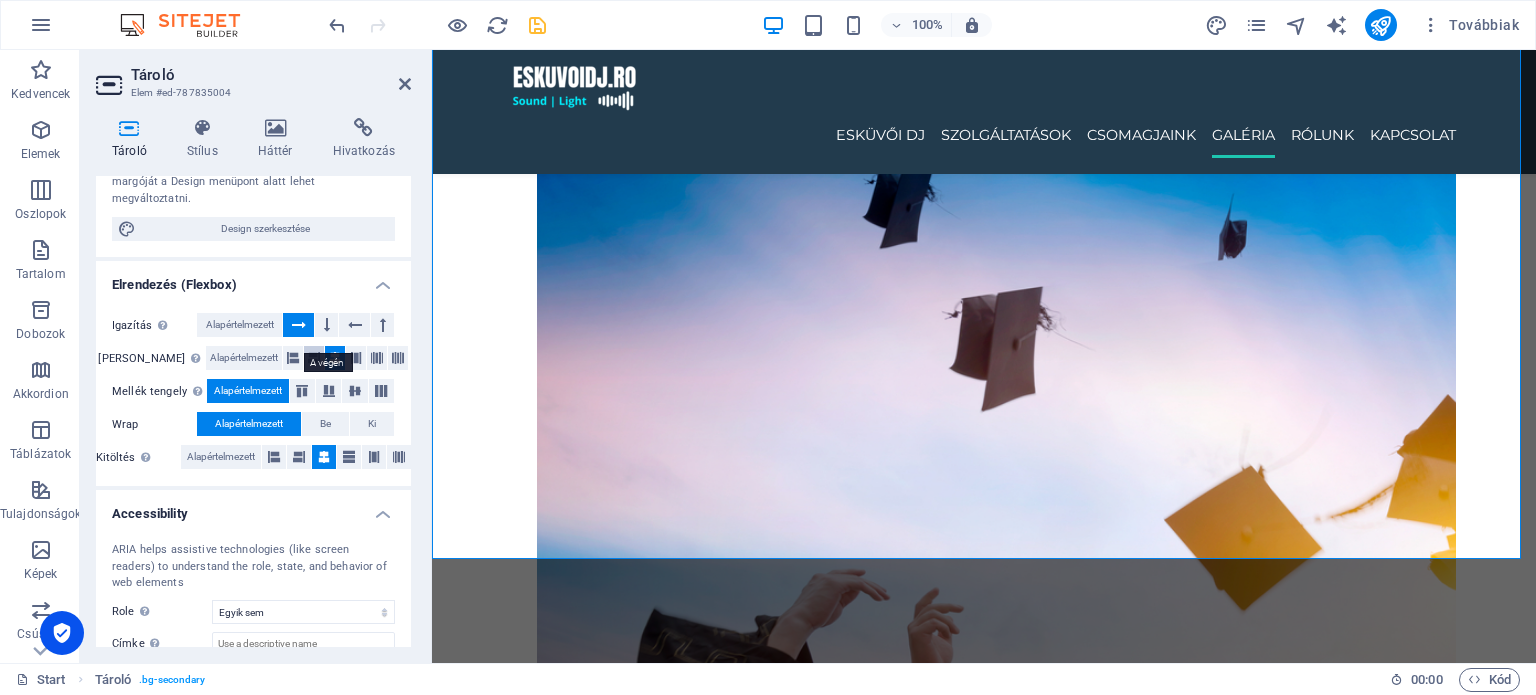 click at bounding box center (314, 358) 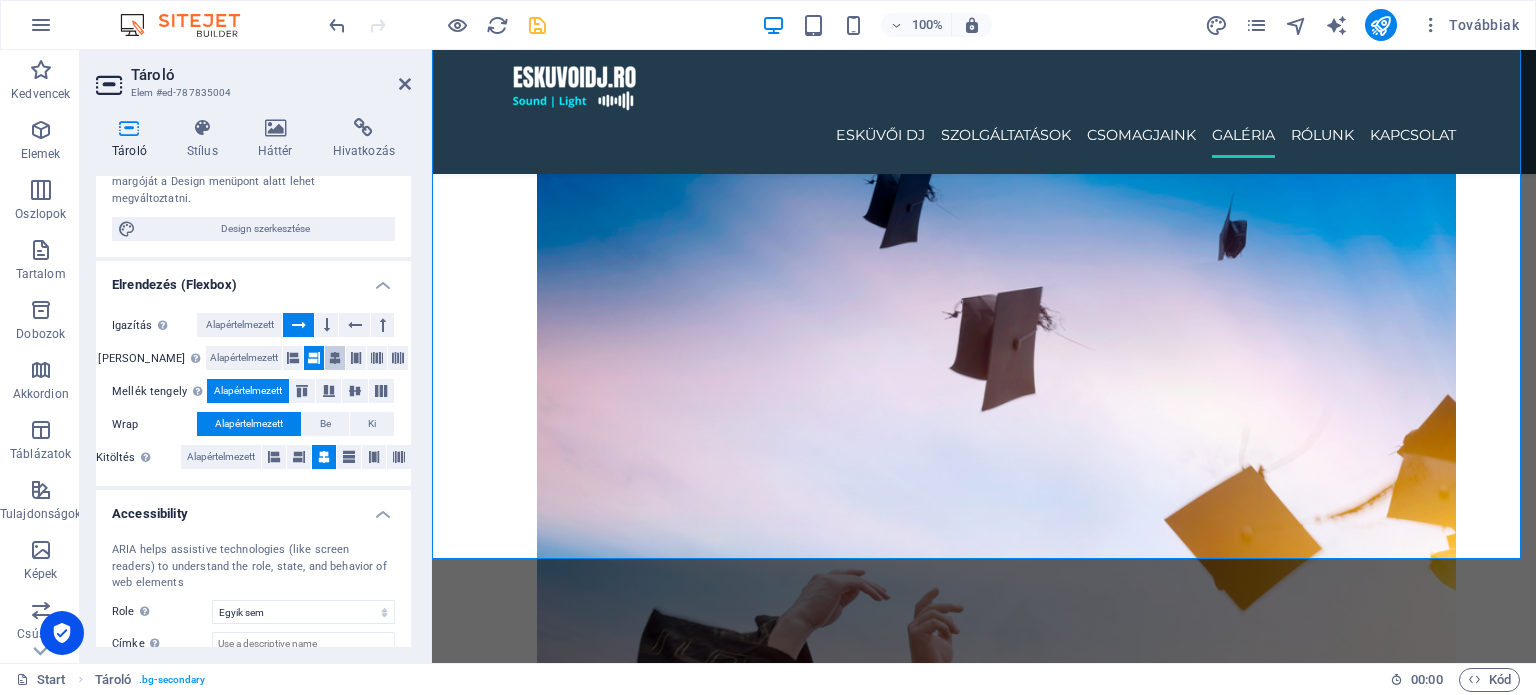 click at bounding box center [335, 358] 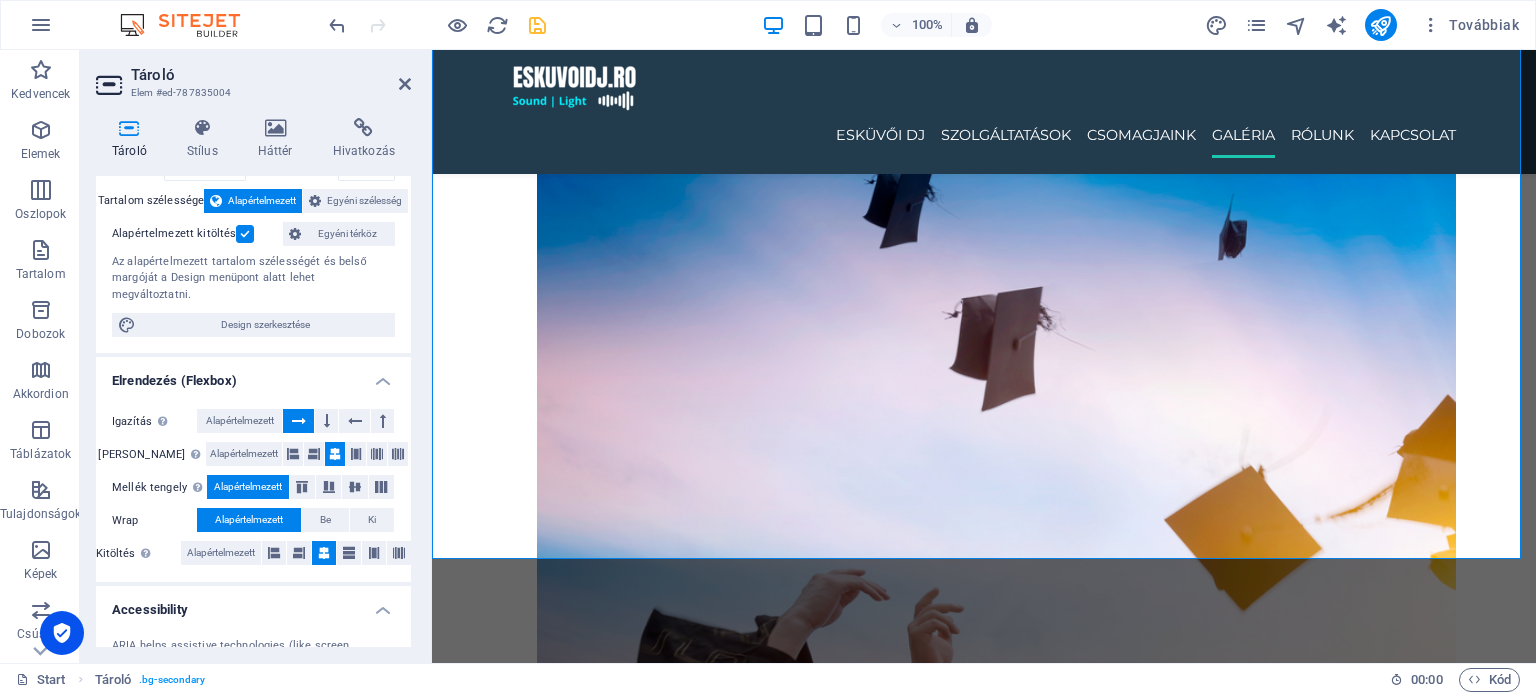 scroll, scrollTop: 0, scrollLeft: 0, axis: both 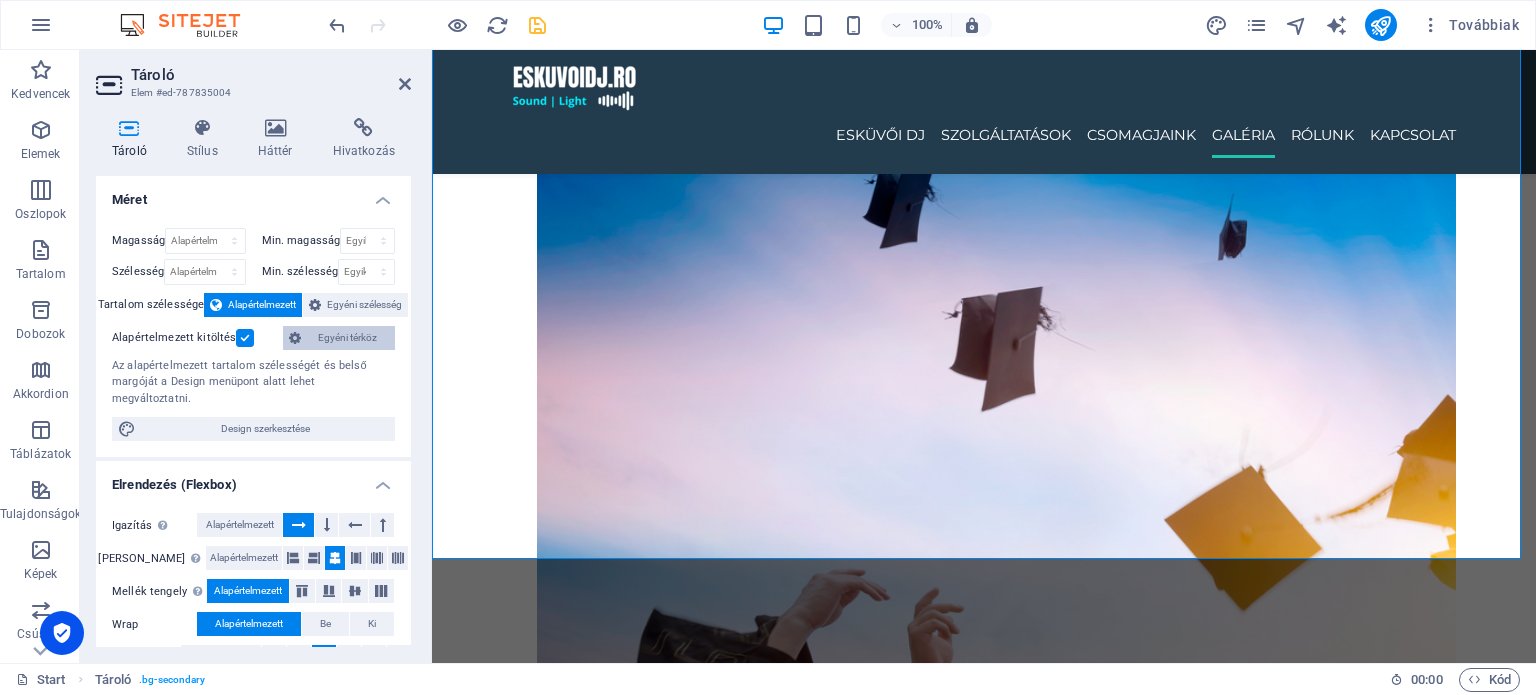 click on "Egyéni térköz" at bounding box center (348, 338) 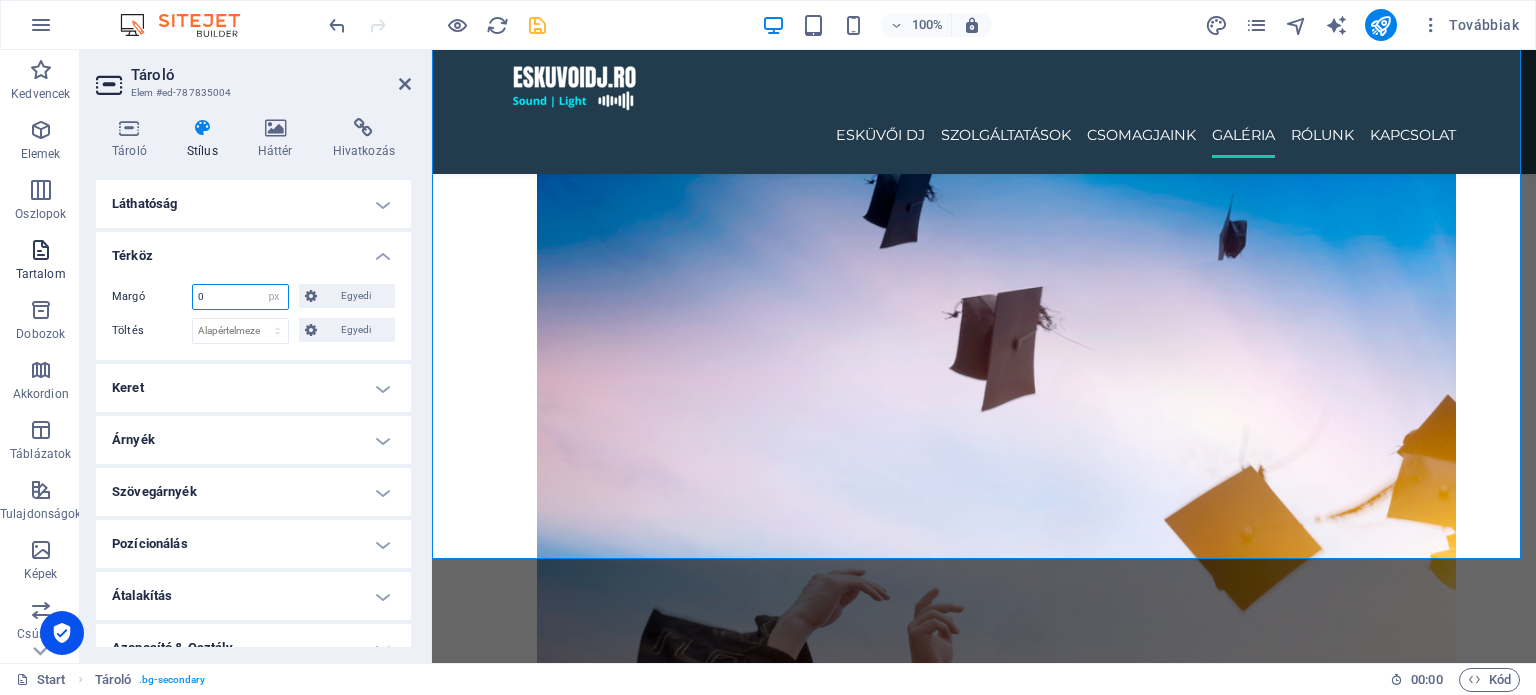 drag, startPoint x: 234, startPoint y: 299, endPoint x: 74, endPoint y: 287, distance: 160.44937 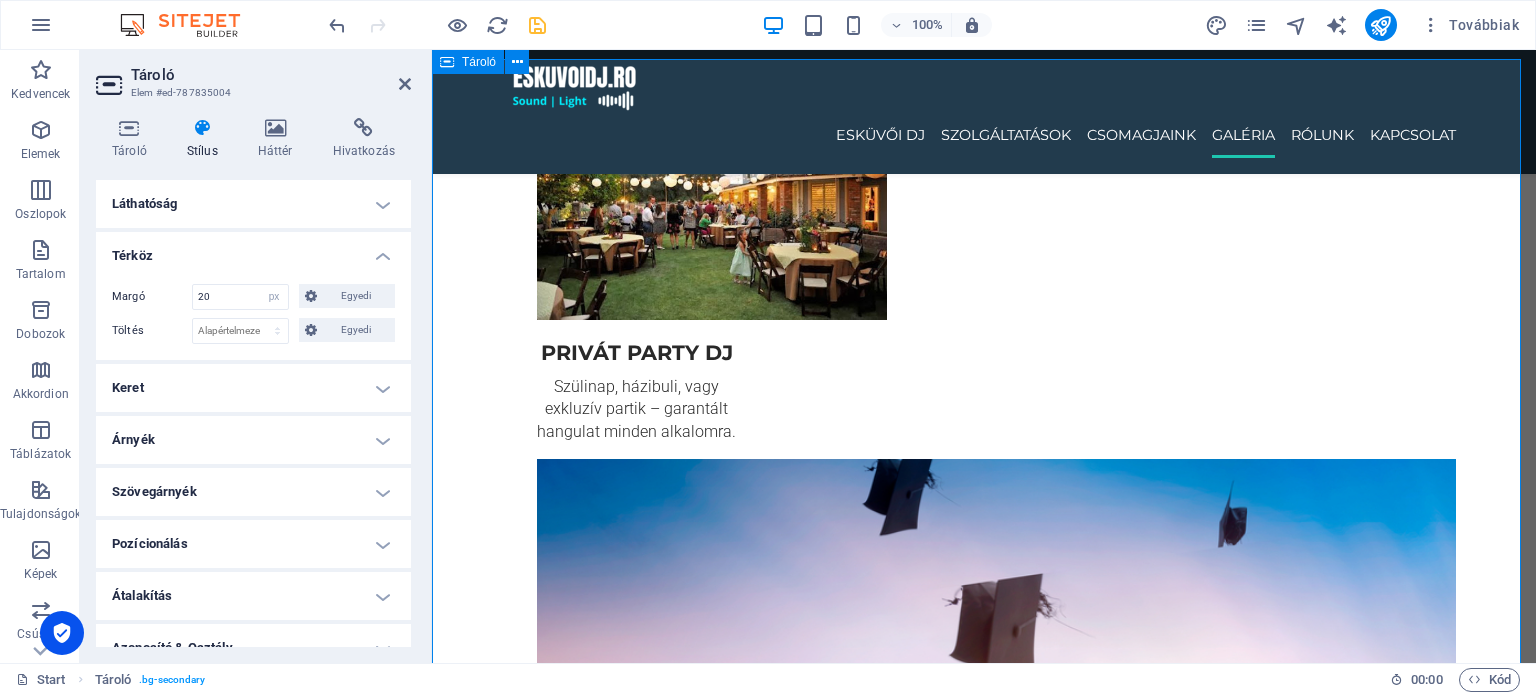 scroll, scrollTop: 3098, scrollLeft: 0, axis: vertical 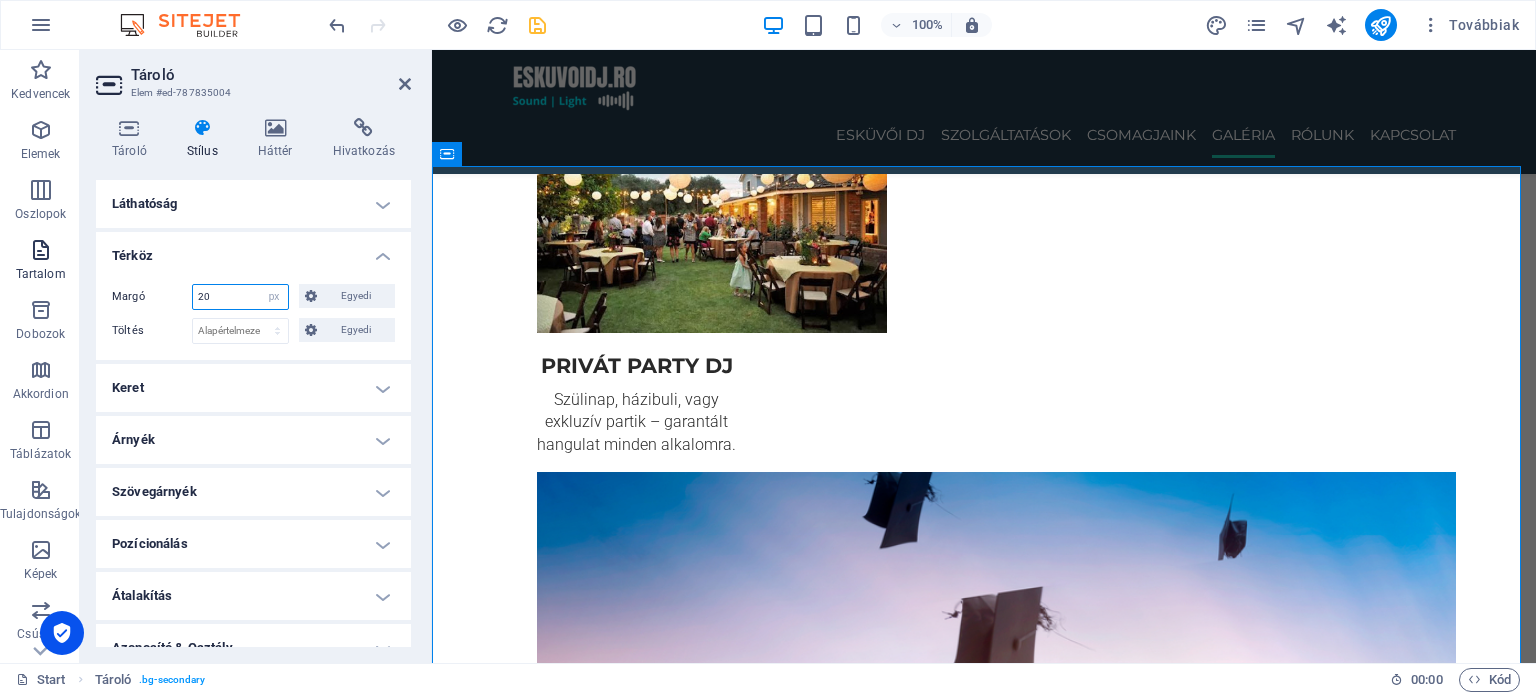 drag, startPoint x: 244, startPoint y: 295, endPoint x: 20, endPoint y: 243, distance: 229.95651 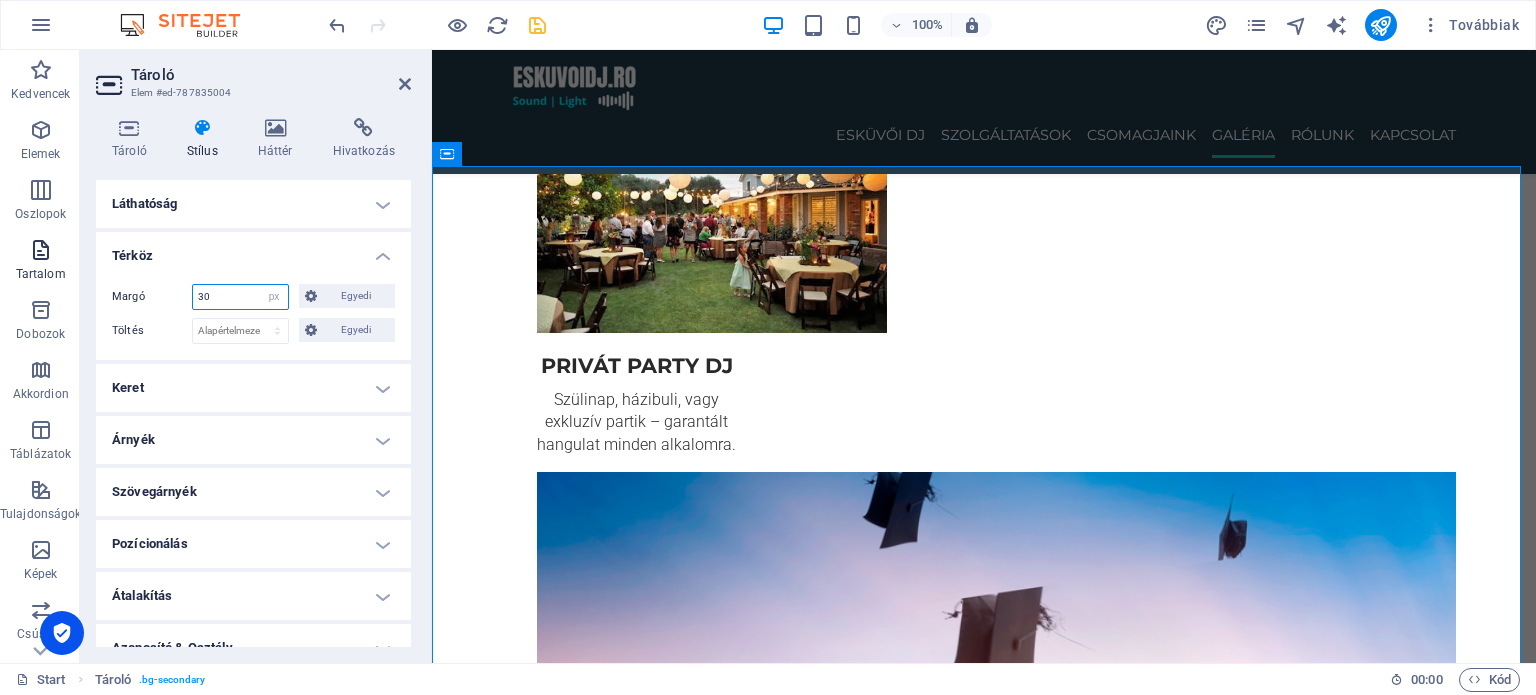 type on "30" 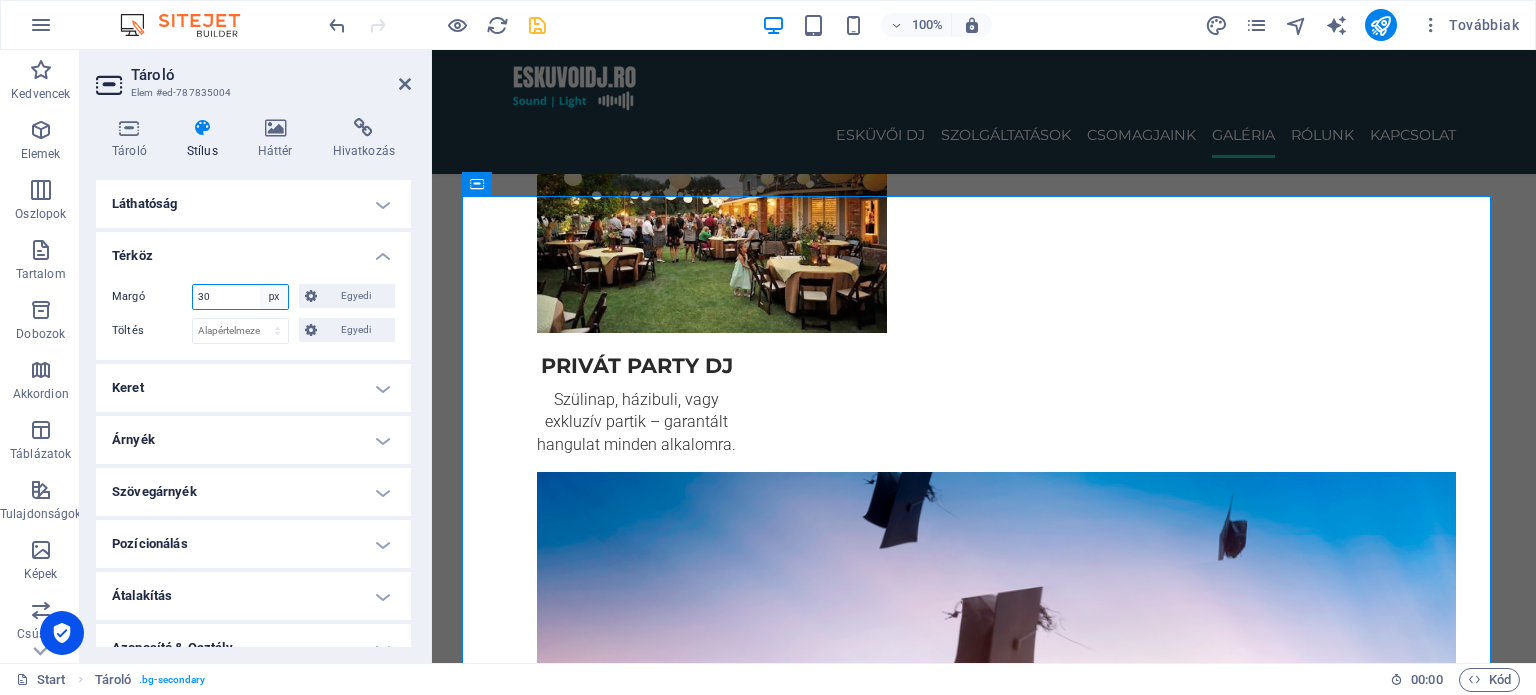 drag, startPoint x: 260, startPoint y: 287, endPoint x: 270, endPoint y: 296, distance: 13.453624 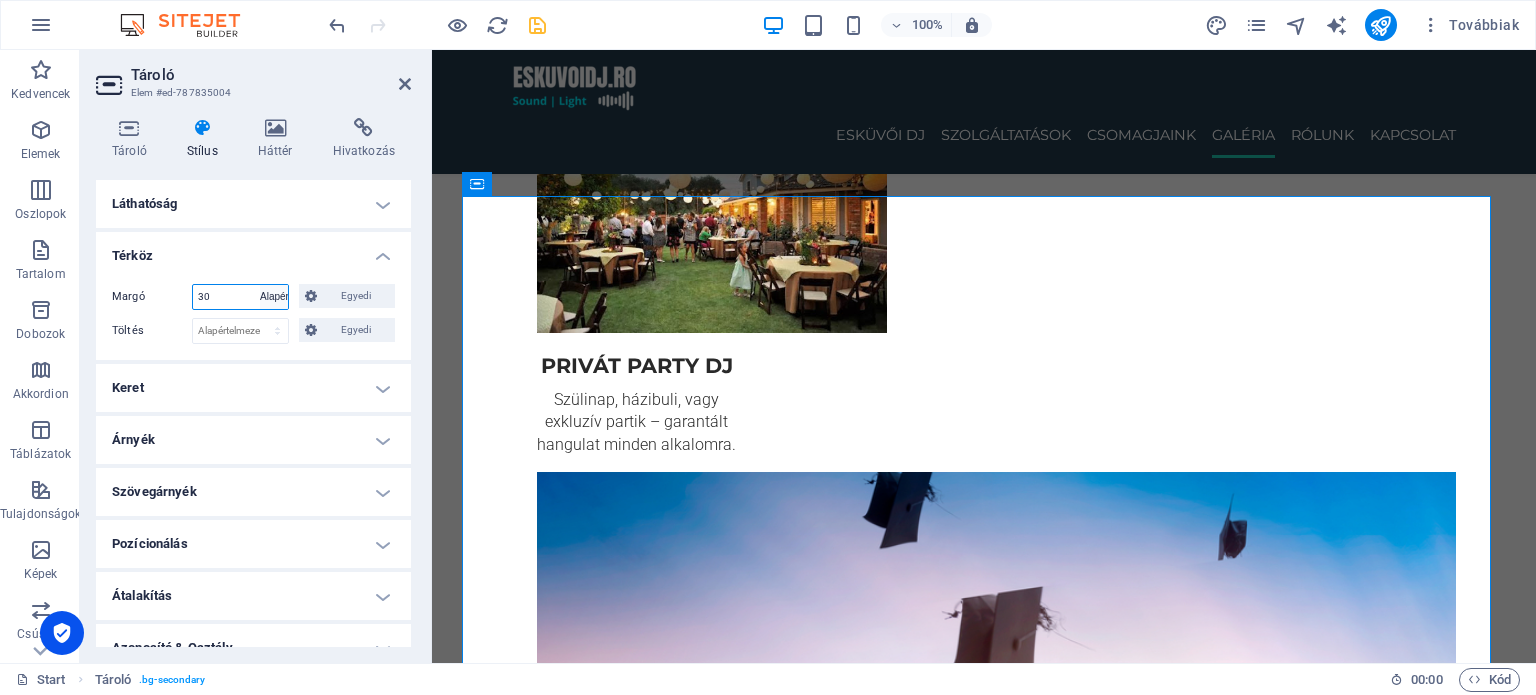 click on "Alapértelmezett automatikus px % rem vw vh Egyedi" at bounding box center [274, 297] 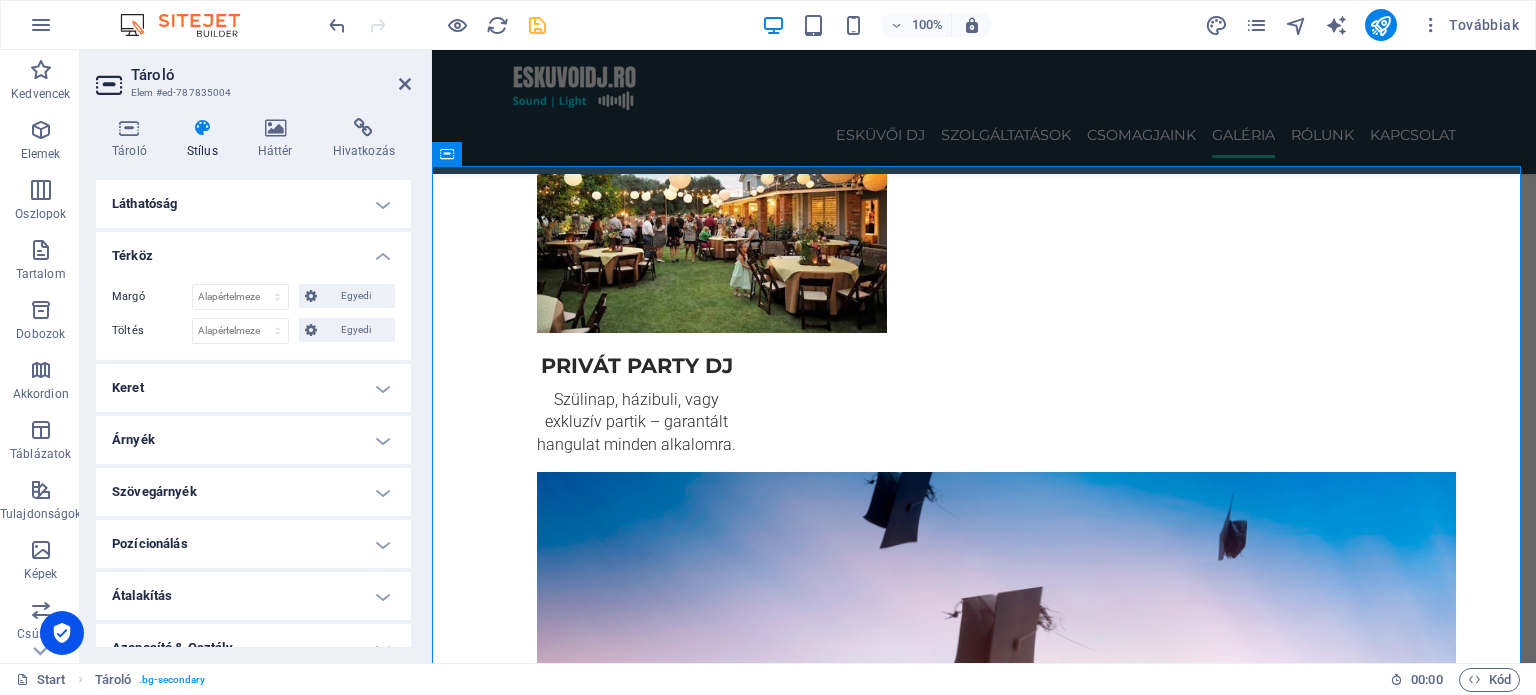click on "Térköz" at bounding box center [253, 250] 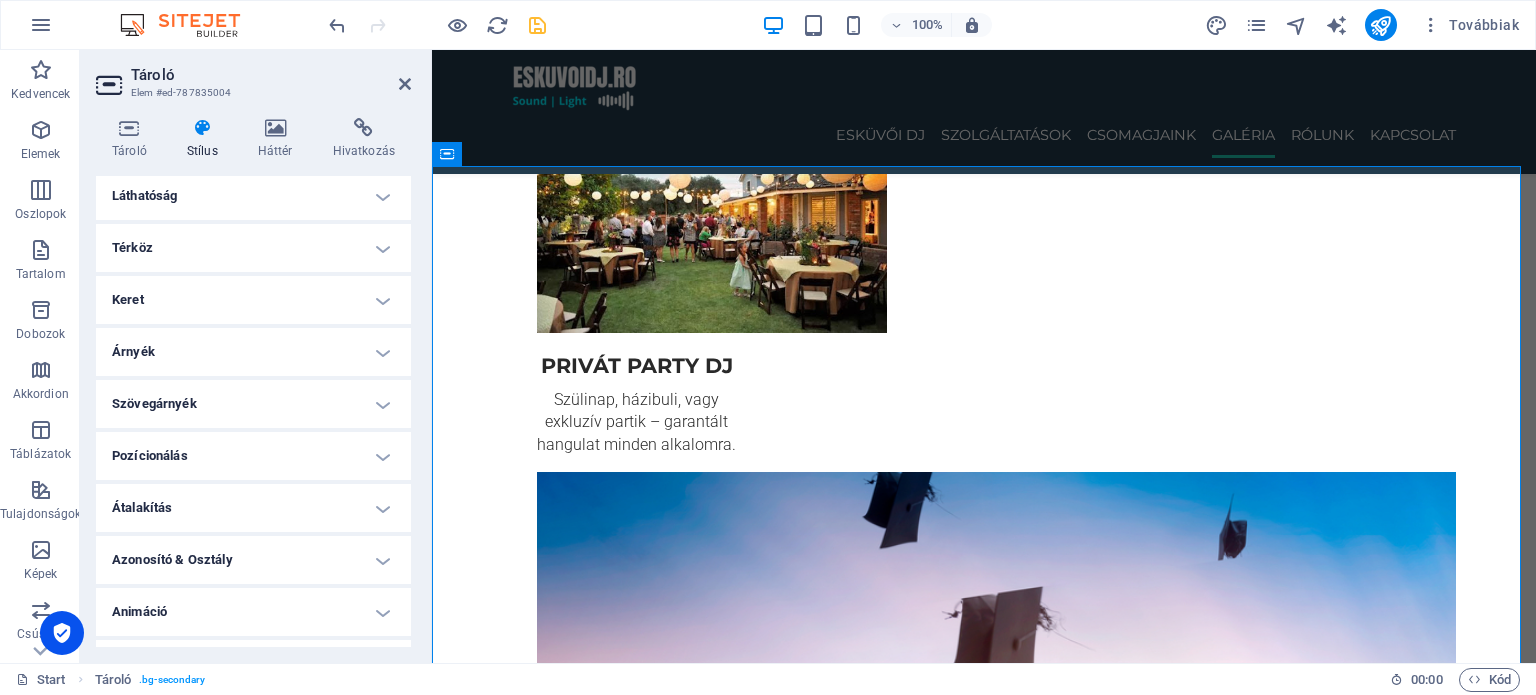 scroll, scrollTop: 0, scrollLeft: 0, axis: both 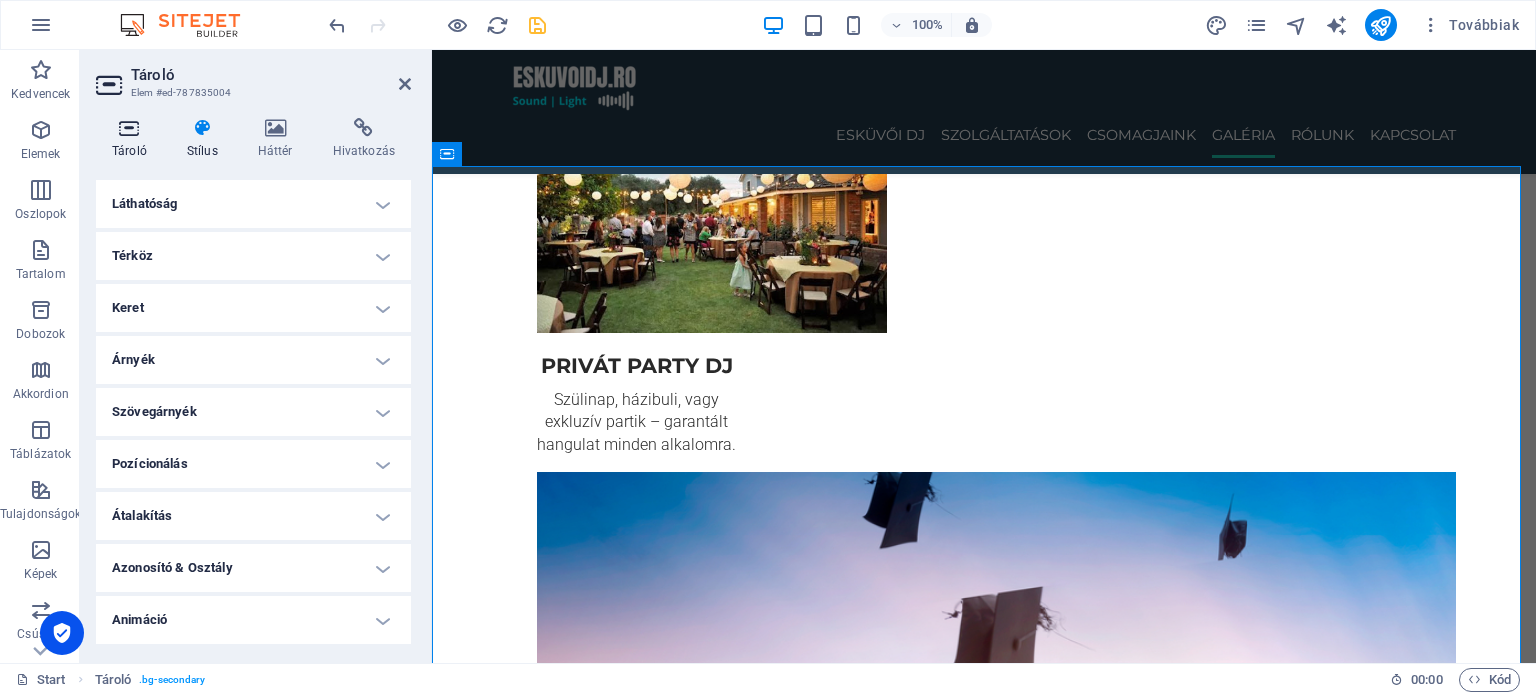 click on "Tároló" at bounding box center (133, 139) 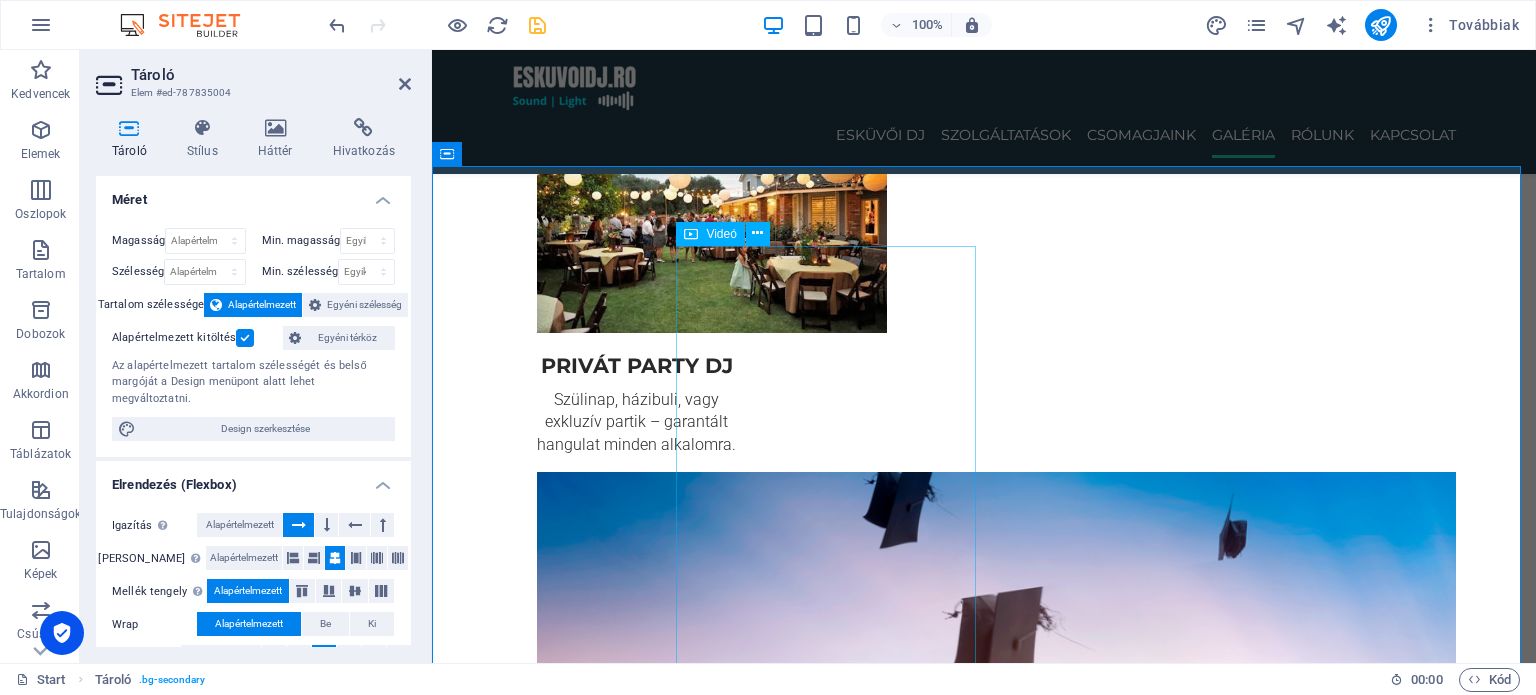 click at bounding box center (984, 5161) 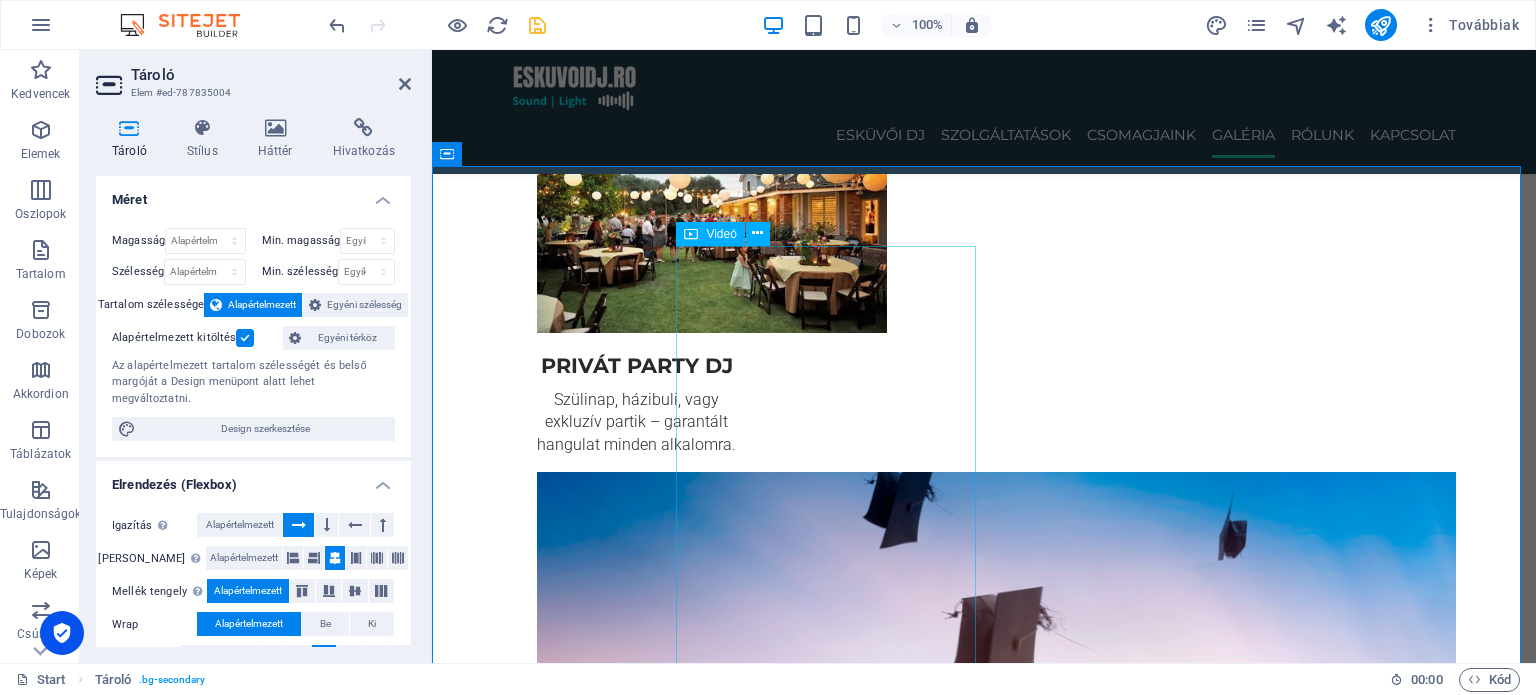 click at bounding box center (984, 5161) 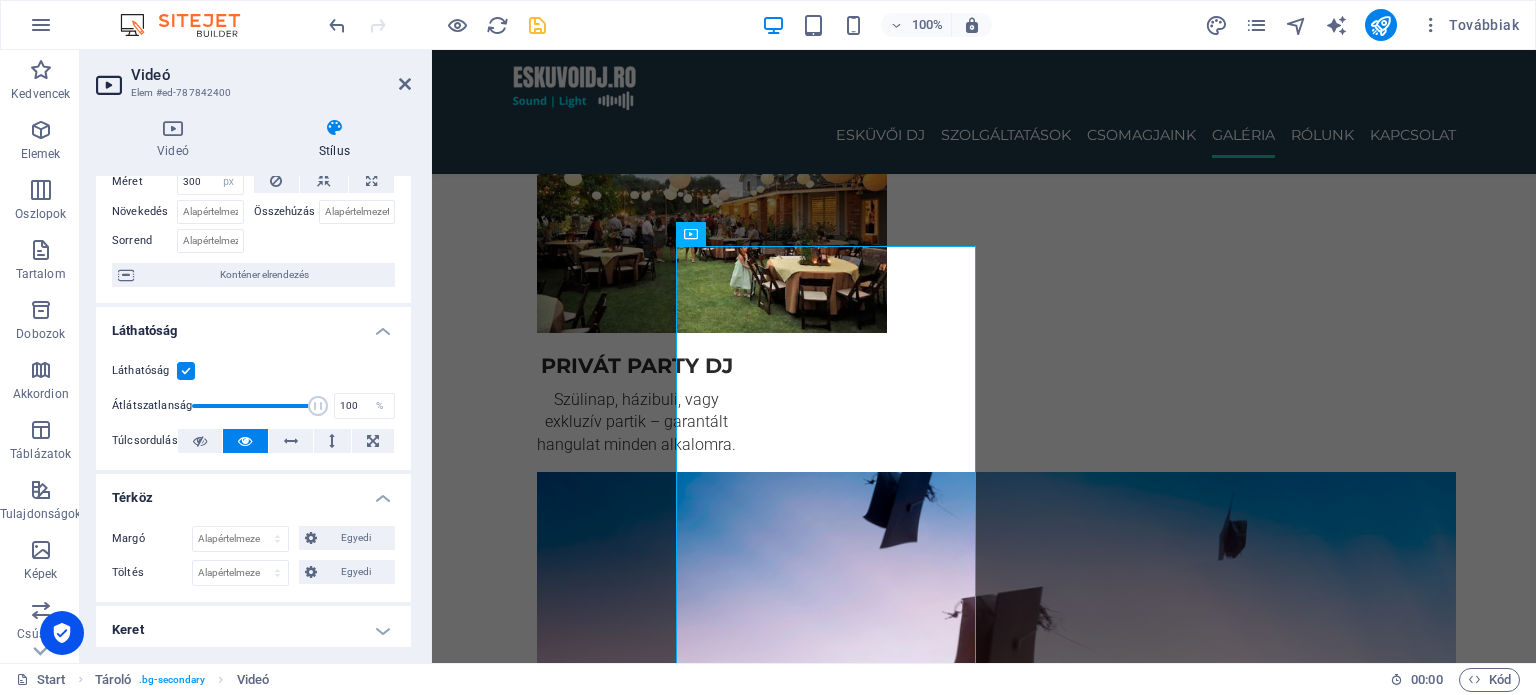 scroll, scrollTop: 0, scrollLeft: 0, axis: both 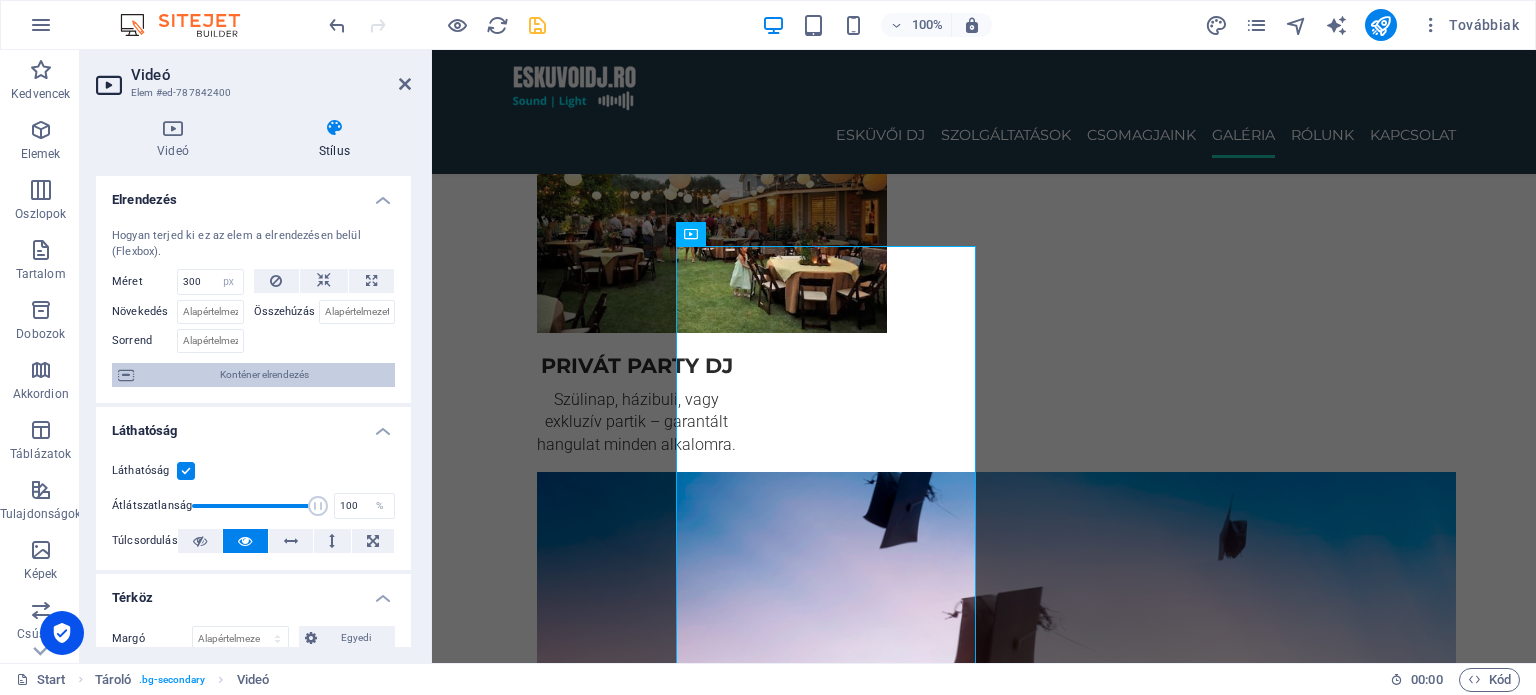 click on "Konténer elrendezés" at bounding box center (264, 375) 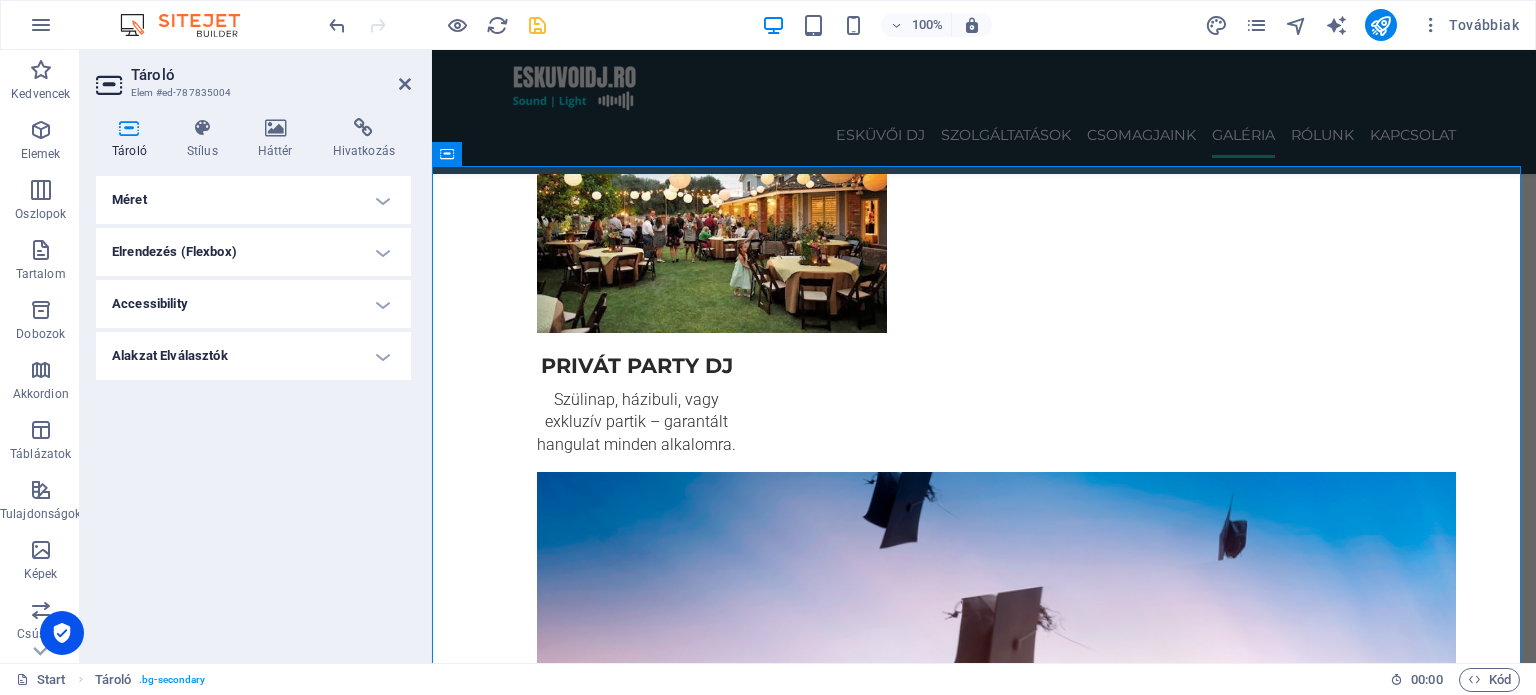 click on "Elrendezés (Flexbox)" at bounding box center [253, 252] 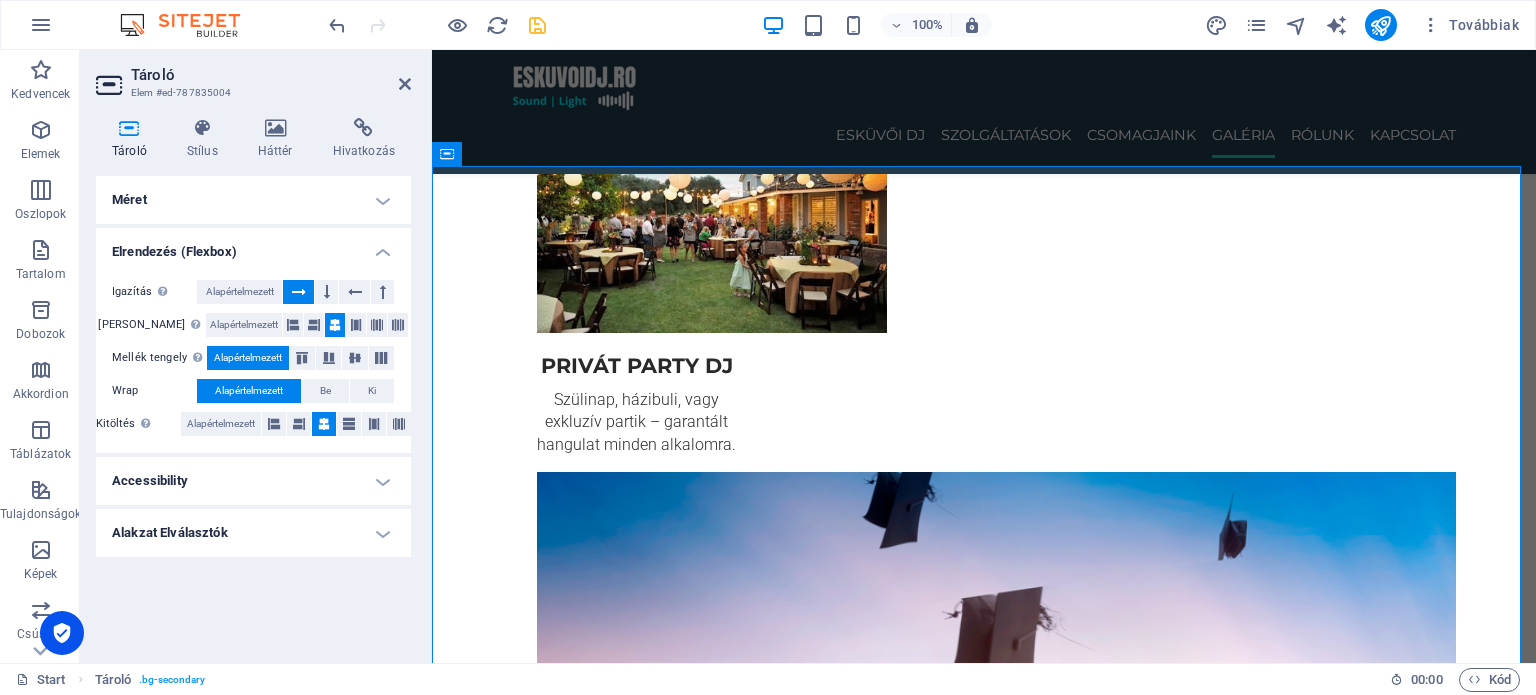 click on "Elrendezés (Flexbox)" at bounding box center [253, 246] 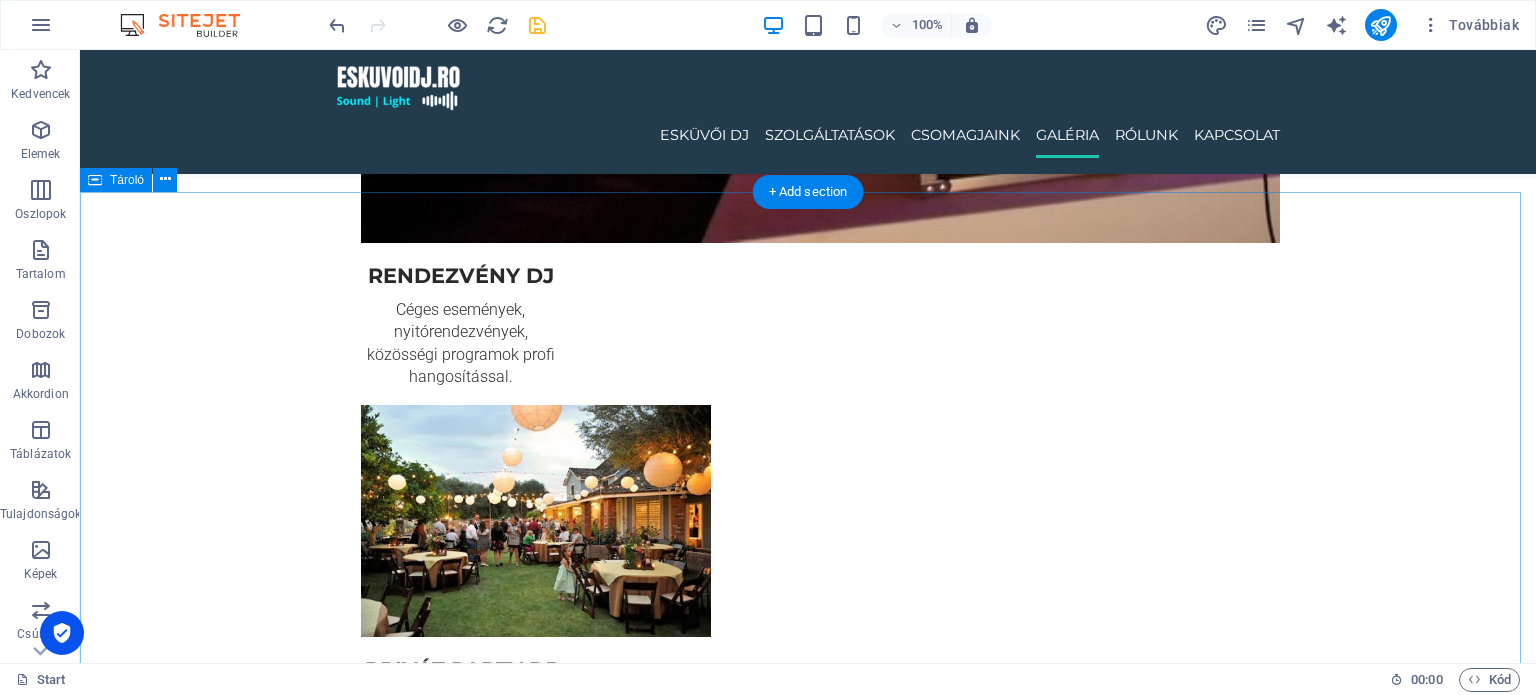 scroll, scrollTop: 3098, scrollLeft: 0, axis: vertical 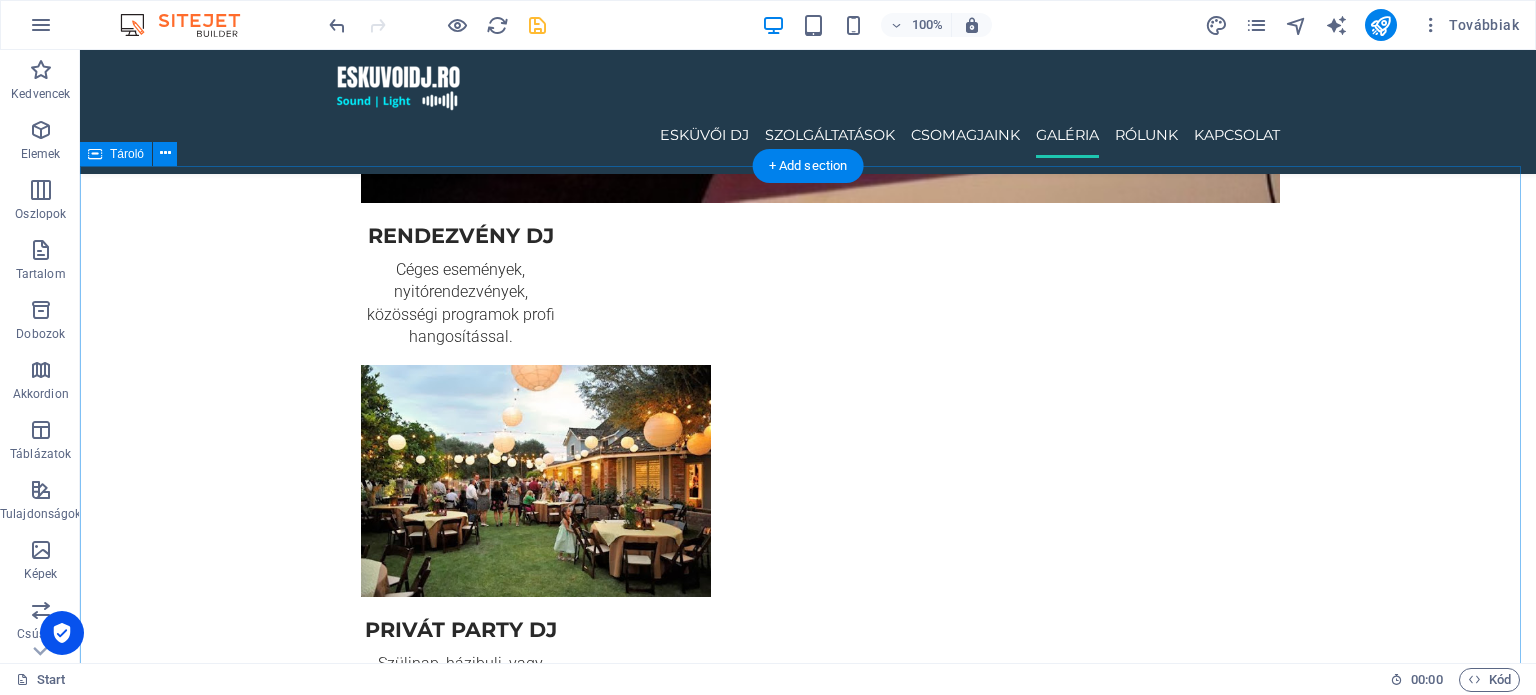 click at bounding box center [808, 5896] 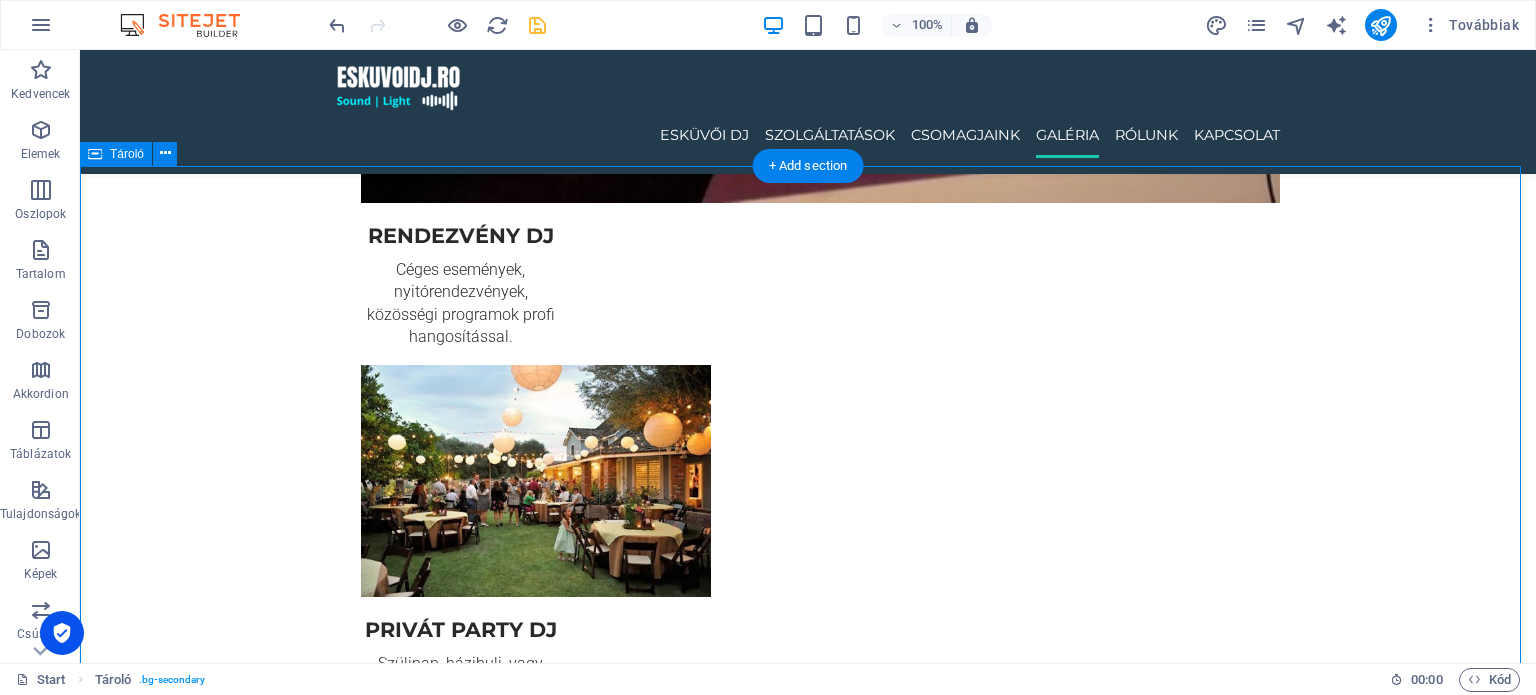 click at bounding box center [808, 5896] 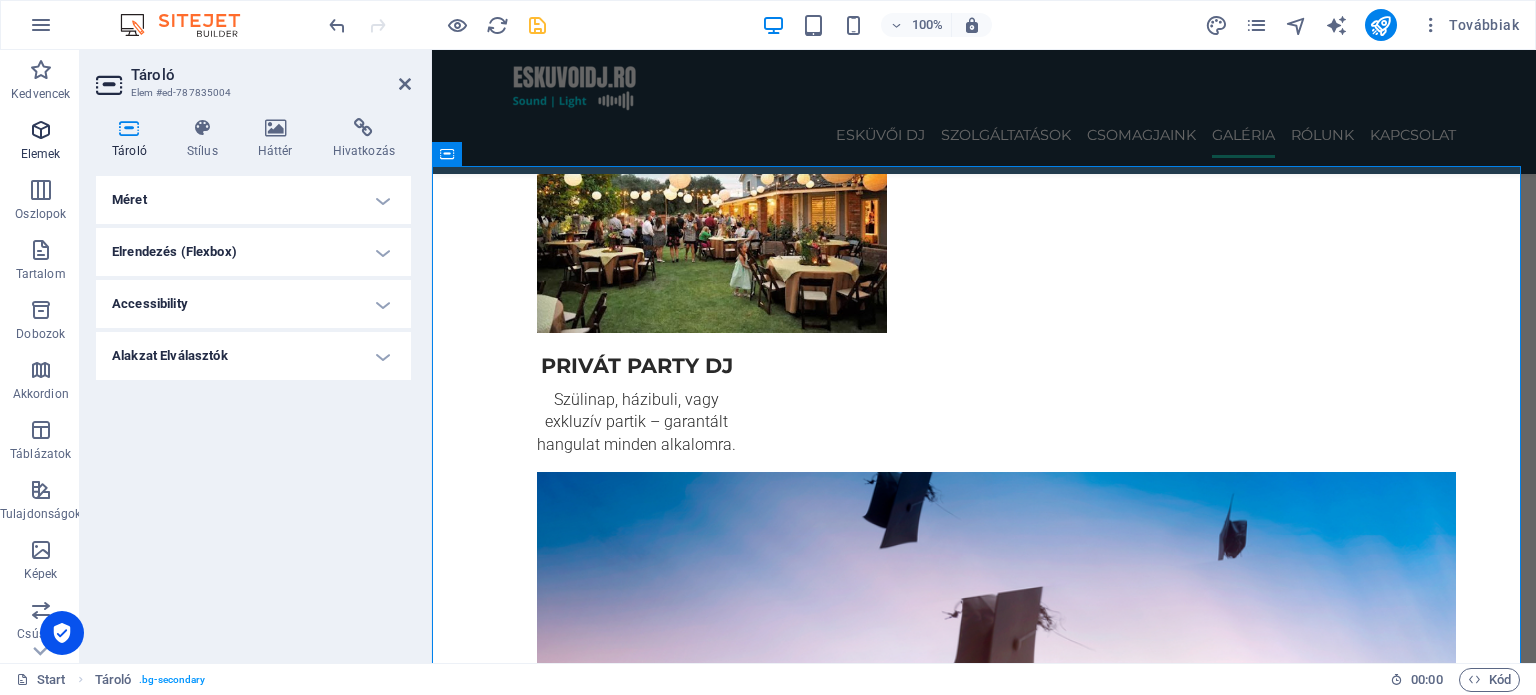 click on "Elemek" at bounding box center [40, 142] 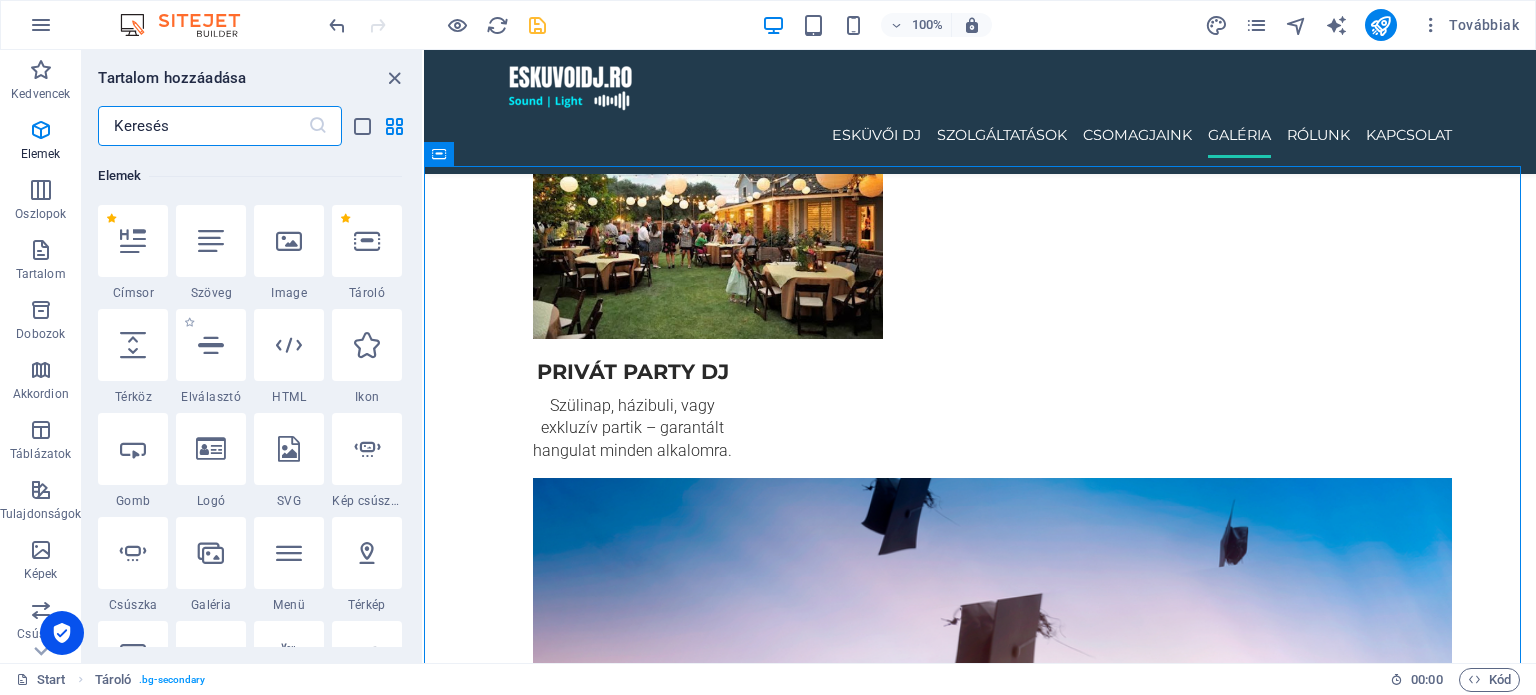 scroll, scrollTop: 212, scrollLeft: 0, axis: vertical 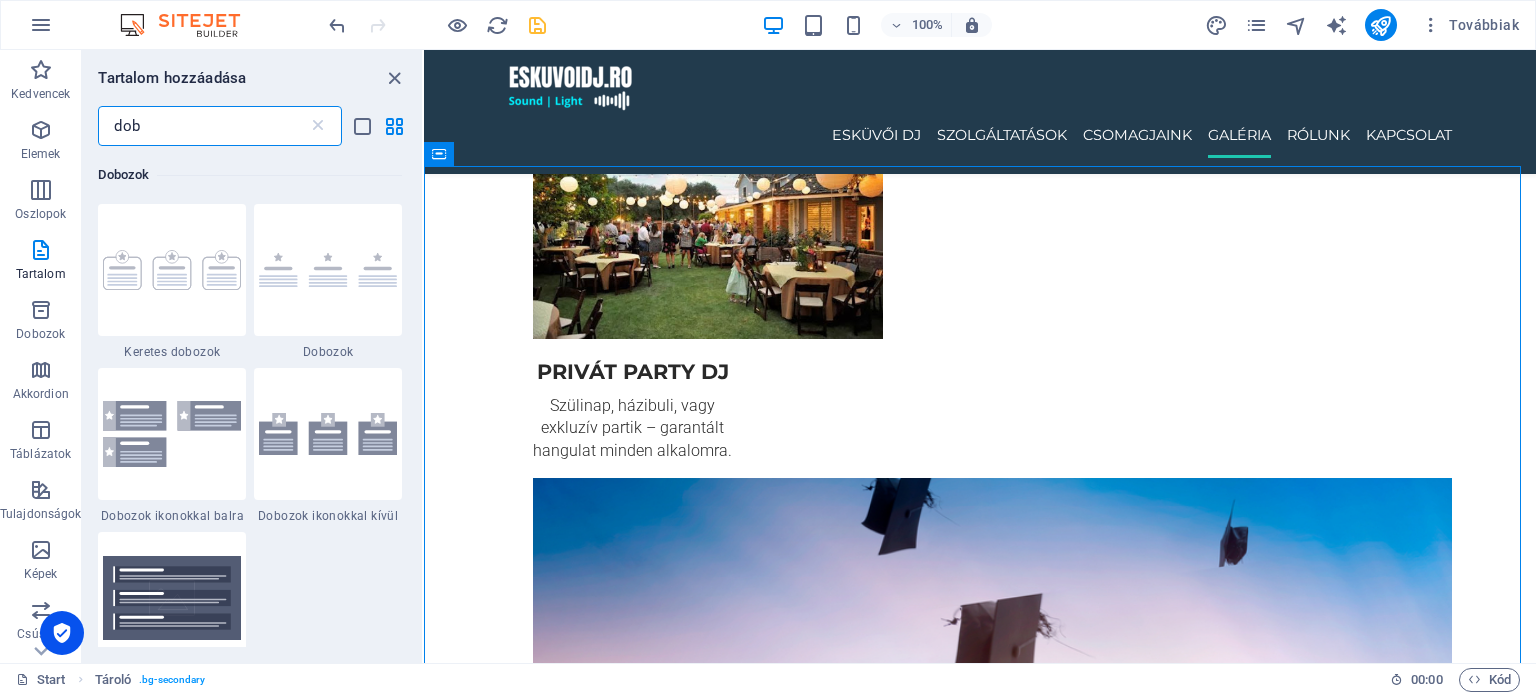 type on "dobo" 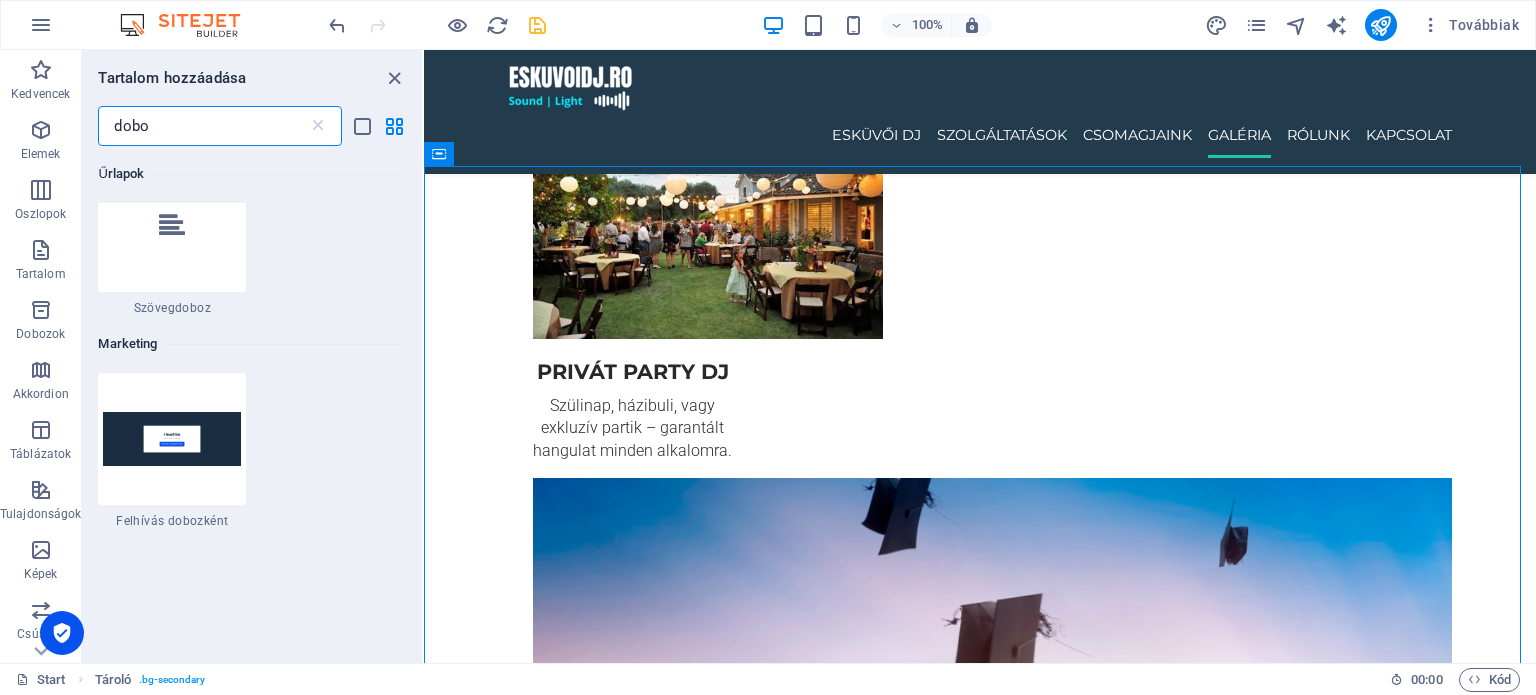 scroll, scrollTop: 800, scrollLeft: 0, axis: vertical 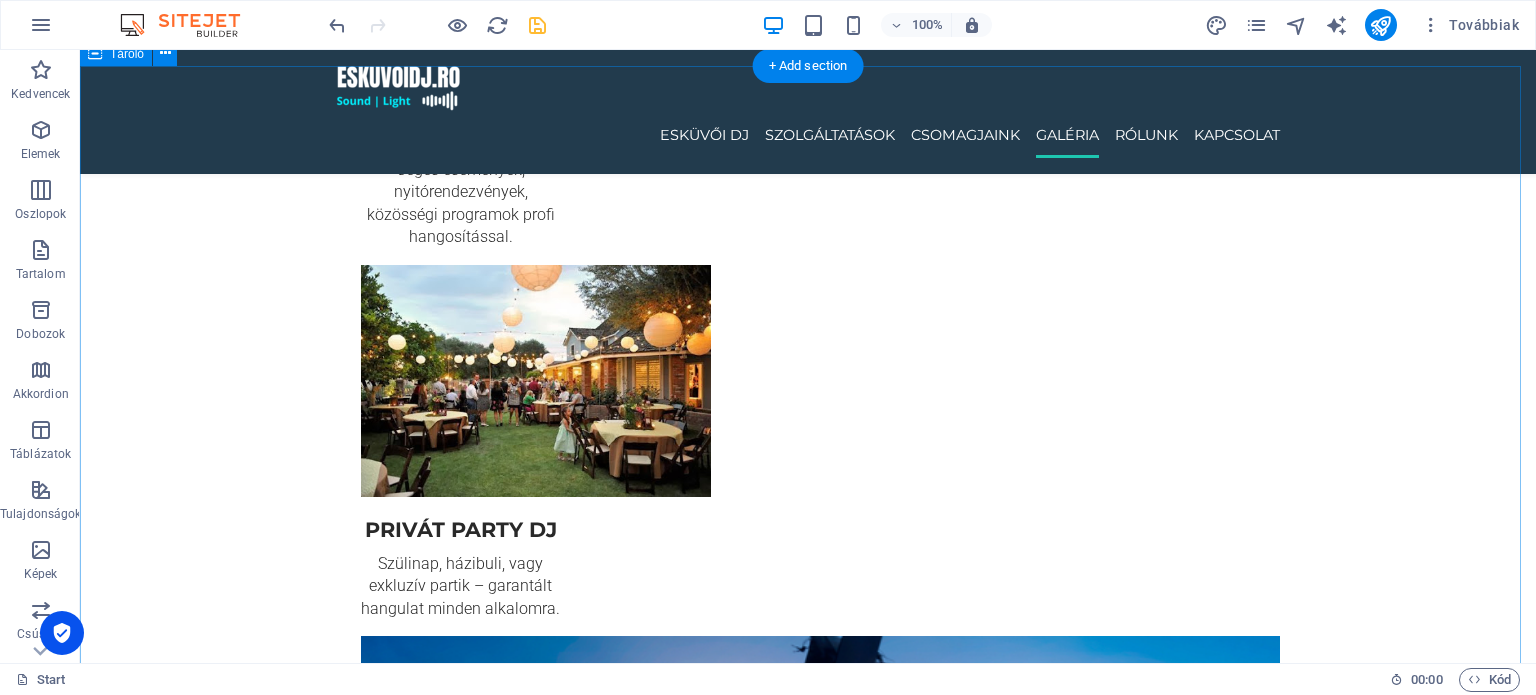 click at bounding box center (808, 5796) 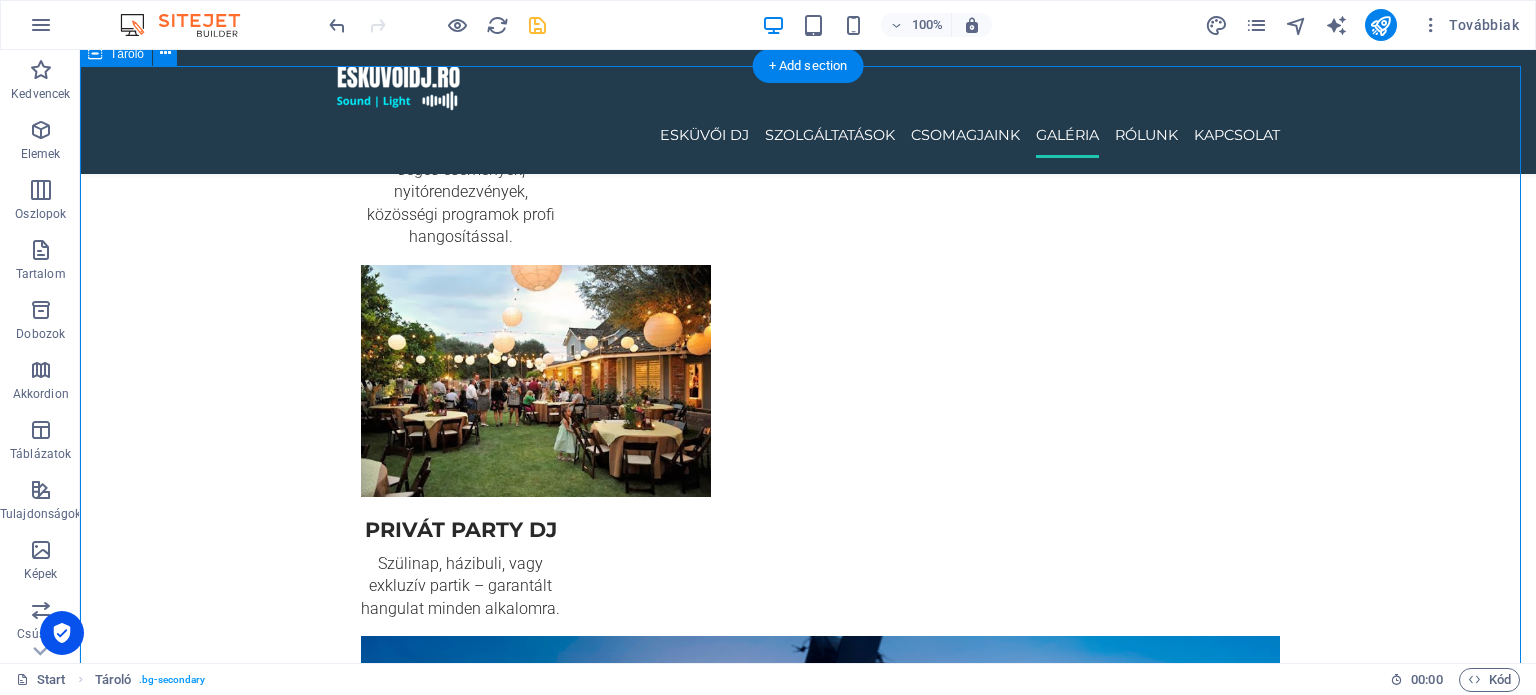 click at bounding box center (808, 5796) 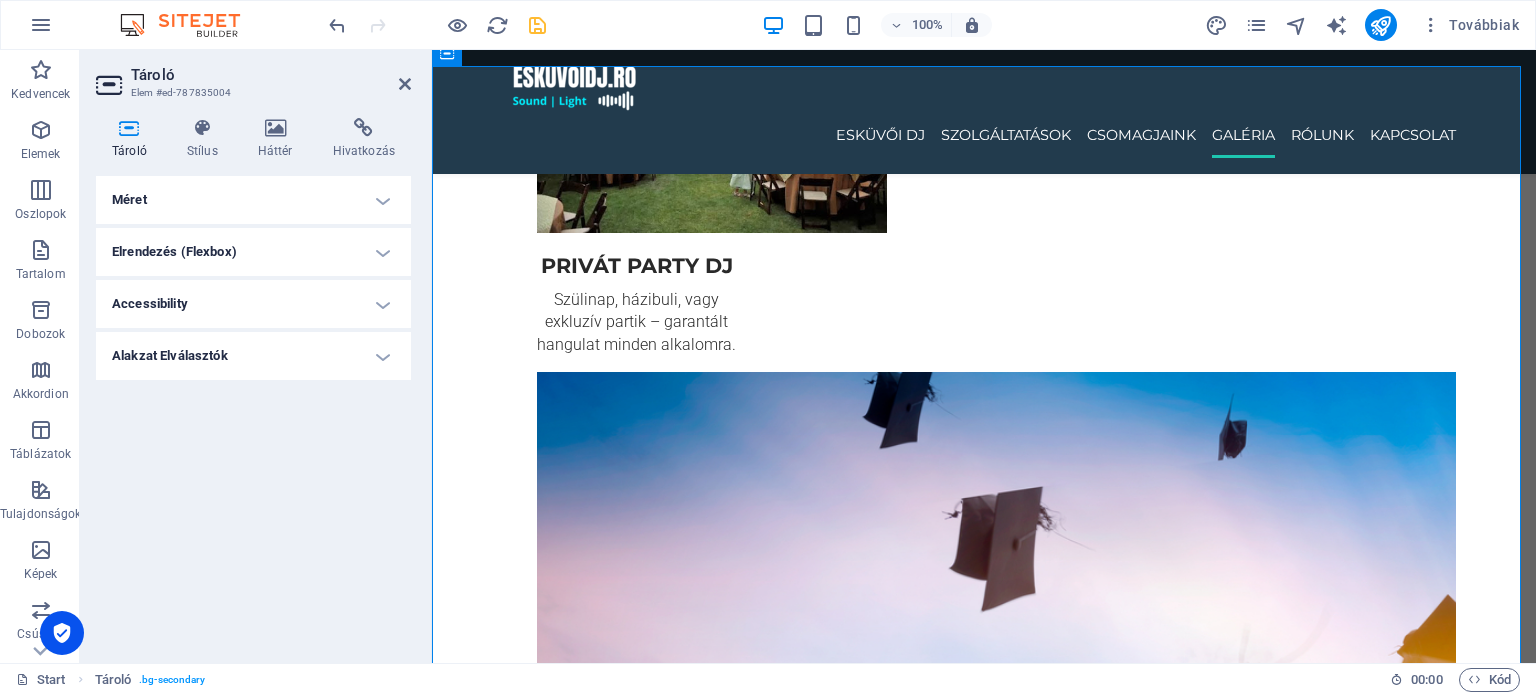 click on "Alakzat Elválasztók" at bounding box center [253, 356] 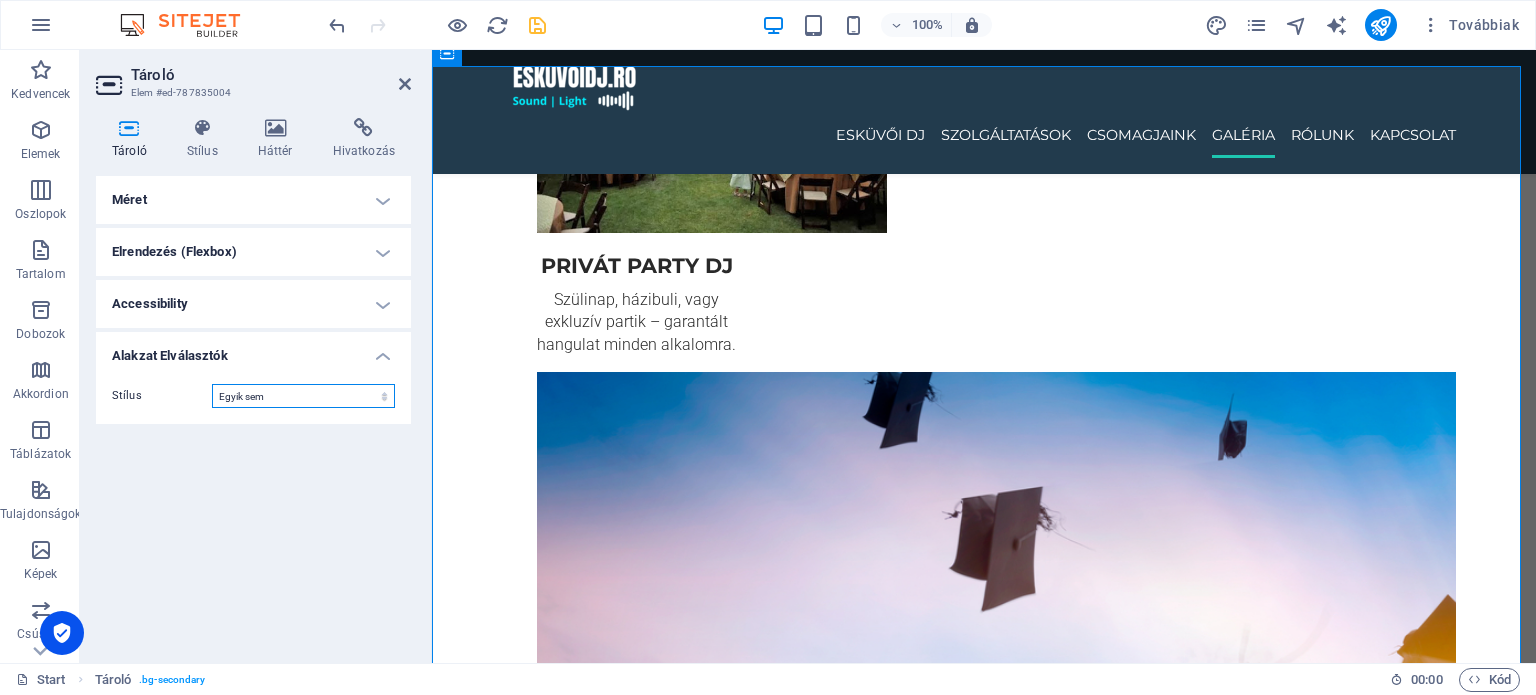 click on "Egyik sem Háromszög Négyzet Átlós Sokszög 1 Sokszög 2 Cikkcakk Több Cikkcakk Hullámok Több Hullám Félkör Kör Kör Árnyék Blokkok Hatszögek Felhők Több Felhő Ventilátor Piramisok Könyv Festék Csepp Tűz Aprított Papír Nyíl" at bounding box center [303, 396] 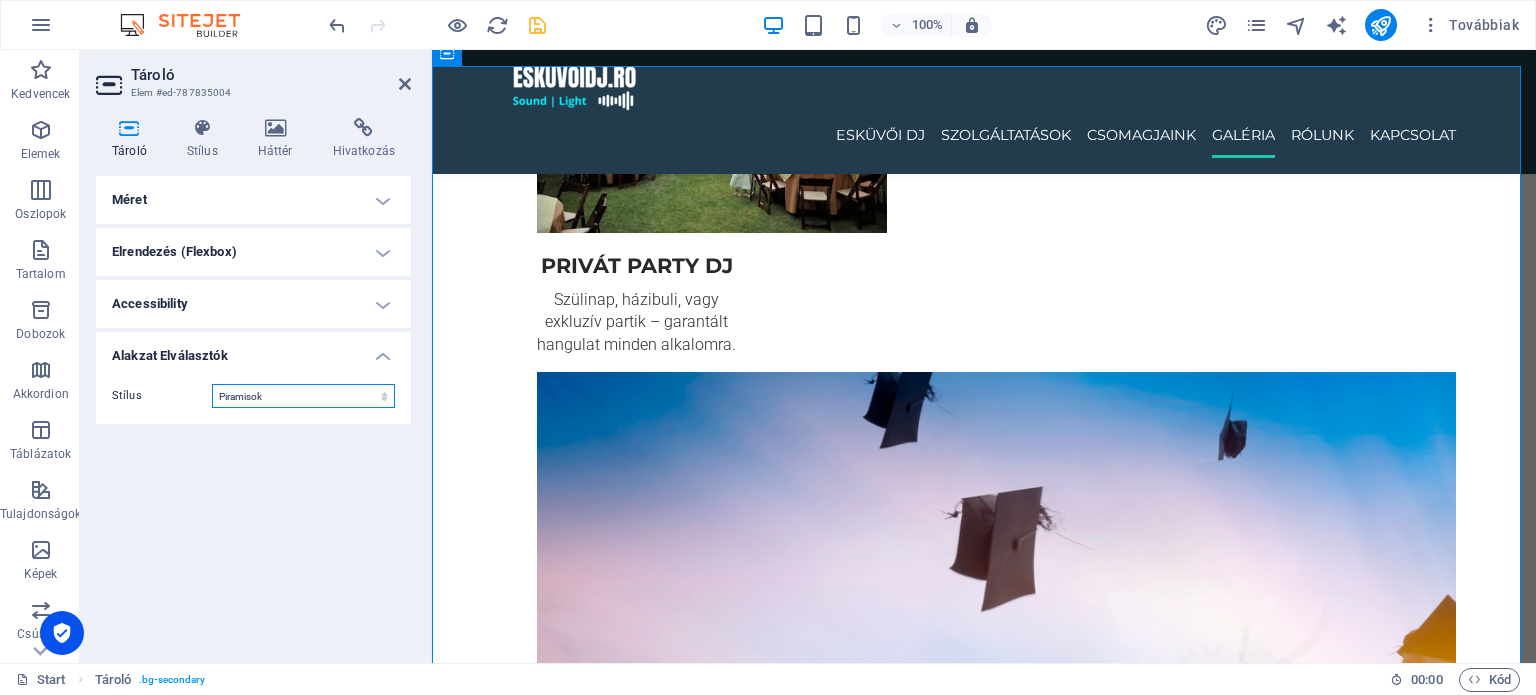 click on "Egyik sem Háromszög Négyzet Átlós Sokszög 1 Sokszög 2 Cikkcakk Több Cikkcakk Hullámok Több Hullám Félkör Kör Kör Árnyék Blokkok Hatszögek Felhők Több Felhő Ventilátor Piramisok Könyv Festék Csepp Tűz Aprított Papír Nyíl" at bounding box center (303, 396) 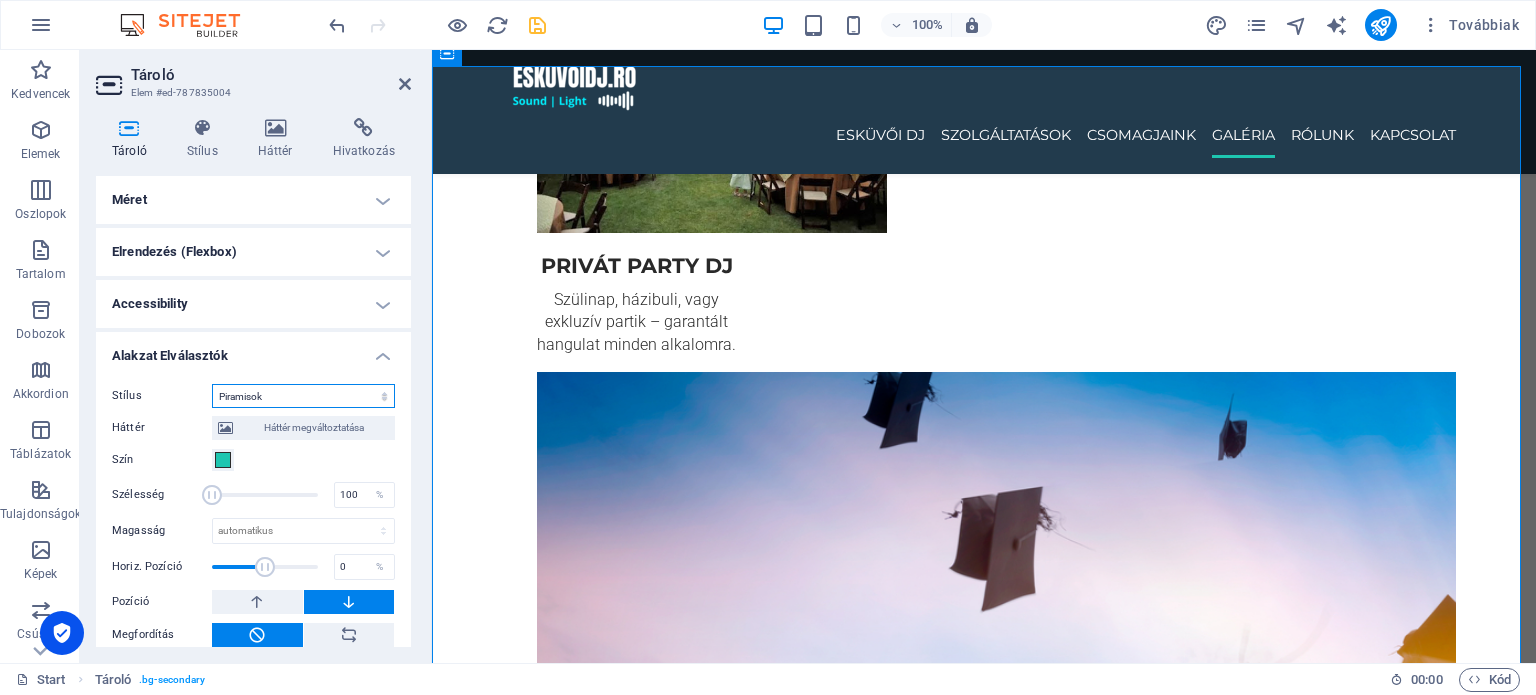 click on "Egyik sem Háromszög Négyzet Átlós Sokszög 1 Sokszög 2 Cikkcakk Több Cikkcakk Hullámok Több Hullám Félkör Kör Kör Árnyék Blokkok Hatszögek Felhők Több Felhő Ventilátor Piramisok Könyv Festék Csepp Tűz Aprított Papír Nyíl" at bounding box center (303, 396) 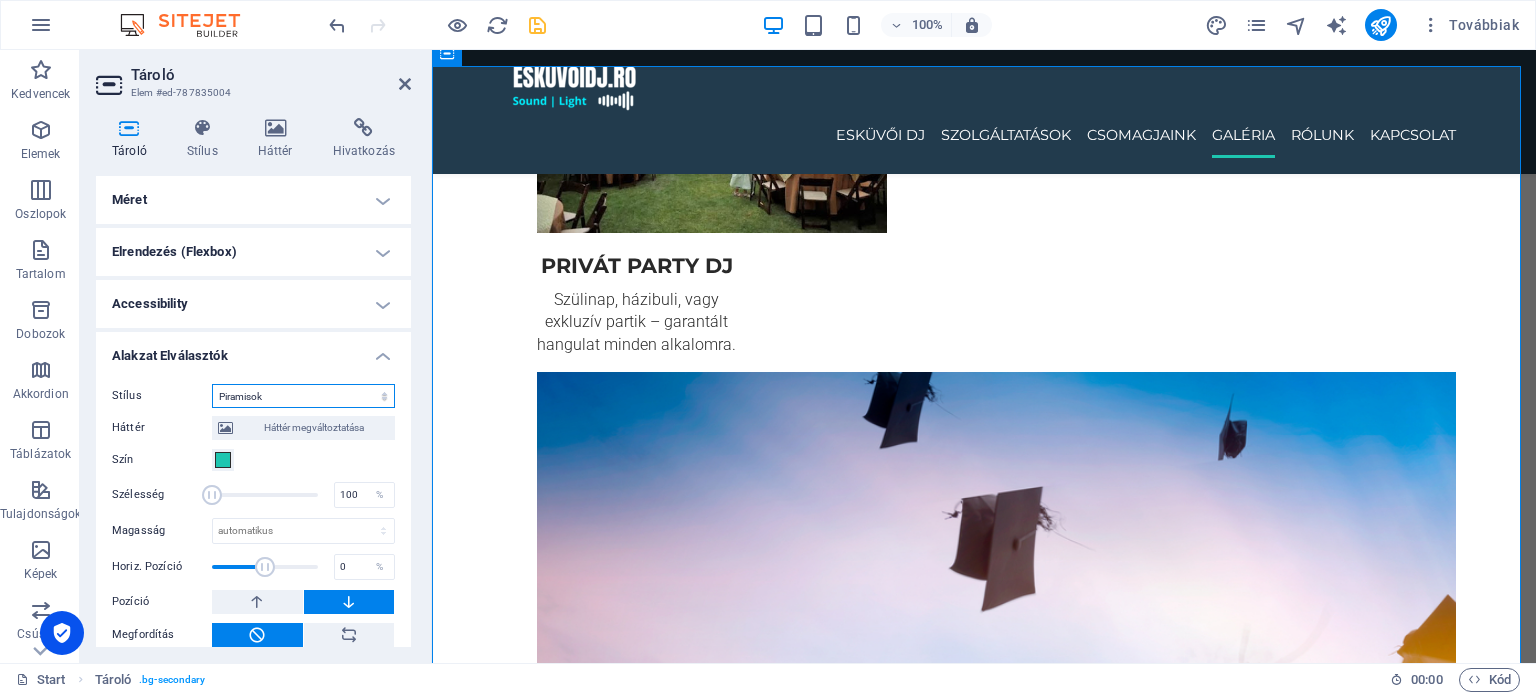 select on "none" 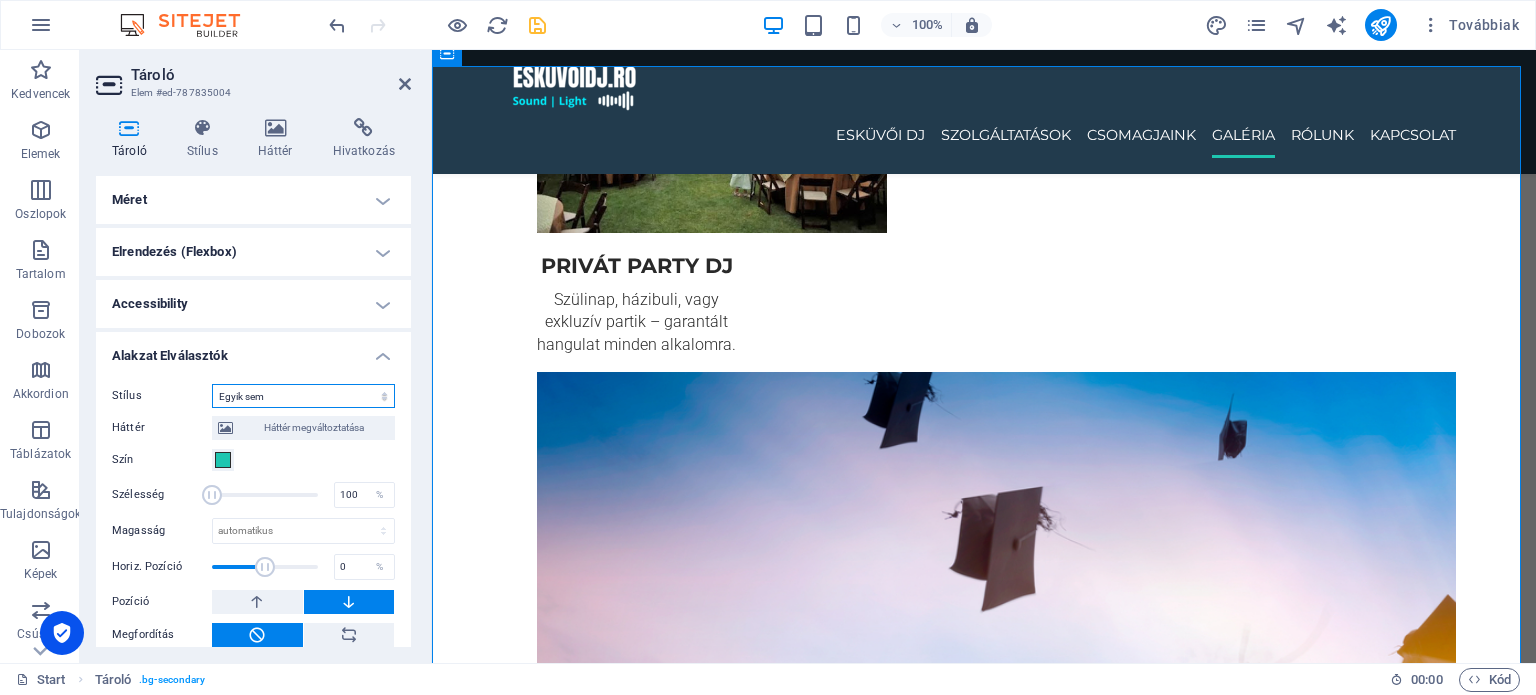 click on "Egyik sem Háromszög Négyzet Átlós Sokszög 1 Sokszög 2 Cikkcakk Több Cikkcakk Hullámok Több Hullám Félkör Kör Kör Árnyék Blokkok Hatszögek Felhők Több Felhő Ventilátor Piramisok Könyv Festék Csepp Tűz Aprított Papír Nyíl" at bounding box center [303, 396] 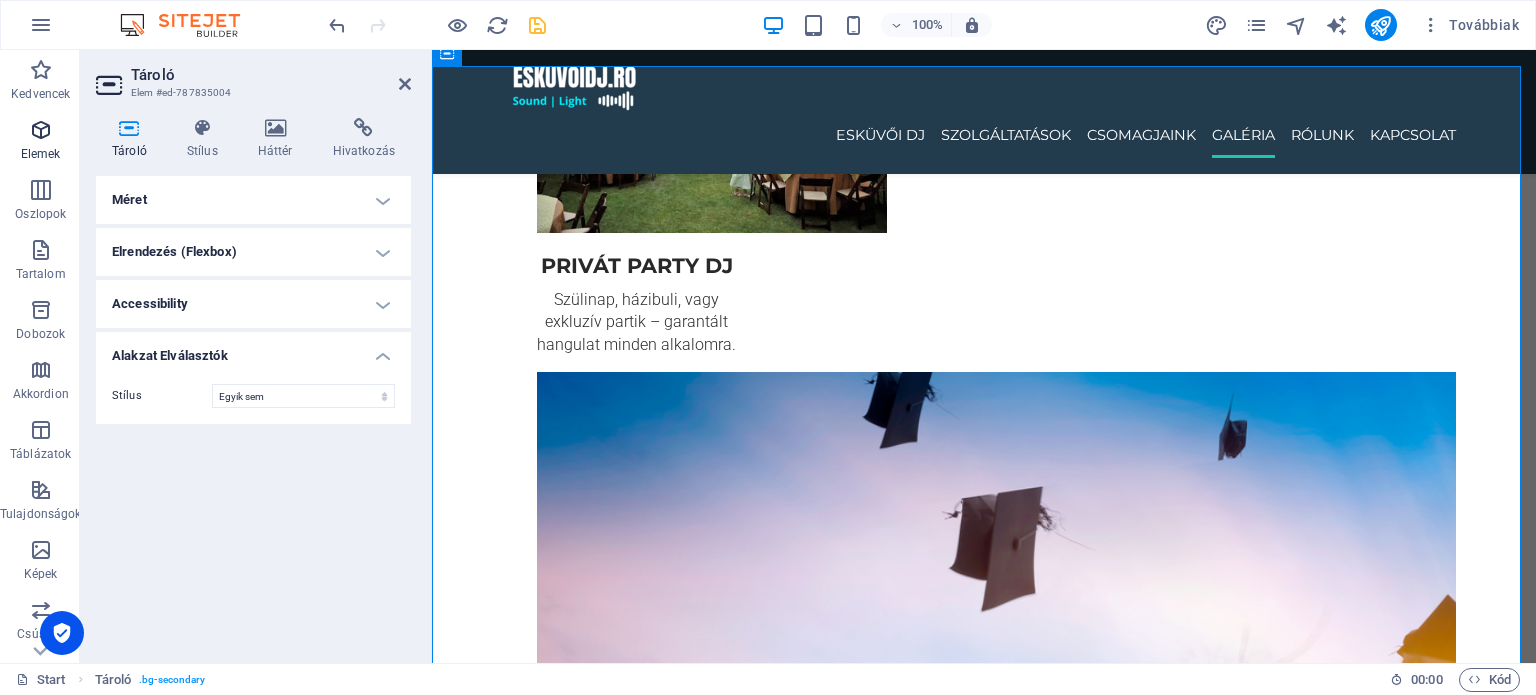 click at bounding box center (41, 130) 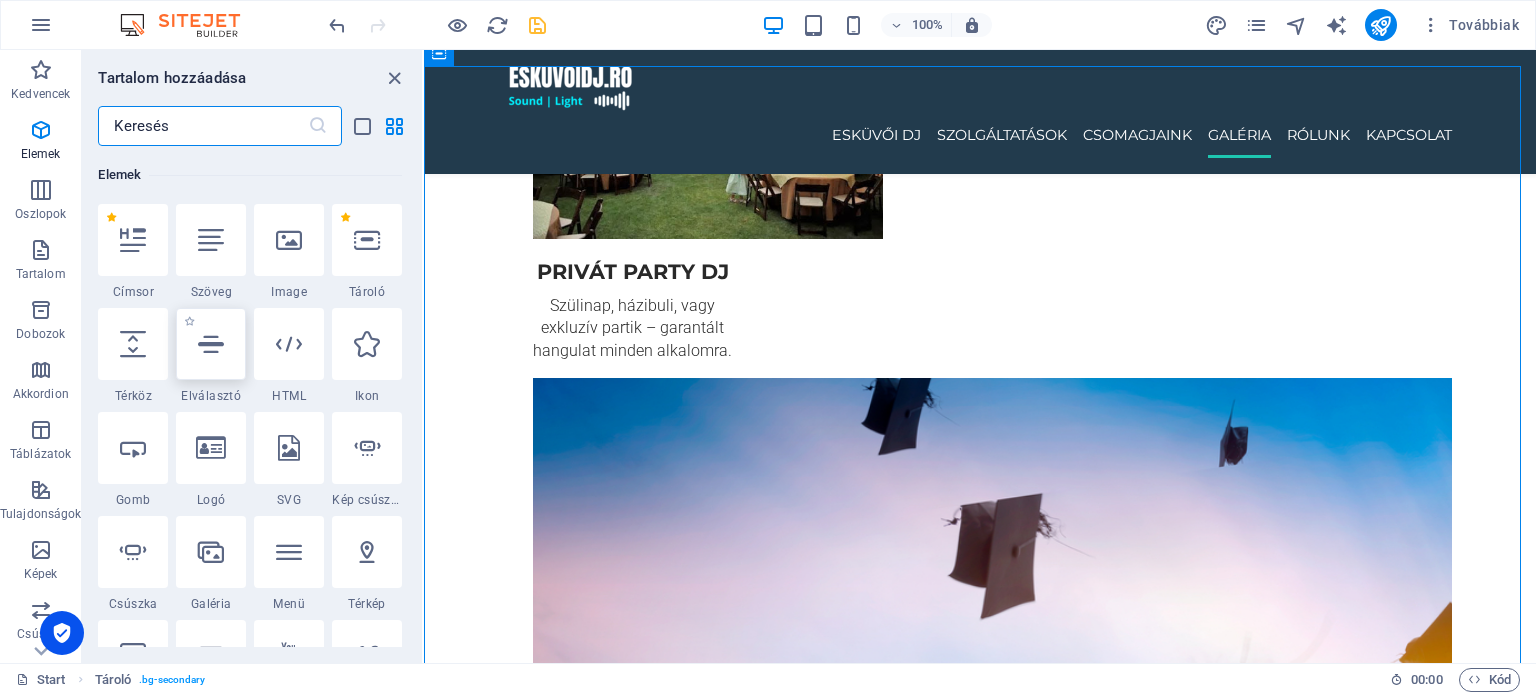 scroll, scrollTop: 212, scrollLeft: 0, axis: vertical 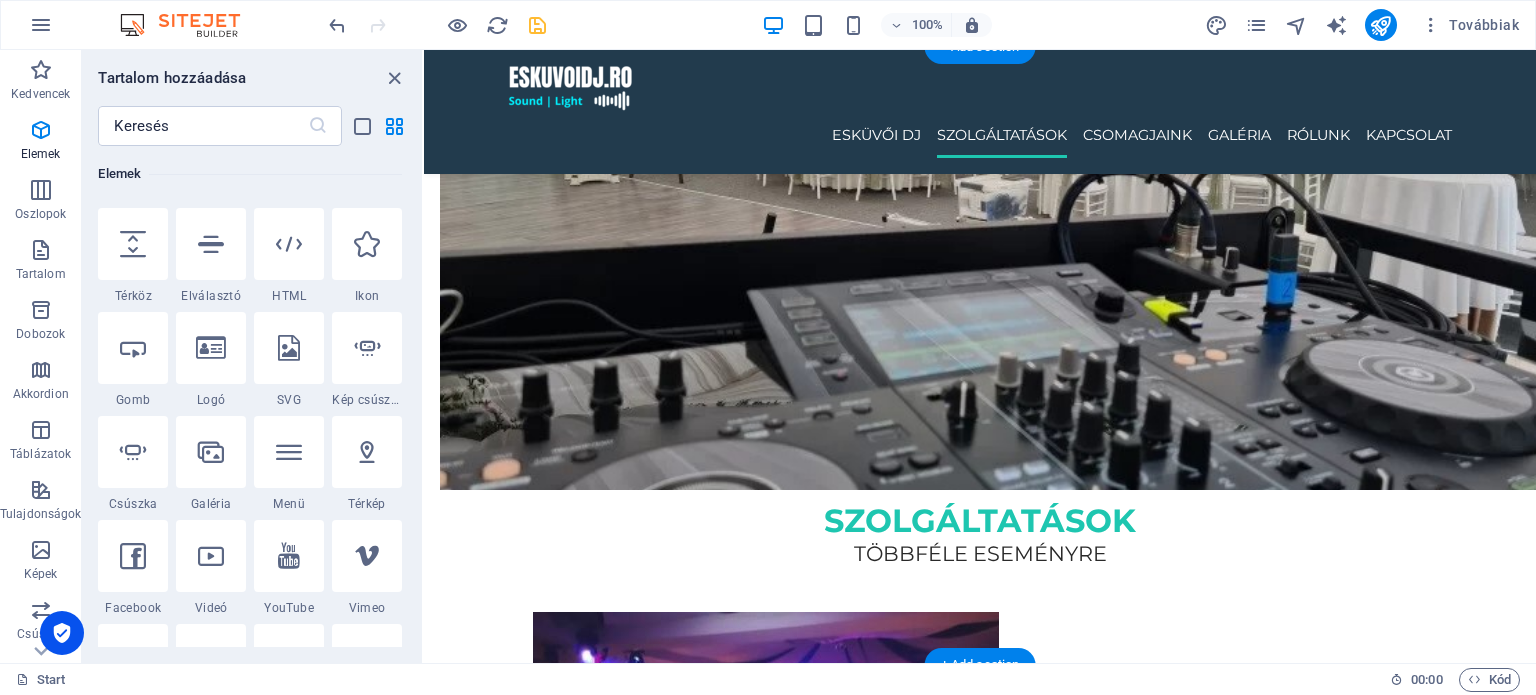 click at bounding box center (633, 2223) 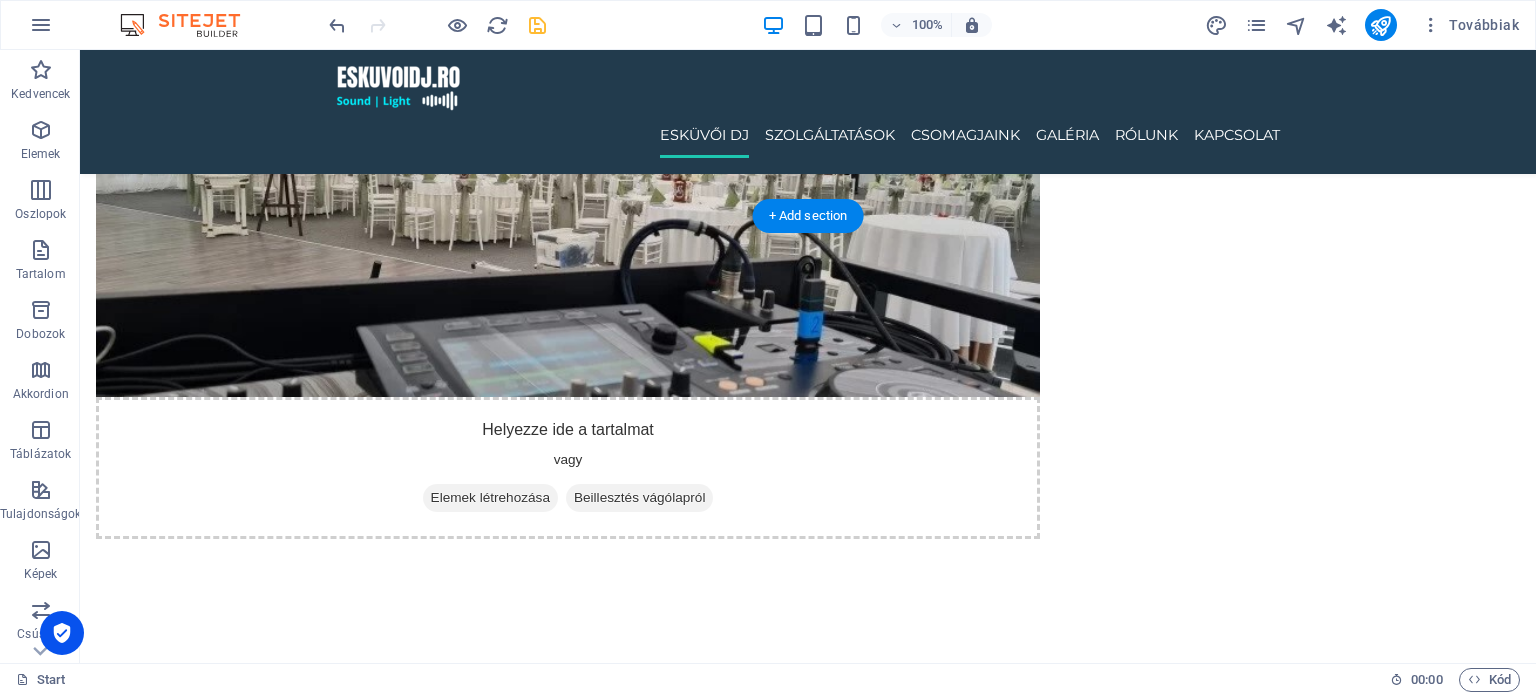 scroll, scrollTop: 998, scrollLeft: 0, axis: vertical 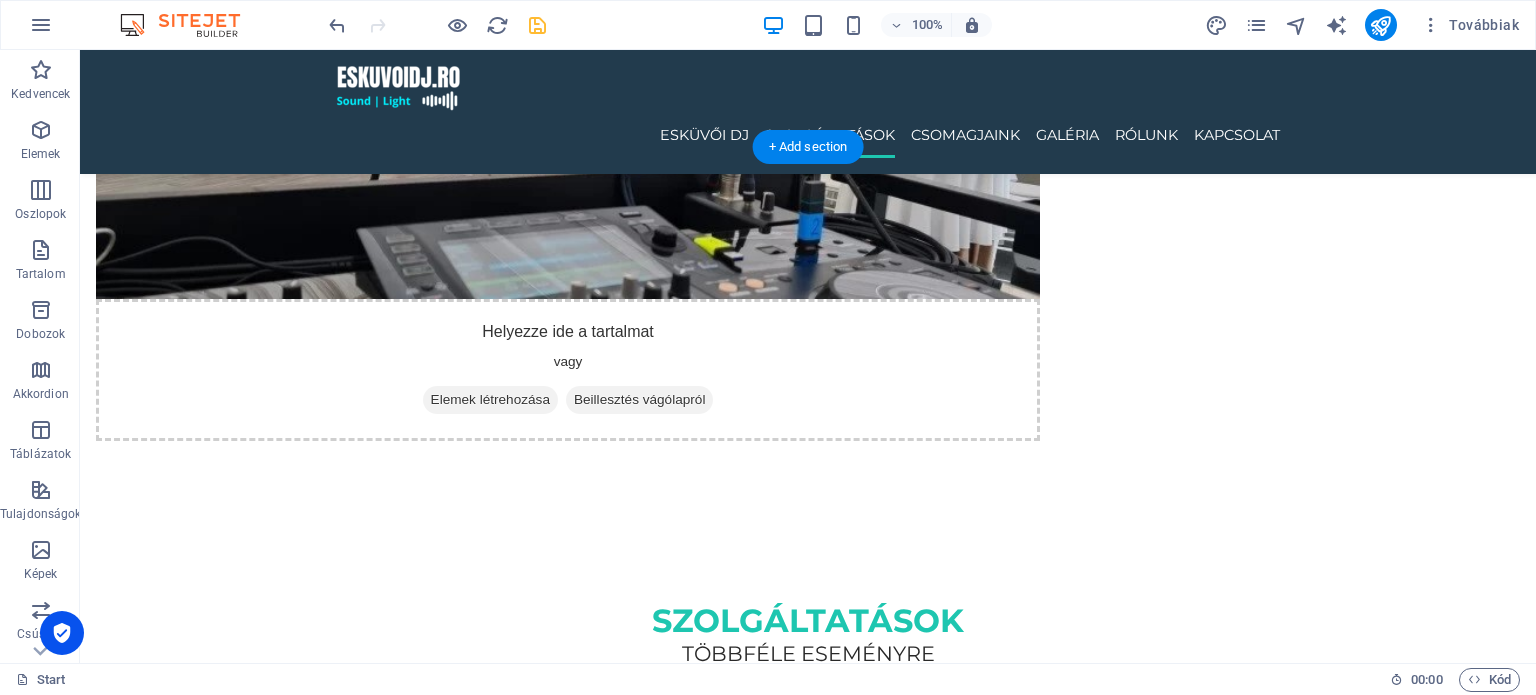 click at bounding box center (461, 2581) 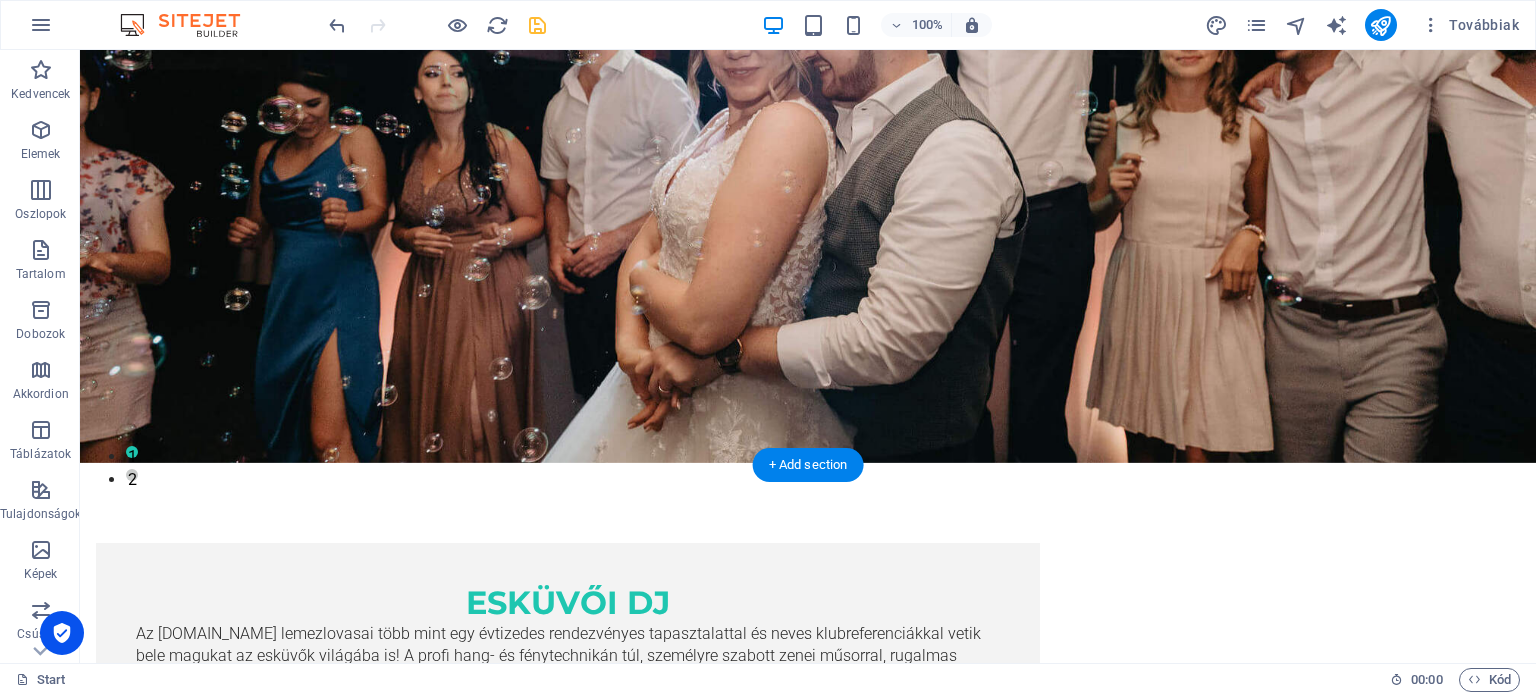 scroll, scrollTop: 198, scrollLeft: 0, axis: vertical 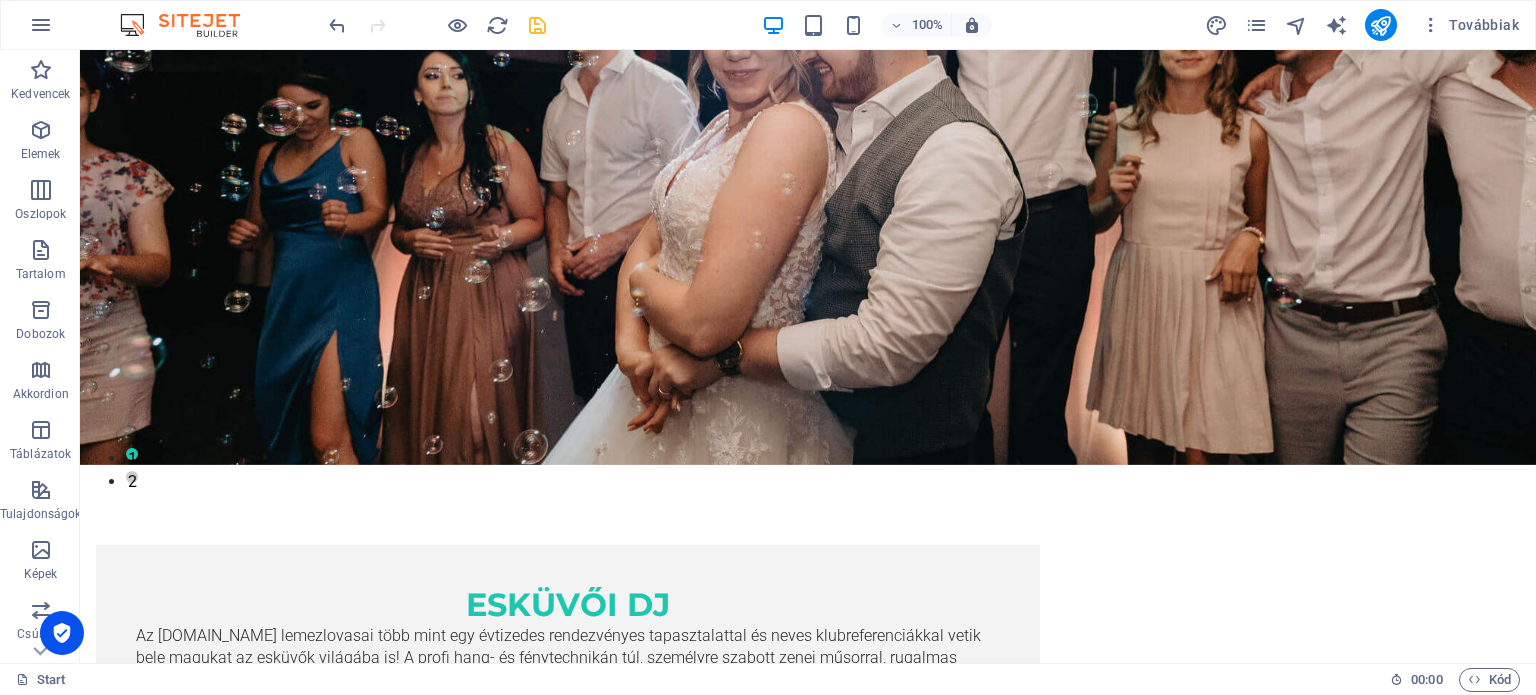 click at bounding box center (537, 25) 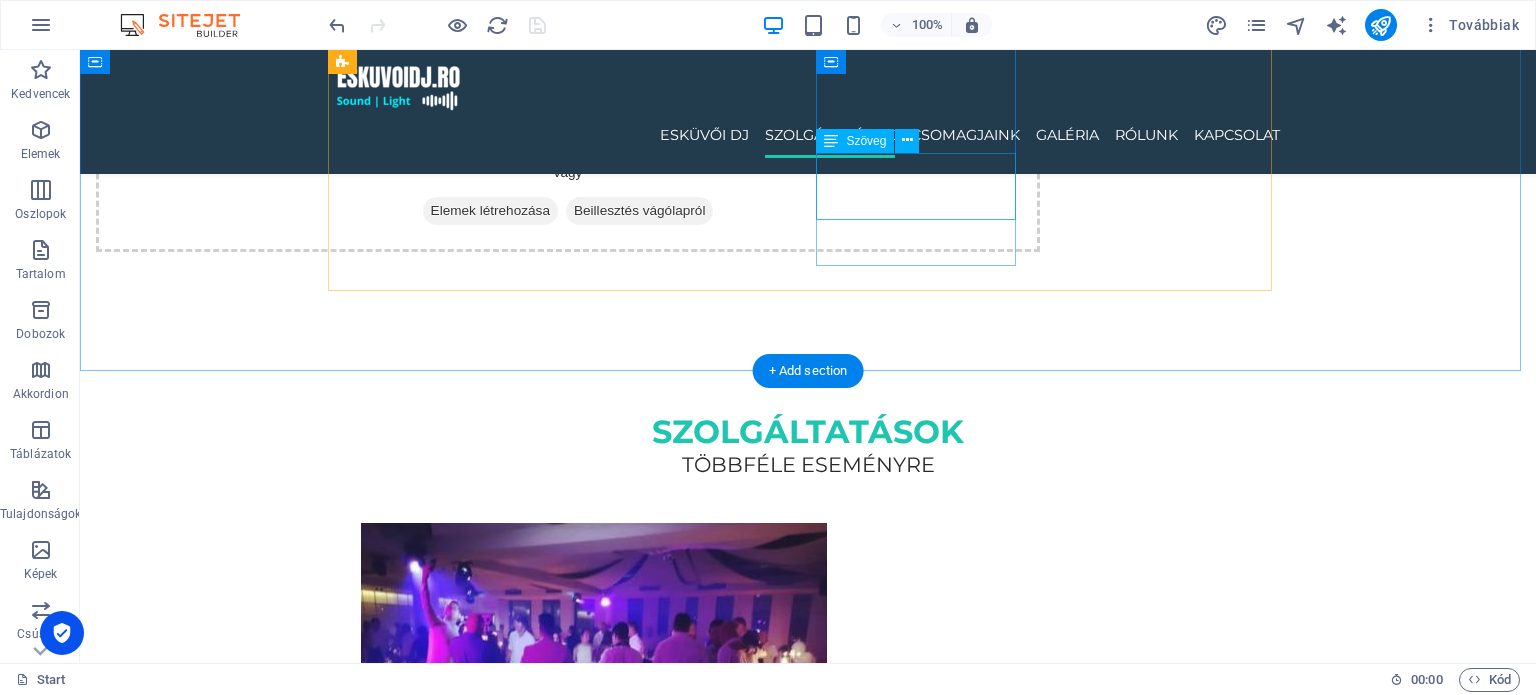 scroll, scrollTop: 1098, scrollLeft: 0, axis: vertical 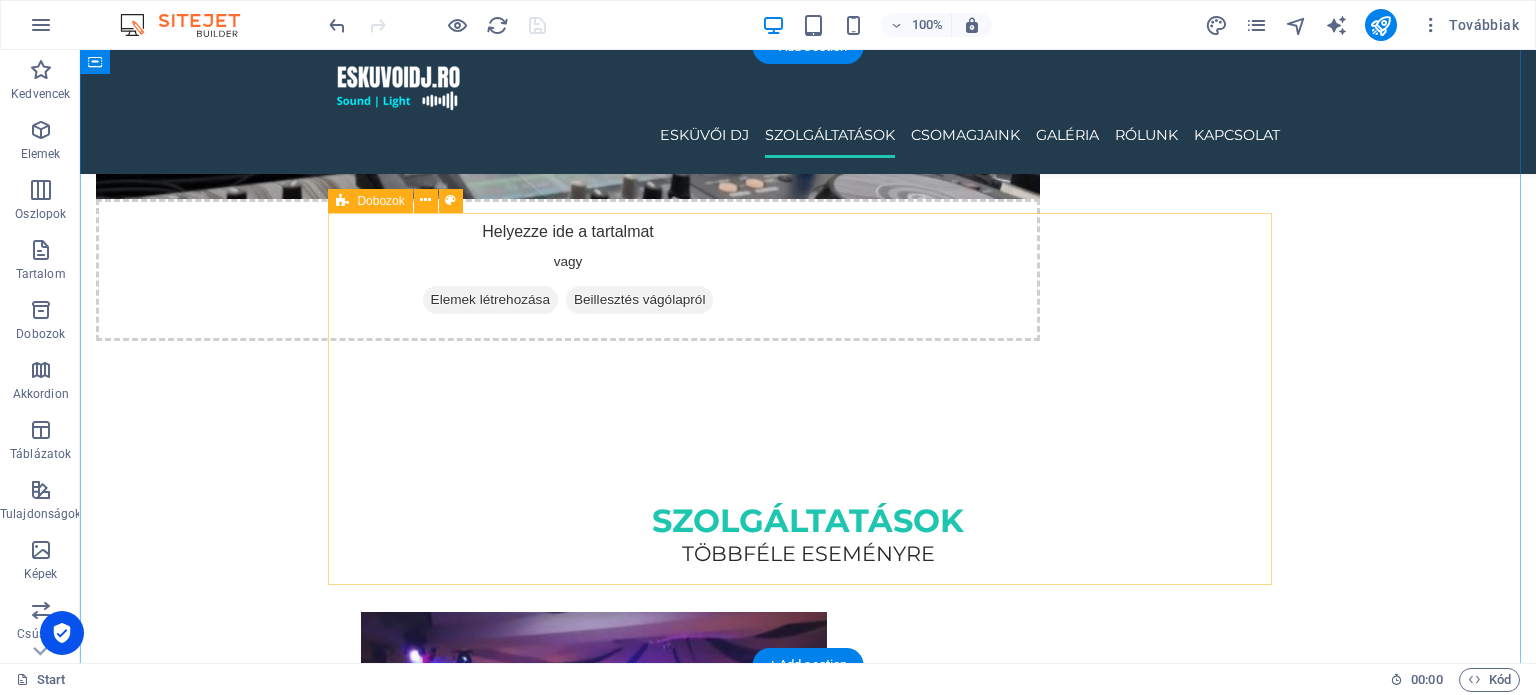 click on "ESKÜVŐI DJ [PERSON_NAME] és hangulatos zenei élmény a nagy napra, minden korosztálynak. RENDEZVÉNY DJ Céges események, nyitórendezvények, közösségi programok profi hangosítással. Privát party DJ [PERSON_NAME], házibuli, vagy exkluzív partik – garantált hangulat minden alkalomra. Ballagás / Diákbuli DJ A végzős osztályok legjobb bulijaihoz – modern zenék, erőteljes hangulat, fiatalos lendület." at bounding box center [808, 2246] 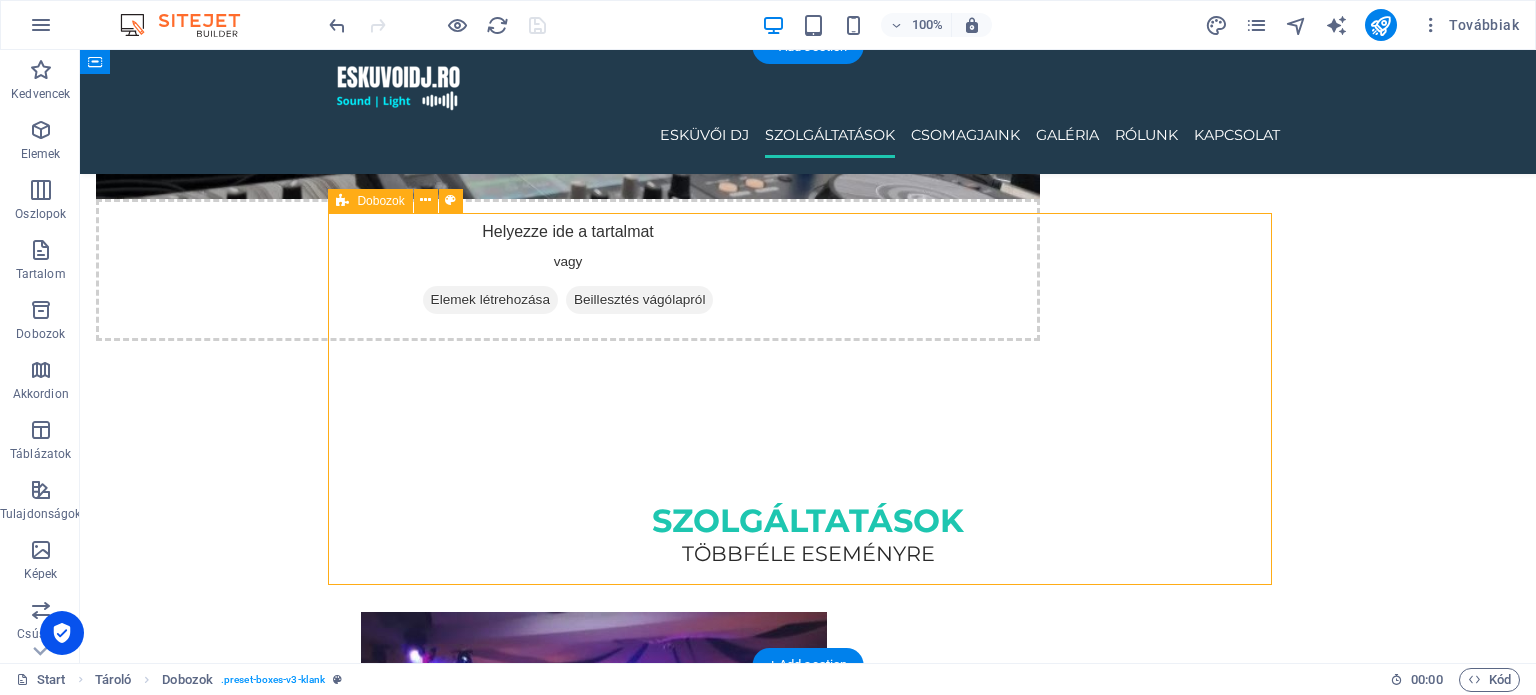 click on "ESKÜVŐI DJ [PERSON_NAME] és hangulatos zenei élmény a nagy napra, minden korosztálynak. RENDEZVÉNY DJ Céges események, nyitórendezvények, közösségi programok profi hangosítással. Privát party DJ [PERSON_NAME], házibuli, vagy exkluzív partik – garantált hangulat minden alkalomra. Ballagás / Diákbuli DJ A végzős osztályok legjobb bulijaihoz – modern zenék, erőteljes hangulat, fiatalos lendület." at bounding box center [808, 2246] 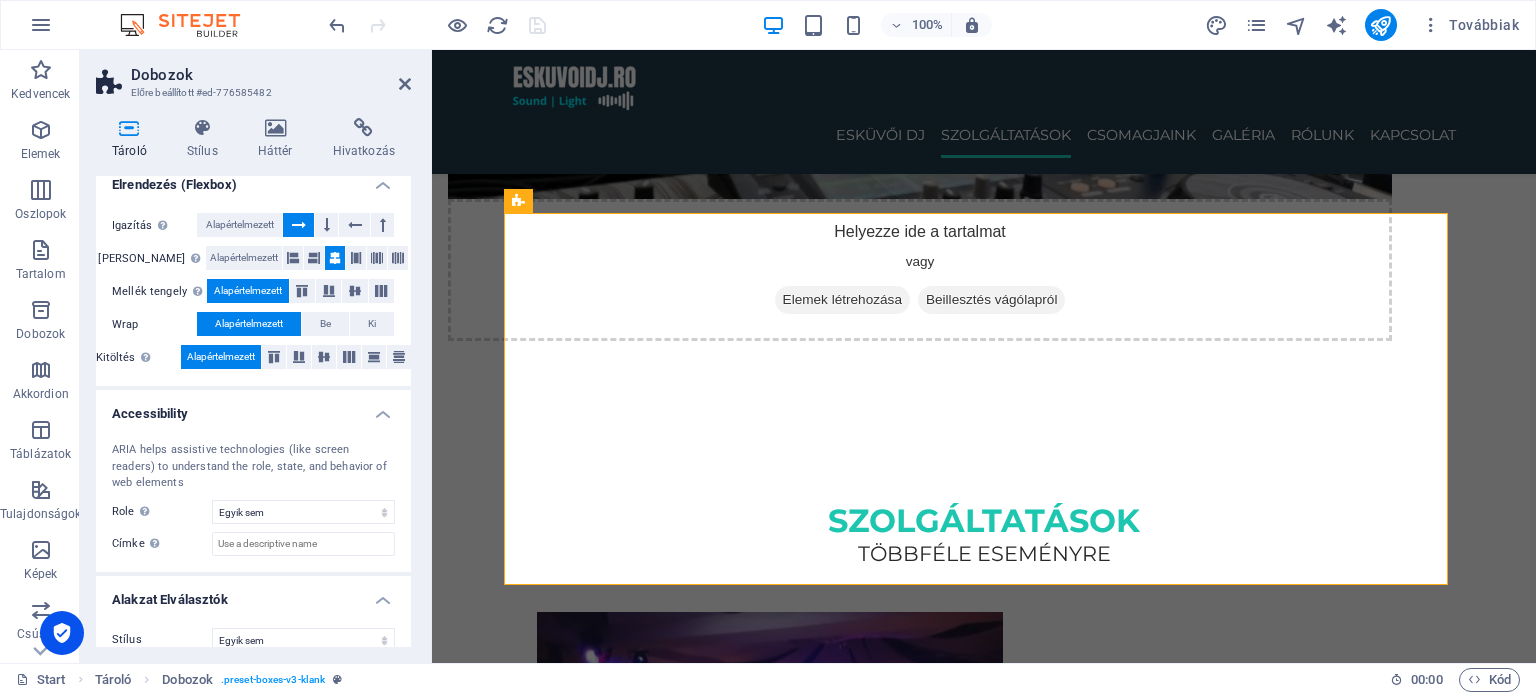 scroll, scrollTop: 302, scrollLeft: 0, axis: vertical 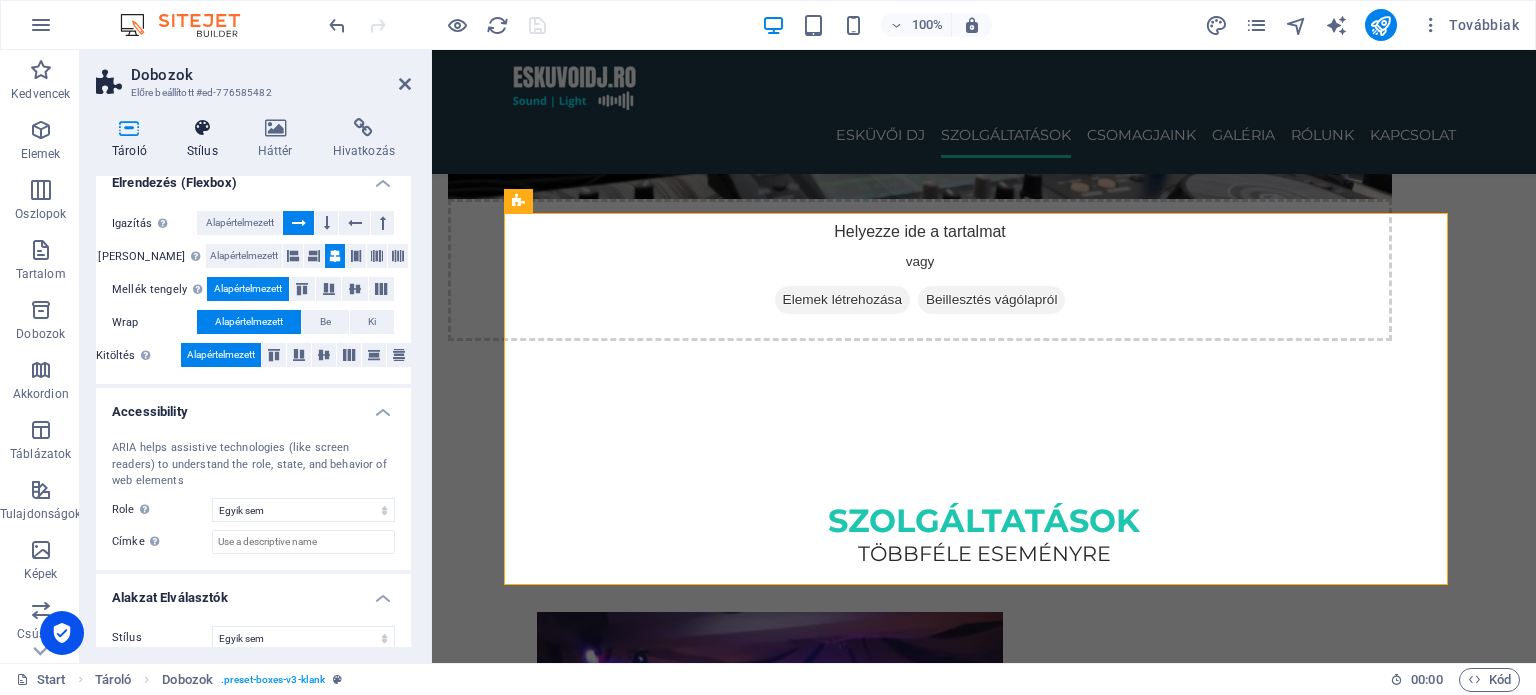 click at bounding box center [202, 128] 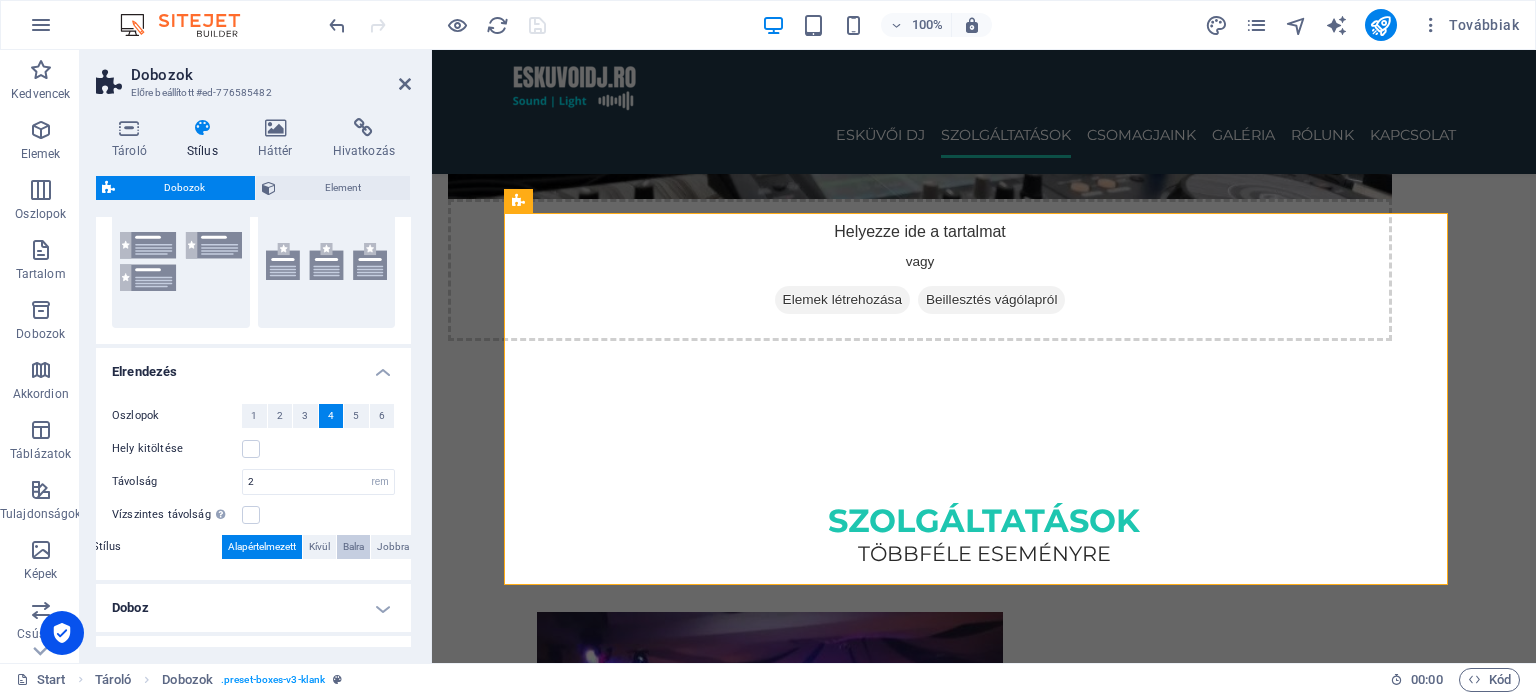 scroll, scrollTop: 300, scrollLeft: 0, axis: vertical 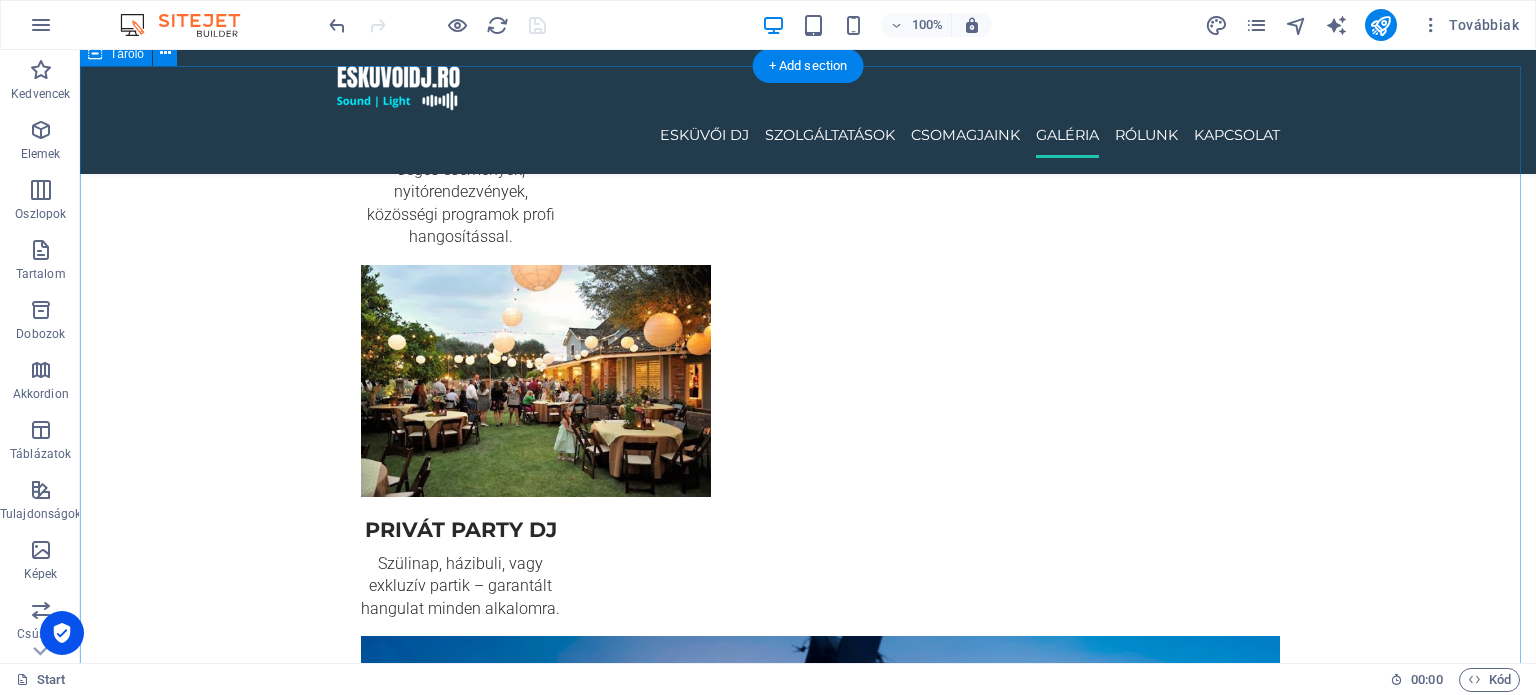 click at bounding box center (808, 5796) 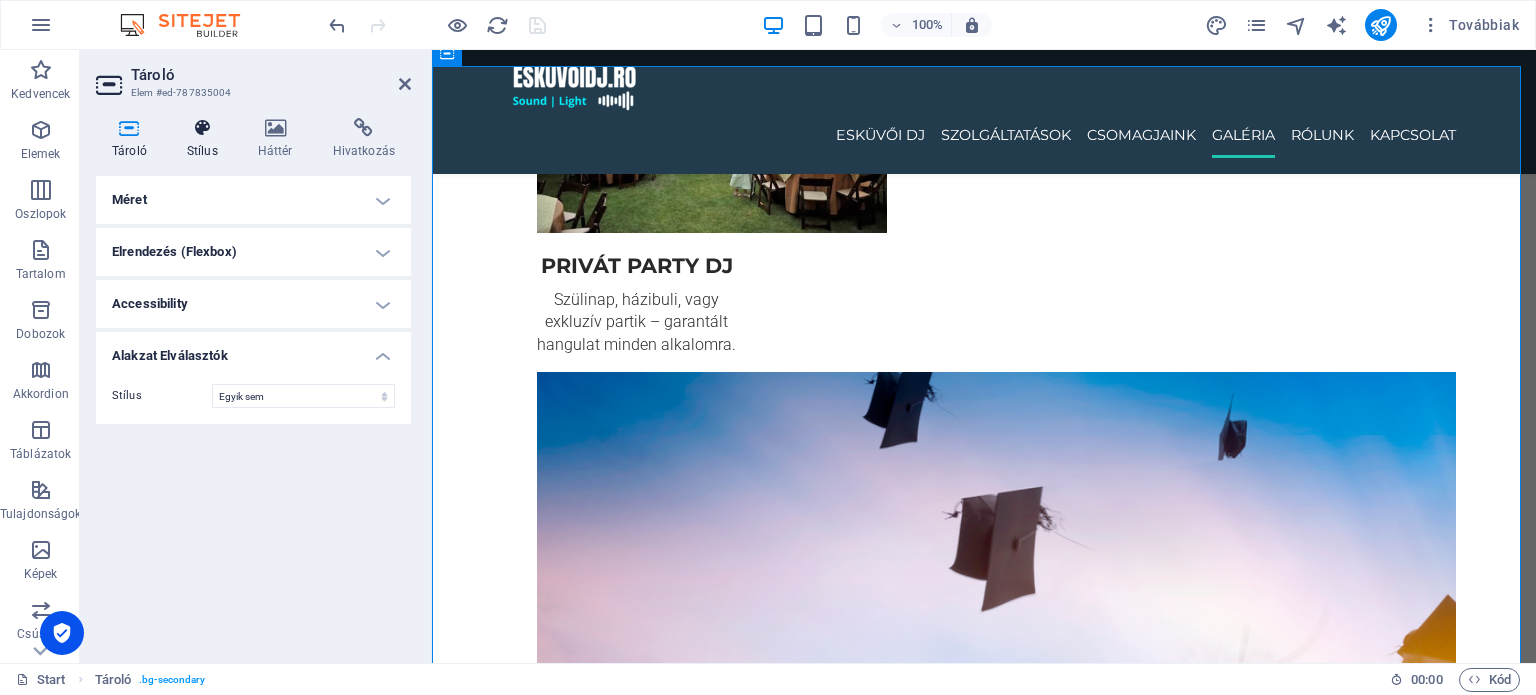 click on "Stílus" at bounding box center (206, 139) 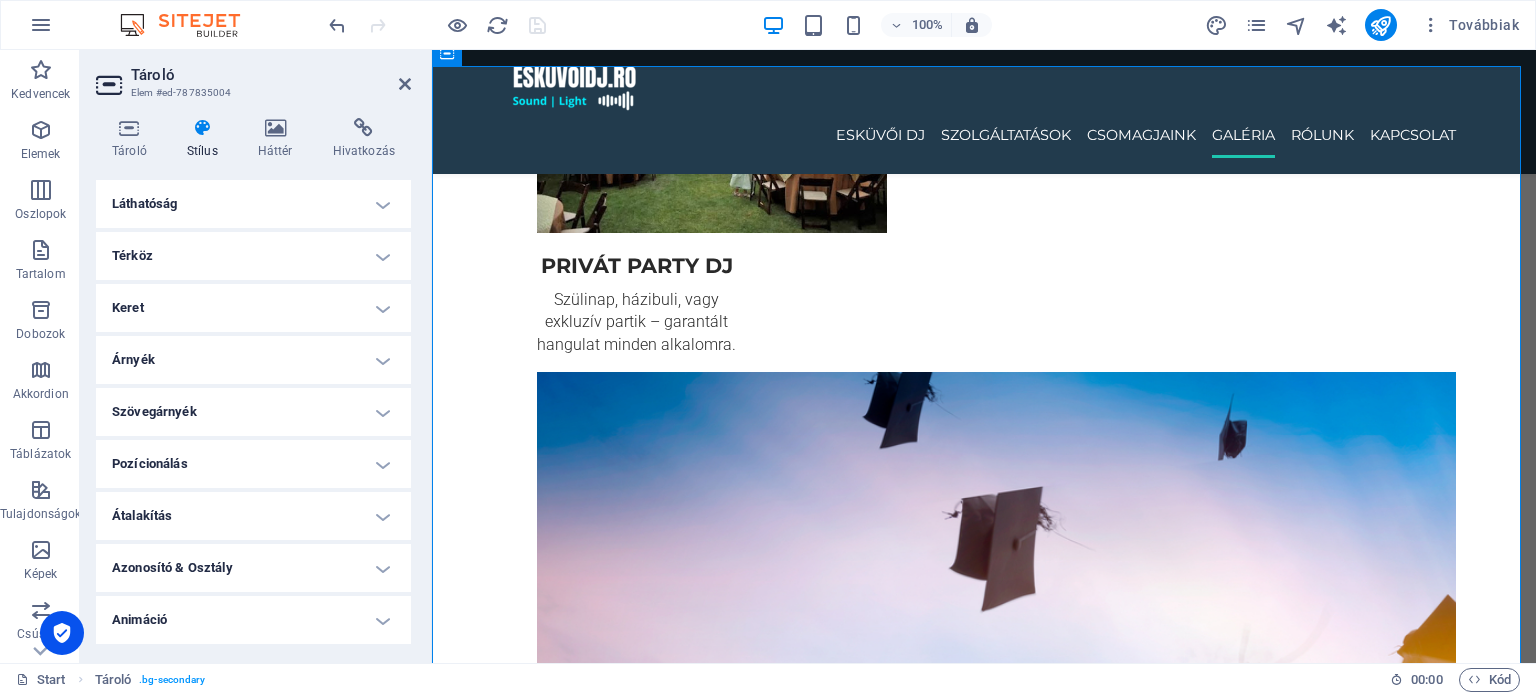 scroll, scrollTop: 48, scrollLeft: 0, axis: vertical 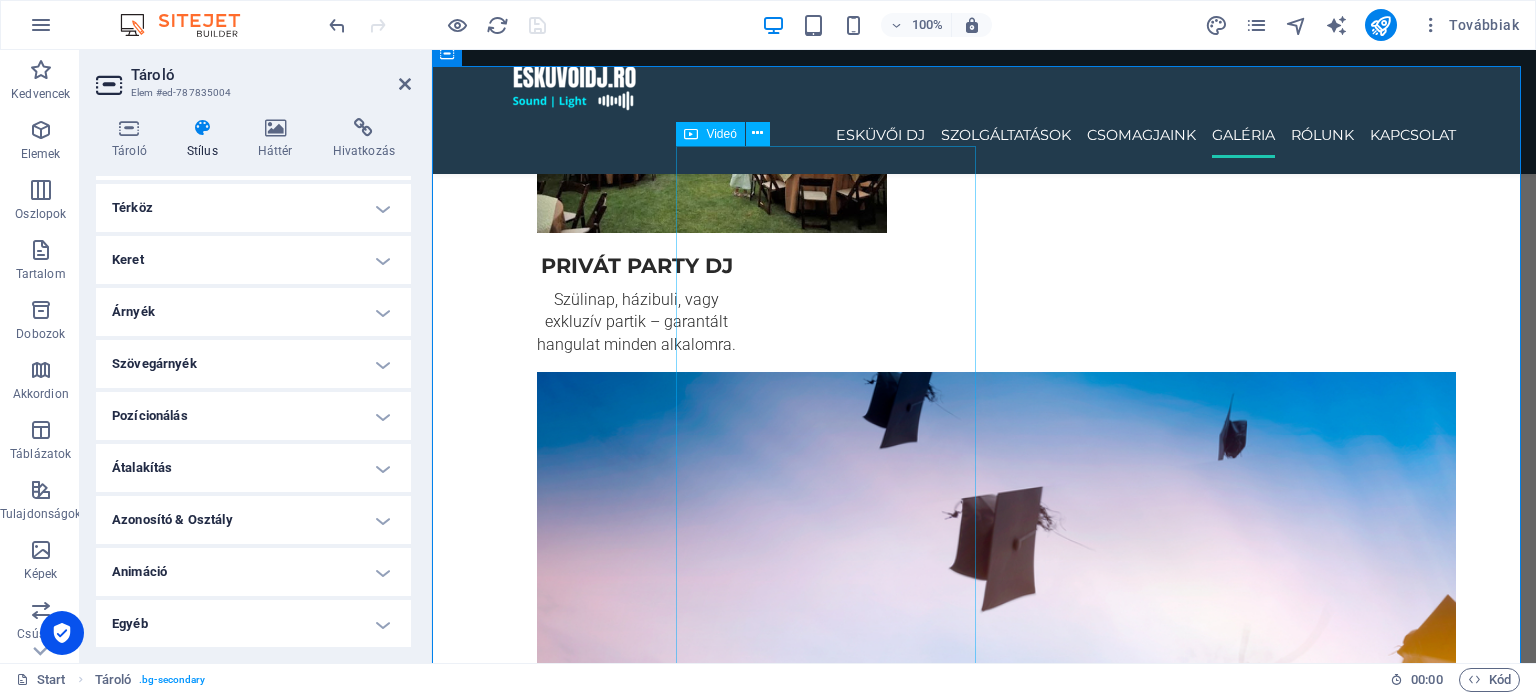 click at bounding box center [984, 5061] 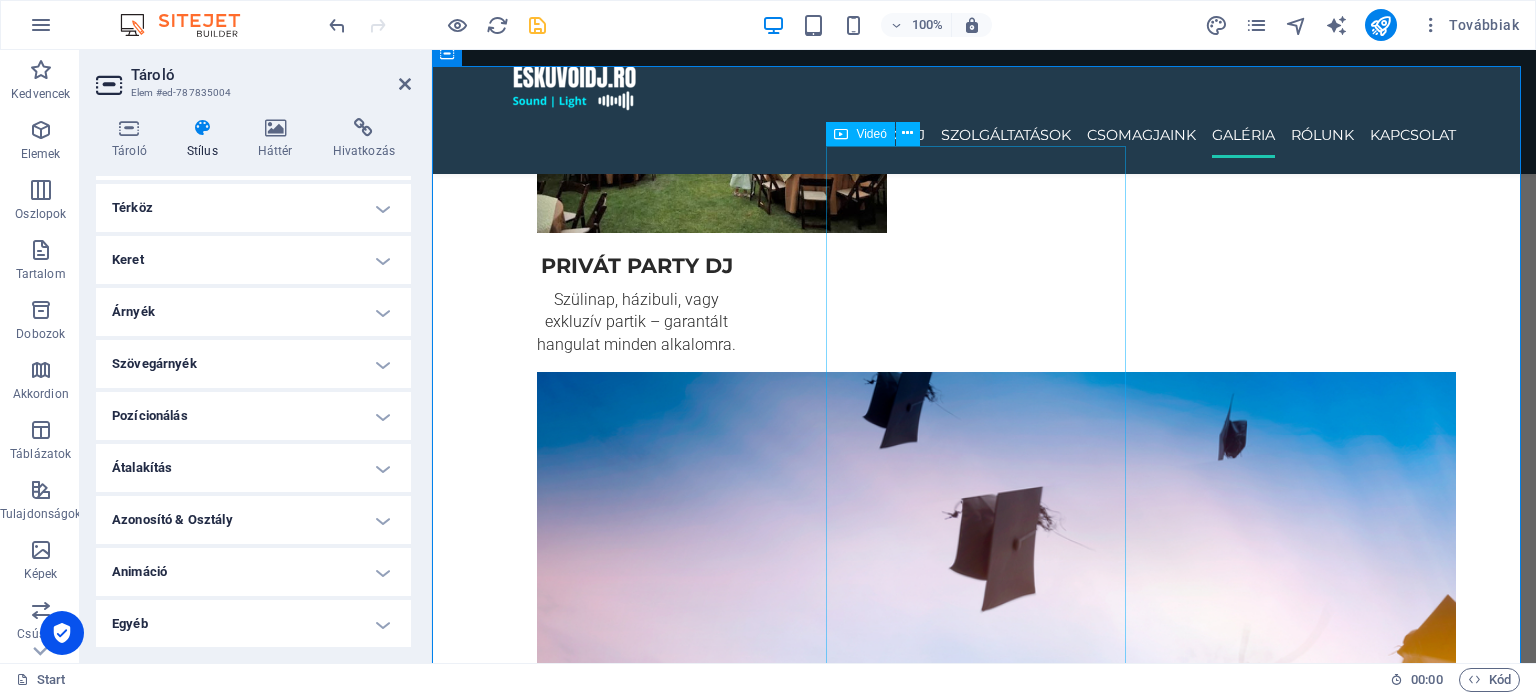 click at bounding box center [984, 5061] 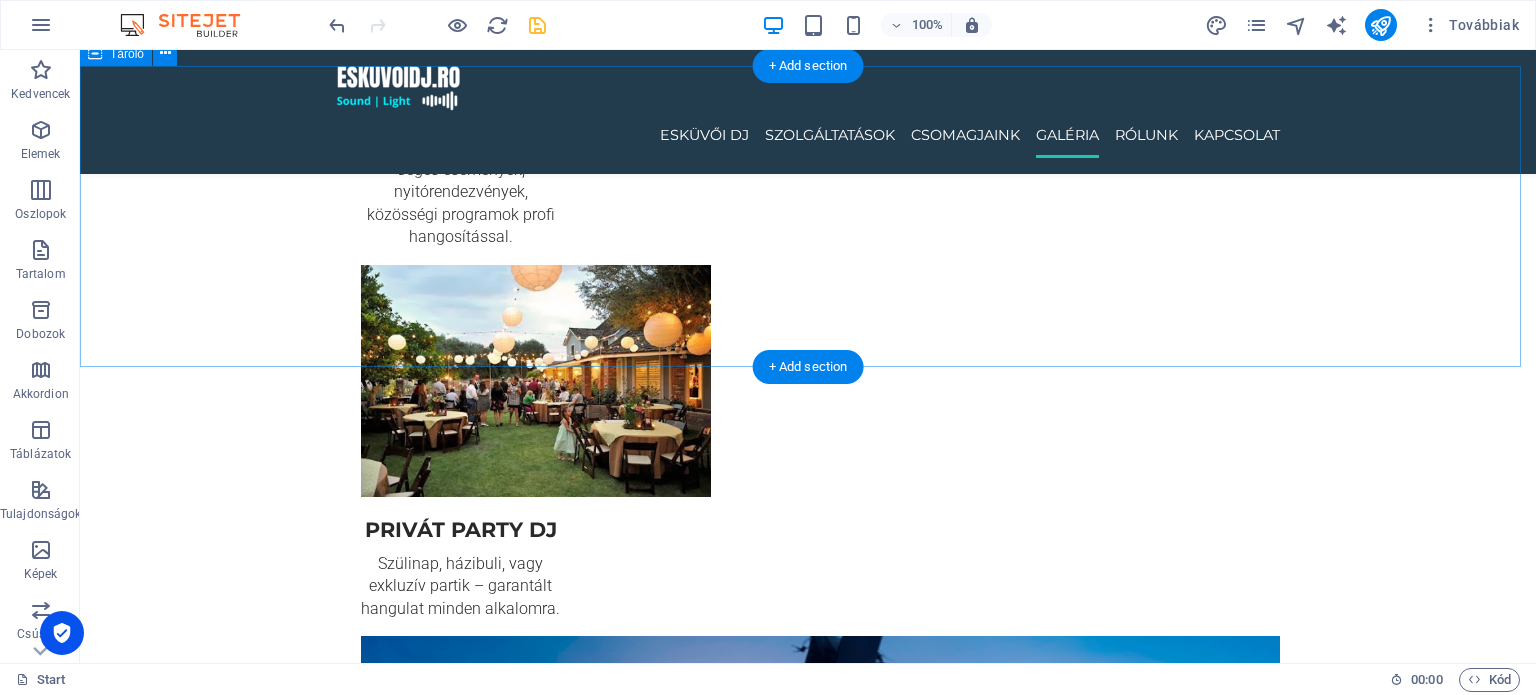 click on "Elemek létrehozása" at bounding box center (730, 5425) 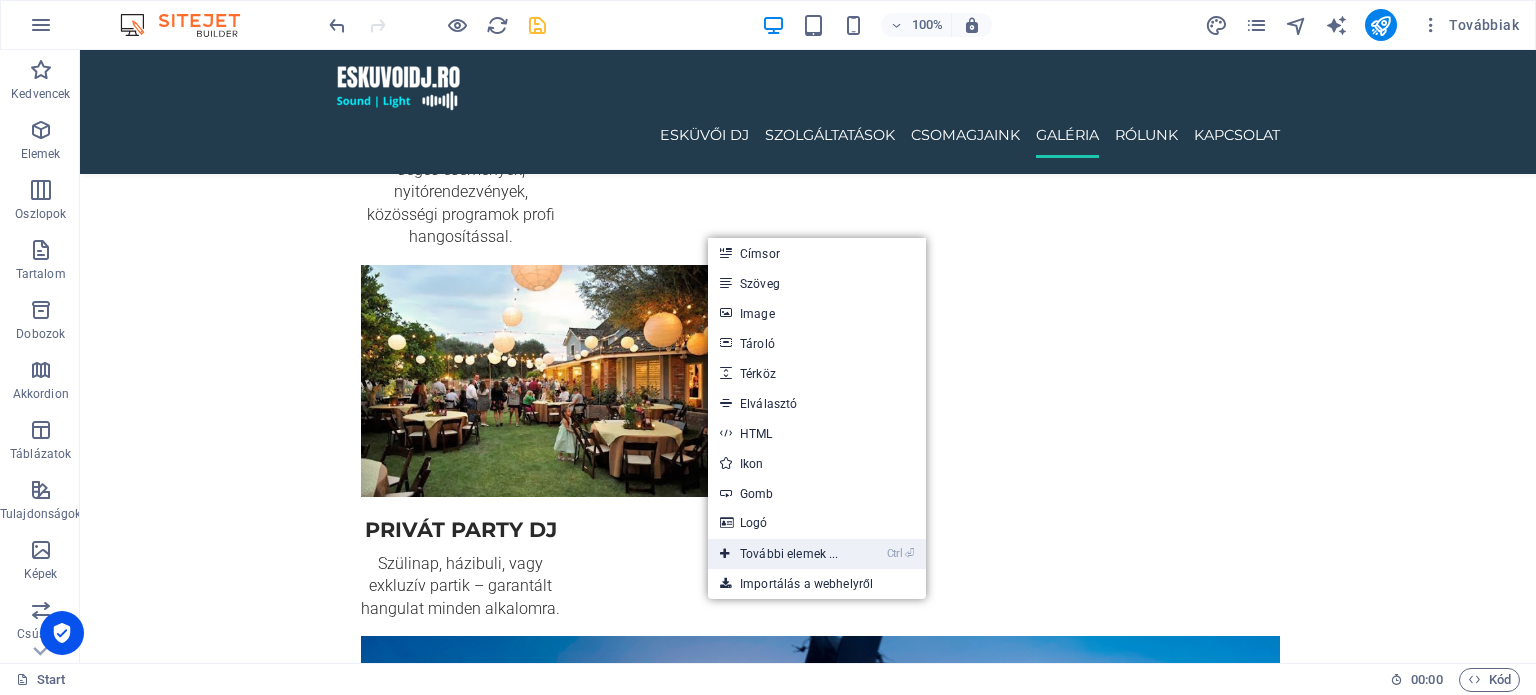 click on "Ctrl ⏎  További elemek ..." at bounding box center (779, 554) 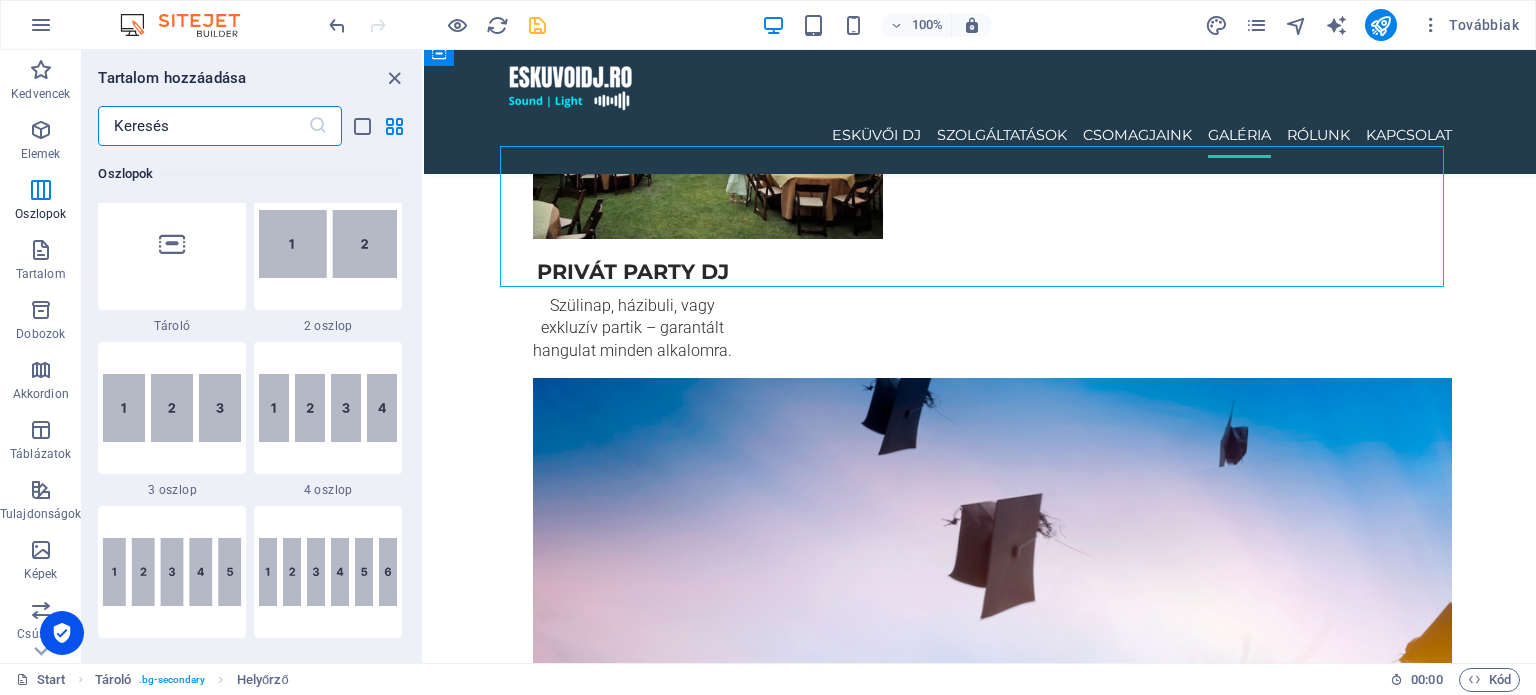scroll, scrollTop: 1012, scrollLeft: 0, axis: vertical 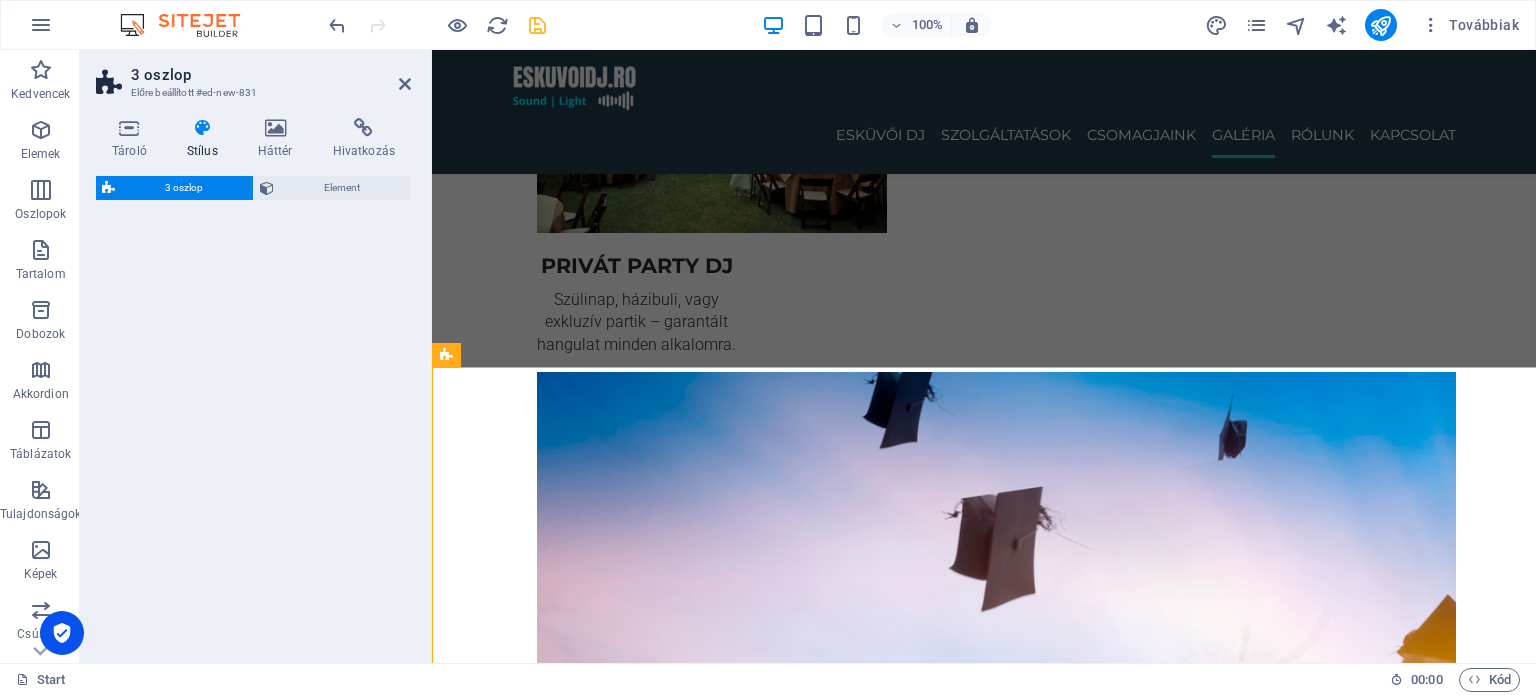 select on "rem" 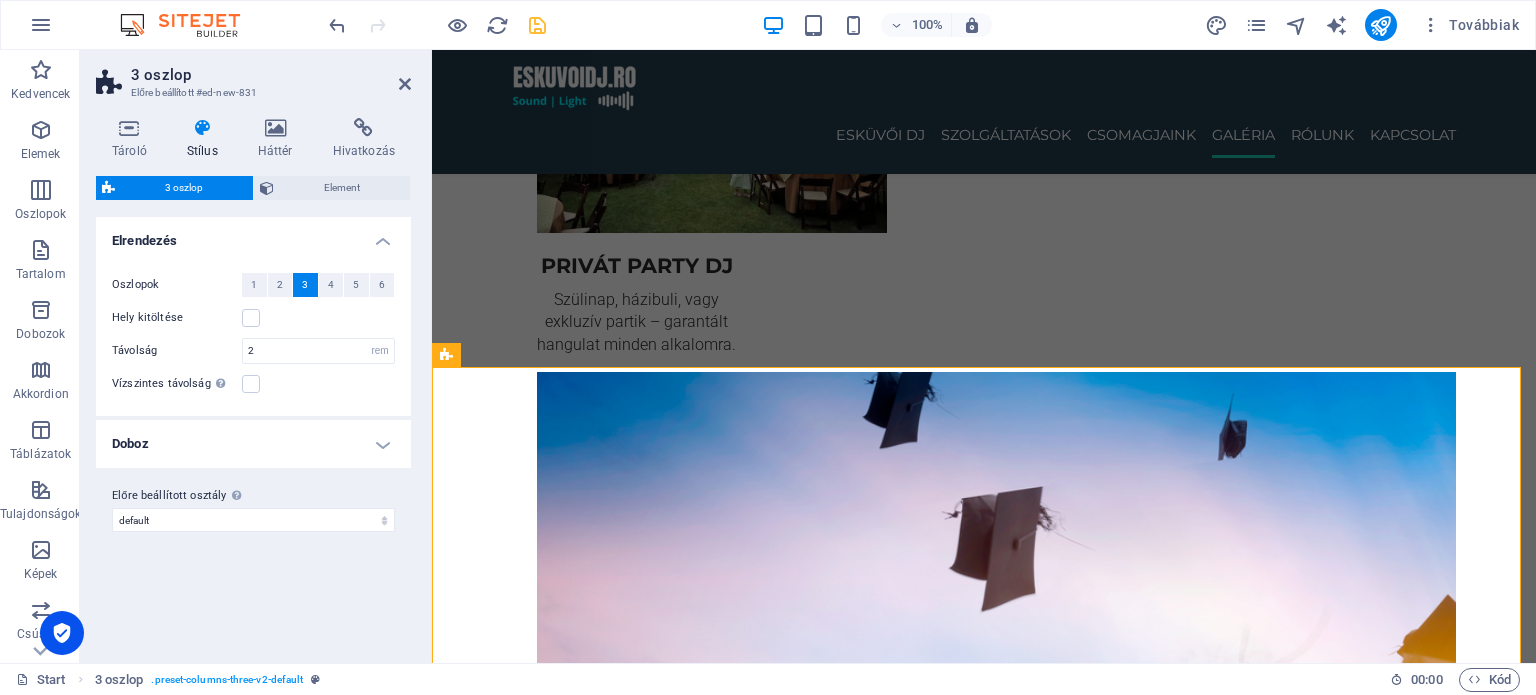 click at bounding box center (437, 25) 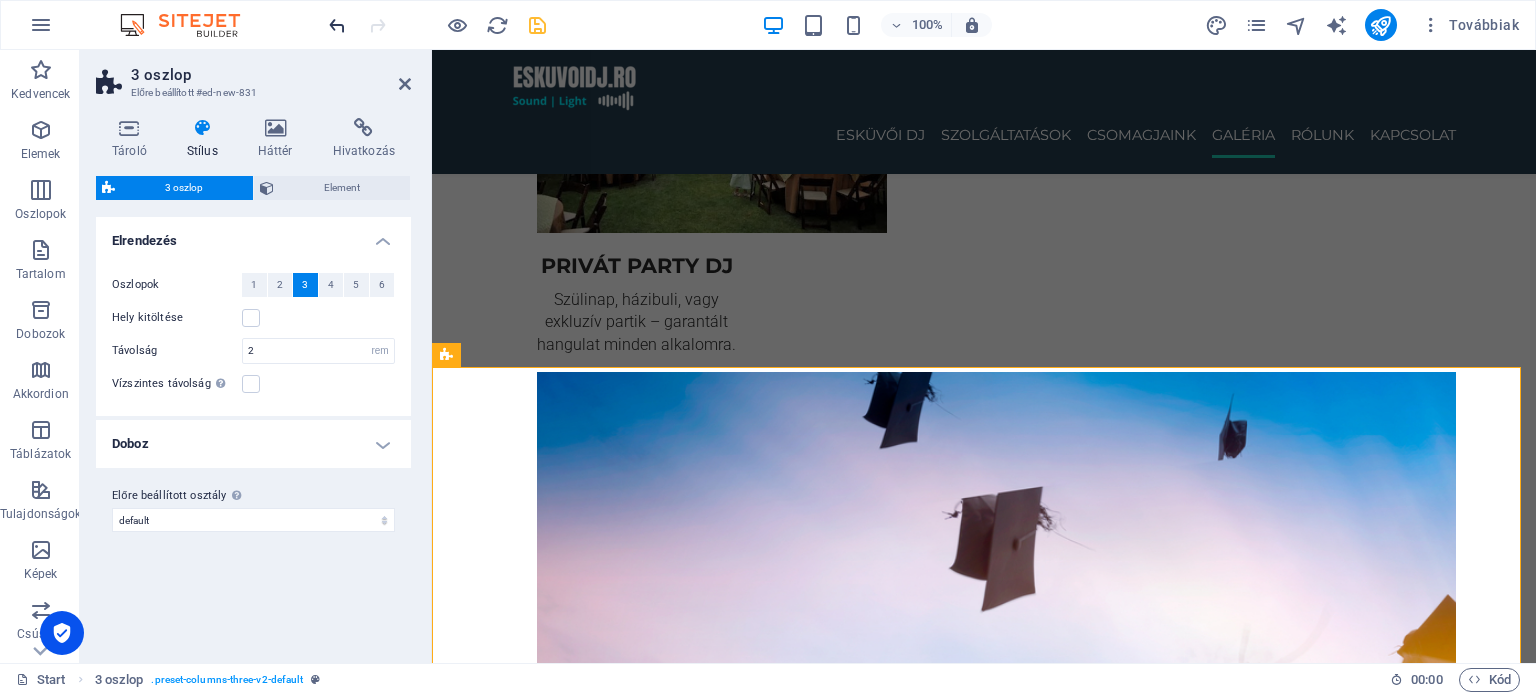 click at bounding box center (337, 25) 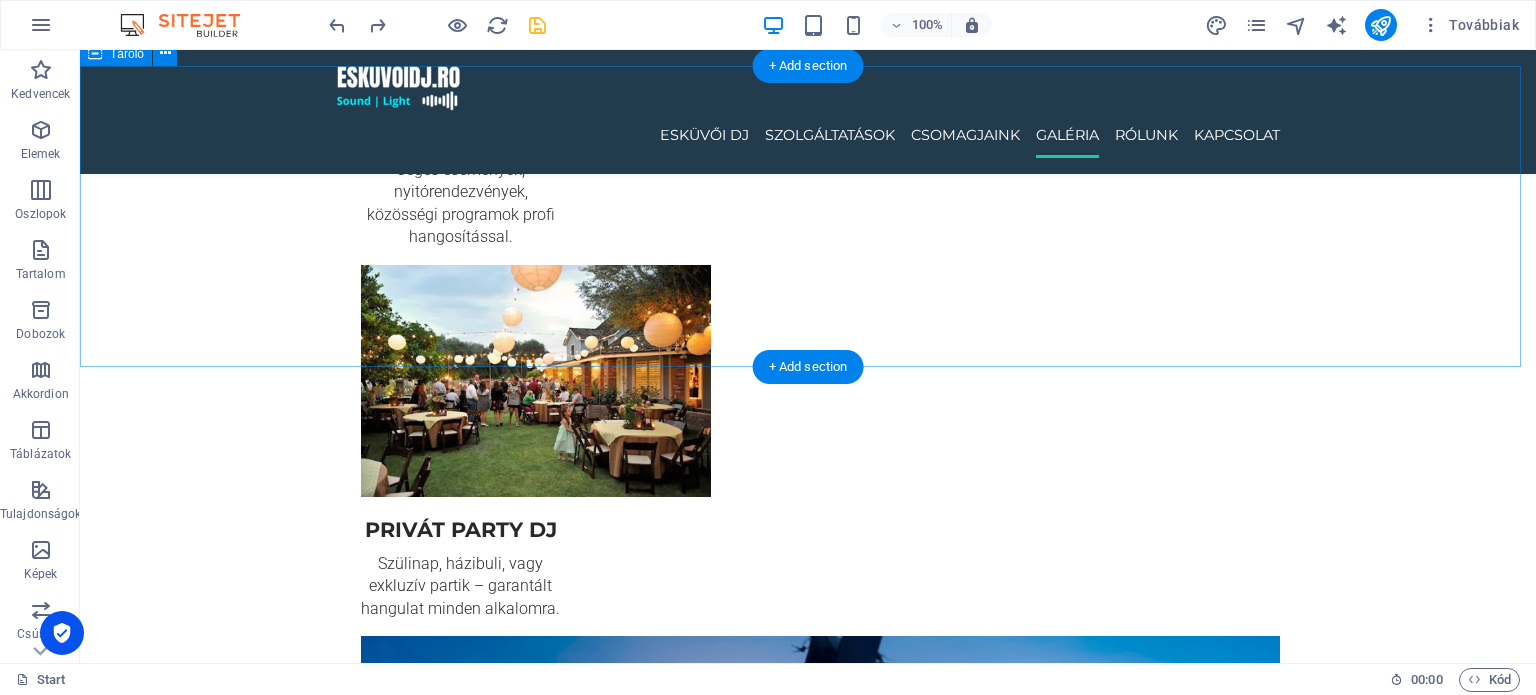 click on "Elemek létrehozása" at bounding box center [730, 5425] 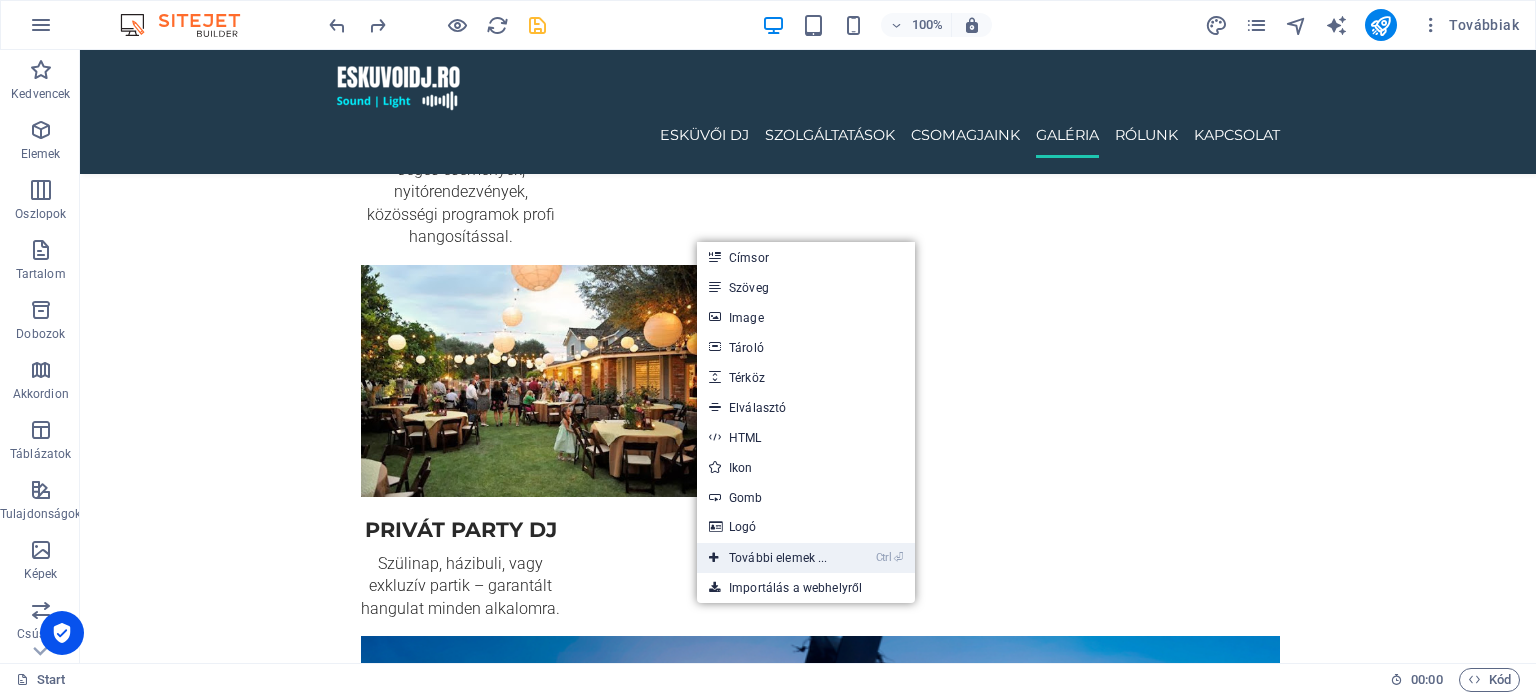 click on "Ctrl ⏎  További elemek ..." at bounding box center [768, 558] 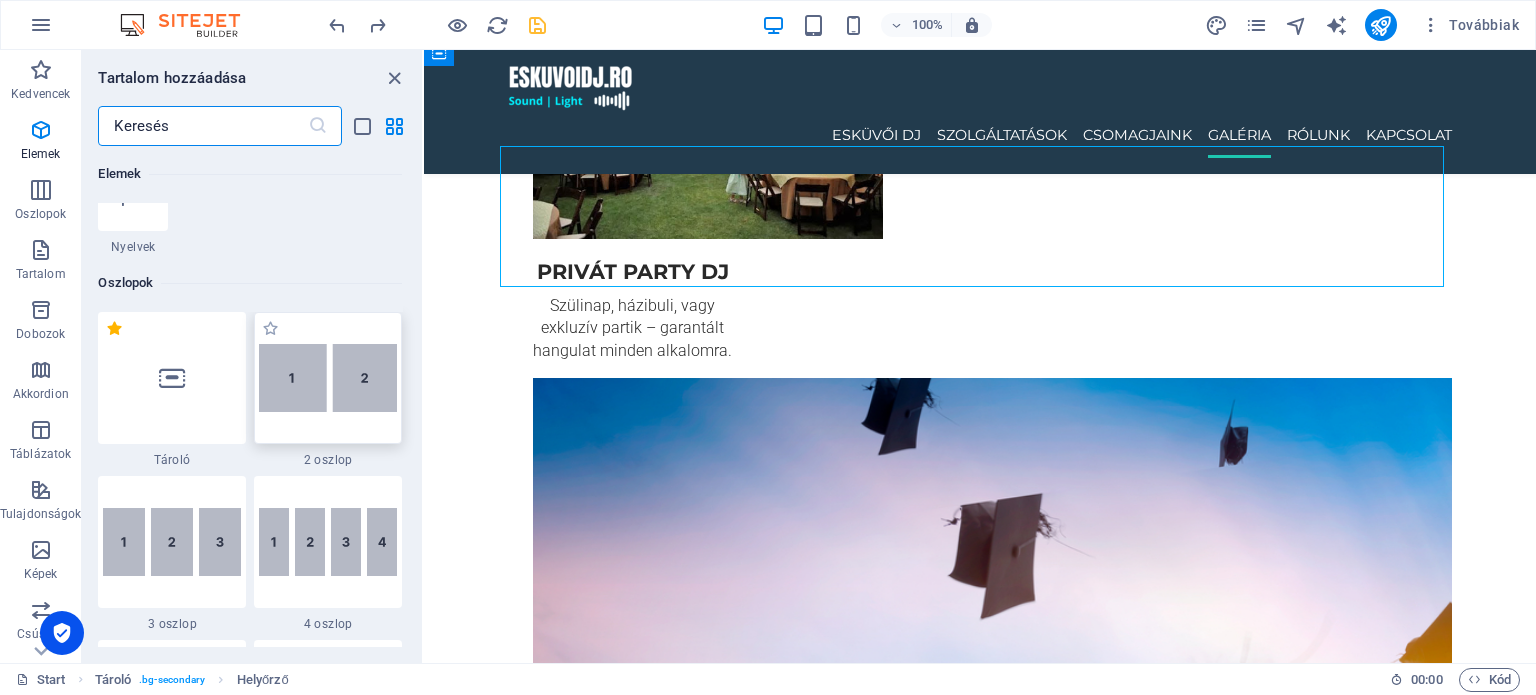 scroll, scrollTop: 912, scrollLeft: 0, axis: vertical 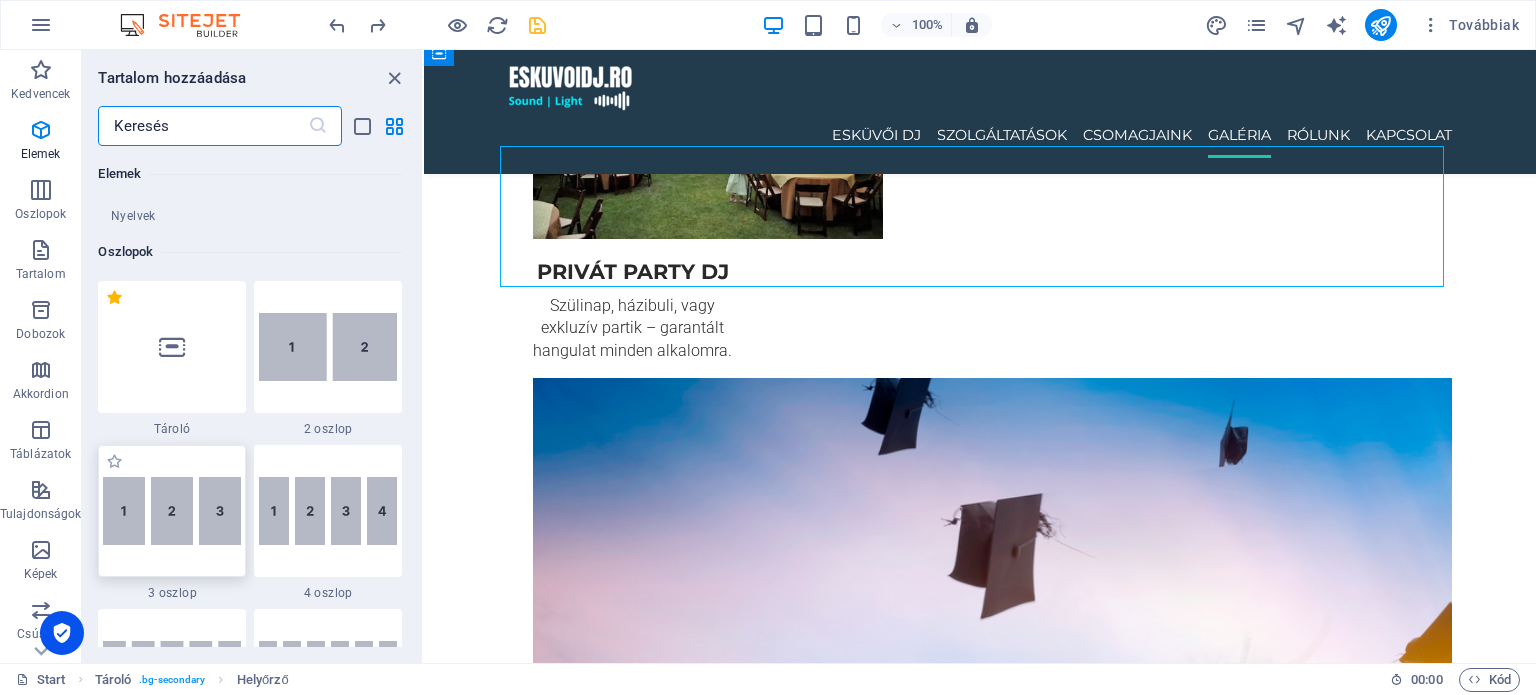 click at bounding box center [172, 511] 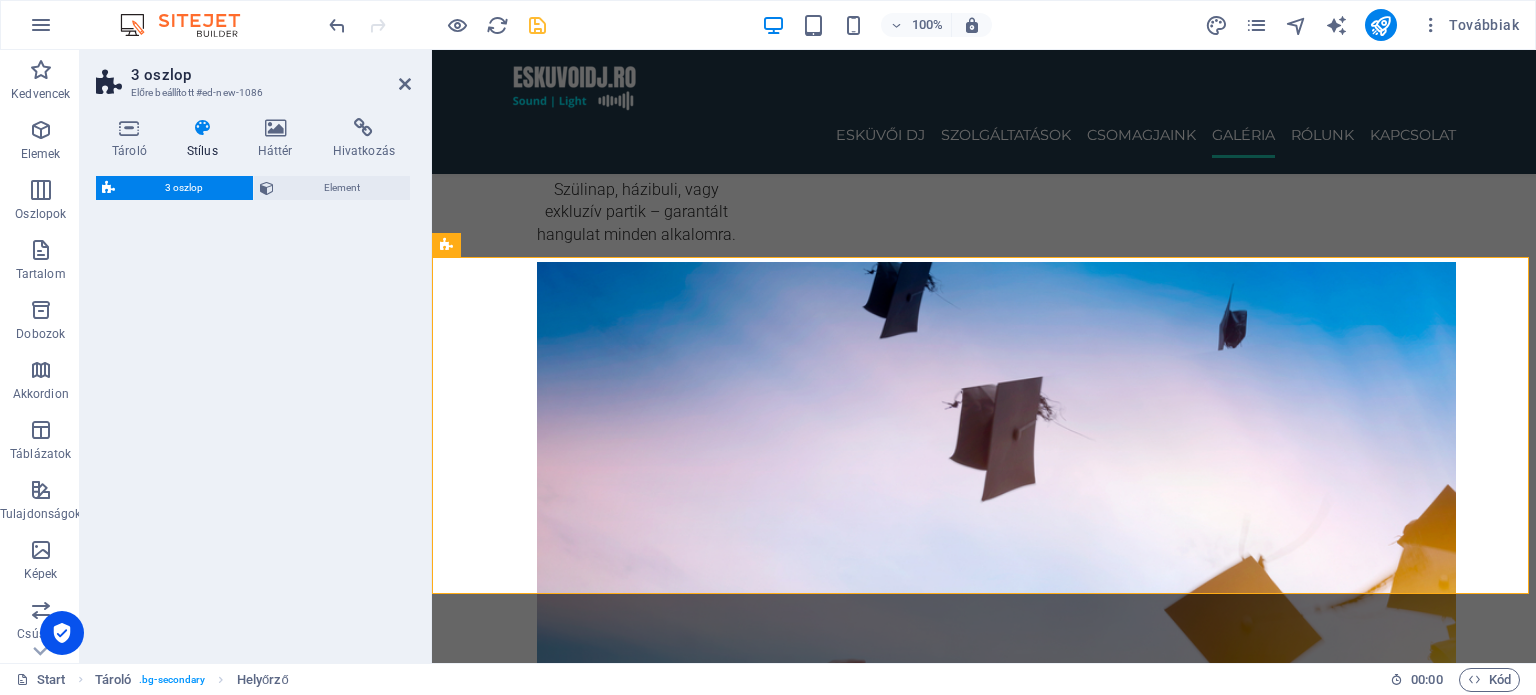 select on "rem" 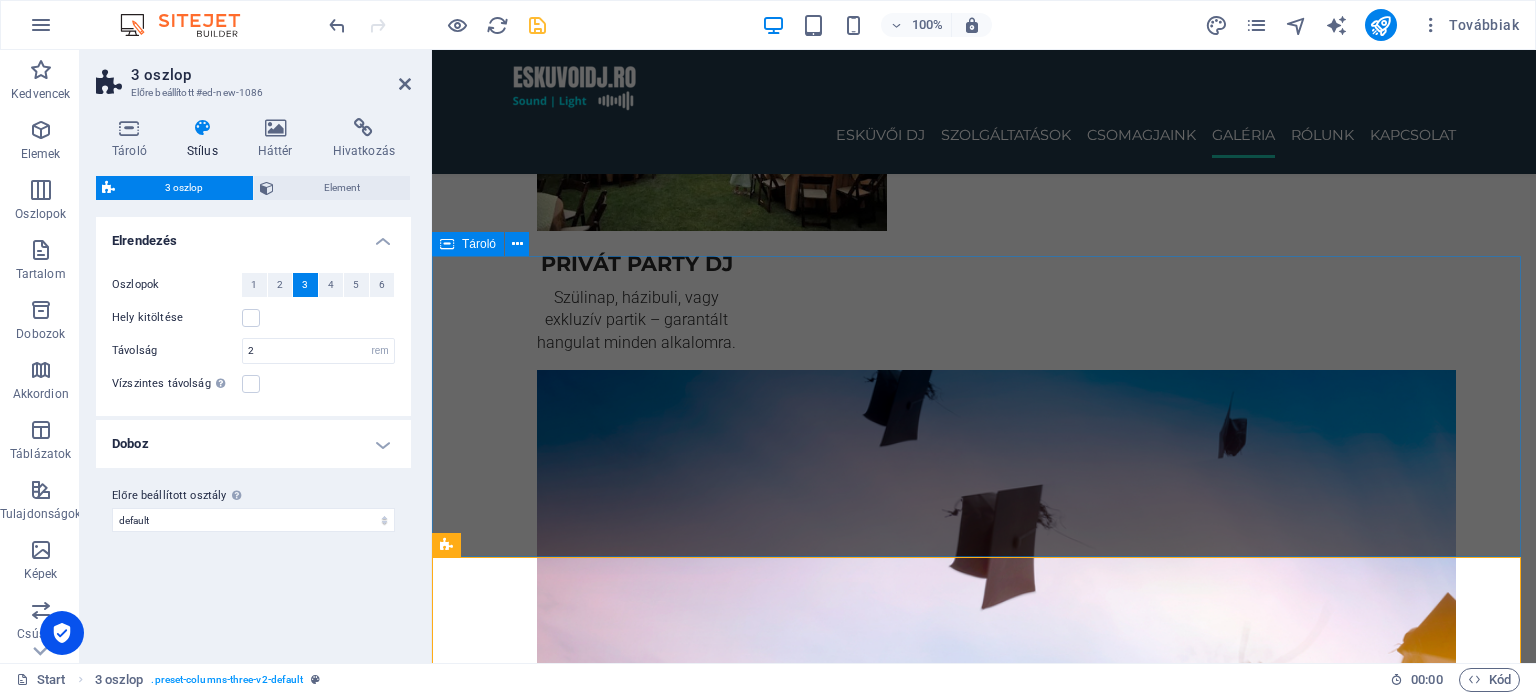 scroll, scrollTop: 3208, scrollLeft: 0, axis: vertical 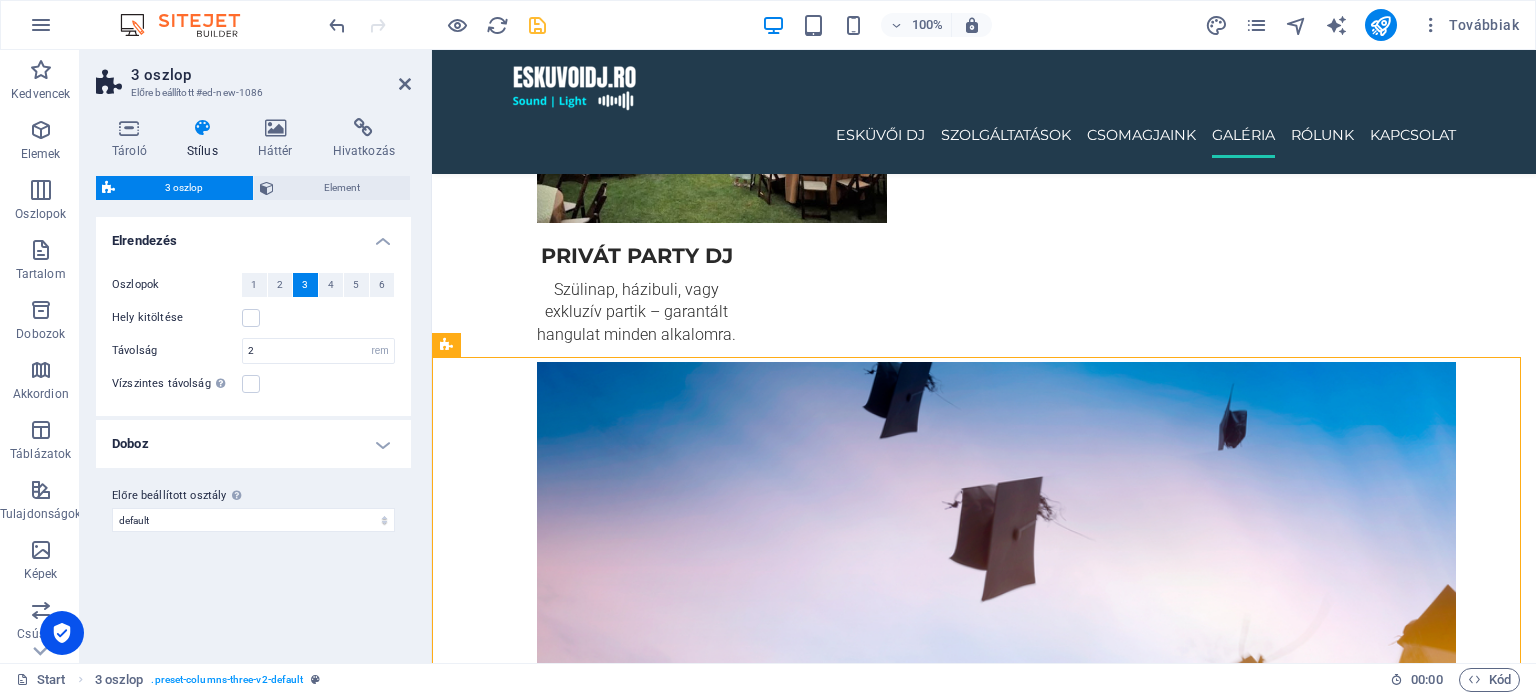 drag, startPoint x: 768, startPoint y: 416, endPoint x: 866, endPoint y: 227, distance: 212.89668 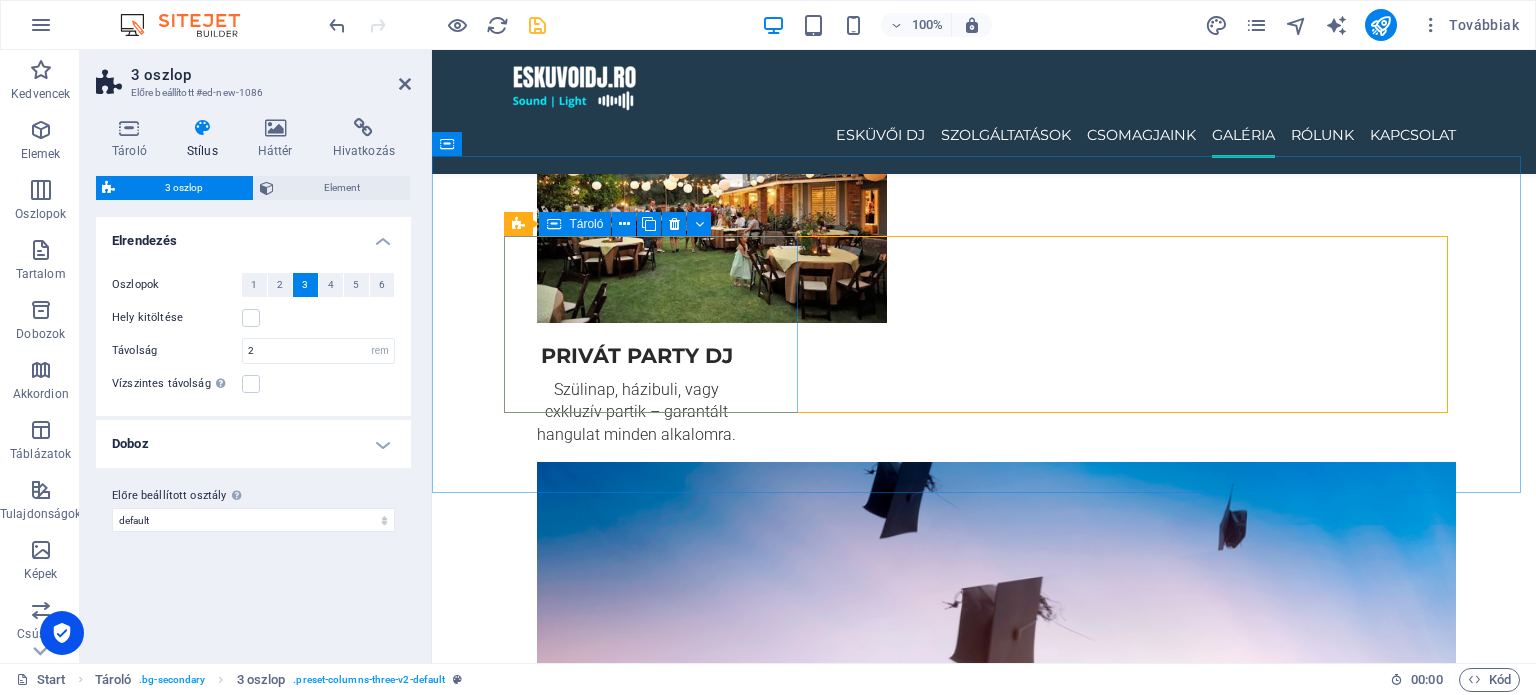 scroll, scrollTop: 3008, scrollLeft: 0, axis: vertical 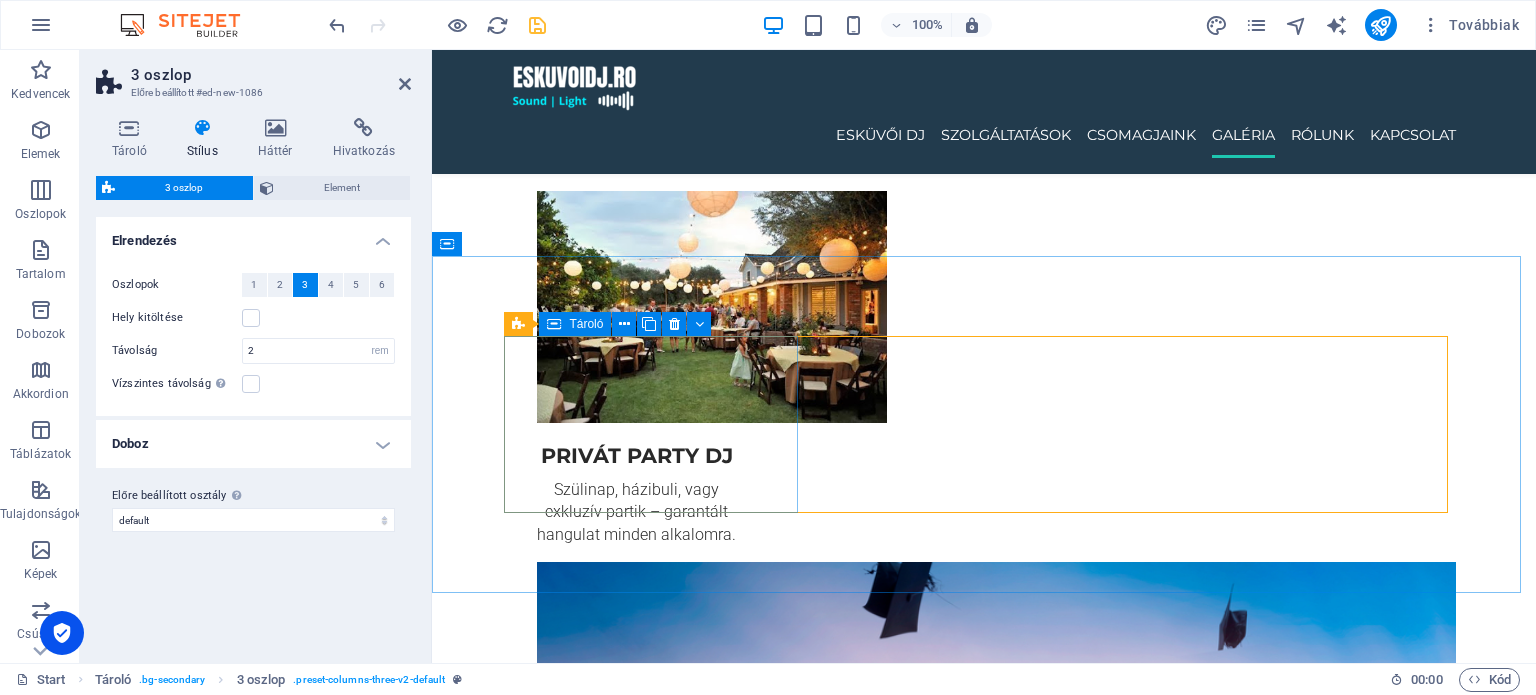 click on "Helyezze ide a tartalmat vagy  Elemek létrehozása  Beillesztés vágólapról" at bounding box center (658, 5104) 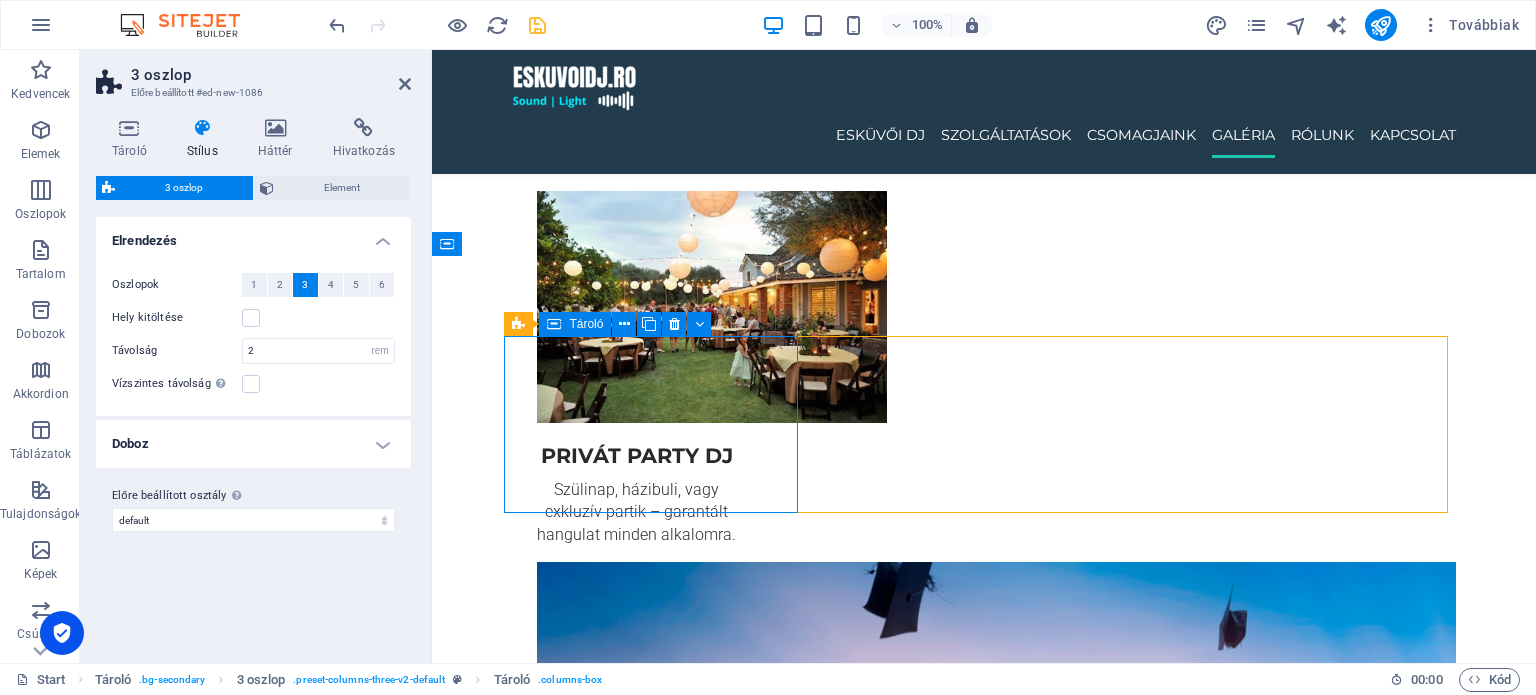 click on "Elemek létrehozása" at bounding box center [658, 5116] 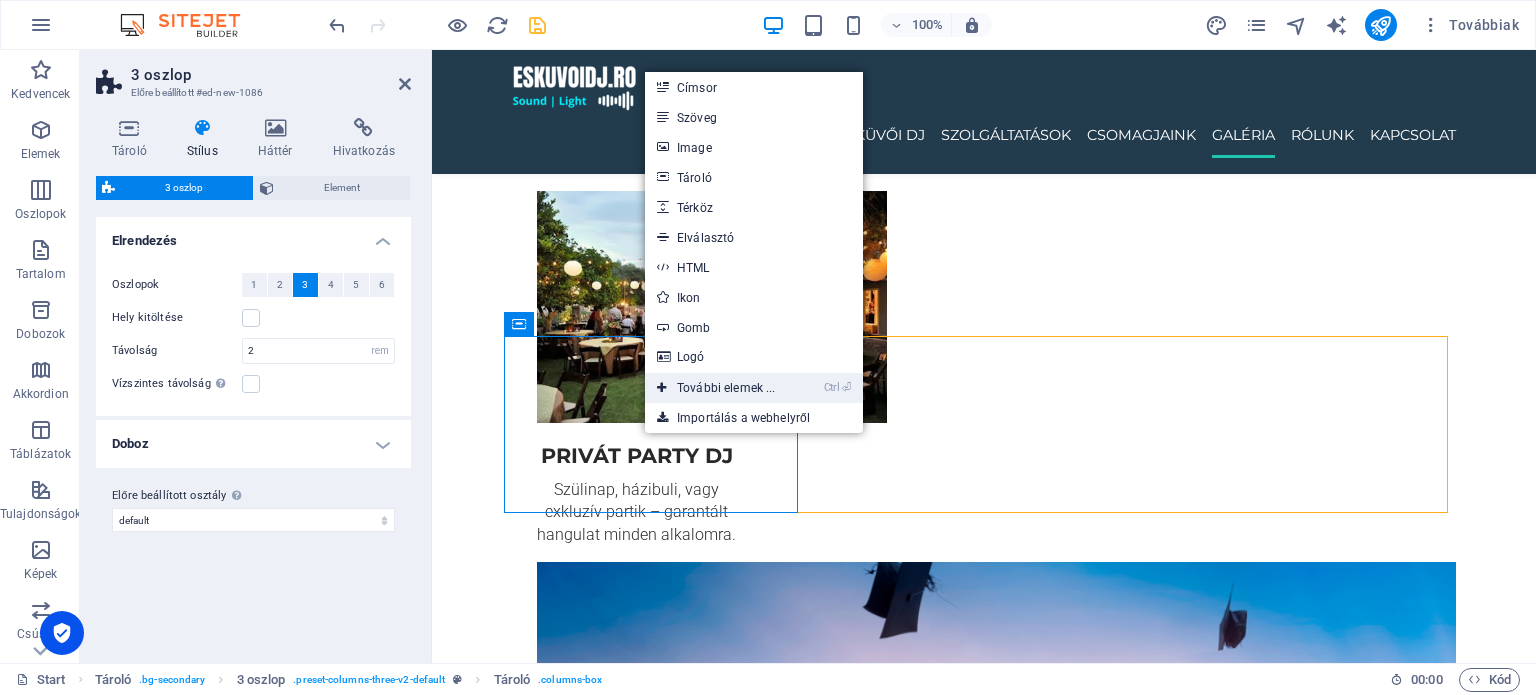 drag, startPoint x: 736, startPoint y: 375, endPoint x: 8, endPoint y: 264, distance: 736.41364 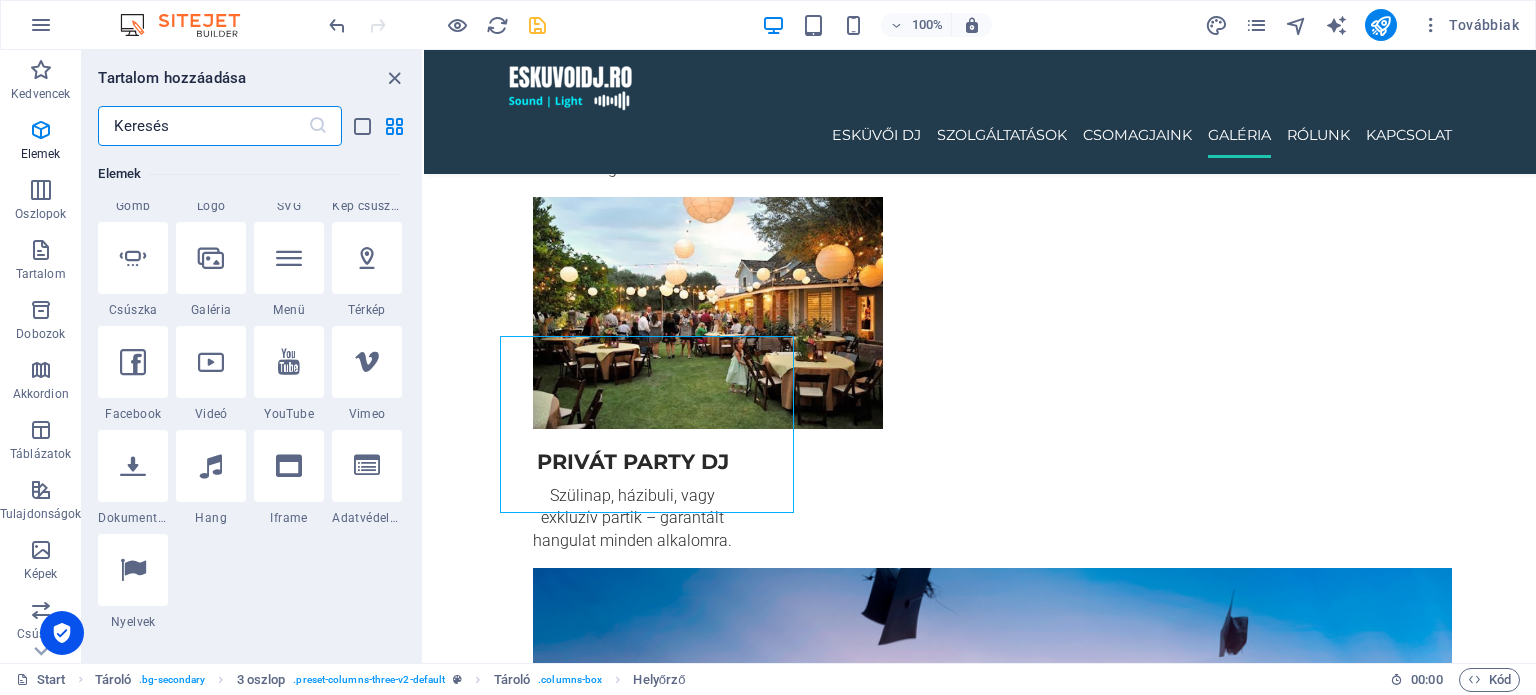 scroll, scrollTop: 512, scrollLeft: 0, axis: vertical 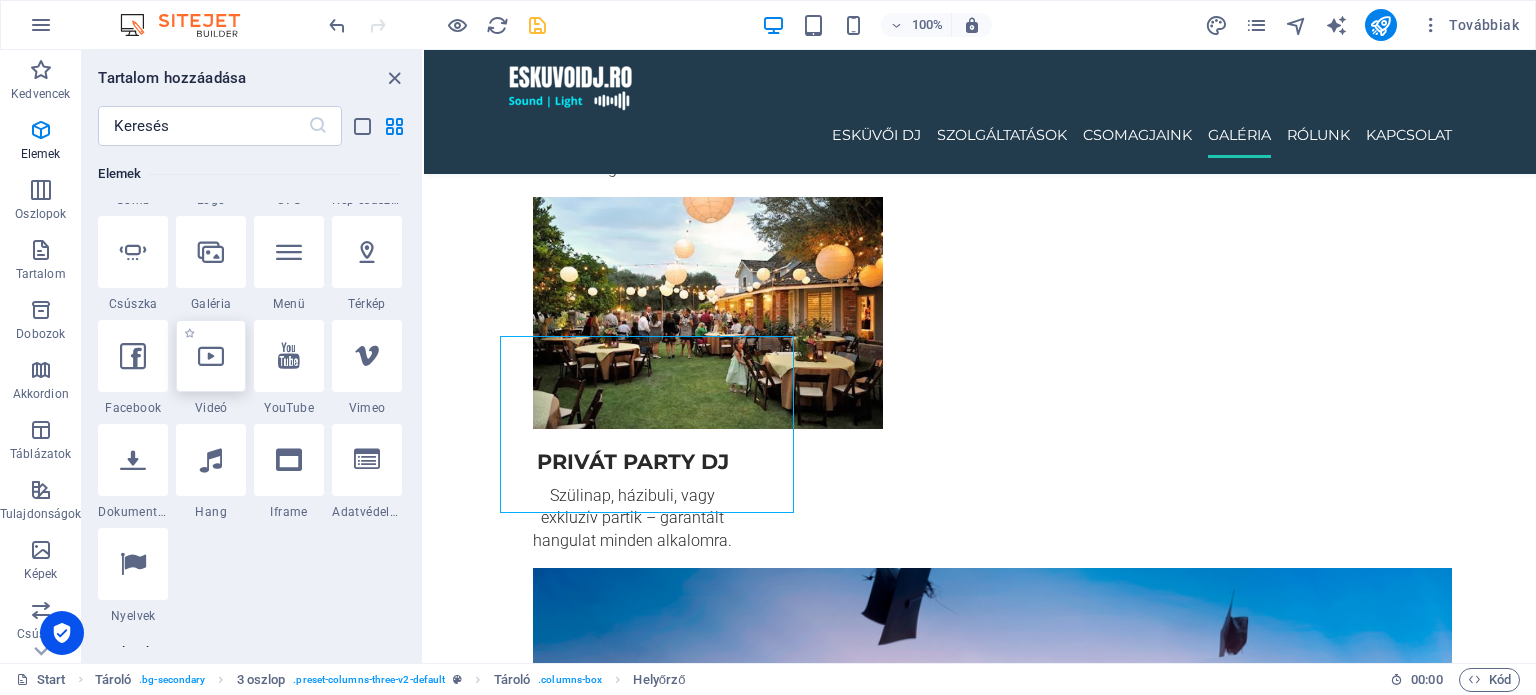 click at bounding box center (211, 356) 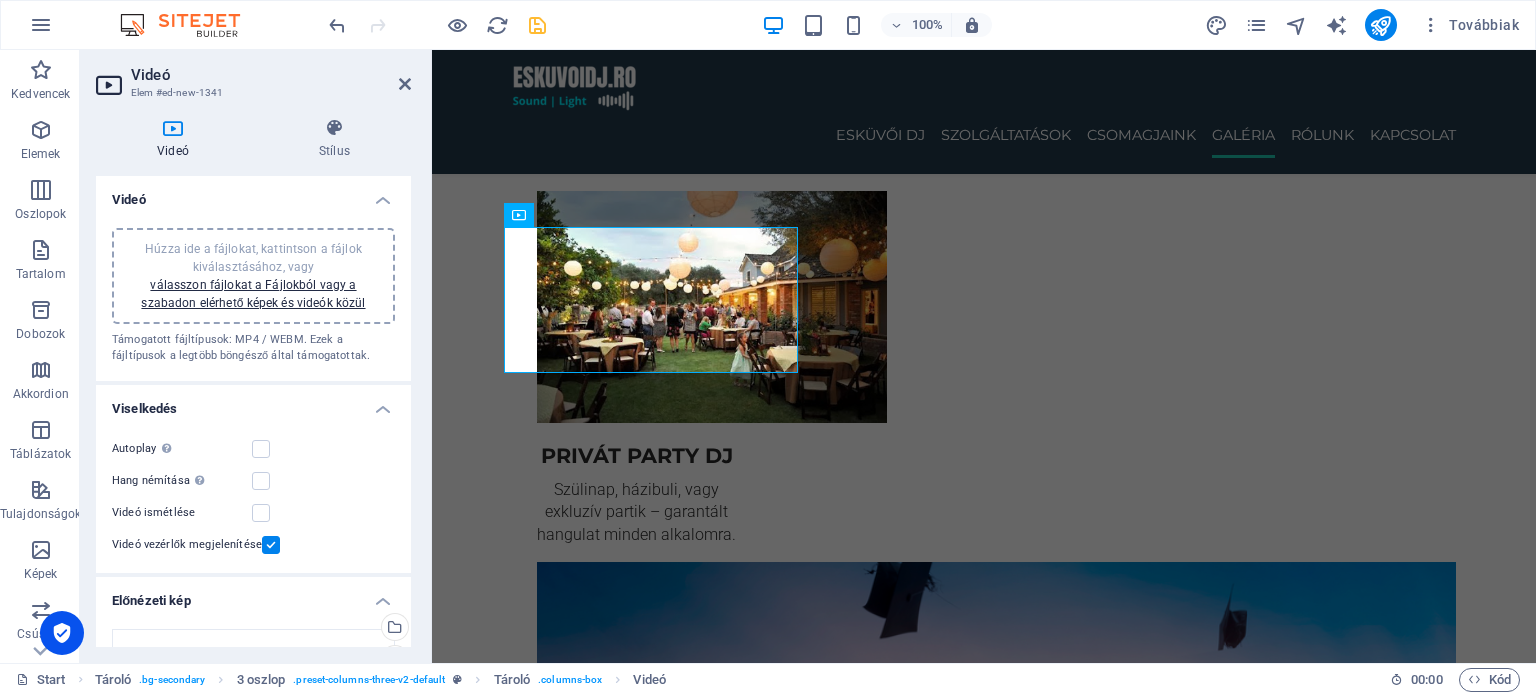 scroll, scrollTop: 3117, scrollLeft: 0, axis: vertical 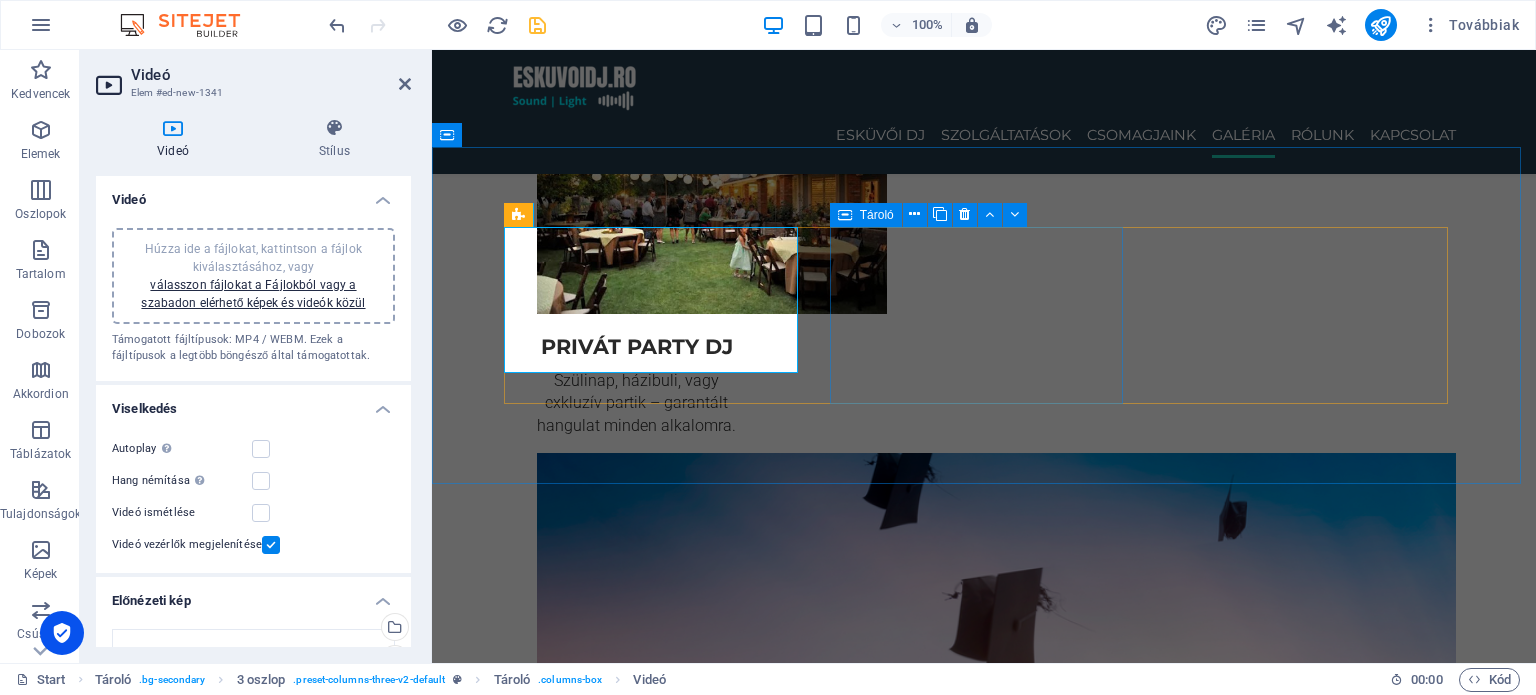 click on "Elemek létrehozása" at bounding box center (658, 5170) 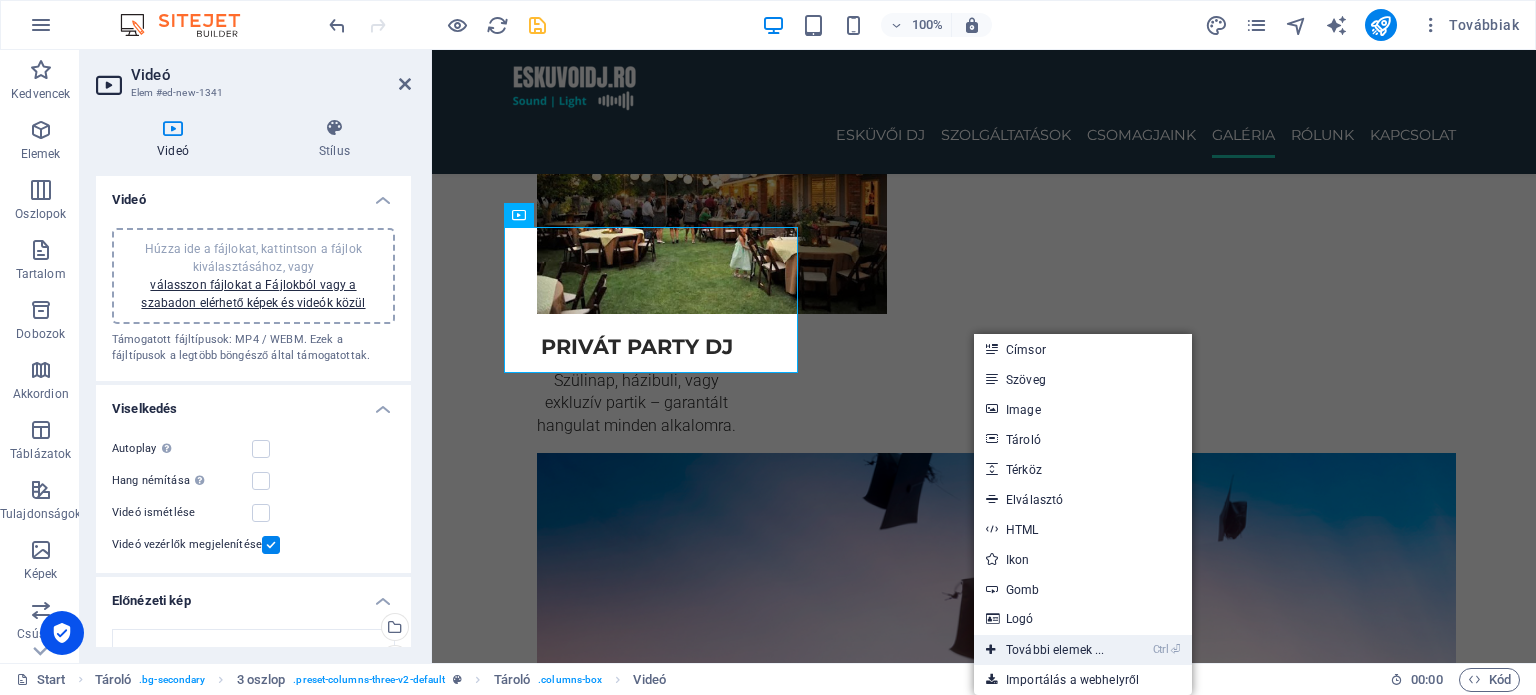 click on "Ctrl ⏎  További elemek ..." at bounding box center (1045, 650) 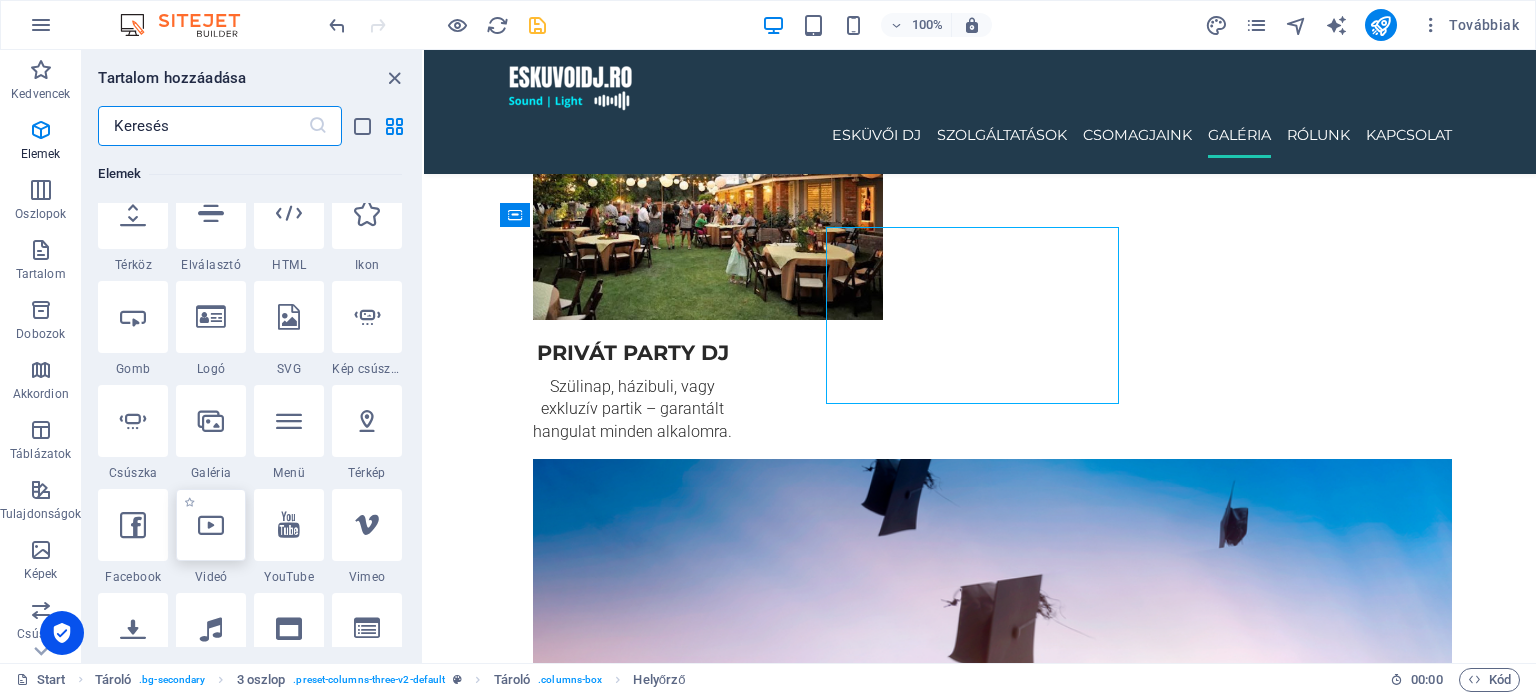scroll, scrollTop: 412, scrollLeft: 0, axis: vertical 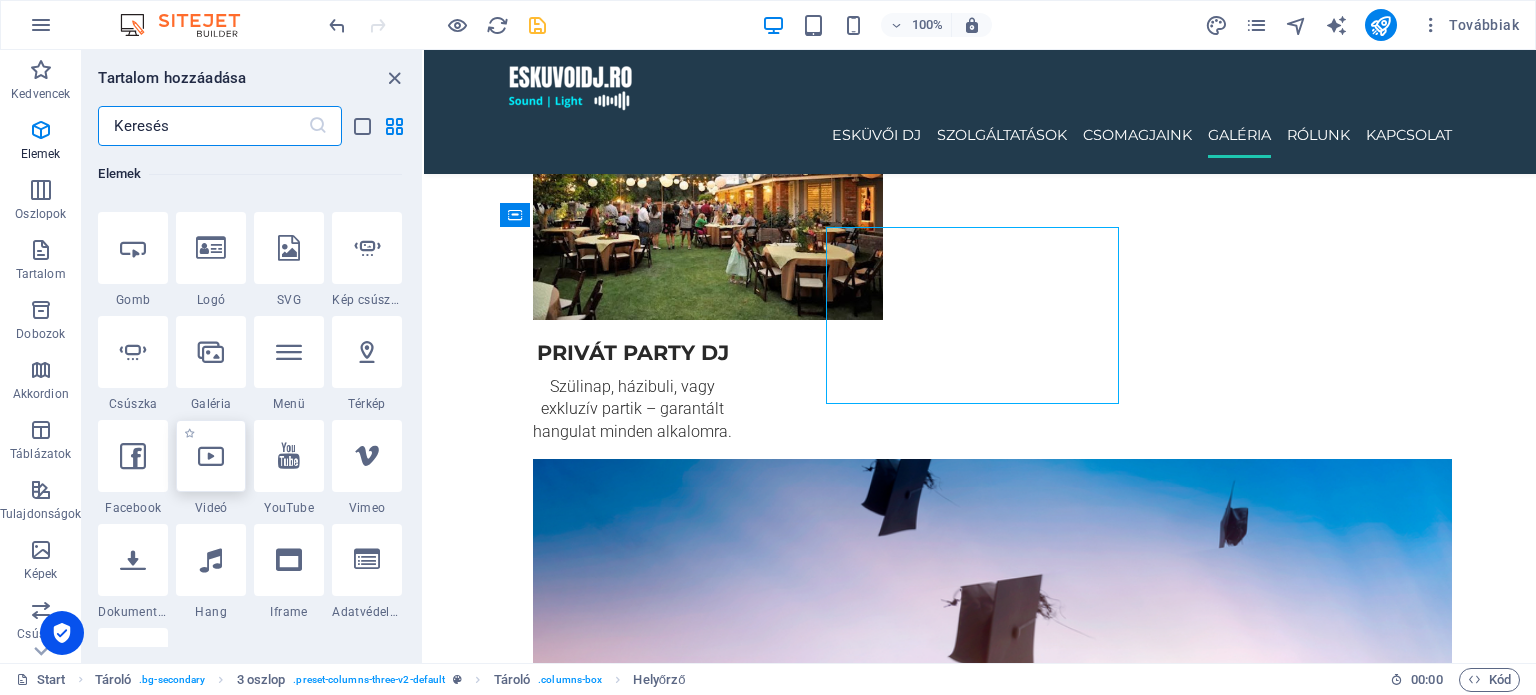 click at bounding box center (211, 456) 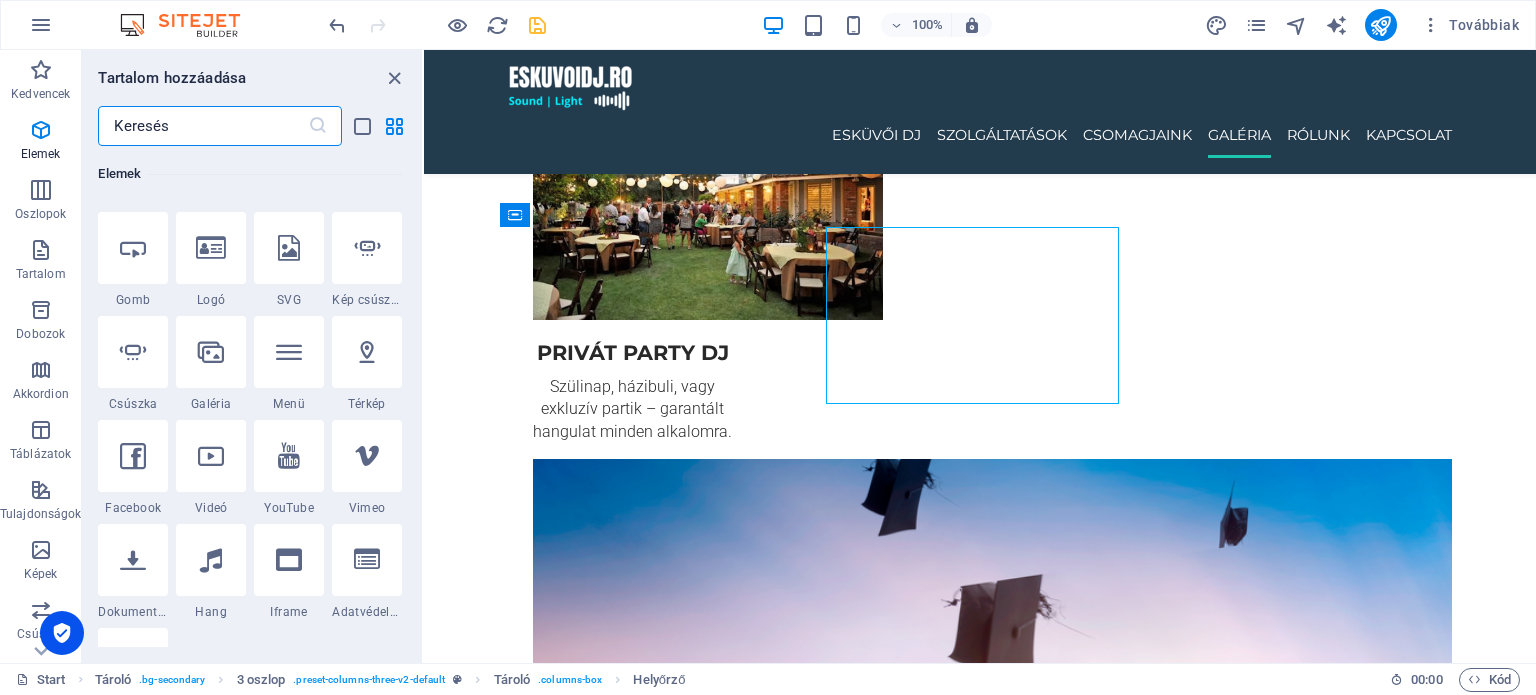 select on "%" 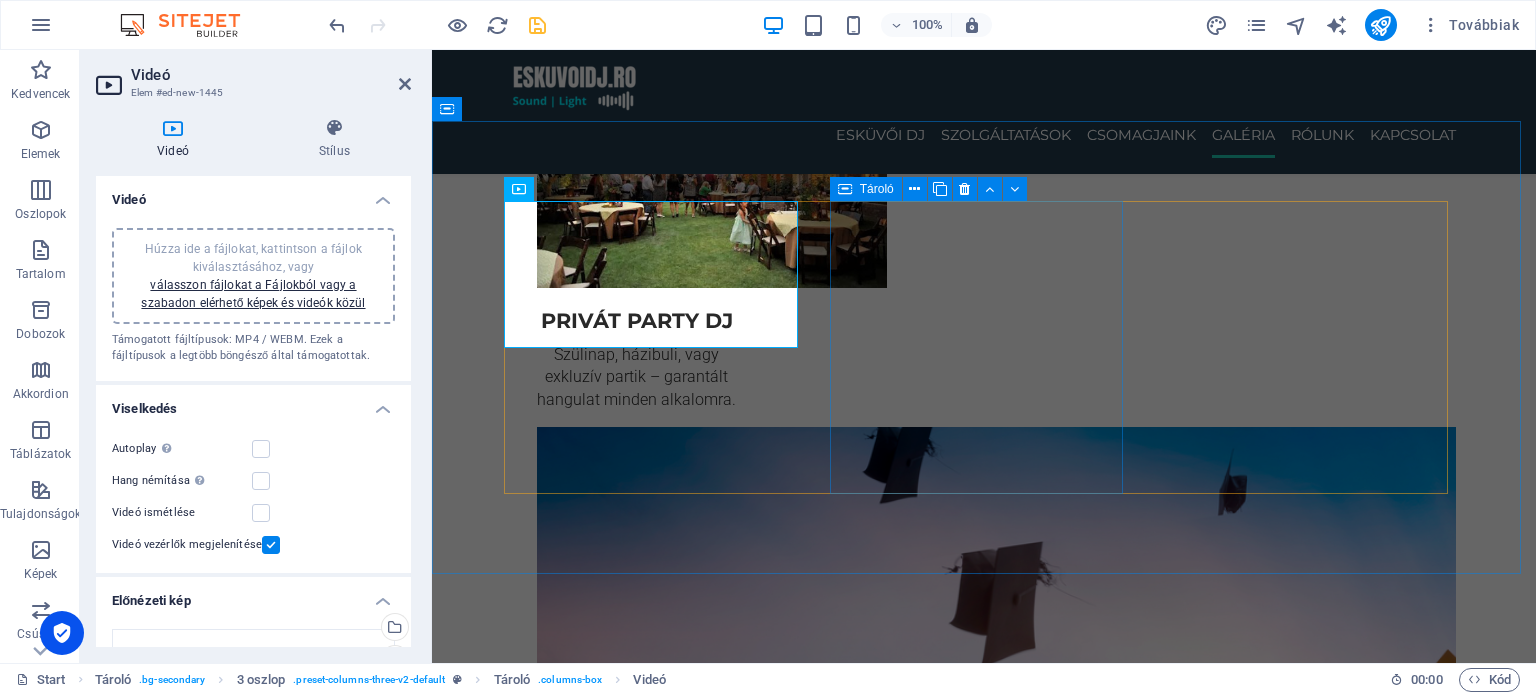 scroll, scrollTop: 3027, scrollLeft: 0, axis: vertical 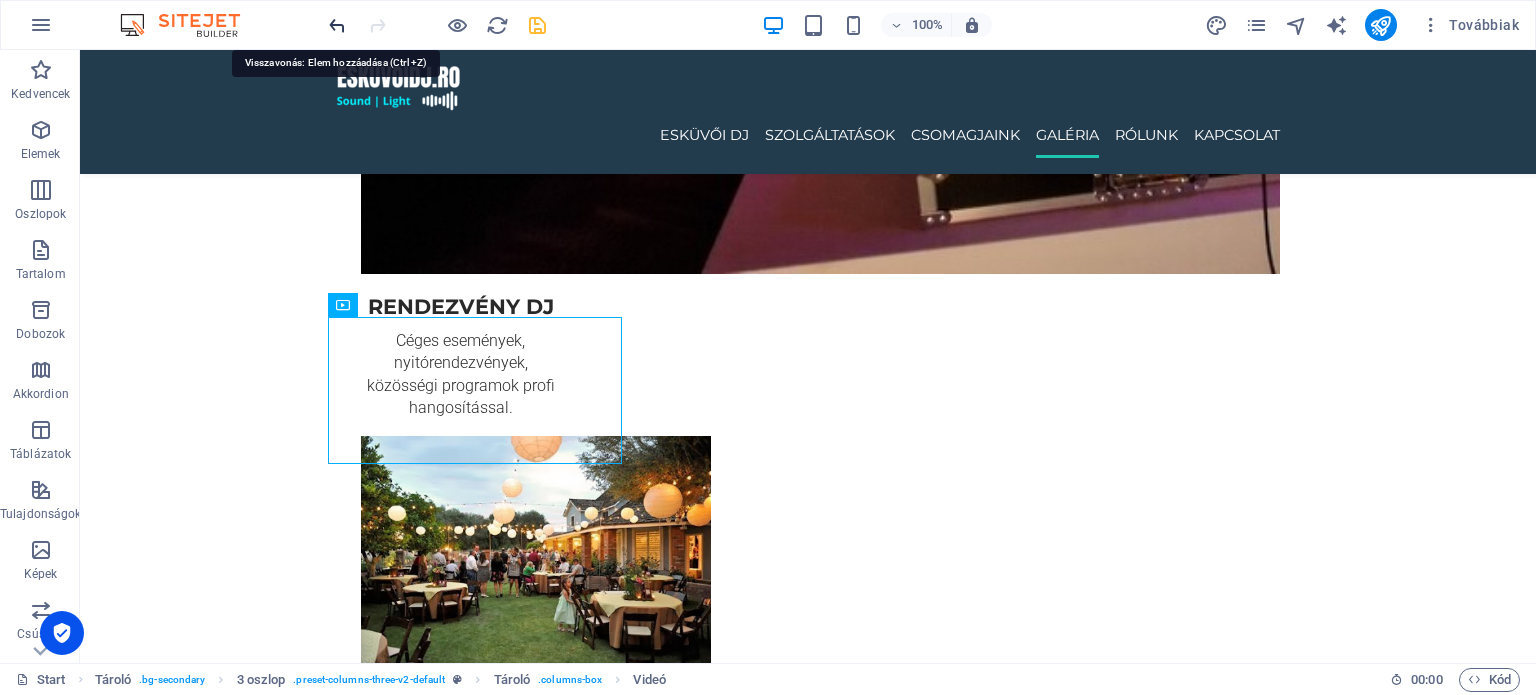 click at bounding box center [337, 25] 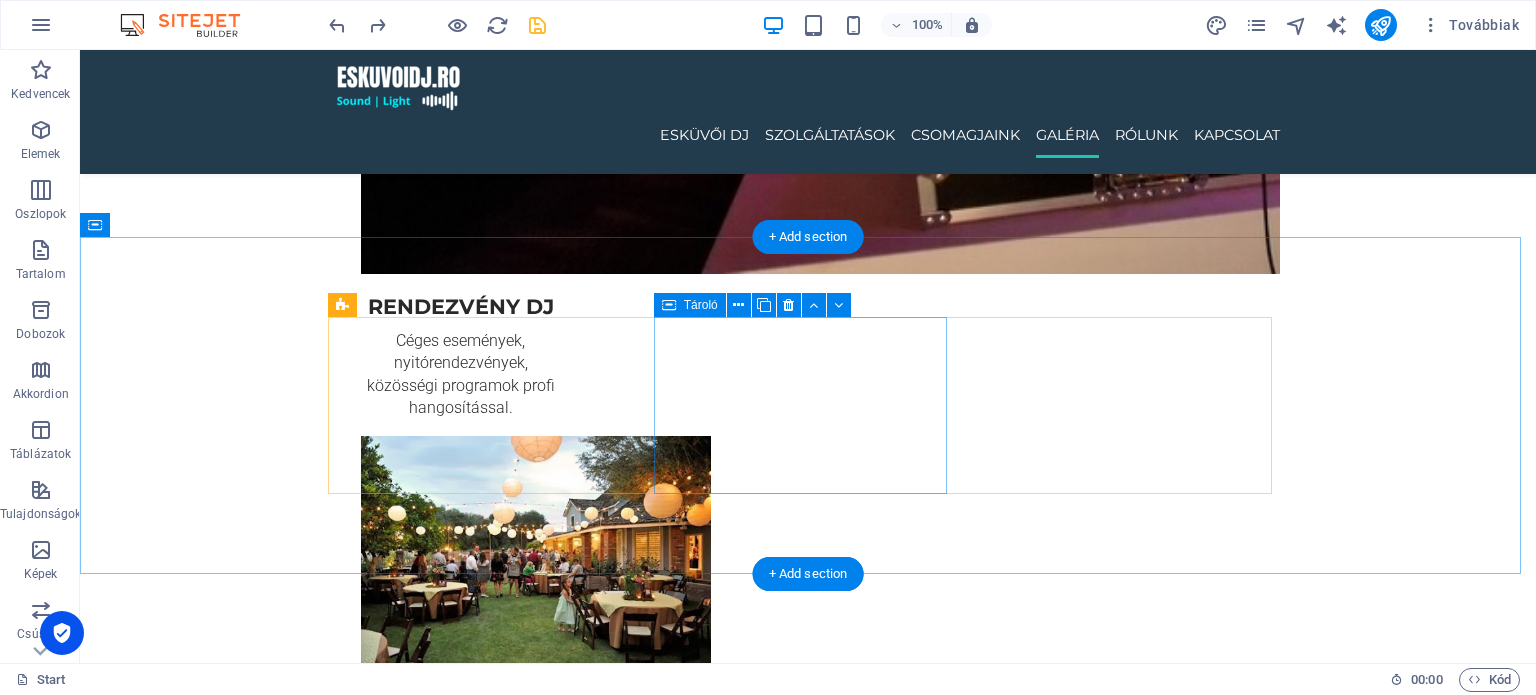 click on "Elemek létrehozása" at bounding box center [482, 5759] 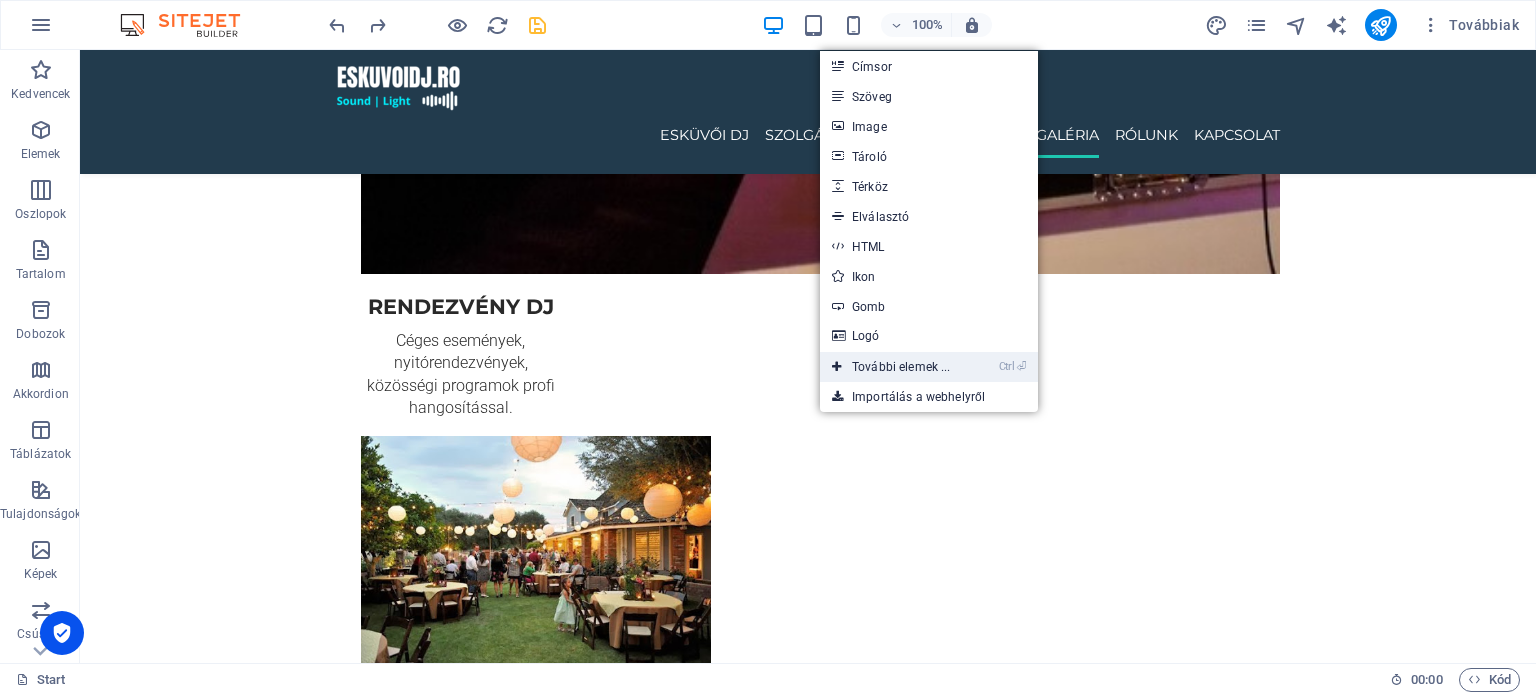drag, startPoint x: 888, startPoint y: 368, endPoint x: 157, endPoint y: 273, distance: 737.1472 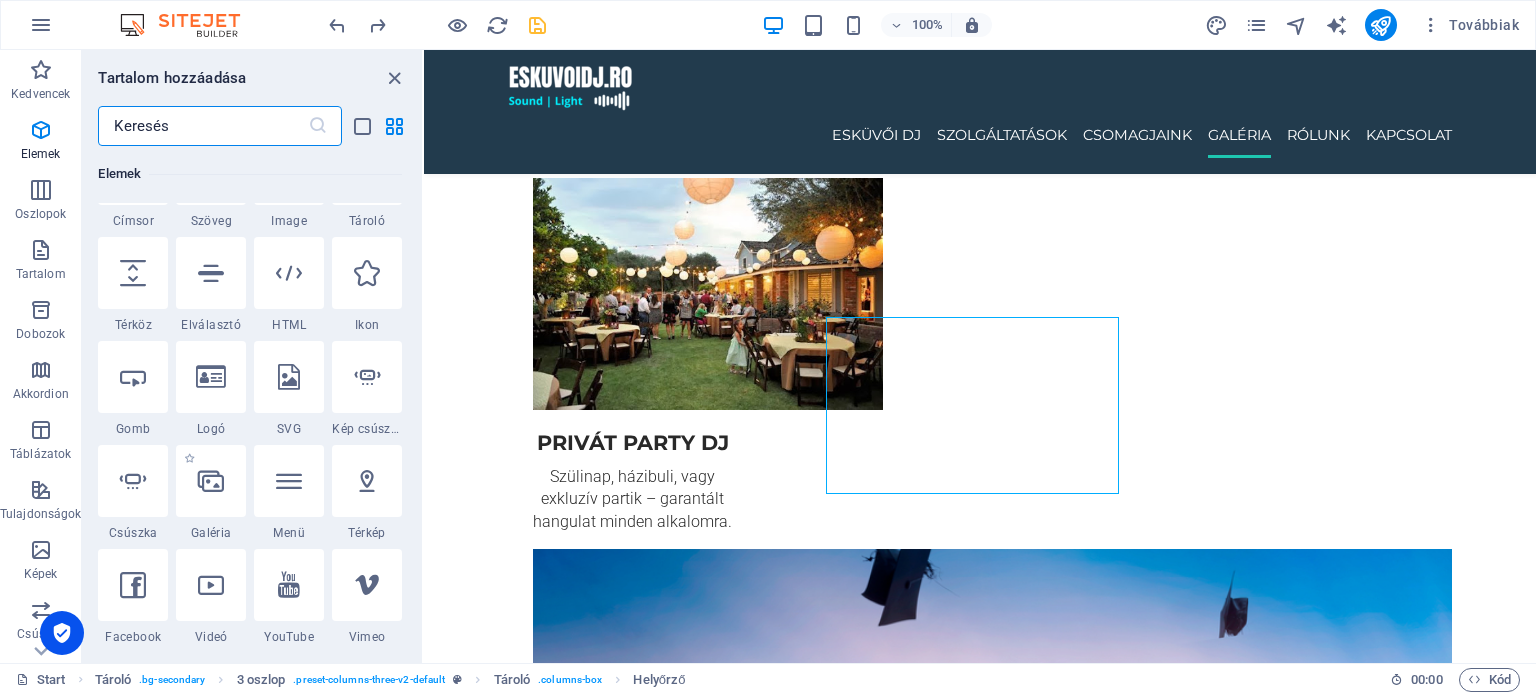 scroll, scrollTop: 312, scrollLeft: 0, axis: vertical 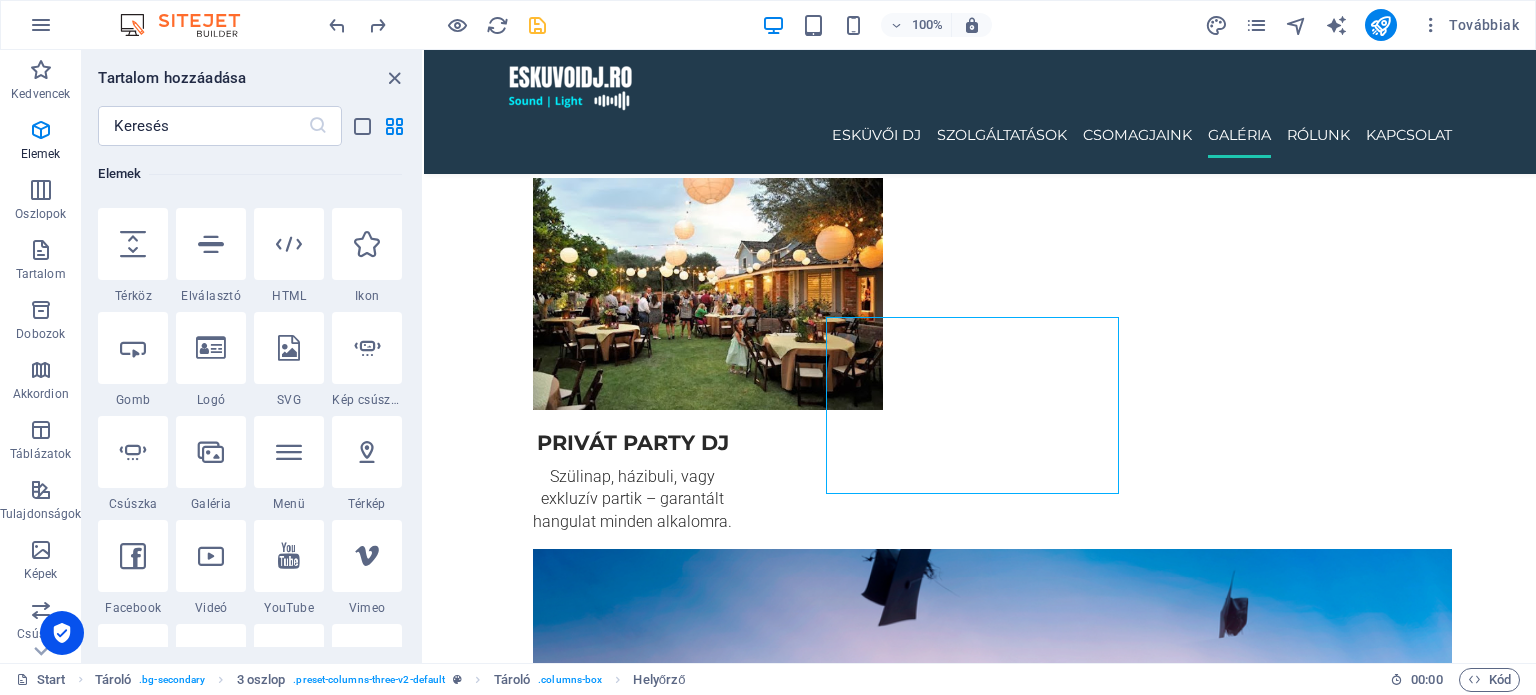 click at bounding box center [211, 556] 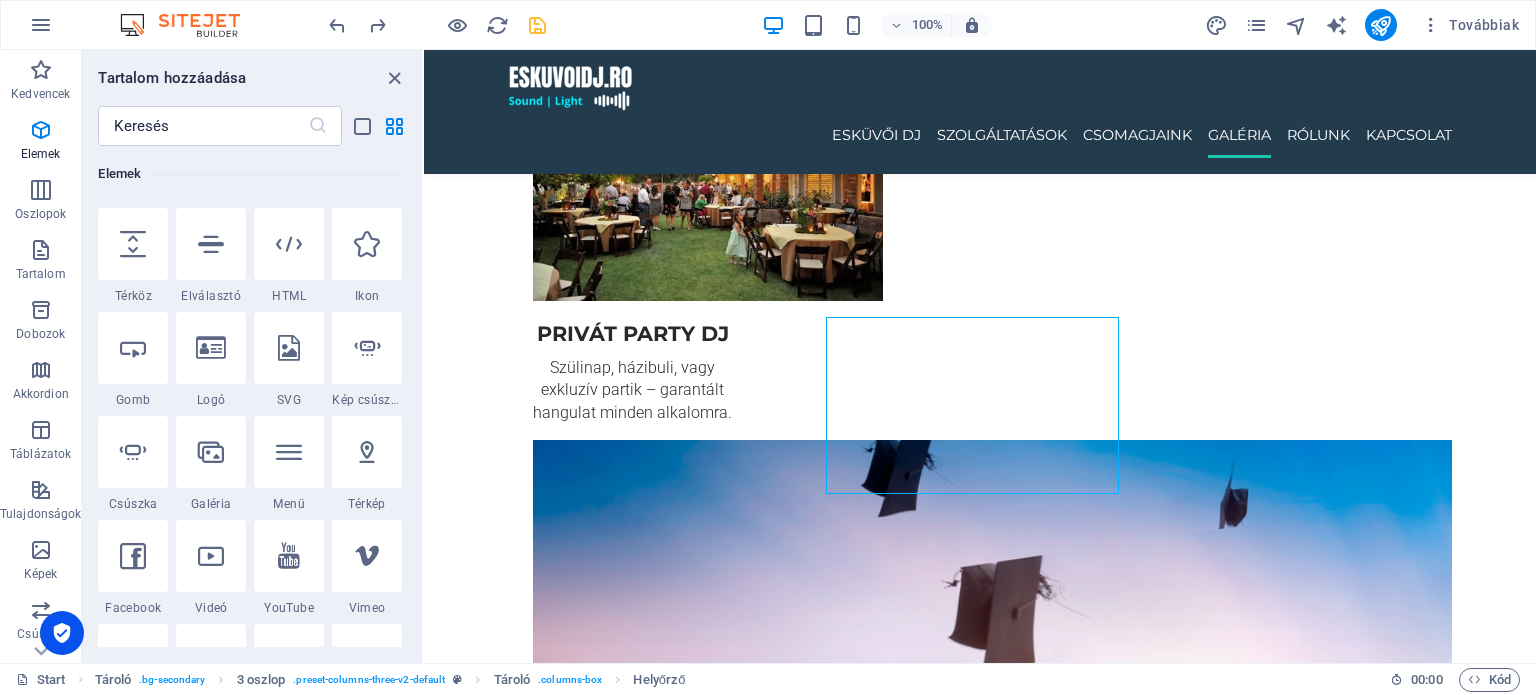 select on "%" 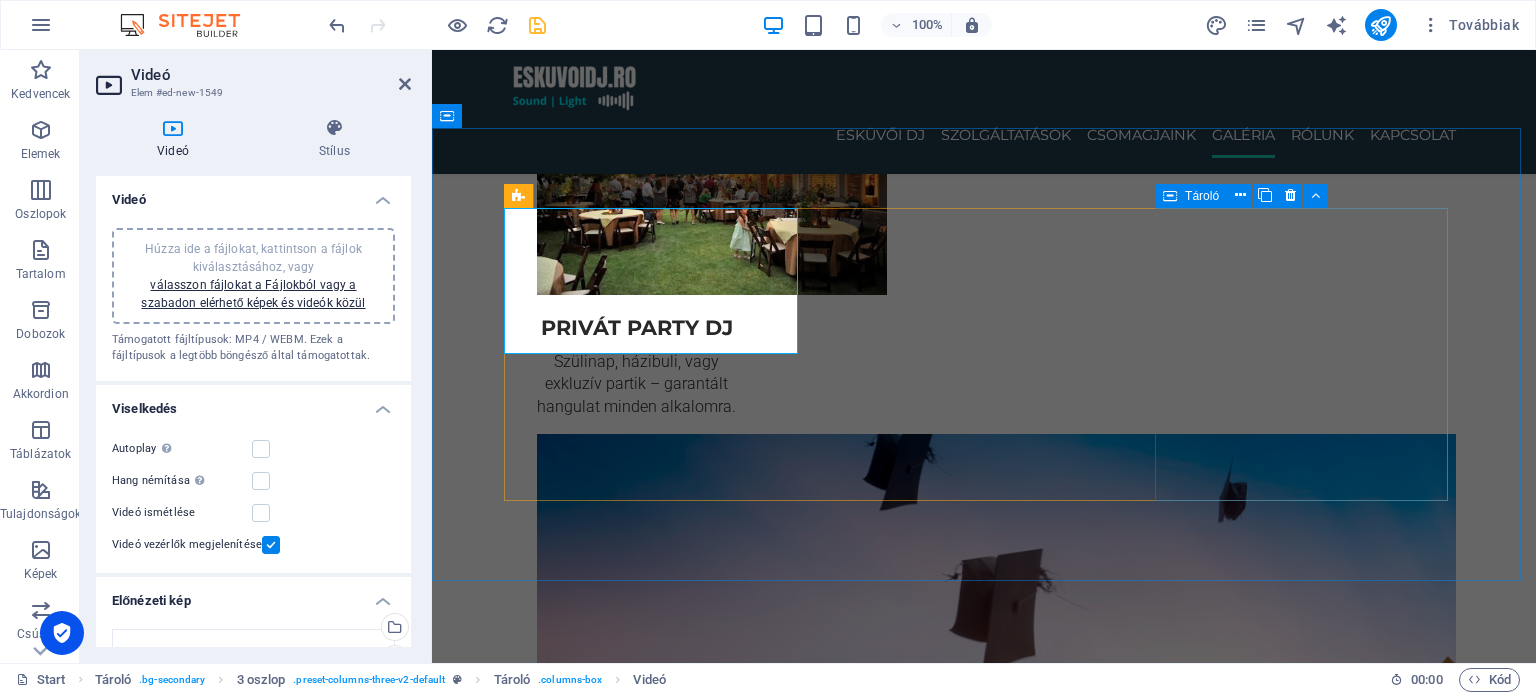 click on "Elemek létrehozása" at bounding box center [658, 5492] 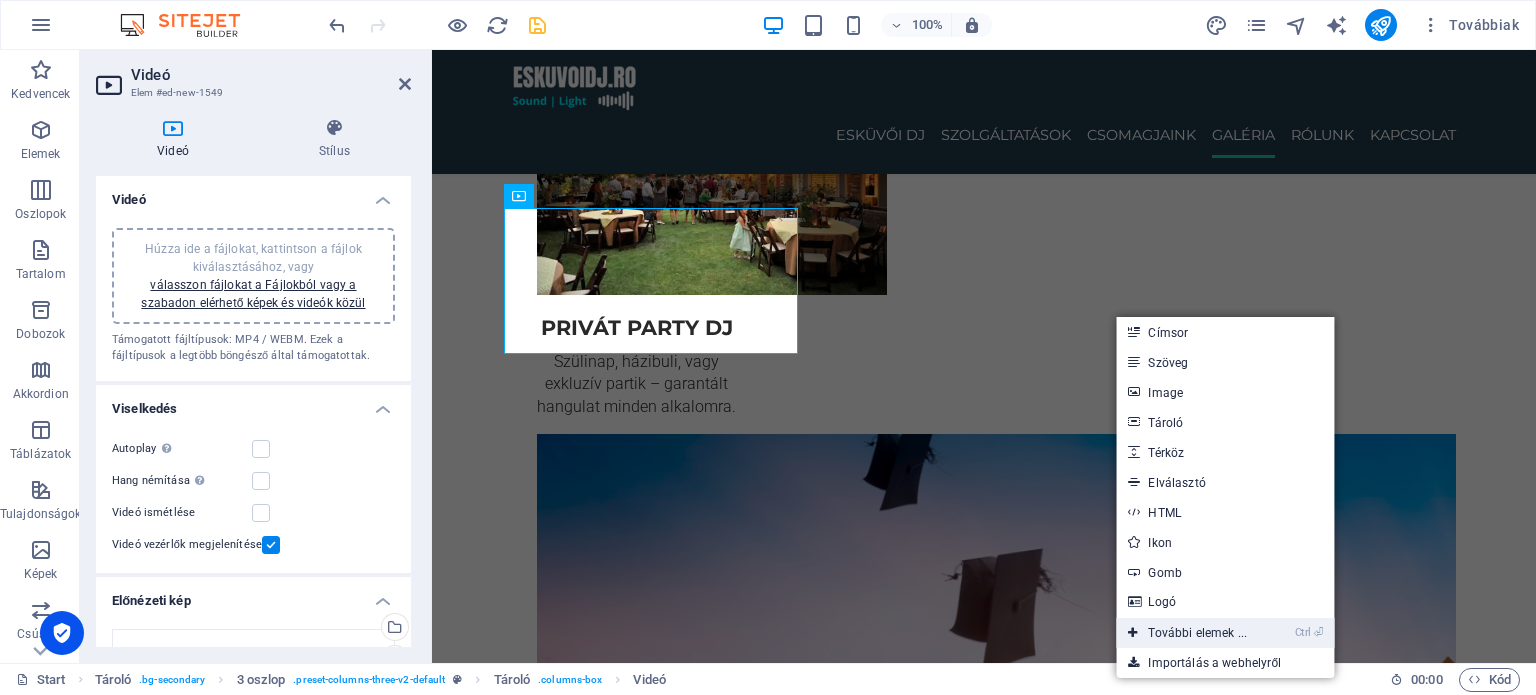click on "Ctrl ⏎  További elemek ..." at bounding box center [1187, 633] 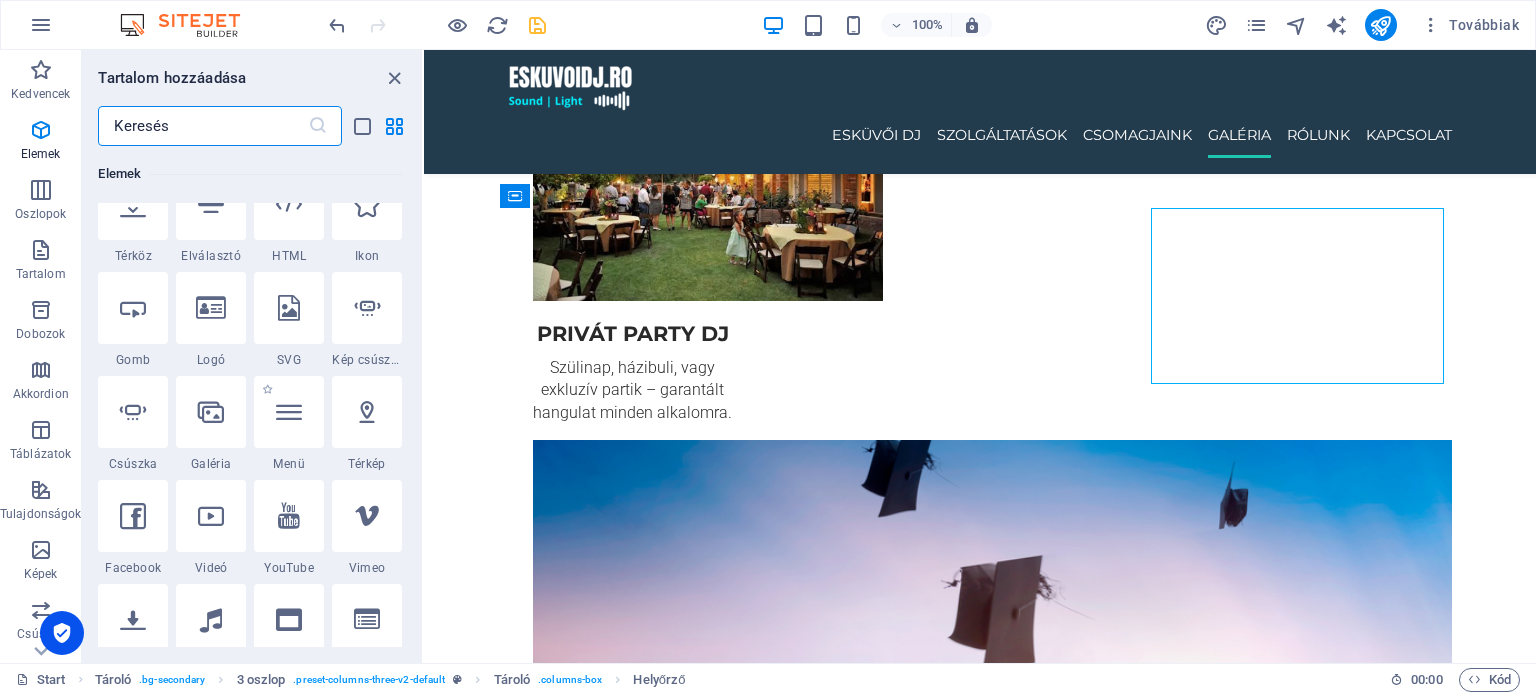 scroll, scrollTop: 383, scrollLeft: 0, axis: vertical 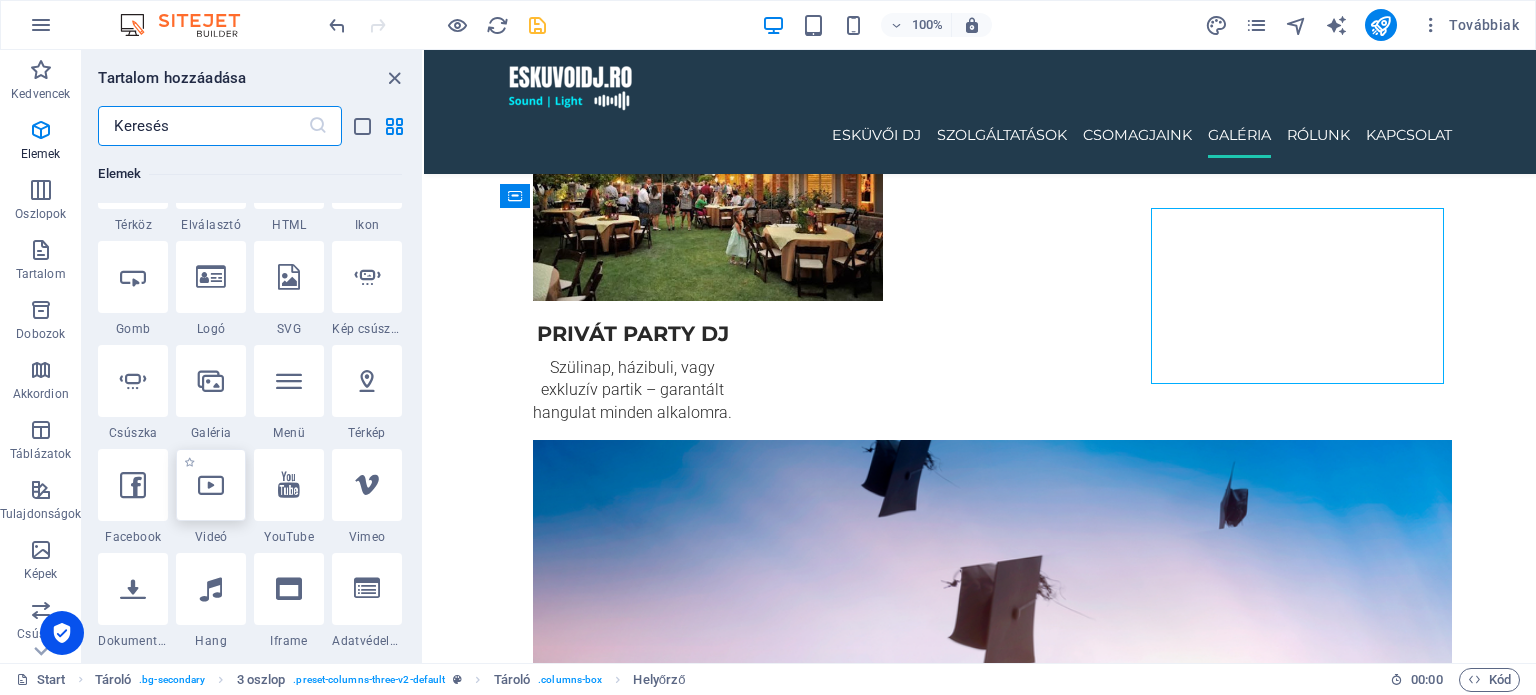 click at bounding box center [211, 485] 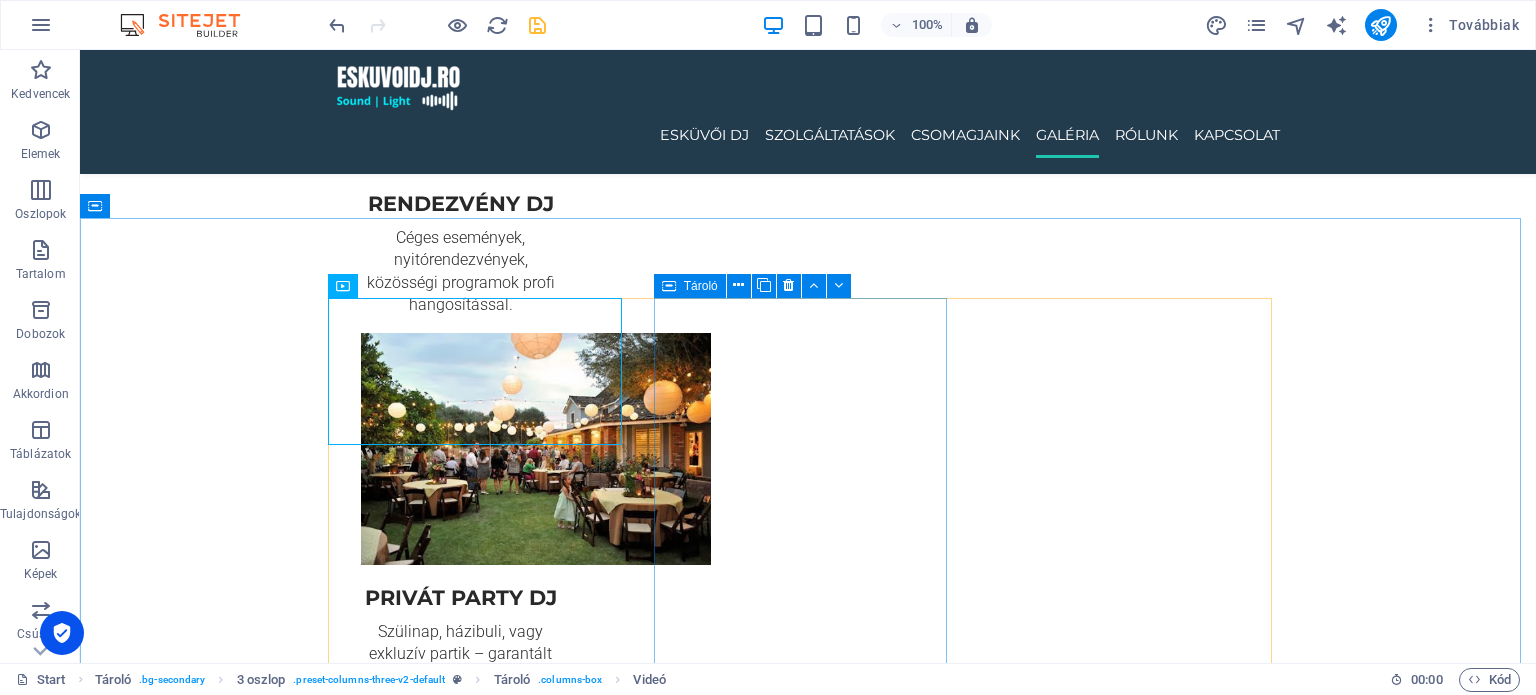 scroll, scrollTop: 3246, scrollLeft: 0, axis: vertical 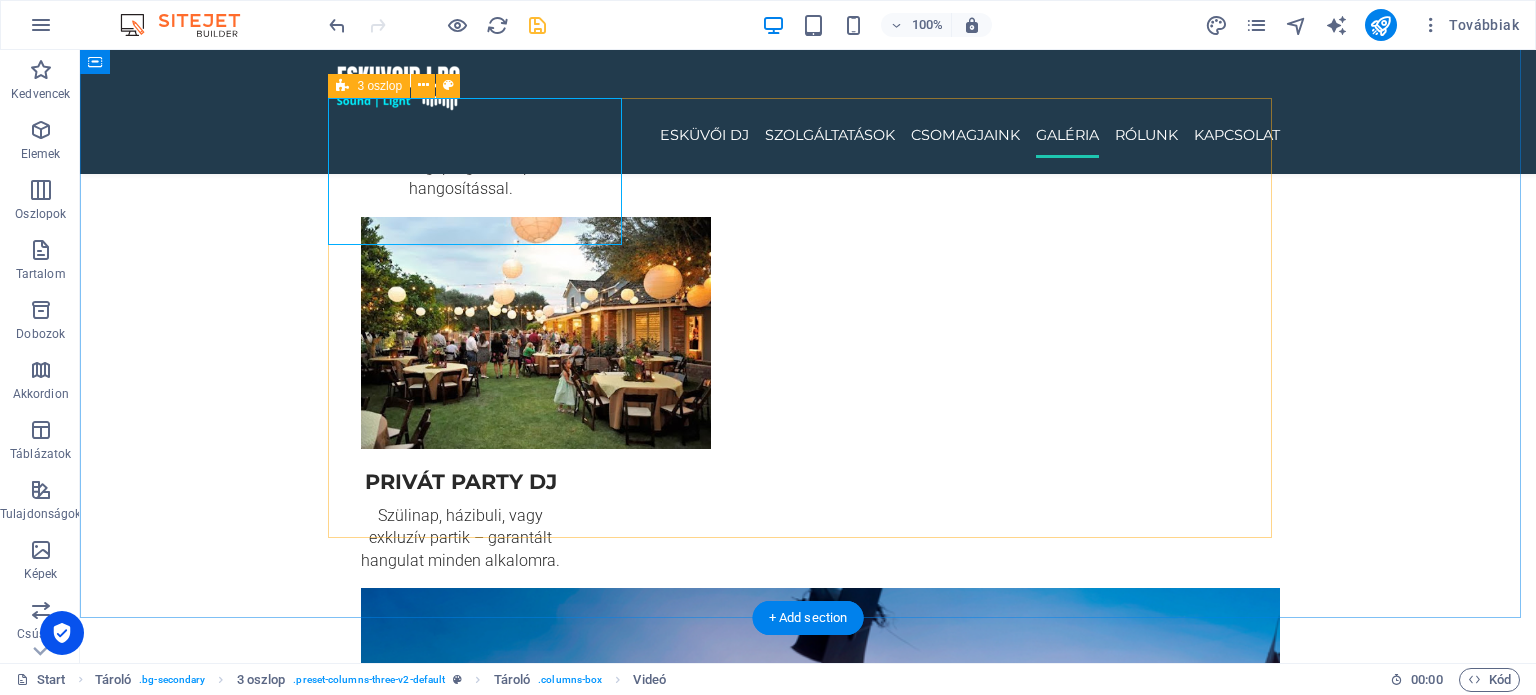 click on "Helyezze ide a tartalmat vagy  Elemek létrehozása  Beillesztés vágólapról Helyezze ide a tartalmat vagy  Elemek létrehozása  Beillesztés vágólapról" at bounding box center [808, 5690] 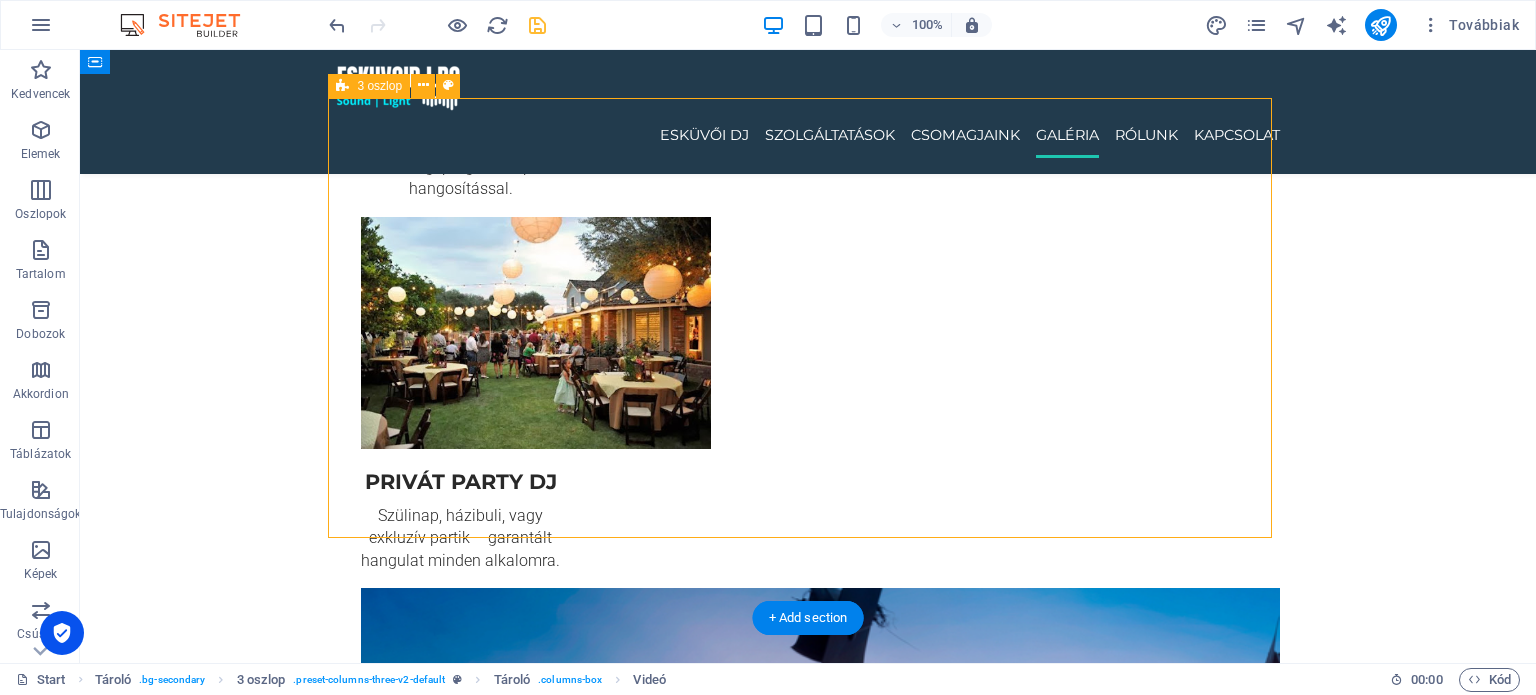 click on "Helyezze ide a tartalmat vagy  Elemek létrehozása  Beillesztés vágólapról Helyezze ide a tartalmat vagy  Elemek létrehozása  Beillesztés vágólapról" at bounding box center (808, 5690) 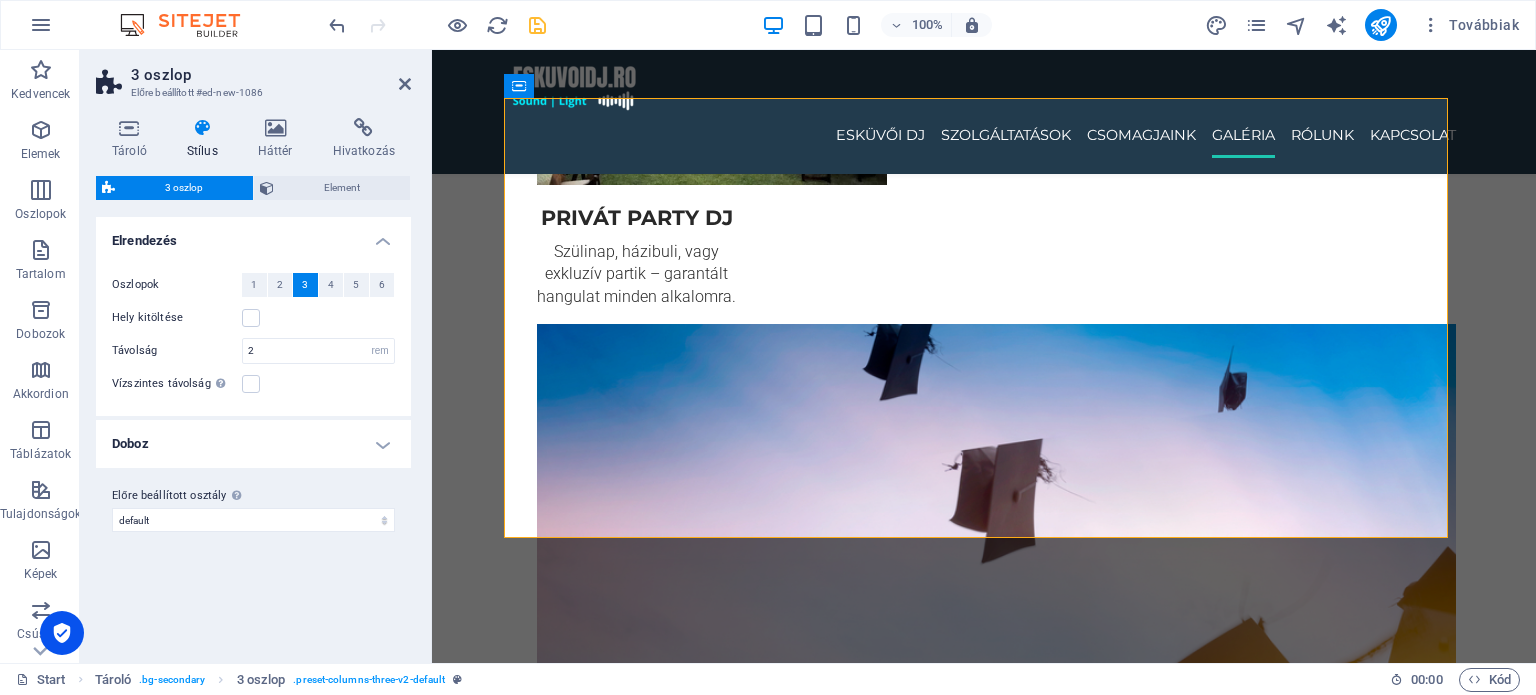 click on "Doboz" at bounding box center [253, 444] 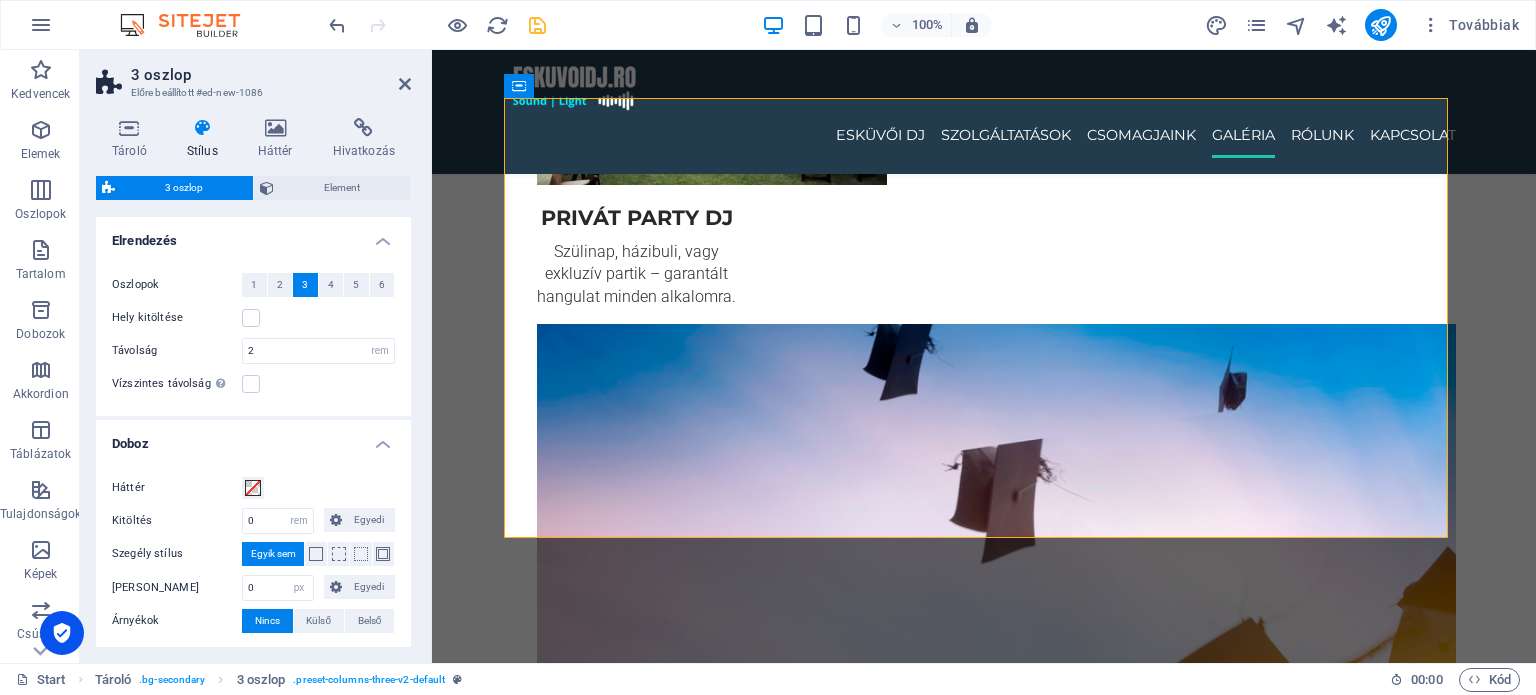 scroll, scrollTop: 85, scrollLeft: 0, axis: vertical 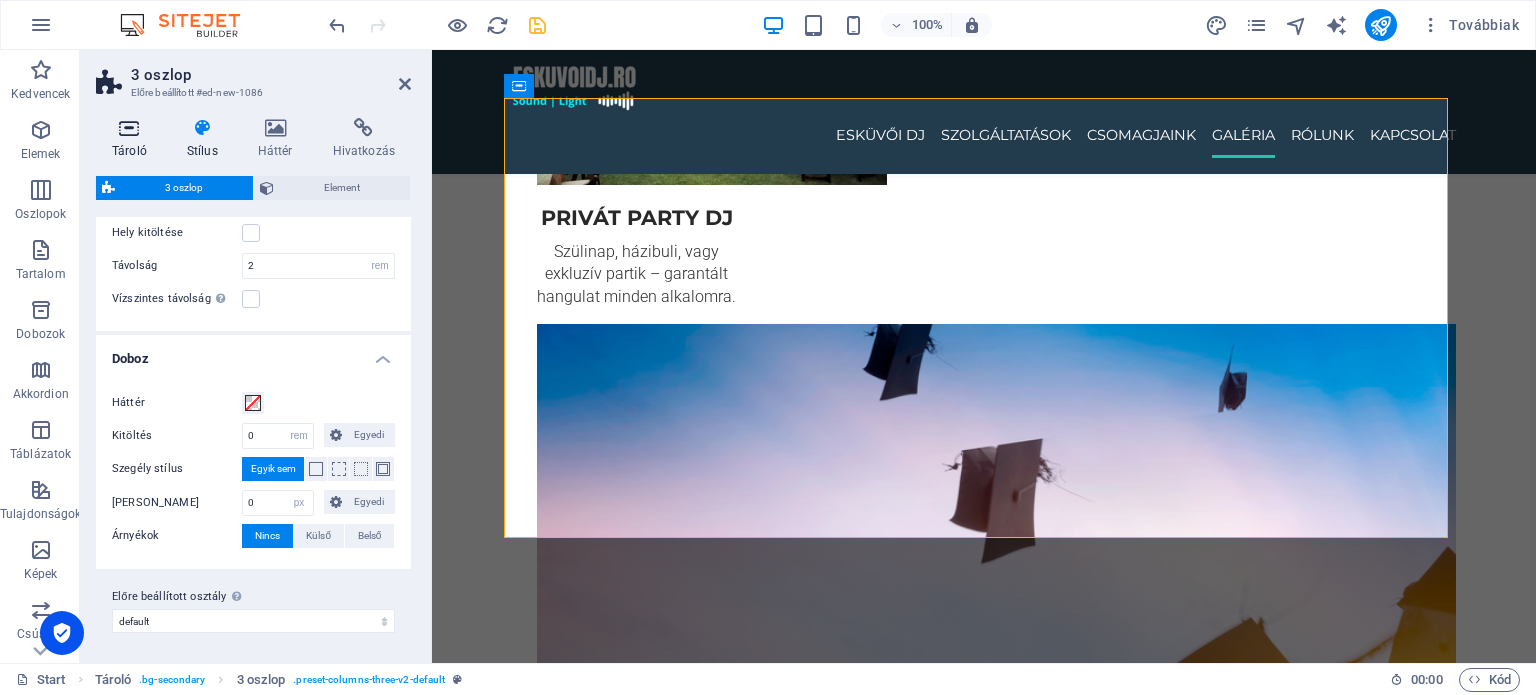 click at bounding box center (129, 128) 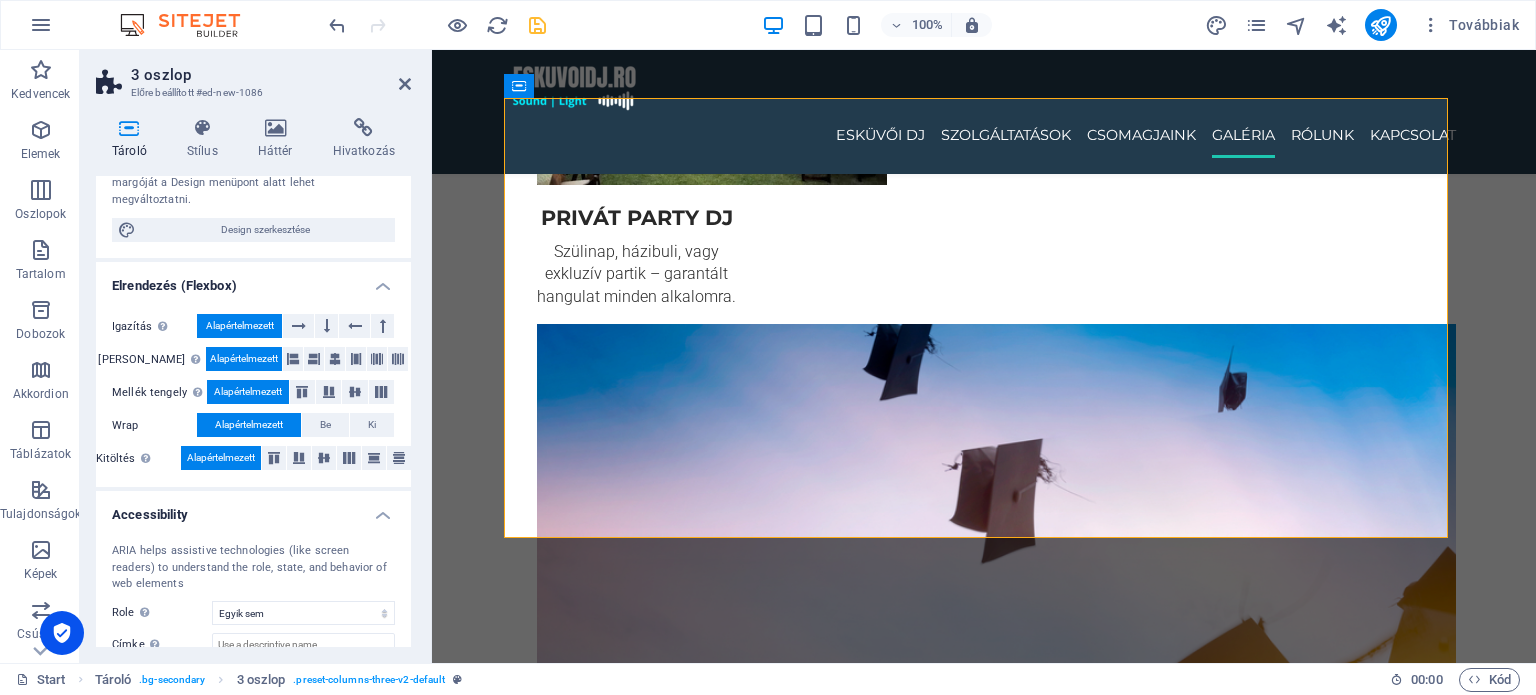 scroll, scrollTop: 200, scrollLeft: 0, axis: vertical 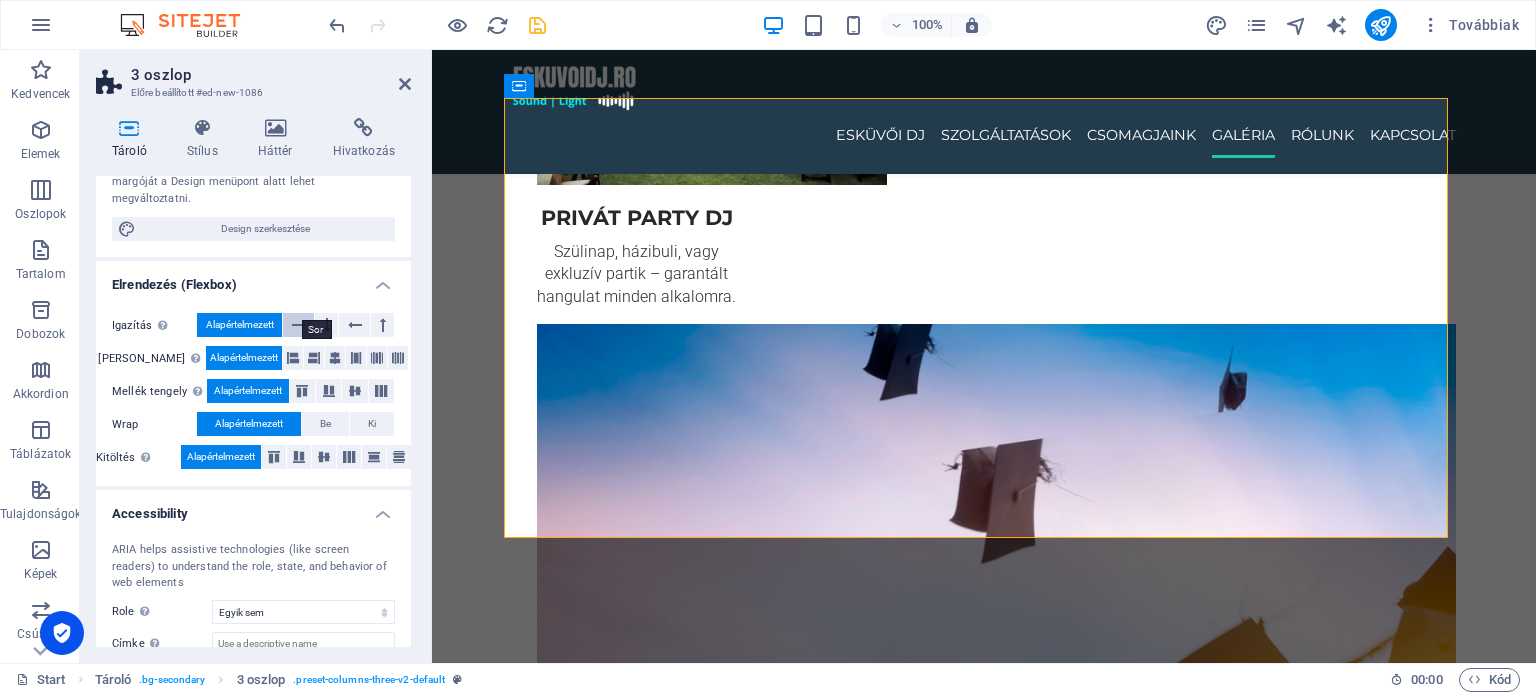 click at bounding box center [298, 325] 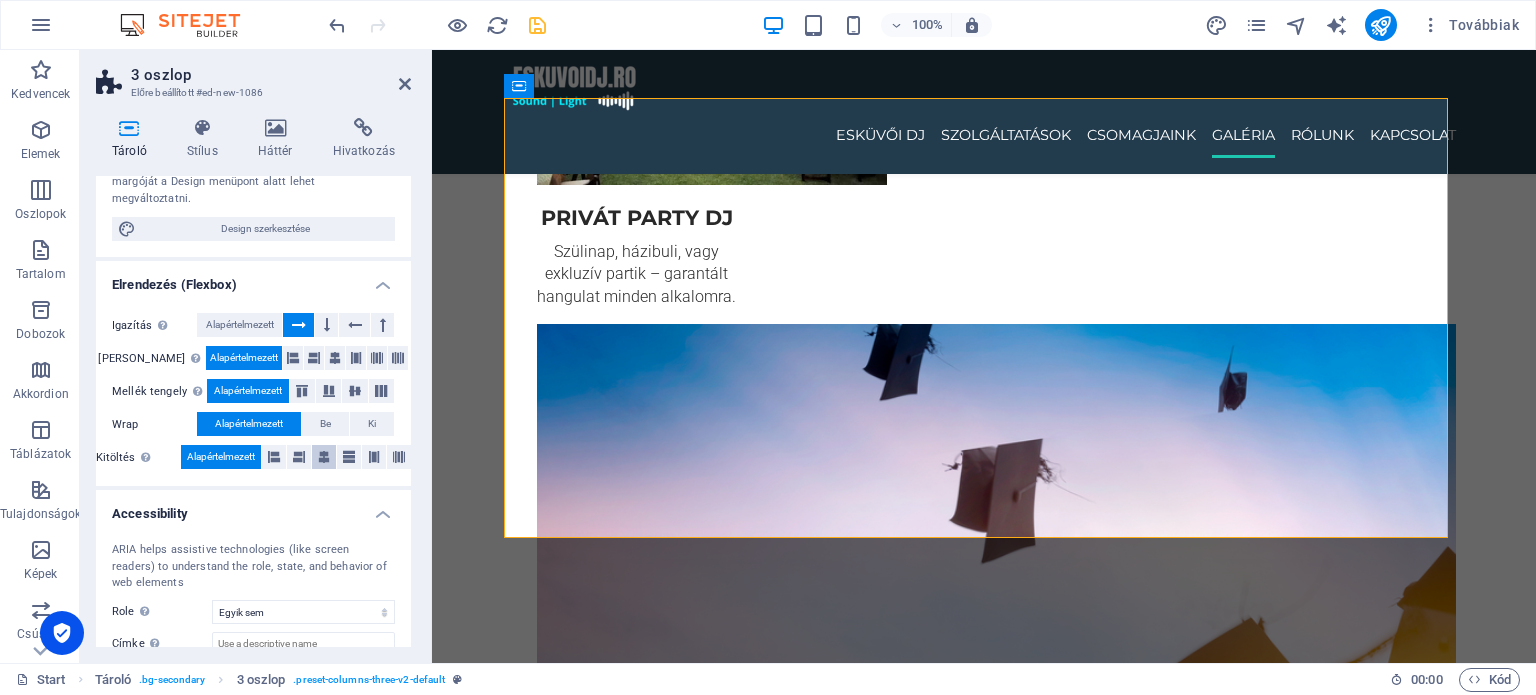 click at bounding box center (324, 457) 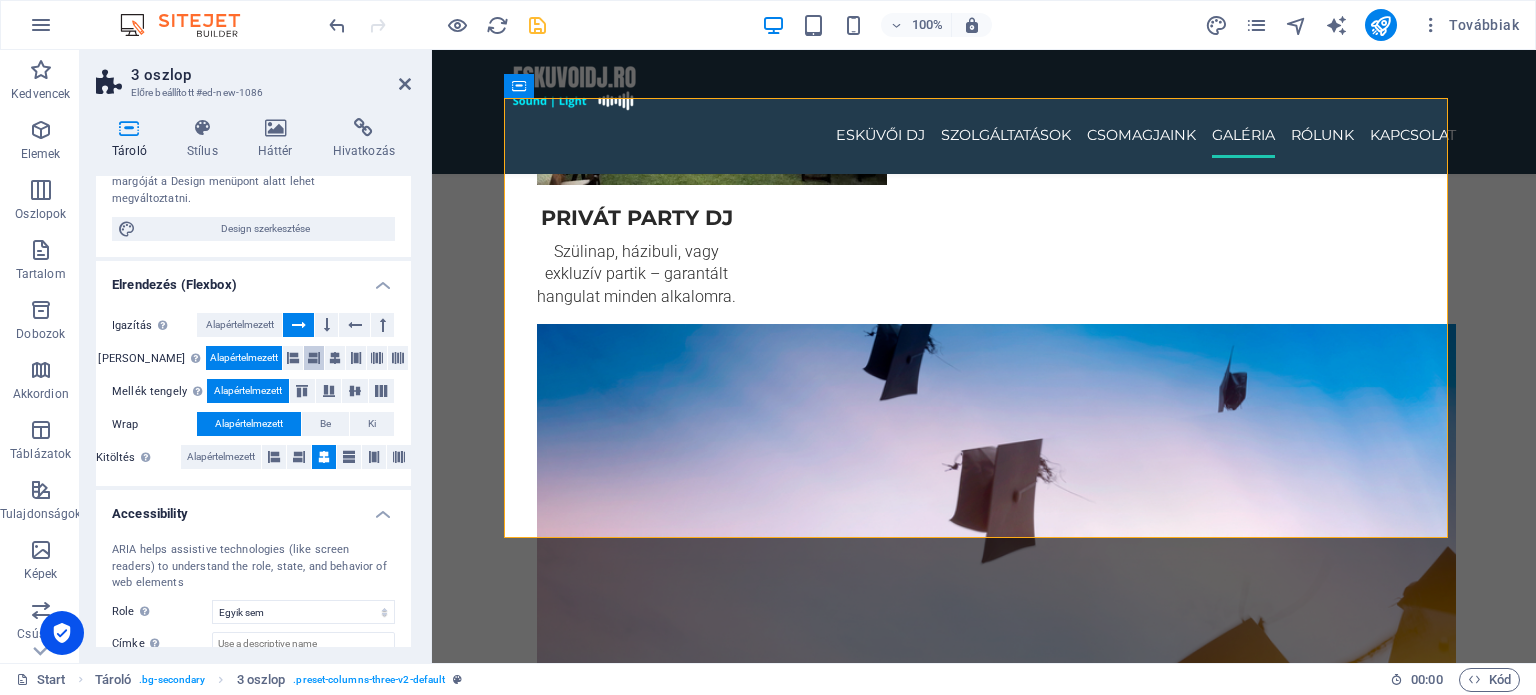 click at bounding box center (314, 358) 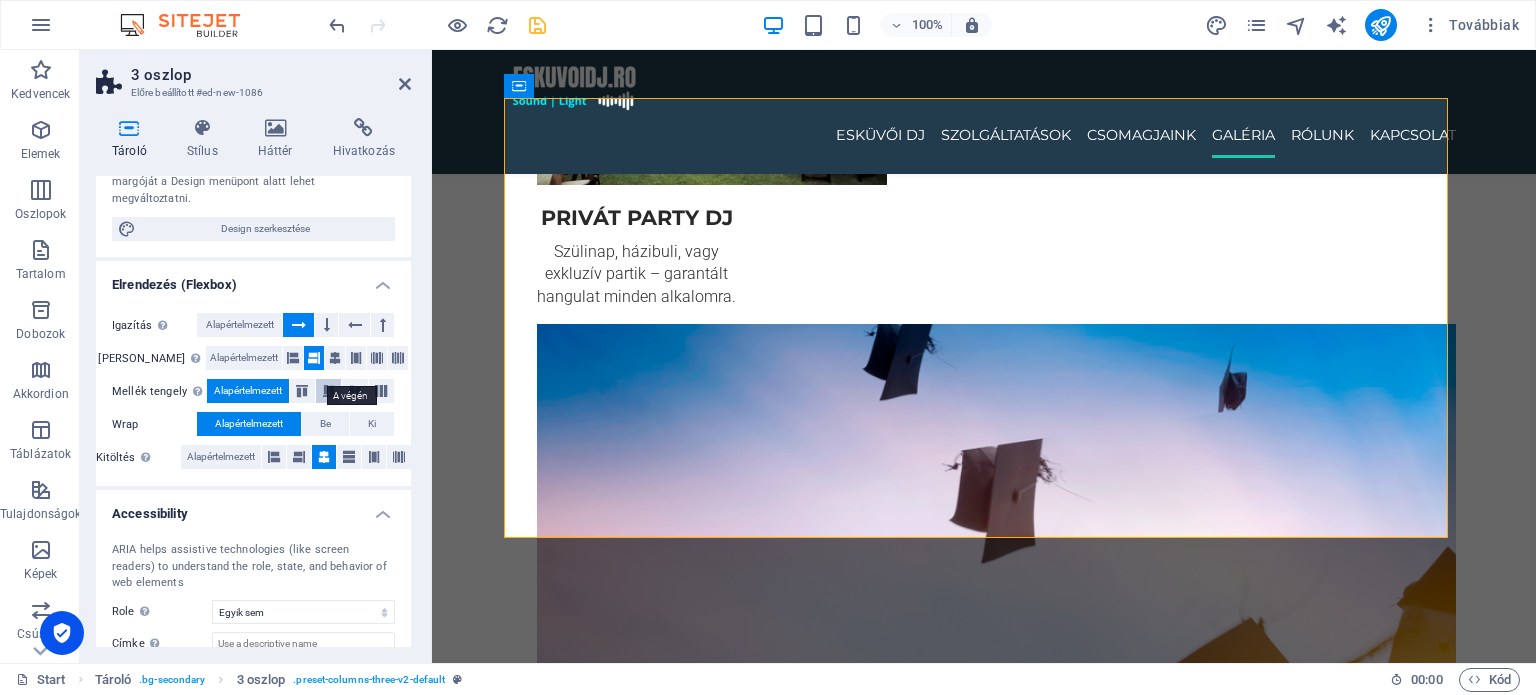 click at bounding box center (329, 391) 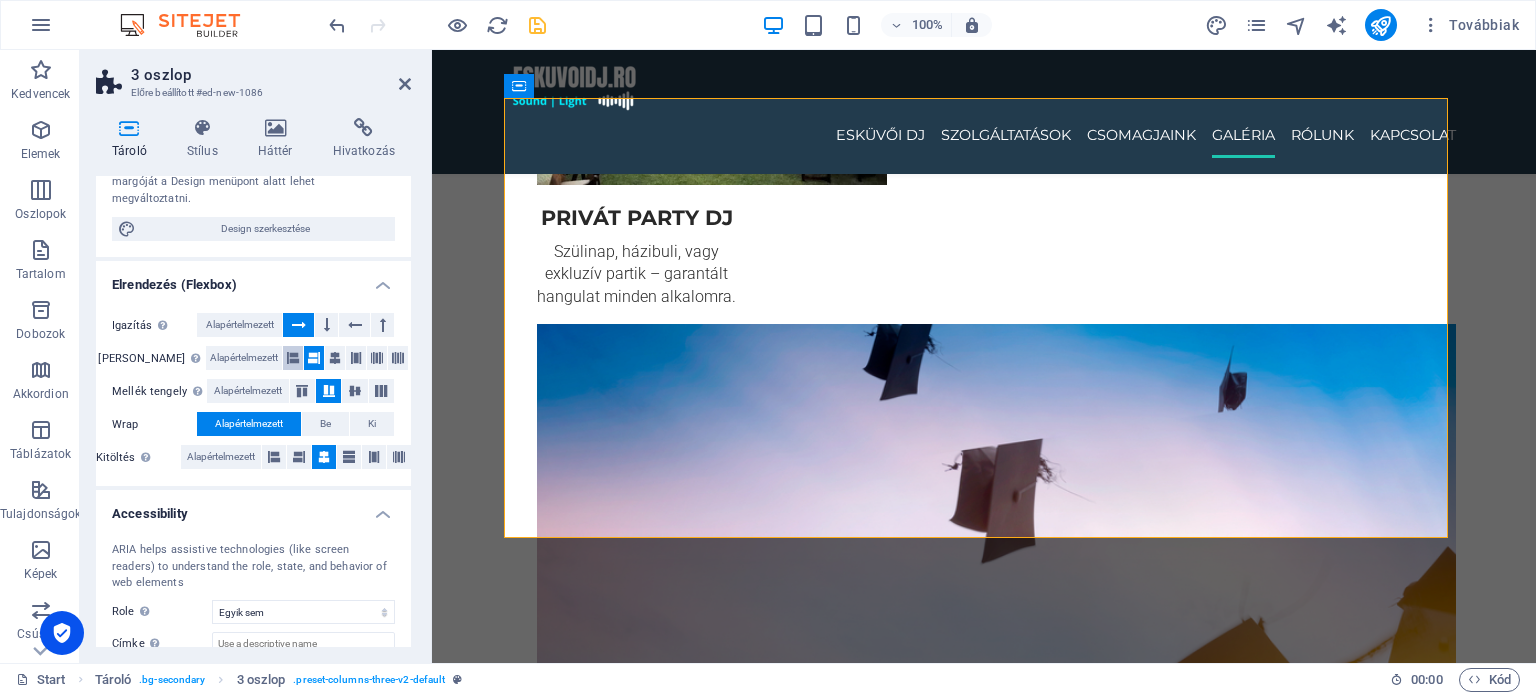 click at bounding box center [293, 358] 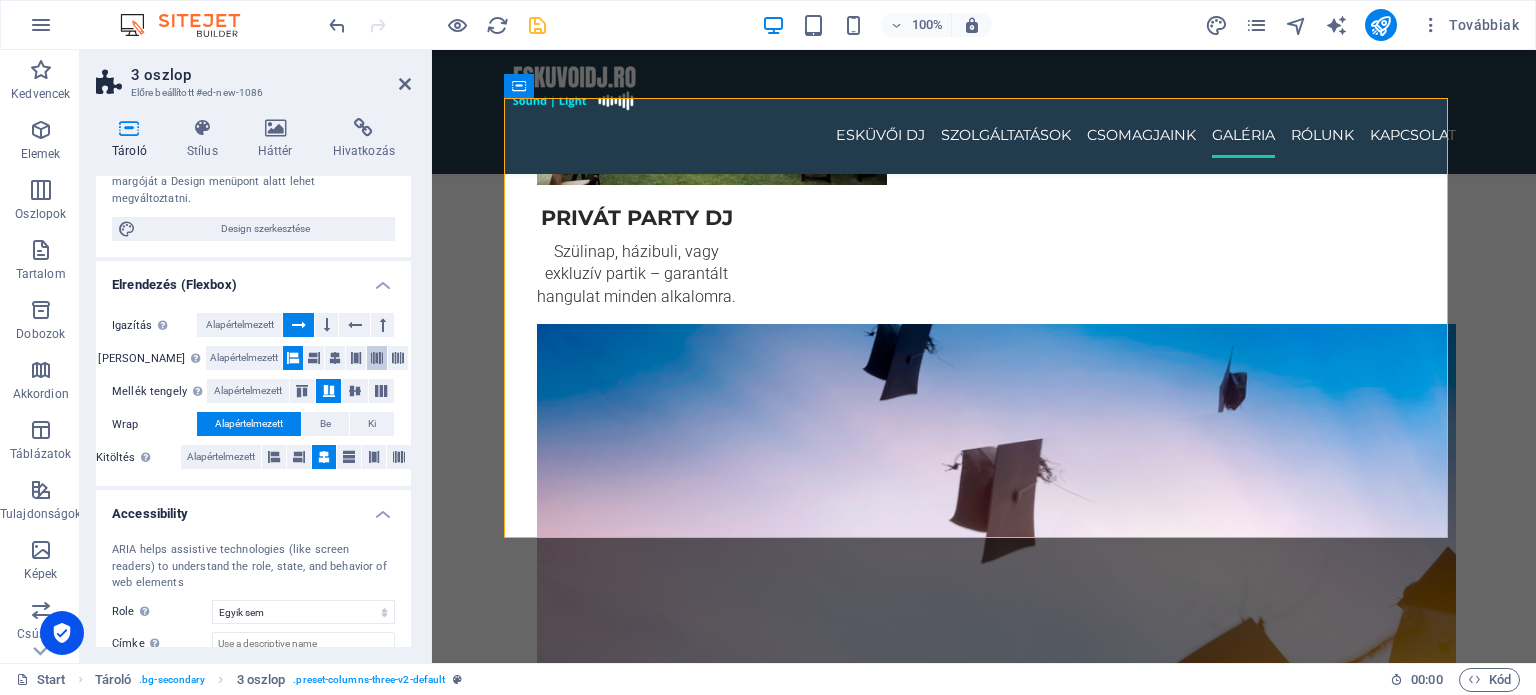 click at bounding box center [377, 358] 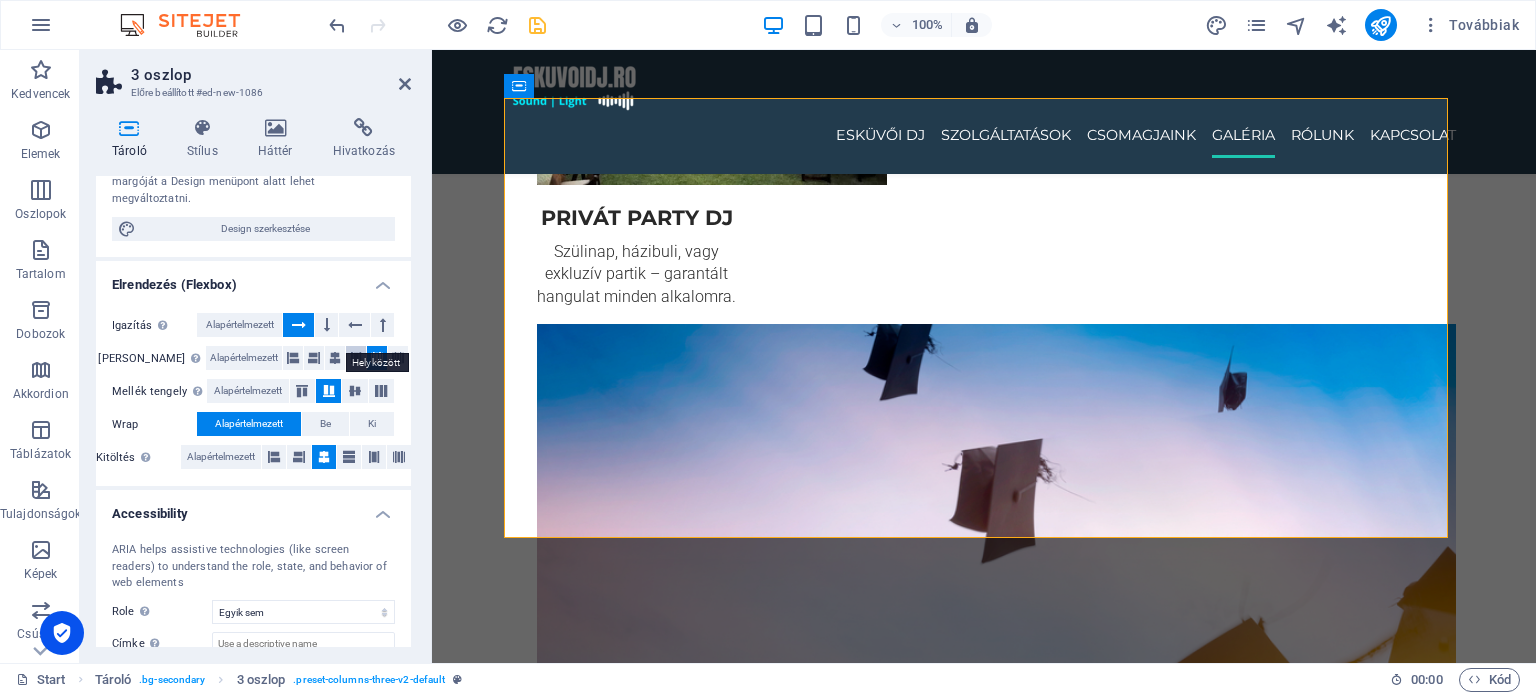 click at bounding box center (356, 358) 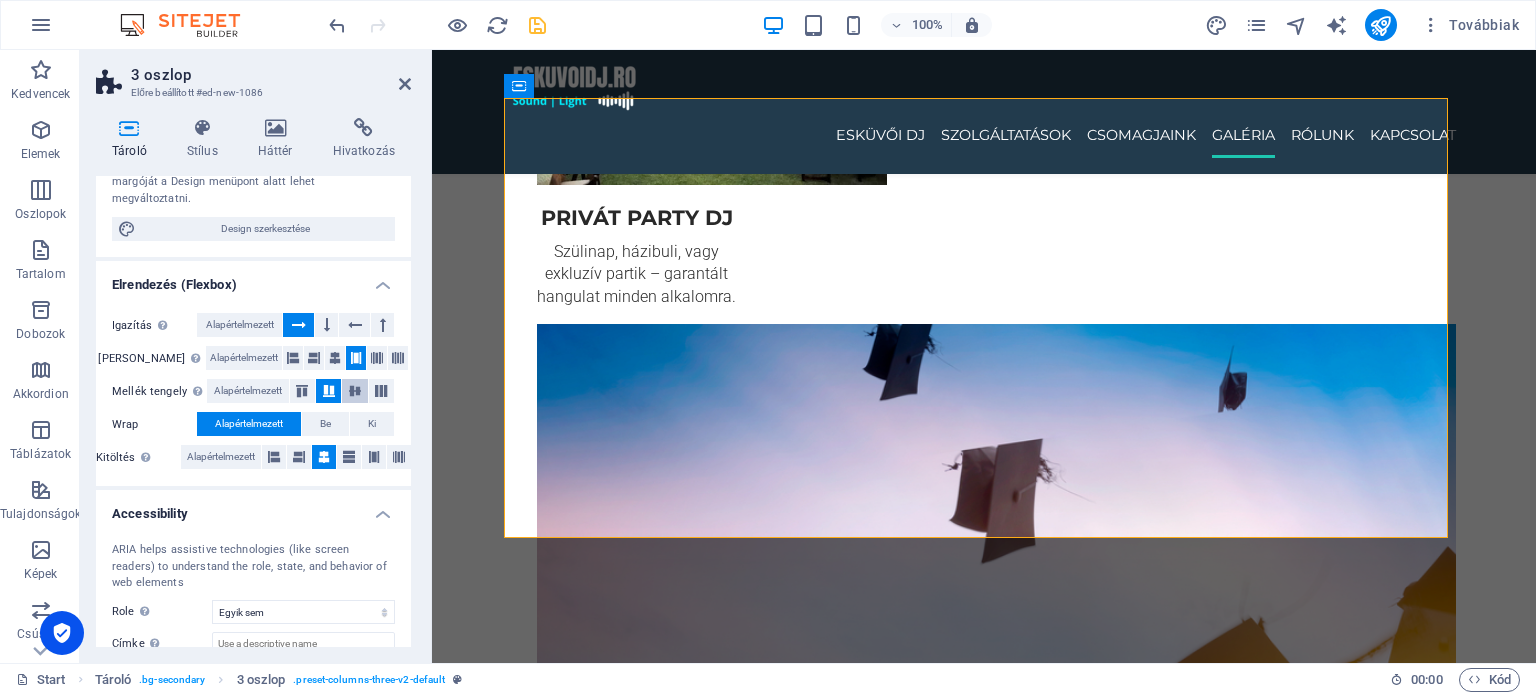 click at bounding box center (354, 391) 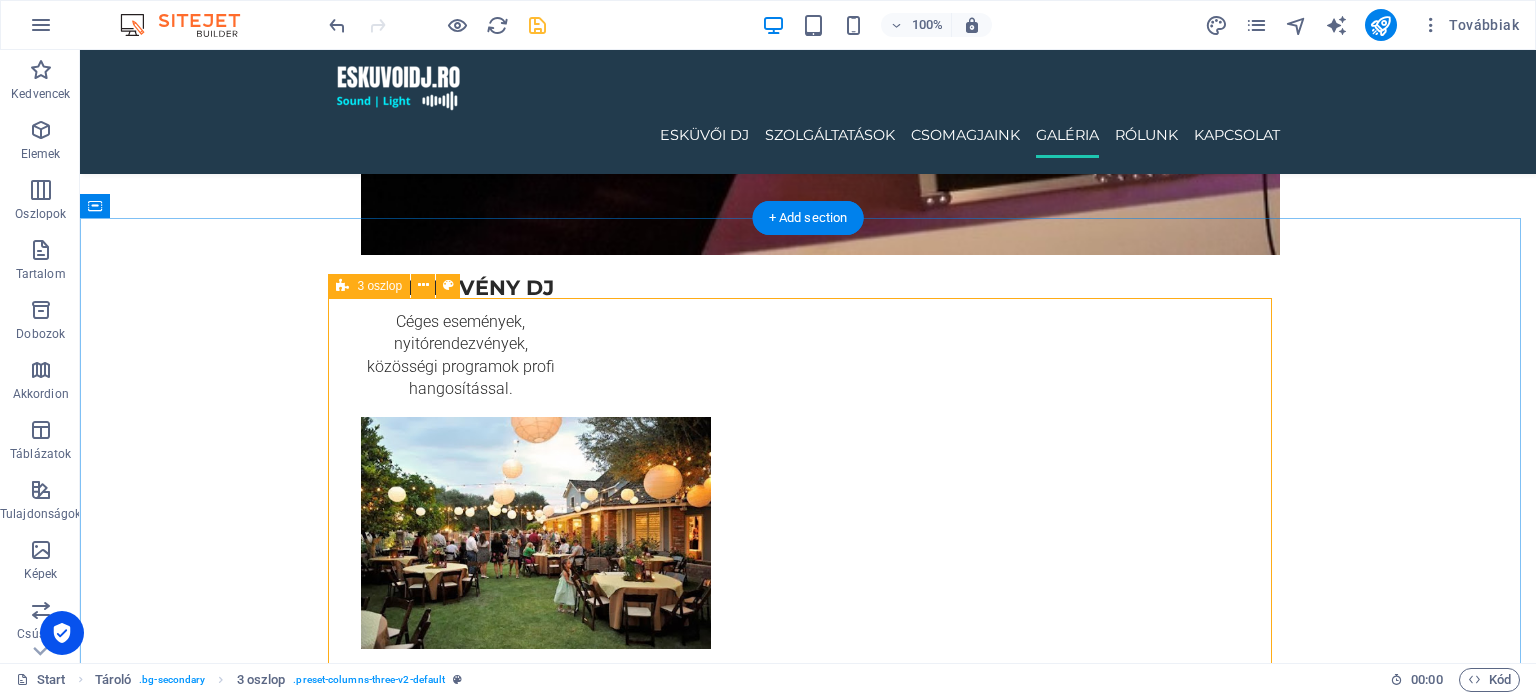 scroll, scrollTop: 3146, scrollLeft: 0, axis: vertical 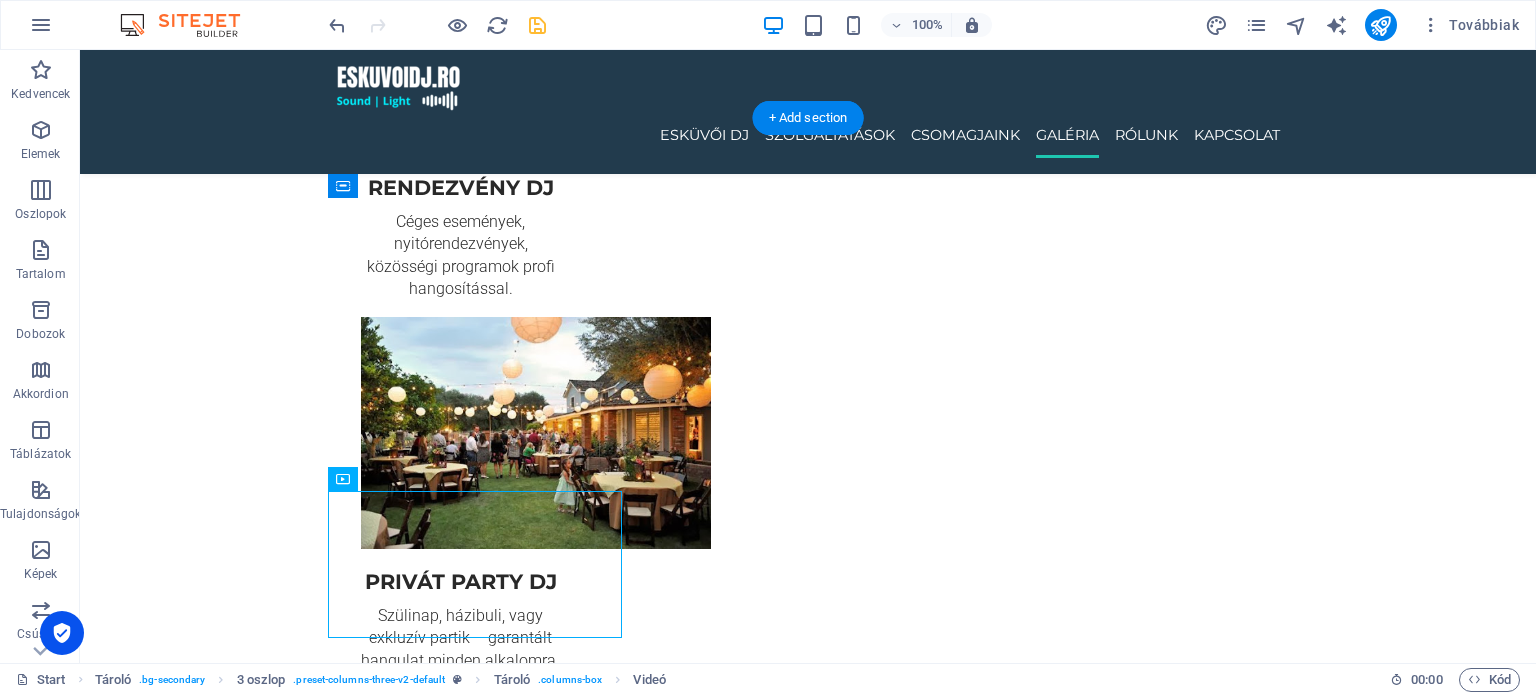 drag, startPoint x: 477, startPoint y: 555, endPoint x: 752, endPoint y: 430, distance: 302.07614 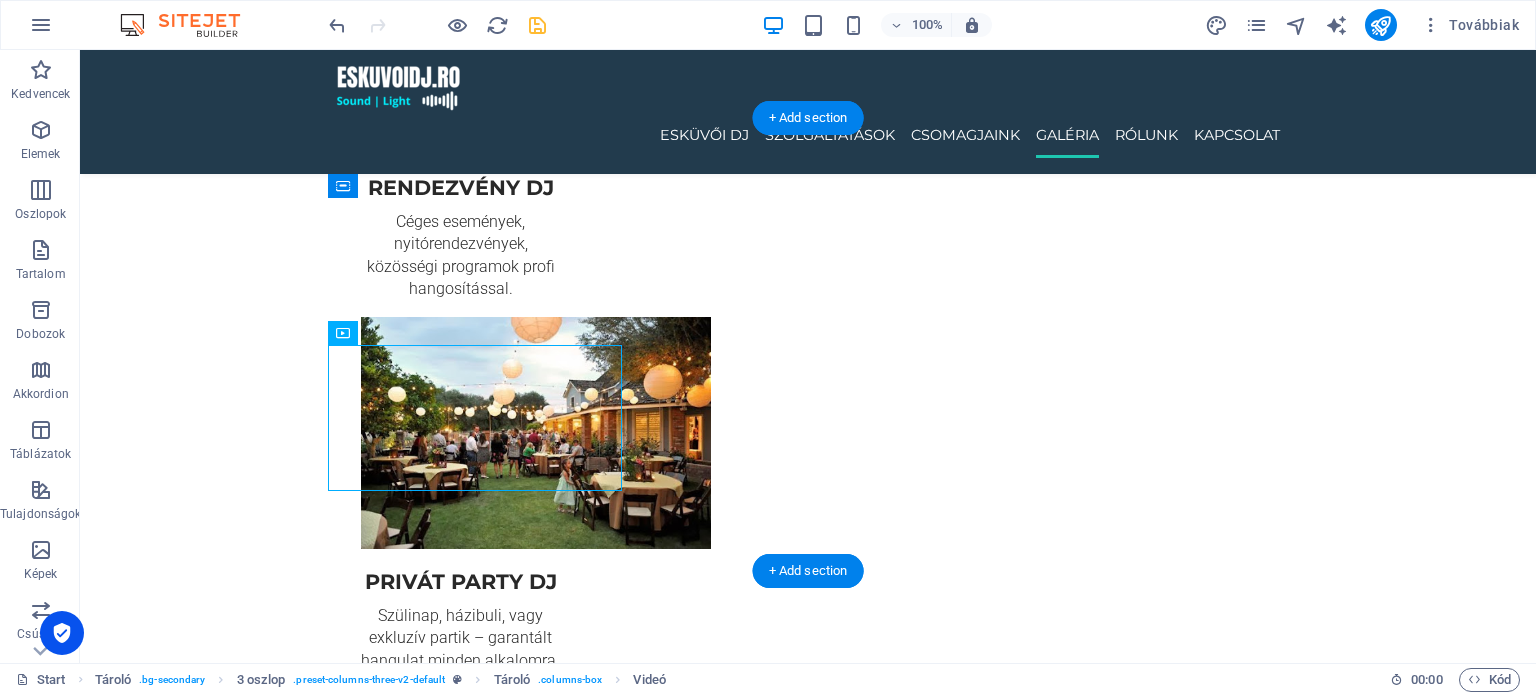 drag, startPoint x: 554, startPoint y: 414, endPoint x: 1076, endPoint y: 335, distance: 527.94415 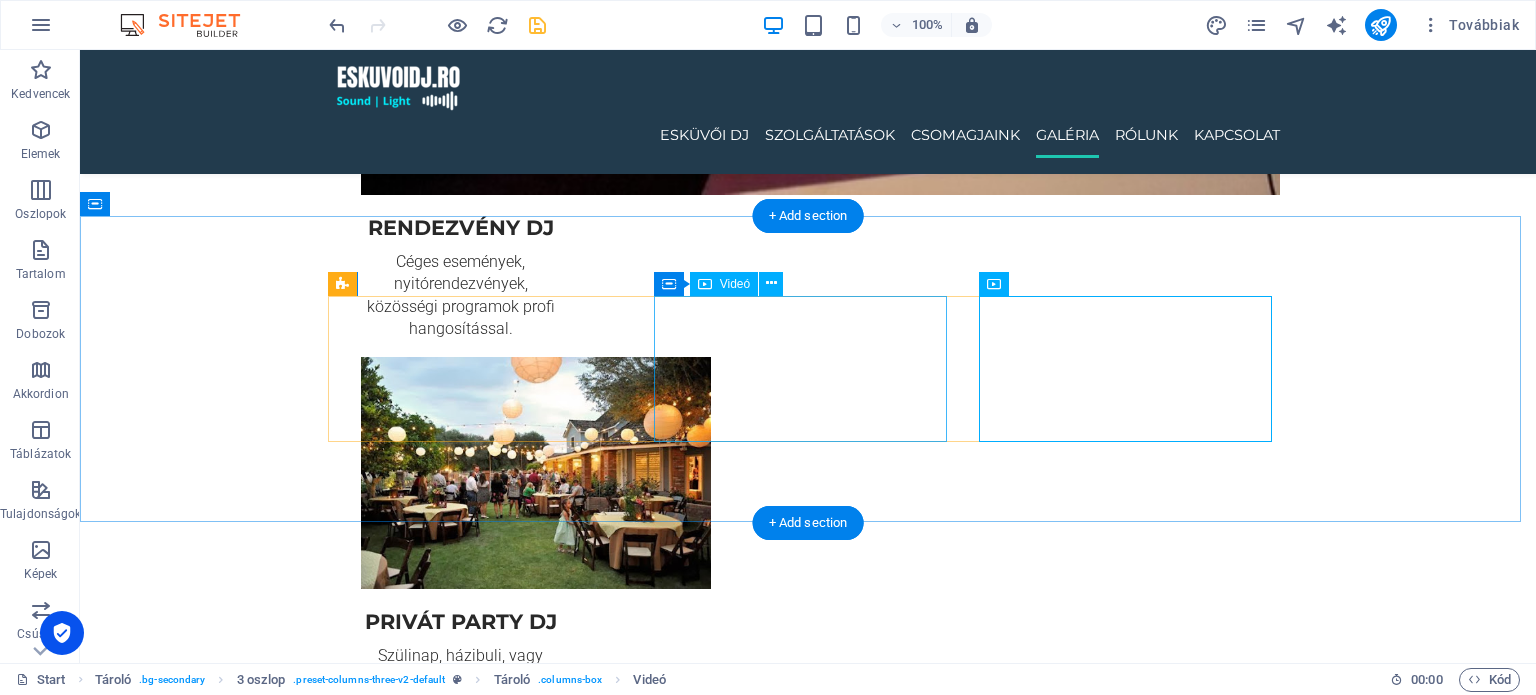 scroll, scrollTop: 3046, scrollLeft: 0, axis: vertical 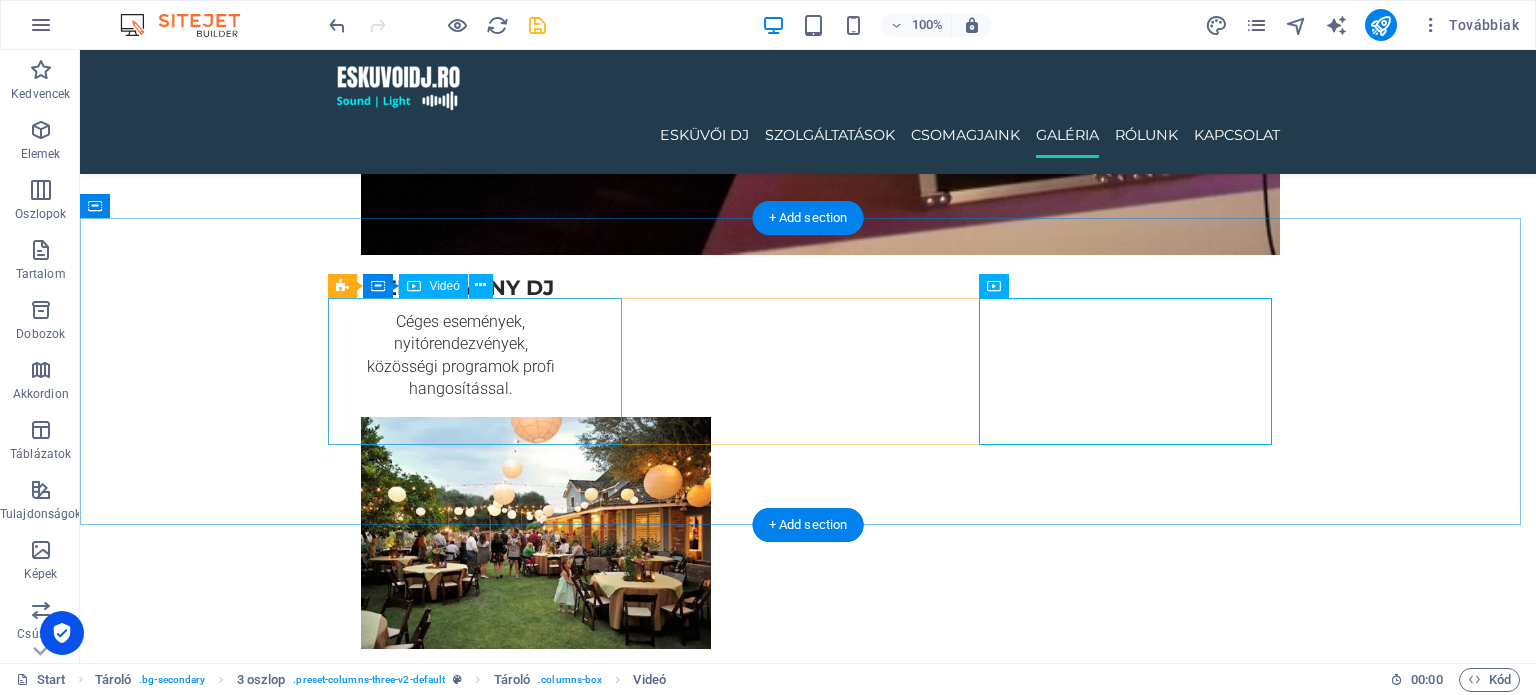 click at bounding box center (482, 5549) 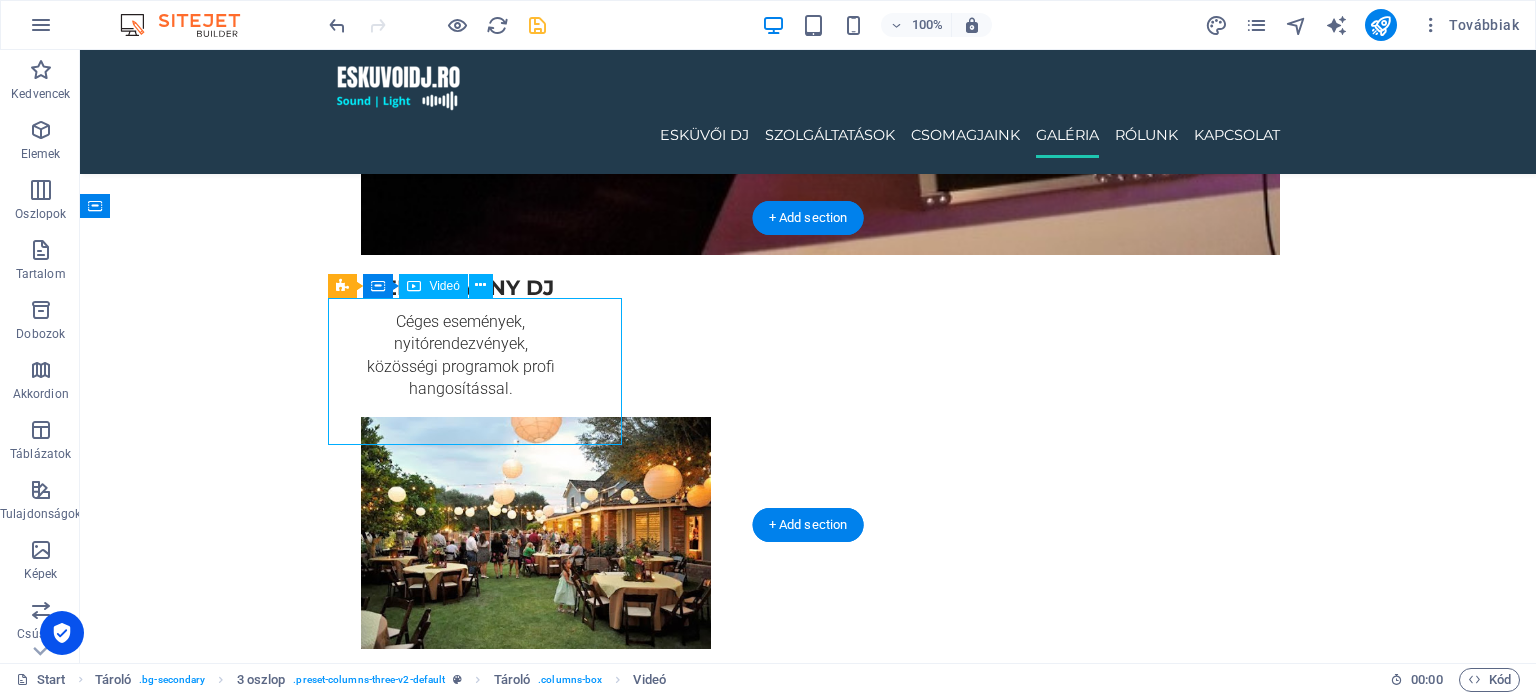 click at bounding box center (482, 5549) 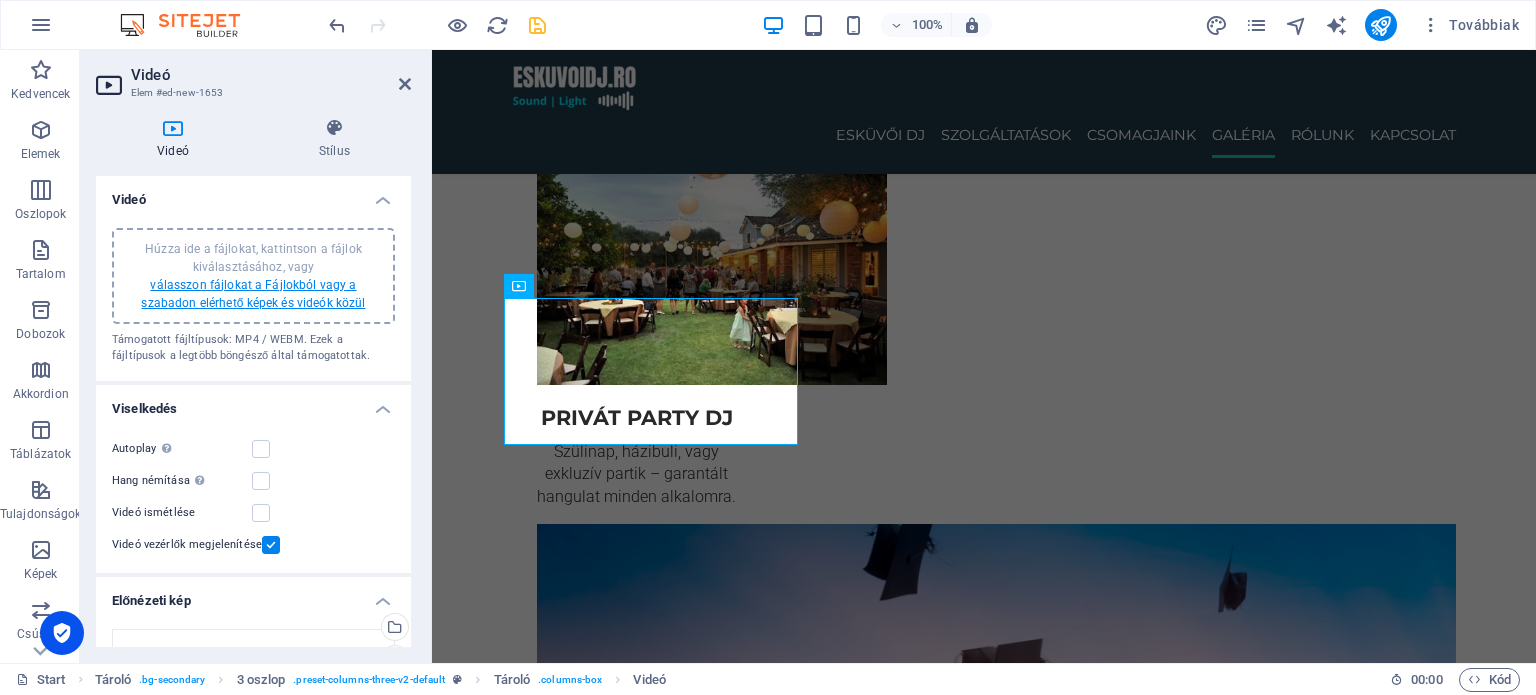 click on "válasszon fájlokat a Fájlokból vagy a szabadon elérhető képek és videók közül" at bounding box center [253, 294] 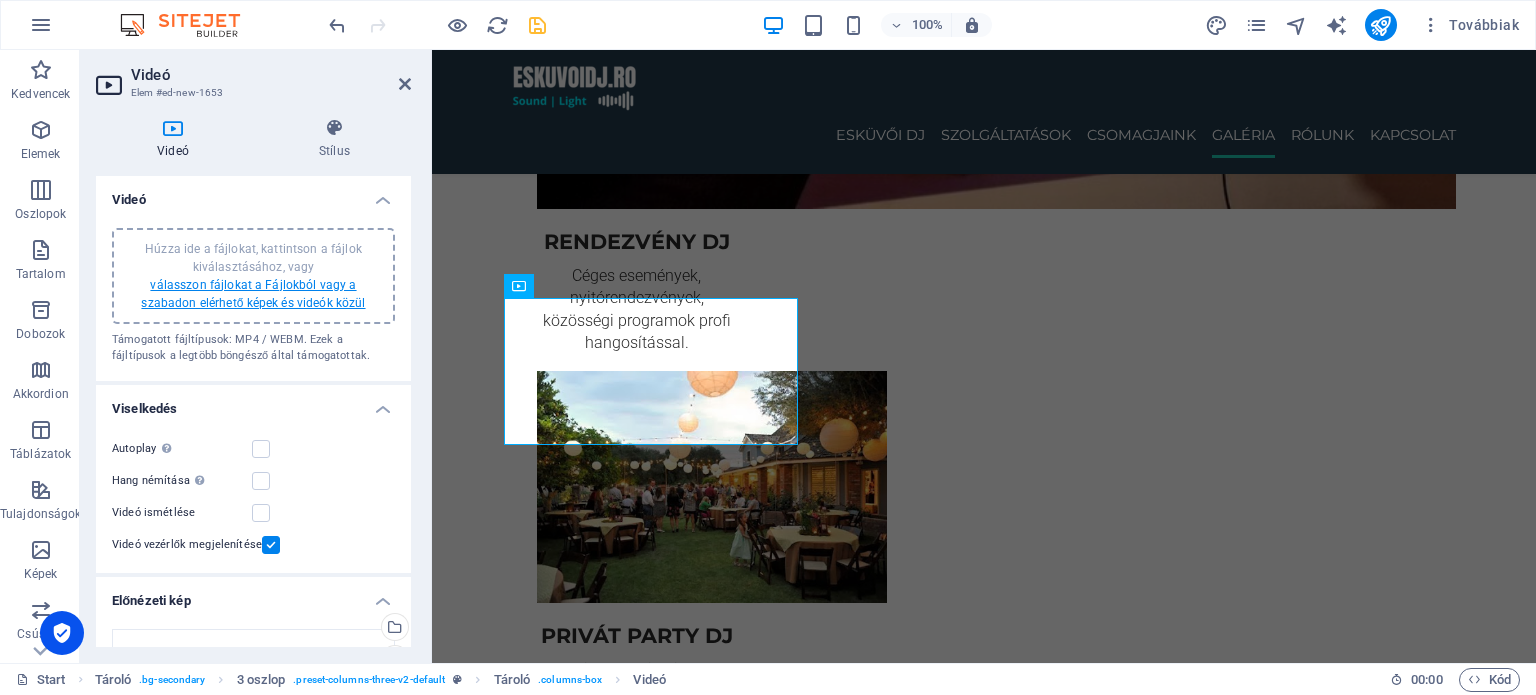 scroll, scrollTop: 3417, scrollLeft: 0, axis: vertical 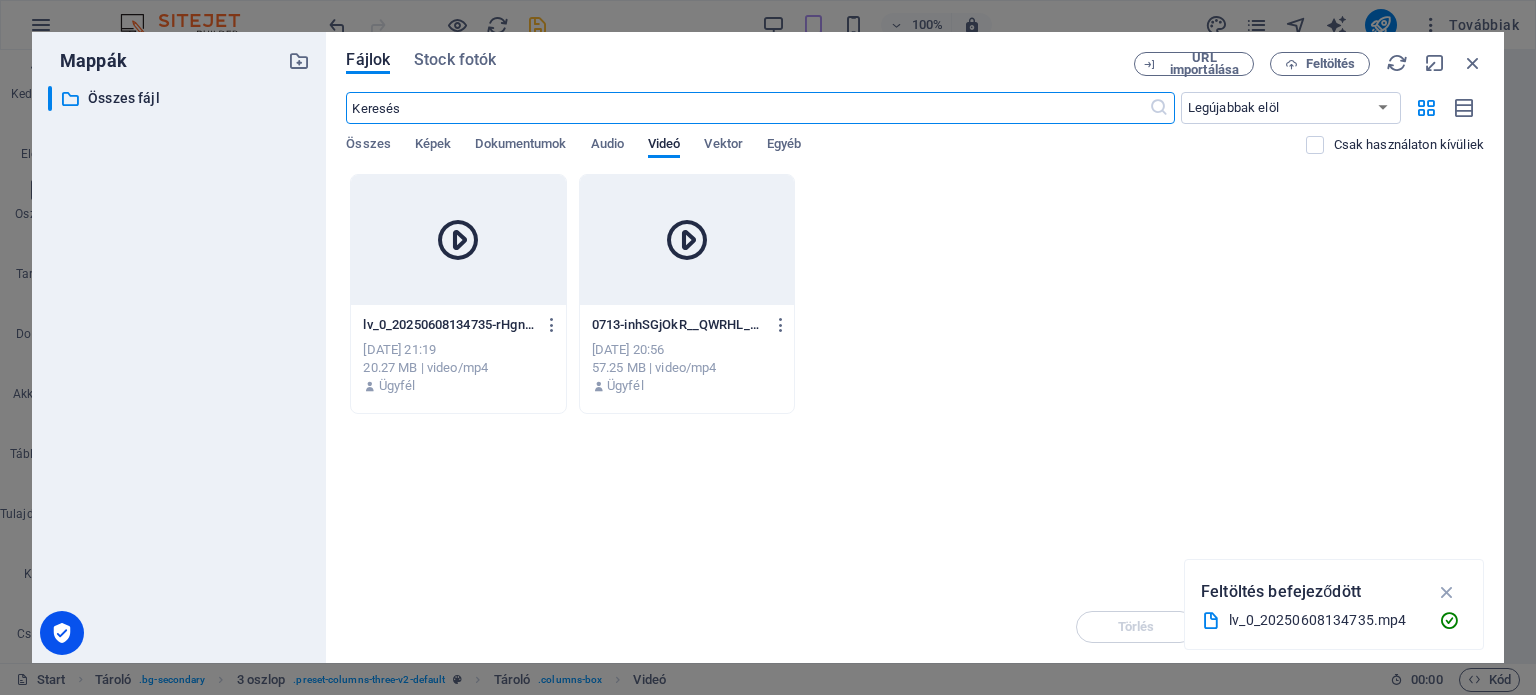 click at bounding box center (458, 240) 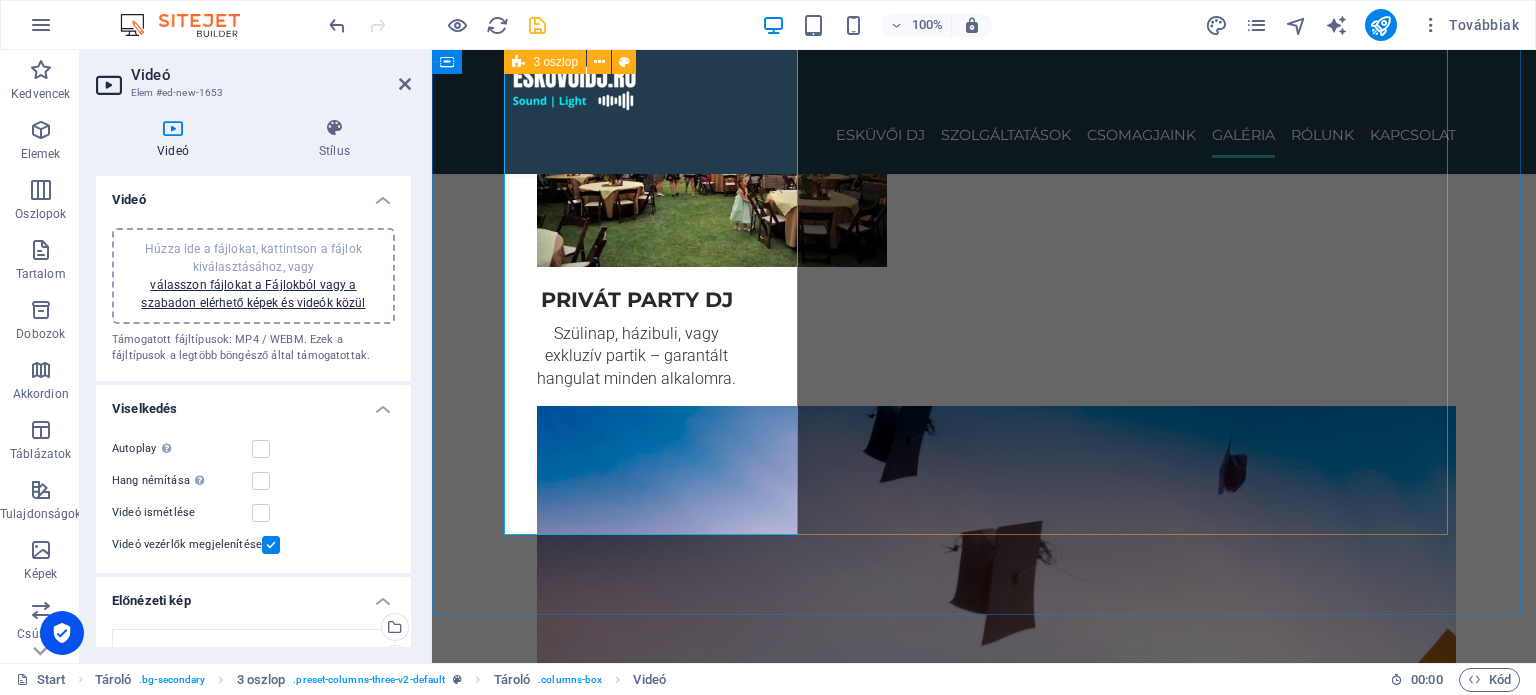 scroll, scrollTop: 3117, scrollLeft: 0, axis: vertical 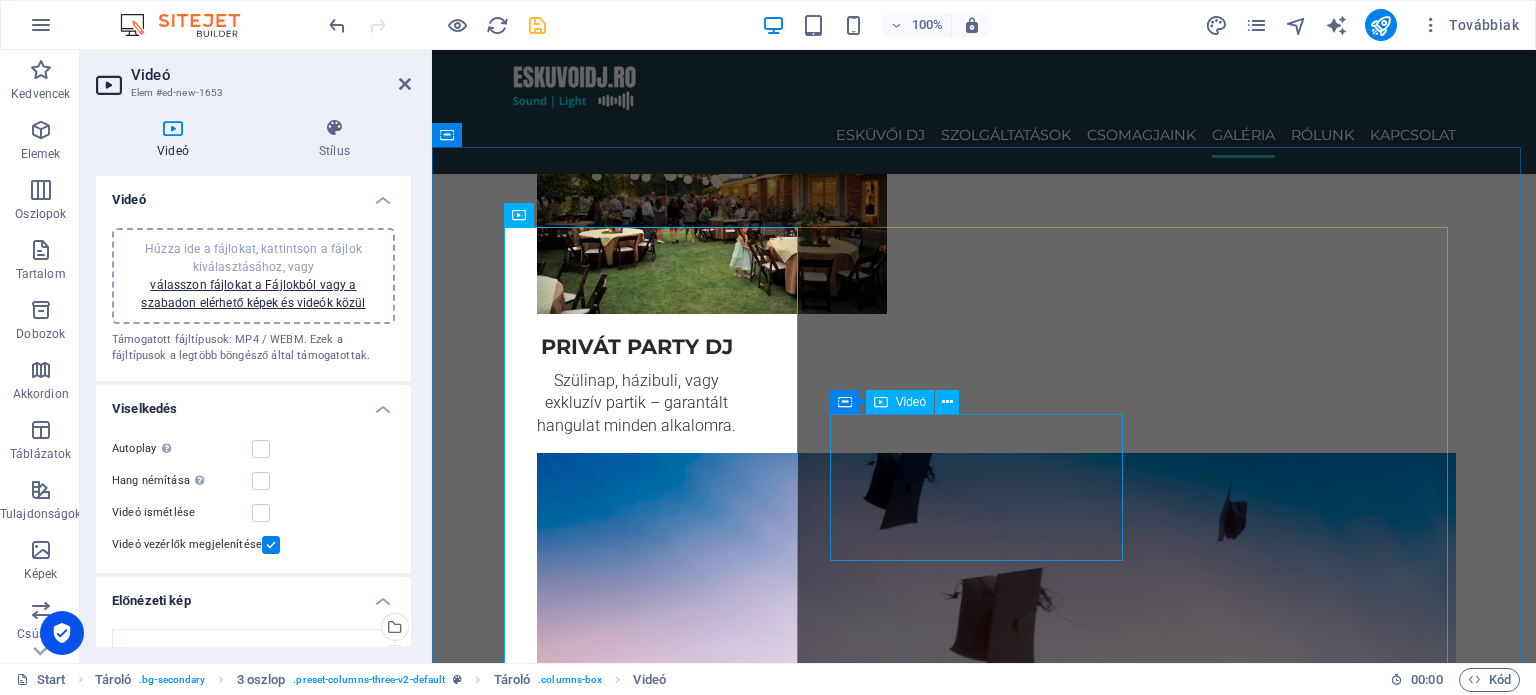 click at bounding box center (658, 5142) 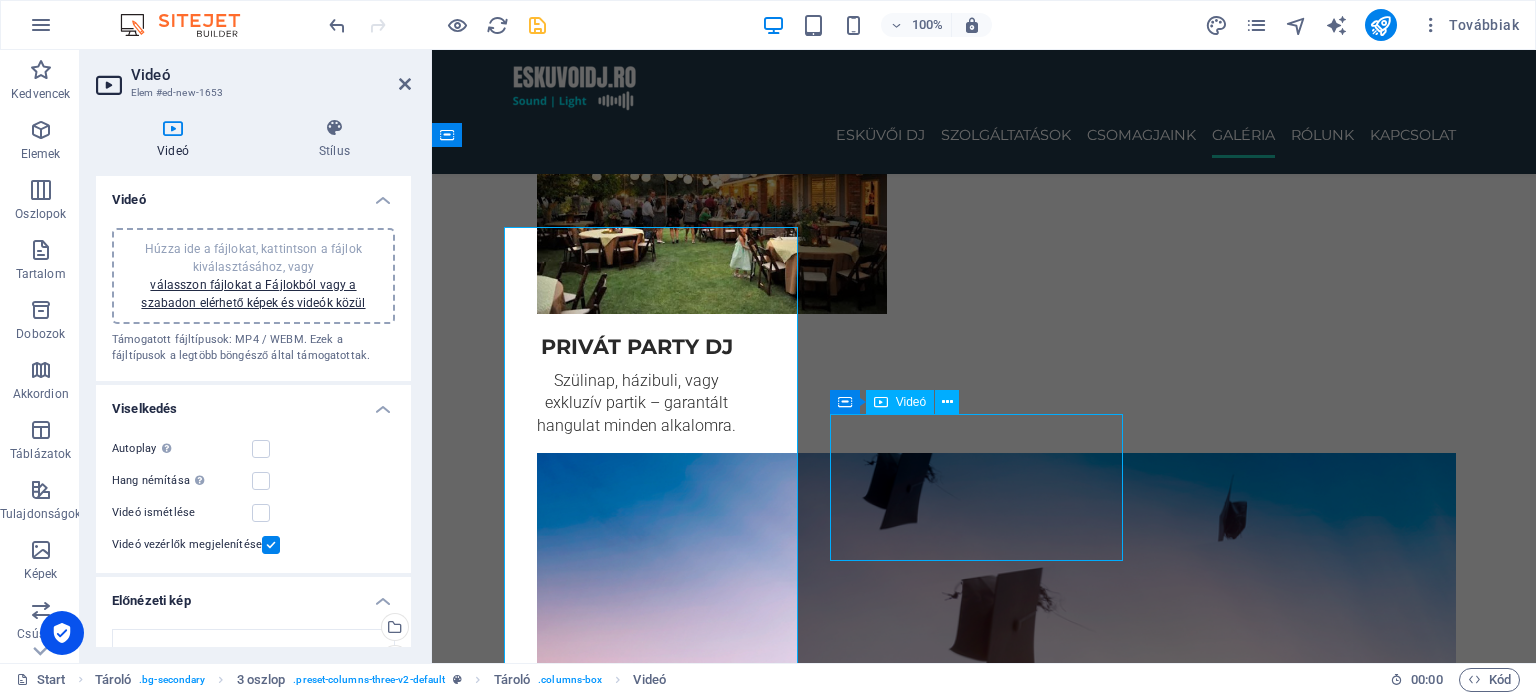 click at bounding box center [658, 5142] 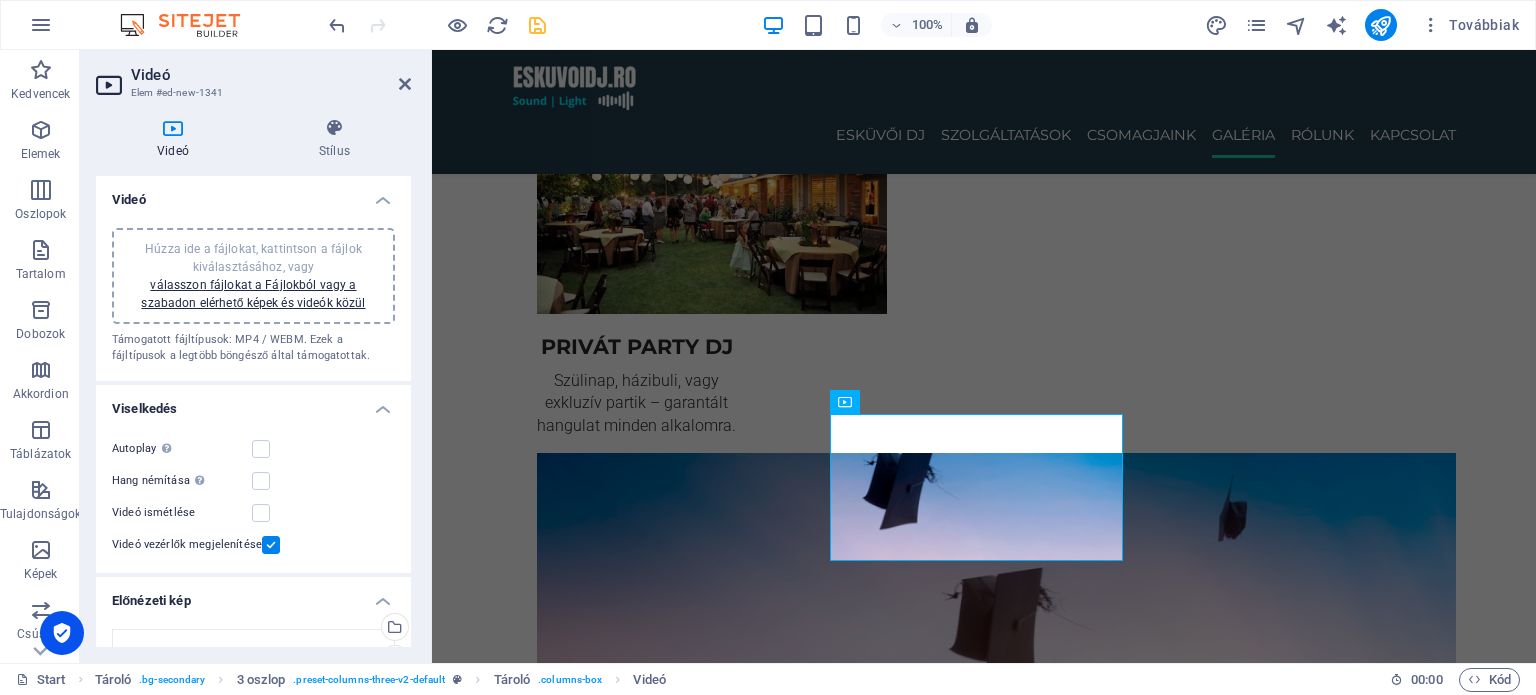 click on "Húzza ide a fájlokat, kattintson a fájlok kiválasztásához, vagy válasszon fájlokat a Fájlokból vagy a szabadon elérhető képek és videók közül" at bounding box center (253, 276) 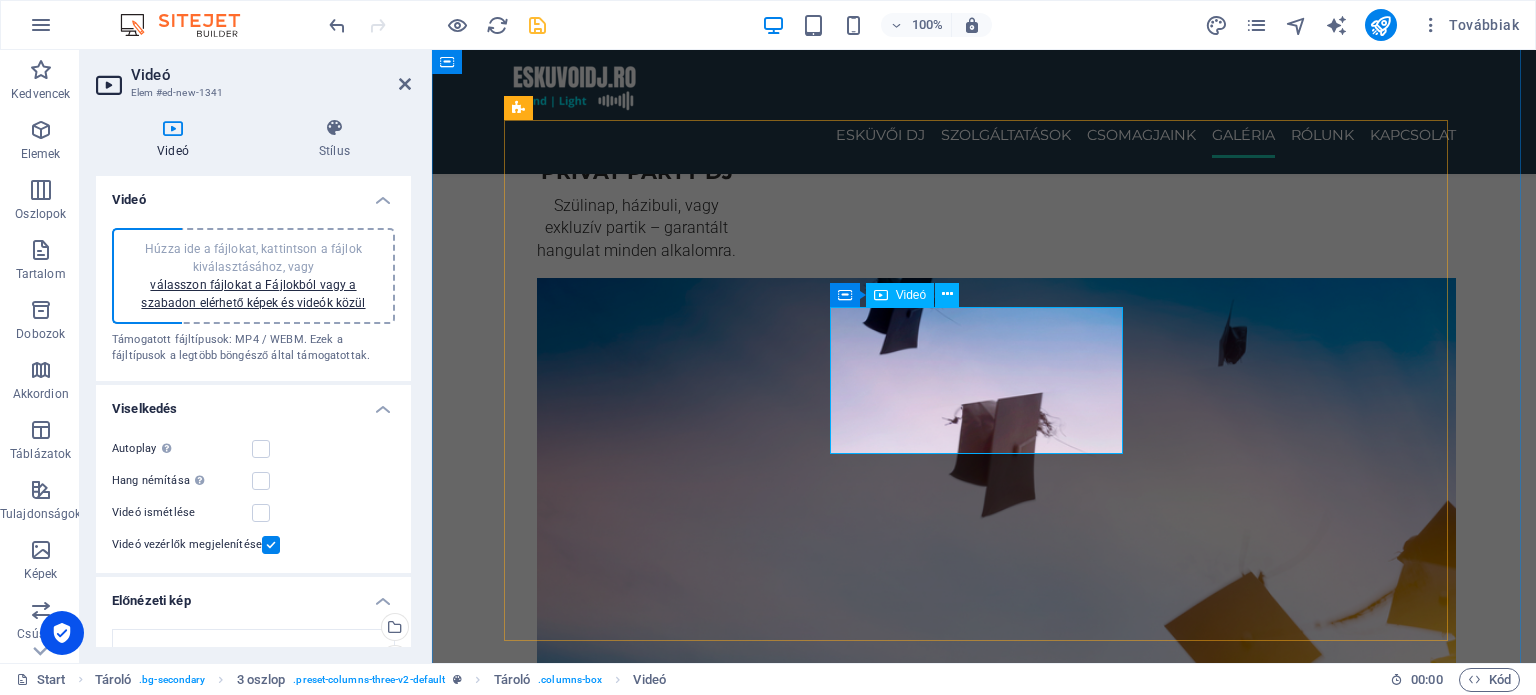 scroll, scrollTop: 3317, scrollLeft: 0, axis: vertical 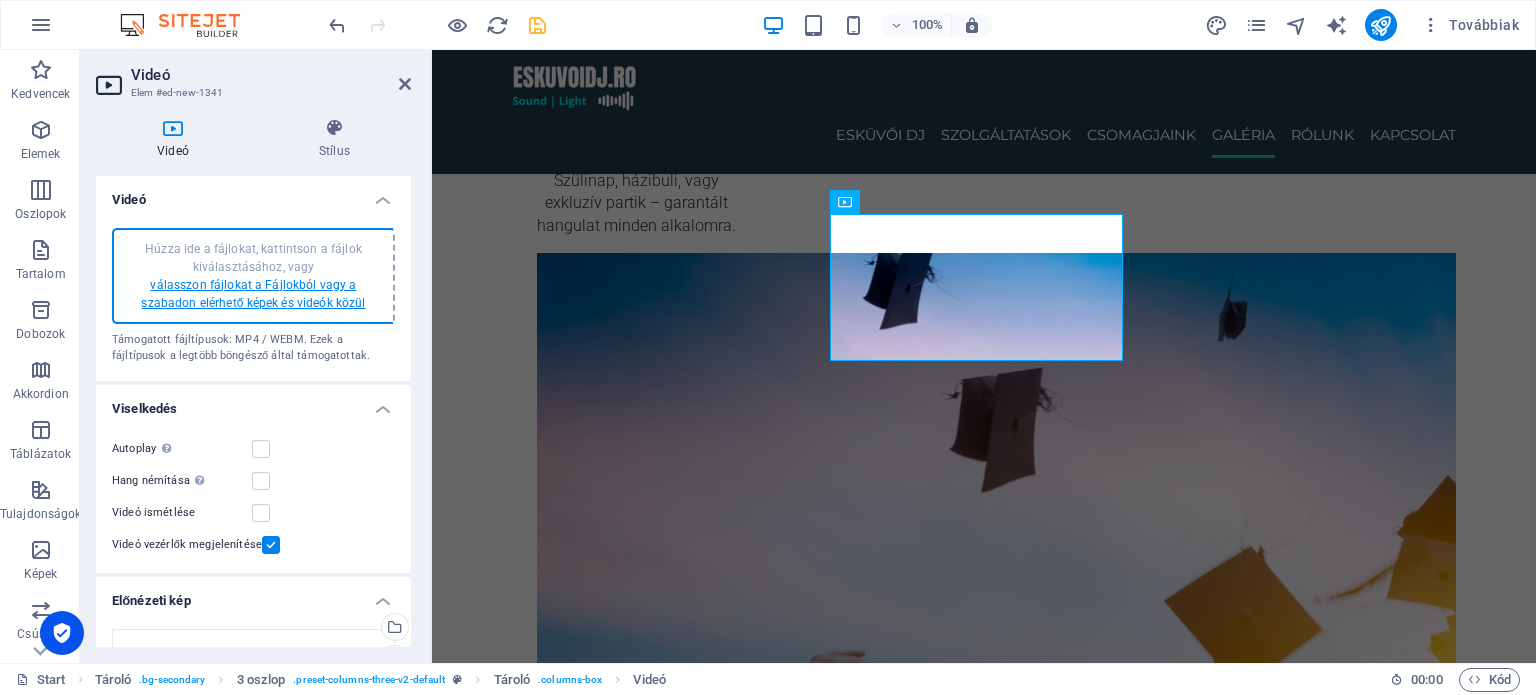 click on "válasszon fájlokat a Fájlokból vagy a szabadon elérhető képek és videók közül" at bounding box center (253, 294) 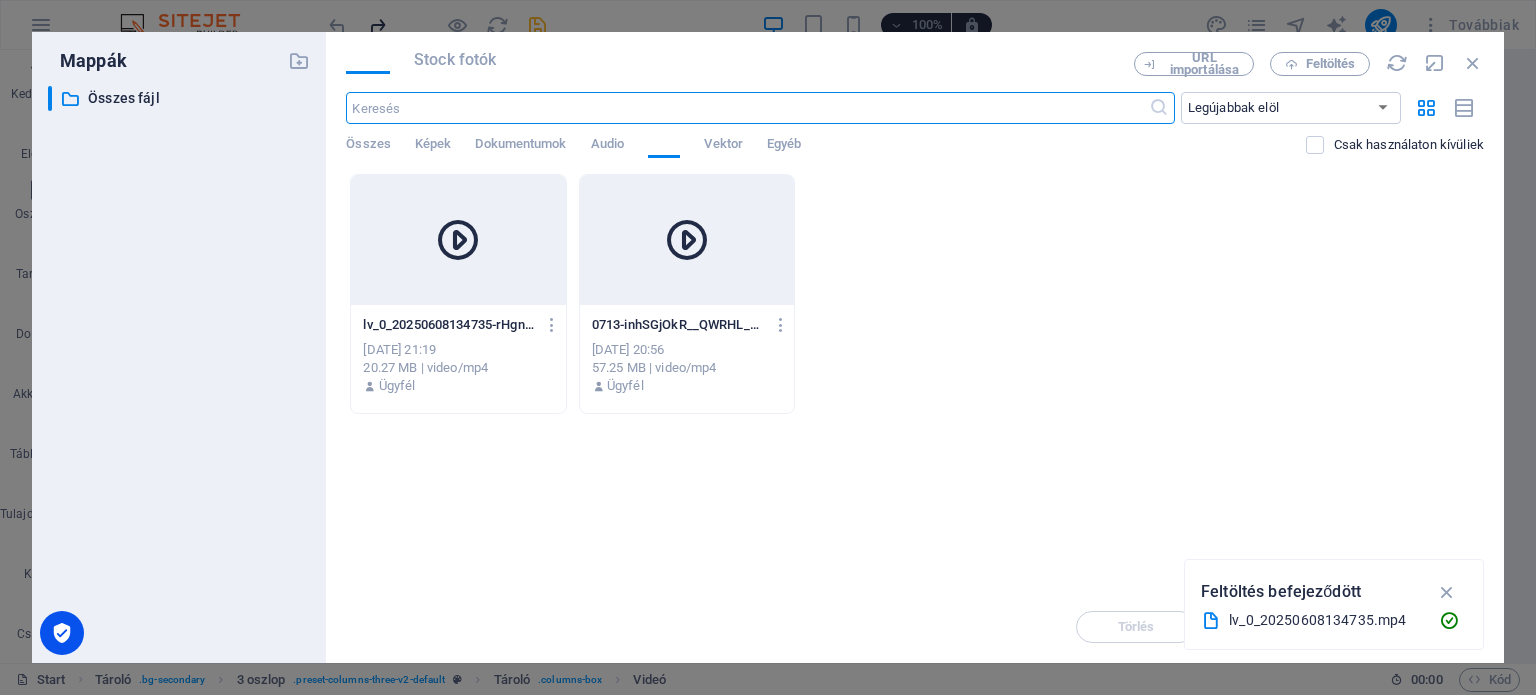 scroll, scrollTop: 3679, scrollLeft: 0, axis: vertical 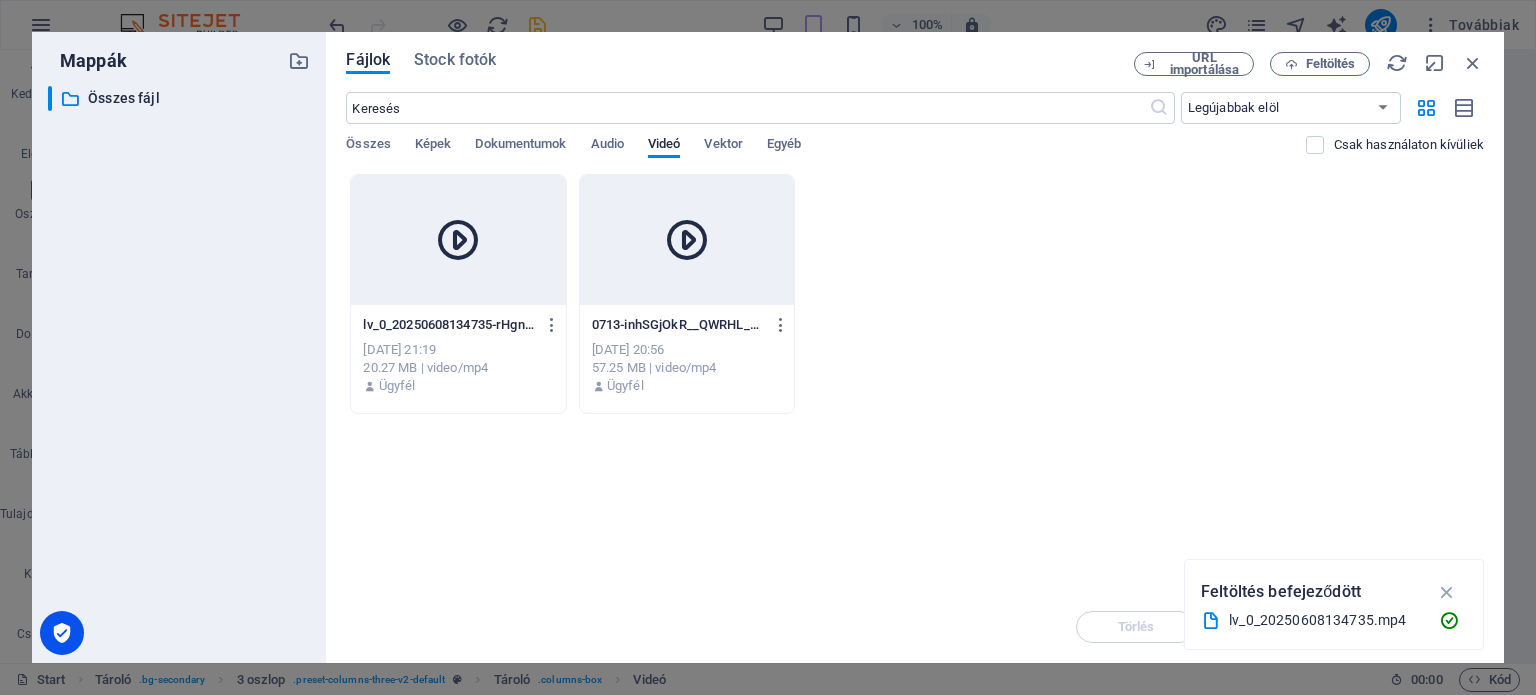 click at bounding box center [687, 240] 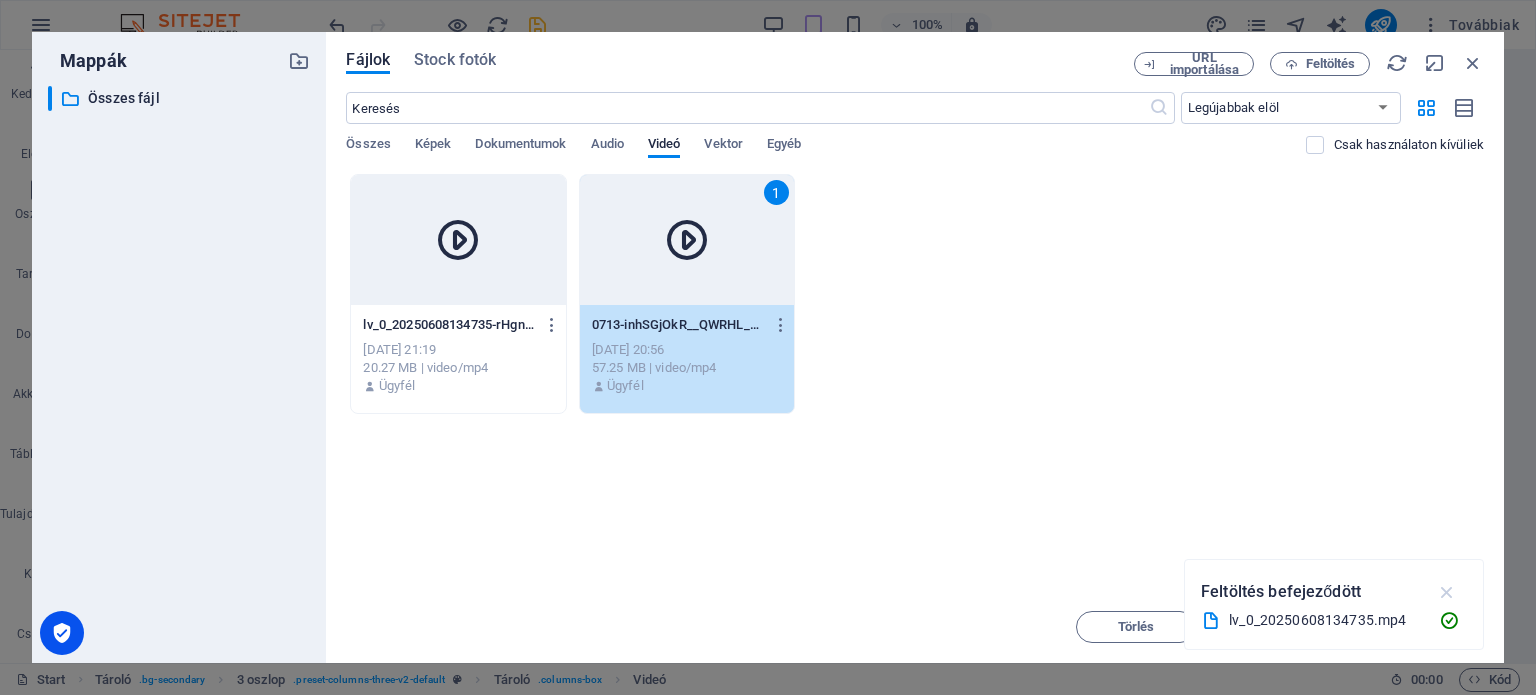 click at bounding box center [1447, 592] 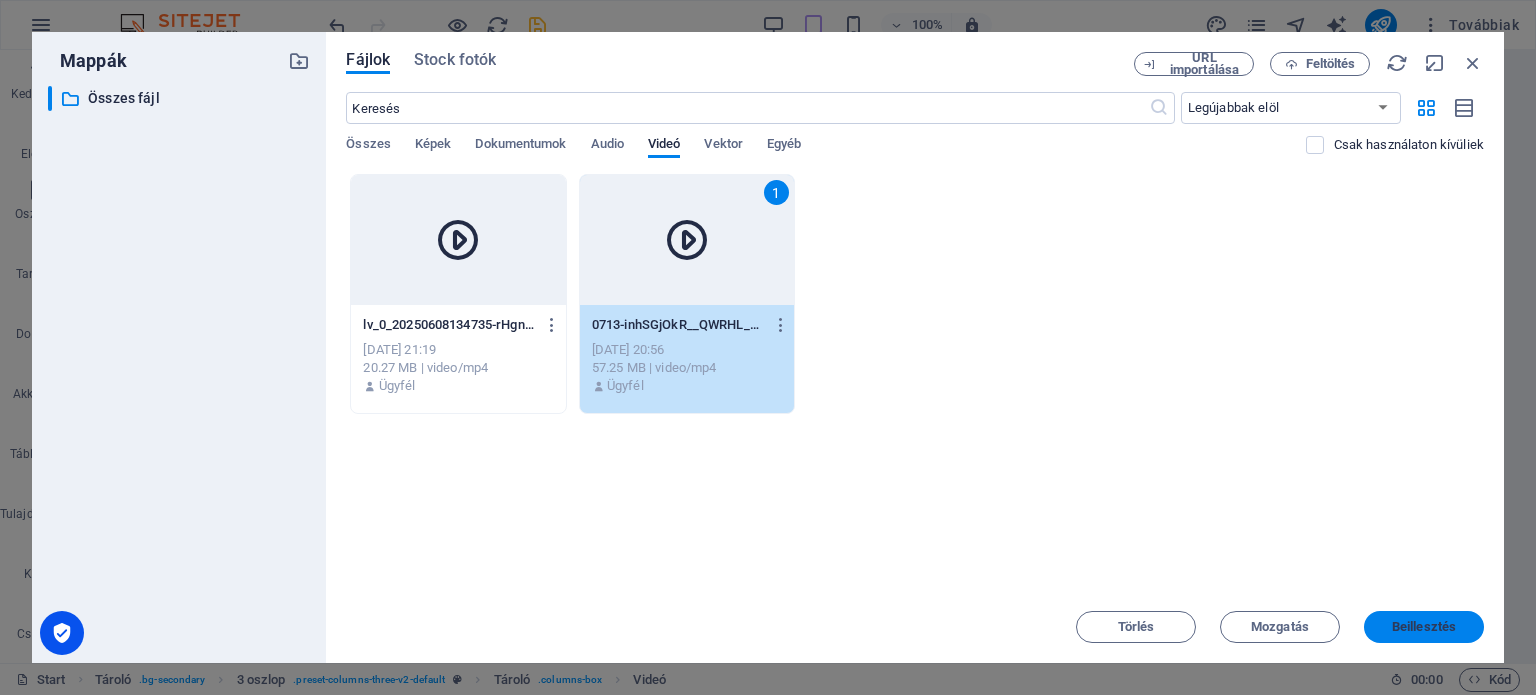 click on "Beillesztés" at bounding box center (1424, 627) 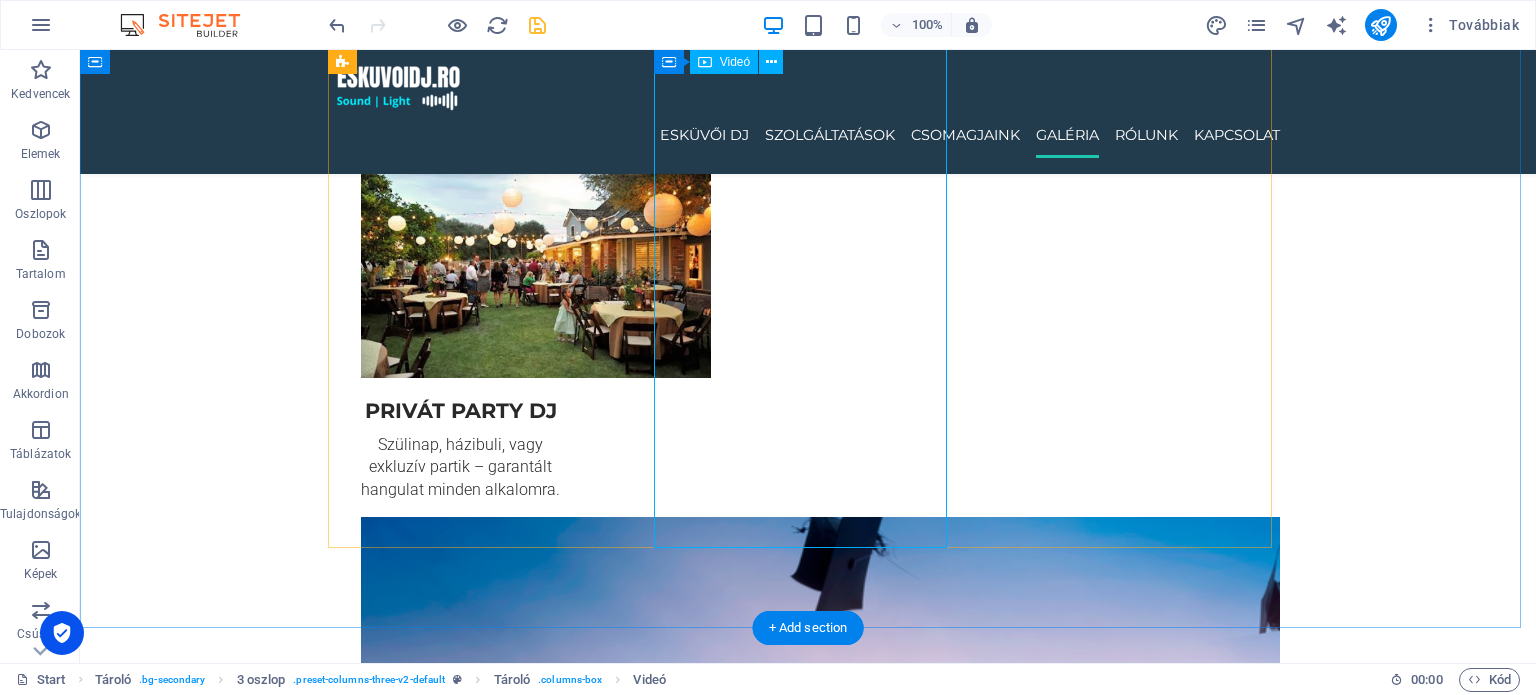 scroll, scrollTop: 3117, scrollLeft: 0, axis: vertical 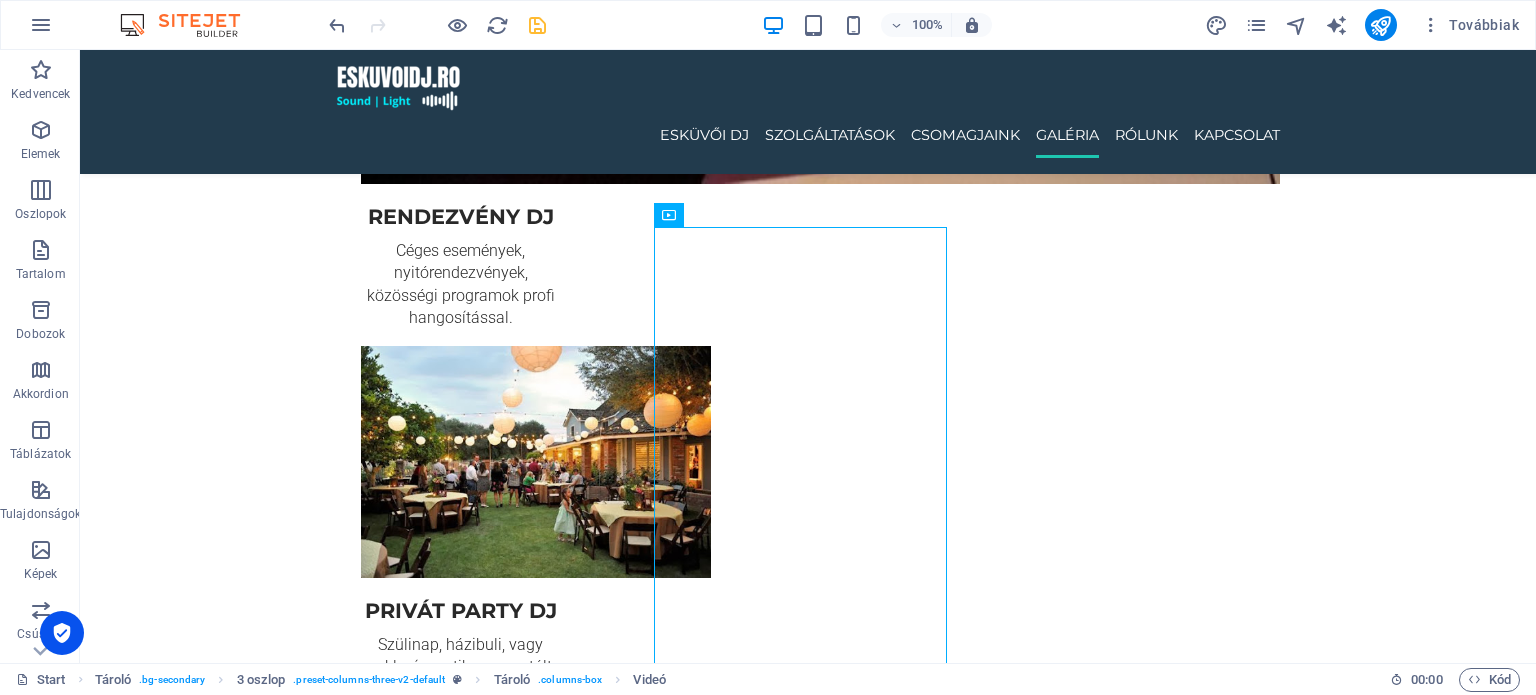click at bounding box center (537, 25) 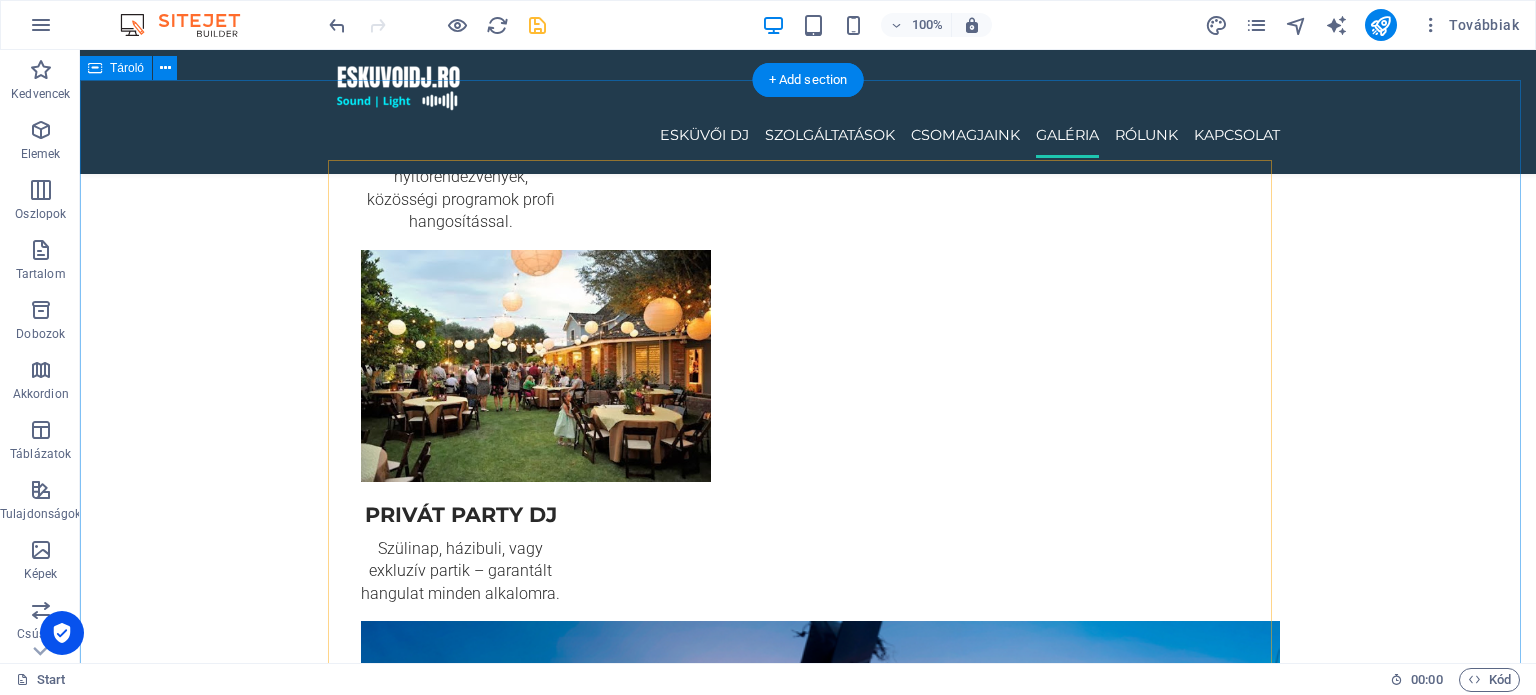 scroll, scrollTop: 3244, scrollLeft: 0, axis: vertical 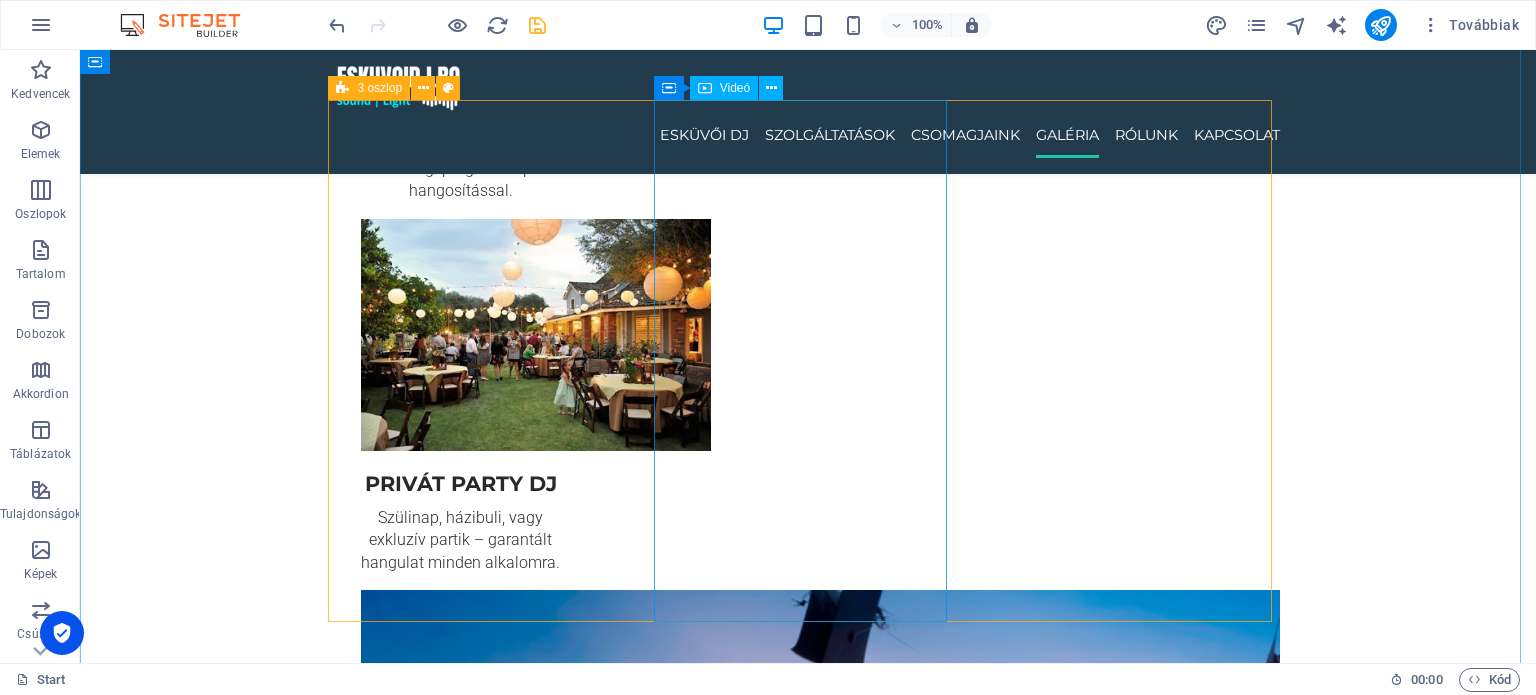click at bounding box center (482, 5514) 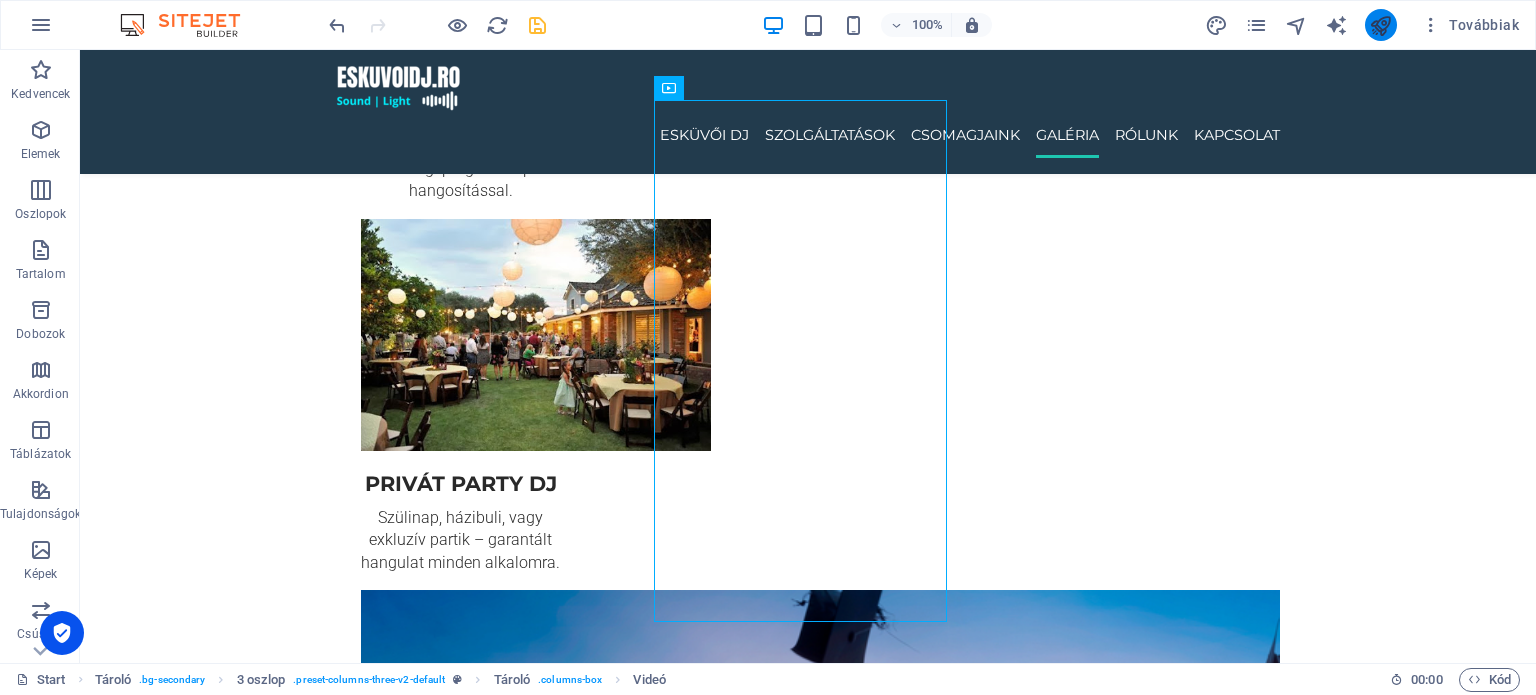 click at bounding box center (1380, 25) 